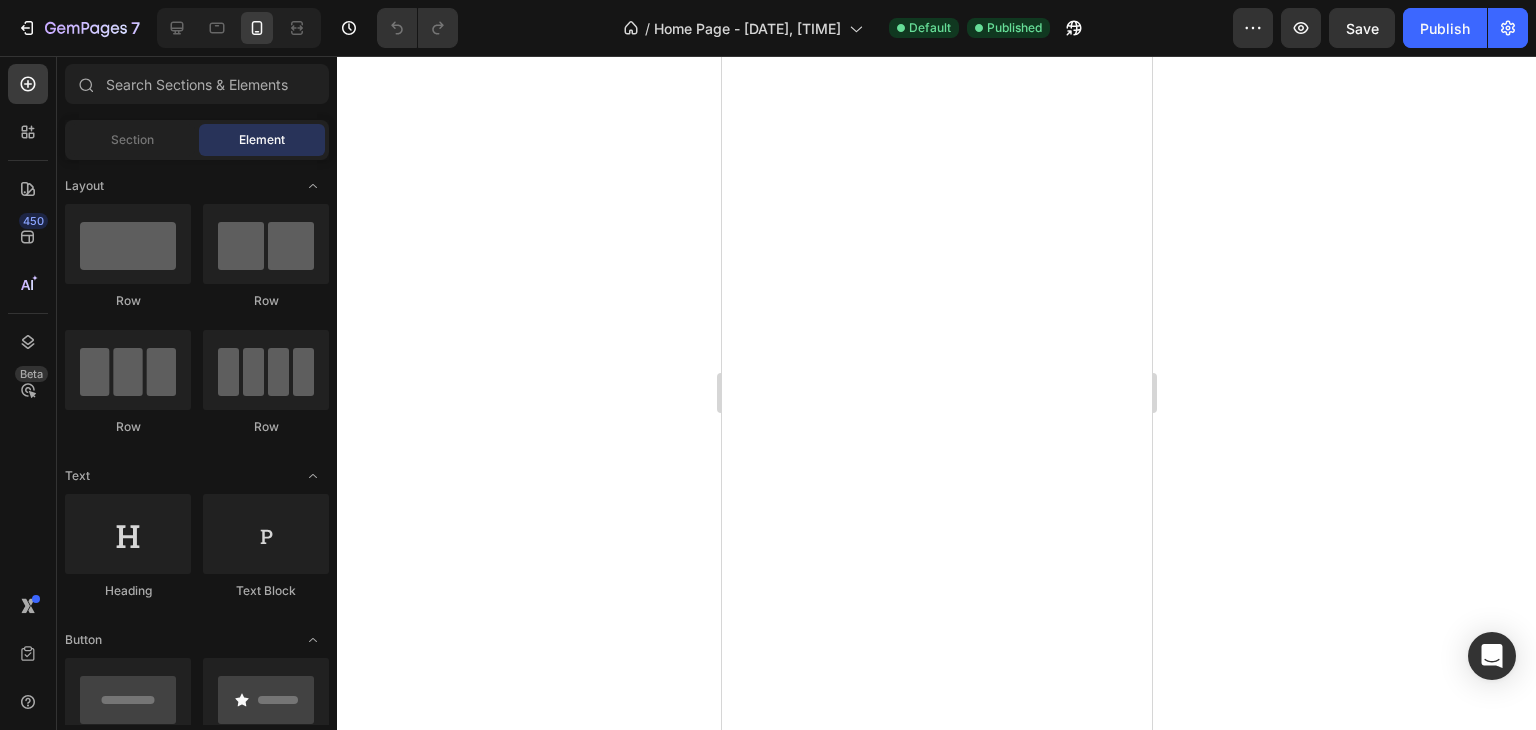 scroll, scrollTop: 0, scrollLeft: 0, axis: both 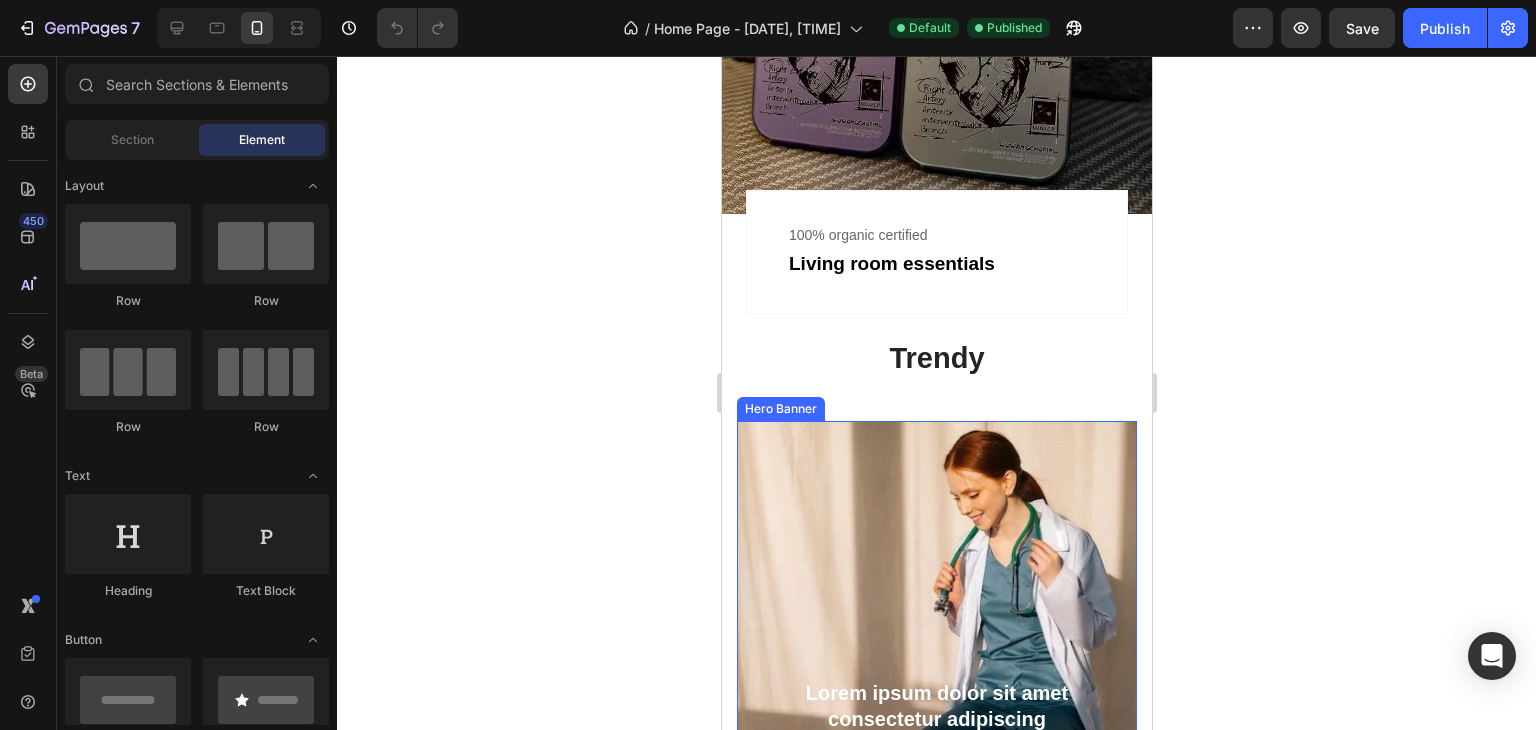 click at bounding box center (936, 621) 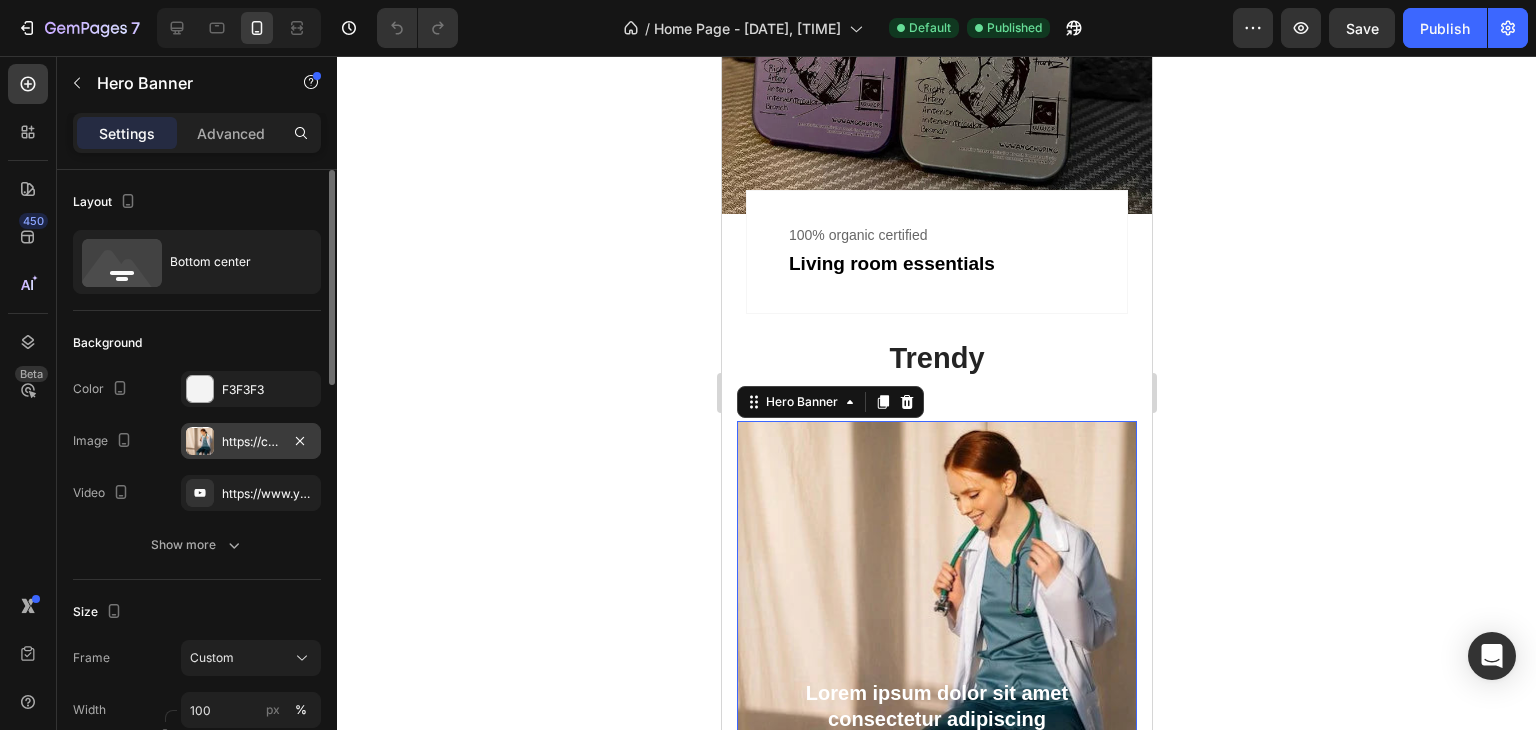click on "https://cdn.shopify.com/s/files/1/0890/0434/3635/files/gempages_577468432430138356-83111dc1-8591-4e95-959c-6f129c5931ad.webp" at bounding box center [251, 442] 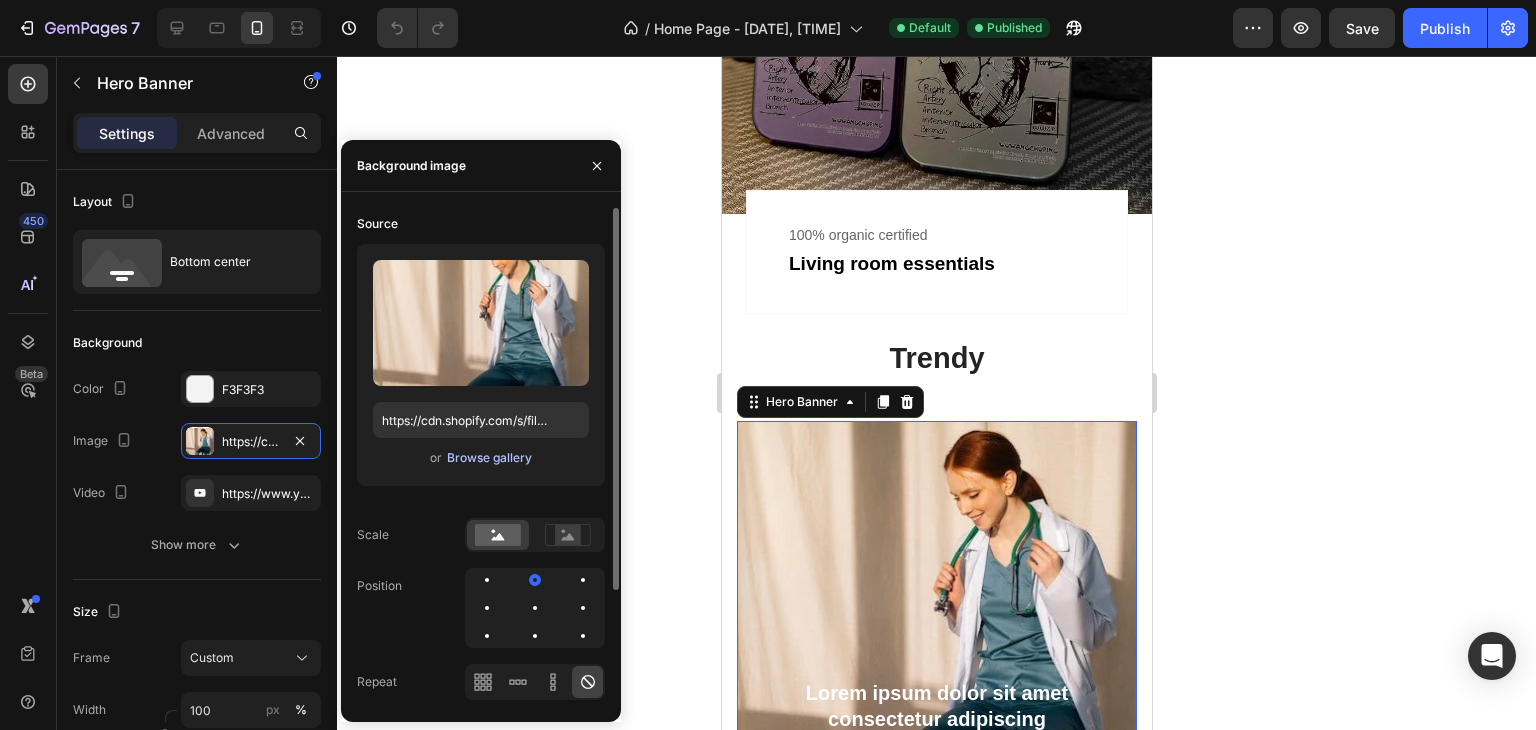click on "Browse gallery" at bounding box center (489, 458) 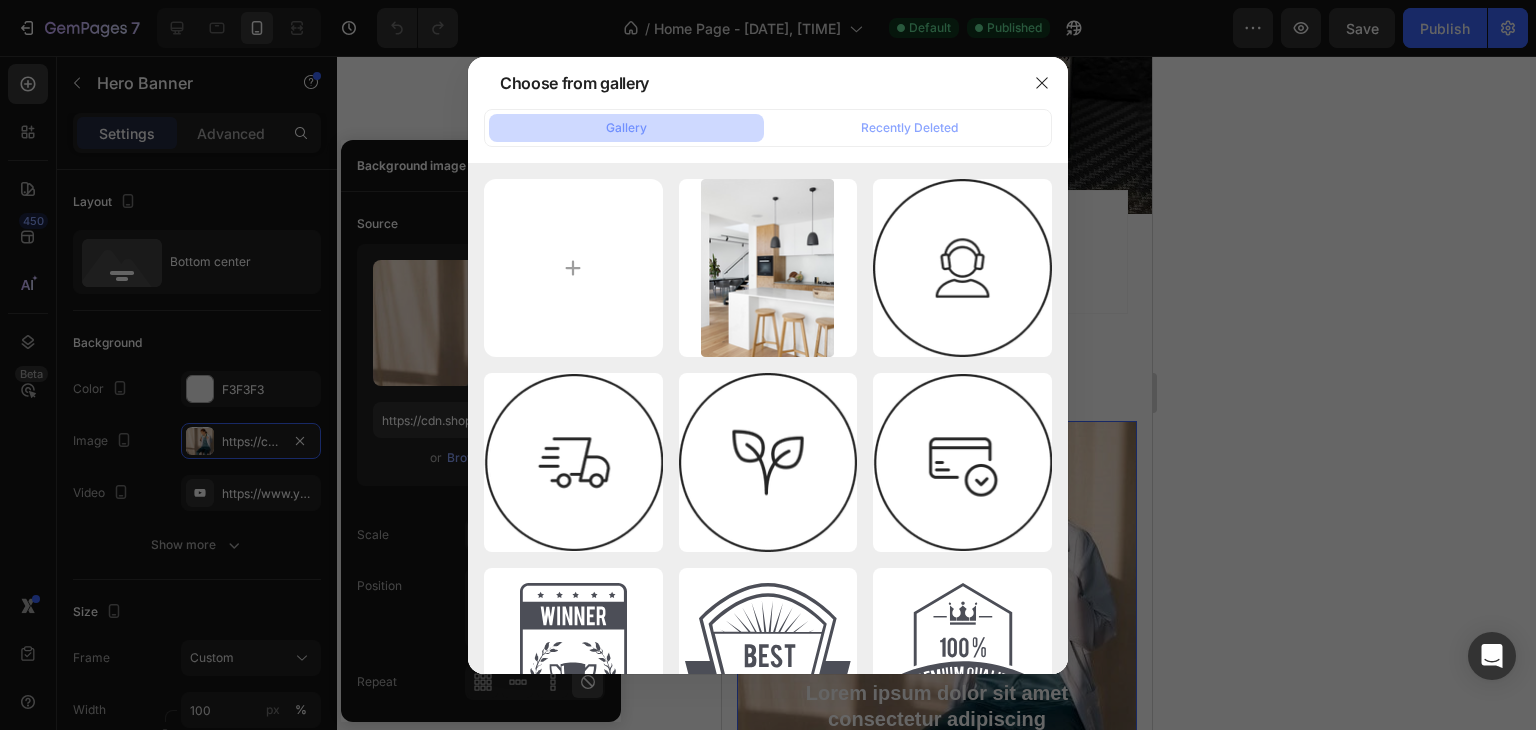 scroll, scrollTop: 500, scrollLeft: 0, axis: vertical 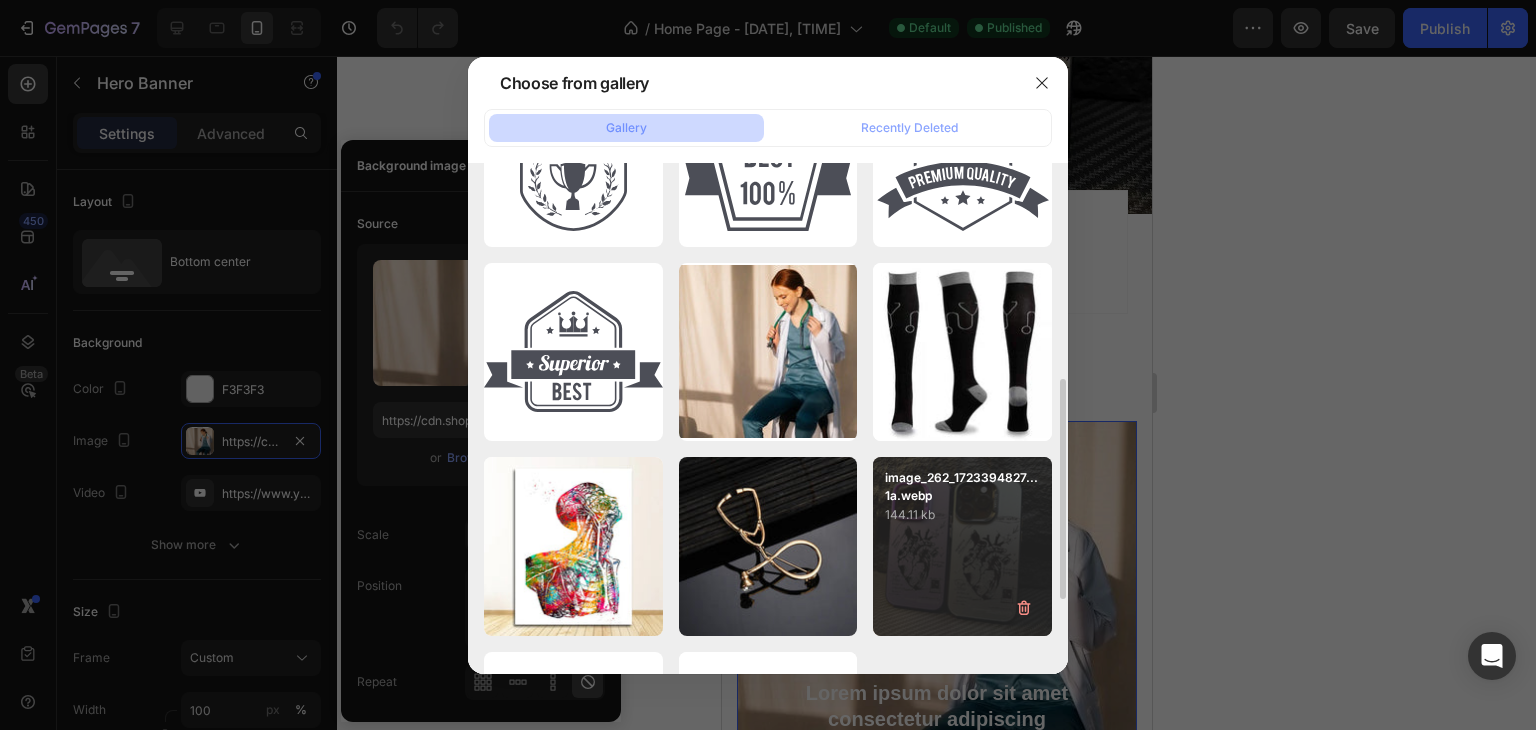 click on "144.11 kb" at bounding box center (962, 515) 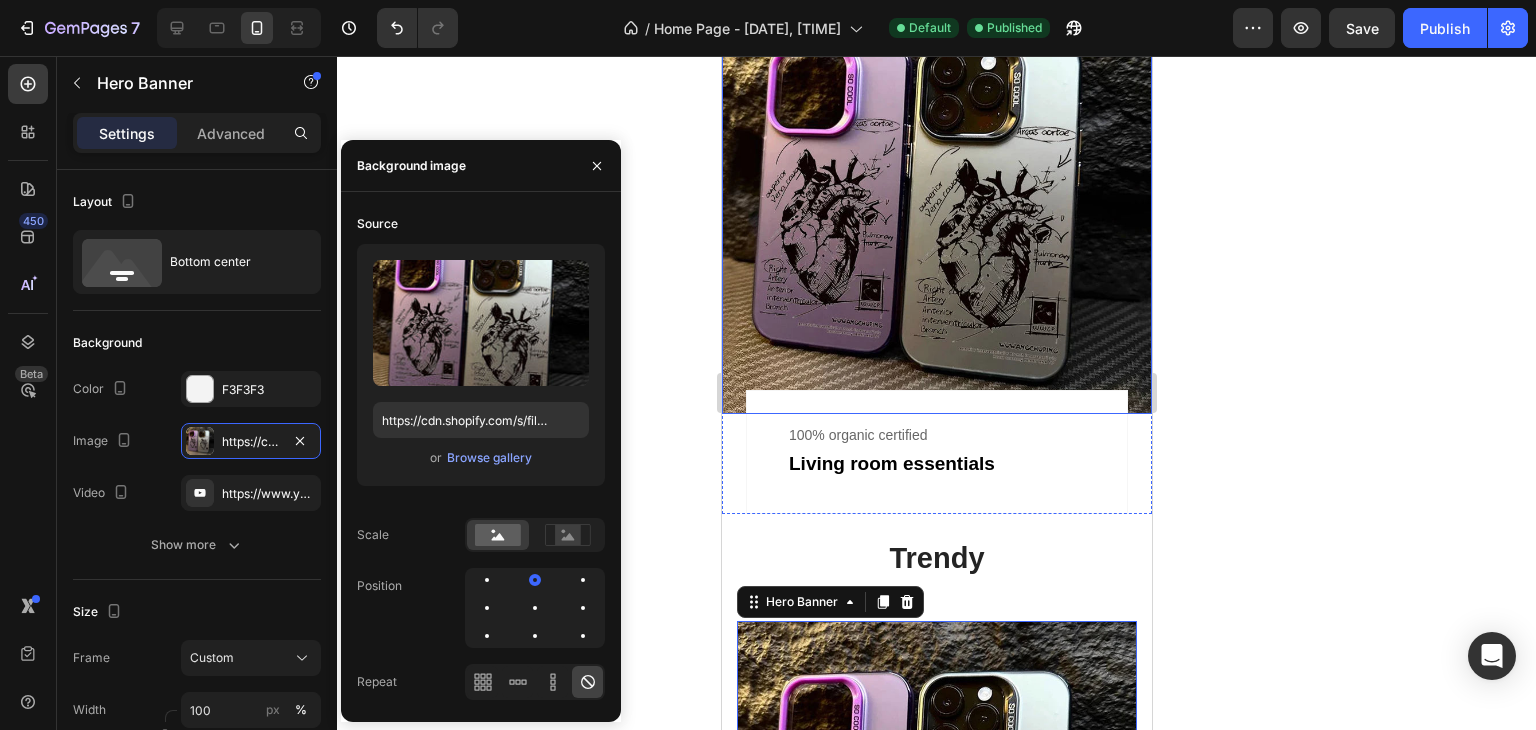 scroll, scrollTop: 4008, scrollLeft: 0, axis: vertical 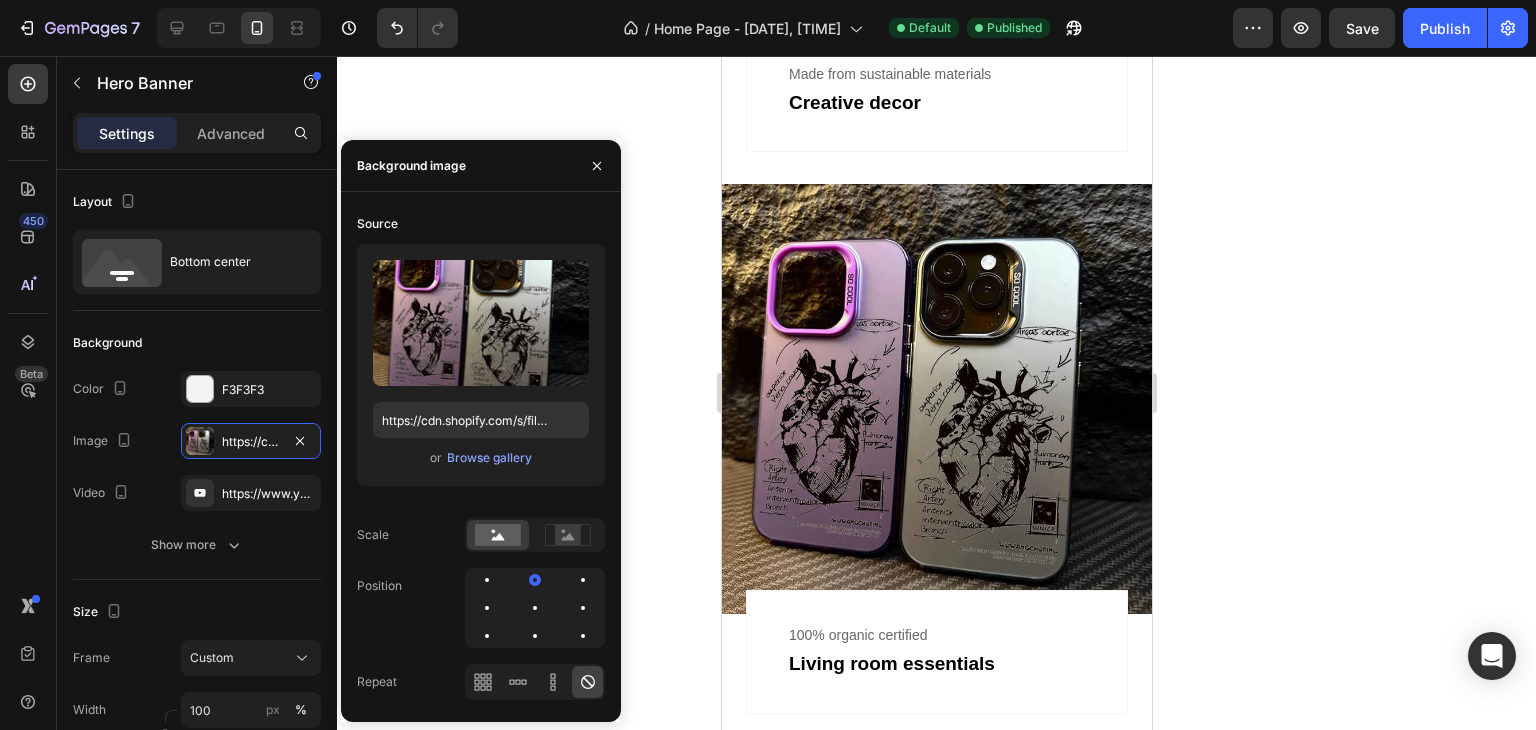 click 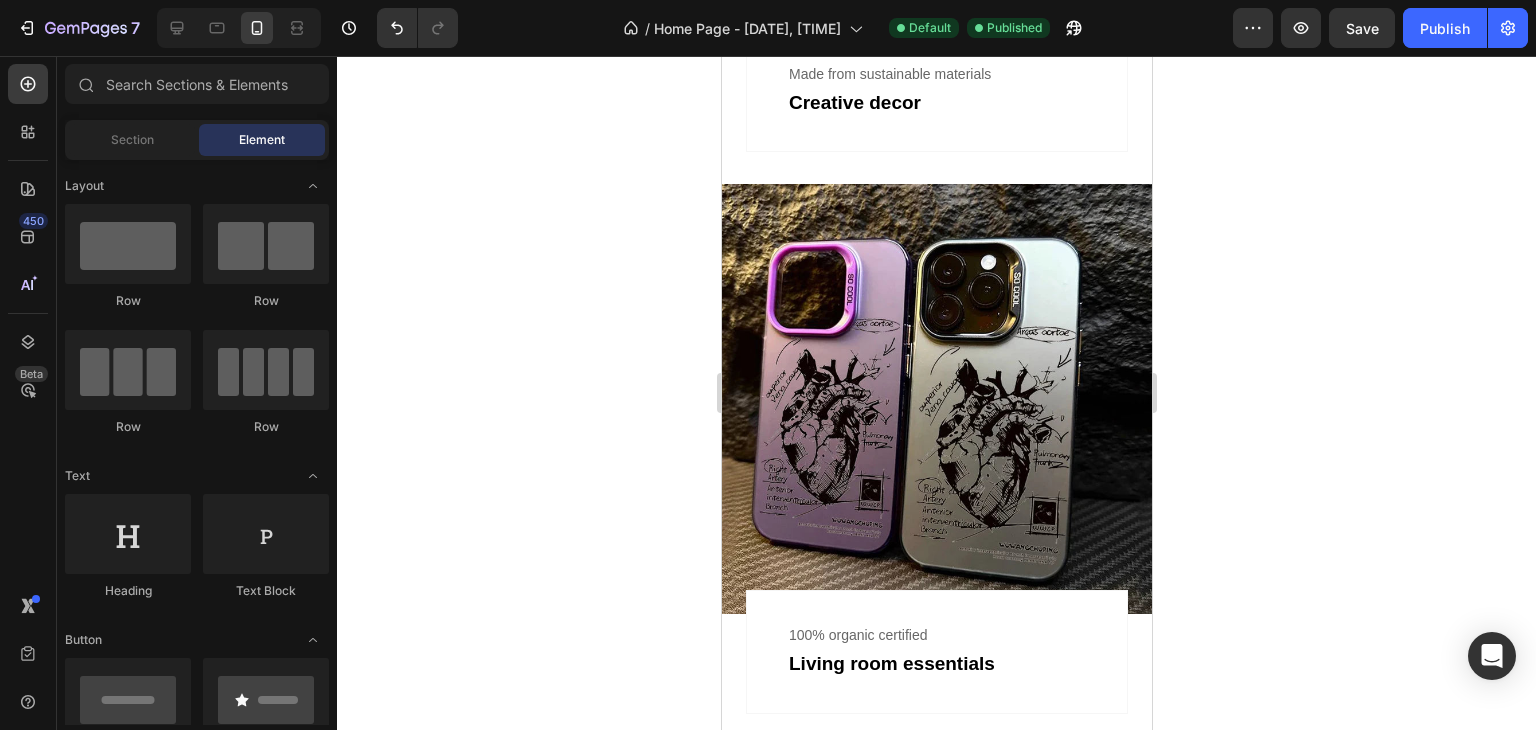 scroll, scrollTop: 3808, scrollLeft: 0, axis: vertical 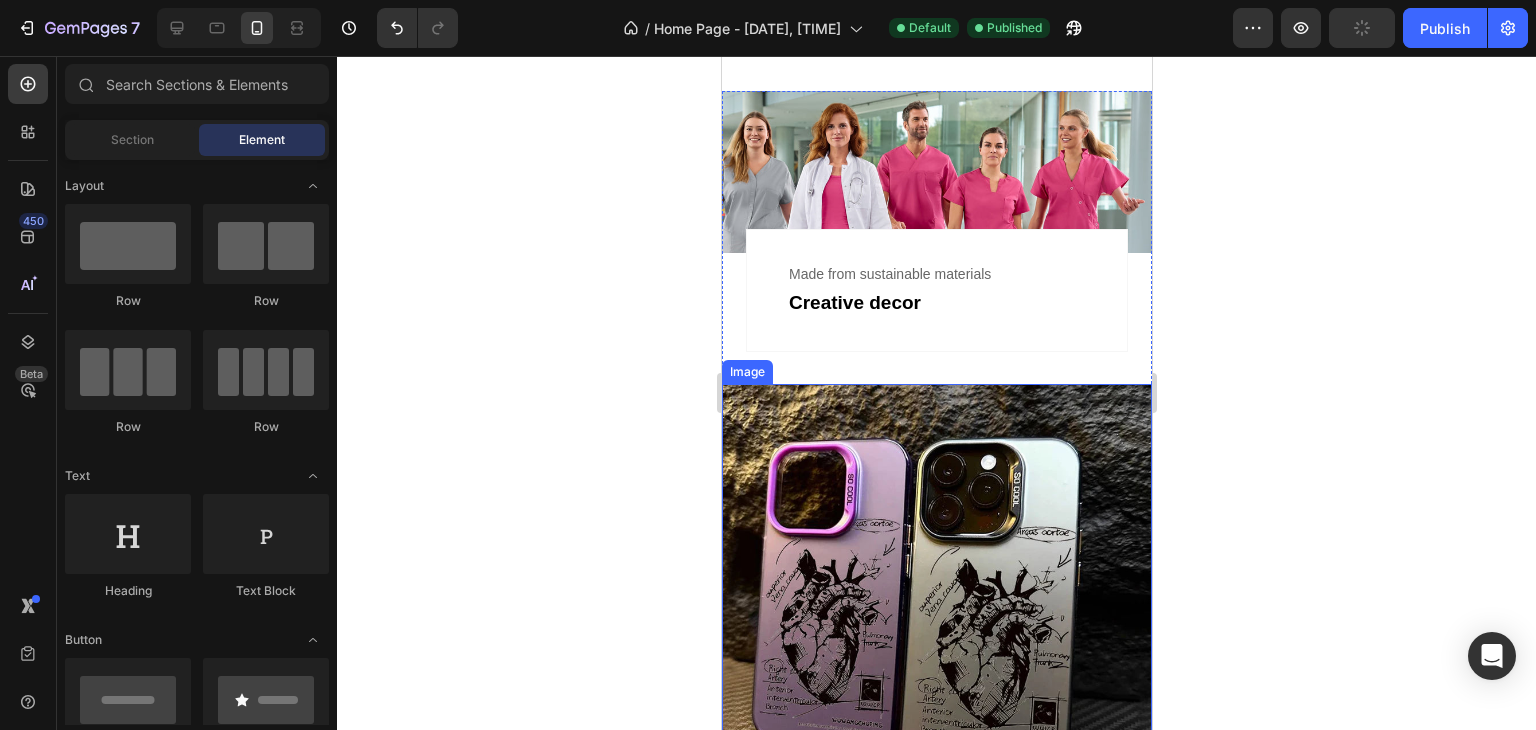 click at bounding box center (936, 599) 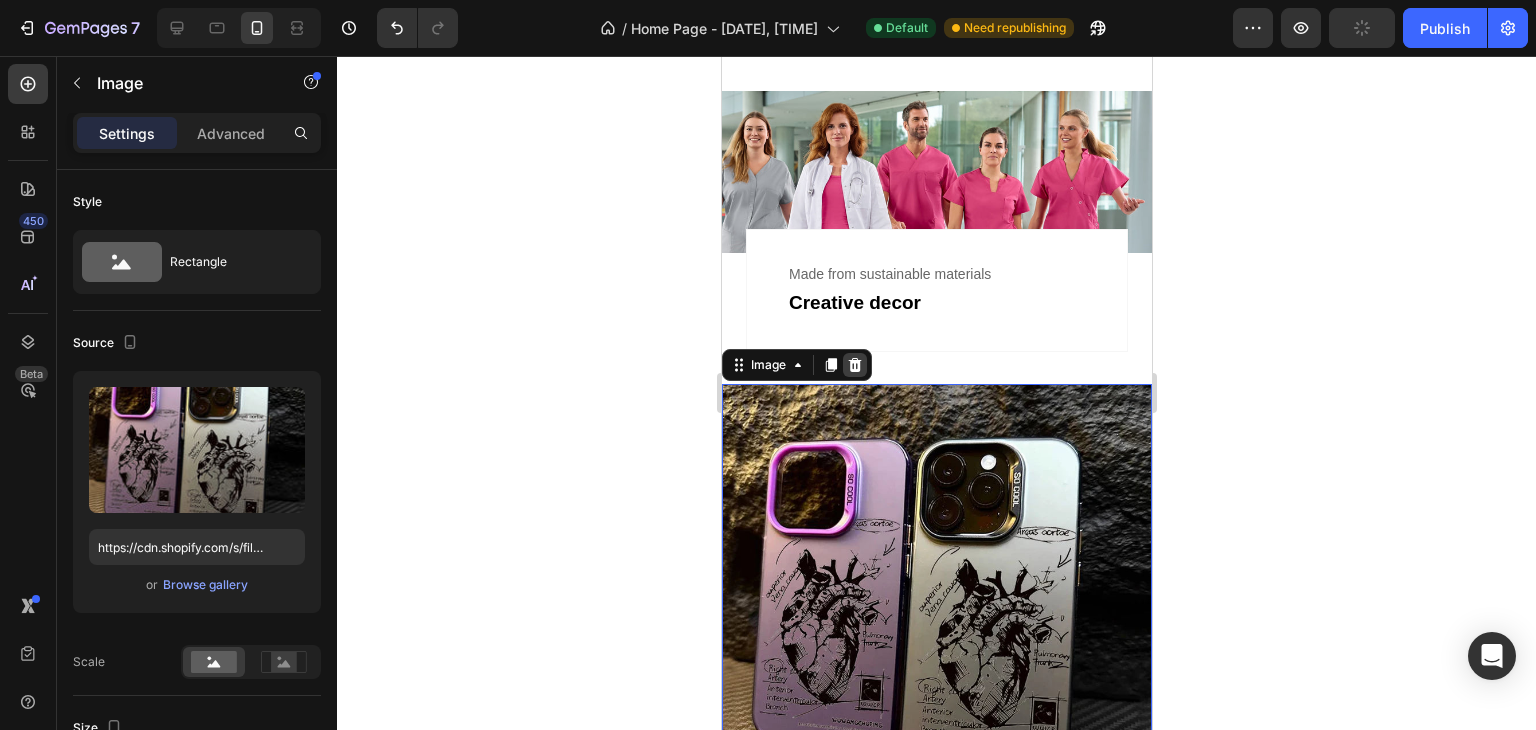 click 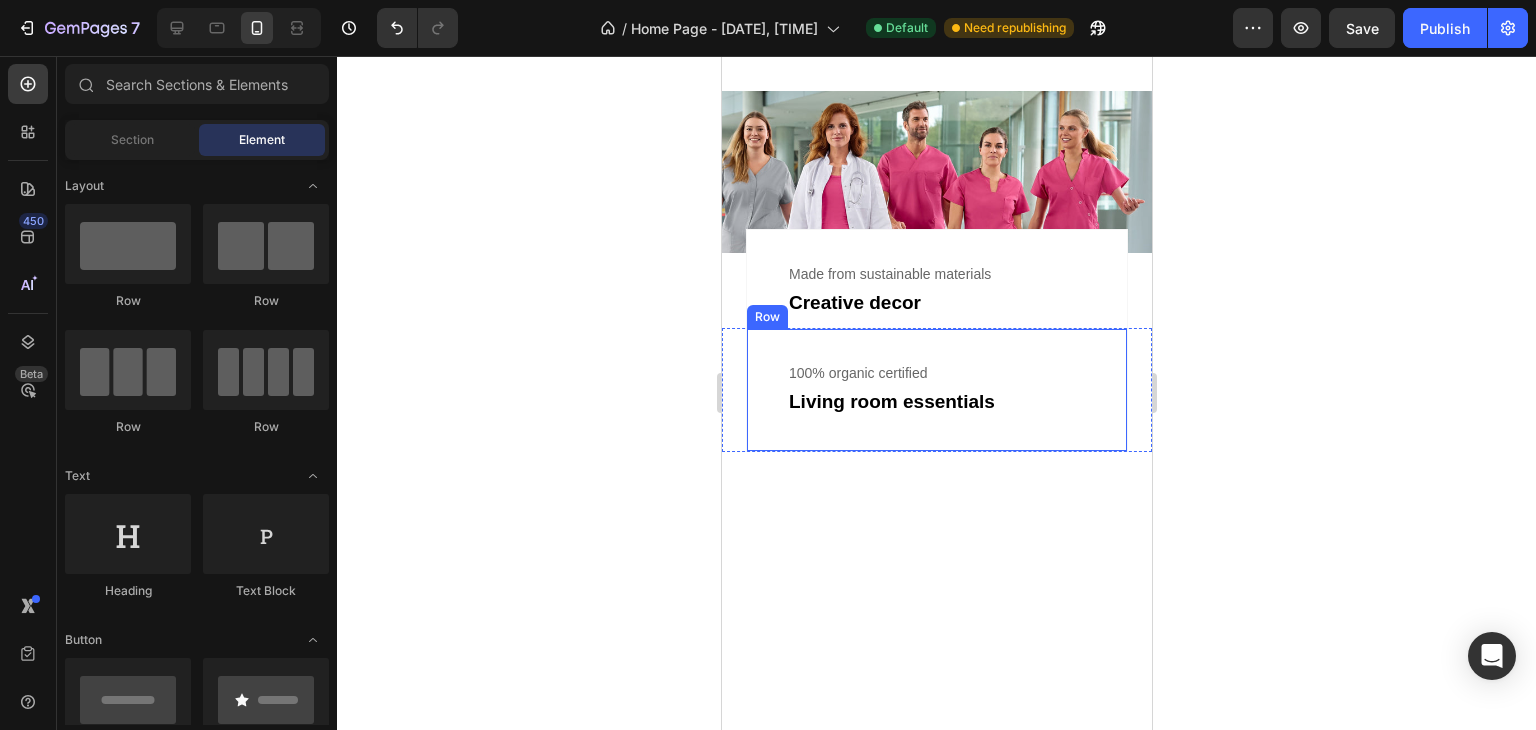 click on "100% organic certified Text Living room essentials Text Row" at bounding box center (936, 390) 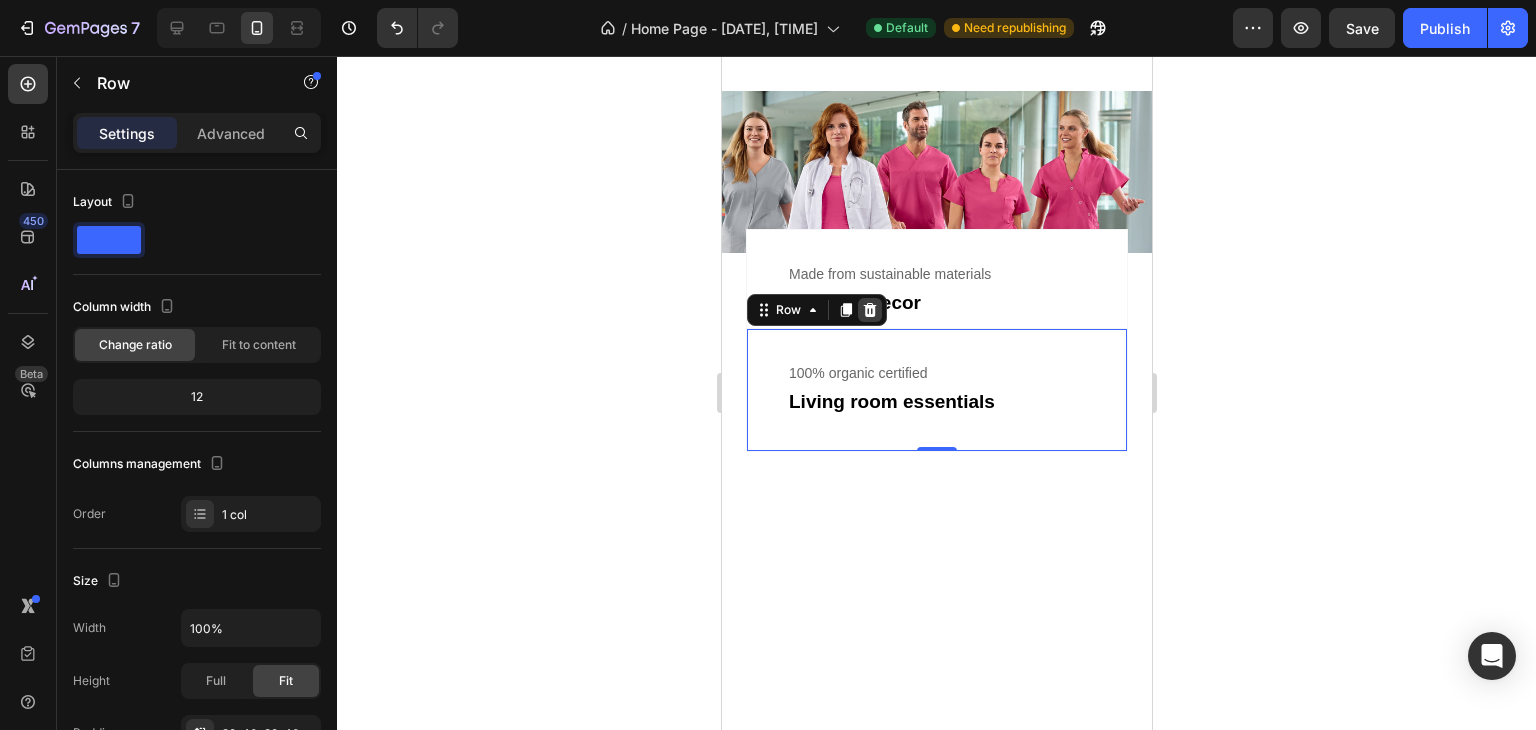 click 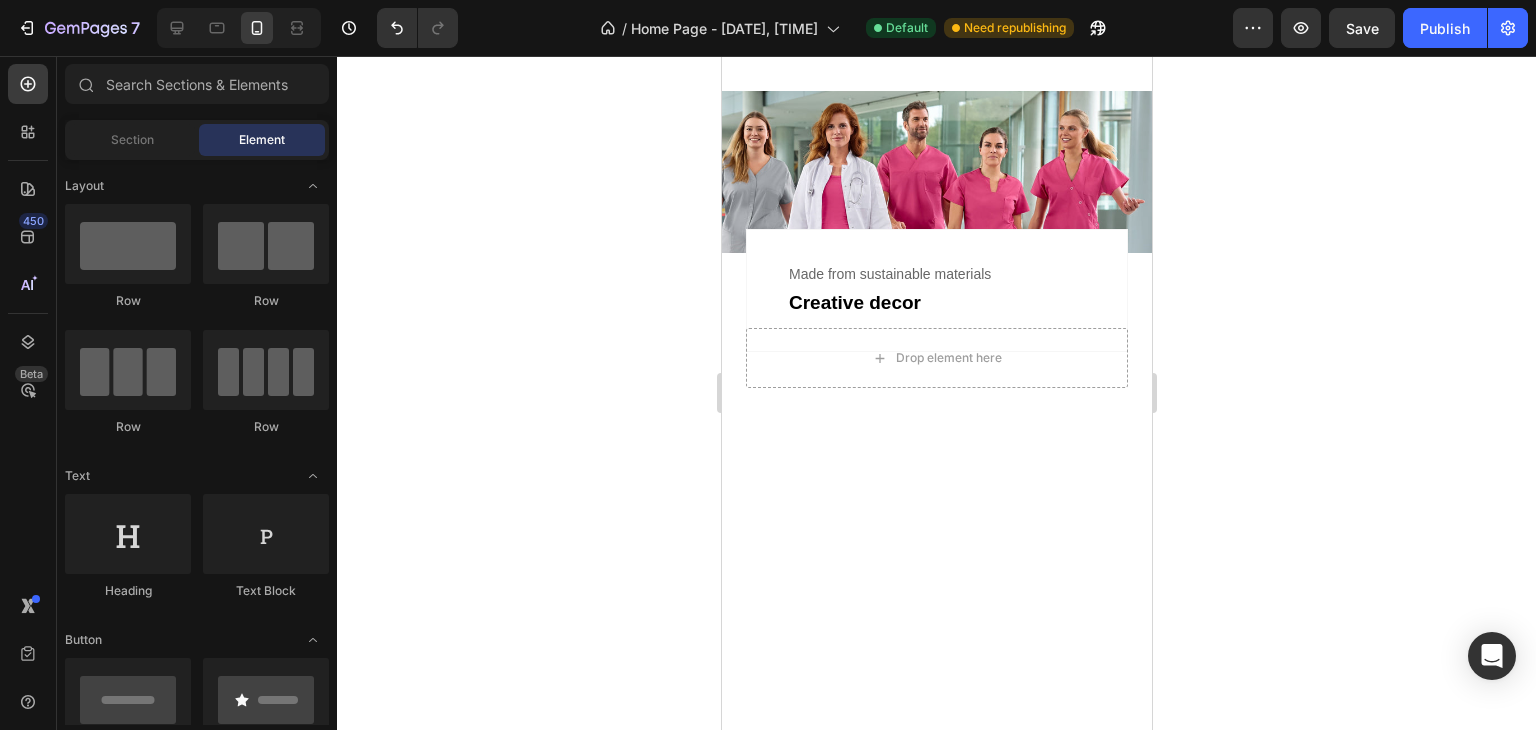 click at bounding box center (936, 1383) 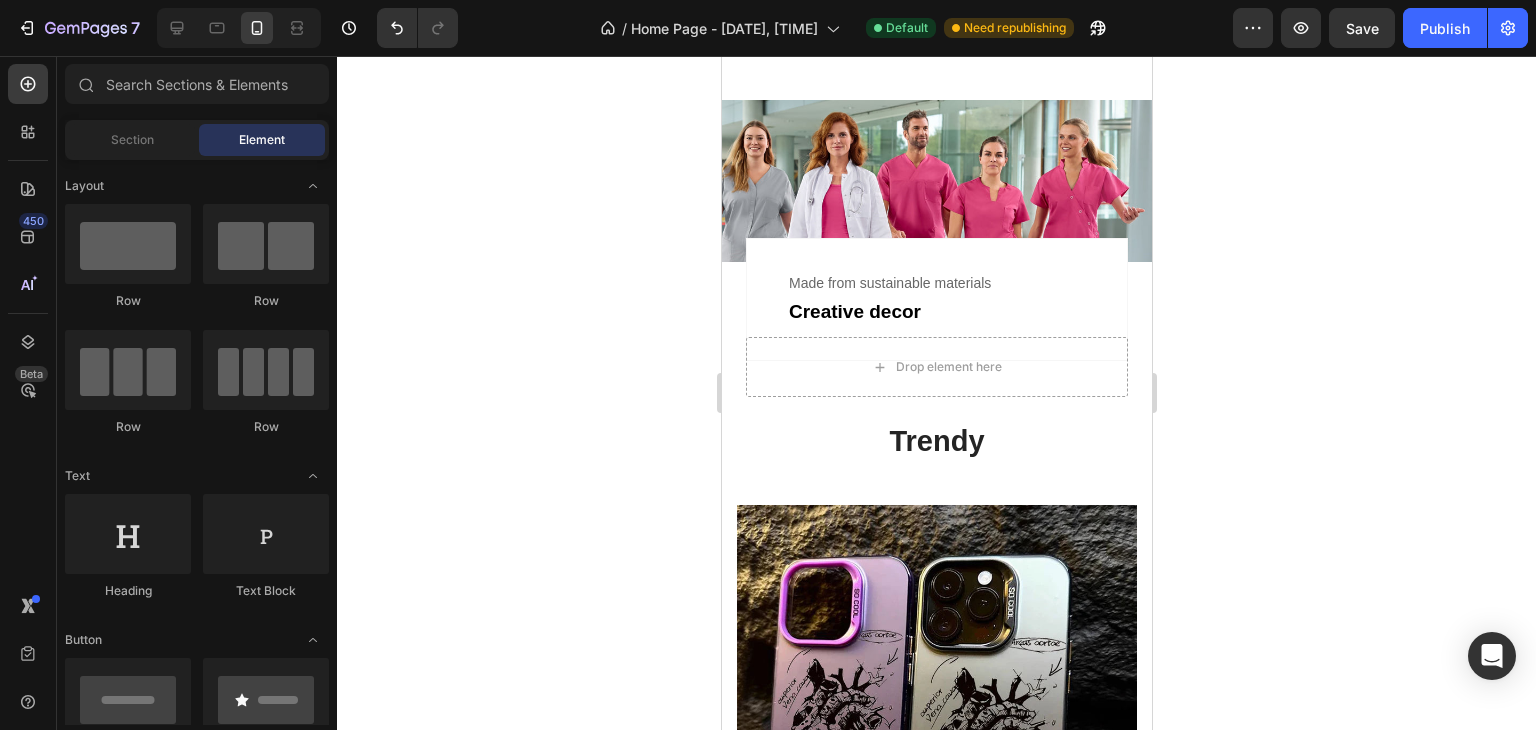 scroll, scrollTop: 3782, scrollLeft: 0, axis: vertical 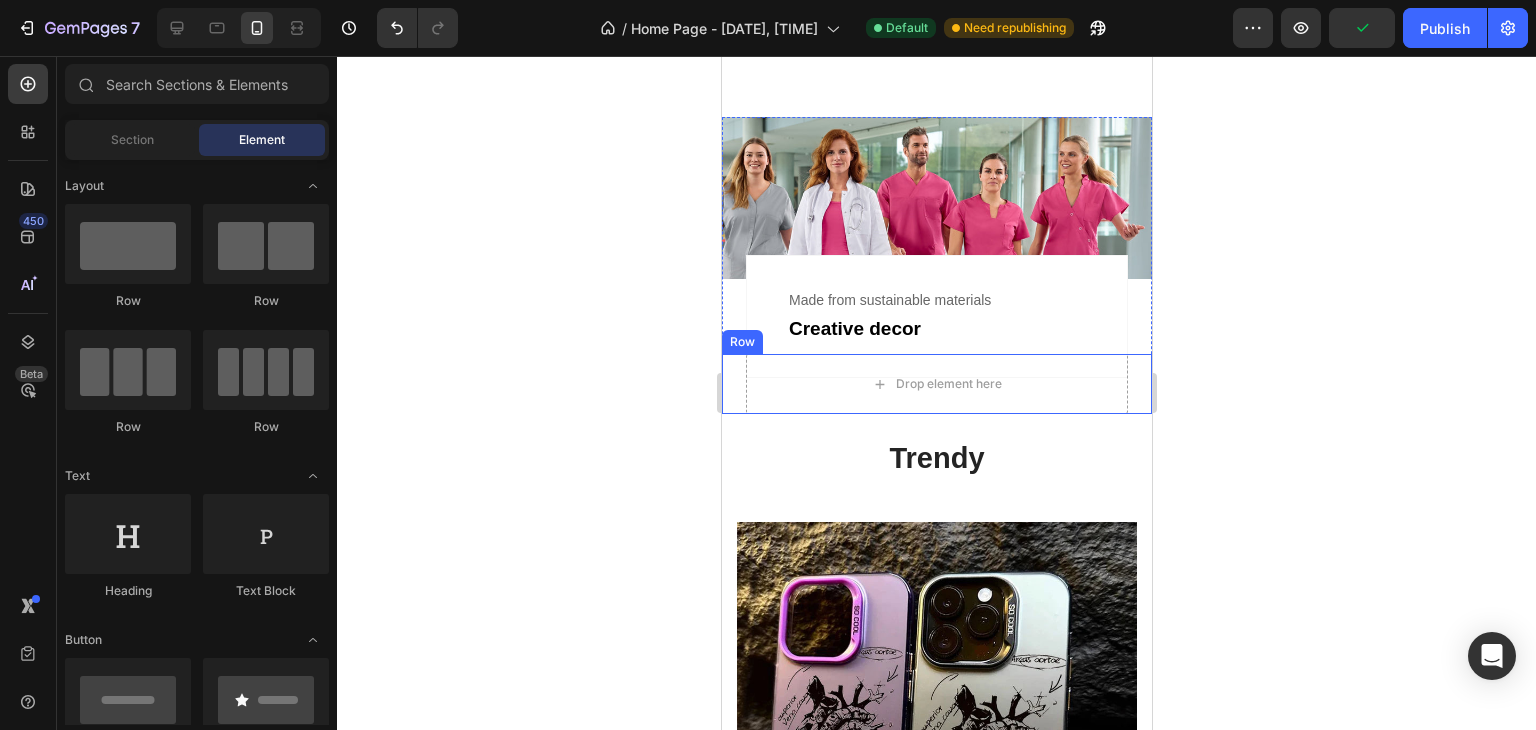click on "Drop element here Row" at bounding box center (936, 384) 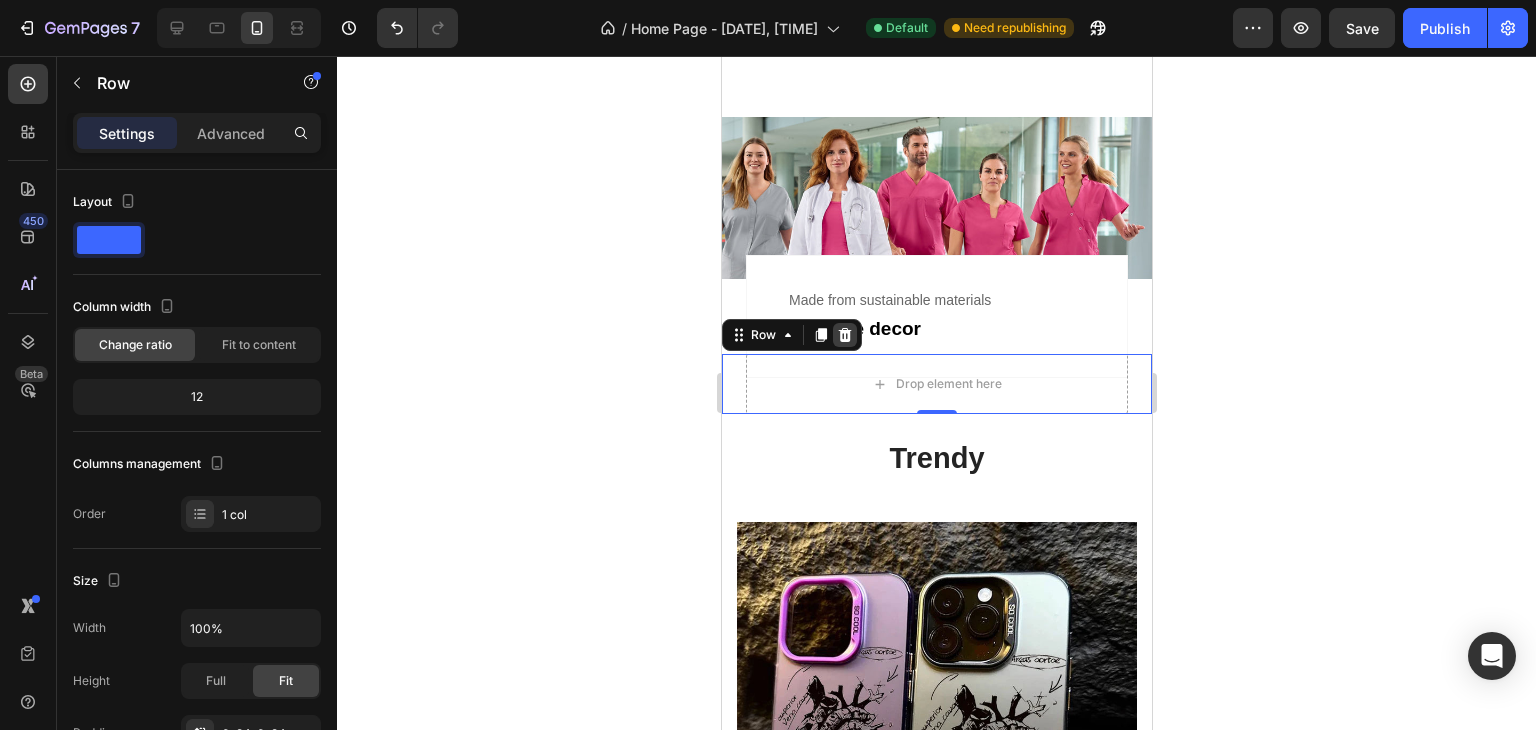 click 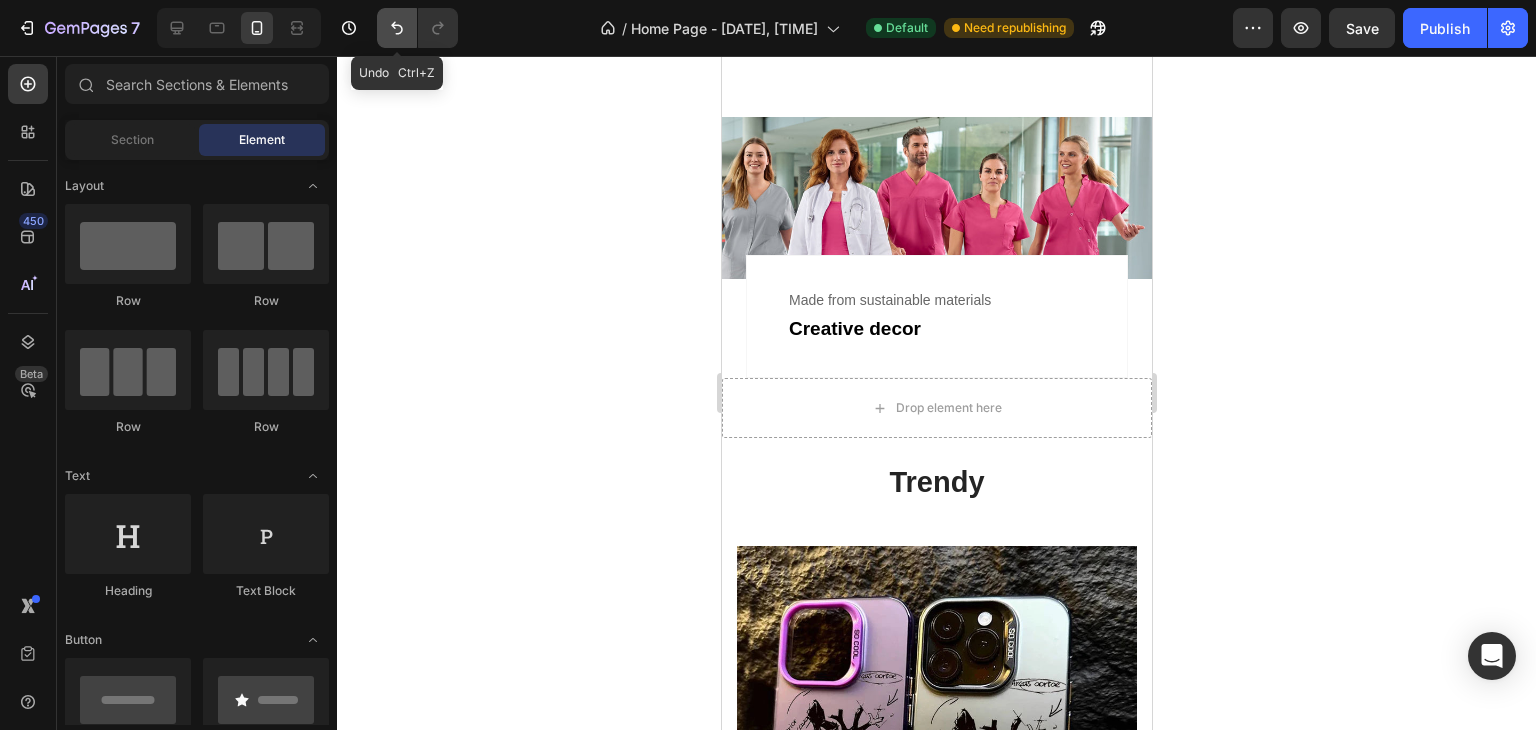 click 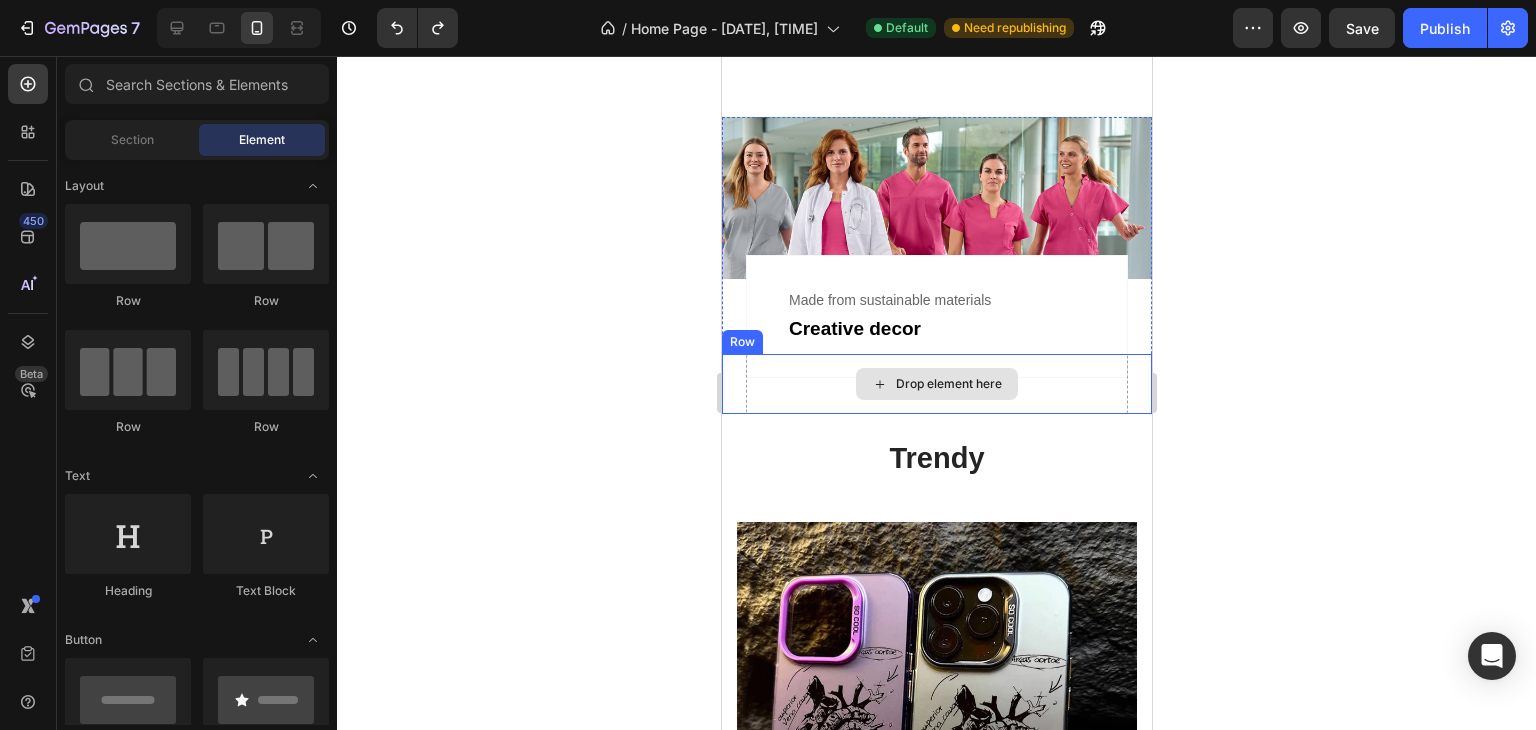 click on "Drop element here" at bounding box center (936, 384) 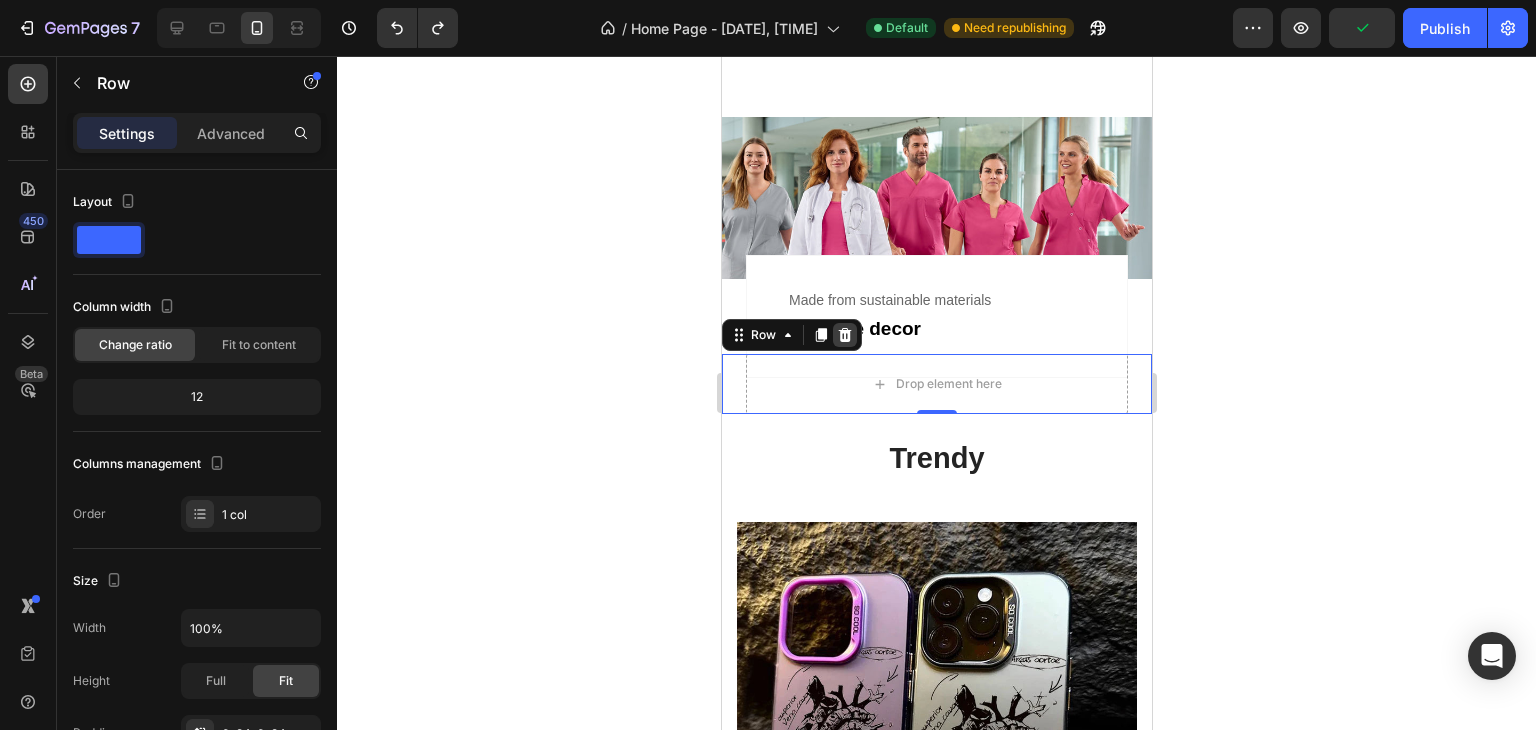 click 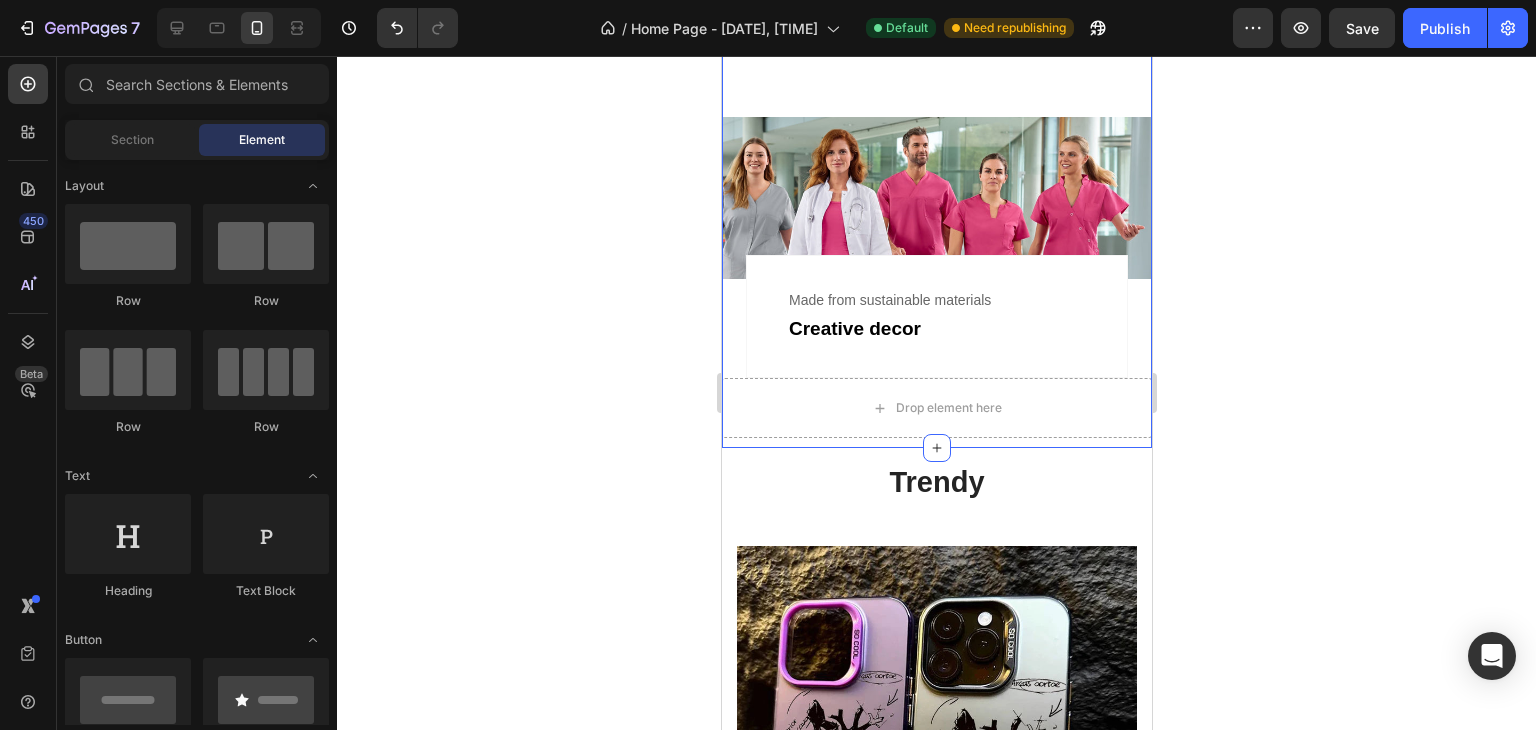 click on "[NUMBER]% of the profit from these collections will be donated to environmental organizations Text Green is our passion Heading Row Image Made from sustainable materials Text Creative decor Text Row Row Drop element here Row Section [NUMBER]" at bounding box center [936, 159] 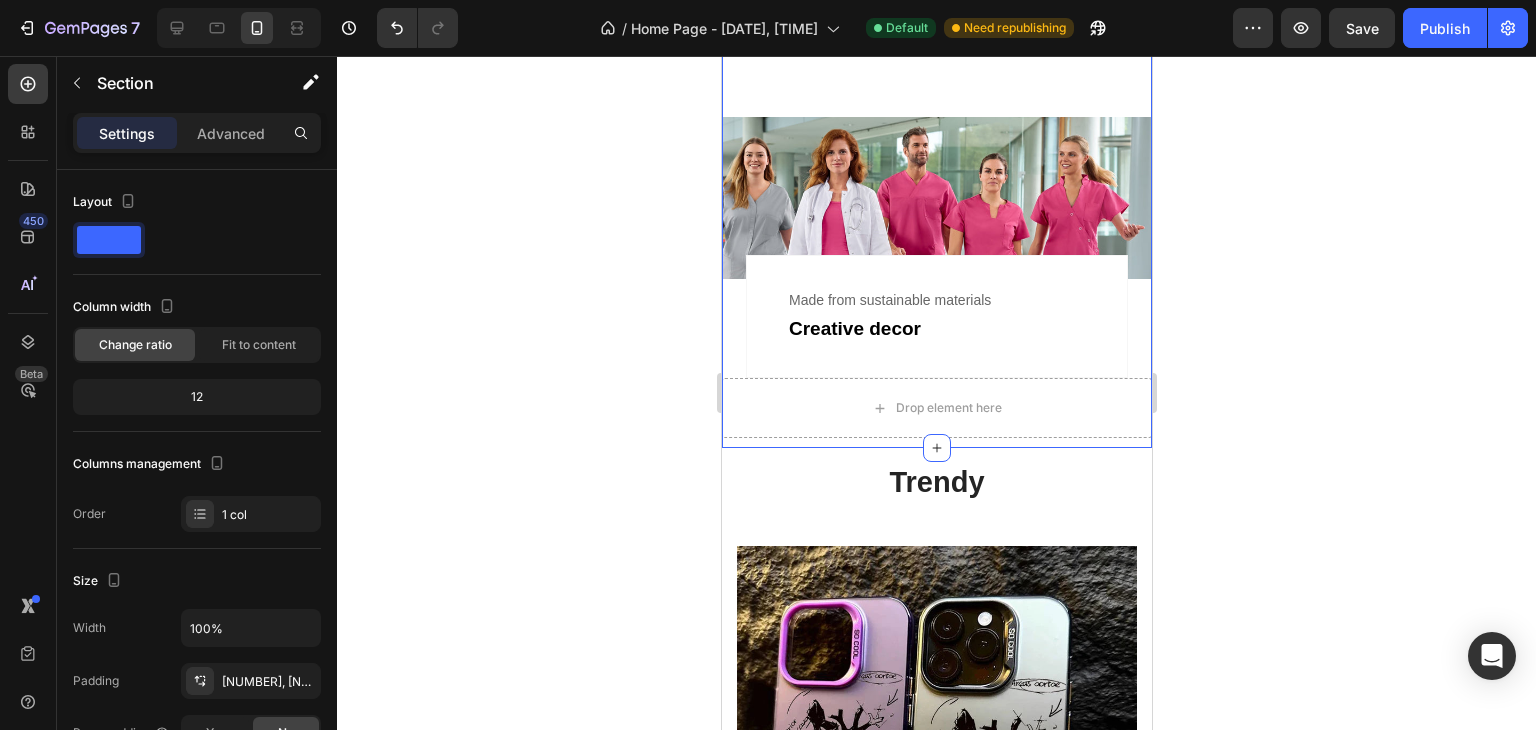 click 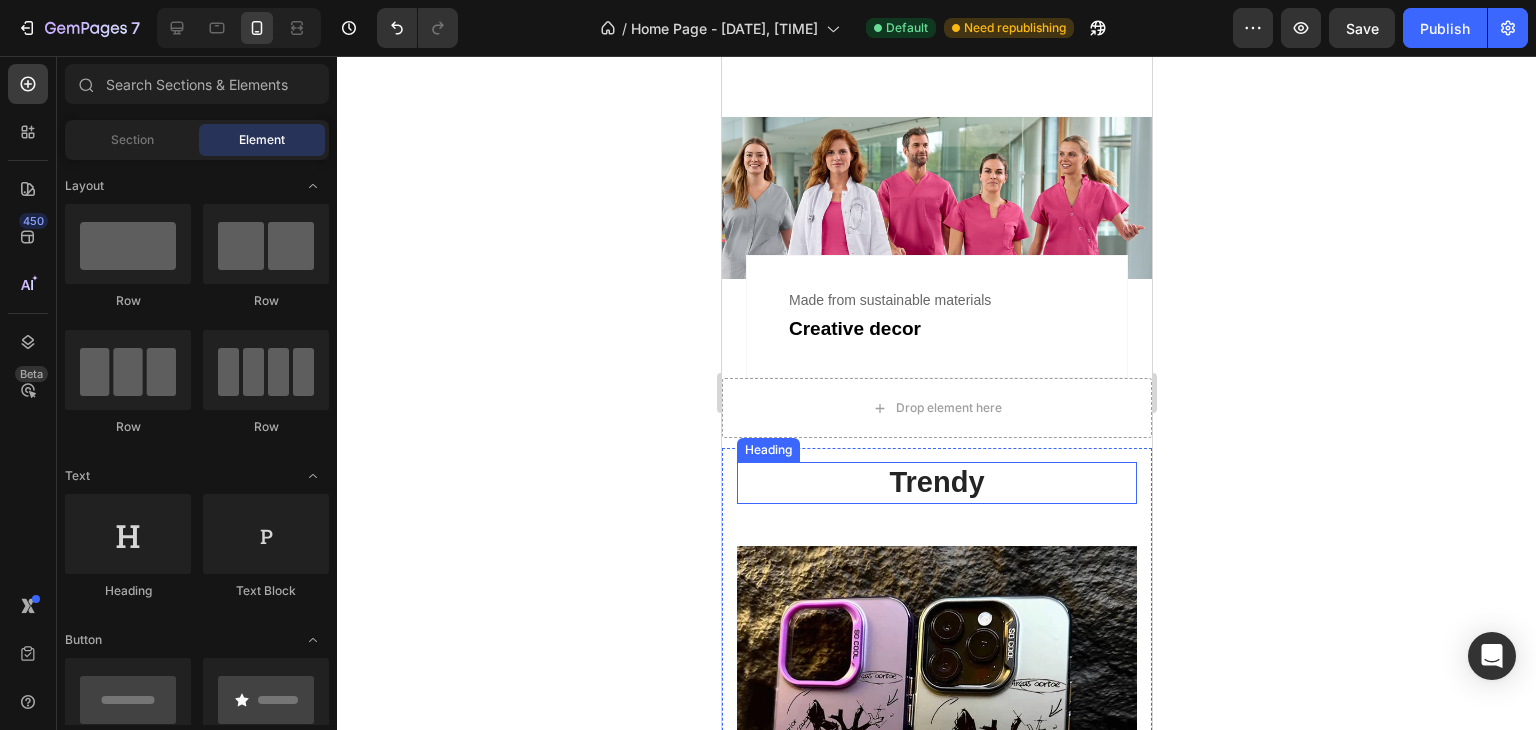 click on "Trendy" at bounding box center [936, 483] 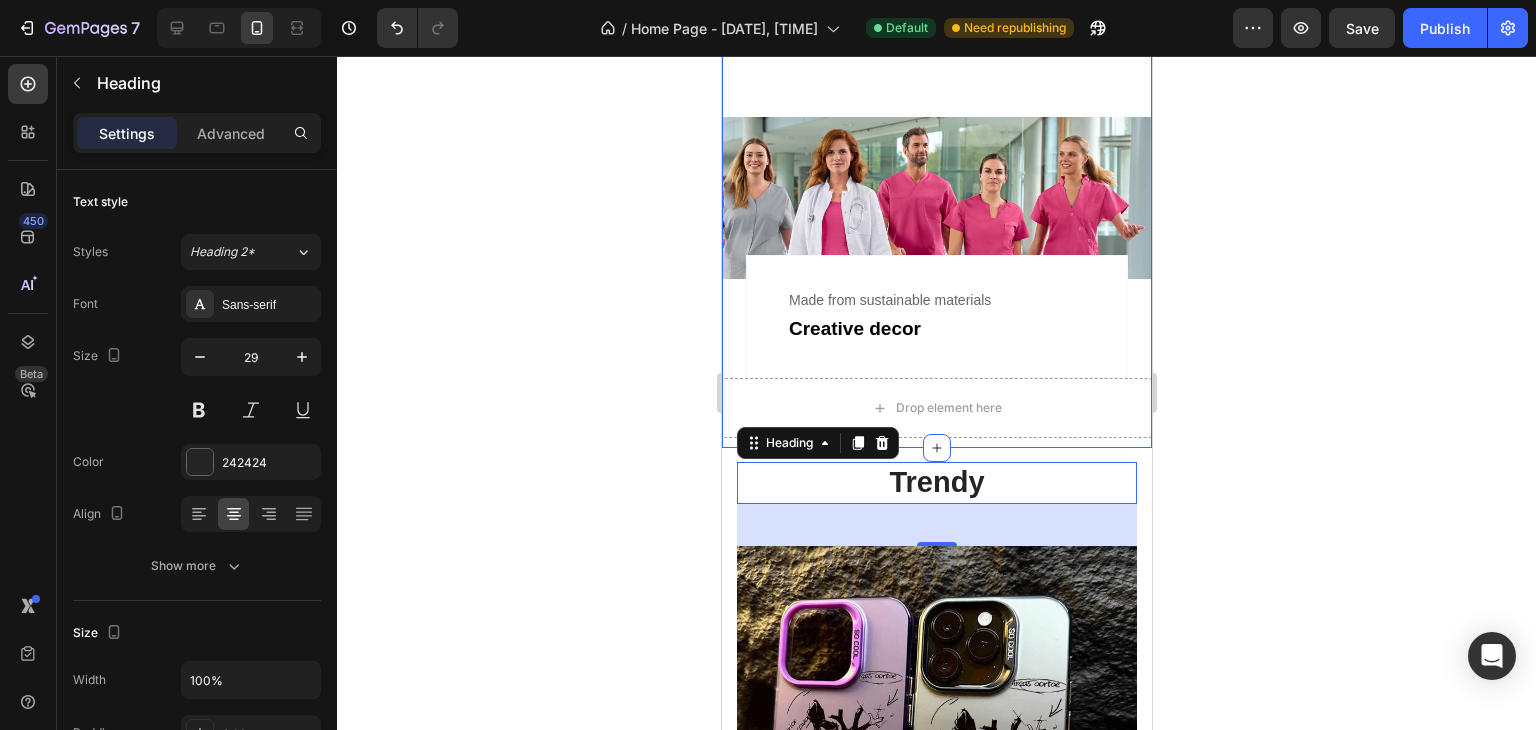 click on "[NUMBER]% of the profit from these collections will be donated to environmental organizations Text Green is our passion Heading Row Image Made from sustainable materials Text Creative decor Text Row Row Drop element here Row Section [NUMBER]" at bounding box center (936, 159) 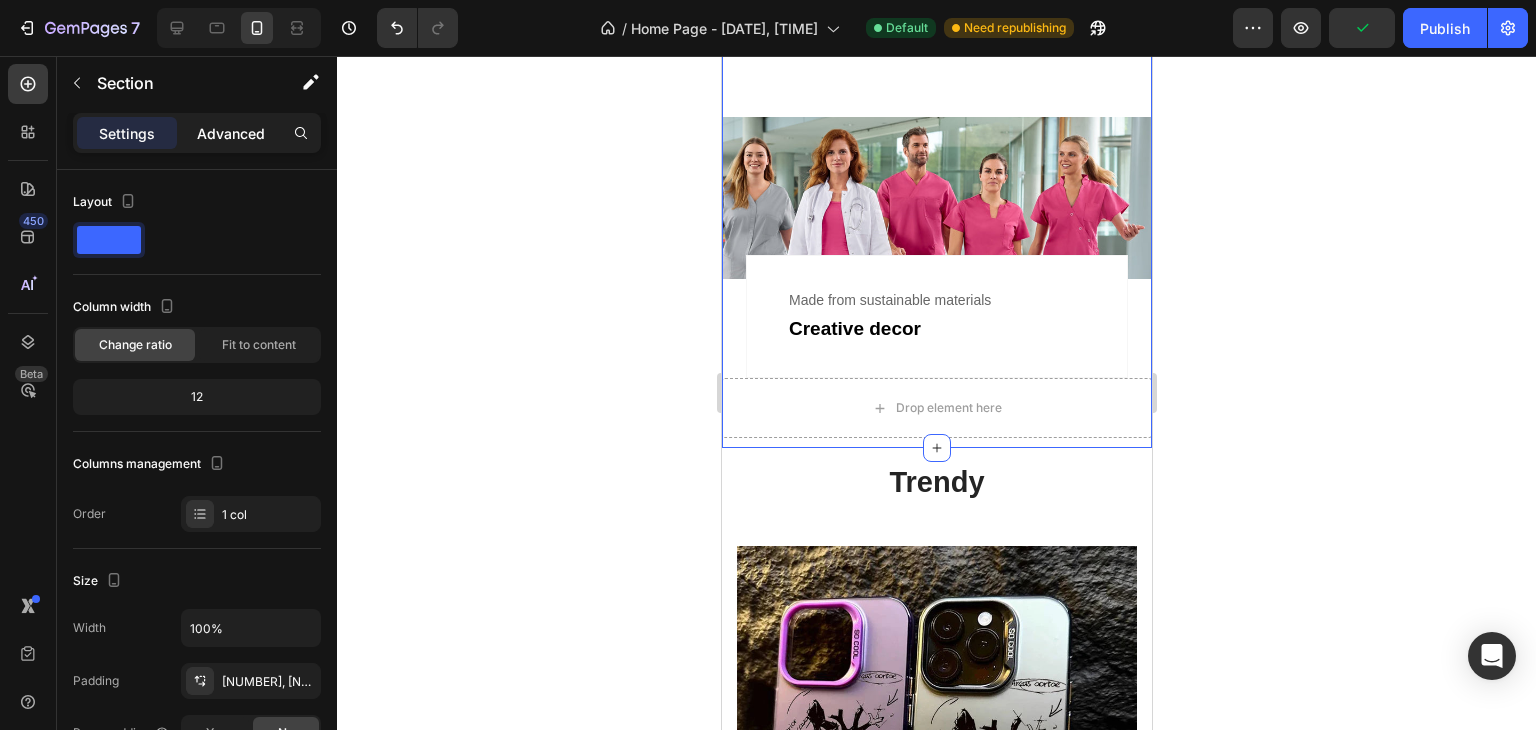 click on "Advanced" at bounding box center (231, 133) 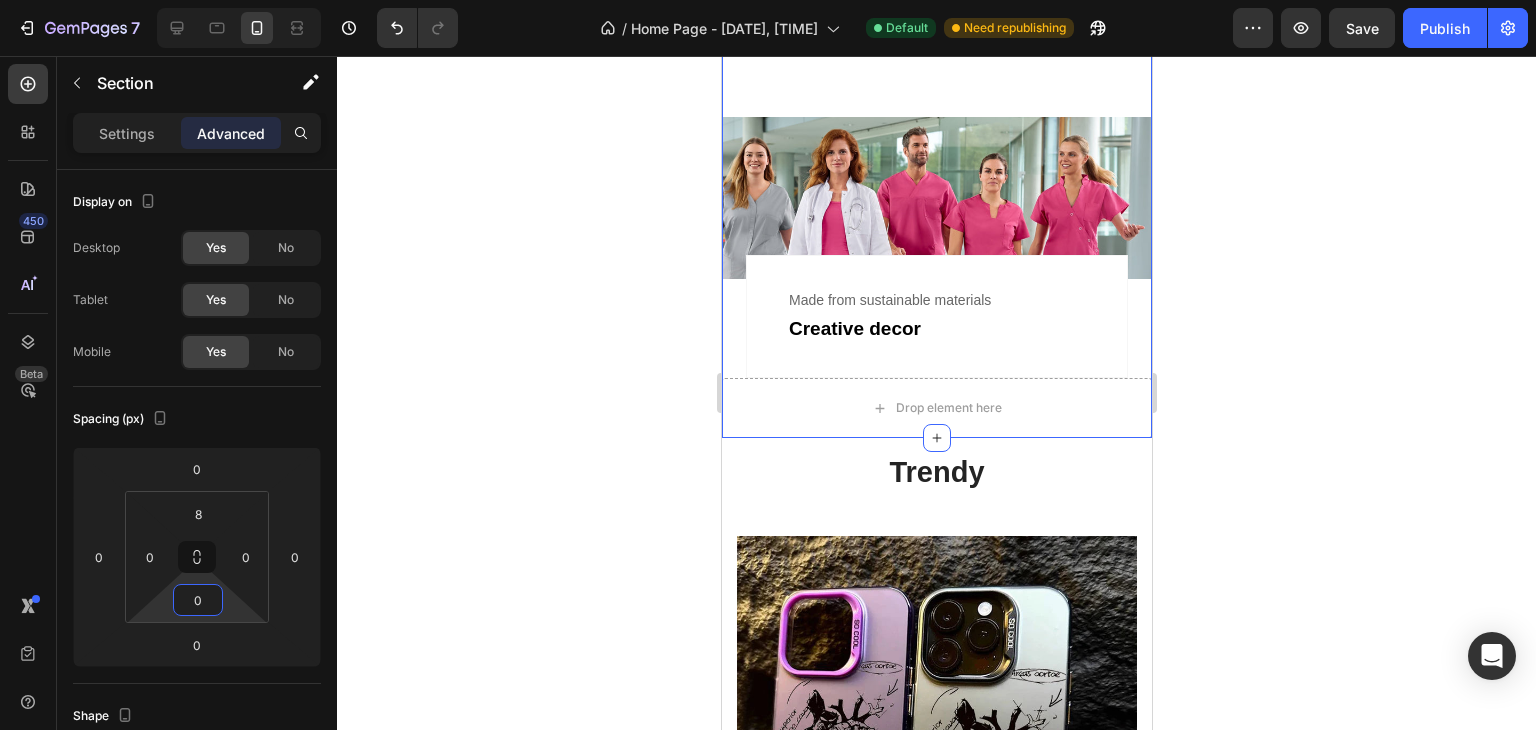 drag, startPoint x: 225, startPoint y: 599, endPoint x: 224, endPoint y: 615, distance: 16.03122 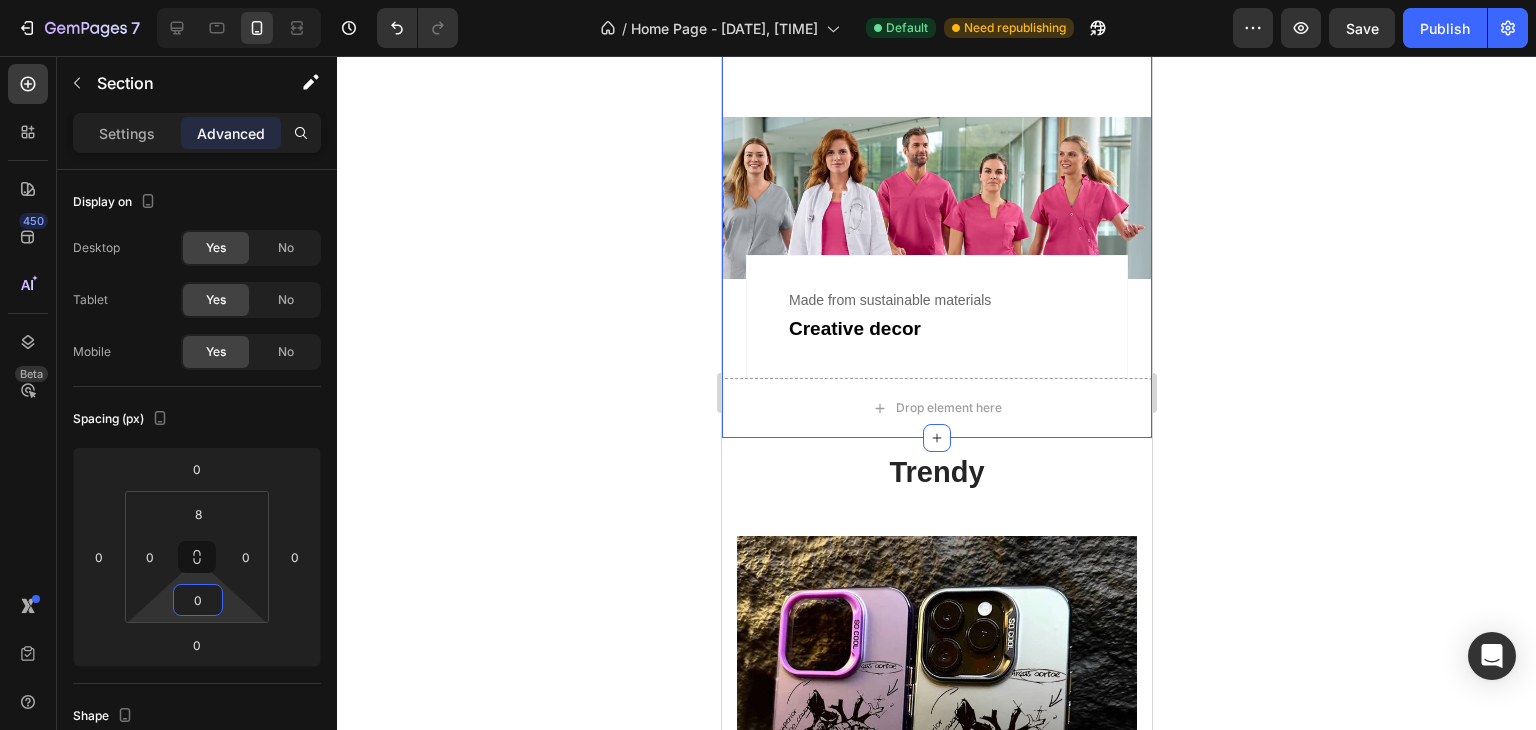 click on "[NUMBER] / Home Page - [DATE], [TIME] Default Need republishing Preview Save Publish [NUMBER] Beta Sections([NUMBER]) Elements([NUMBER]) Section Element Hero Section Product Detail Brands Trusted Badges Guarantee Product Breakdown How to use Testimonials Compare Bundle FAQs Social Proof Brand Story Product List Collection Blog List Contact Sticky Add to Cart Custom Footer Browse Library [NUMBER] Layout Row Row Row Row Text Heading Text Block Button Button Button Media Image Image Row Section" at bounding box center [768, 0] 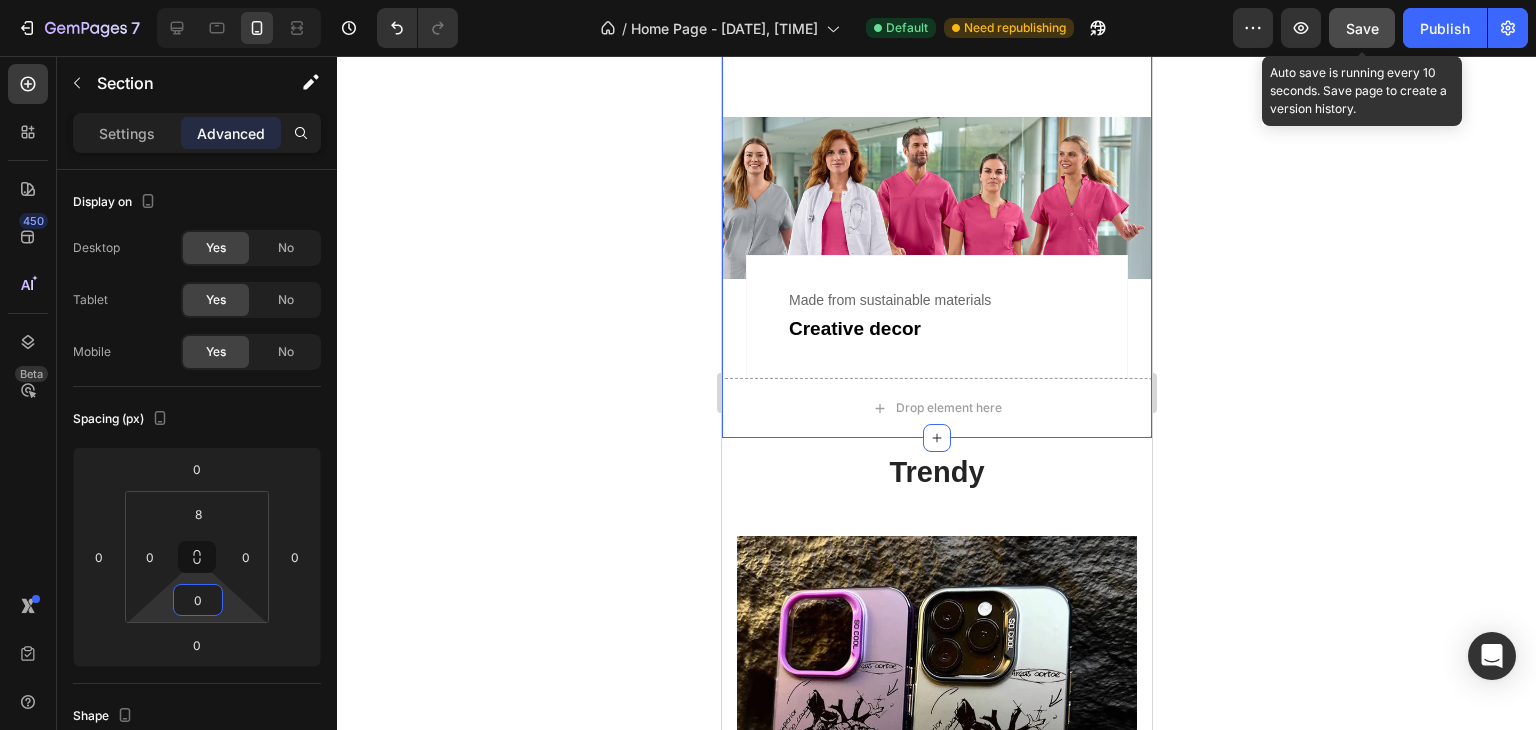 click on "Save" 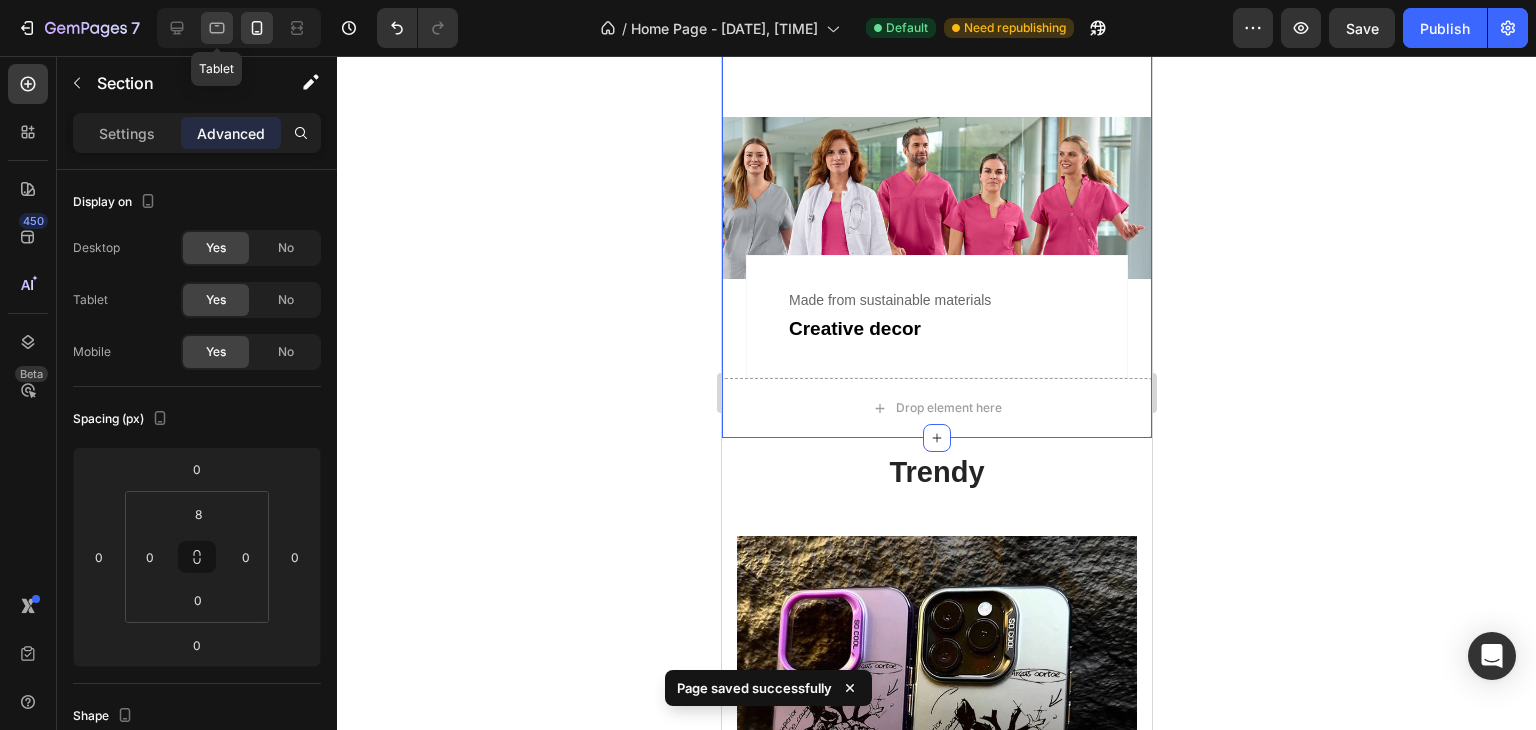 click 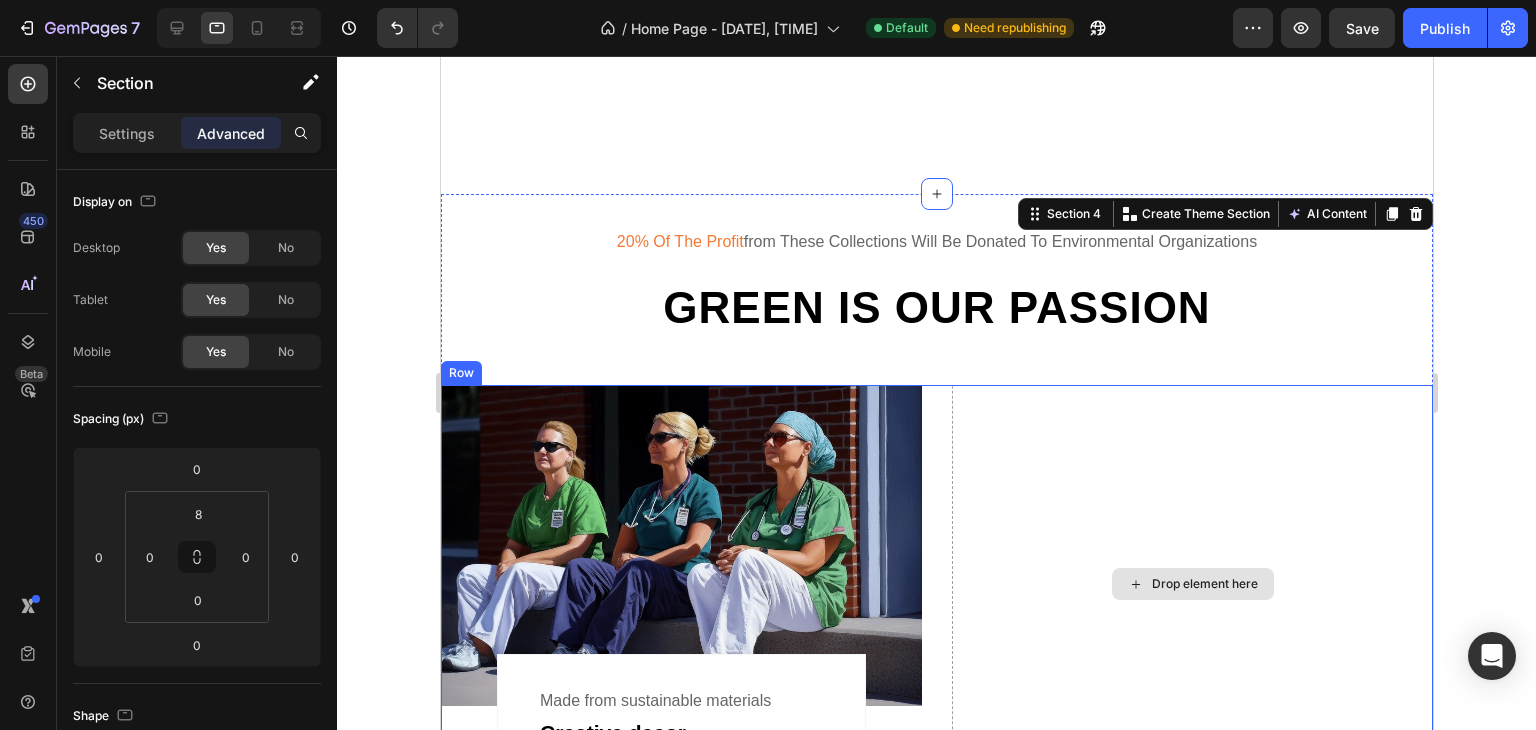 scroll, scrollTop: 3297, scrollLeft: 0, axis: vertical 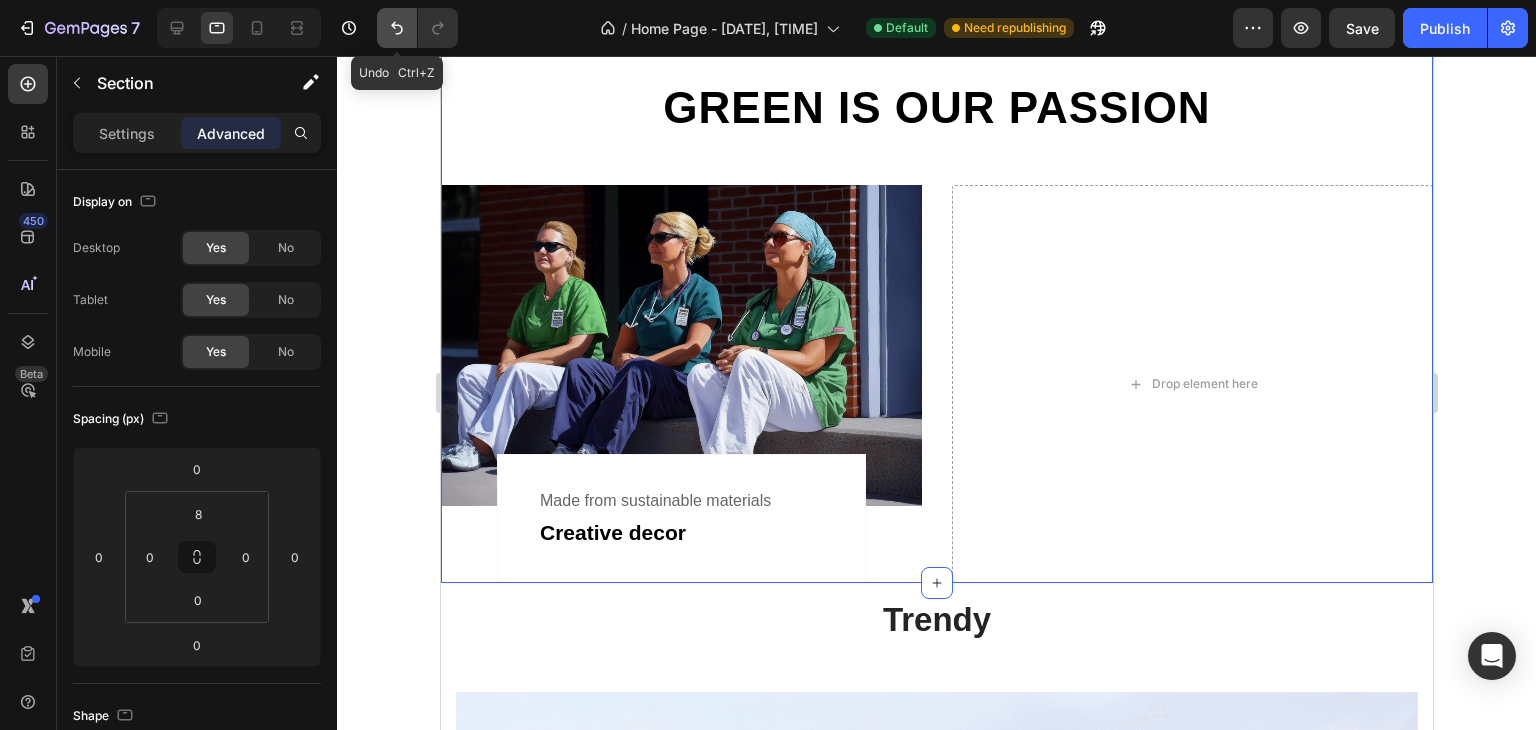click 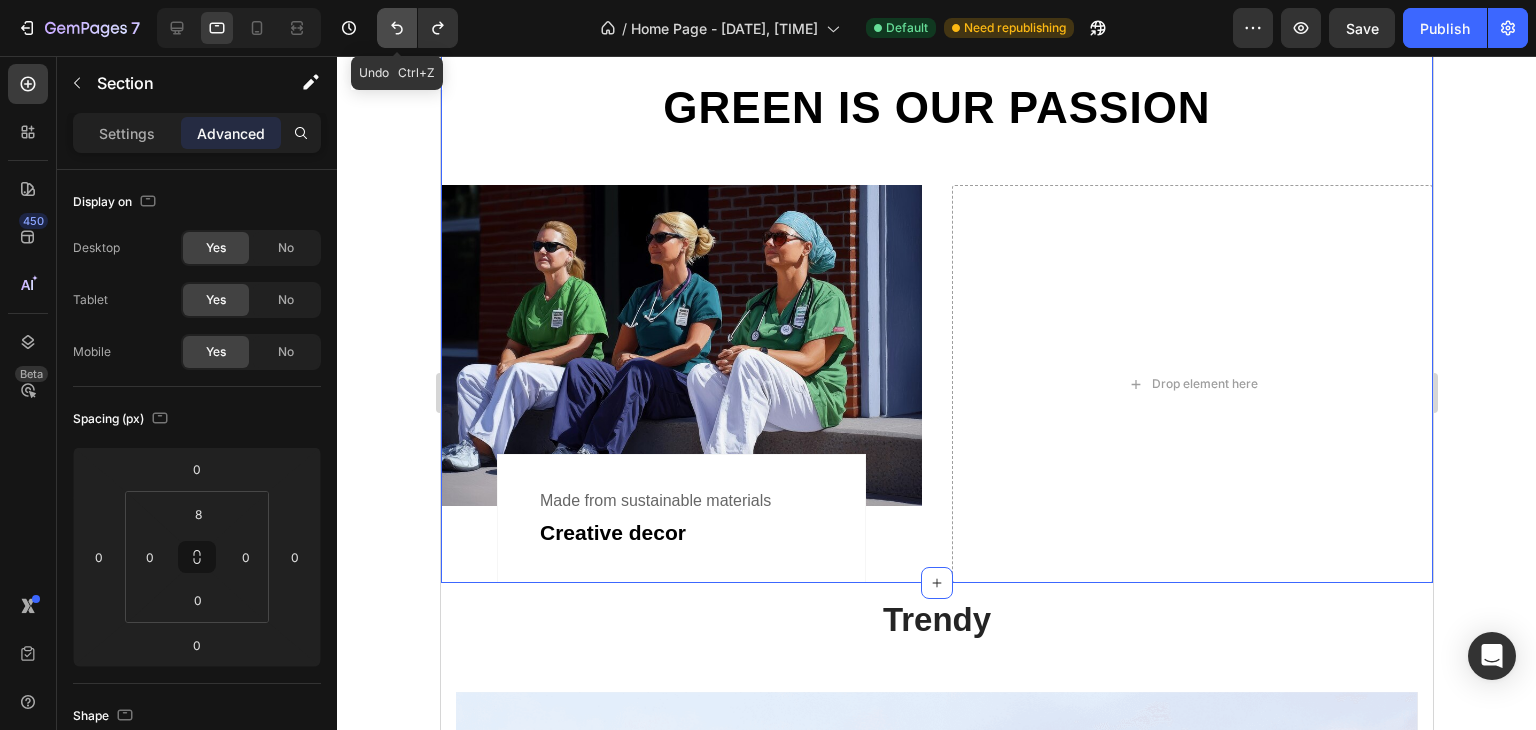click 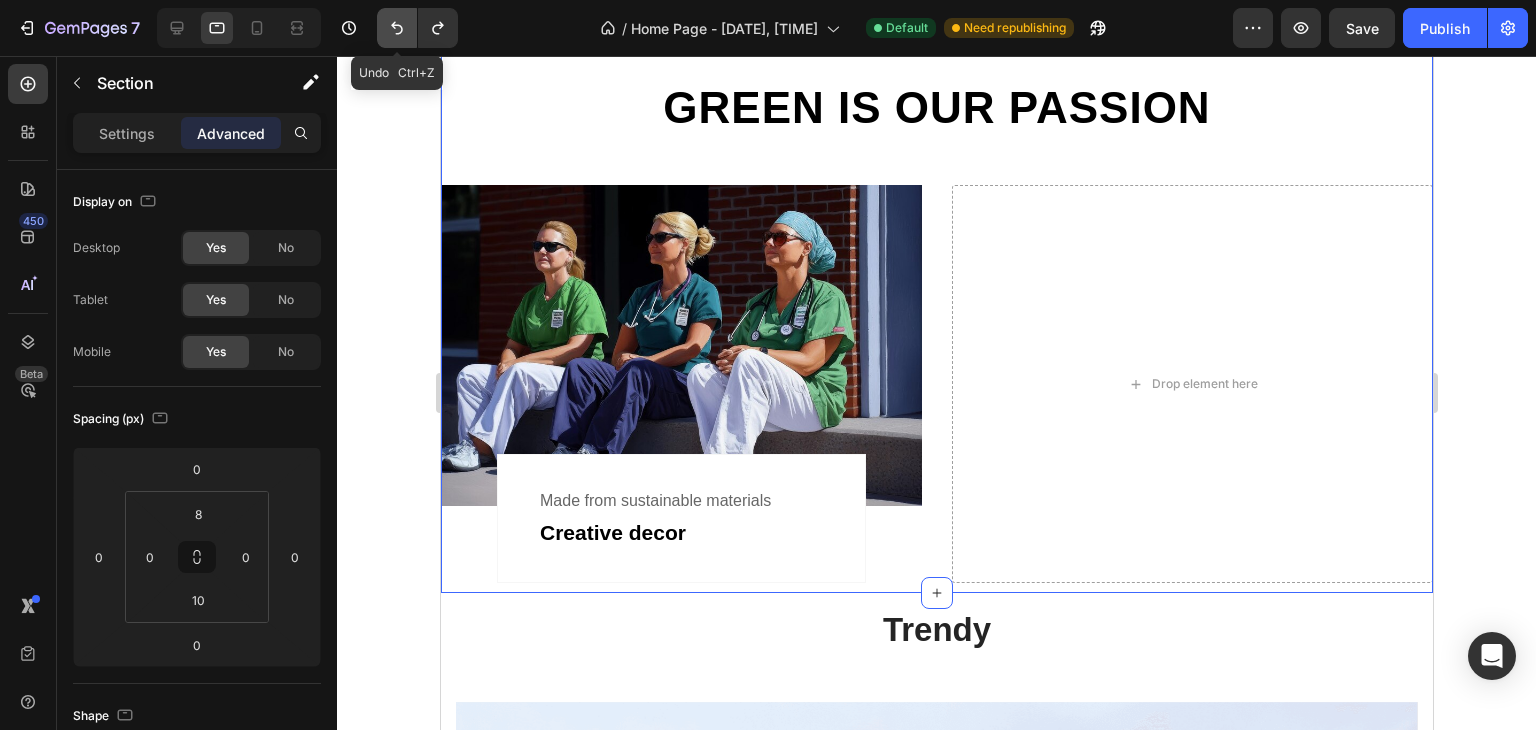 click 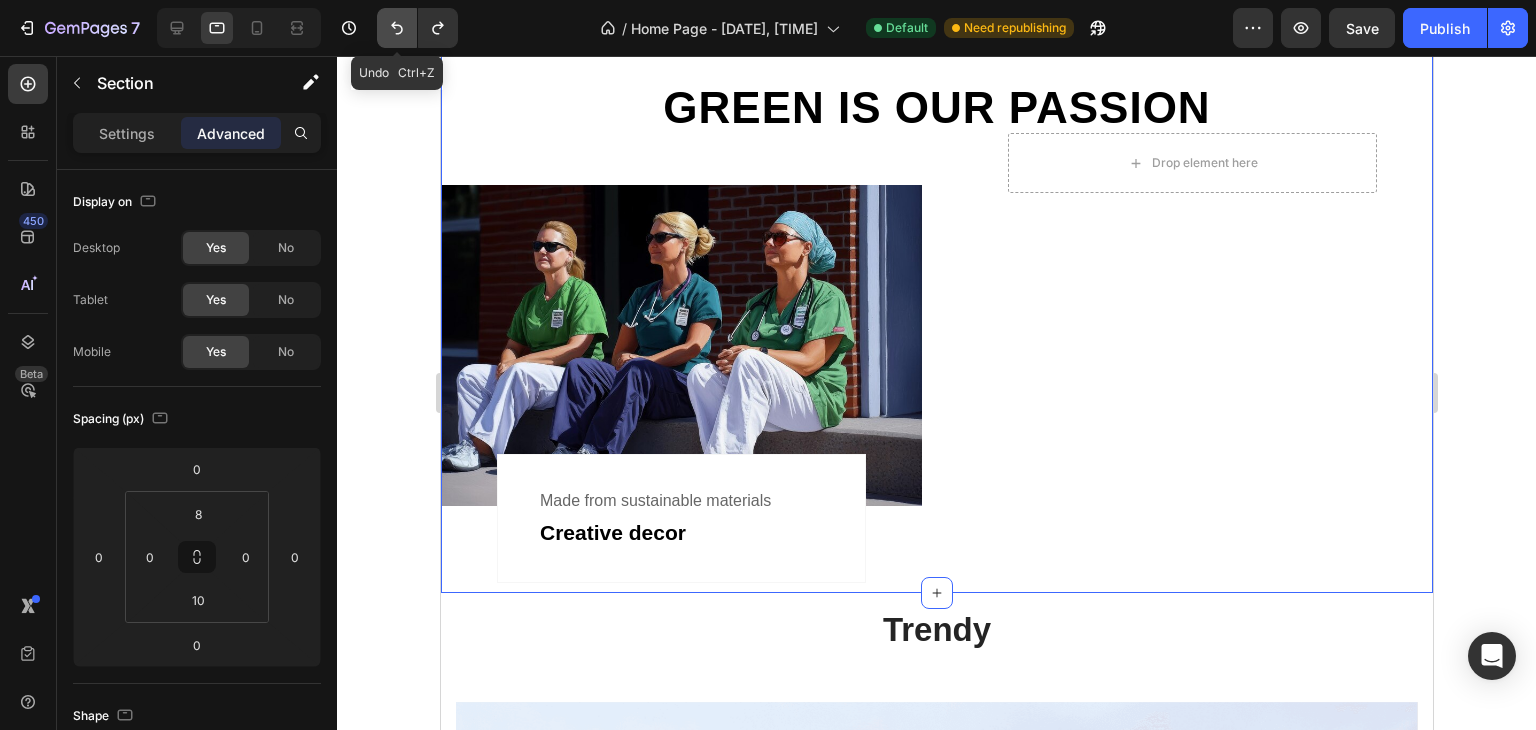 click 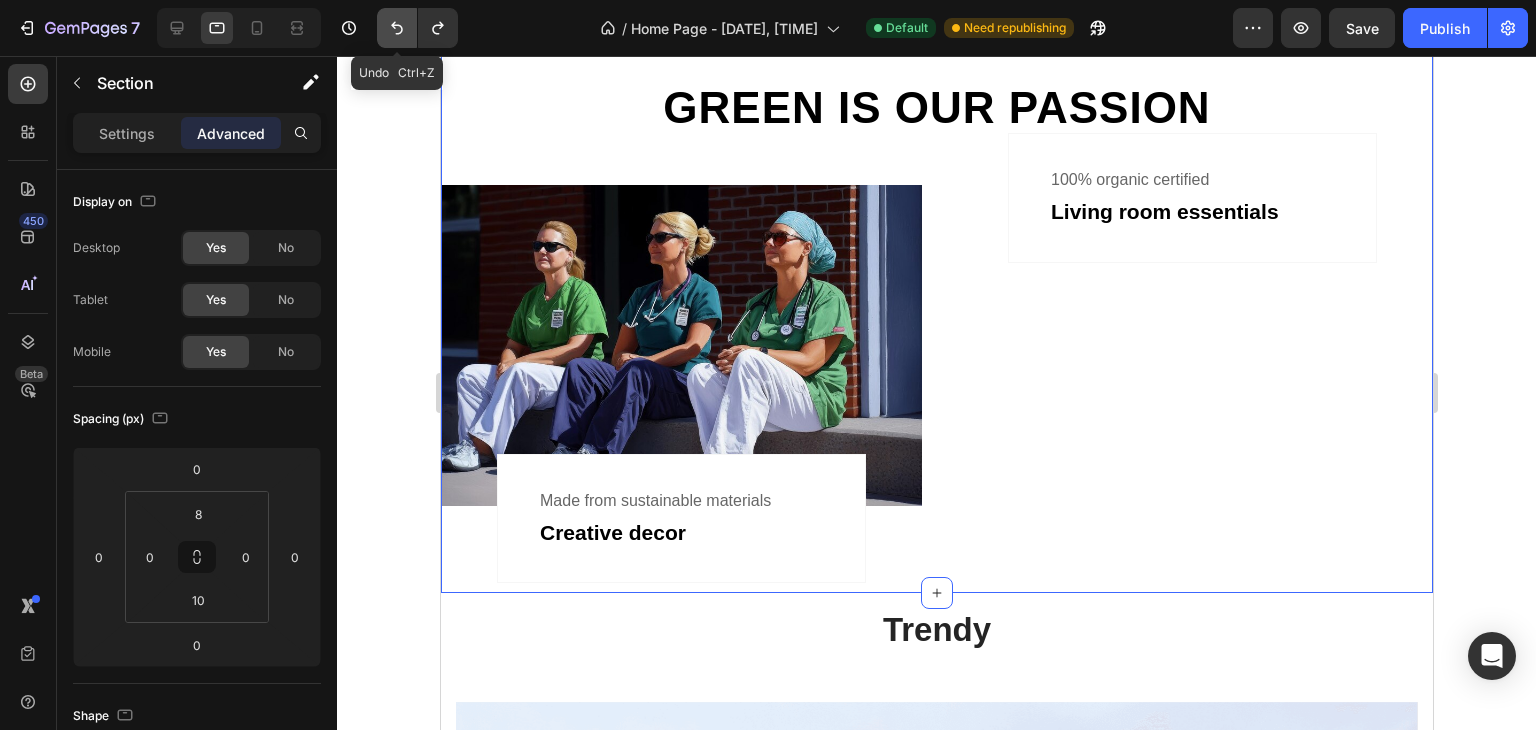 click 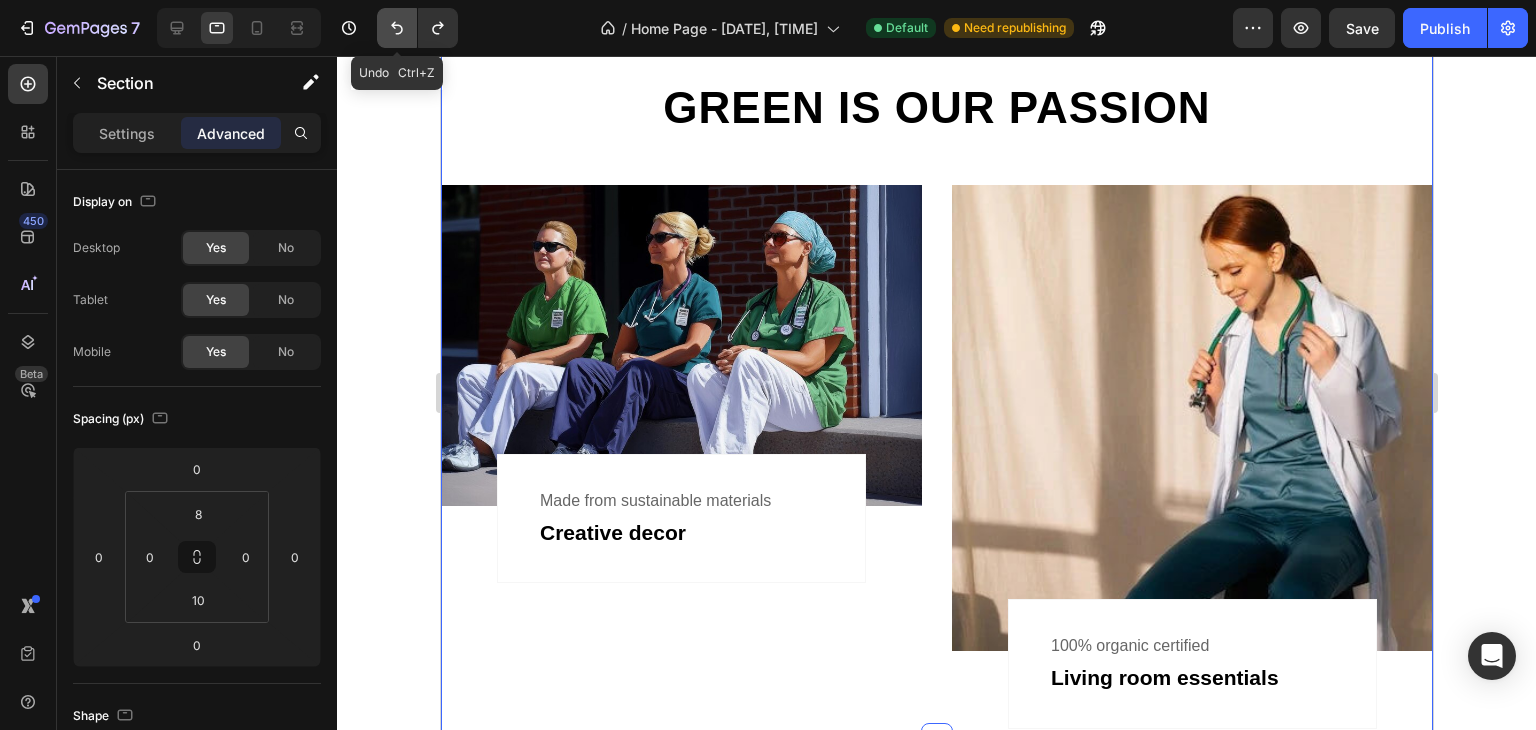 click 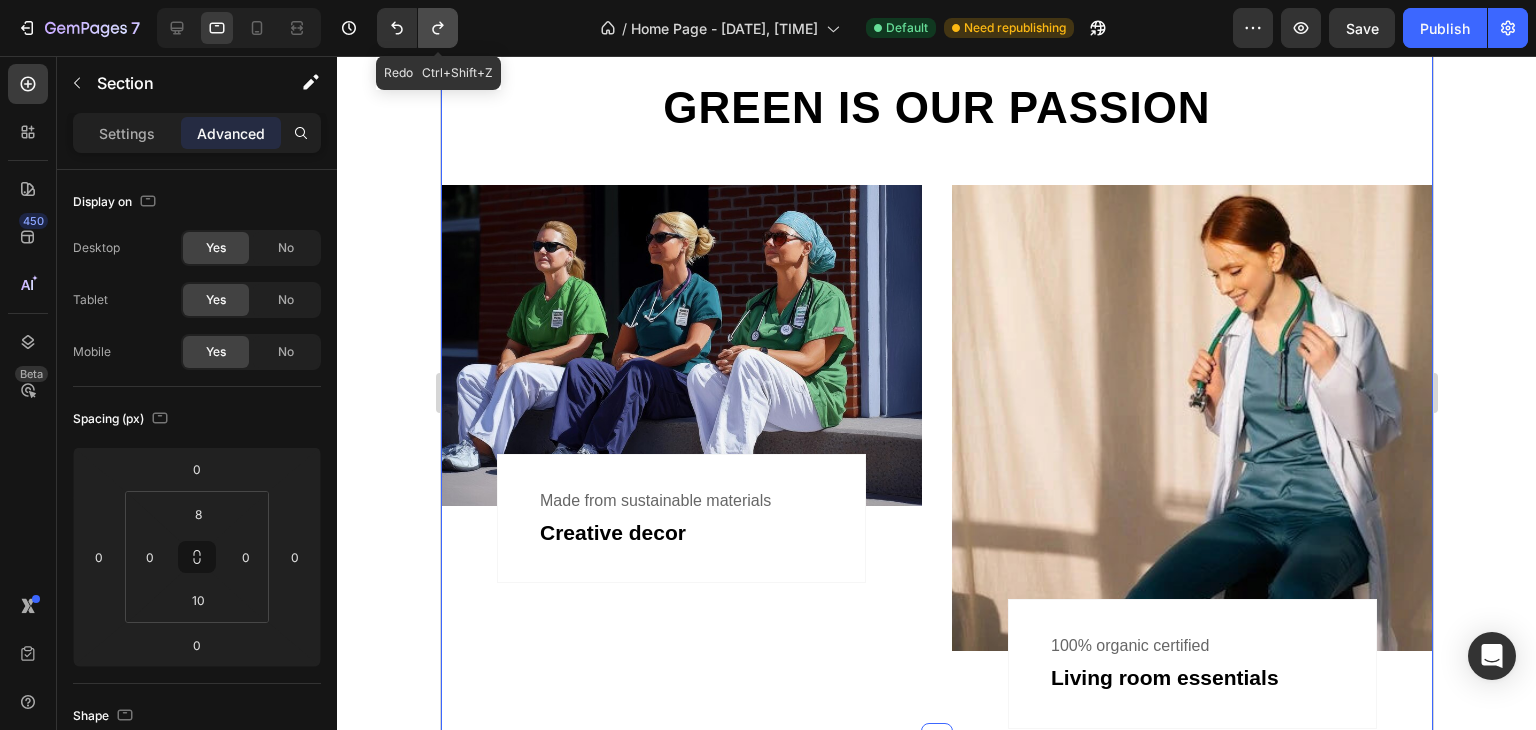 click 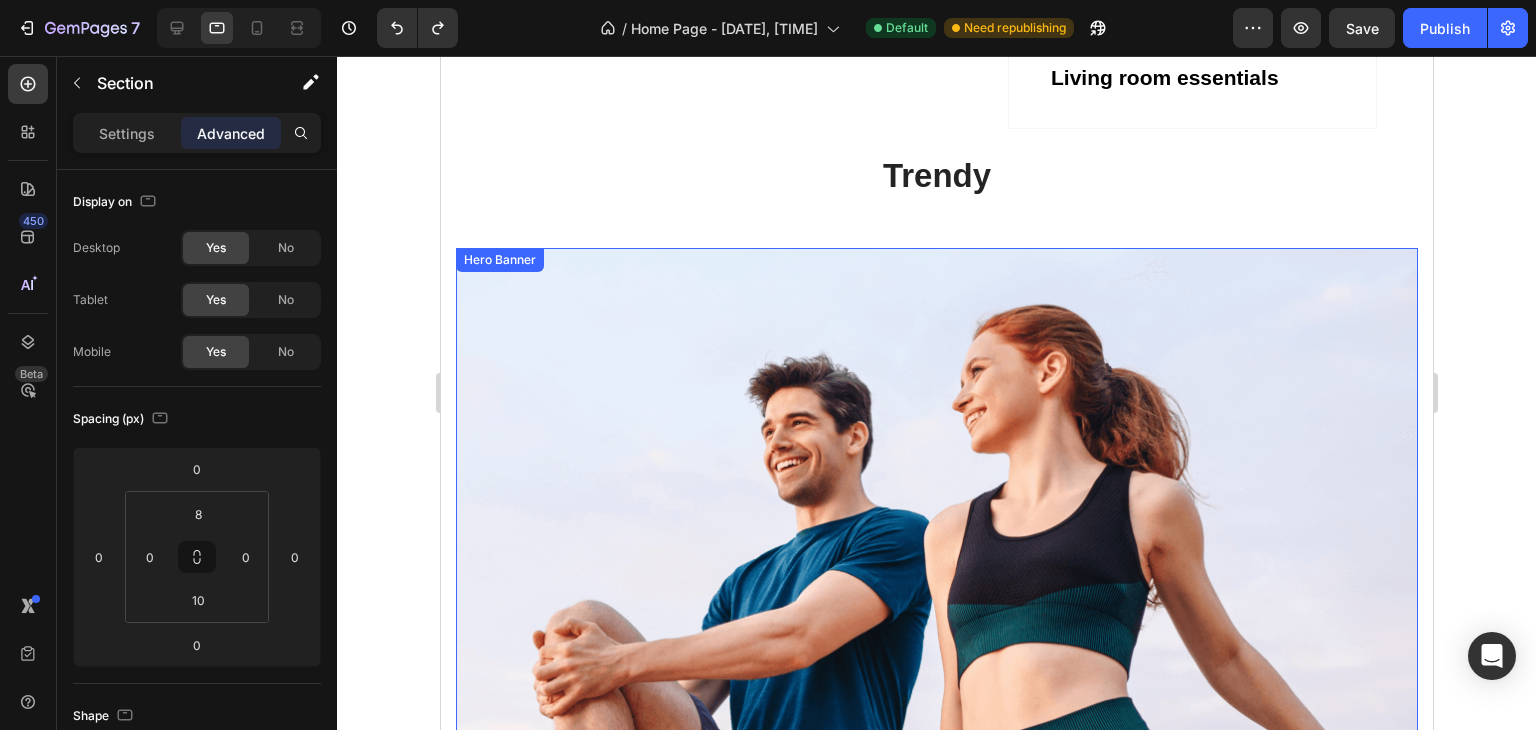 scroll, scrollTop: 3697, scrollLeft: 0, axis: vertical 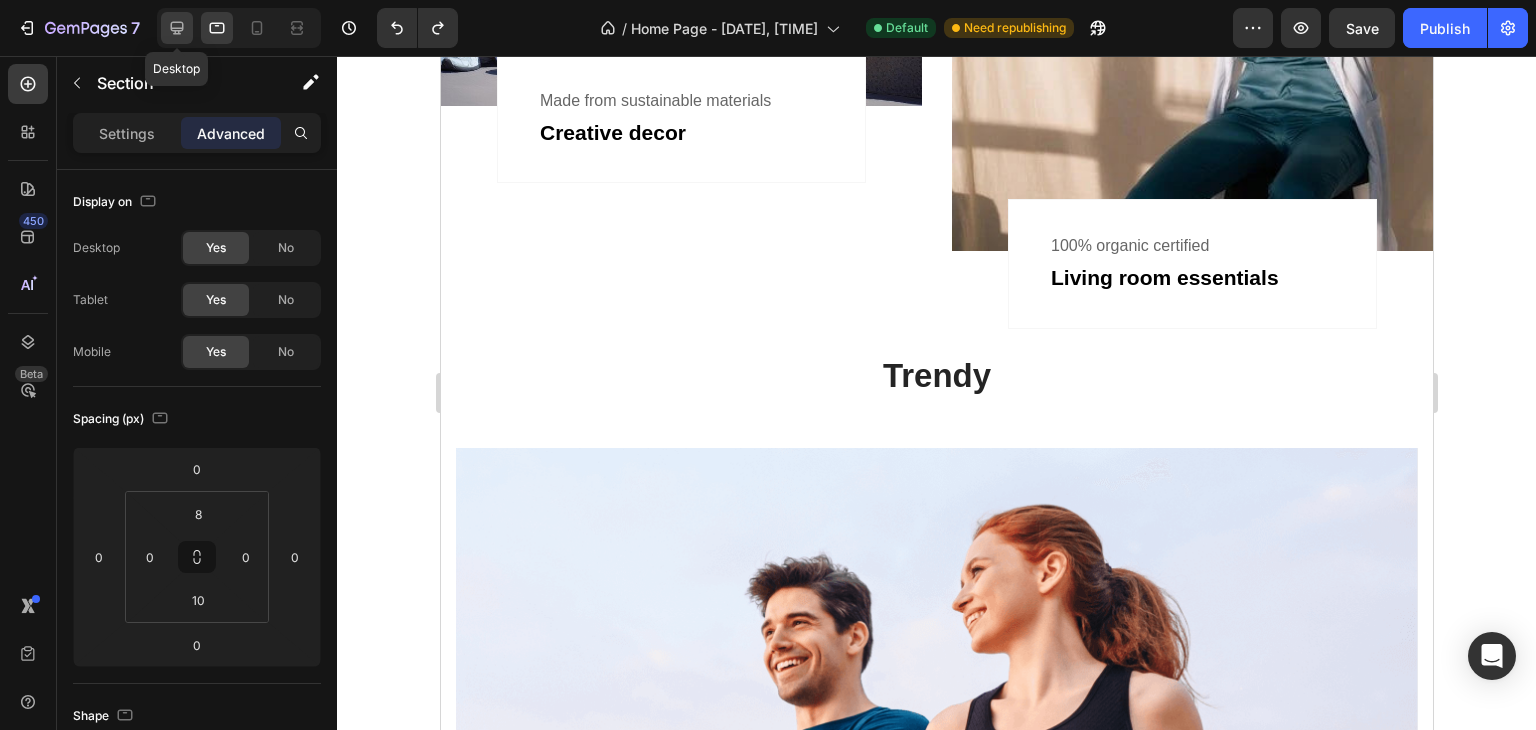 click 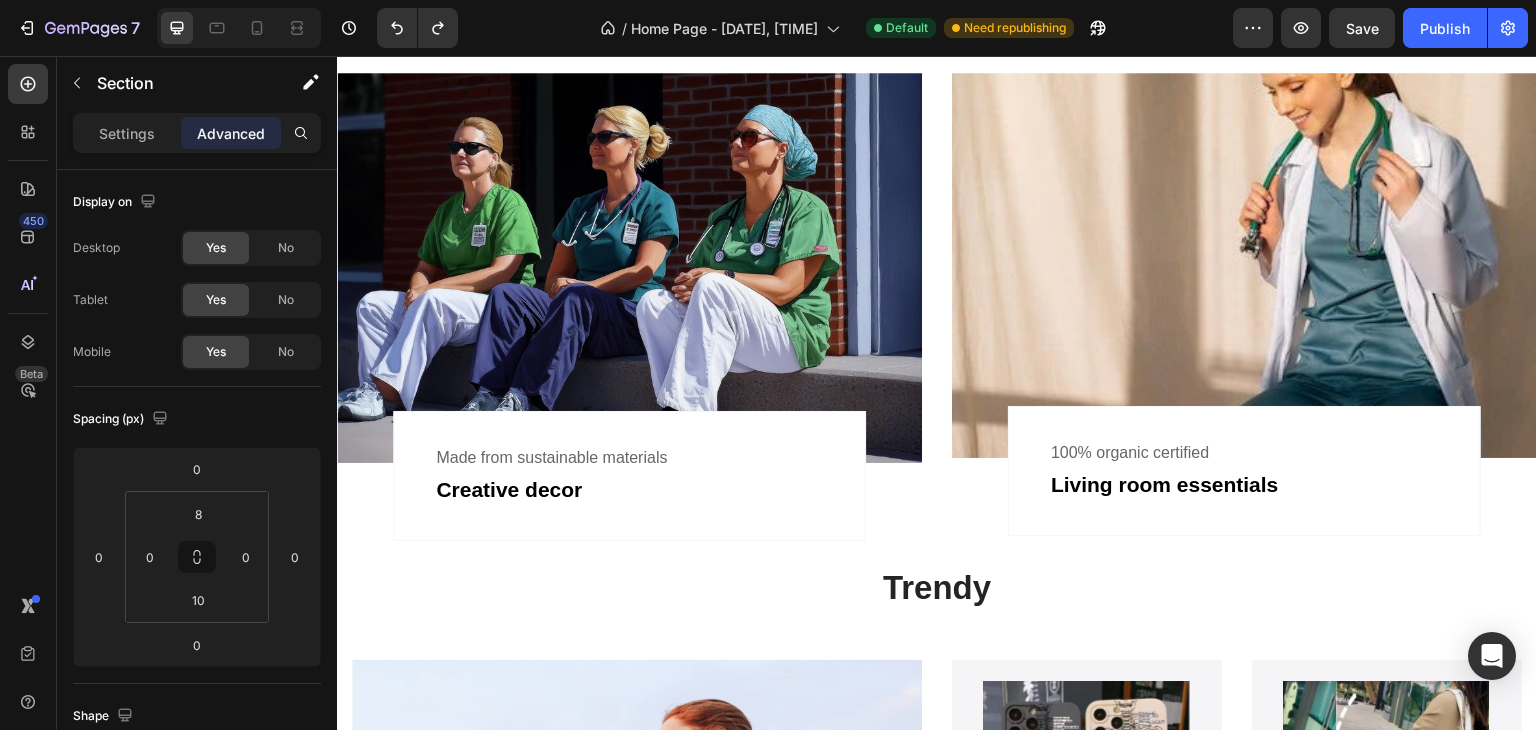 scroll, scrollTop: 3493, scrollLeft: 0, axis: vertical 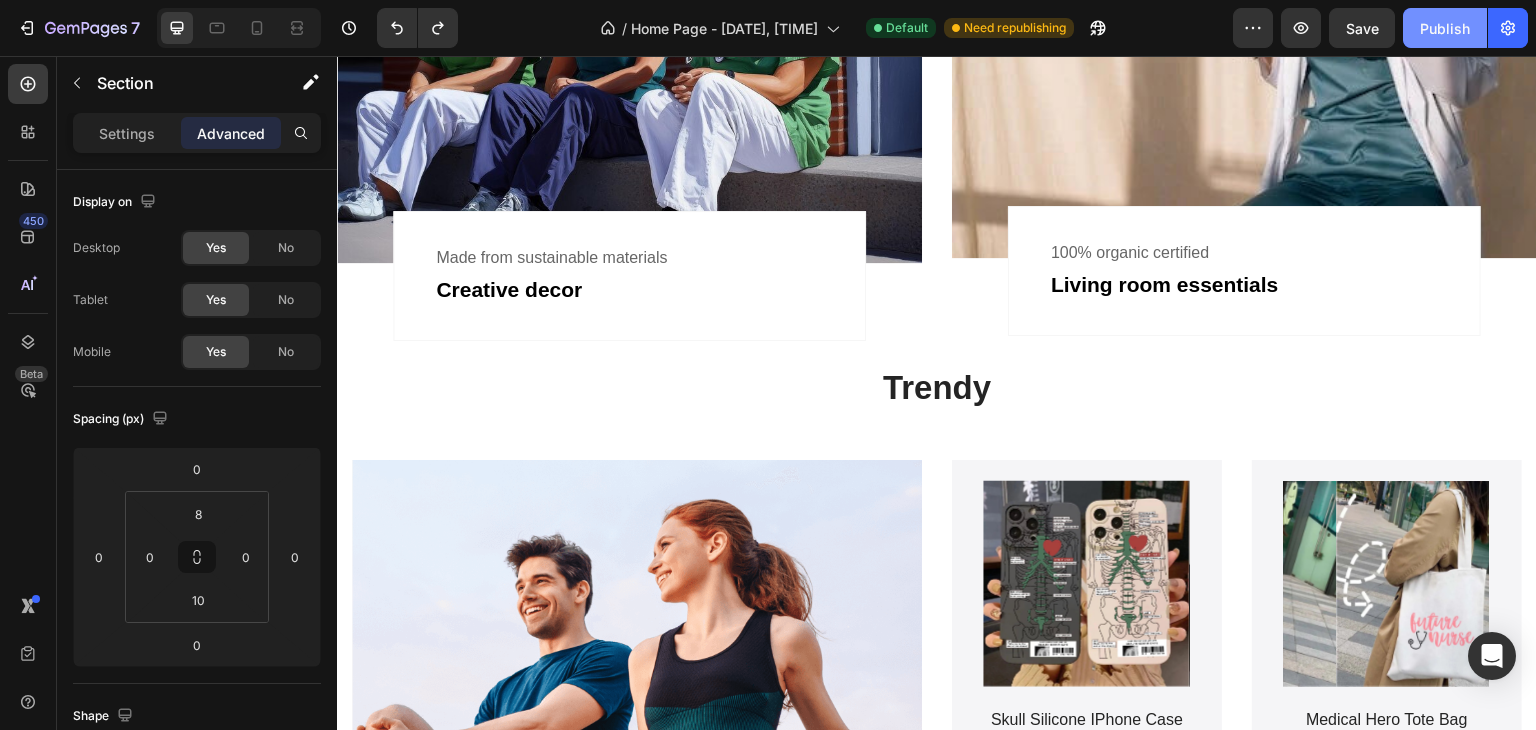 click on "Publish" at bounding box center [1445, 28] 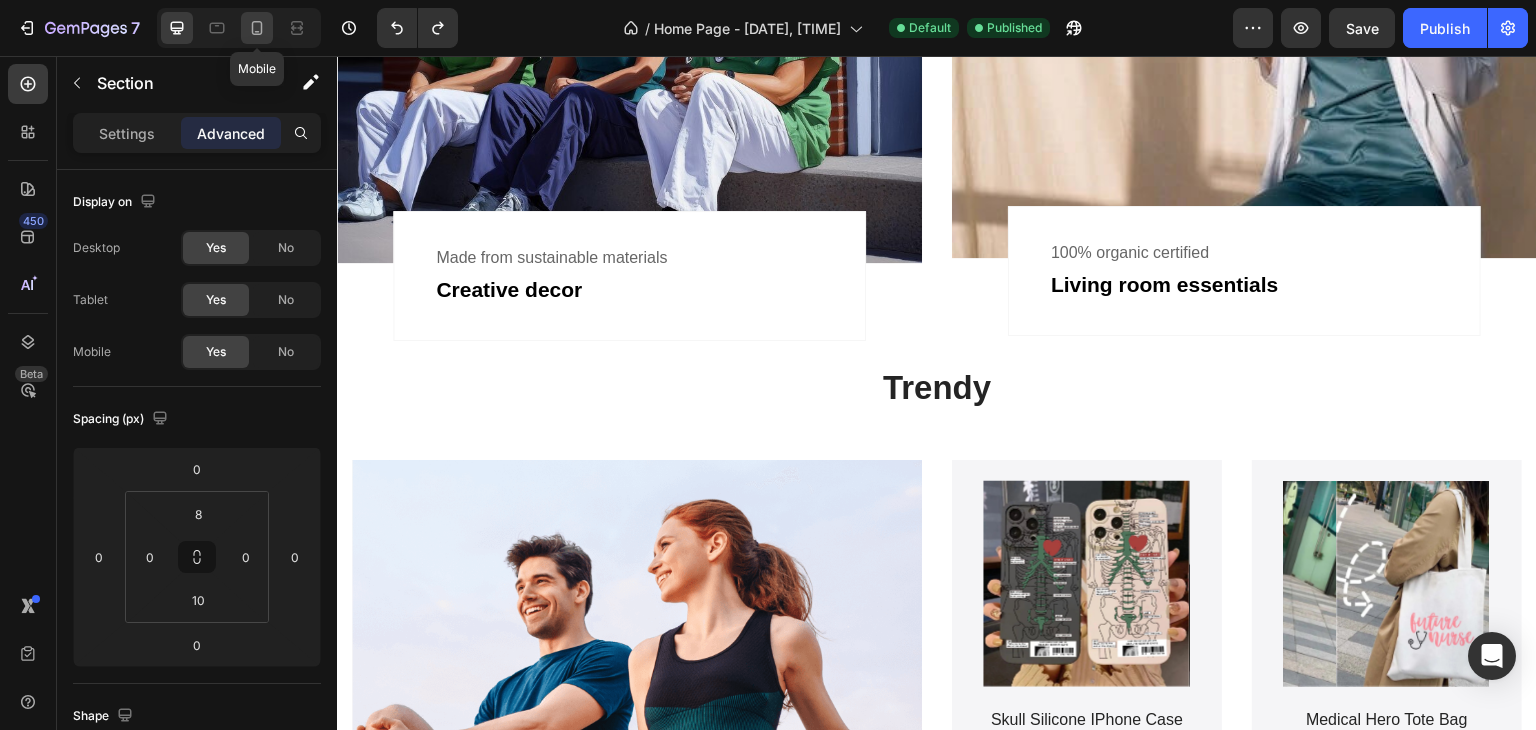 click 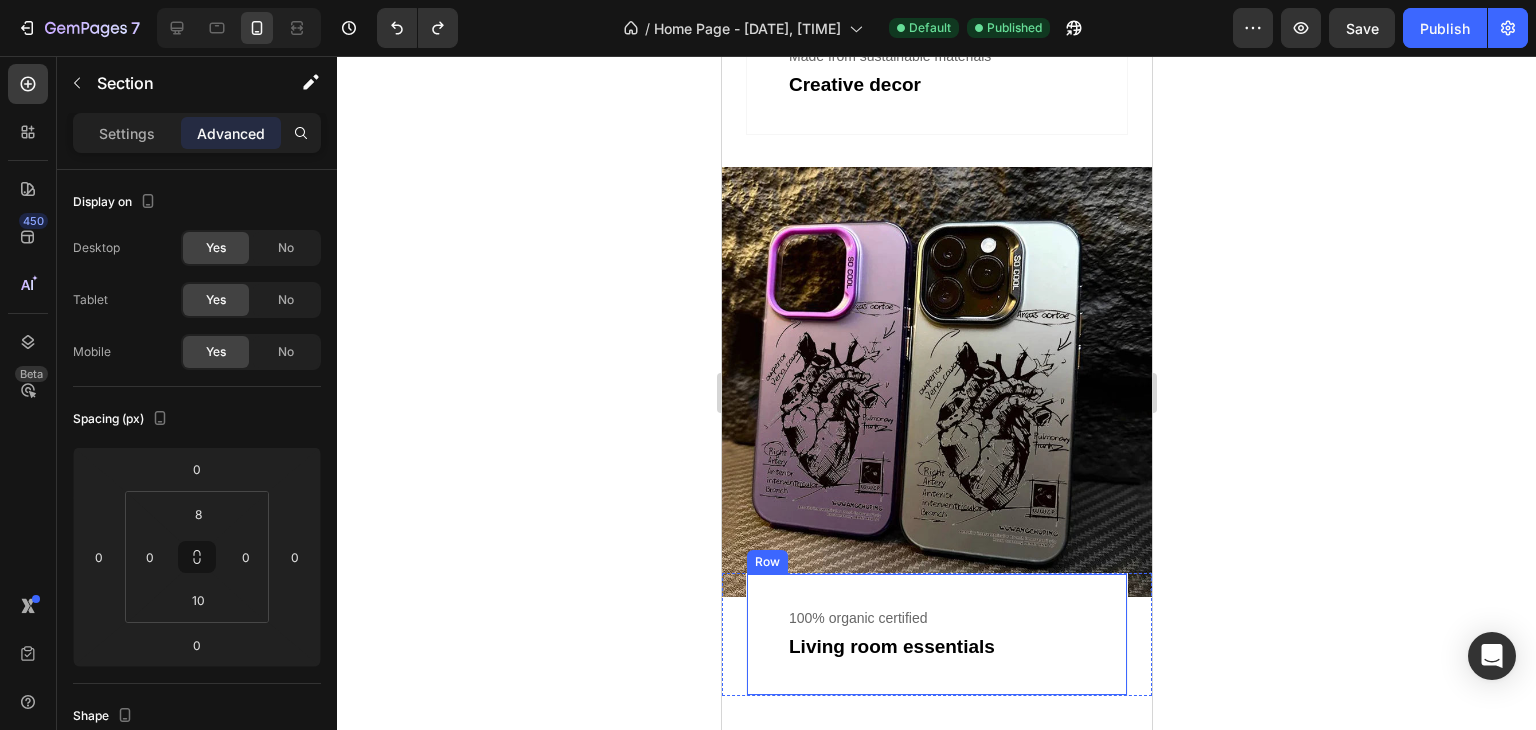 scroll, scrollTop: 2565, scrollLeft: 0, axis: vertical 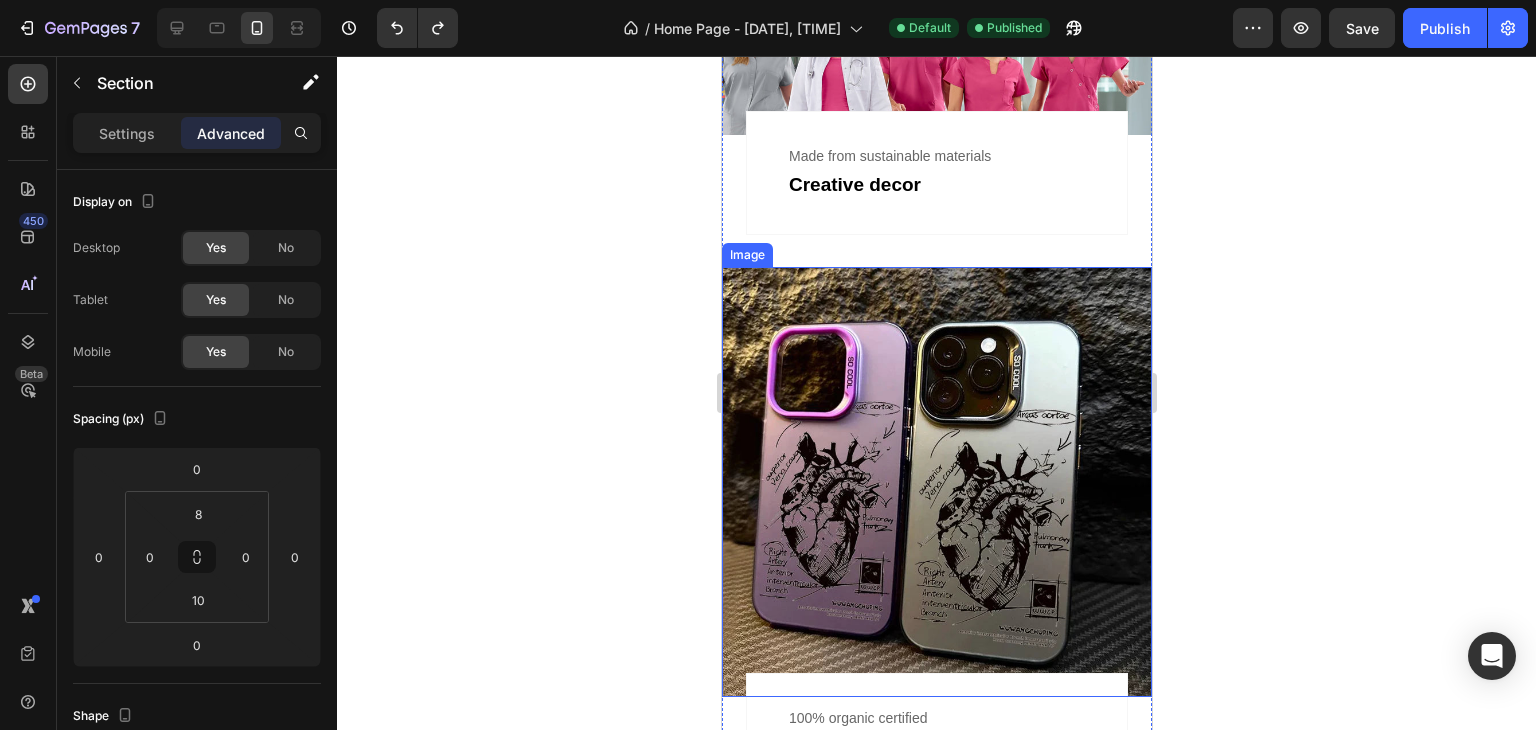 click at bounding box center [936, 482] 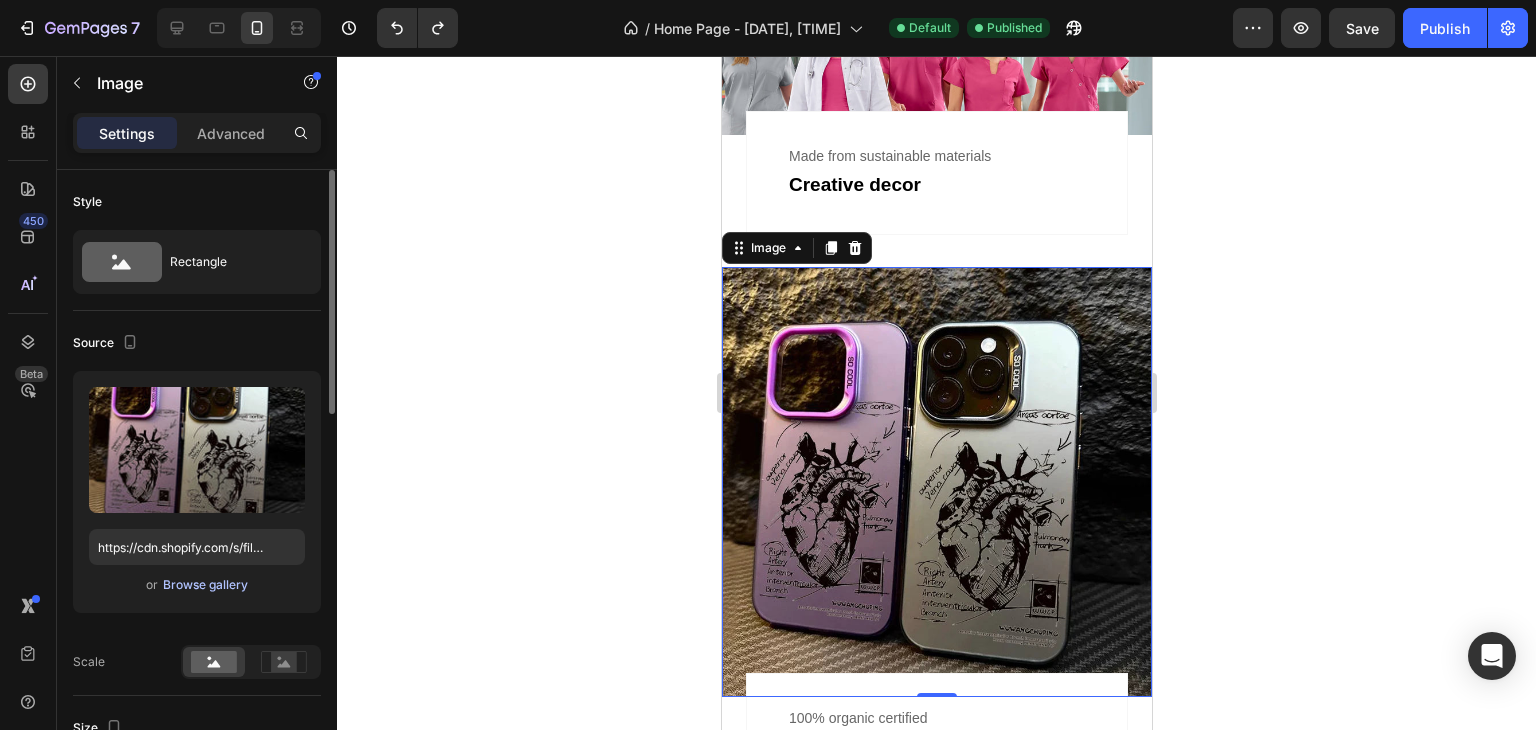 click on "Browse gallery" at bounding box center [205, 585] 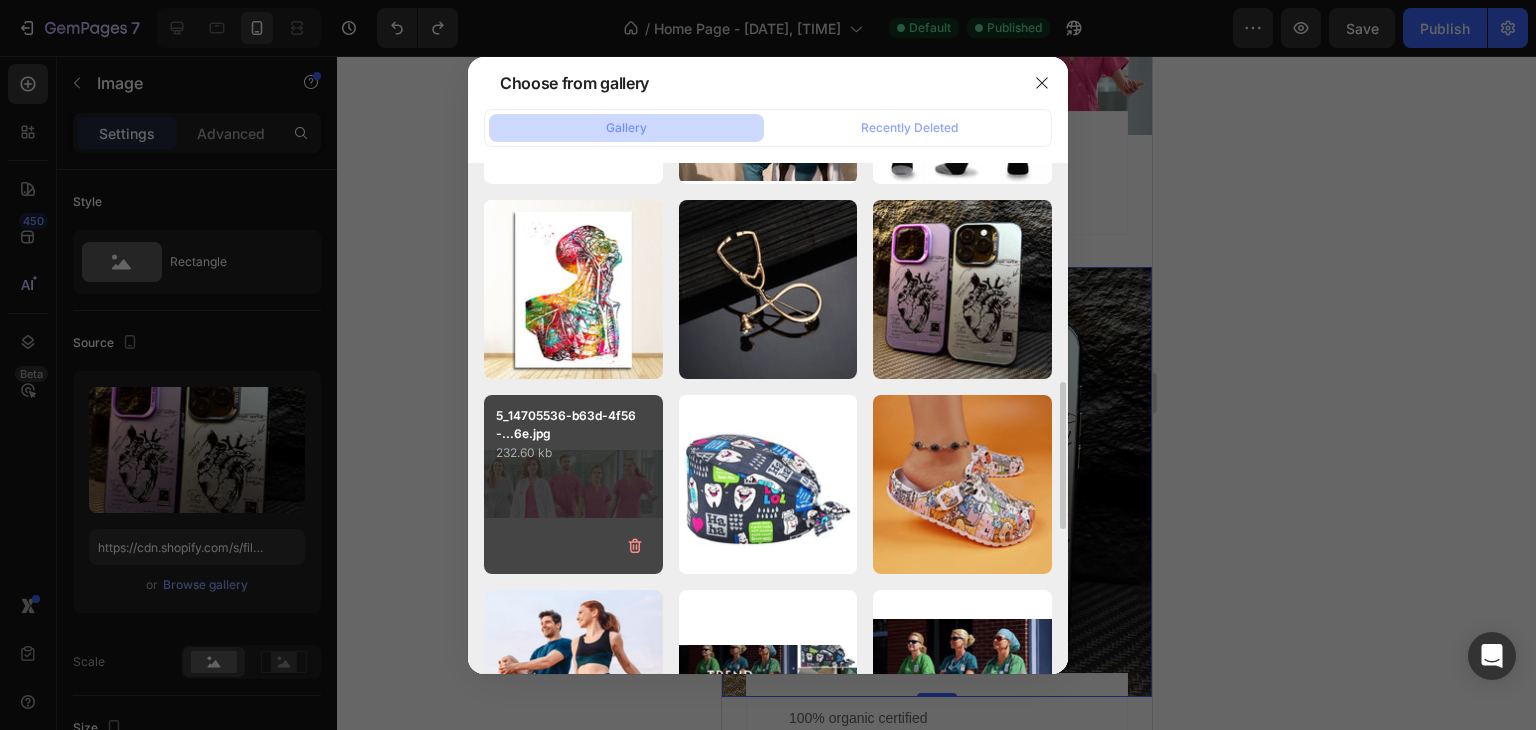 scroll, scrollTop: 557, scrollLeft: 0, axis: vertical 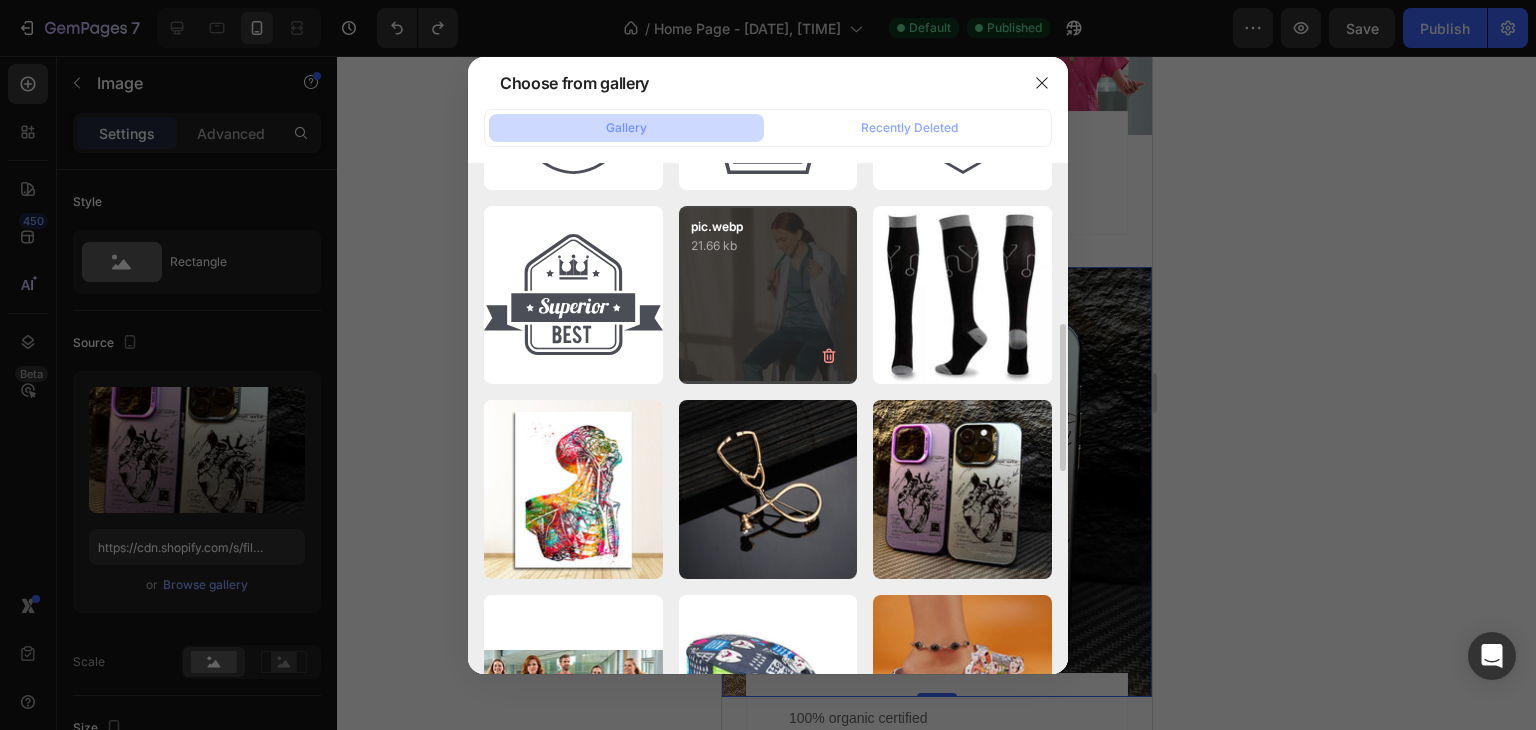 click on "pic.webp 21.66 kb" at bounding box center [768, 295] 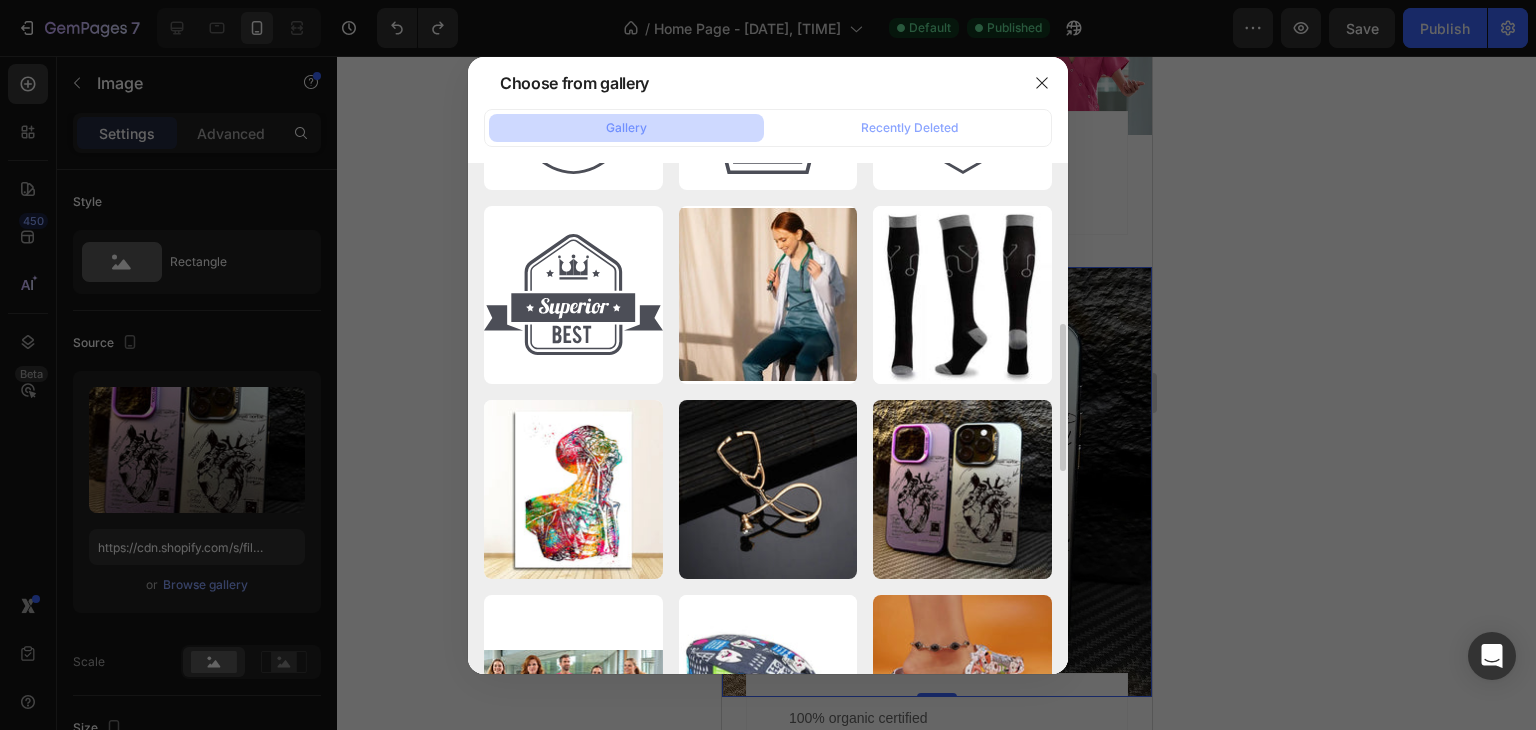 type on "https://cdn.shopify.com/s/files/1/0890/0434/3635/files/gempages_577468432430138356-83111dc1-8591-4e95-959c-6f129c5931ad.webp" 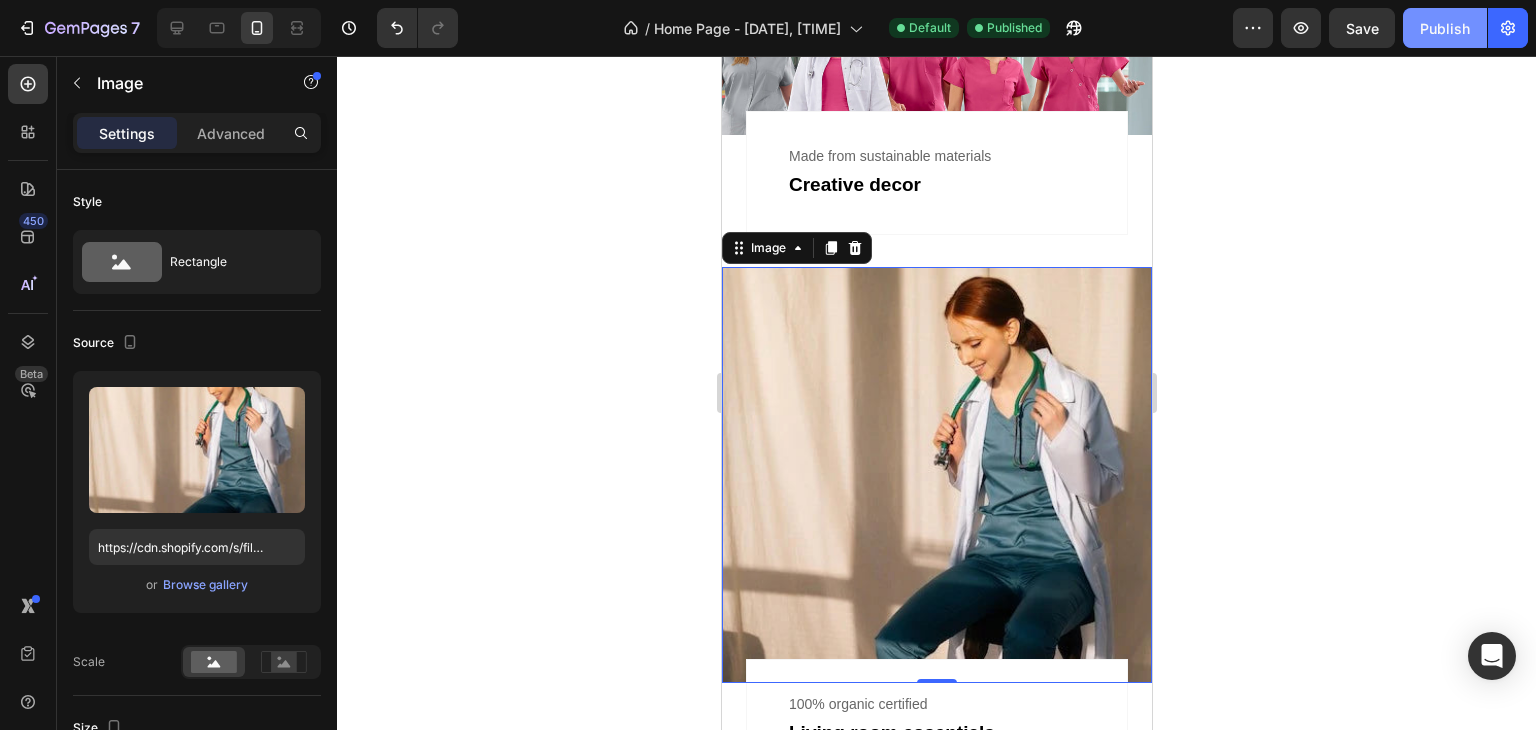 click on "Publish" at bounding box center [1445, 28] 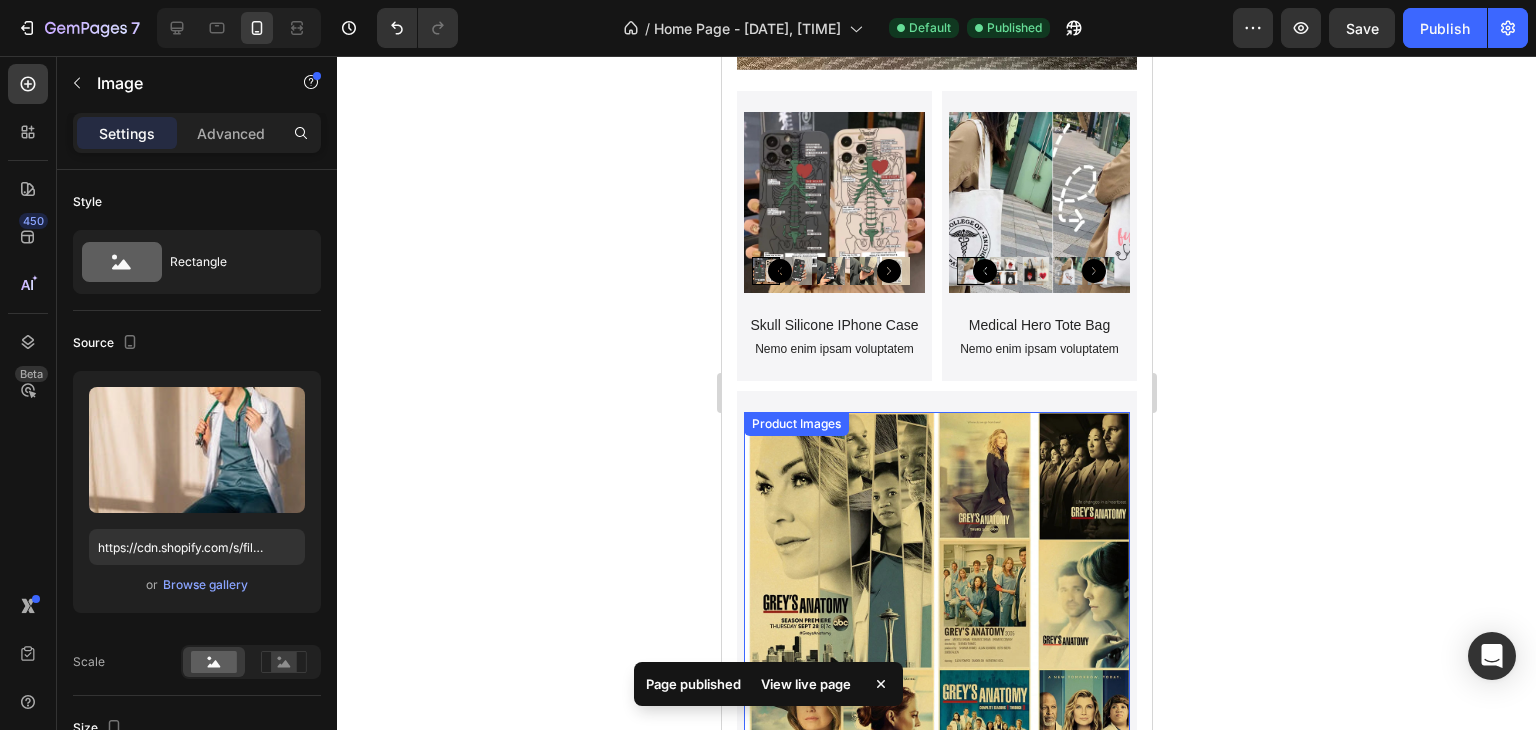 scroll, scrollTop: 3565, scrollLeft: 0, axis: vertical 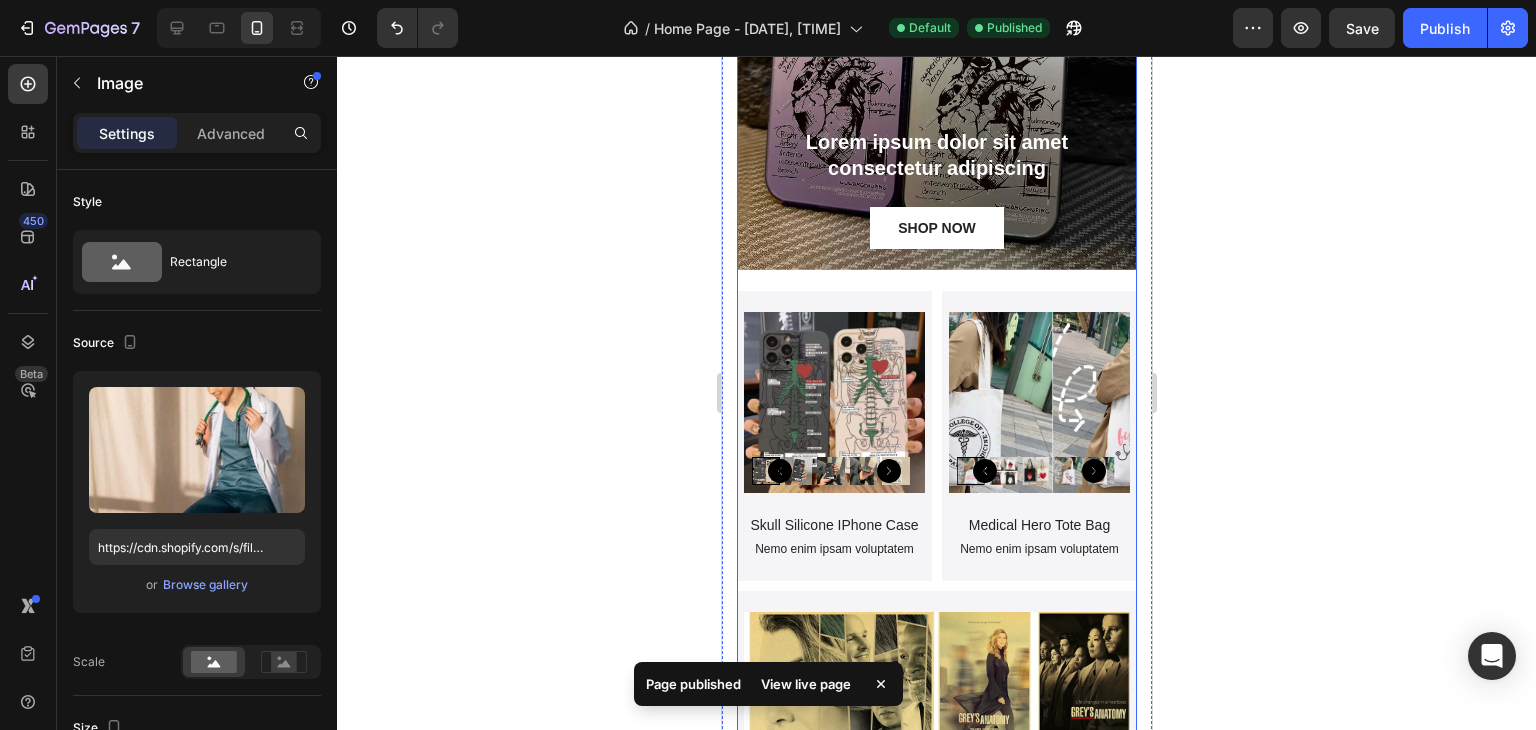 click on "Lorem ipsum dolor sit amet consectetur adipiscing Text Block SHOP NOW Button Hero Banner" at bounding box center [936, 80] 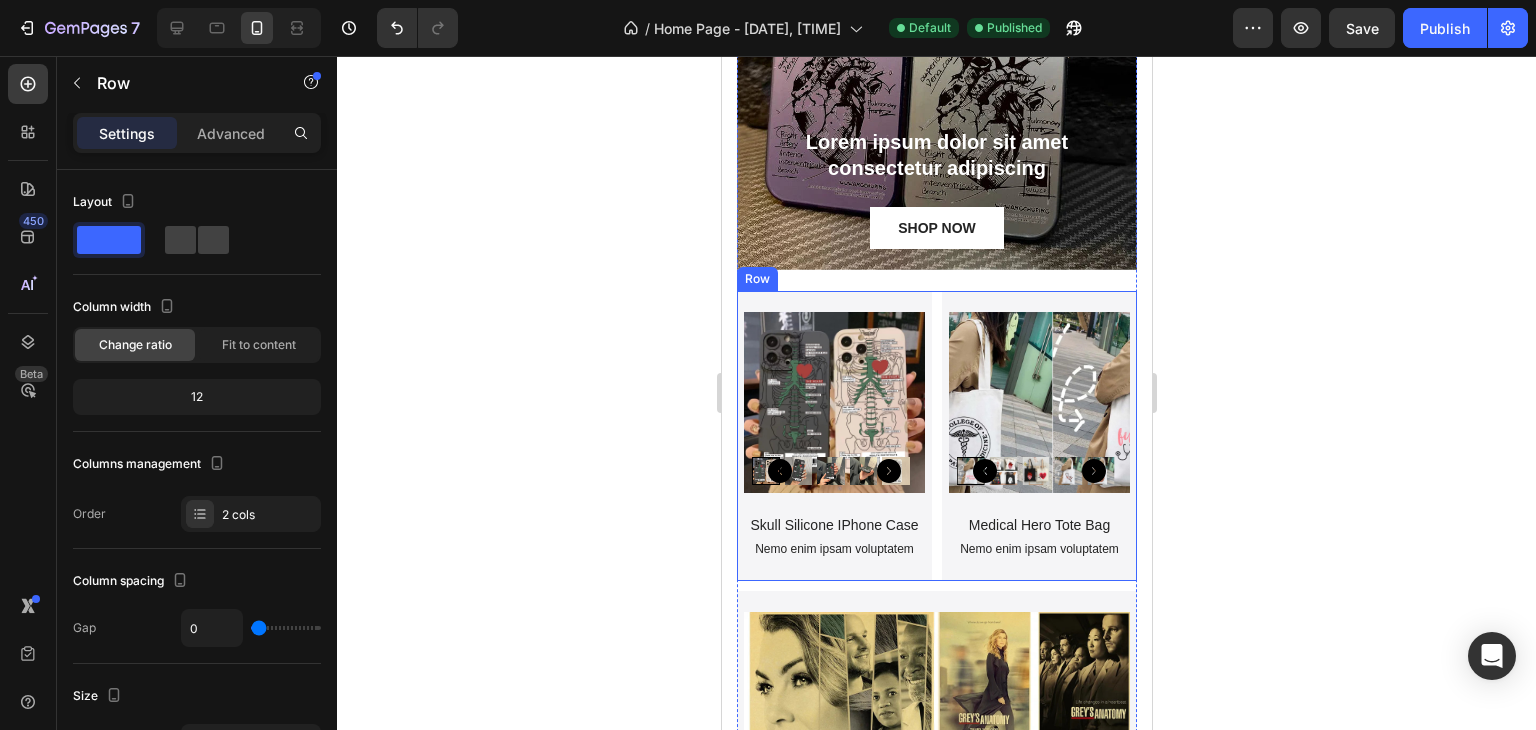 click on "Product Images Skull Silicone IPhone Case Product Title Nemo enim ipsam voluptatem Text Block Product Hero Banner
Product Images Medical Hero Tote Bag Product Title Nemo enim ipsam voluptatem Text Block Product Hero Banner Row" at bounding box center [936, 436] 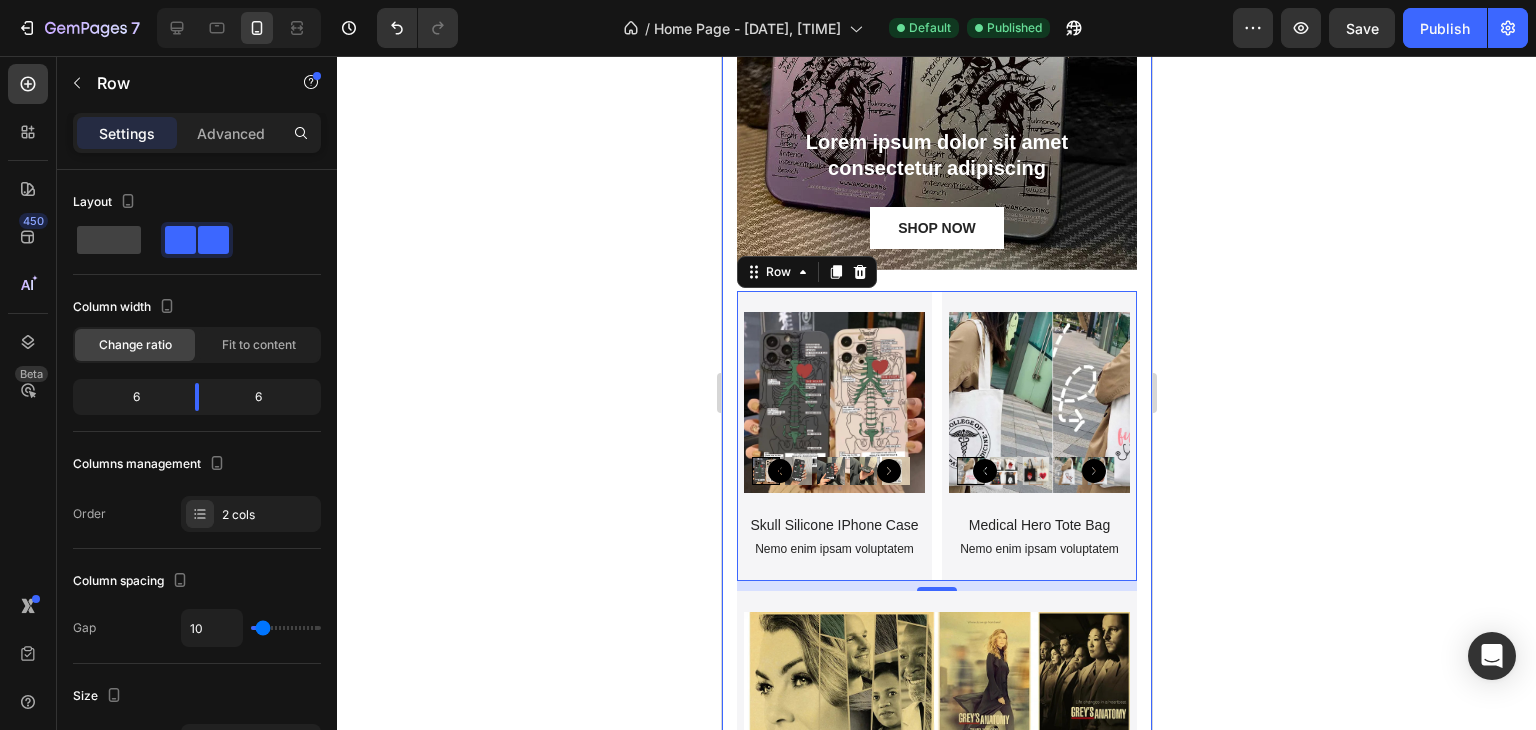 click on "Trendy Heading Lorem ipsum dolor sit amet consectetur adipiscing Text Block SHOP NOW Button Hero Banner
Product Images Skull Silicone IPhone Case Product Title Nemo enim ipsam voluptatem Text Block Product Hero Banner
Product Images Medical Hero Tote Bag Product Title Nemo enim ipsam voluptatem Text Block Product Hero Banner Row   10
Product Images Vintage Grey's Anatomy Prints Product Title Nemo enim ipsam voluptatem Text Block Product Hero Banner
Product Images Medical Scrub Uniform Set Product Title Nemo enim ipsam voluptatem Text Block Product Hero Banner Row Row Section 5" at bounding box center (936, 777) 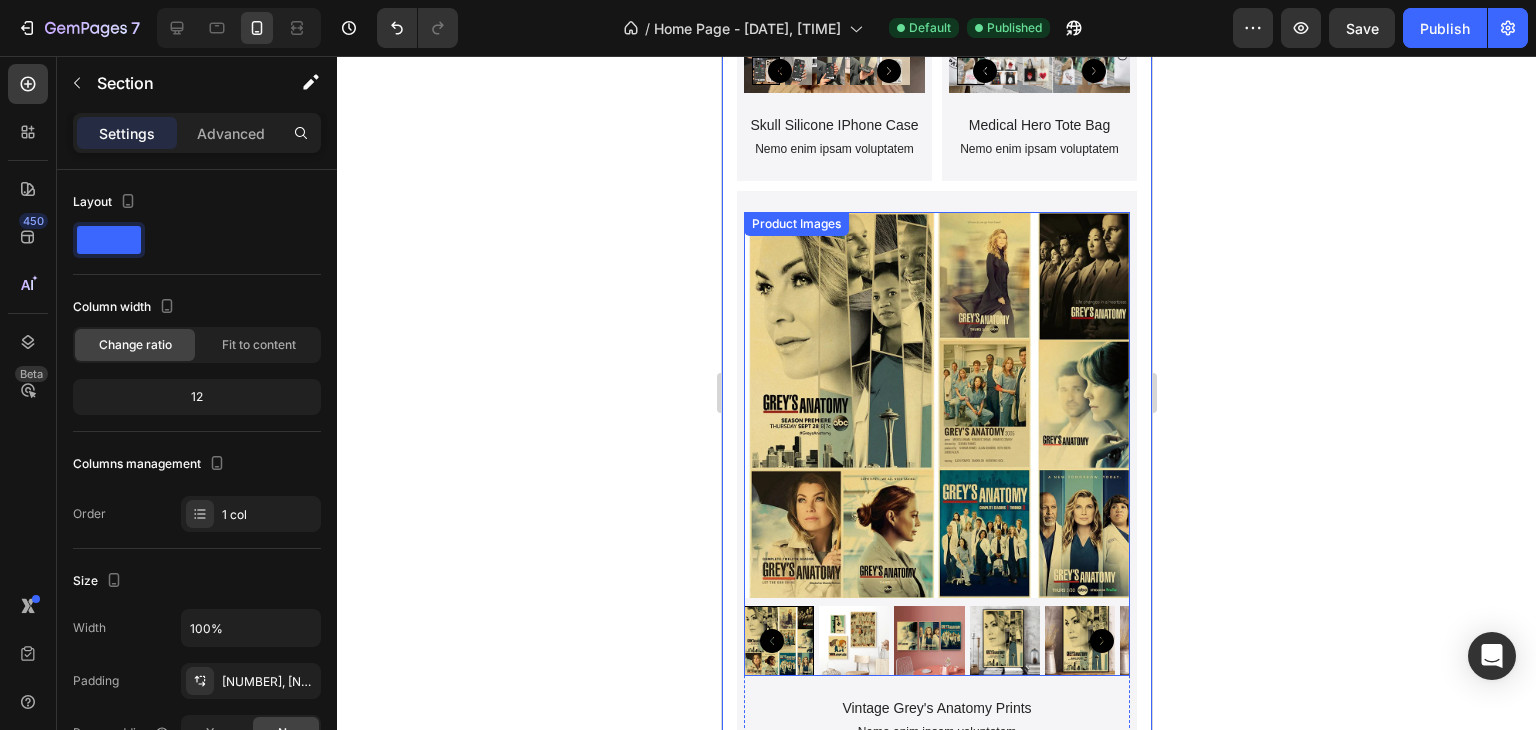 scroll, scrollTop: 3865, scrollLeft: 0, axis: vertical 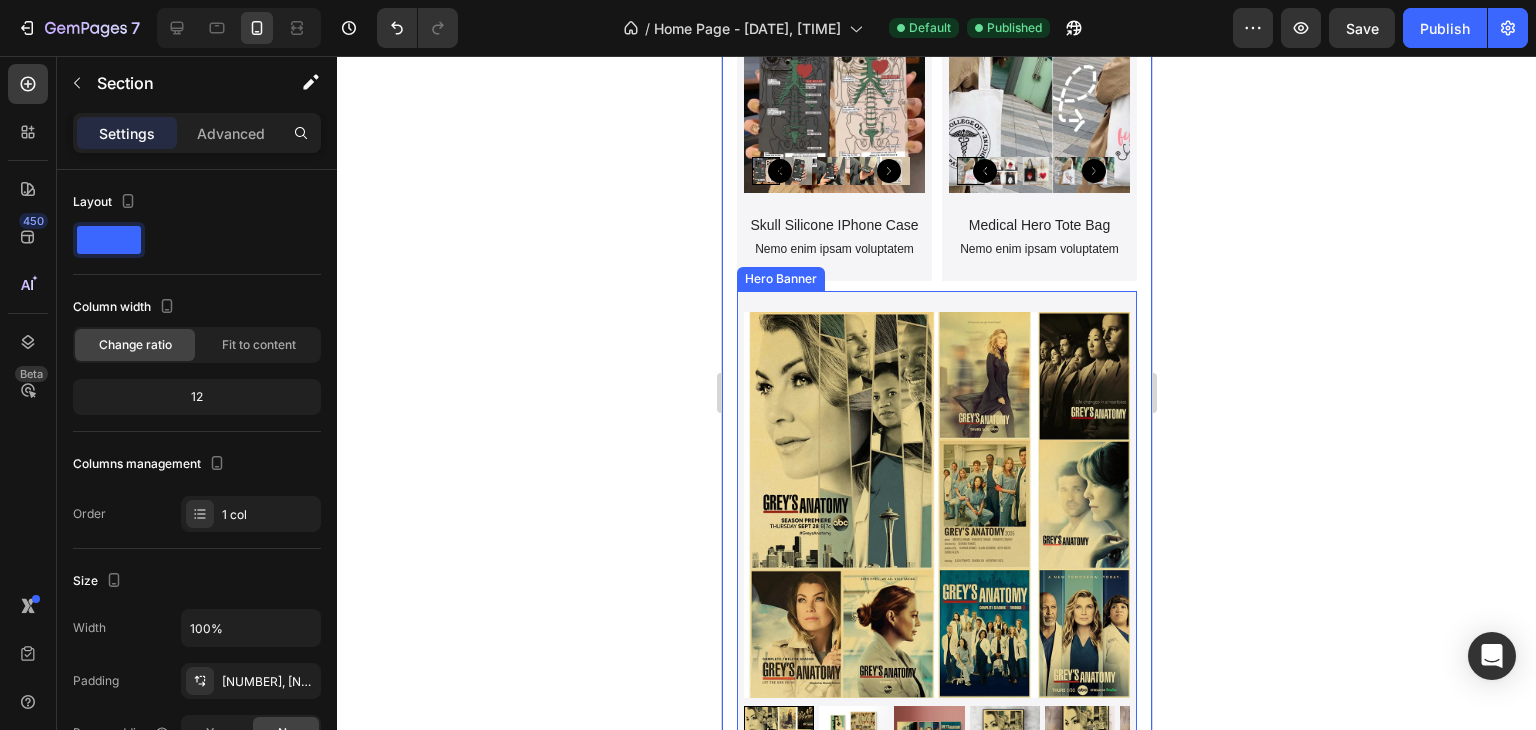 click on "Product Images Vintage Grey's Anatomy Prints Product Title Nemo enim ipsam voluptatem Text Block Product" at bounding box center (936, 577) 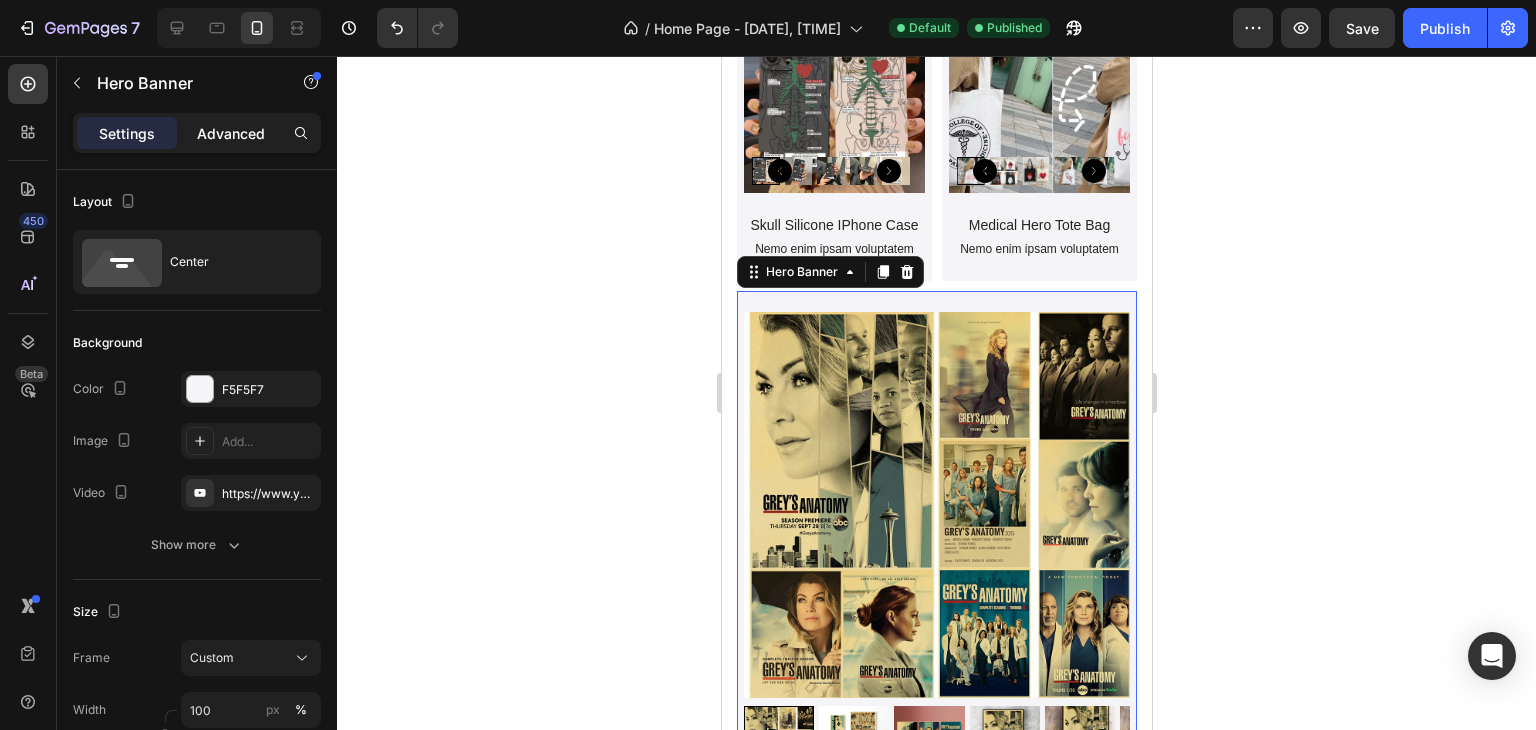 click on "Advanced" 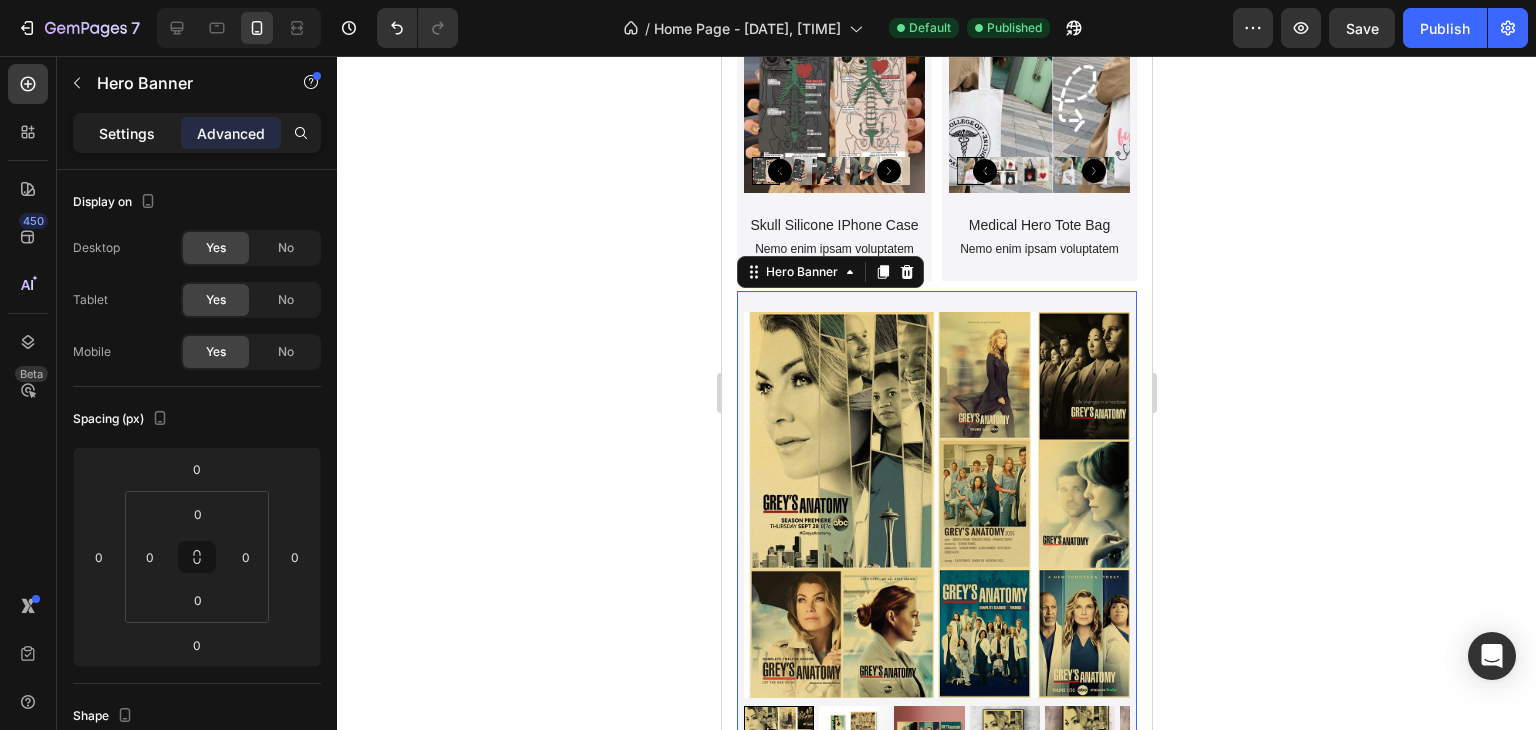 click on "Settings" at bounding box center [127, 133] 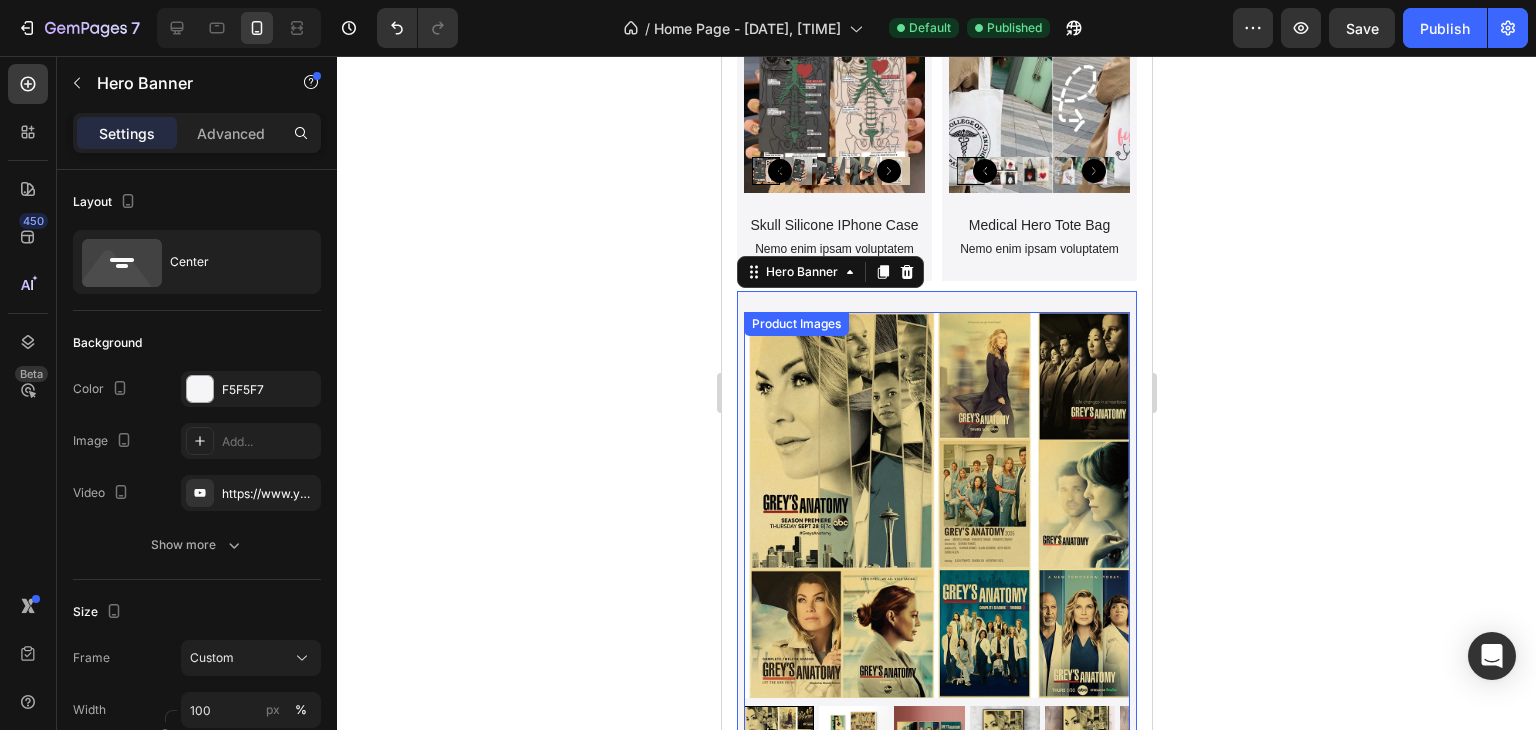 scroll, scrollTop: 4265, scrollLeft: 0, axis: vertical 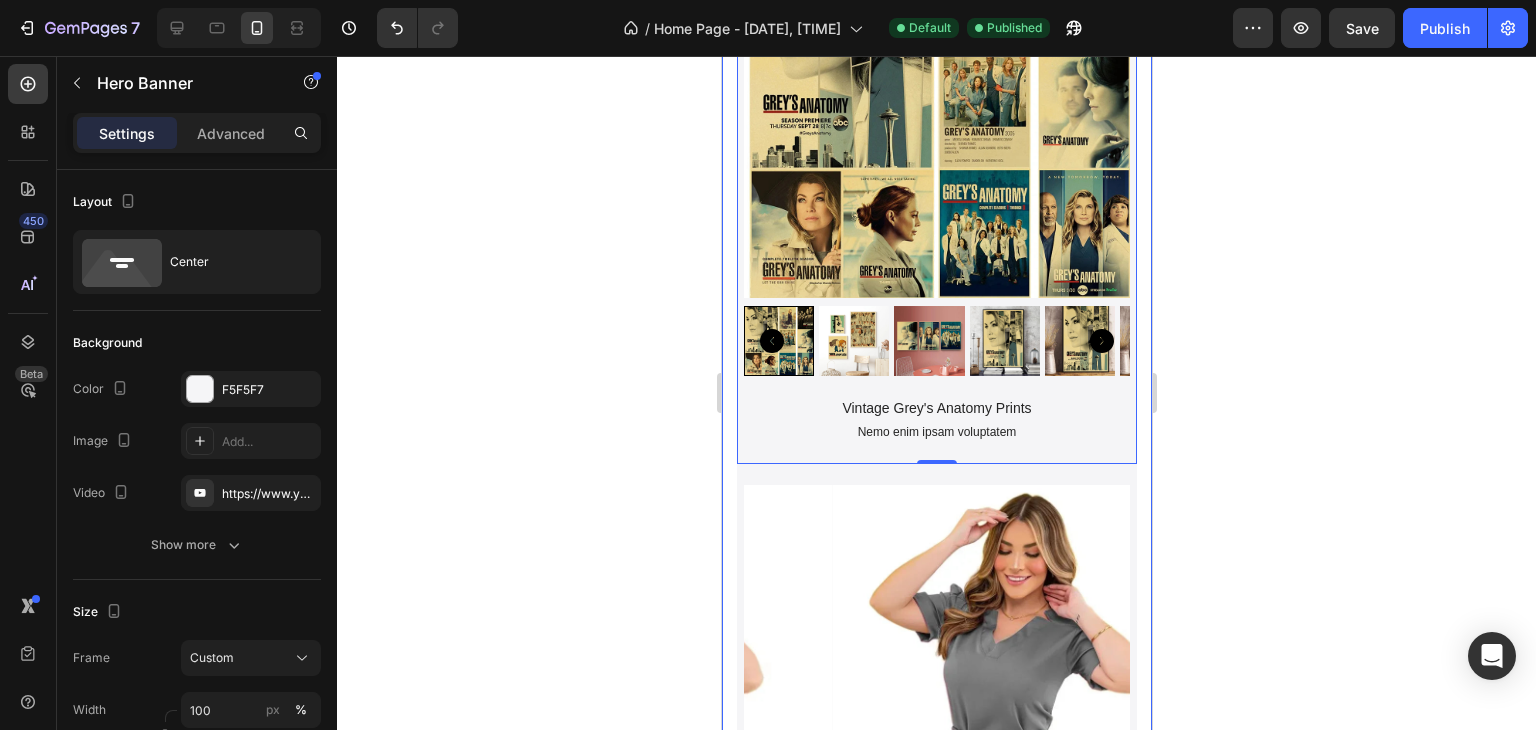 click on "Trendy Heading Lorem ipsum dolor sit amet consectetur adipiscing Text Block SHOP NOW Button Hero Banner Product Images Skull Silicone IPhone Case Product Title Nemo enim ipsam voluptatem Text Block Product Hero Banner Product Images Medical Hero Tote Bag Product Title Nemo enim ipsam voluptatem Text Block Product Hero Banner Row Product Images Vintage Grey's Anatomy Prints Product Title Nemo enim ipsam voluptatem Text Block Product Hero Banner [NUMBER] Product Images Medical Scrub Uniform Set Product Title Nemo enim ipsam voluptatem Text Block Product Hero Banner Row Row Section 5" at bounding box center (936, 77) 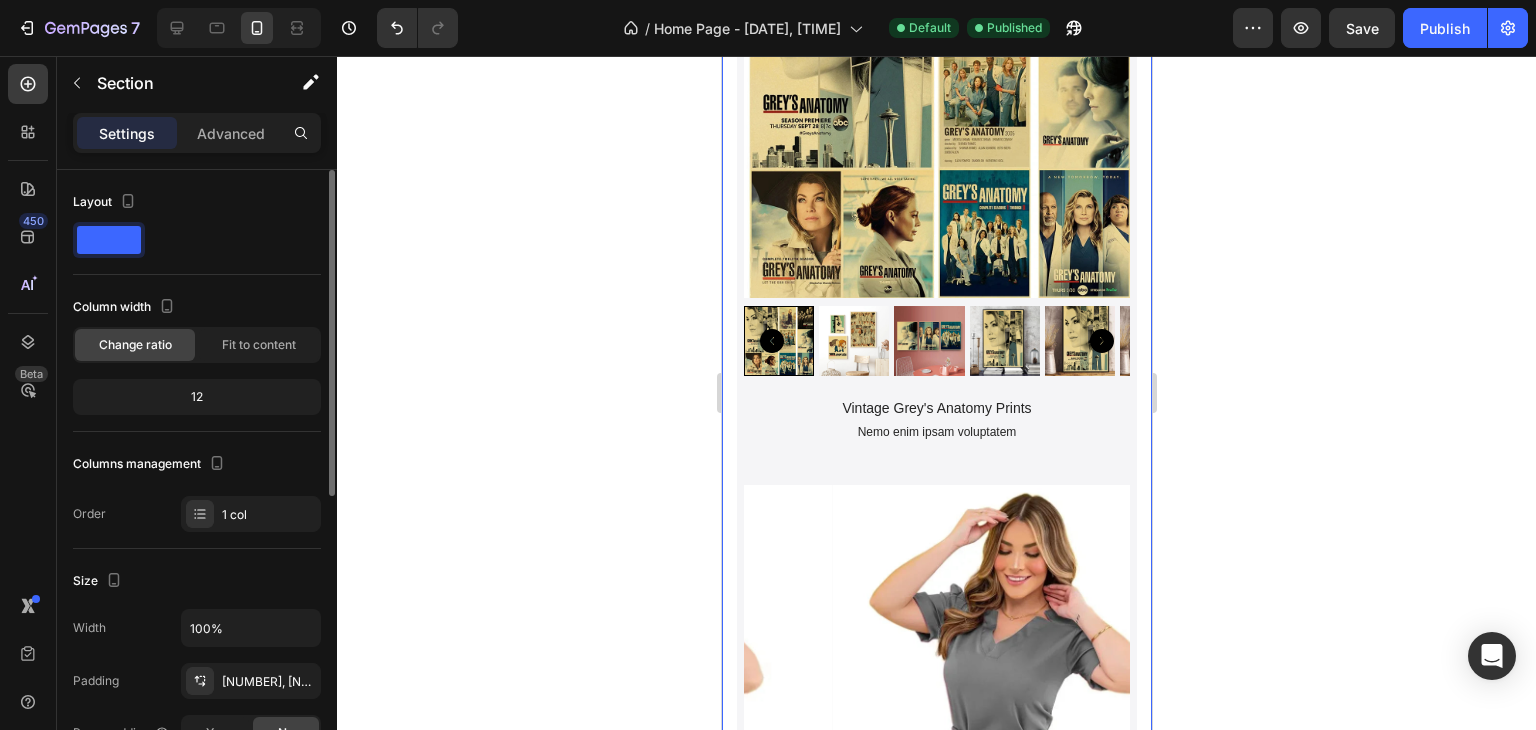 click 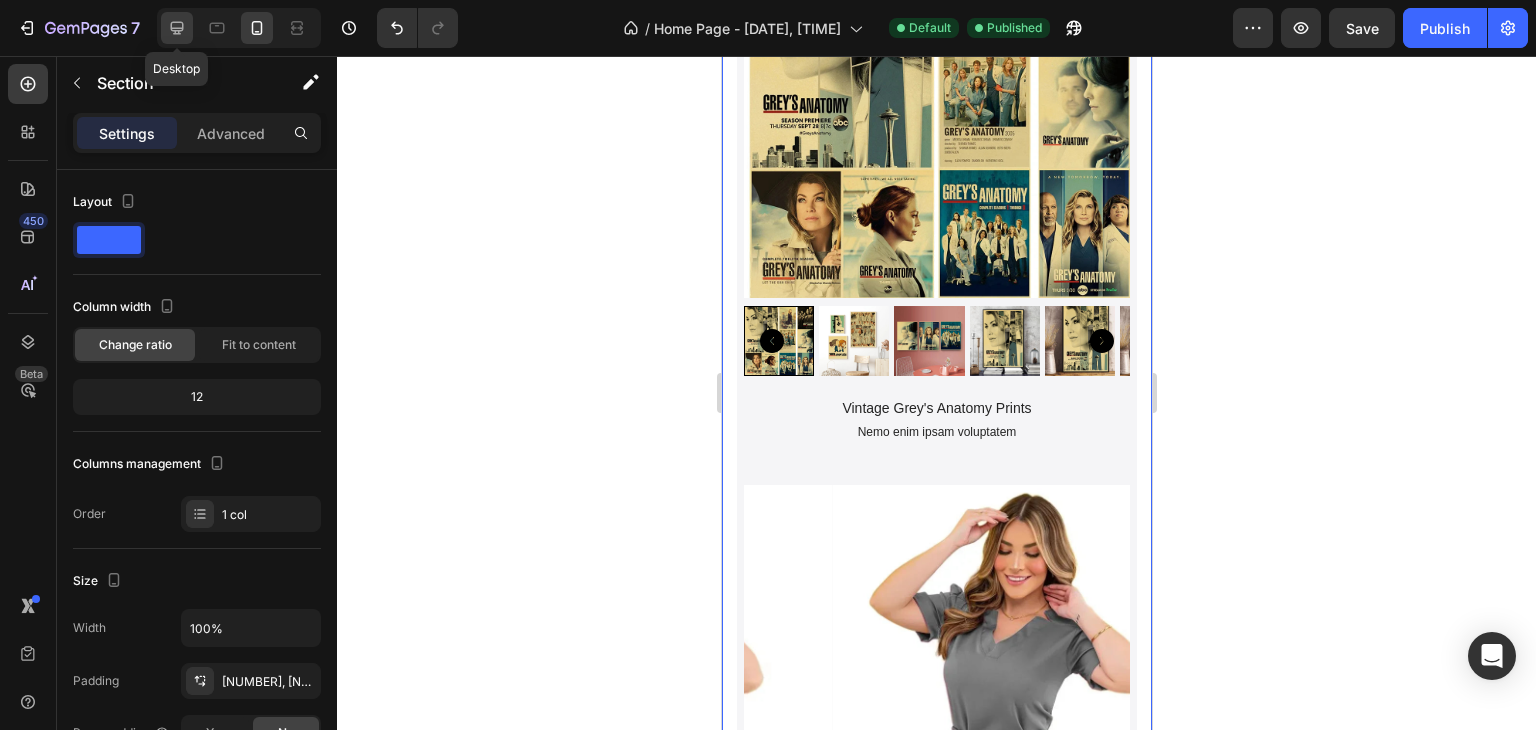 click 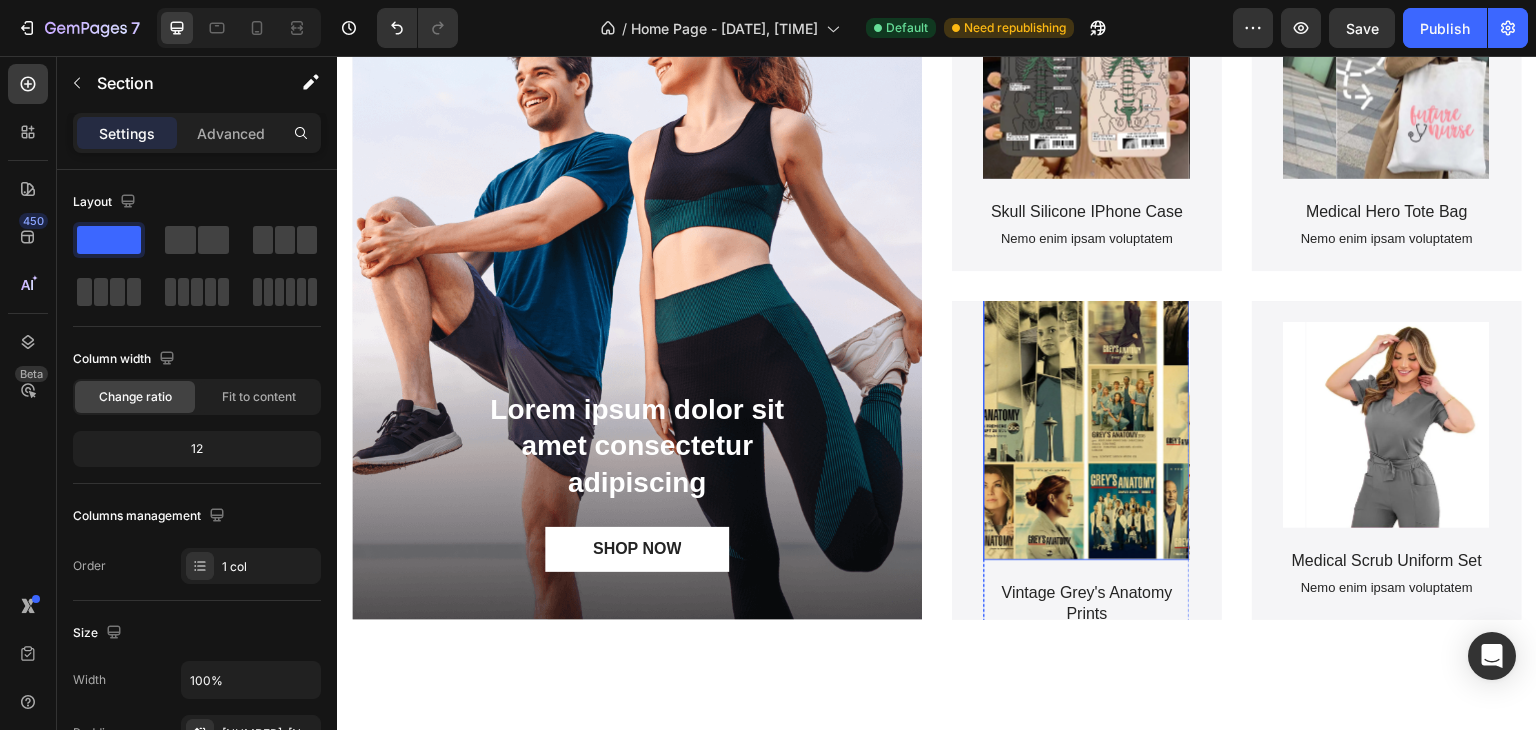 scroll, scrollTop: 3011, scrollLeft: 0, axis: vertical 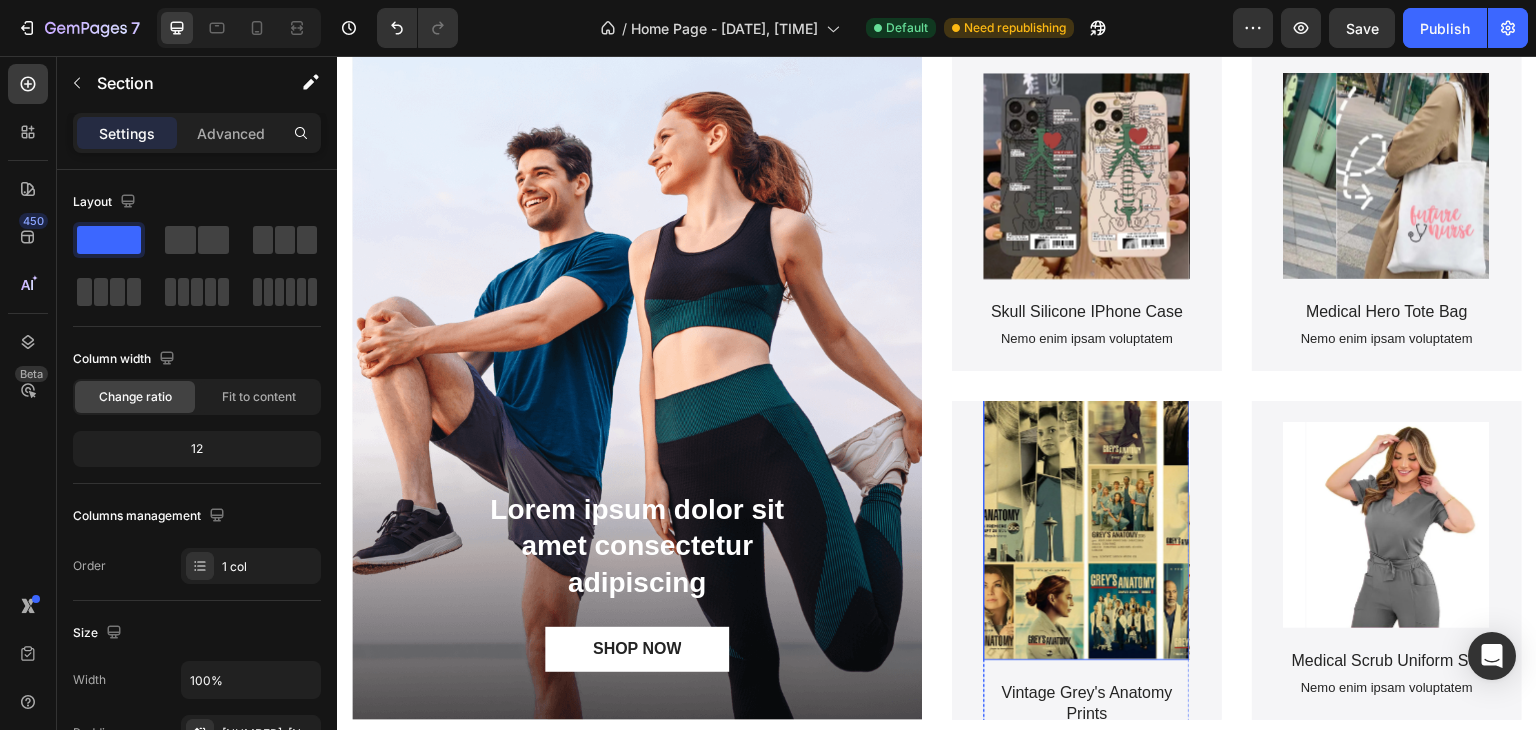 click at bounding box center [1087, 514] 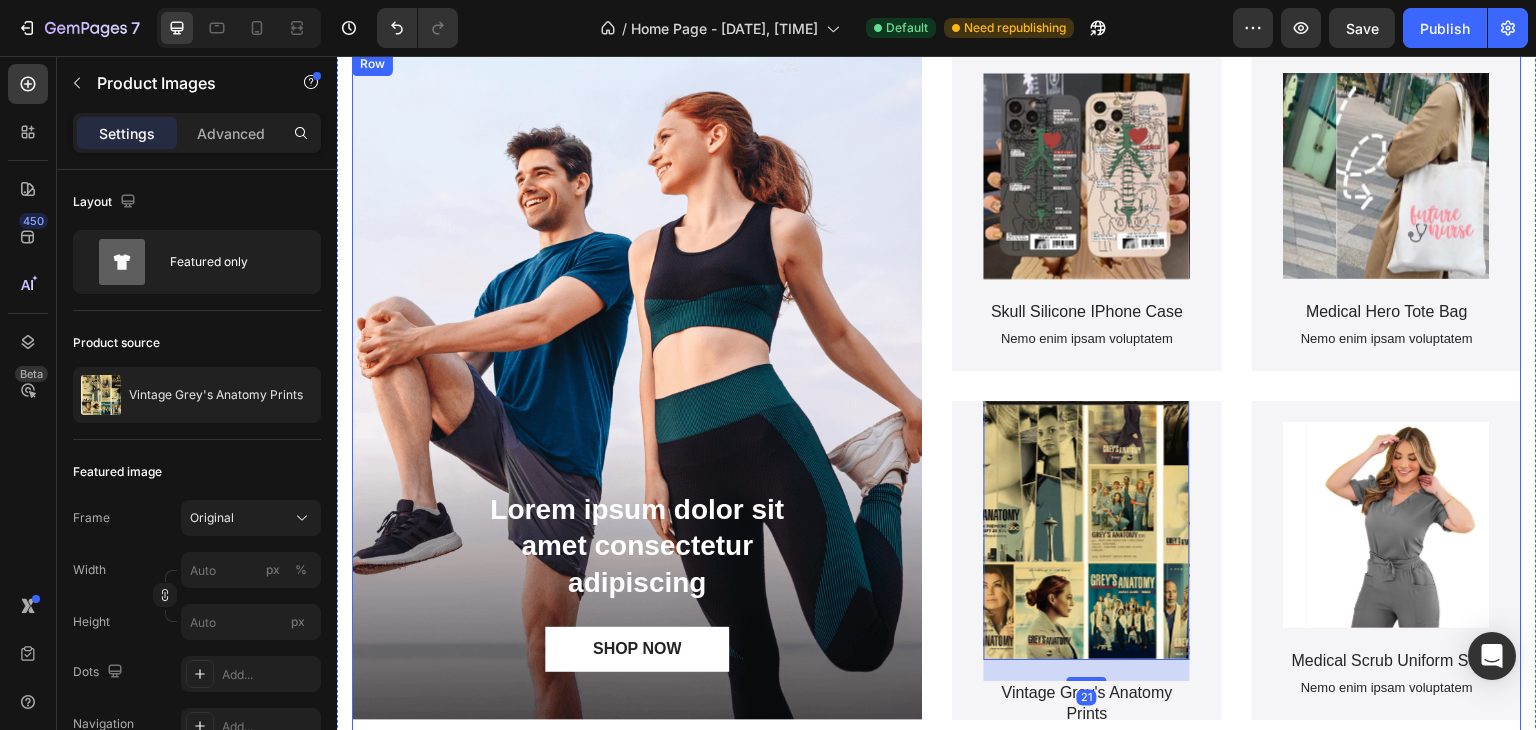 click on "Lorem ipsum dolor sit amet consectetur adipiscing Text Block SHOP NOW Button Hero Banner Product Images Skull Silicone IPhone Case Product Title Nemo enim ipsam voluptatem Text Block Product Hero Banner Product Images Medical Hero Tote Bag Product Title Nemo enim ipsam voluptatem Text Block Product Hero Banner Row Product Images [NUMBER] Vintage Grey's Anatomy Prints Product Title Nemo enim ipsam voluptatem Text Block Product Hero Banner Product Images Medical Scrub Uniform Set Product Title Nemo enim ipsam voluptatem Text Block Product Hero Banner Row Row" at bounding box center [937, 396] 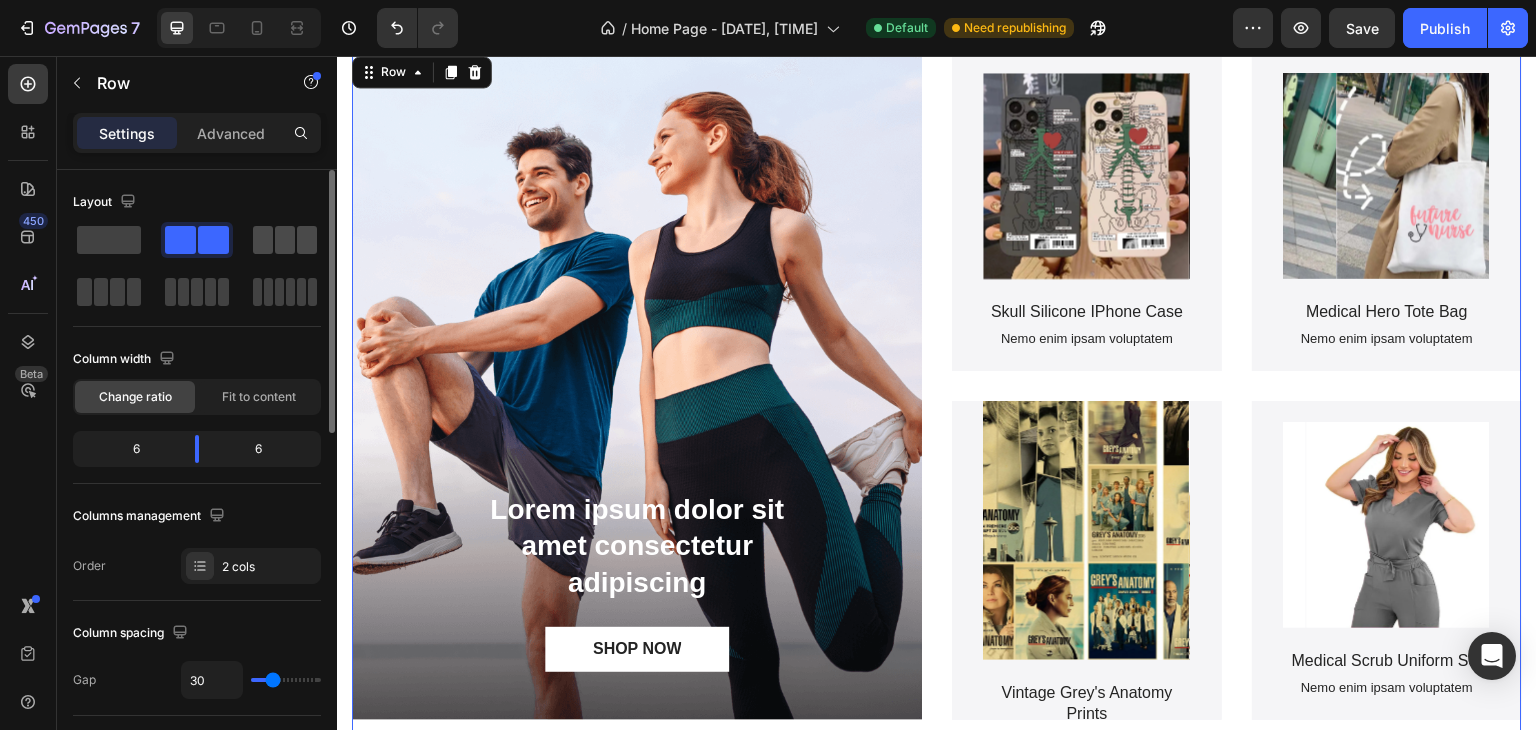 click 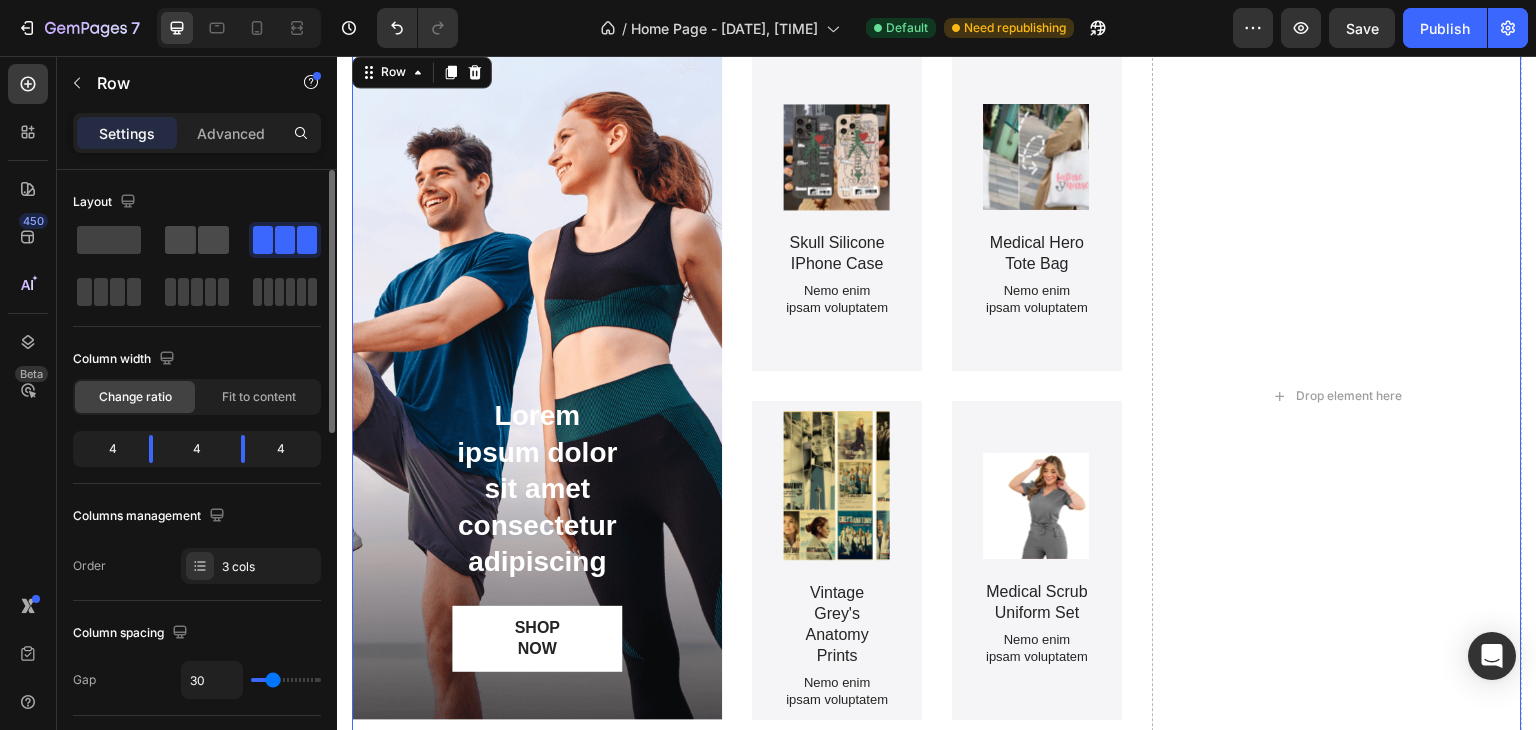 click 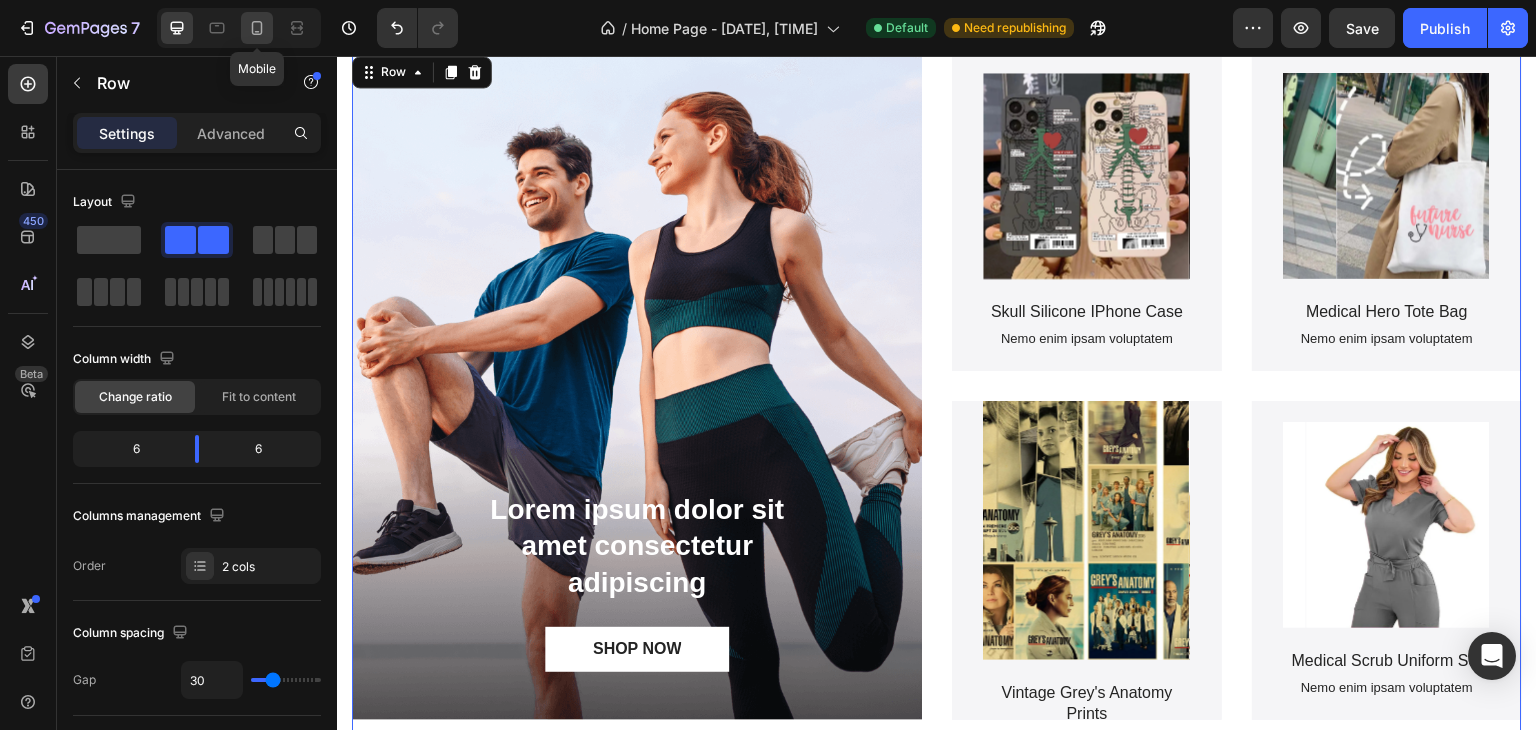 click 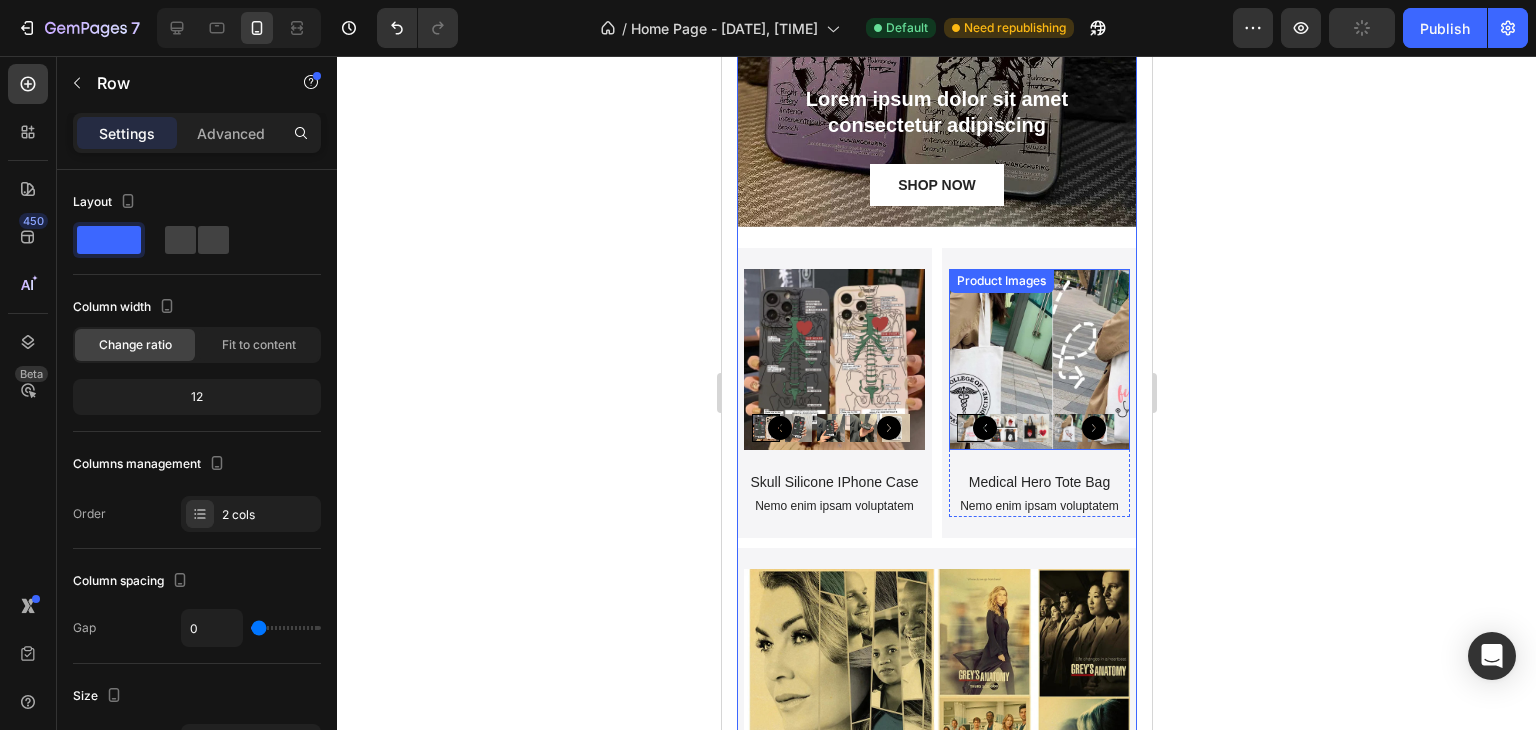 scroll, scrollTop: 3425, scrollLeft: 0, axis: vertical 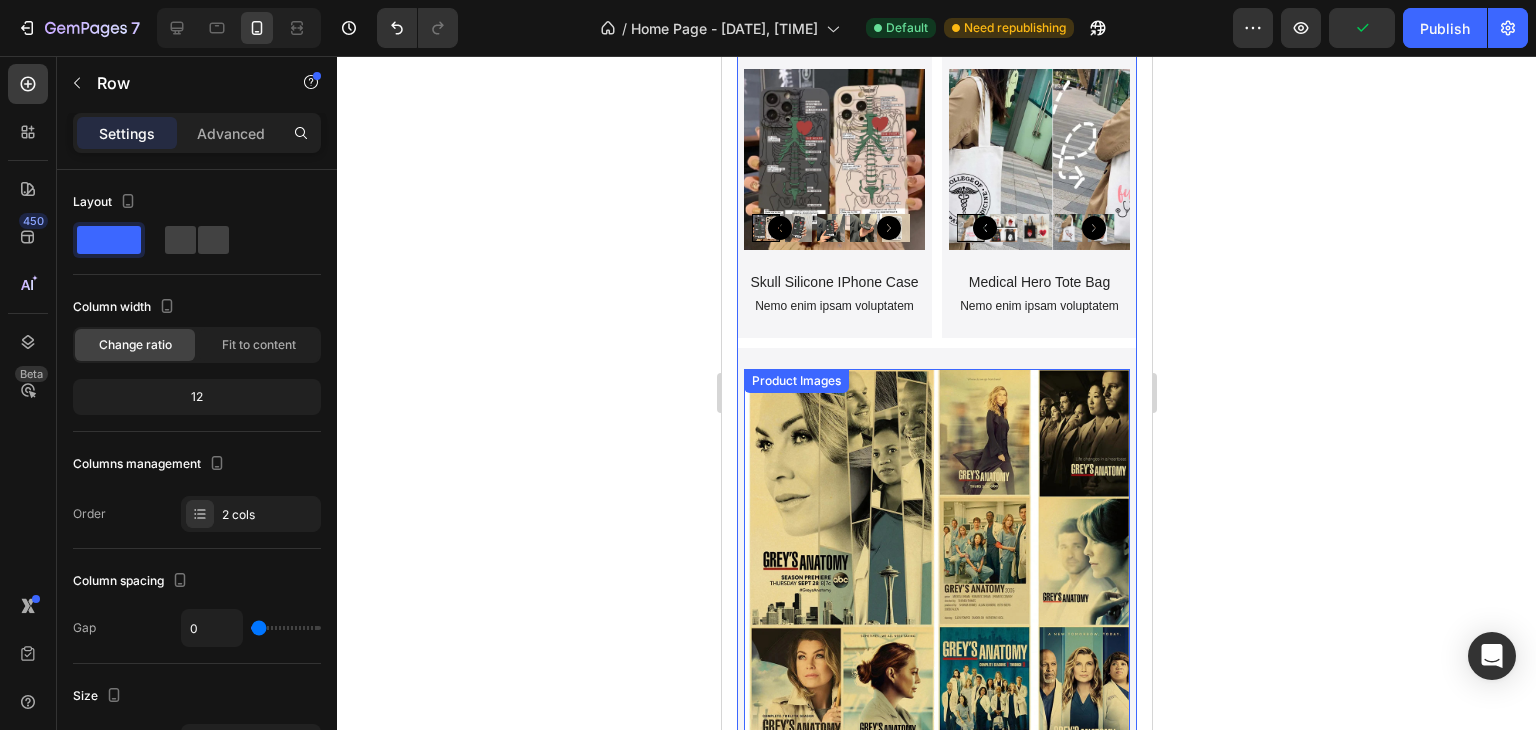 click at bounding box center (936, 562) 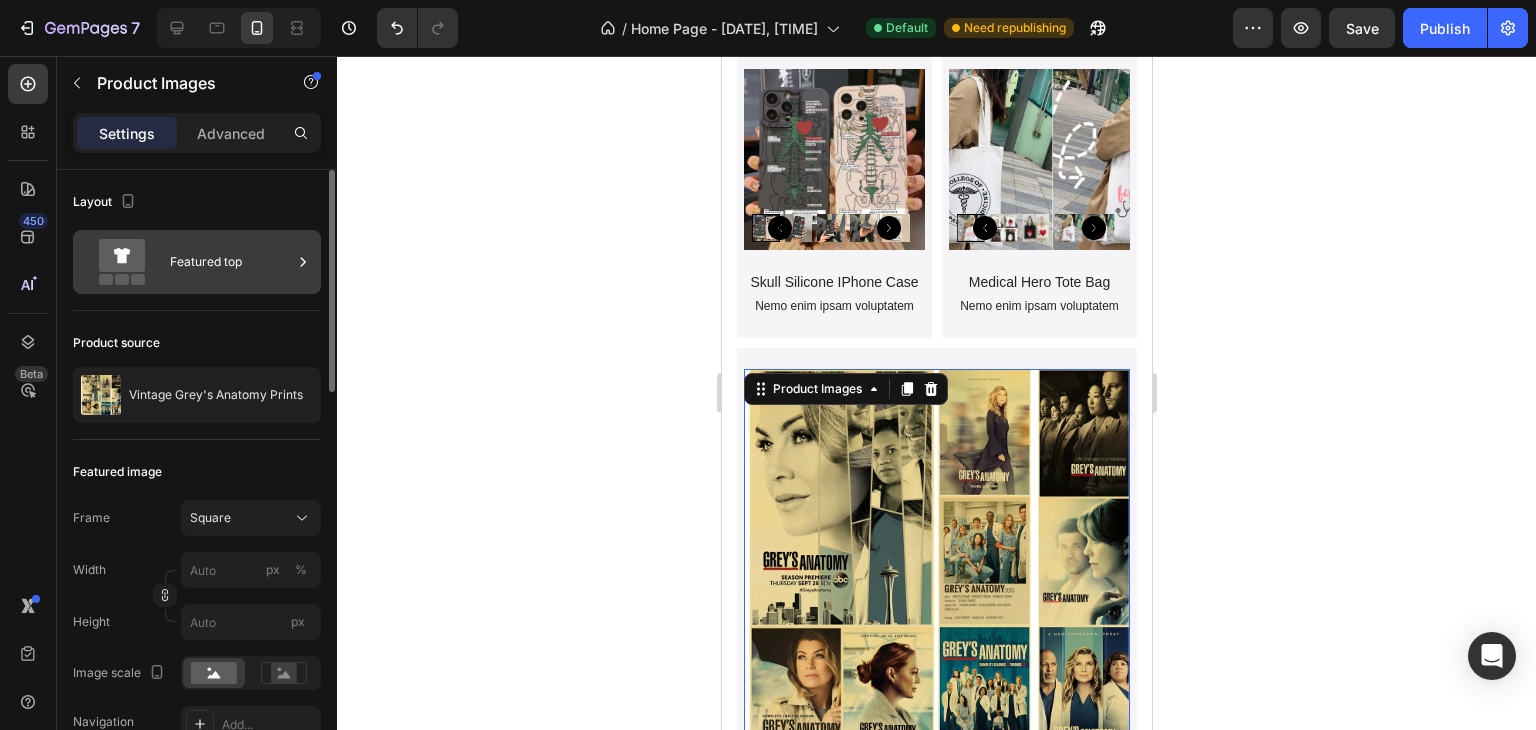 click on "Featured top" at bounding box center (231, 262) 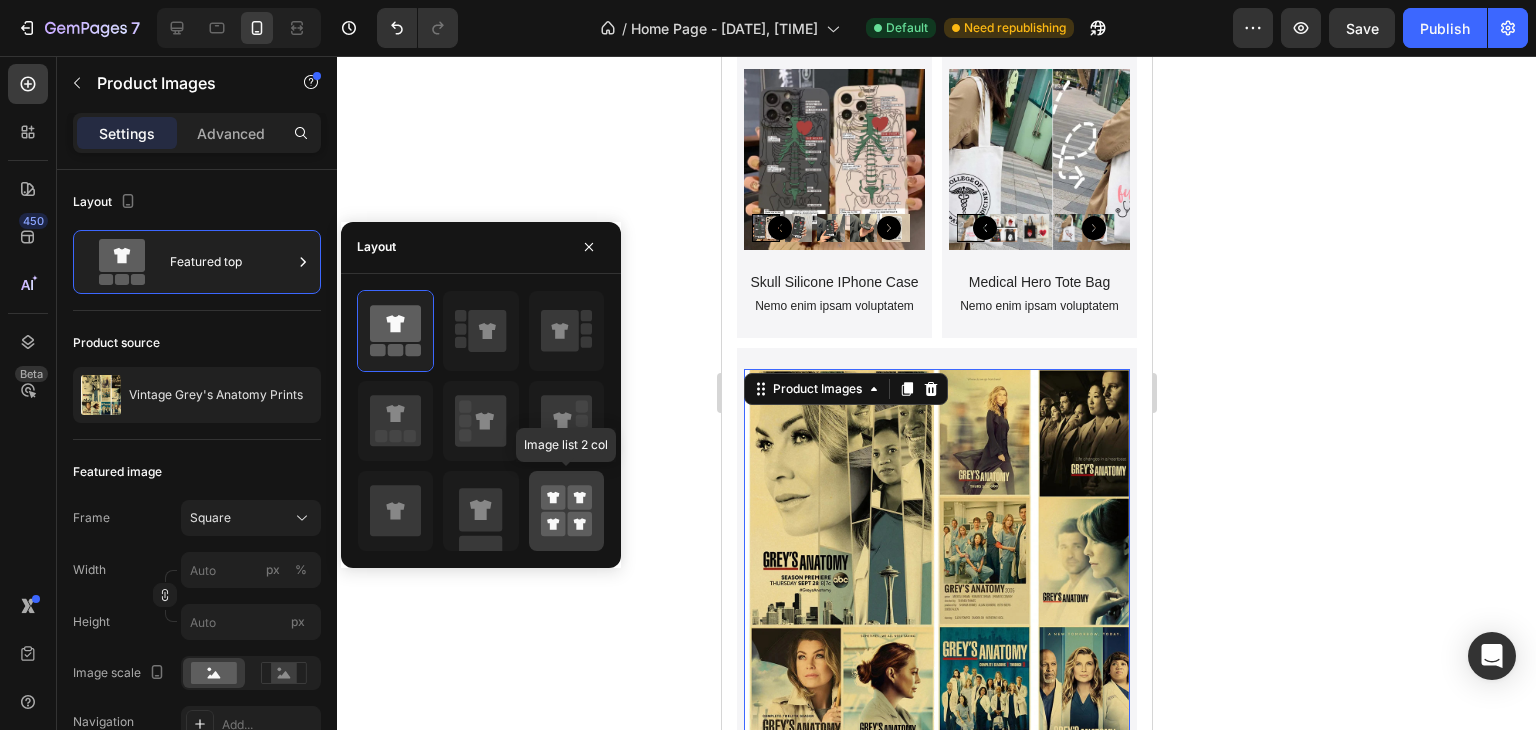 click 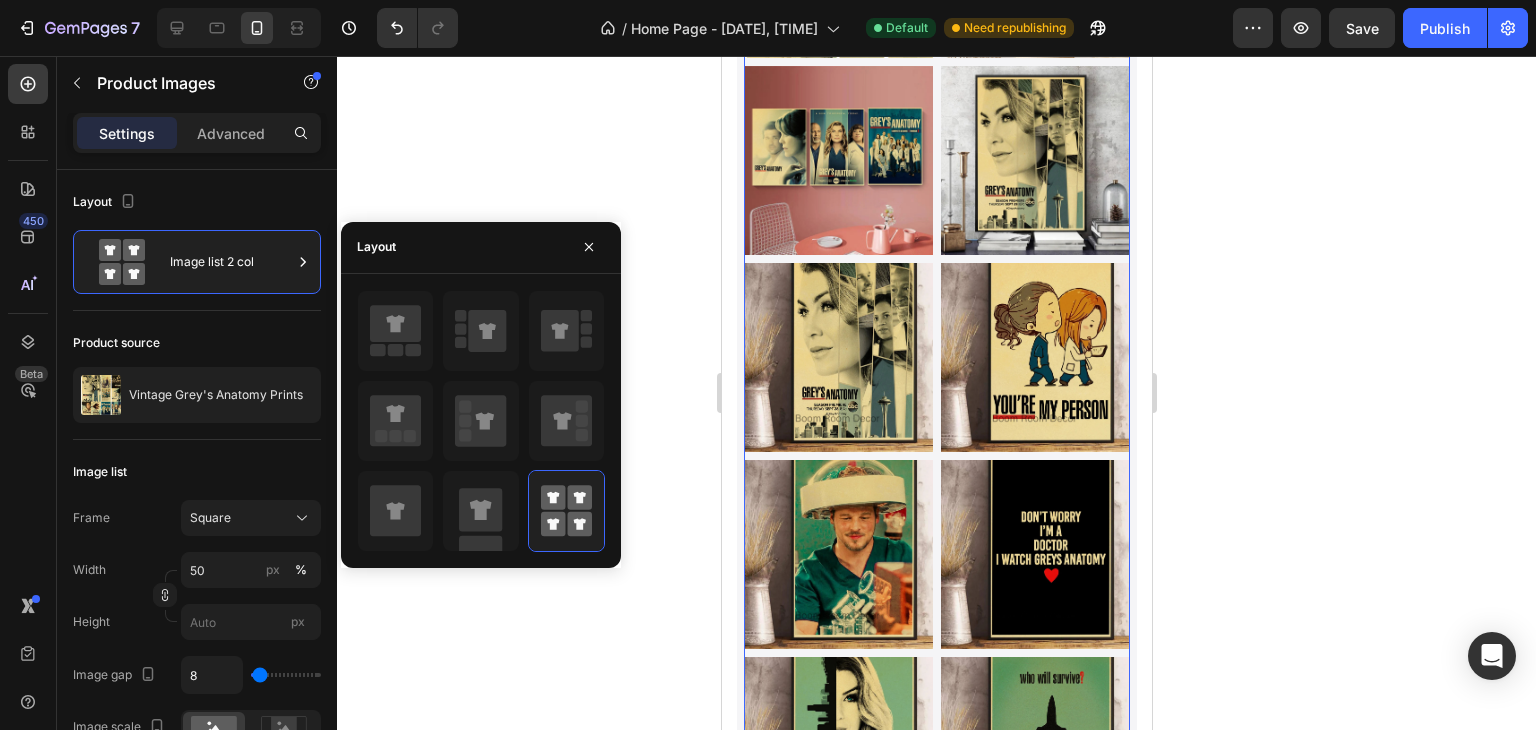 scroll, scrollTop: 4025, scrollLeft: 0, axis: vertical 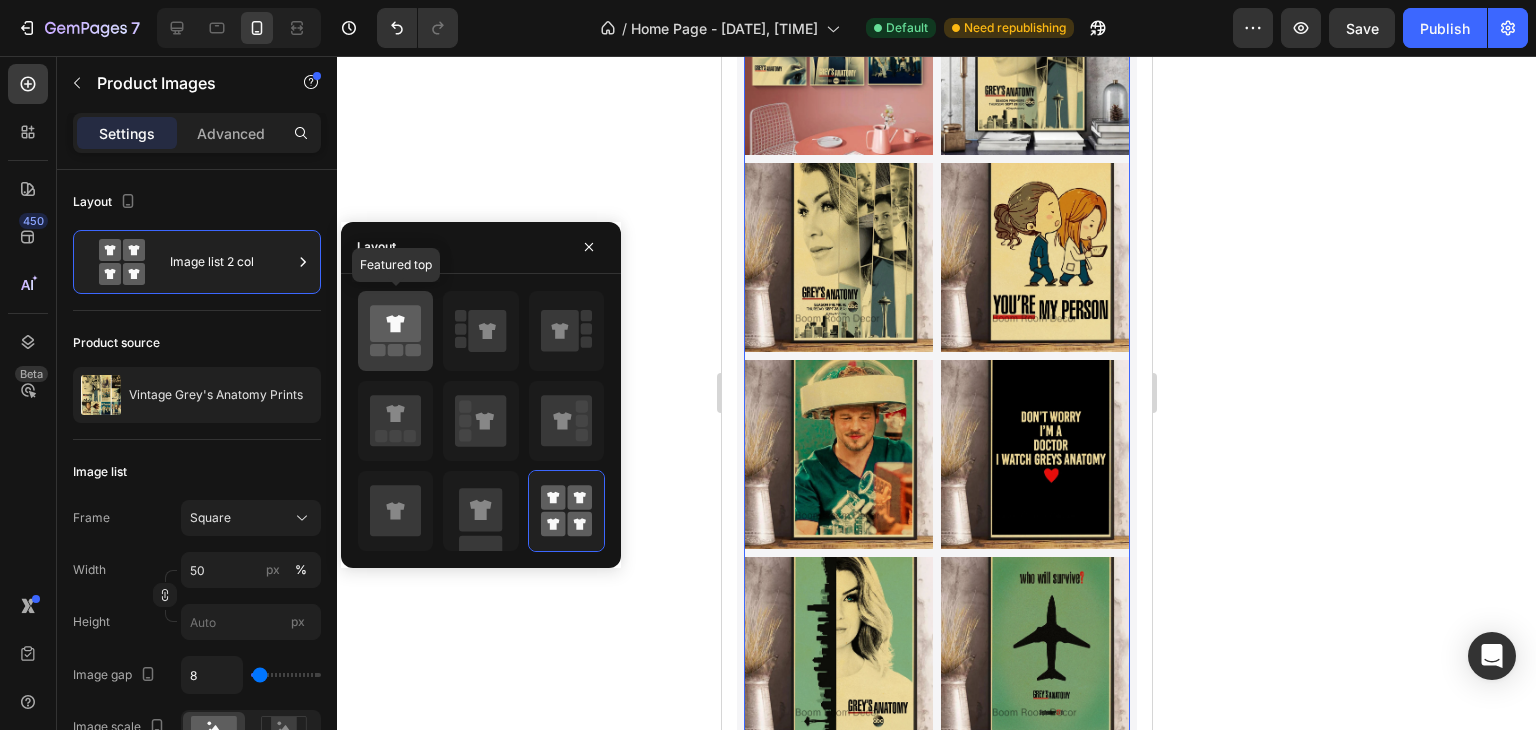 click 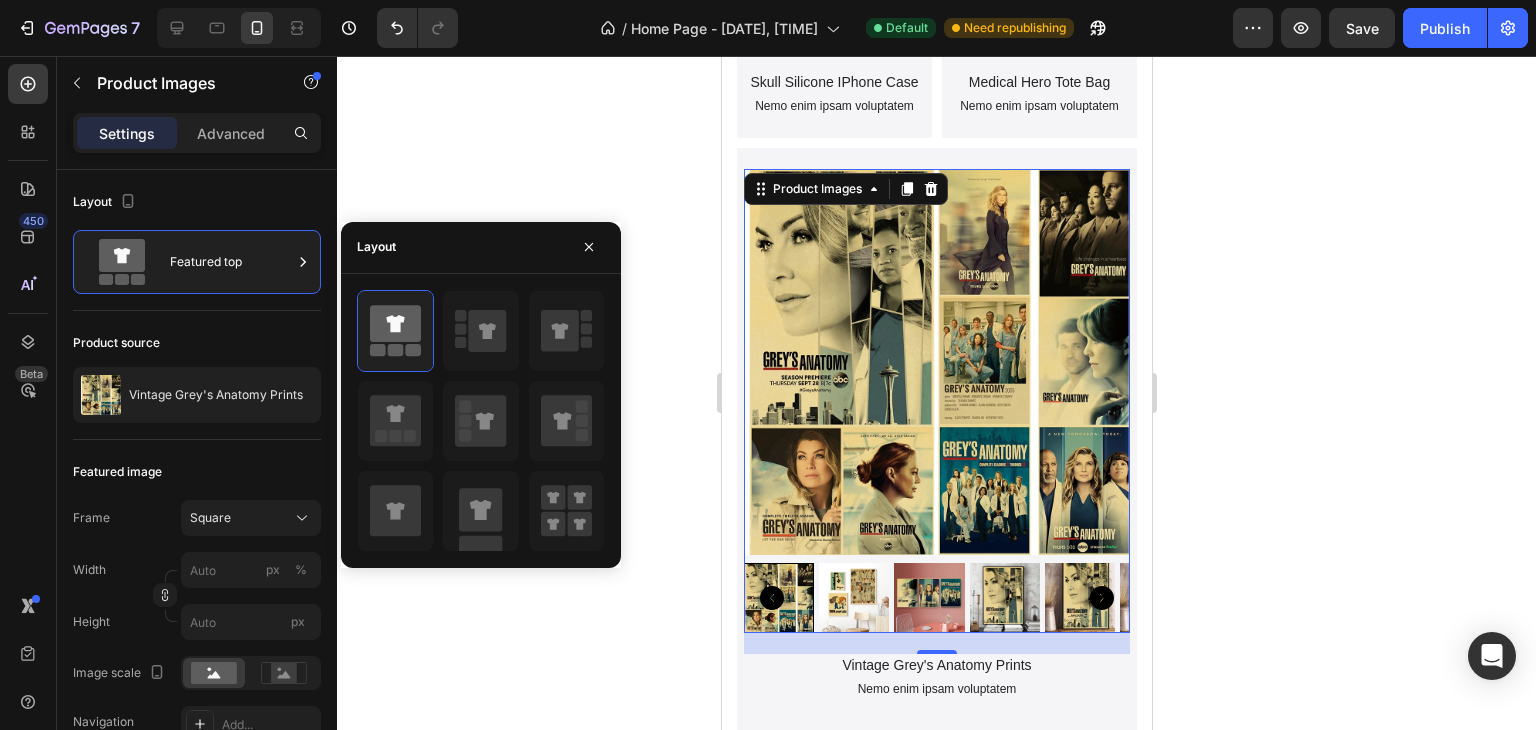 scroll, scrollTop: 3425, scrollLeft: 0, axis: vertical 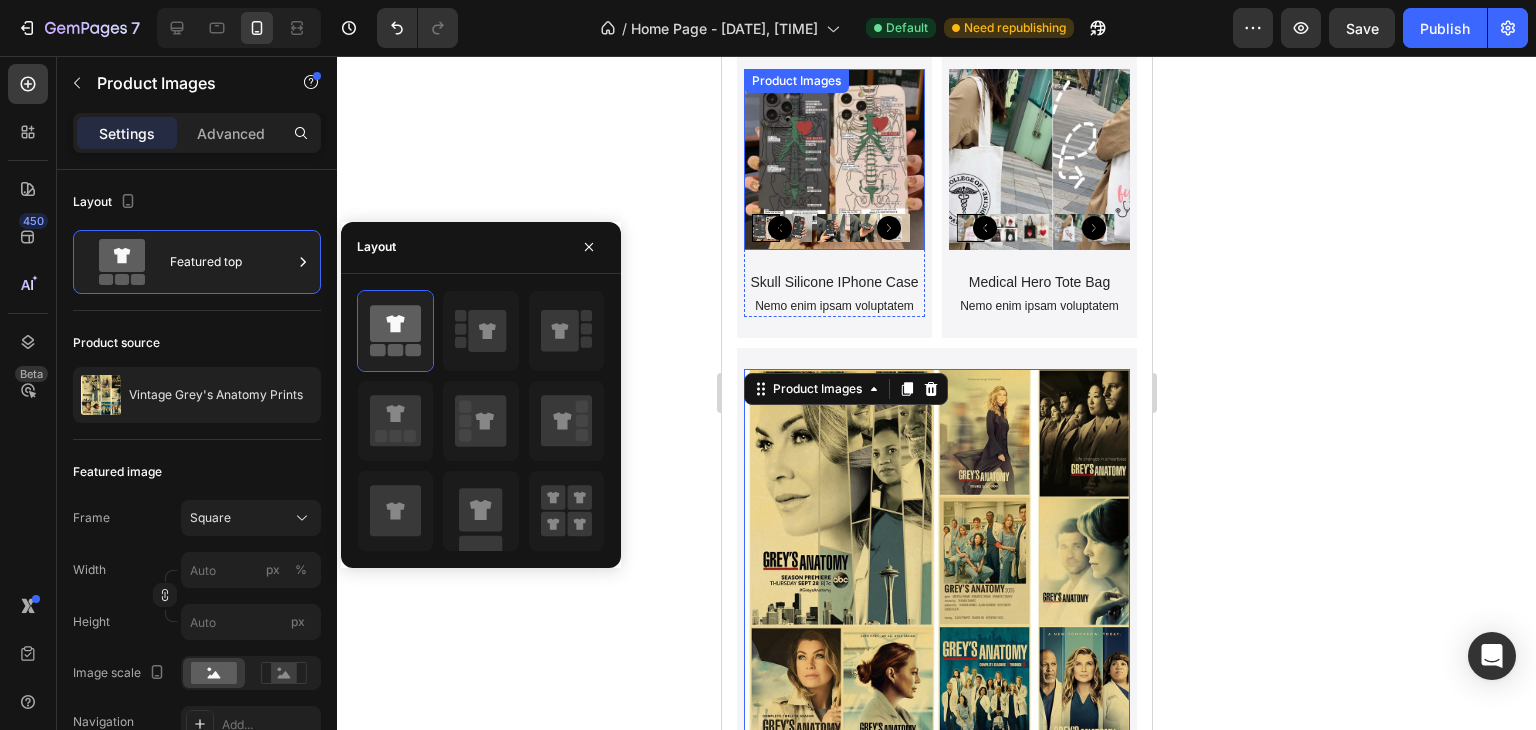 click at bounding box center (833, 159) 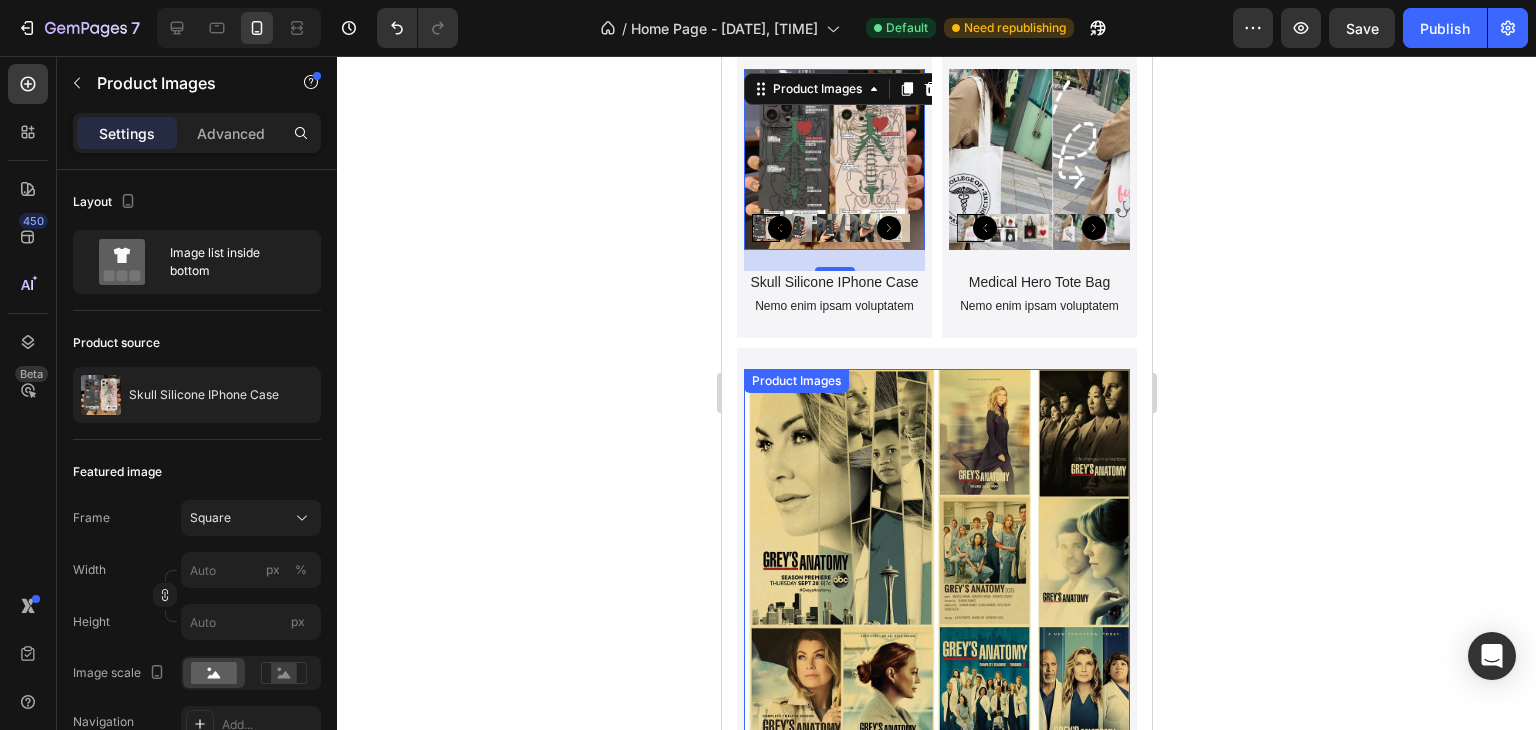 click at bounding box center (936, 562) 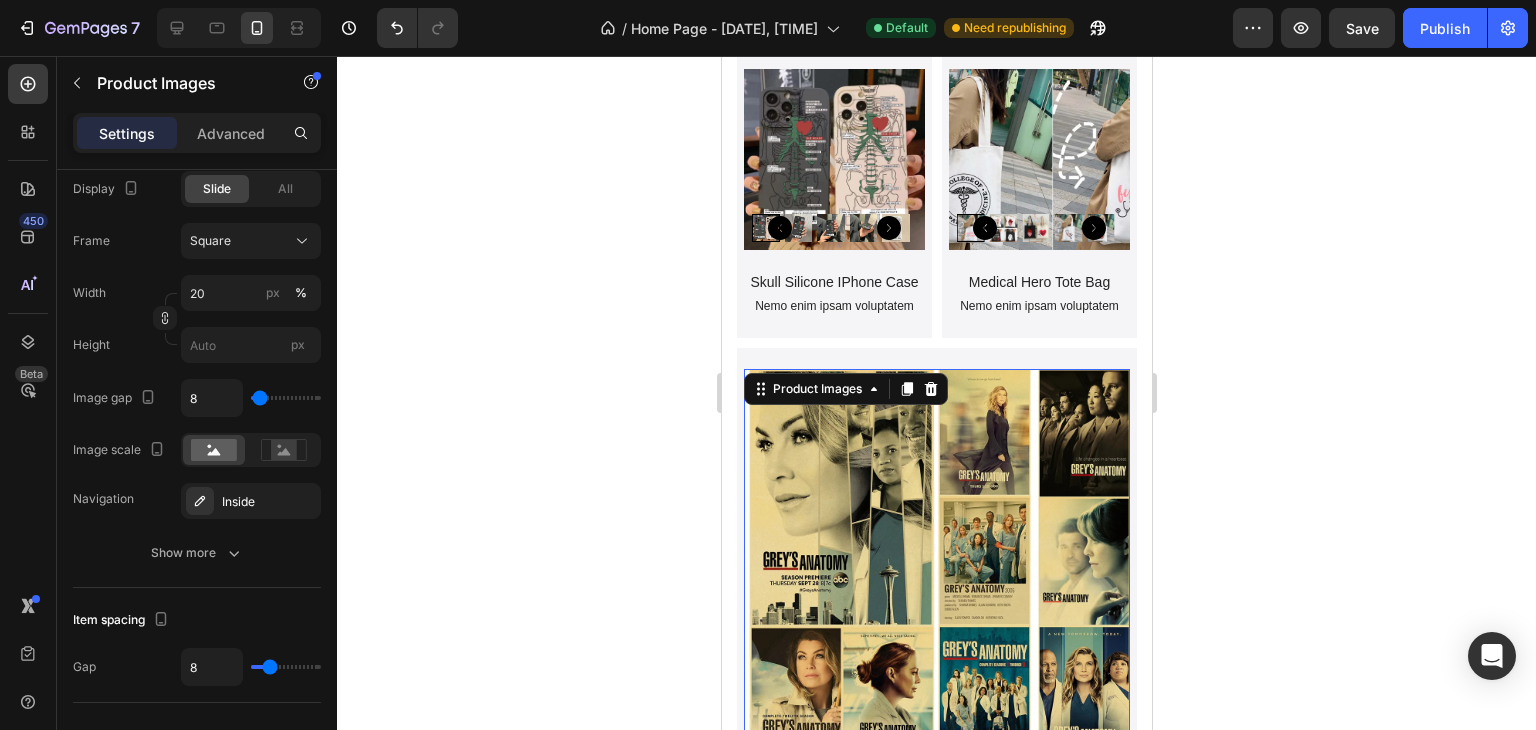 scroll, scrollTop: 0, scrollLeft: 0, axis: both 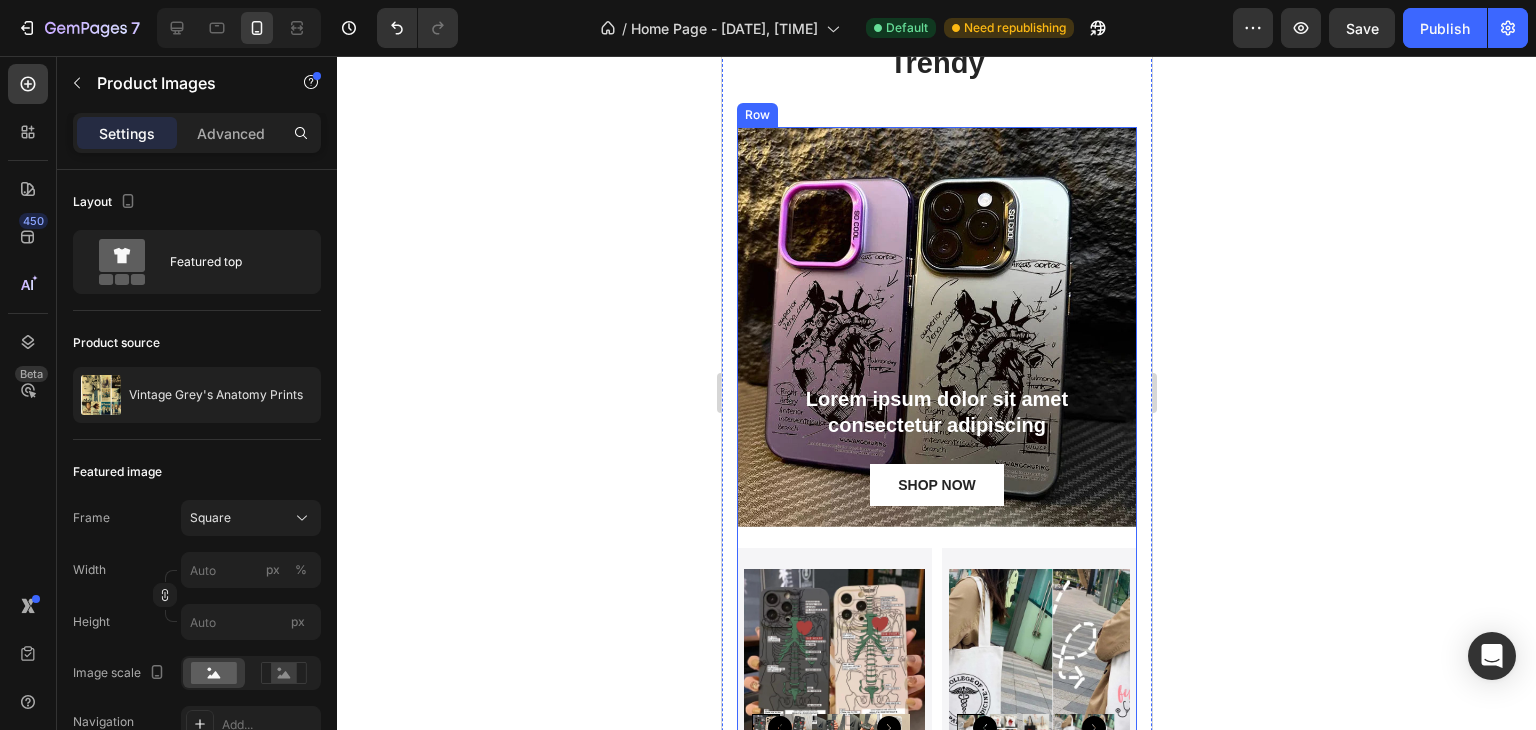click on "Lorem ipsum dolor sit amet consectetur adipiscing Text Block SHOP NOW Button Hero Banner" at bounding box center (936, 337) 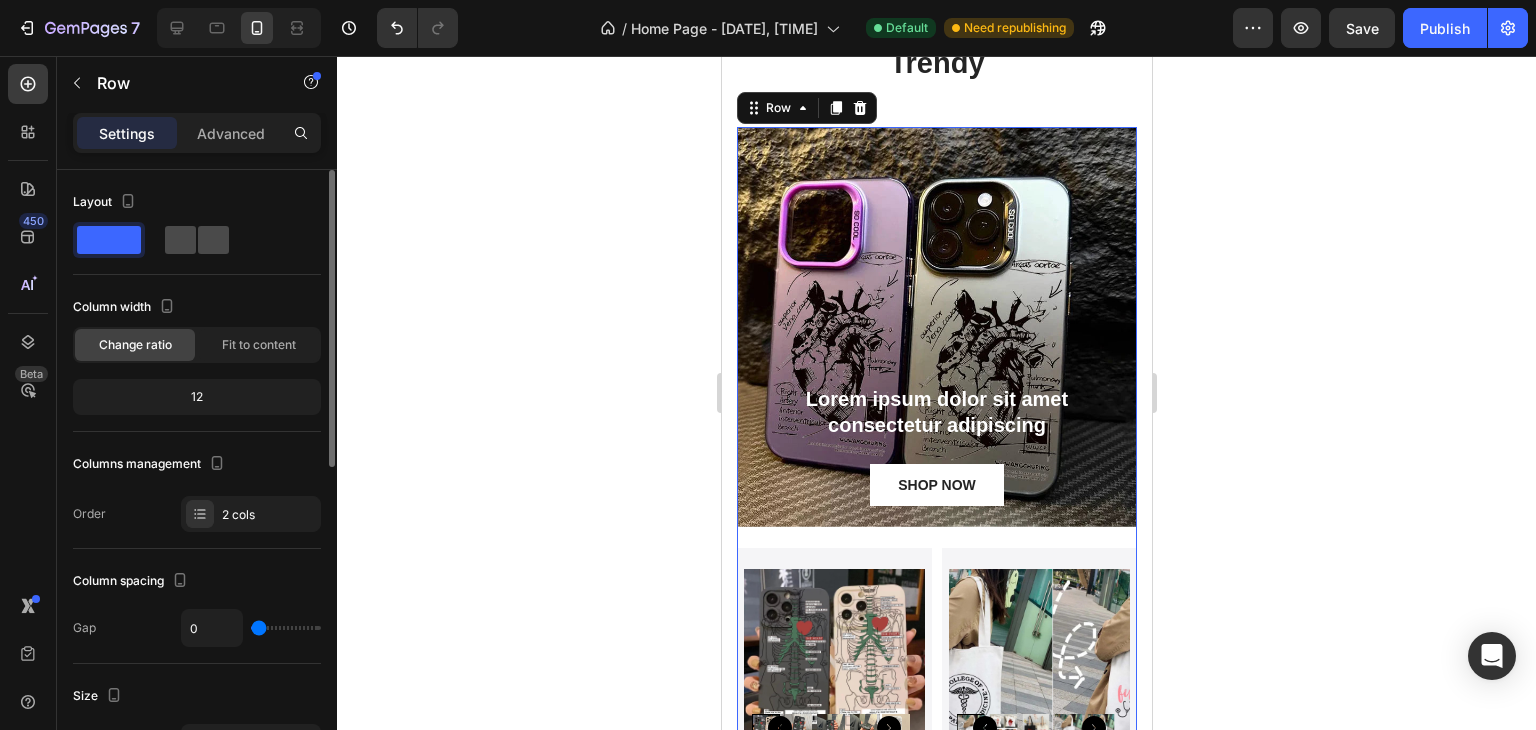 click 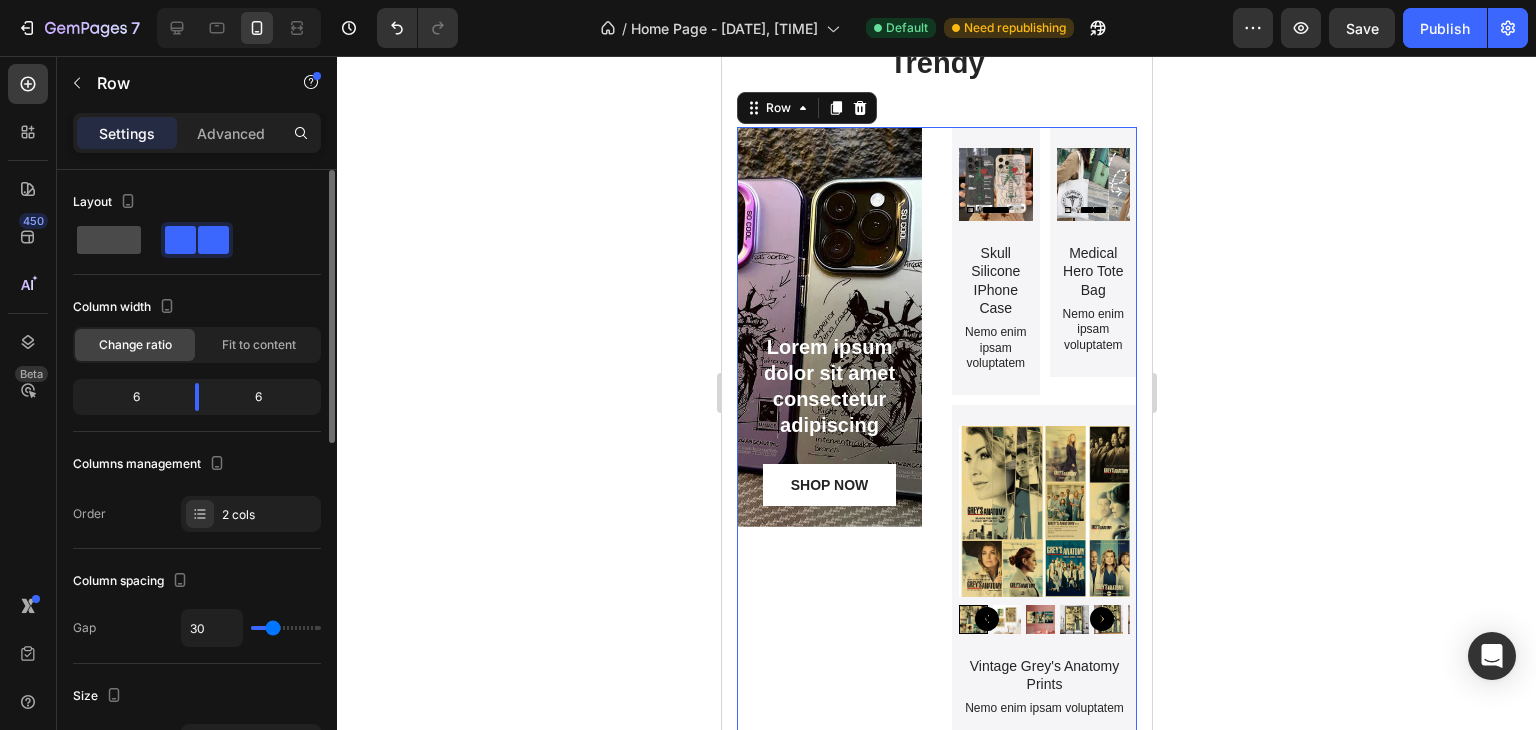 click 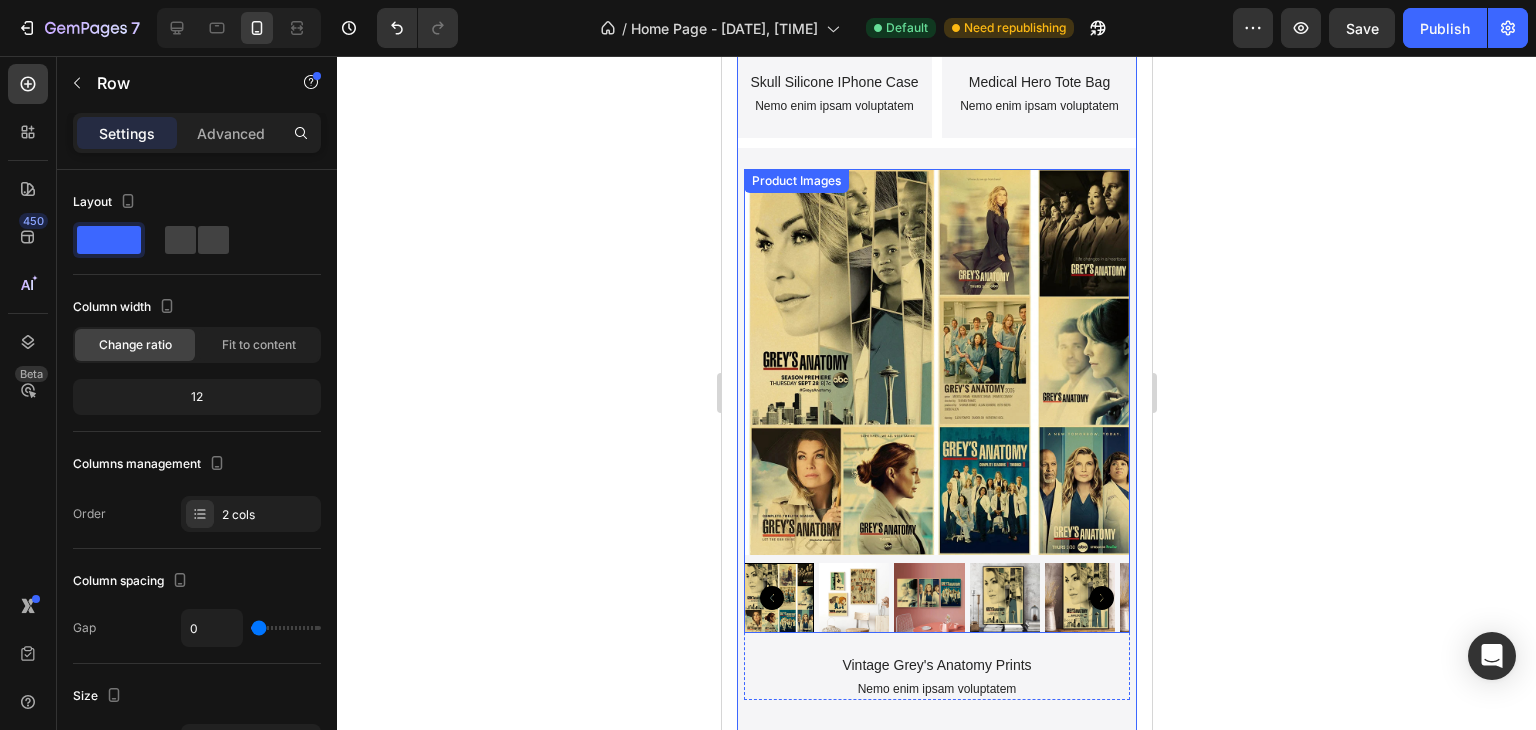 scroll, scrollTop: 3425, scrollLeft: 0, axis: vertical 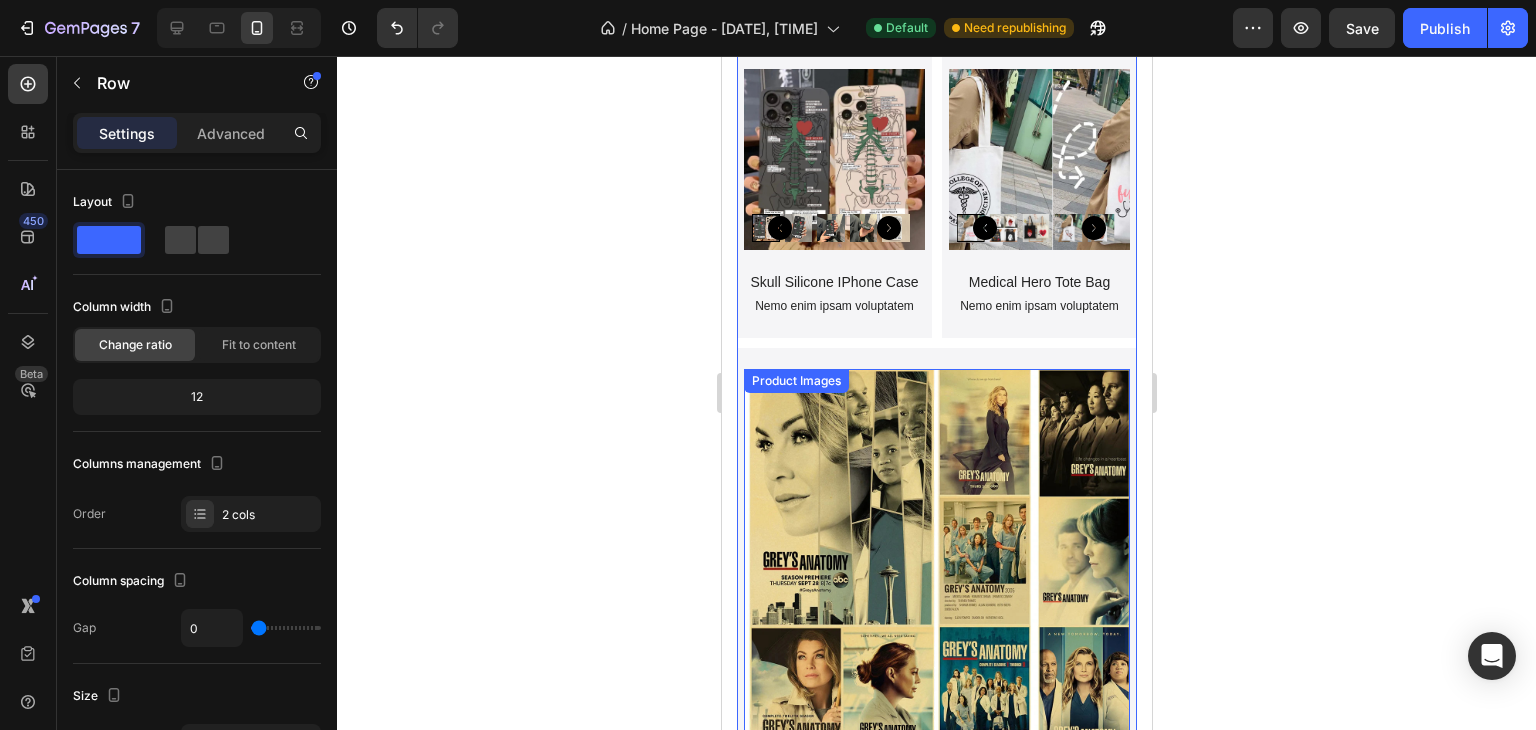 click at bounding box center [936, 562] 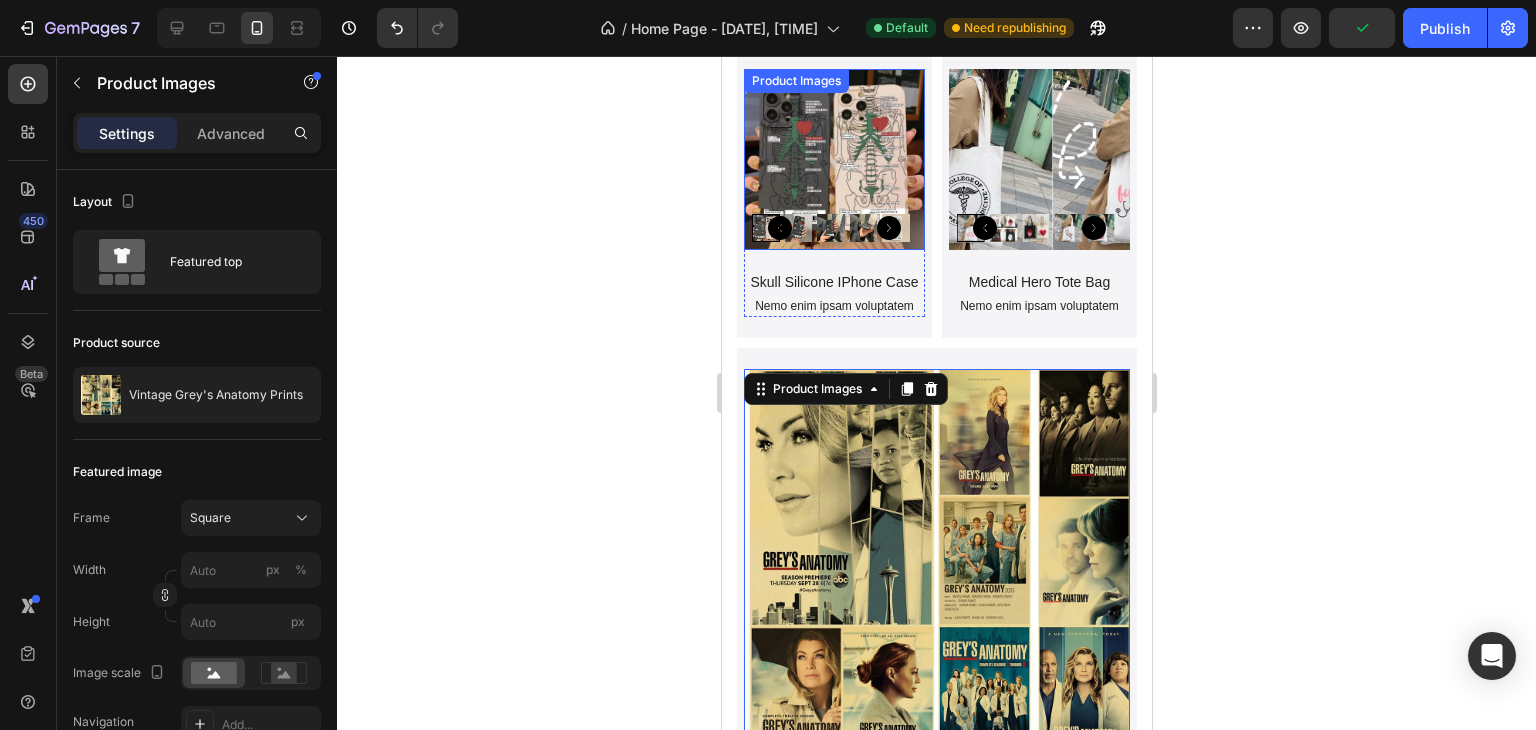 click at bounding box center (830, 228) 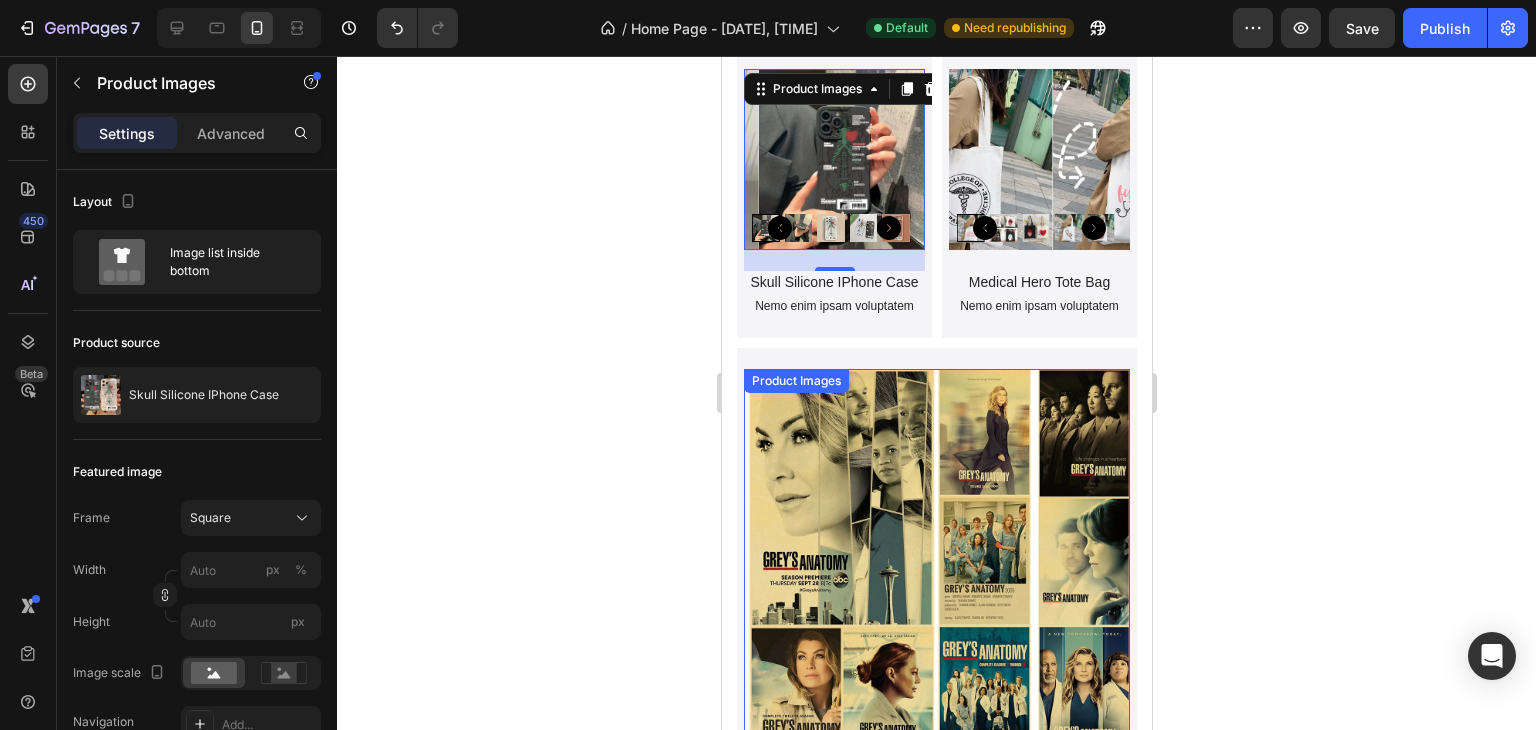 click at bounding box center [936, 562] 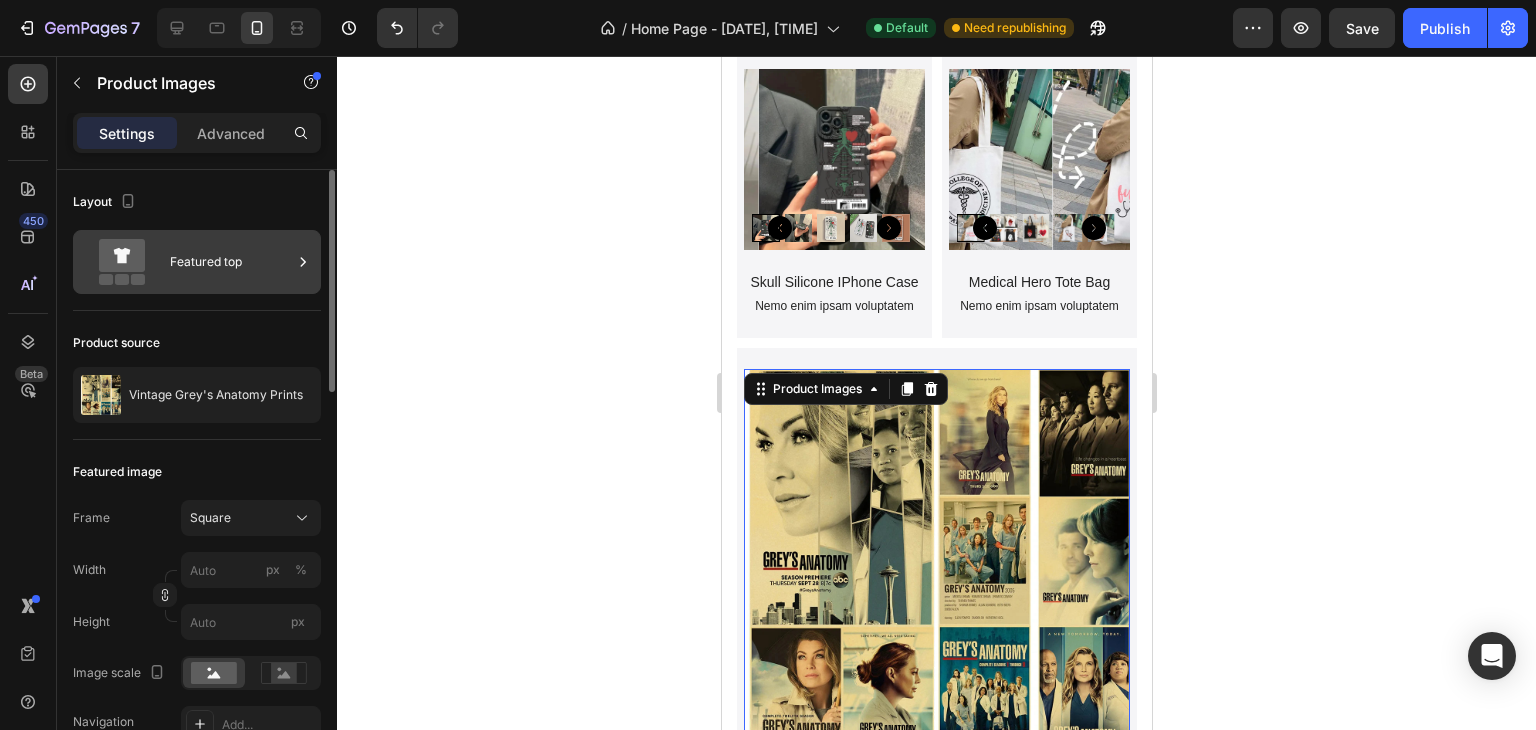 click on "Featured top" at bounding box center (231, 262) 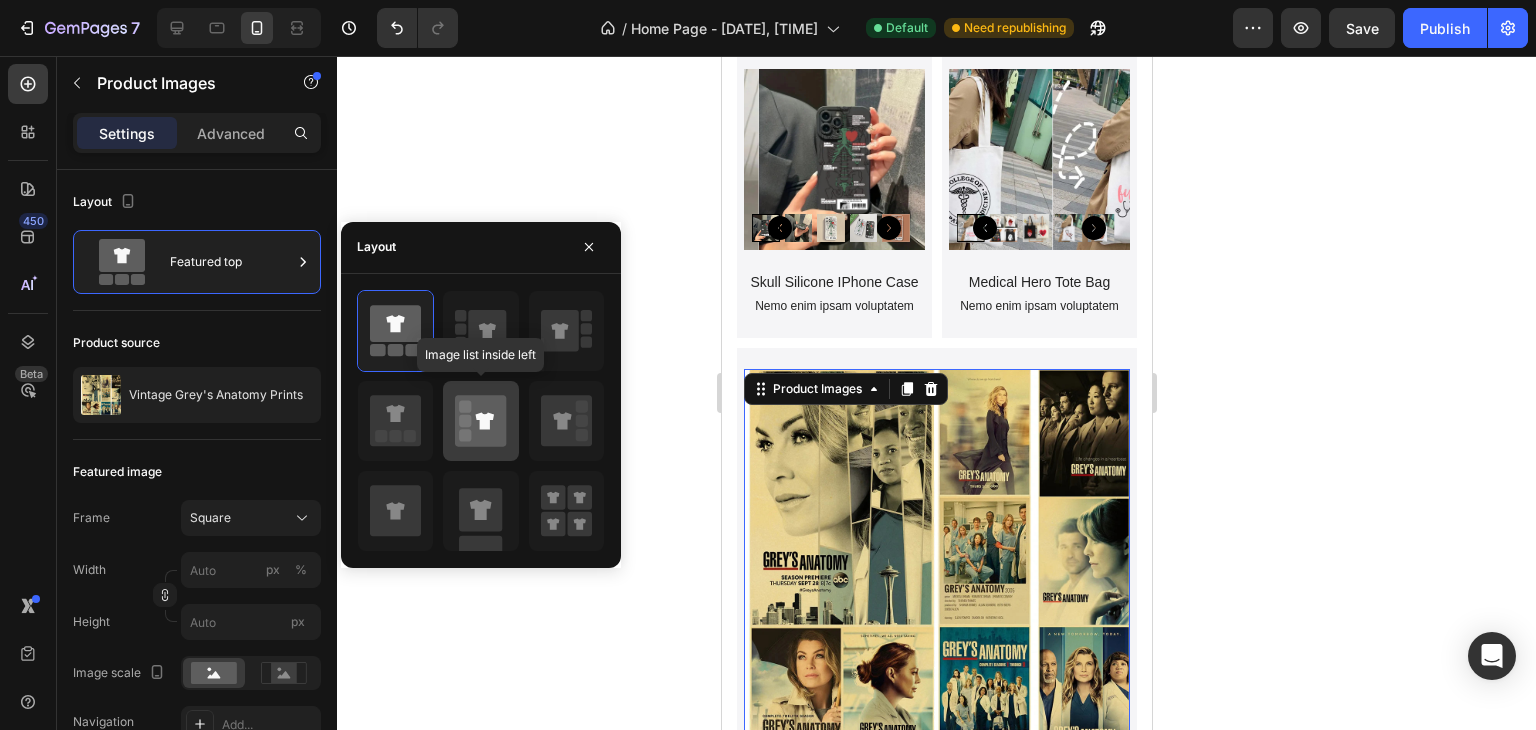 click 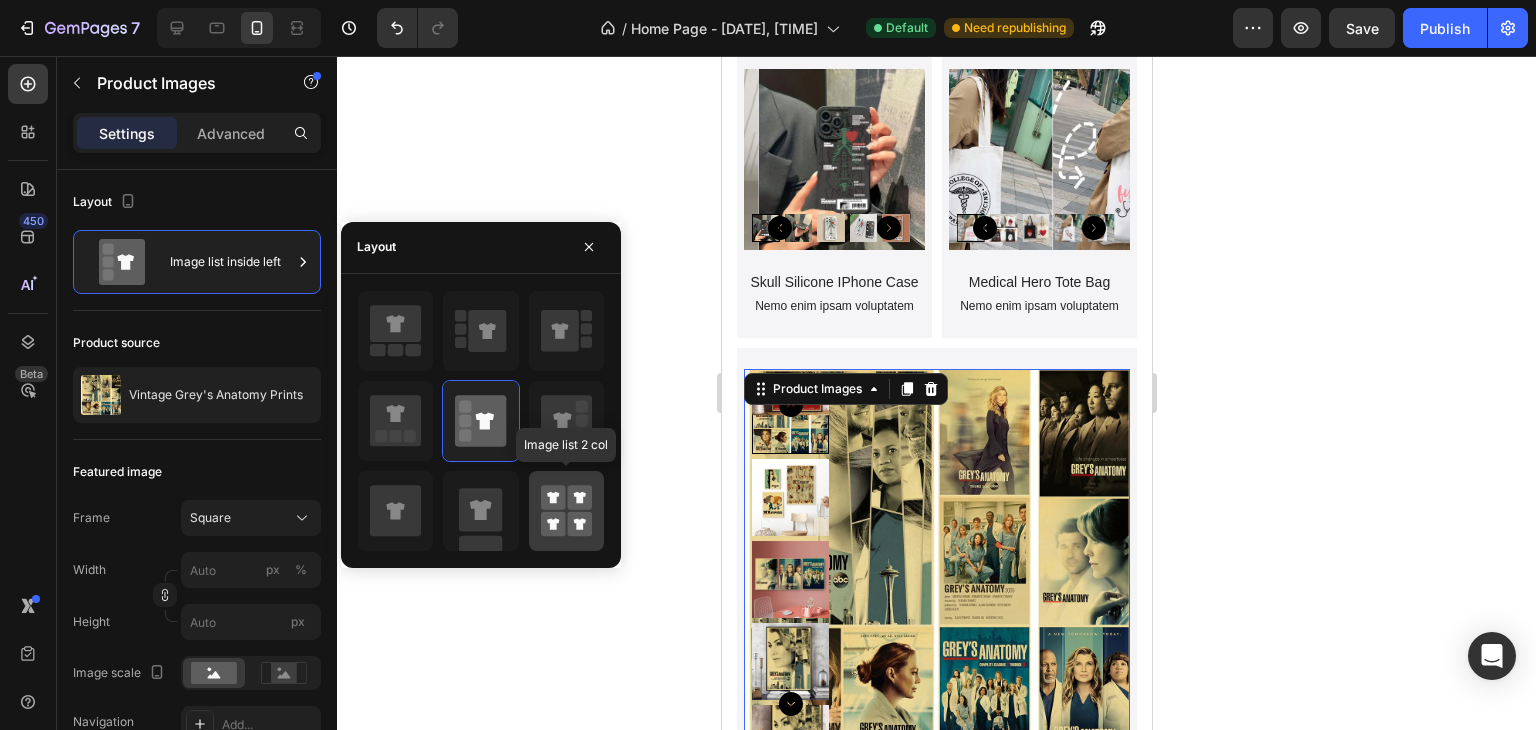 click 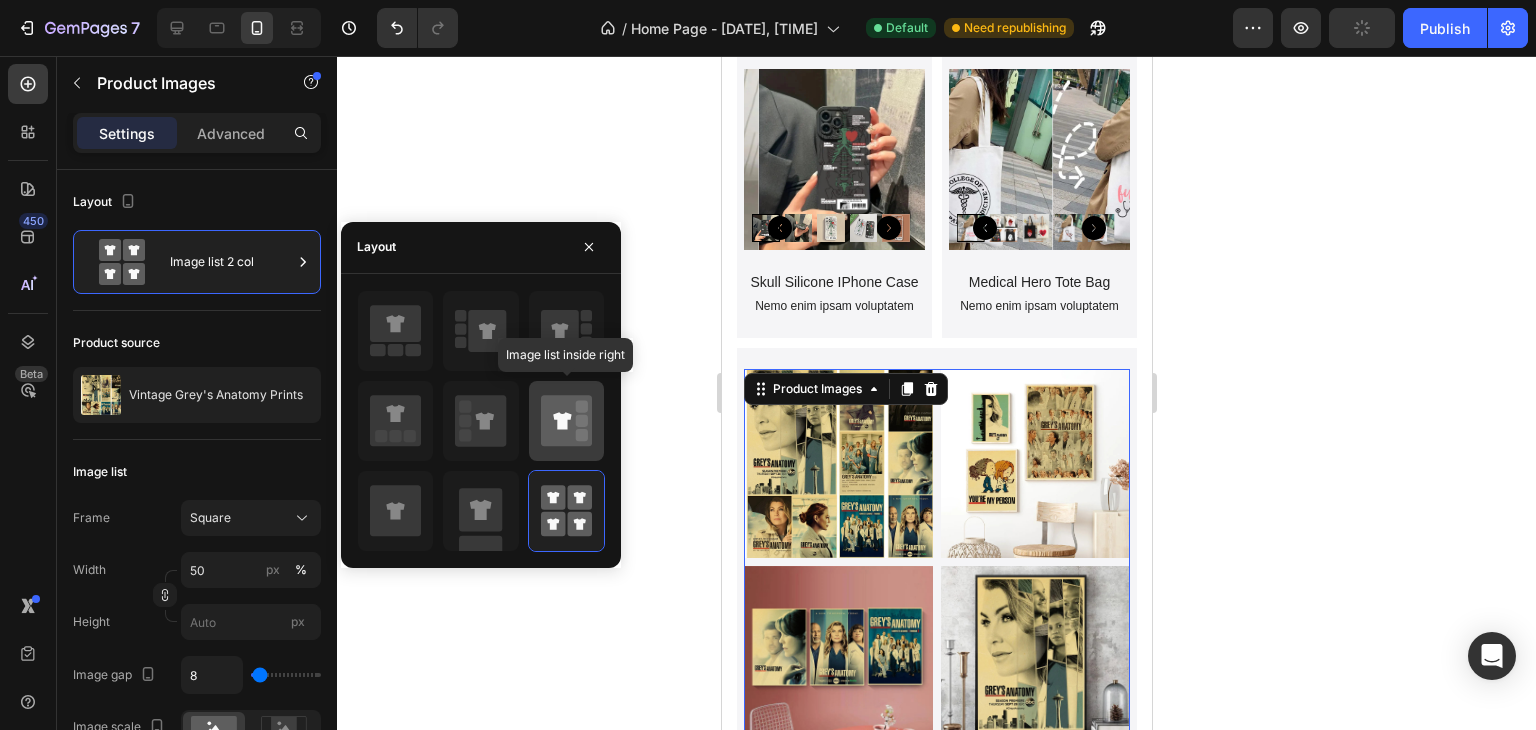 click 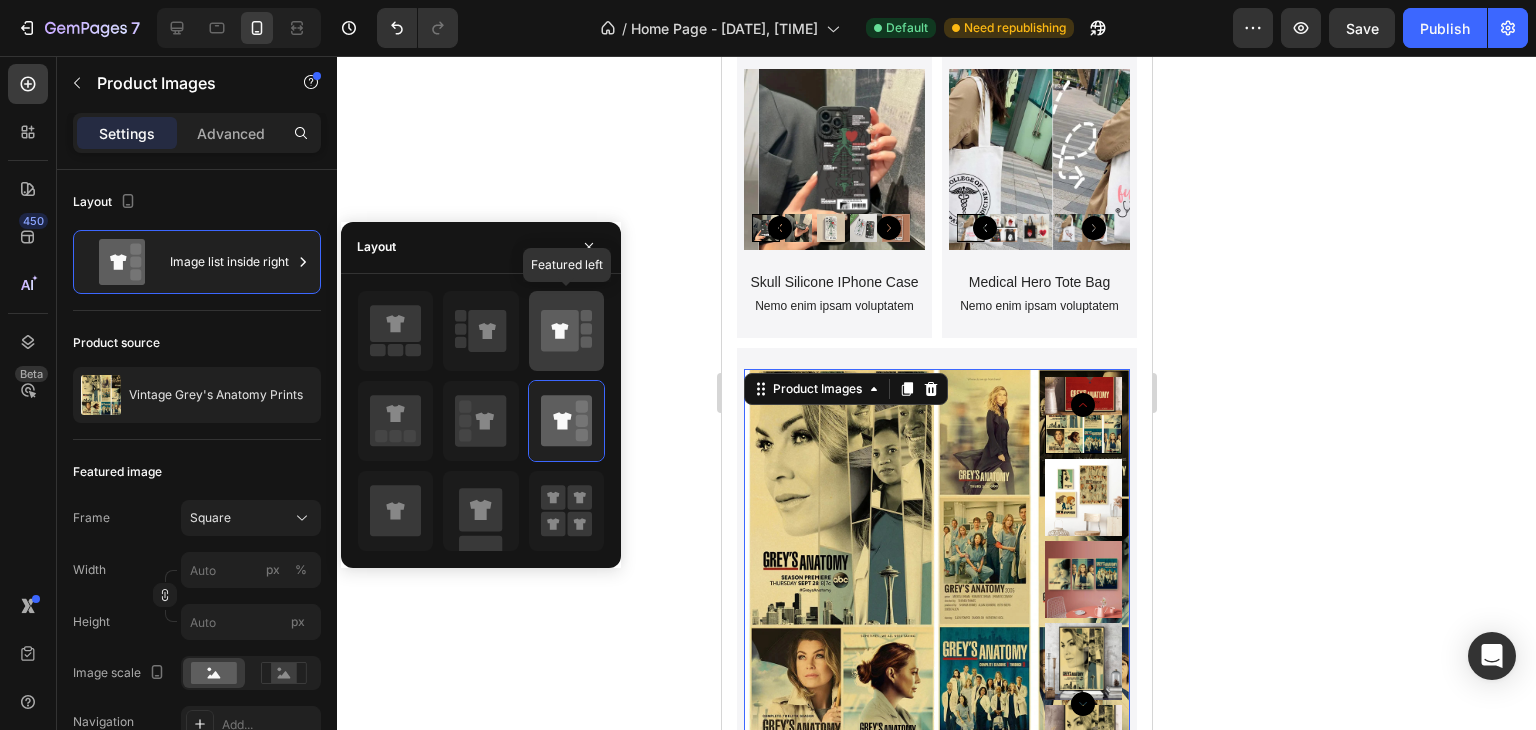 click 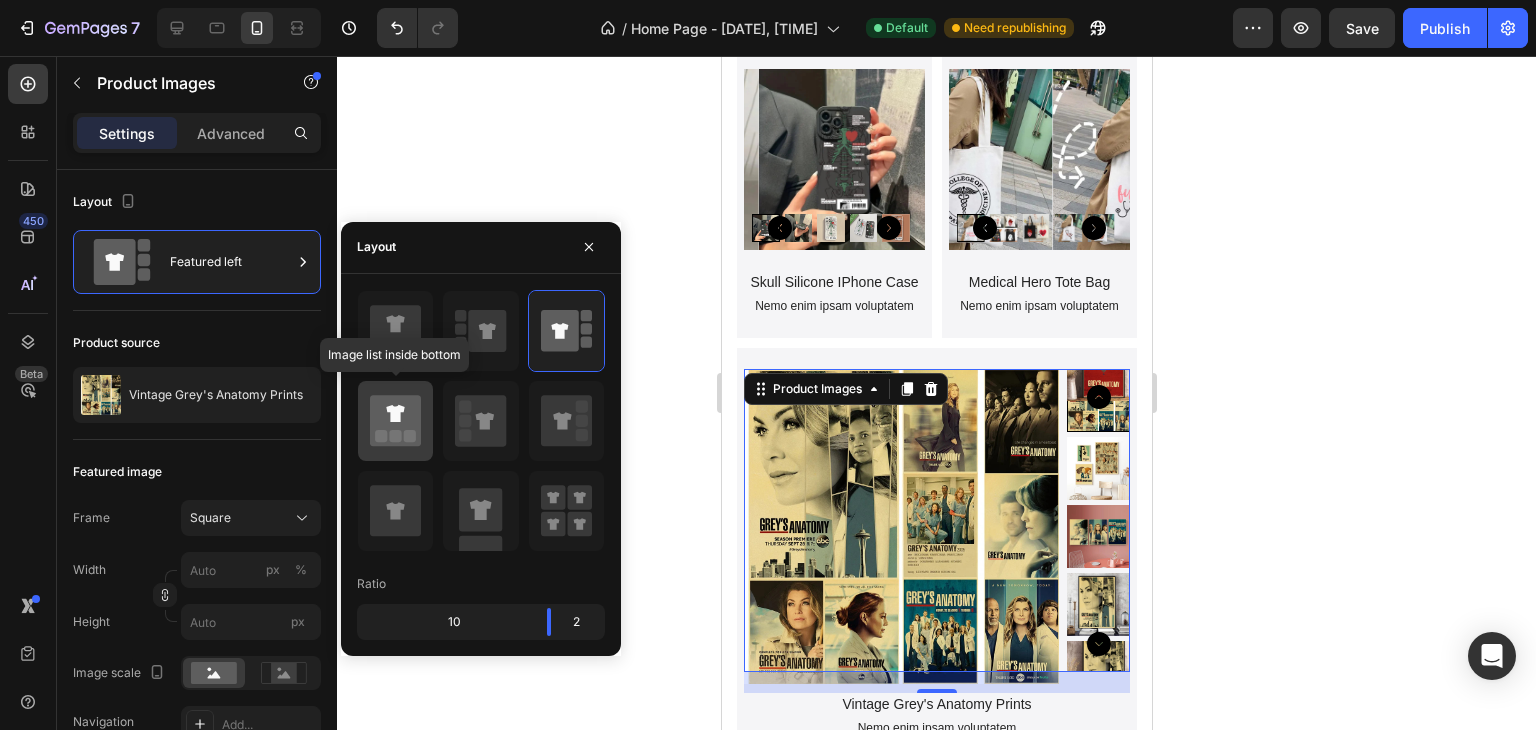 click 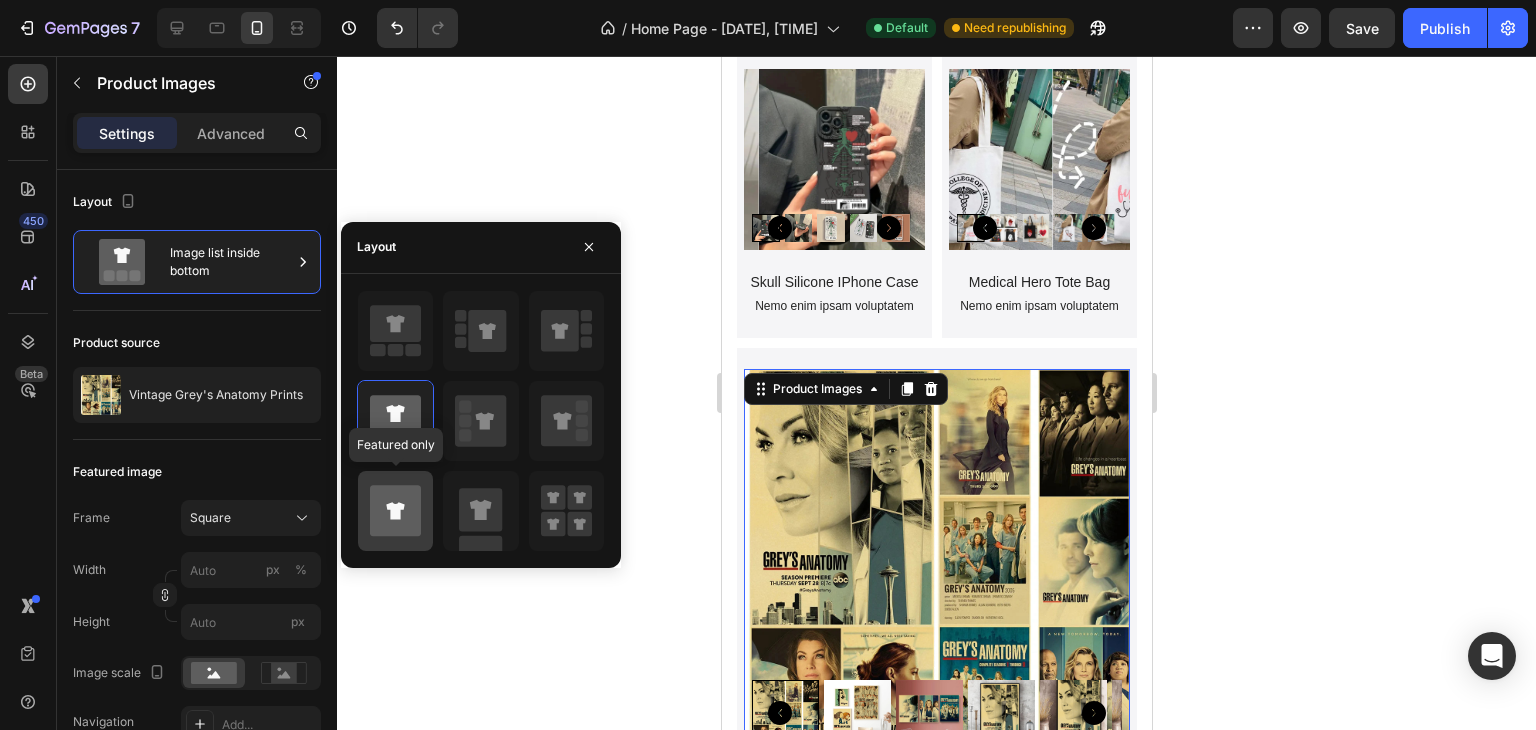 click 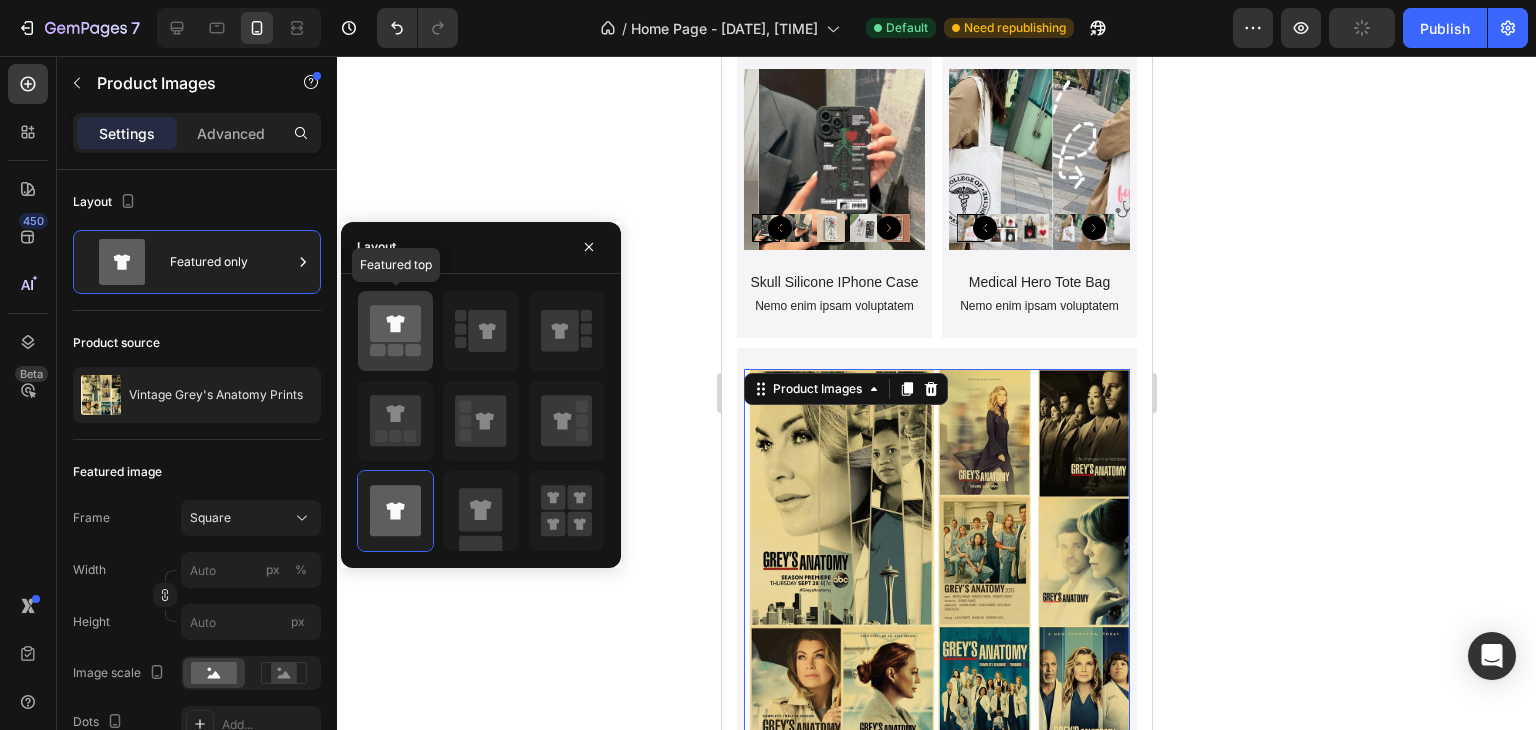 click 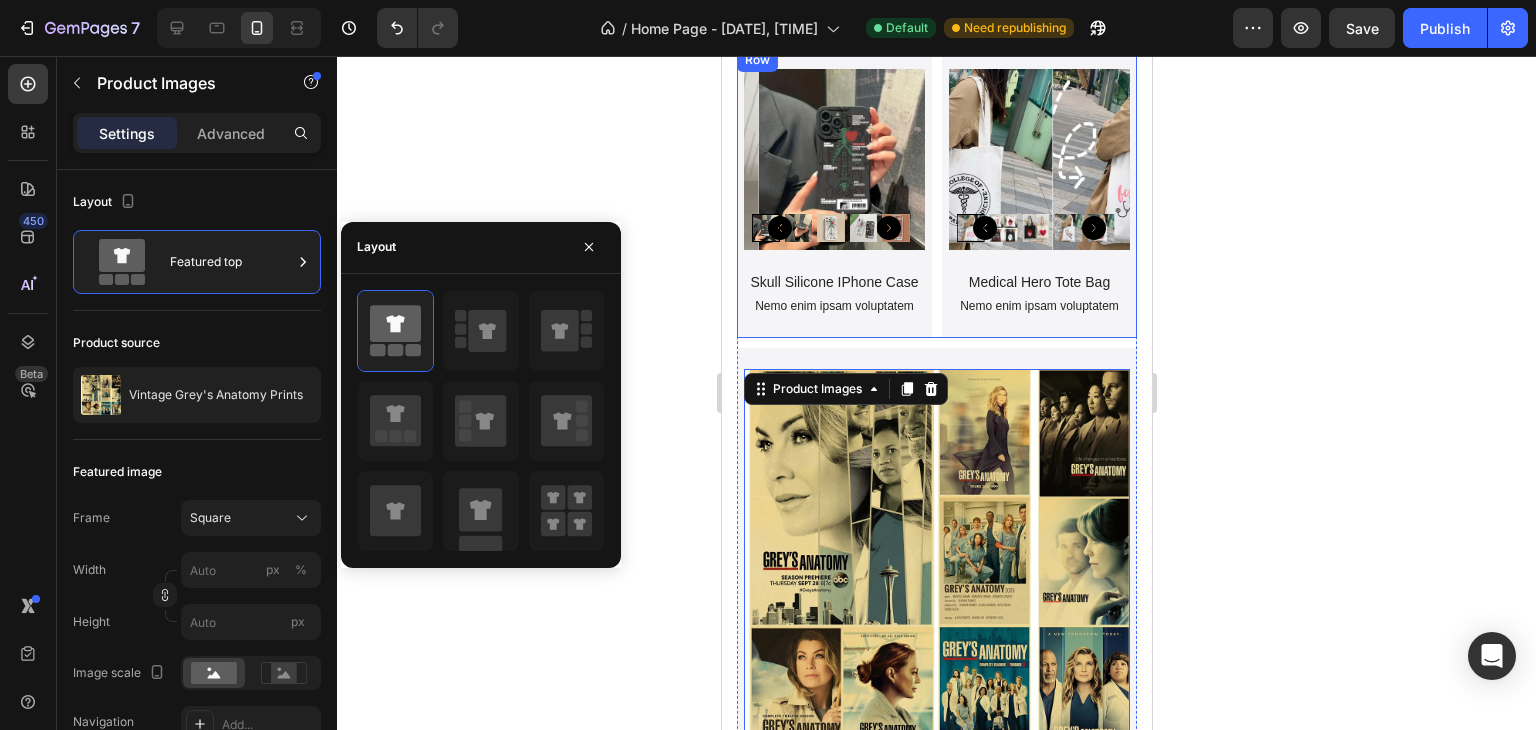 click on "Product Images Skull Silicone IPhone Case Product Title Nemo enim ipsam voluptatem Text Block Product Hero Banner
Product Images Medical Hero Tote Bag Product Title Nemo enim ipsam voluptatem Text Block Product Hero Banner Row" at bounding box center [936, 193] 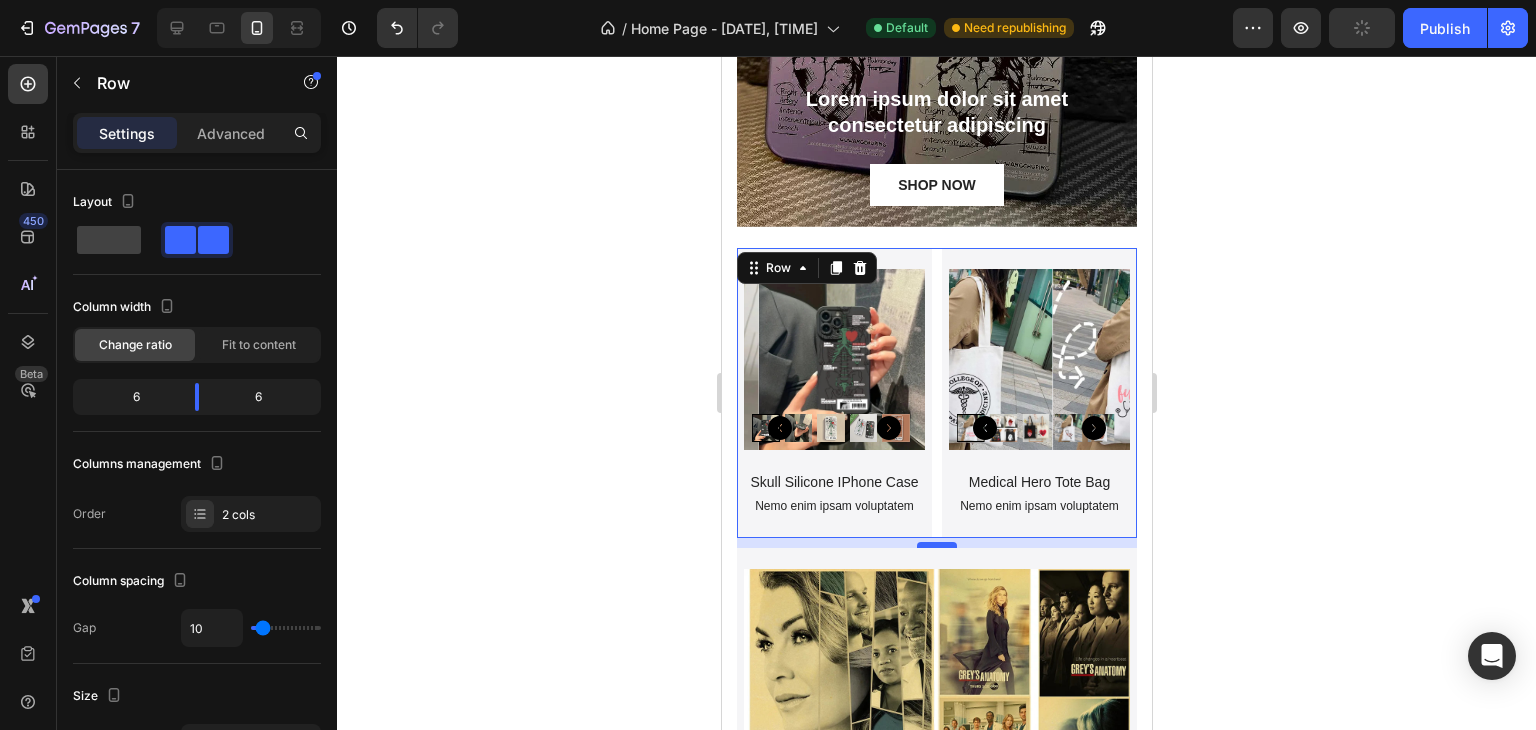 scroll, scrollTop: 3425, scrollLeft: 0, axis: vertical 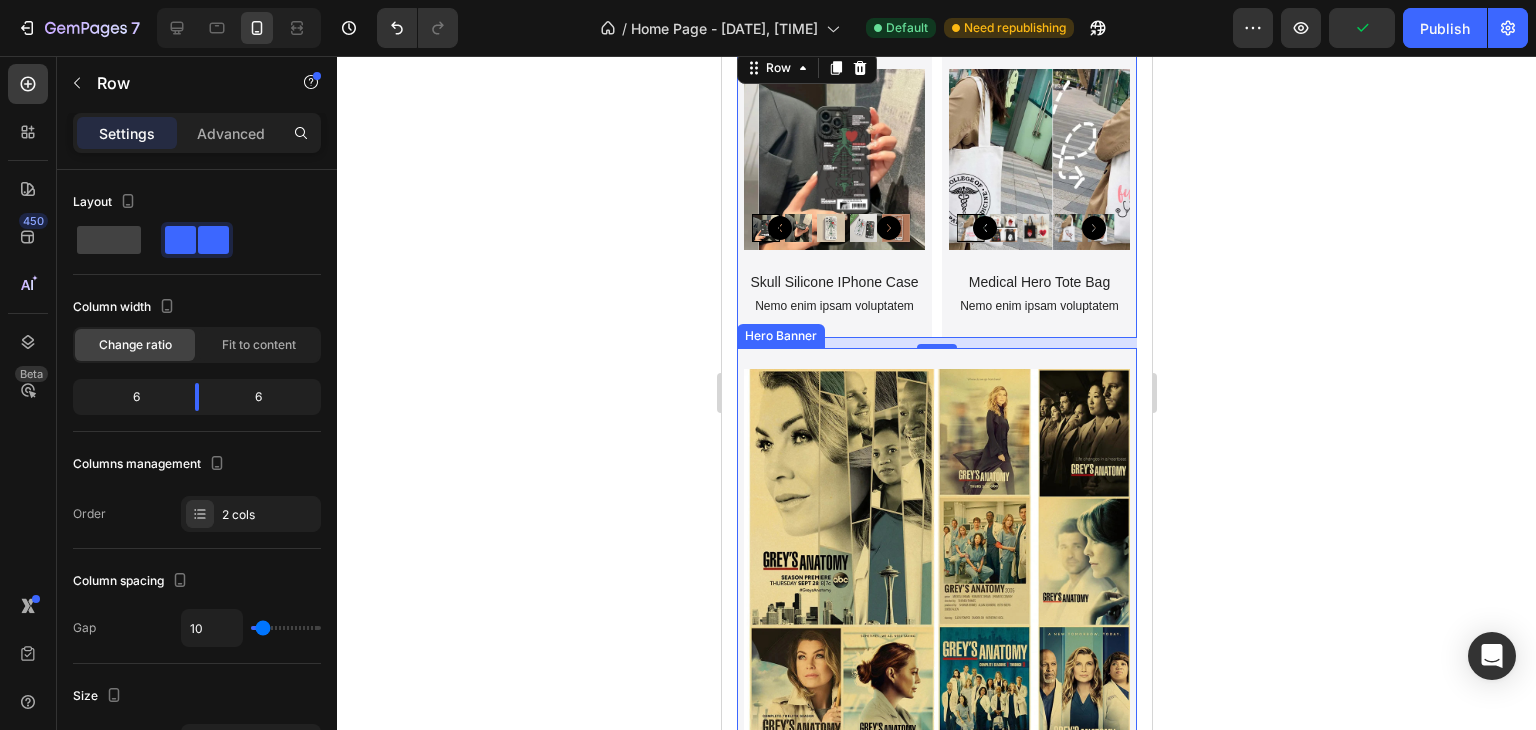 click on "Product Images Vintage Grey's Anatomy Prints Product Title Nemo enim ipsam voluptatem Text Block Product" at bounding box center [936, 634] 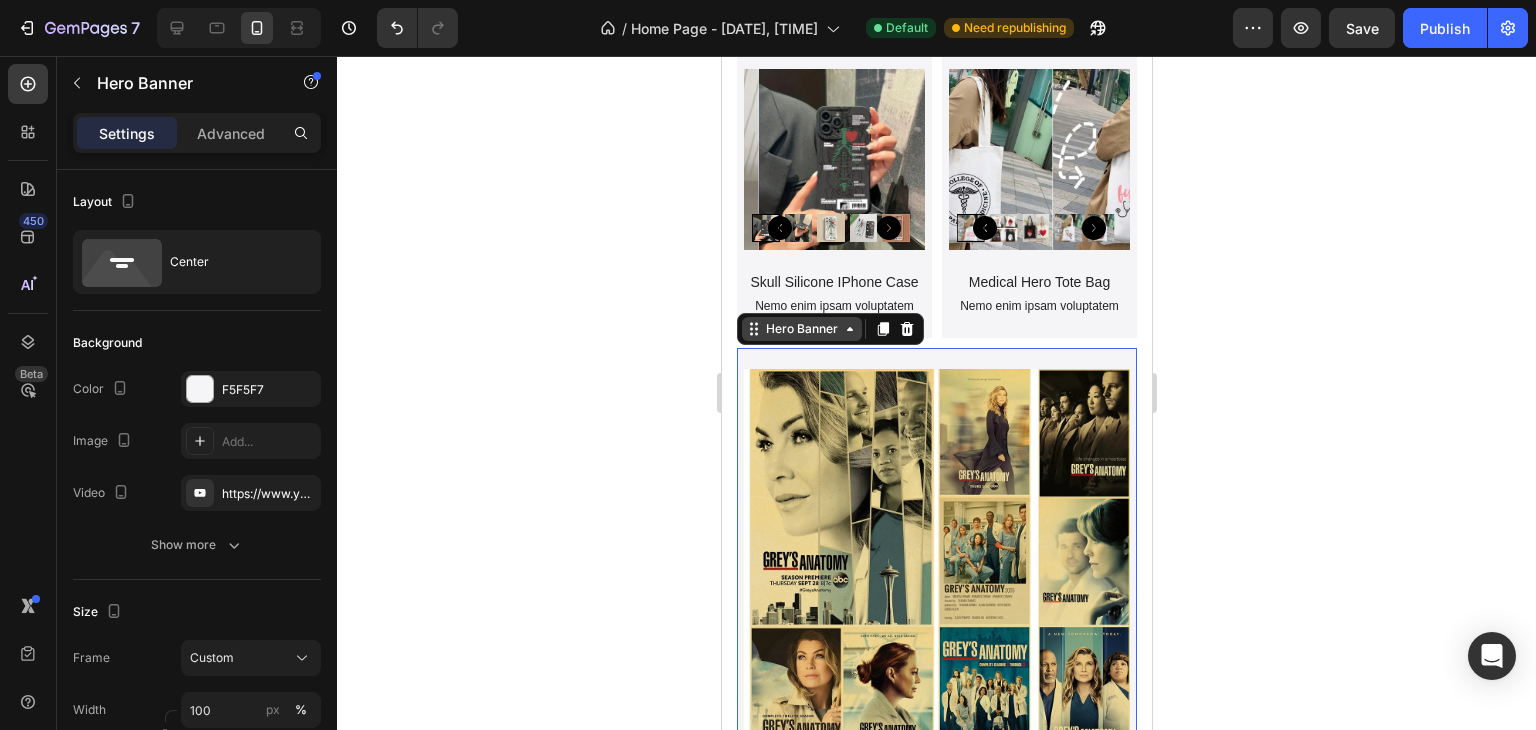 click 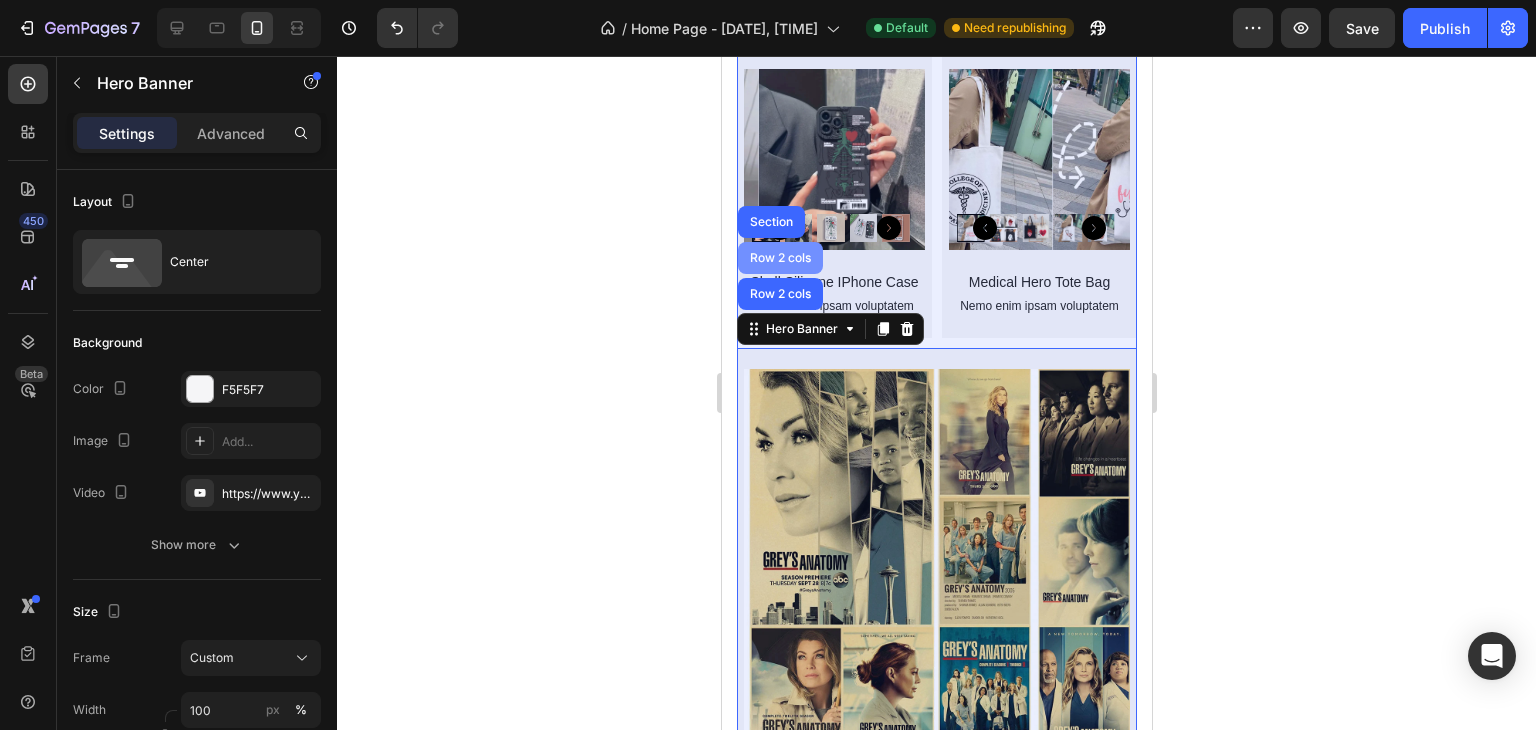 click on "Row 2 cols" at bounding box center (779, 258) 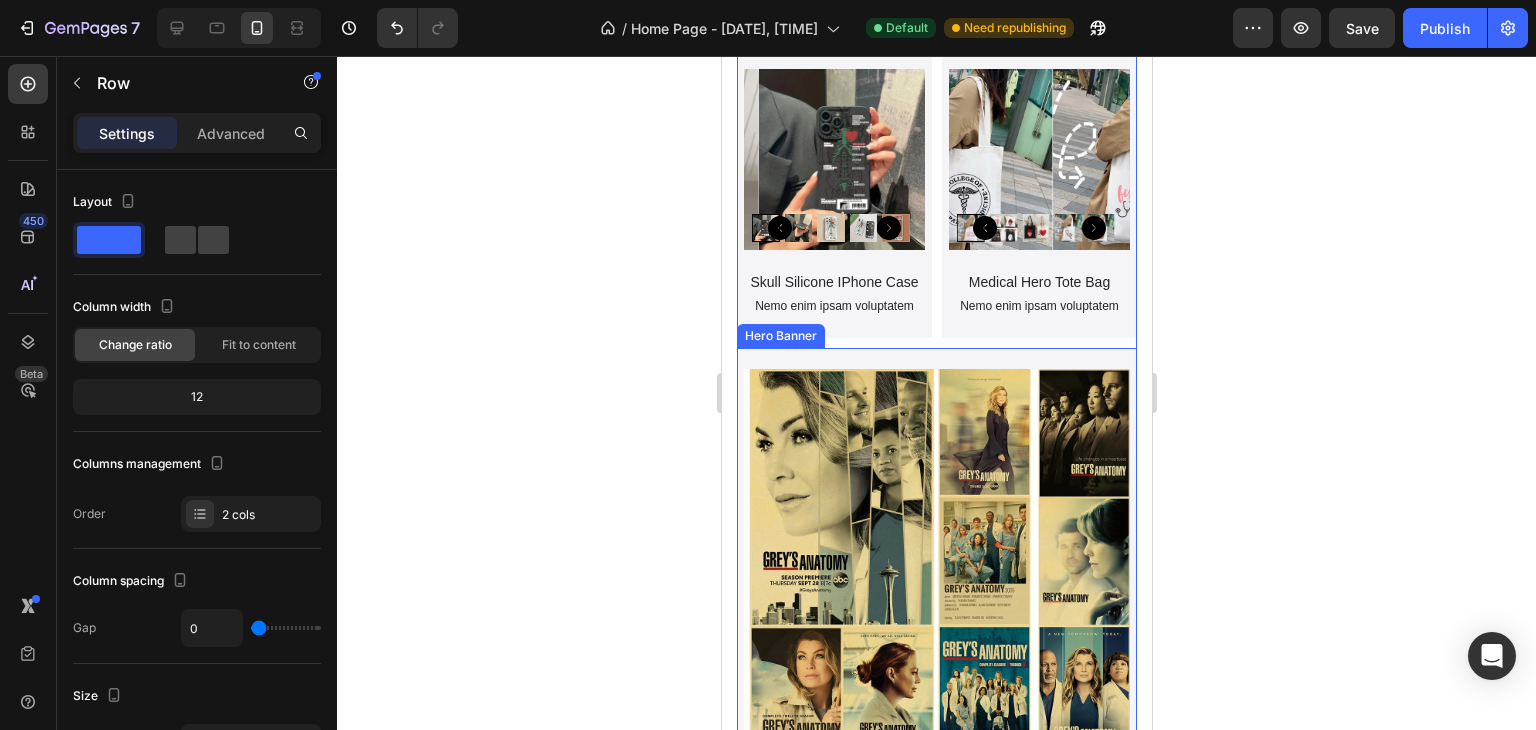 click on "Product Images Vintage Grey's Anatomy Prints Product Title Nemo enim ipsam voluptatem Text Block Product" at bounding box center (936, 634) 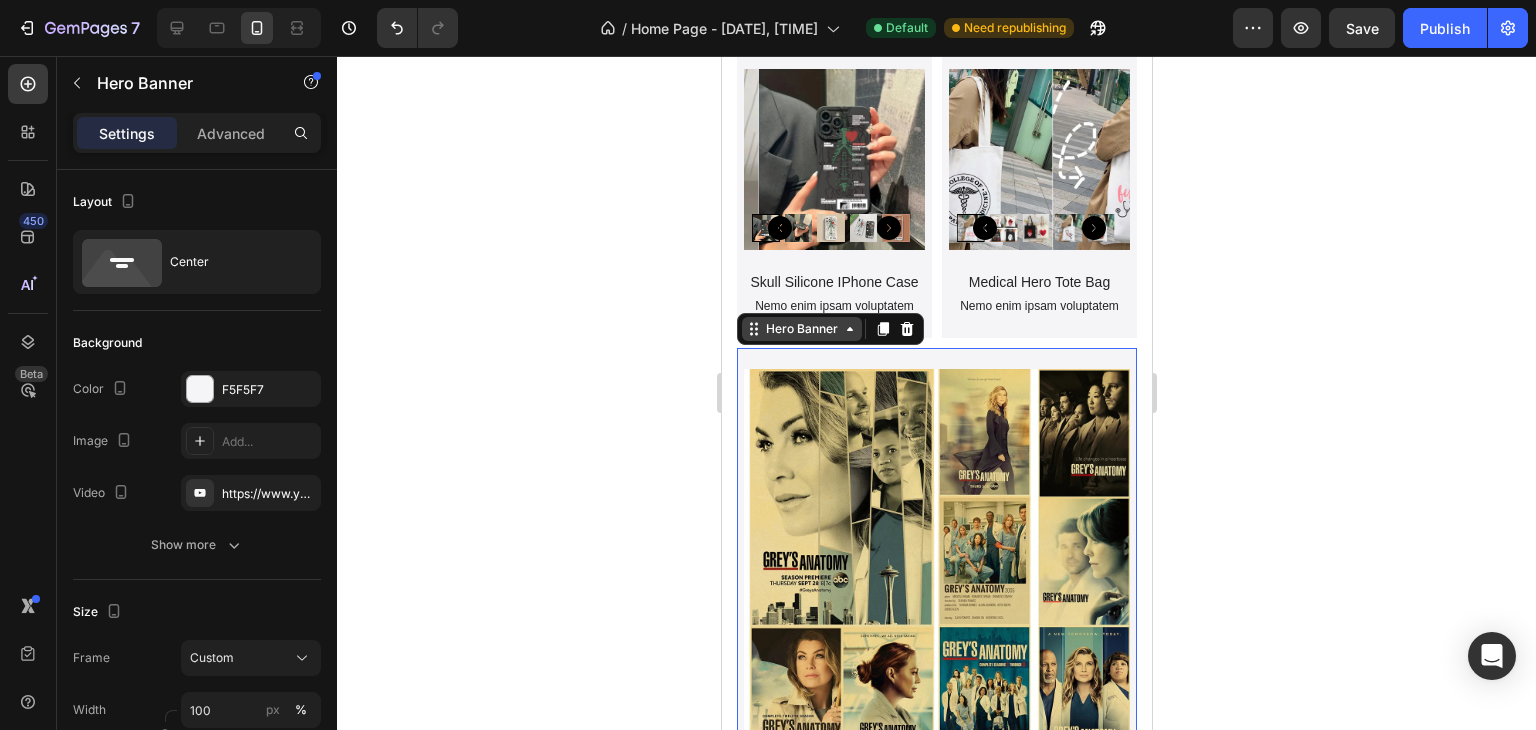 click on "Hero Banner" at bounding box center (801, 329) 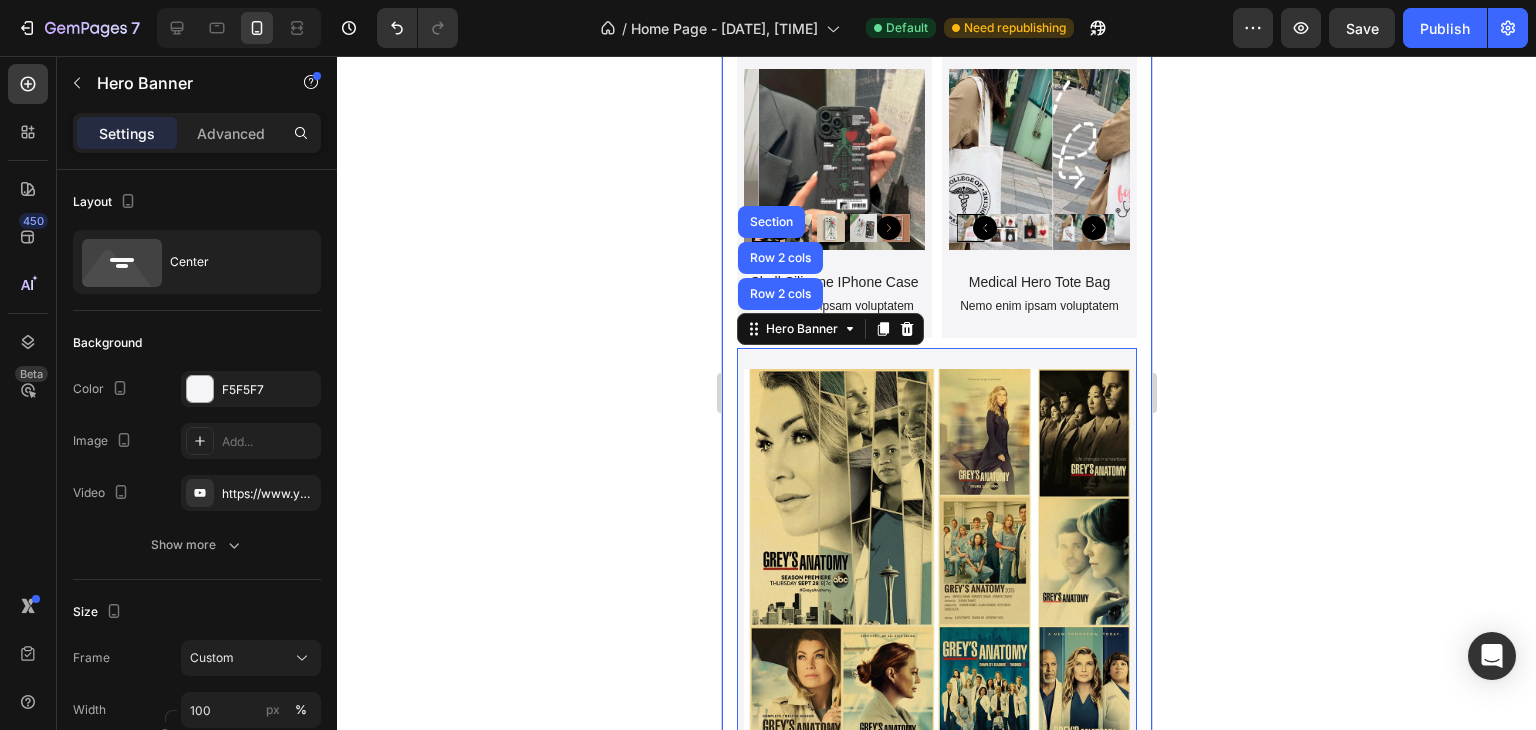 click 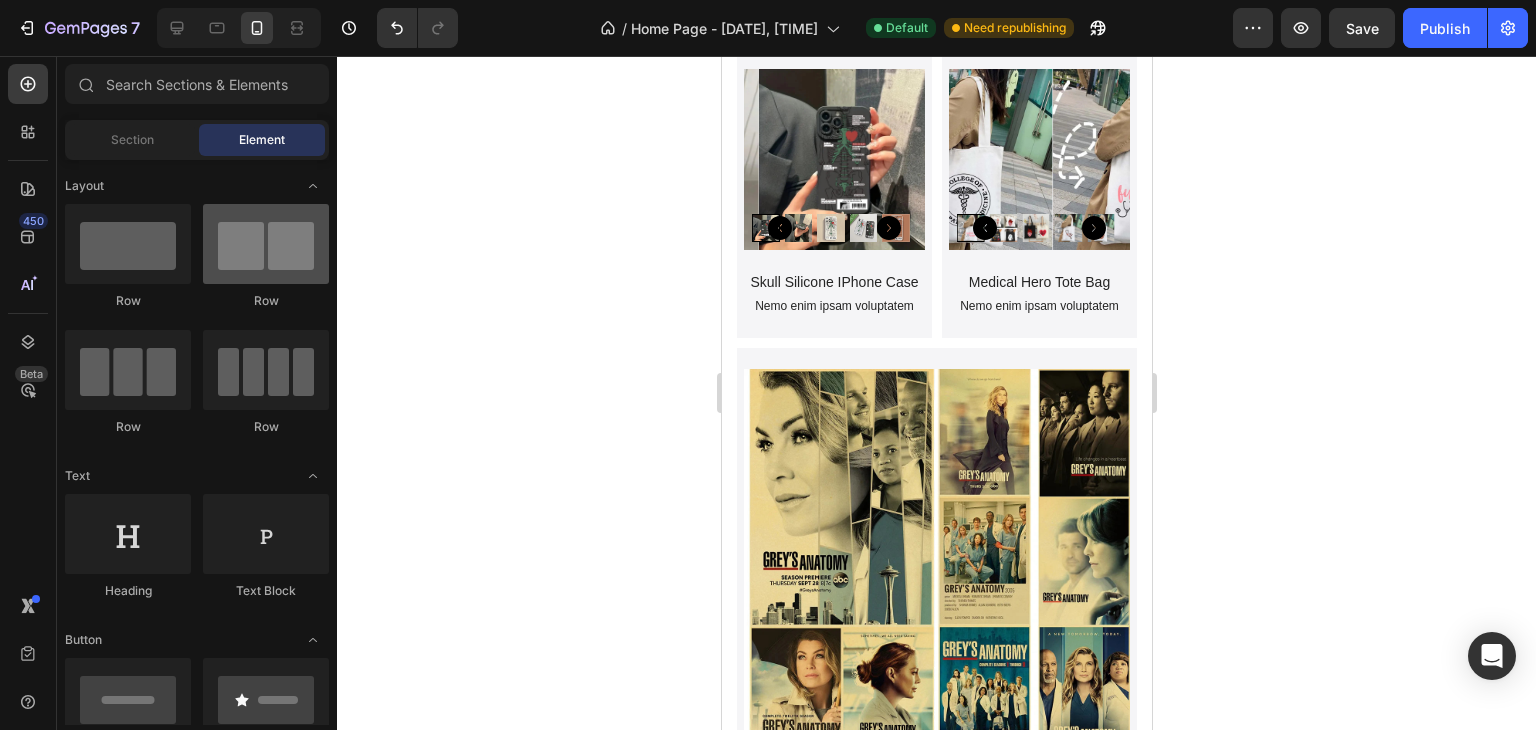 click at bounding box center (266, 244) 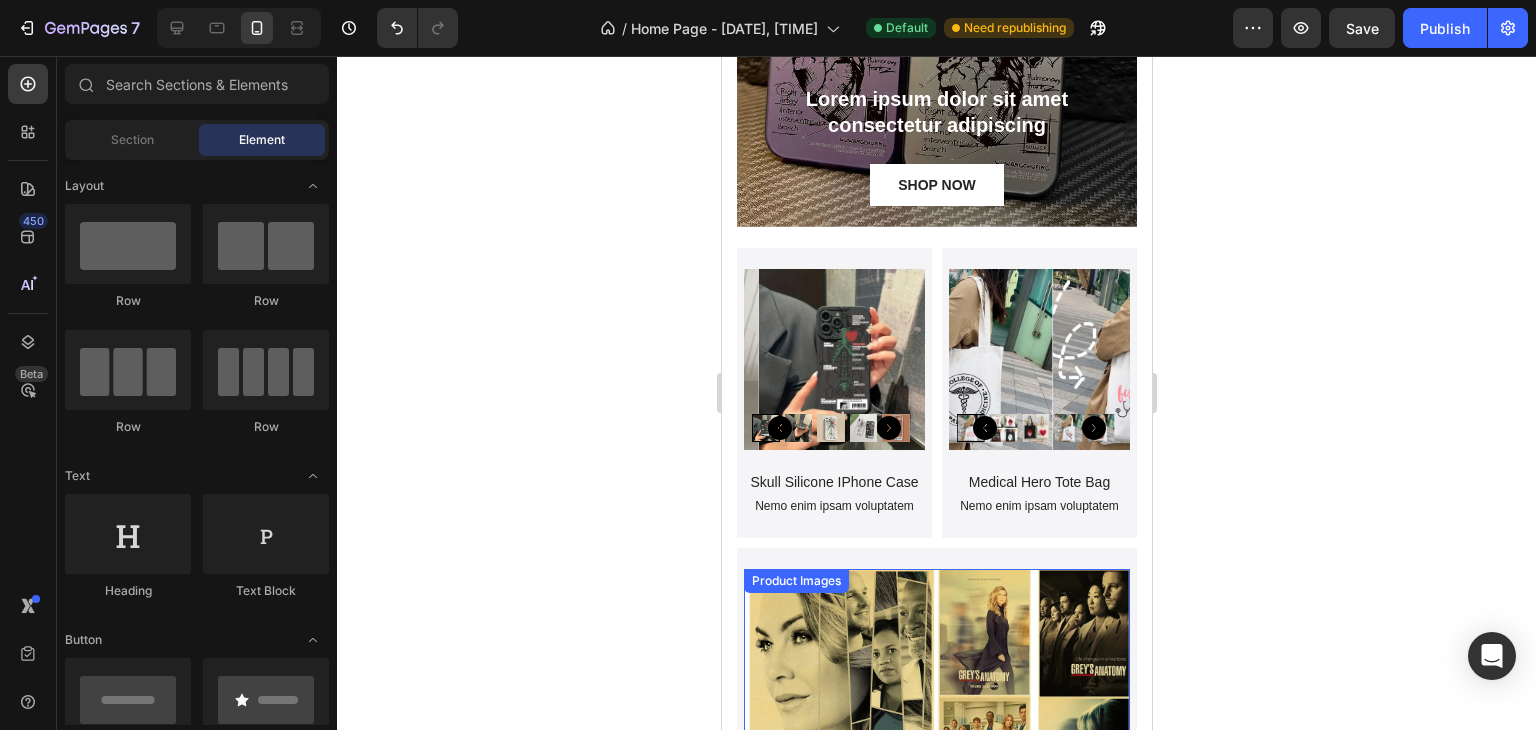 scroll, scrollTop: 3325, scrollLeft: 0, axis: vertical 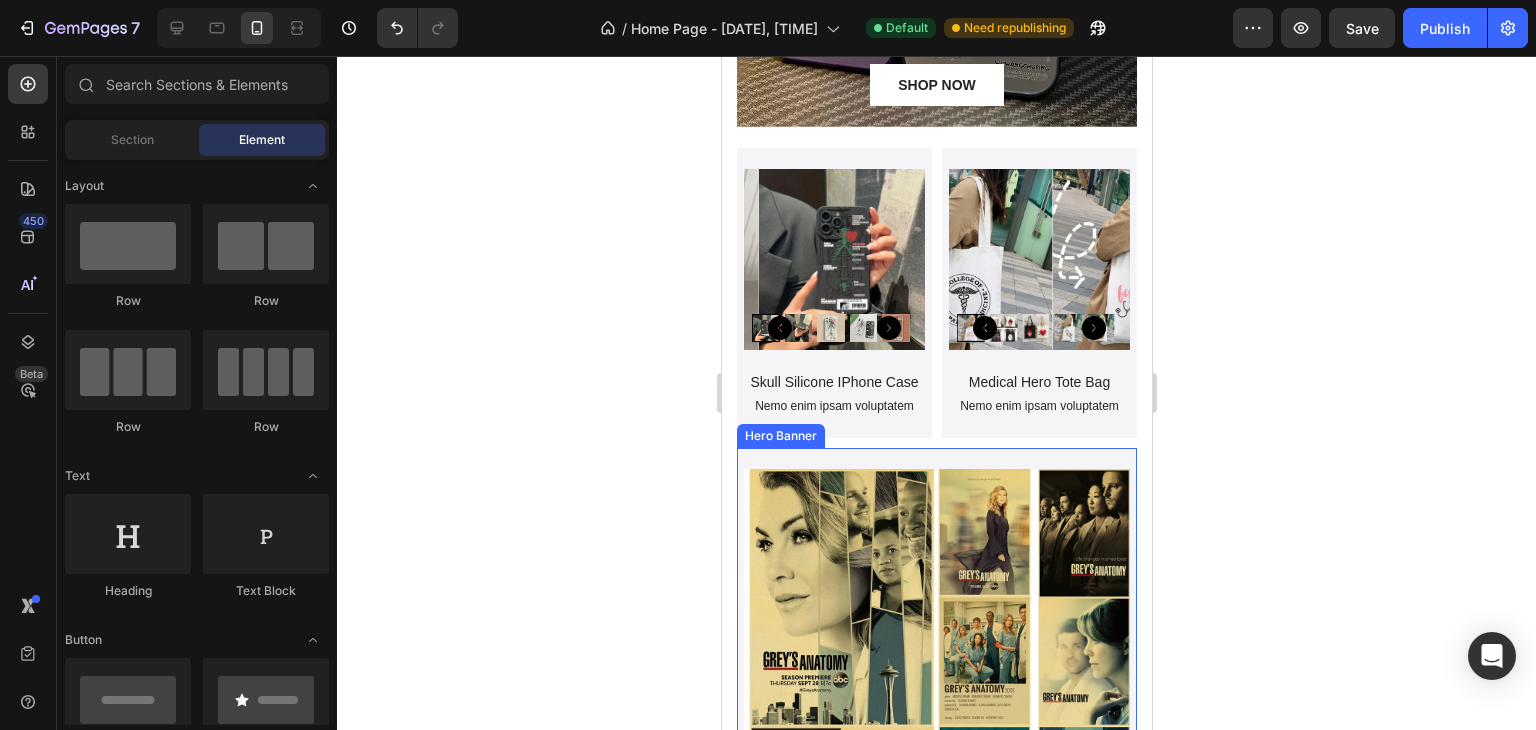 click on "Product Images Vintage Grey's Anatomy Prints Product Title Nemo enim ipsam voluptatem Text Block Product" at bounding box center [936, 734] 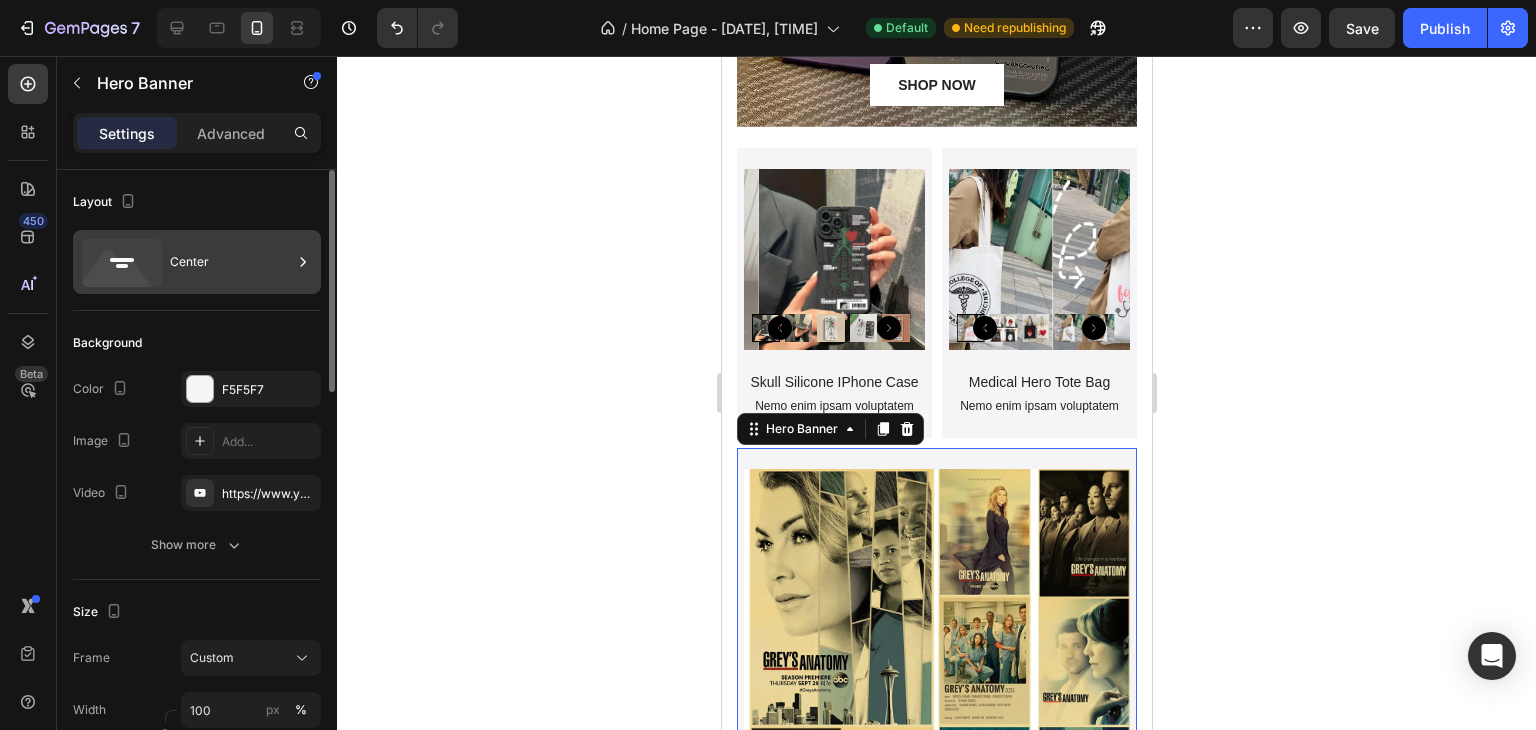 click 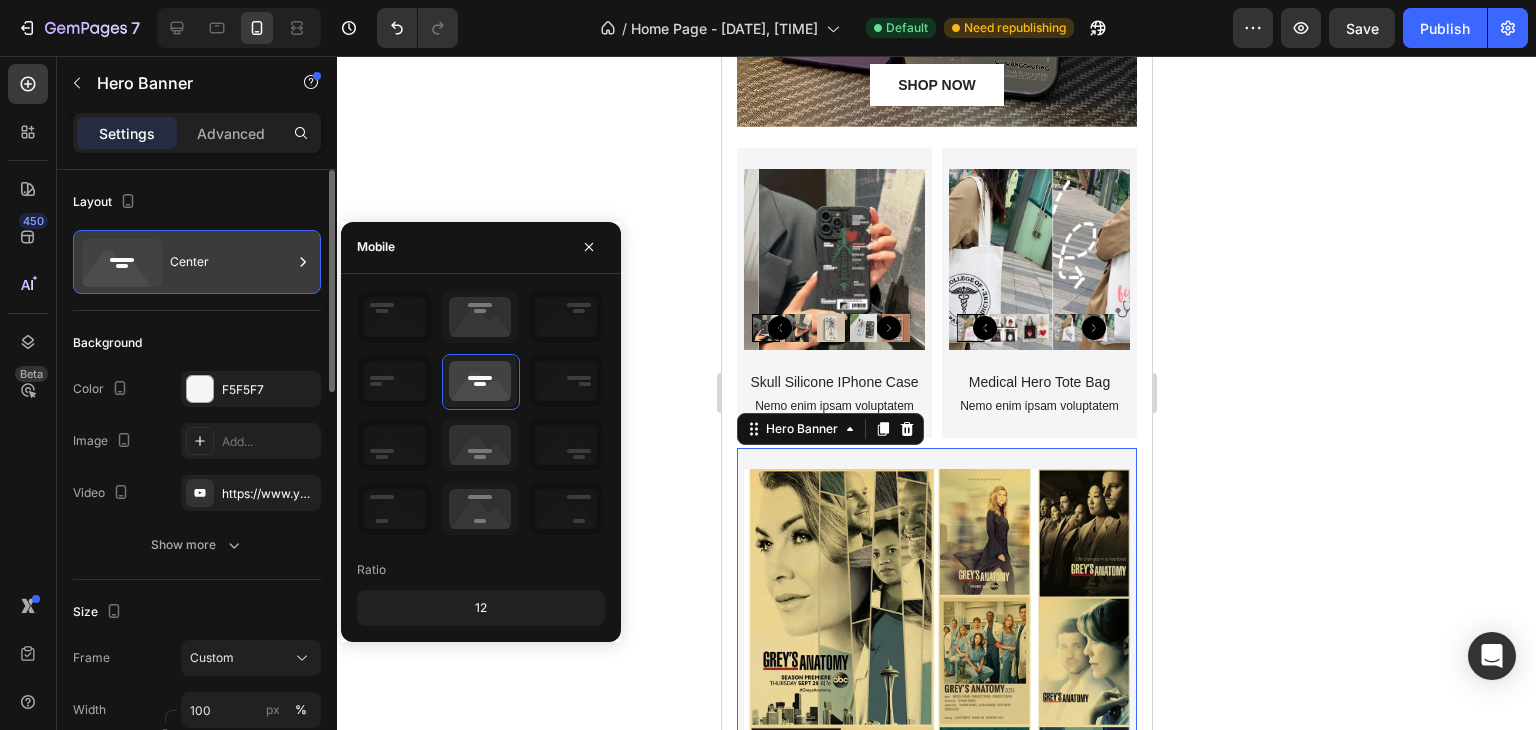 click 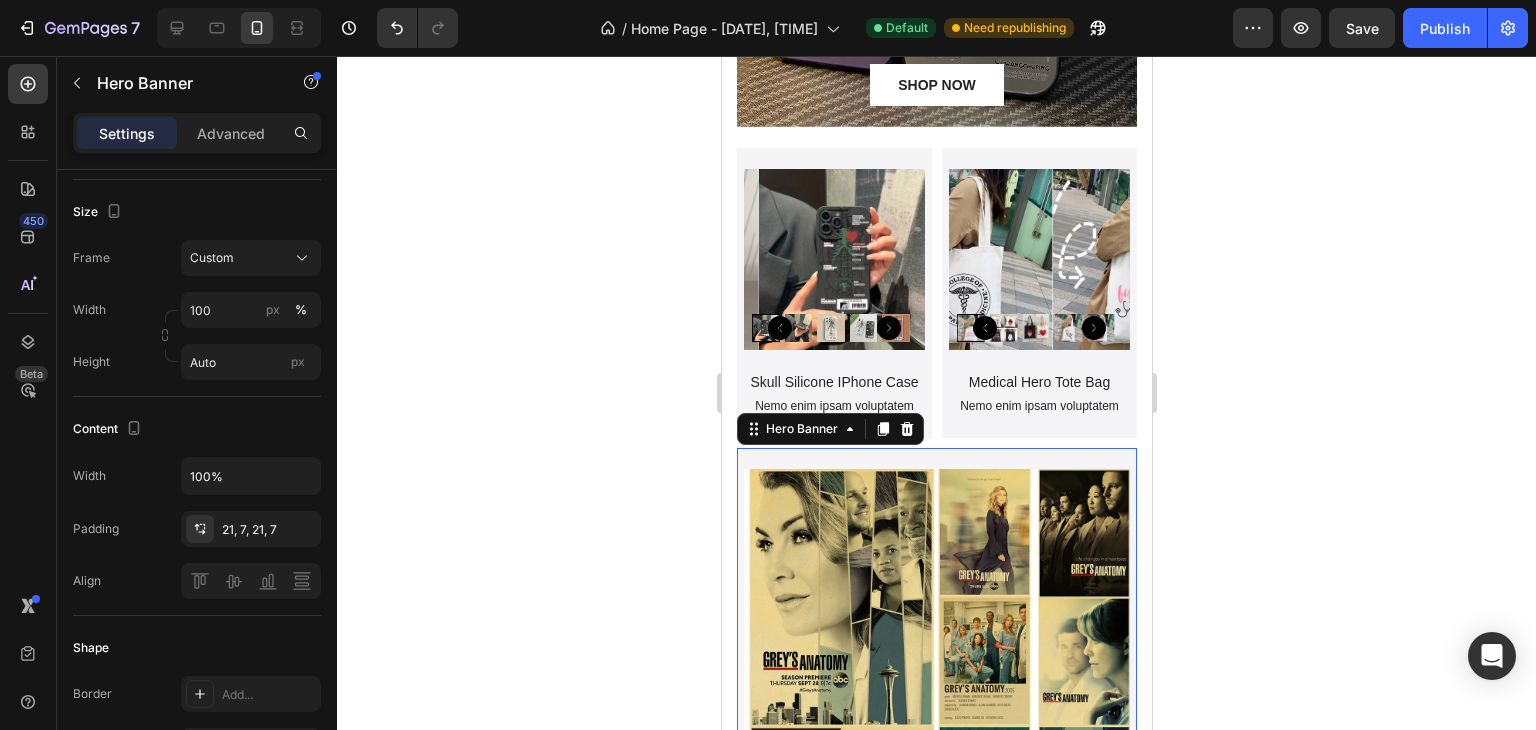 scroll, scrollTop: 0, scrollLeft: 0, axis: both 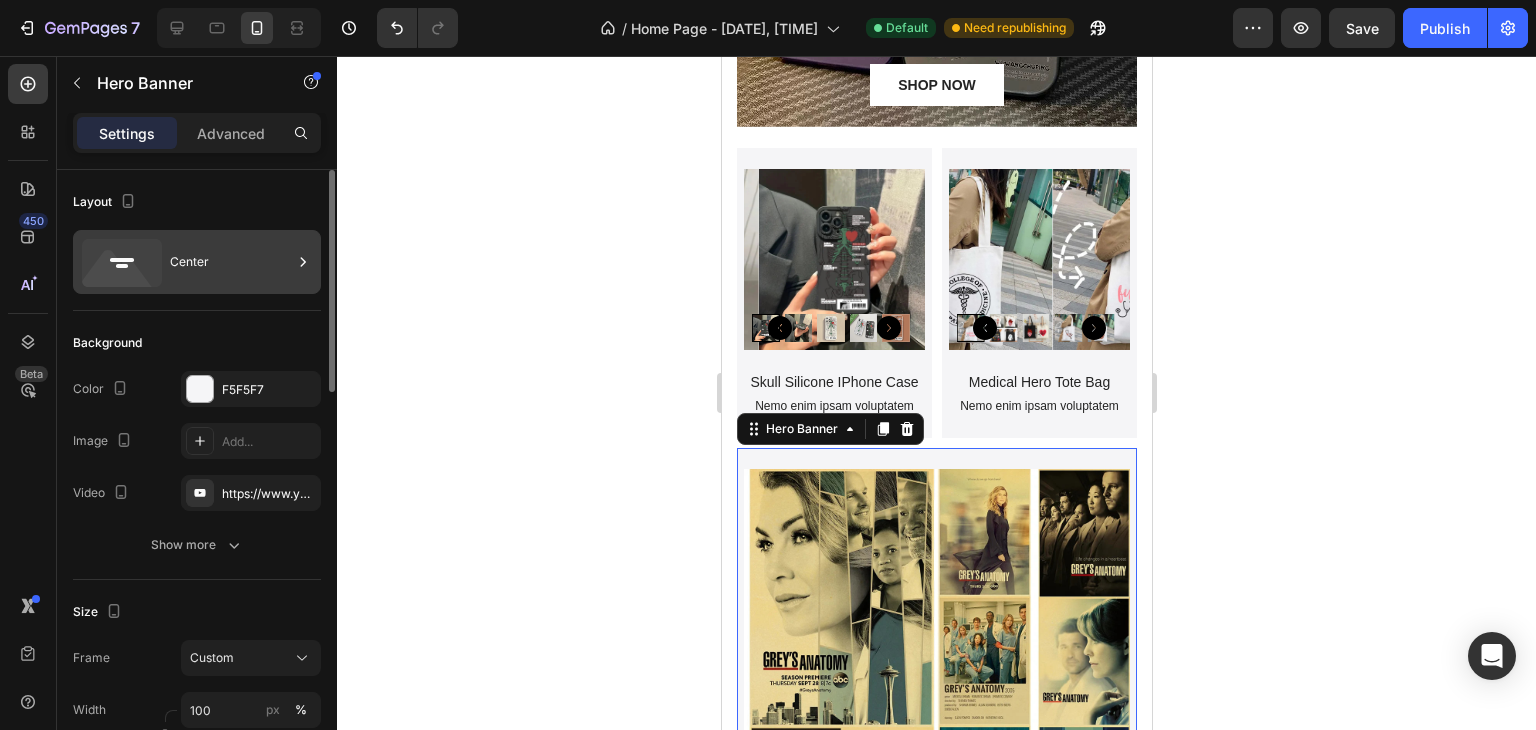 click on "Center" at bounding box center (231, 262) 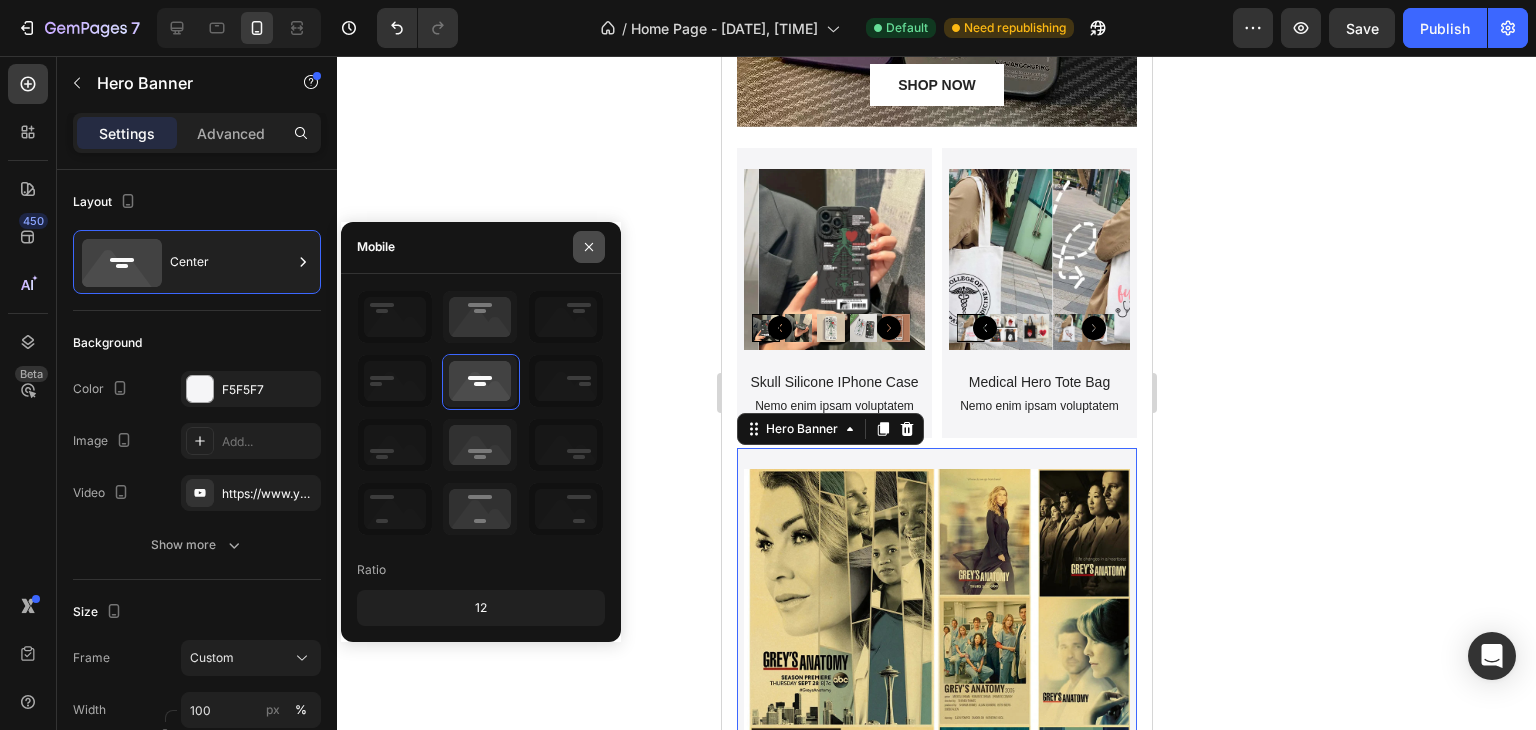 click 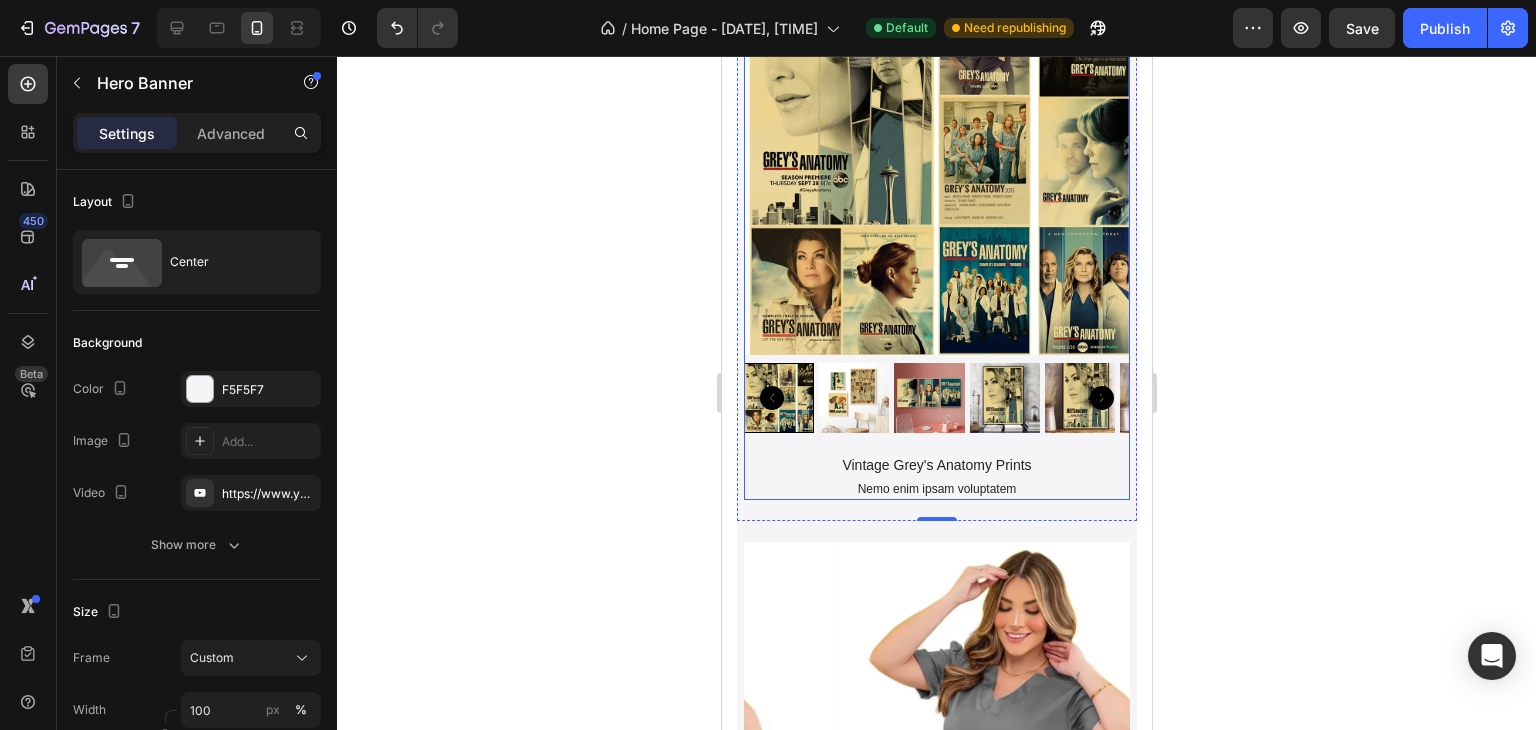 scroll, scrollTop: 4125, scrollLeft: 0, axis: vertical 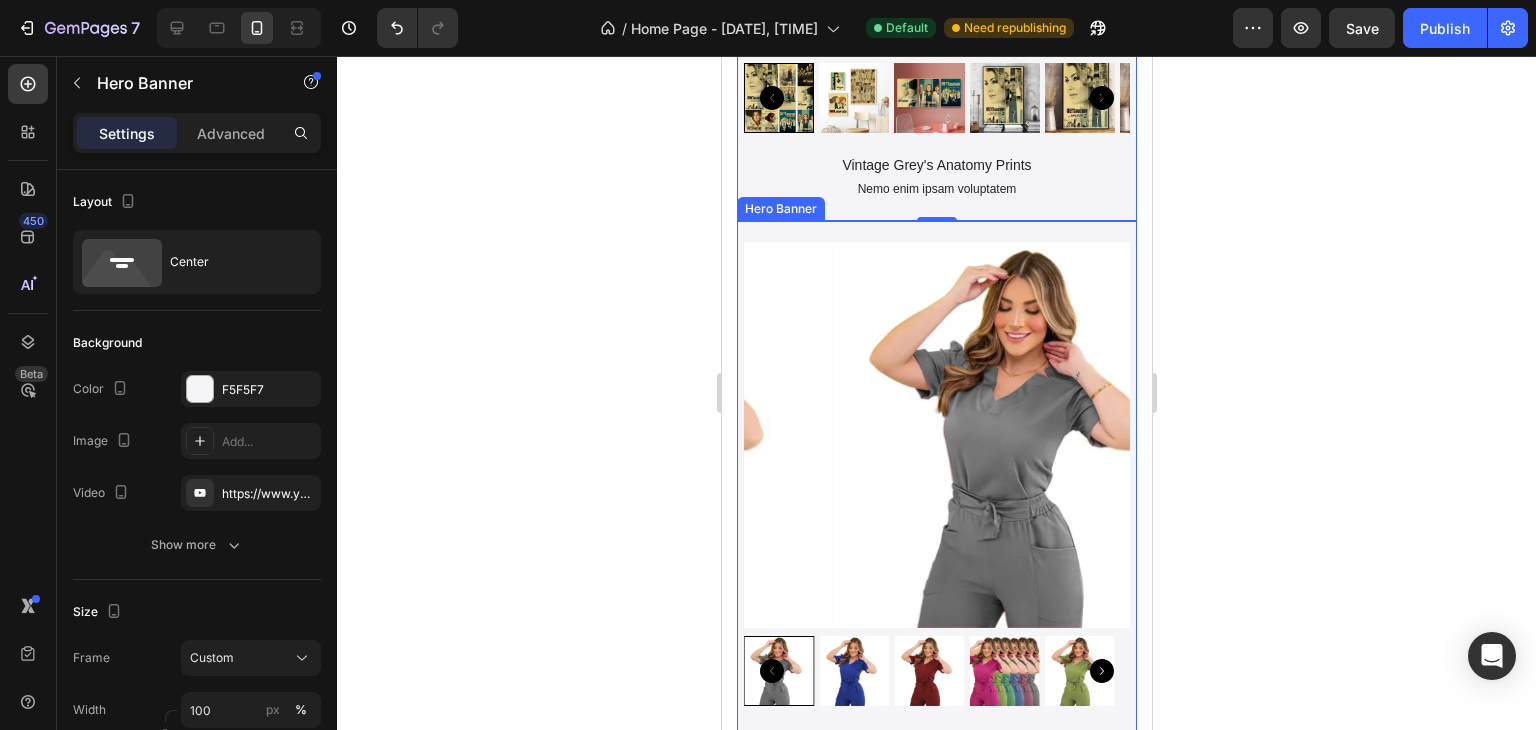 click on "Product Images Medical Scrub Uniform Set Product Title Nemo enim ipsam voluptatem Text Block Product" at bounding box center (936, 507) 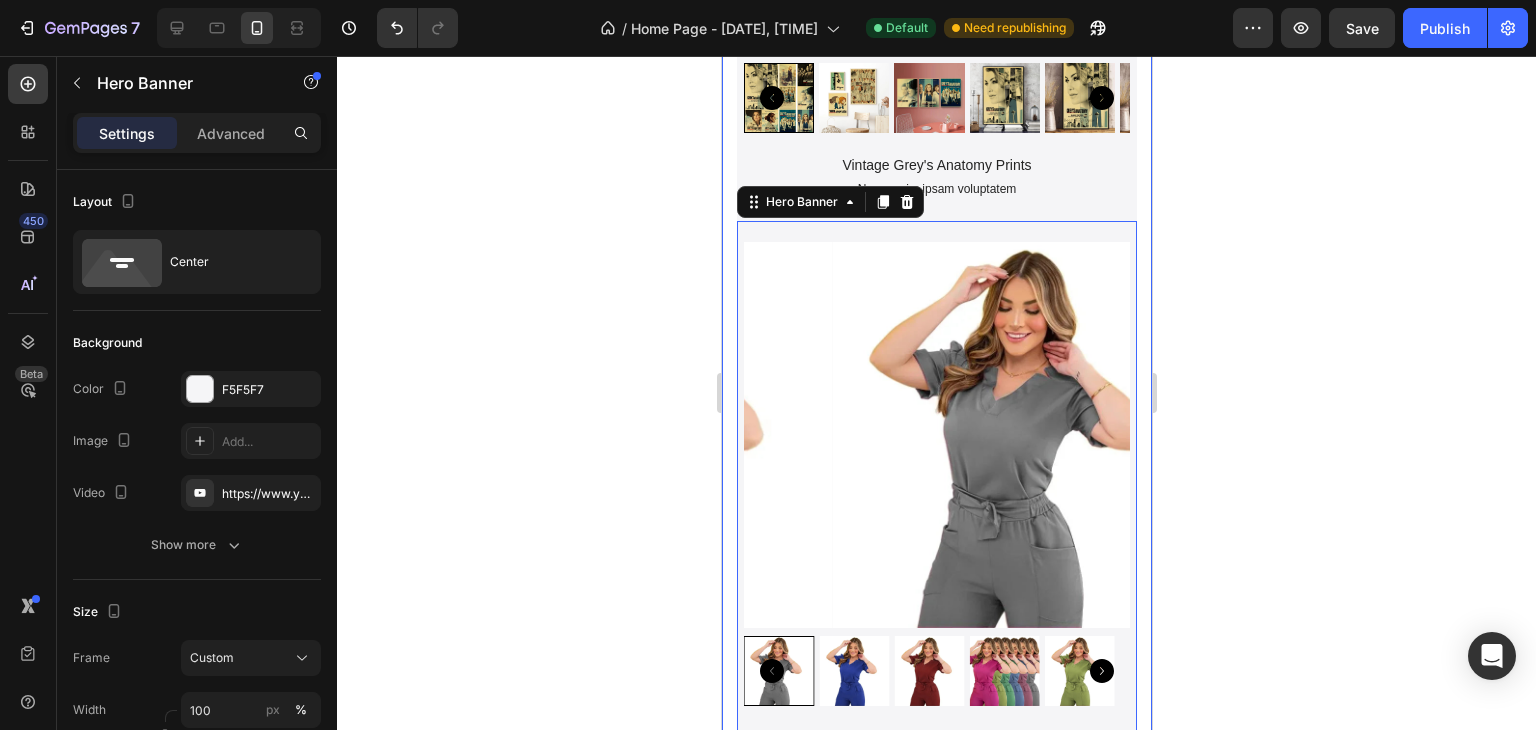 click on "Trendy Heading Lorem ipsum dolor sit amet consectetur adipiscing Text Block SHOP NOW Button Hero Banner Product Images Skull Silicone IPhone Case Product Title Nemo enim ipsam voluptatem Text Block Product Hero Banner Product Images Medical Hero Tote Bag Product Title Nemo enim ipsam voluptatem Text Block Product Hero Banner Row Product Images Vintage Grey's Anatomy Prints Product Title Nemo enim ipsam voluptatem Text Block Product Hero Banner [NUMBER] Row Row Section 5" at bounding box center (936, -166) 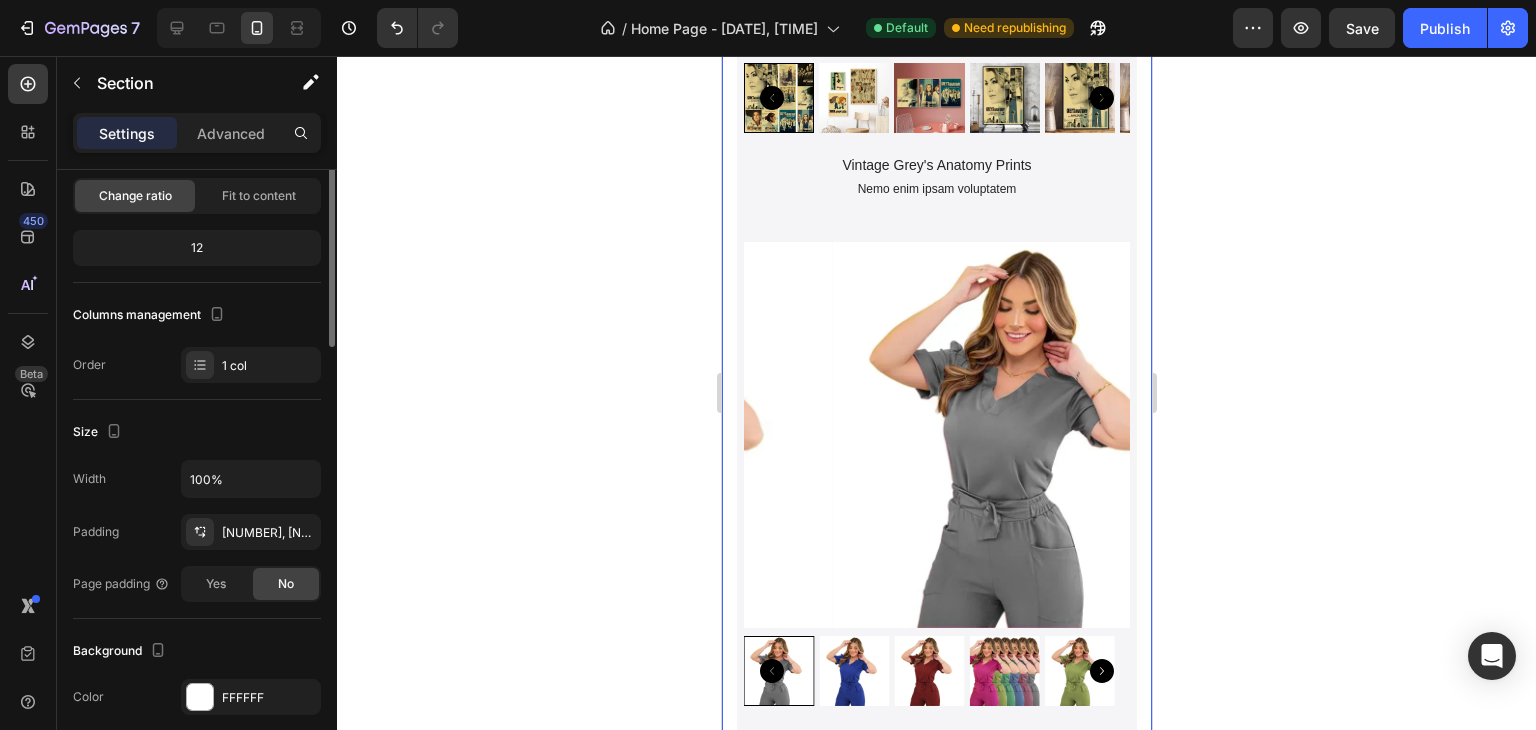 scroll, scrollTop: 0, scrollLeft: 0, axis: both 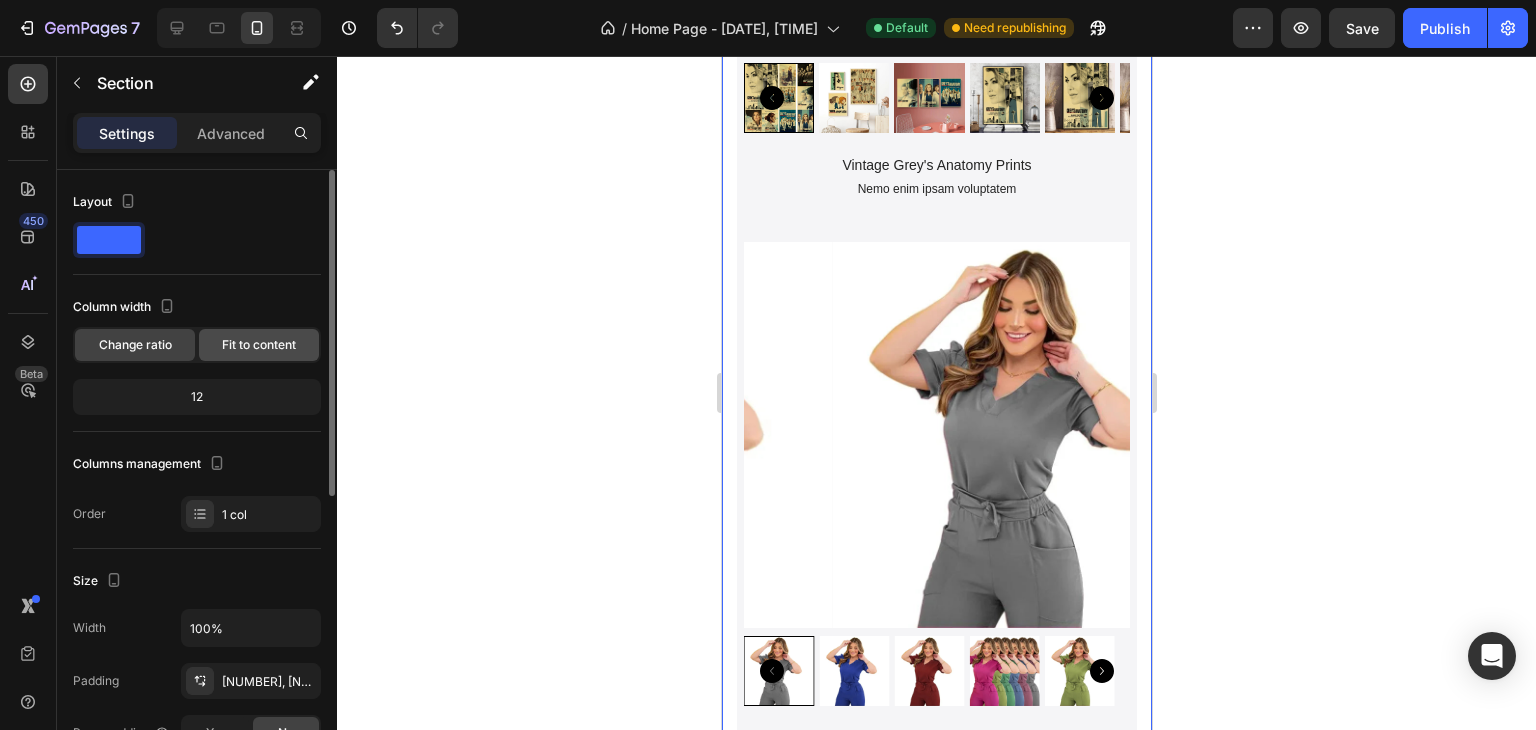 click on "Fit to content" 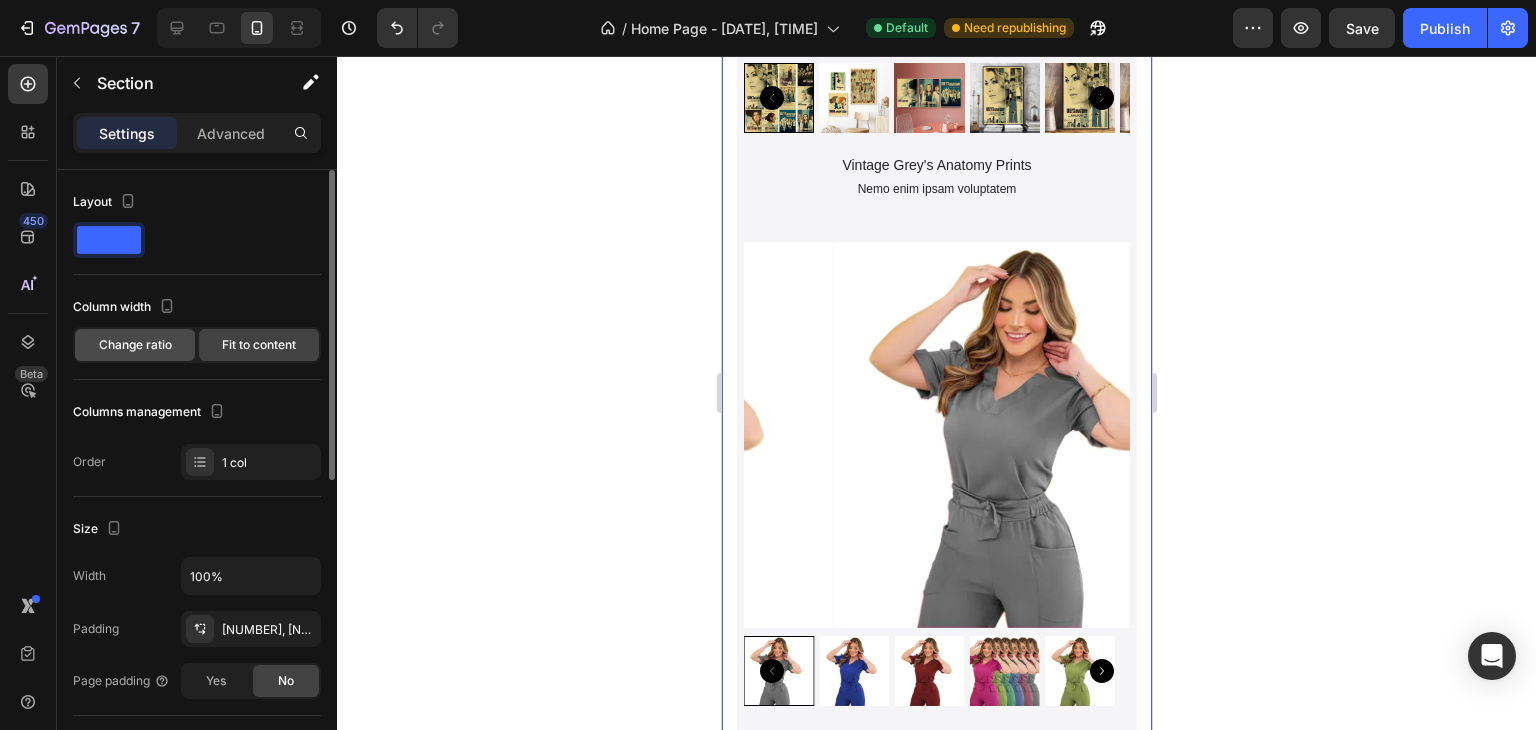 click on "Change ratio" 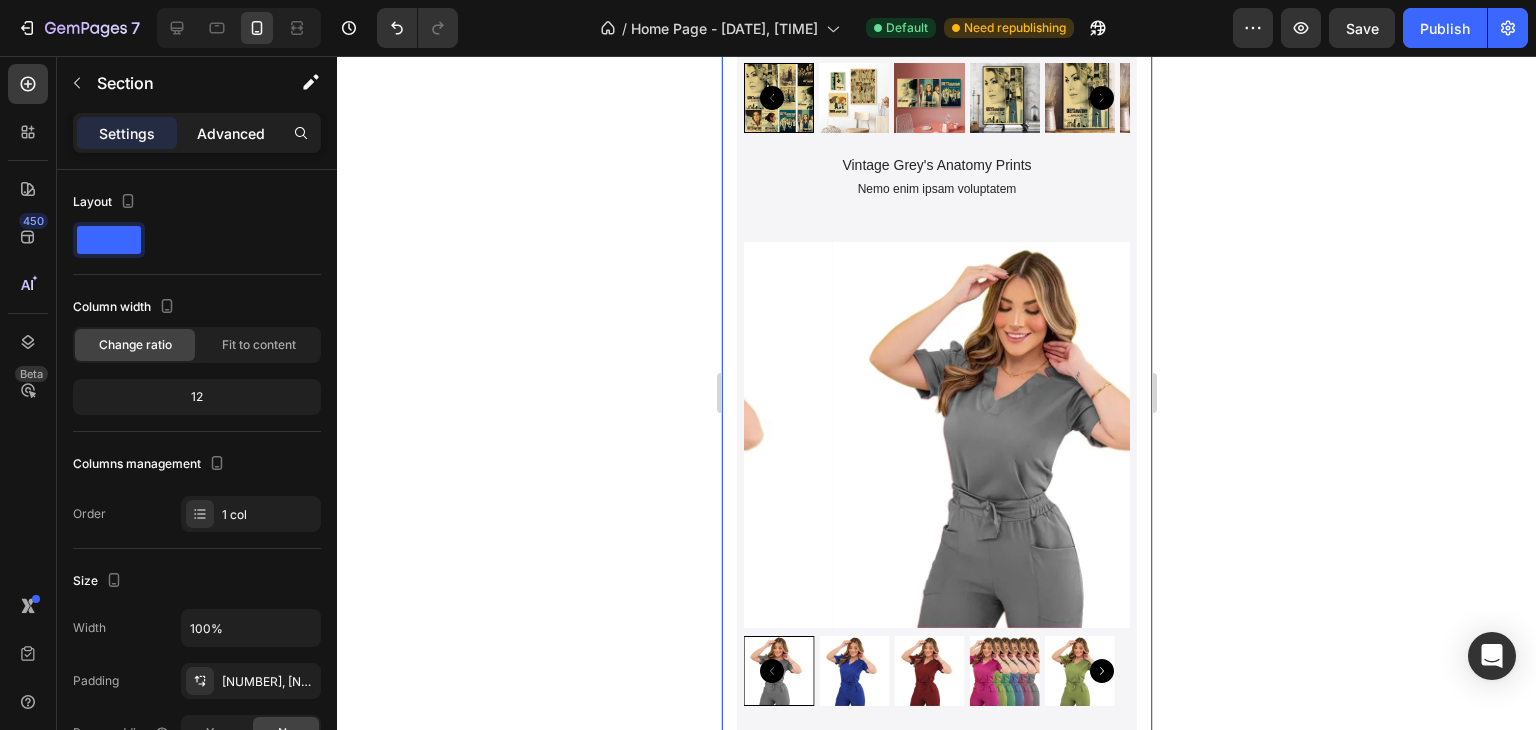 click on "Advanced" at bounding box center (231, 133) 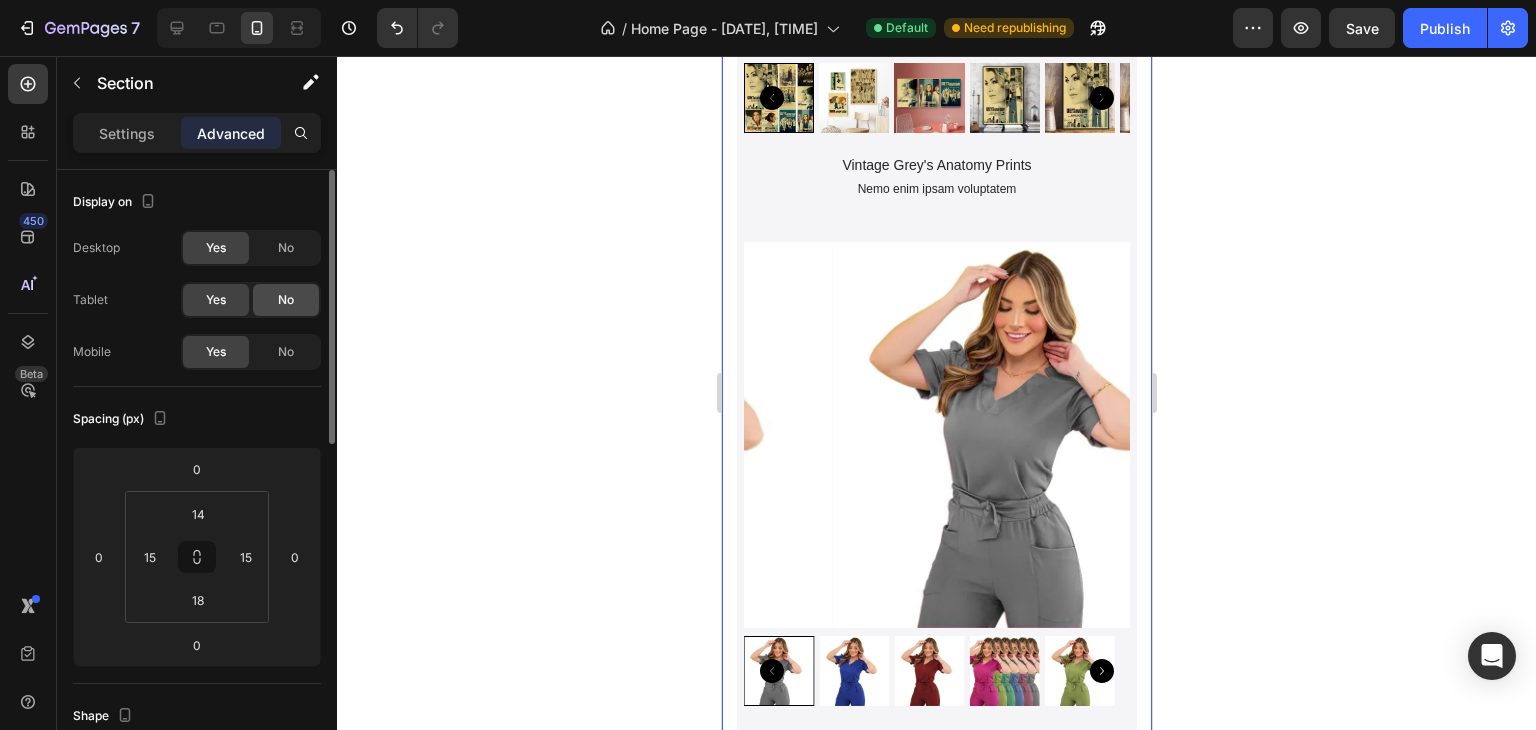 scroll, scrollTop: 0, scrollLeft: 0, axis: both 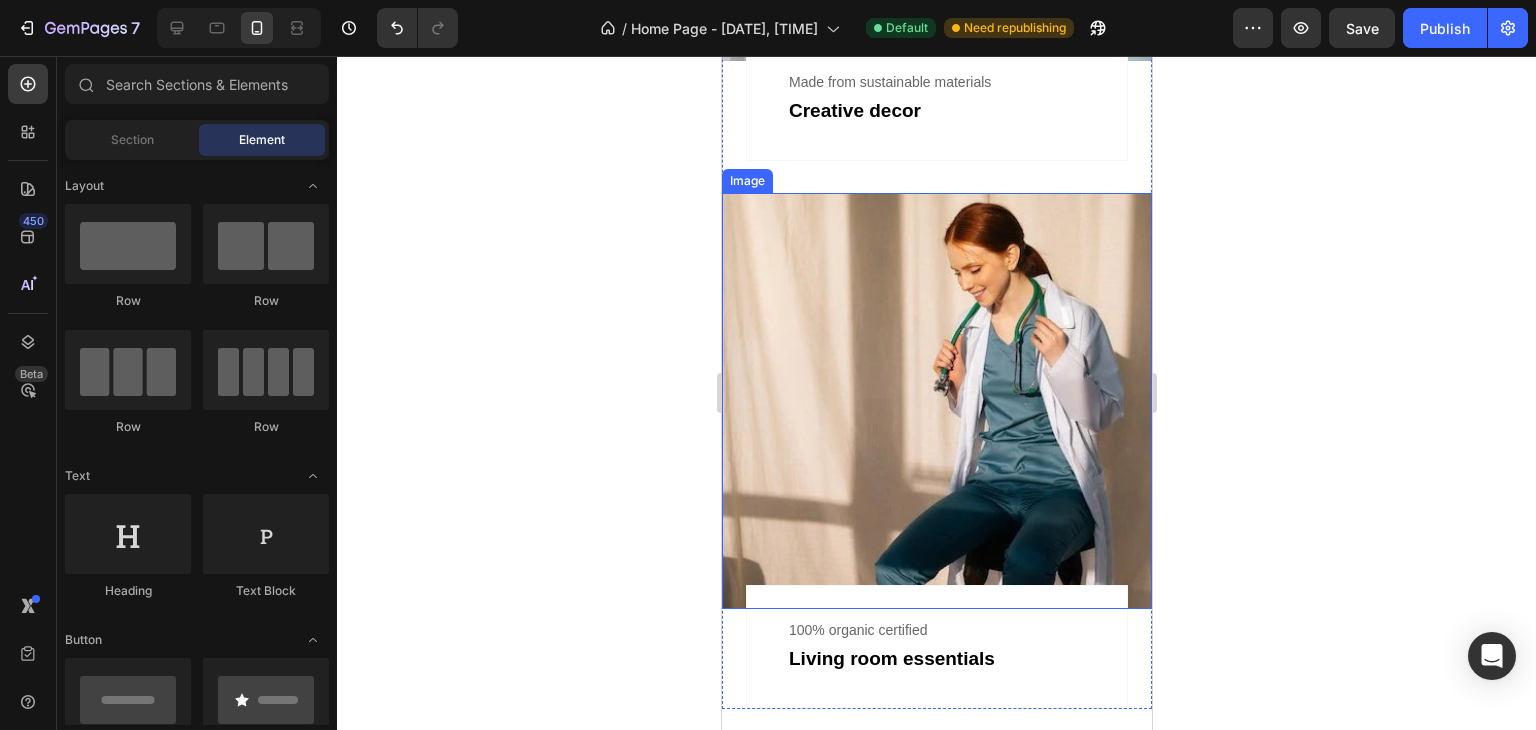 click at bounding box center [936, 401] 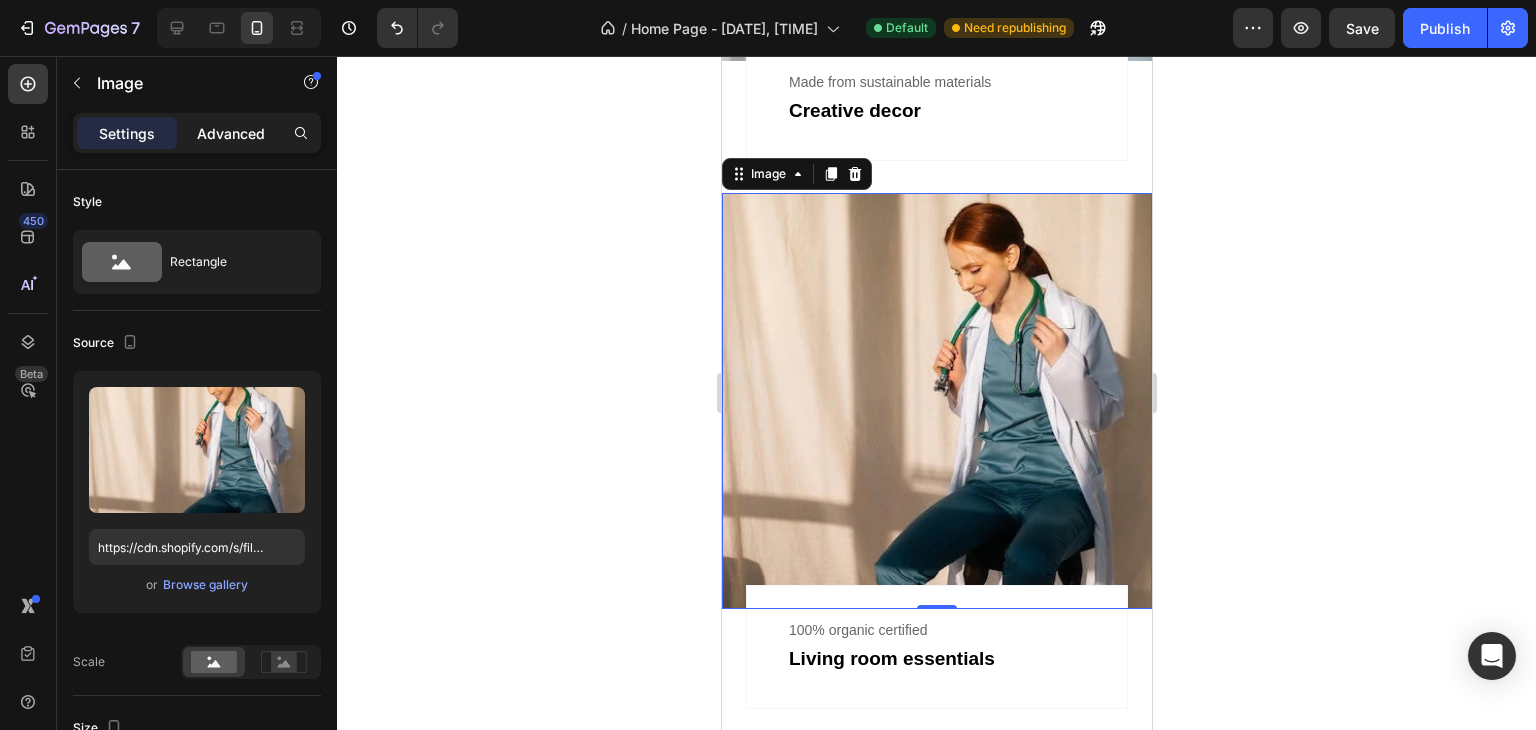 click on "Advanced" at bounding box center [231, 133] 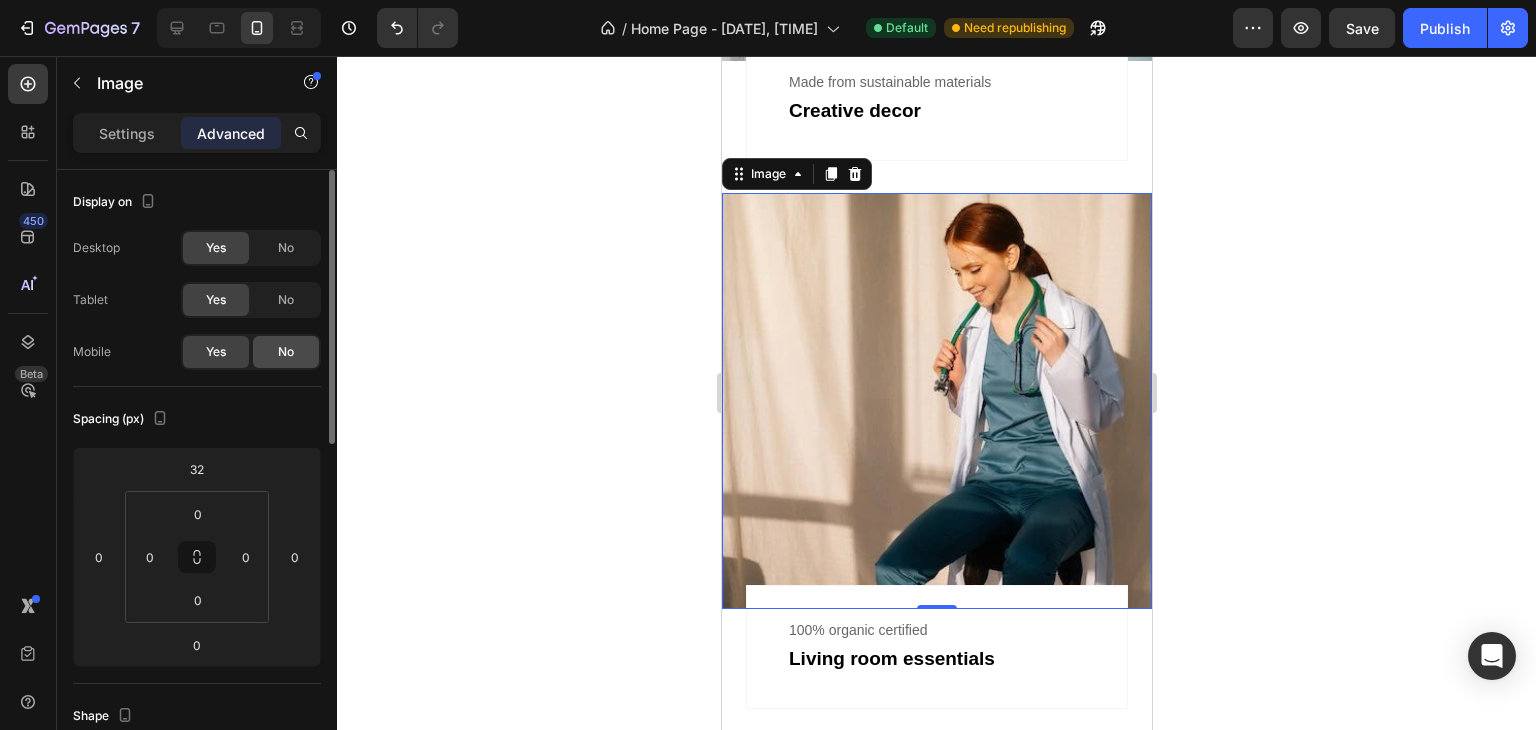 click on "No" 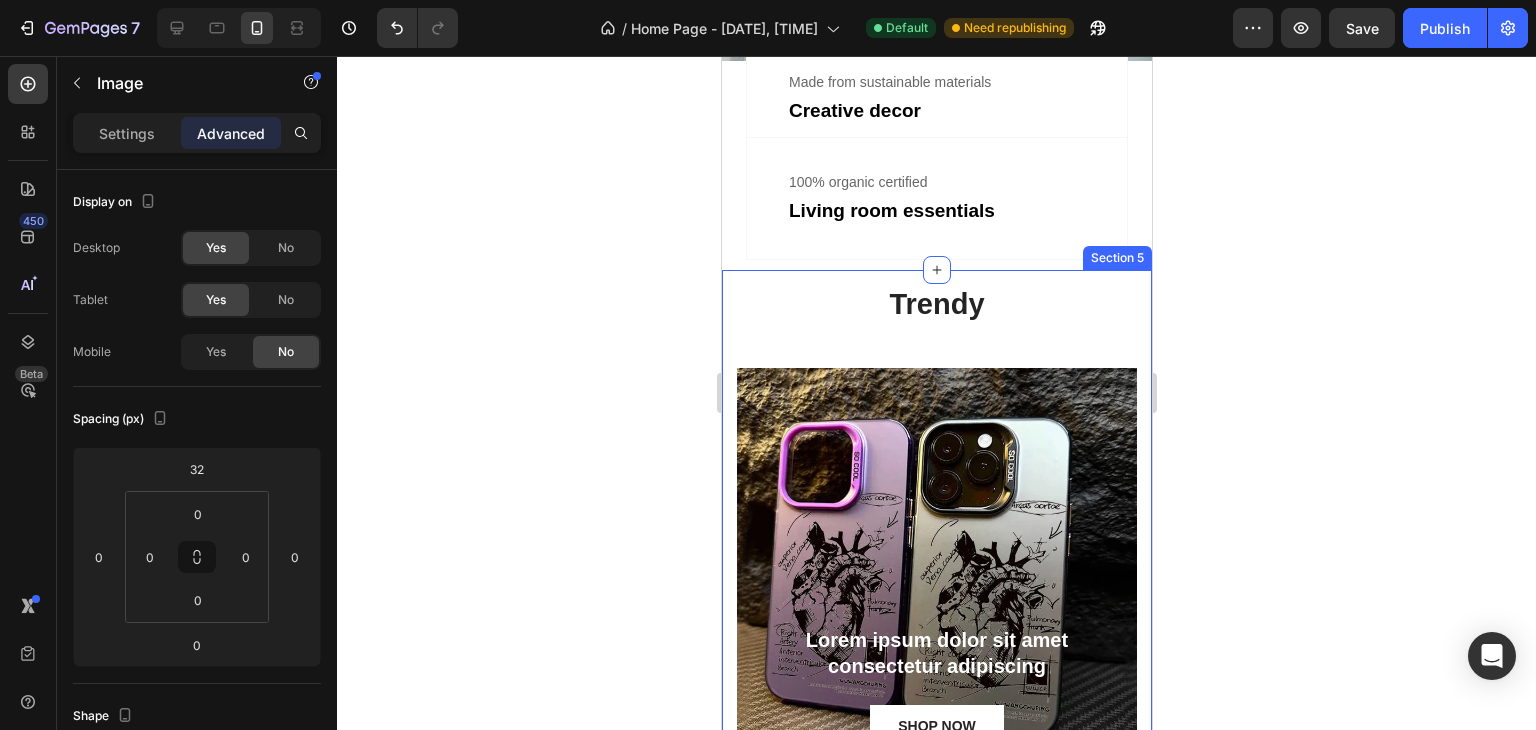 scroll, scrollTop: 2439, scrollLeft: 0, axis: vertical 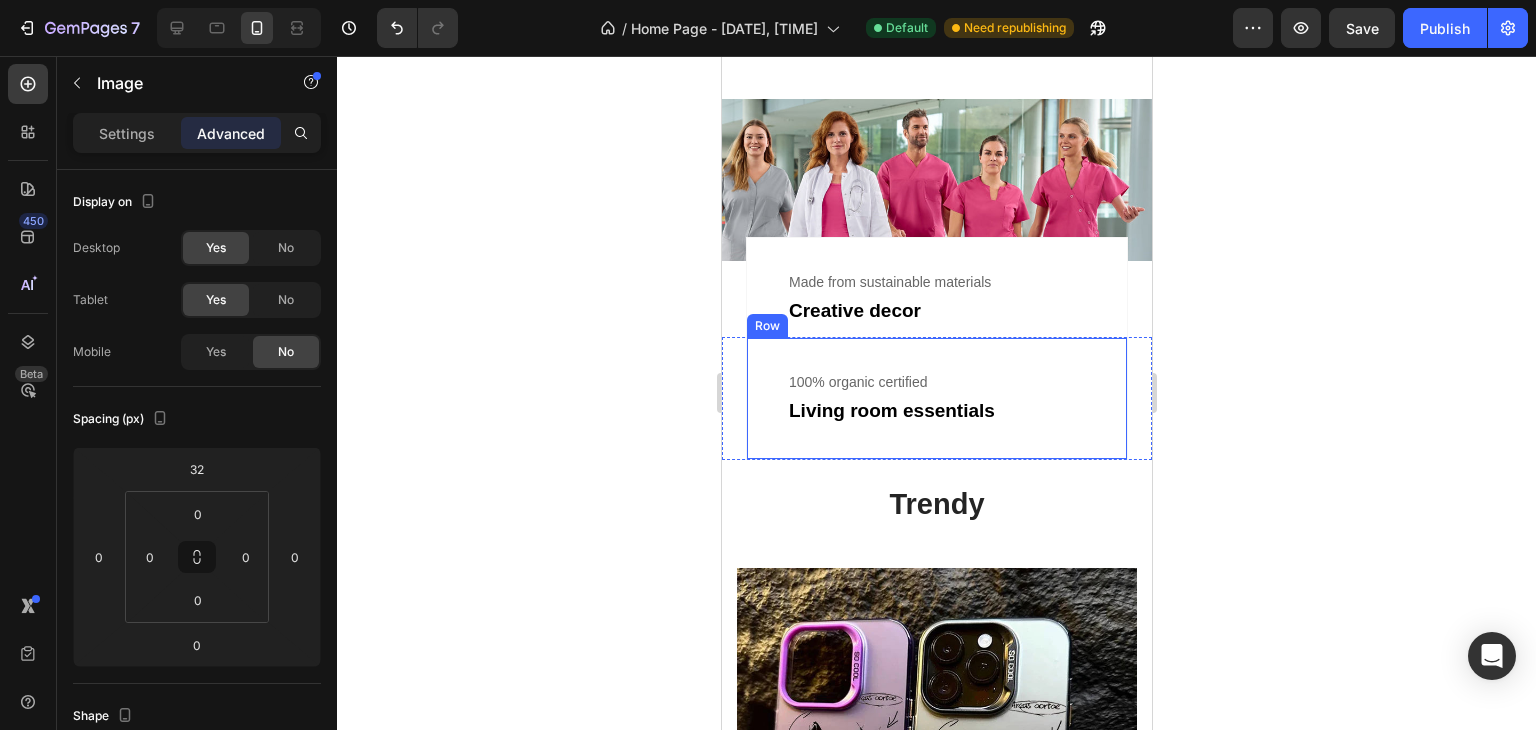 click on "100% organic certified Text Living room essentials Text Row" at bounding box center [936, 399] 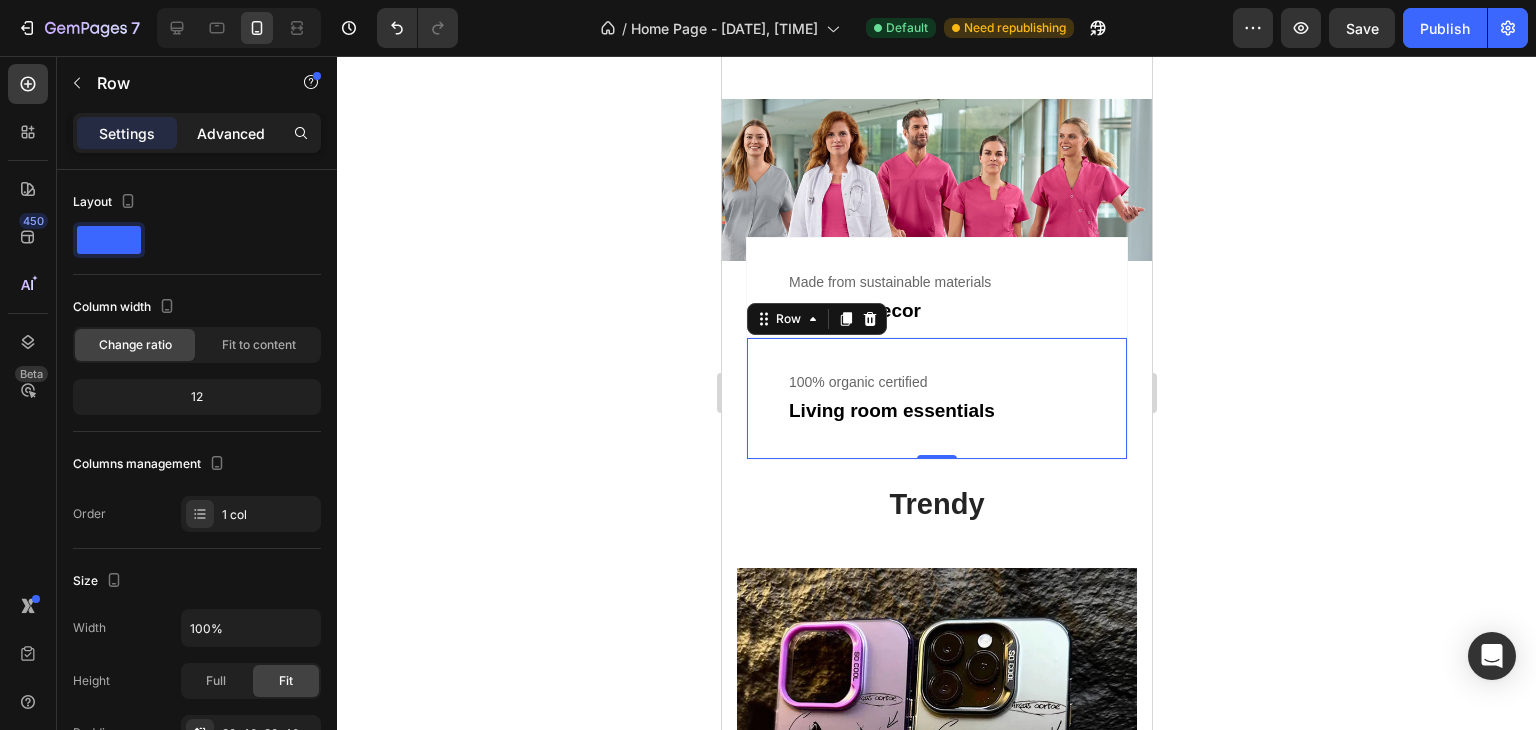 click on "Advanced" at bounding box center (231, 133) 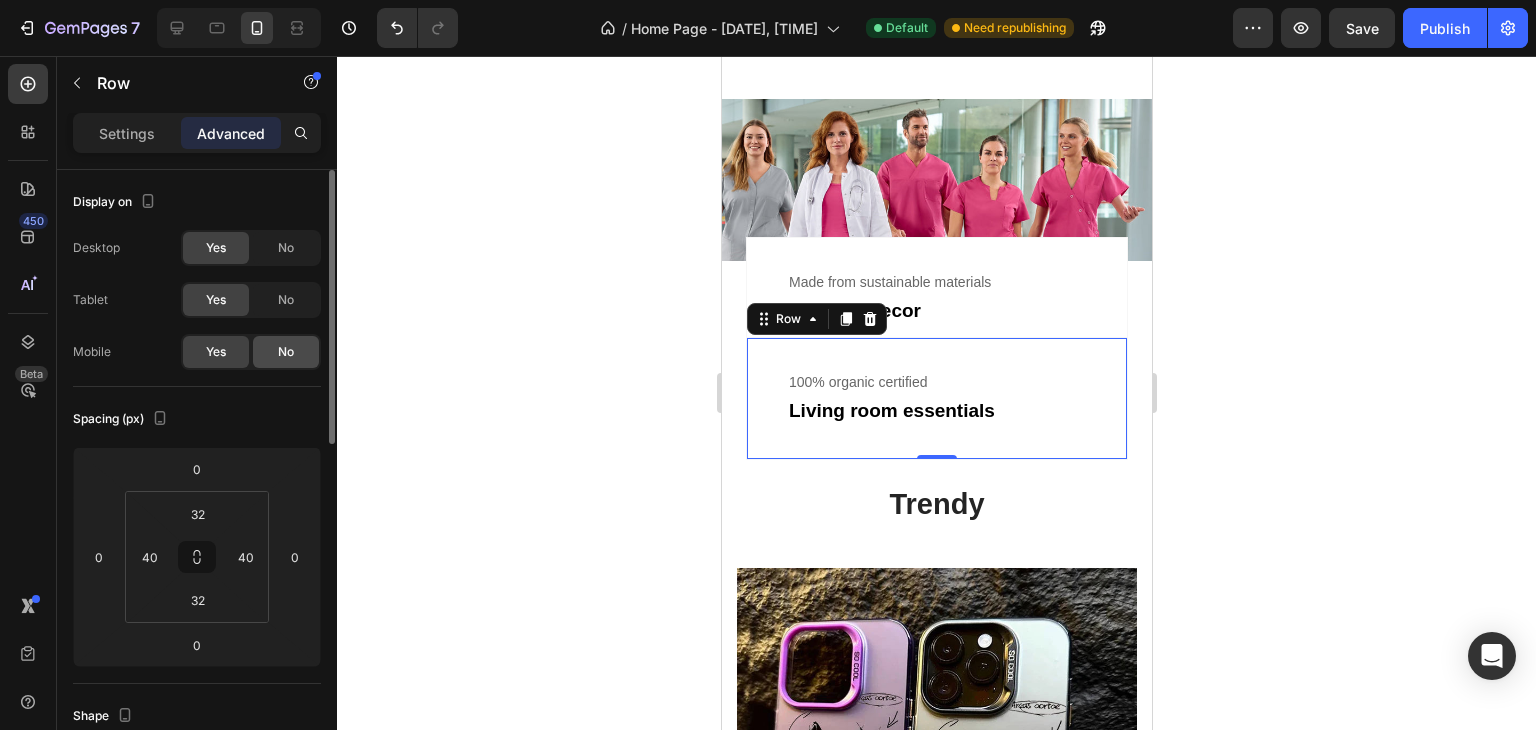 click on "No" 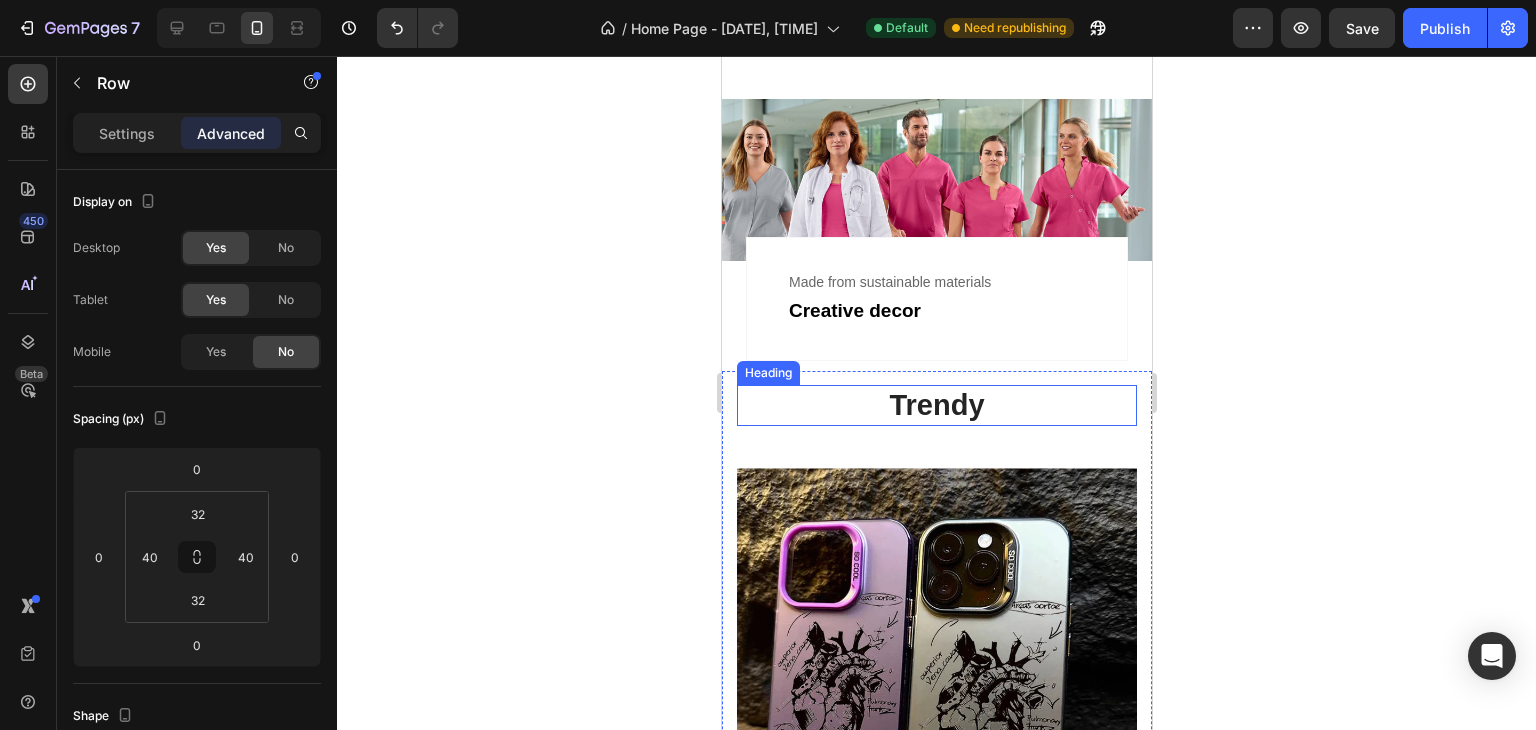 click on "Trendy" at bounding box center [936, 406] 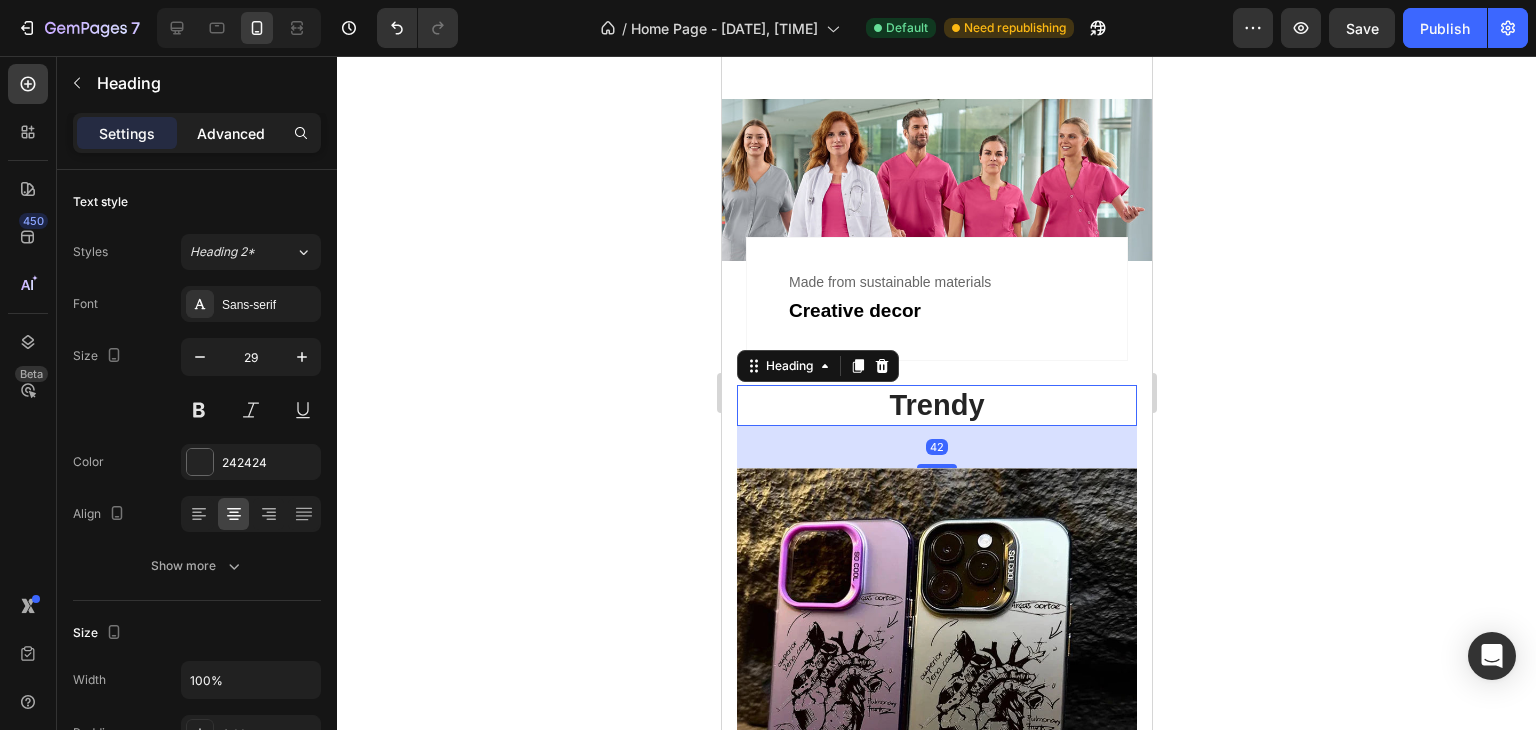 click on "Advanced" at bounding box center (231, 133) 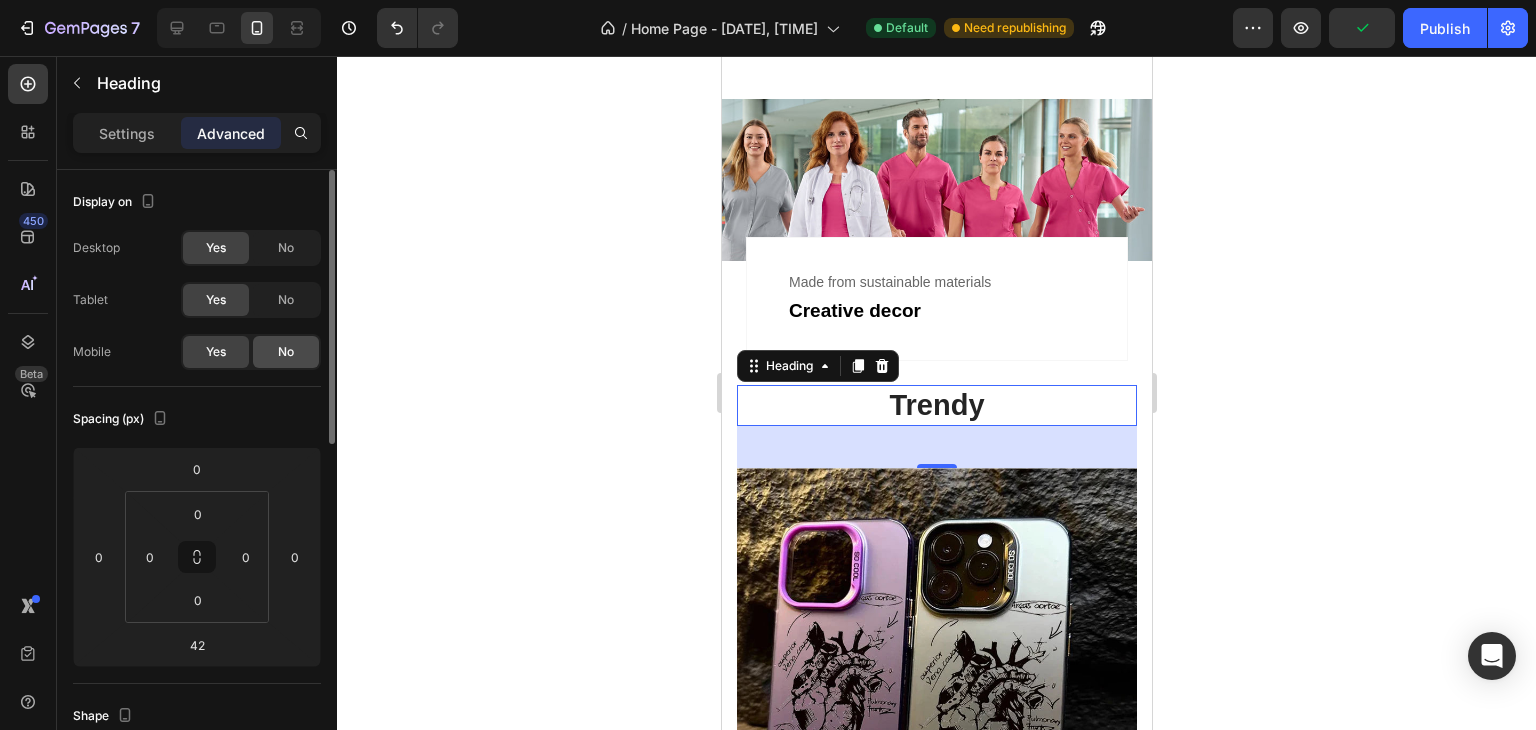 click on "No" 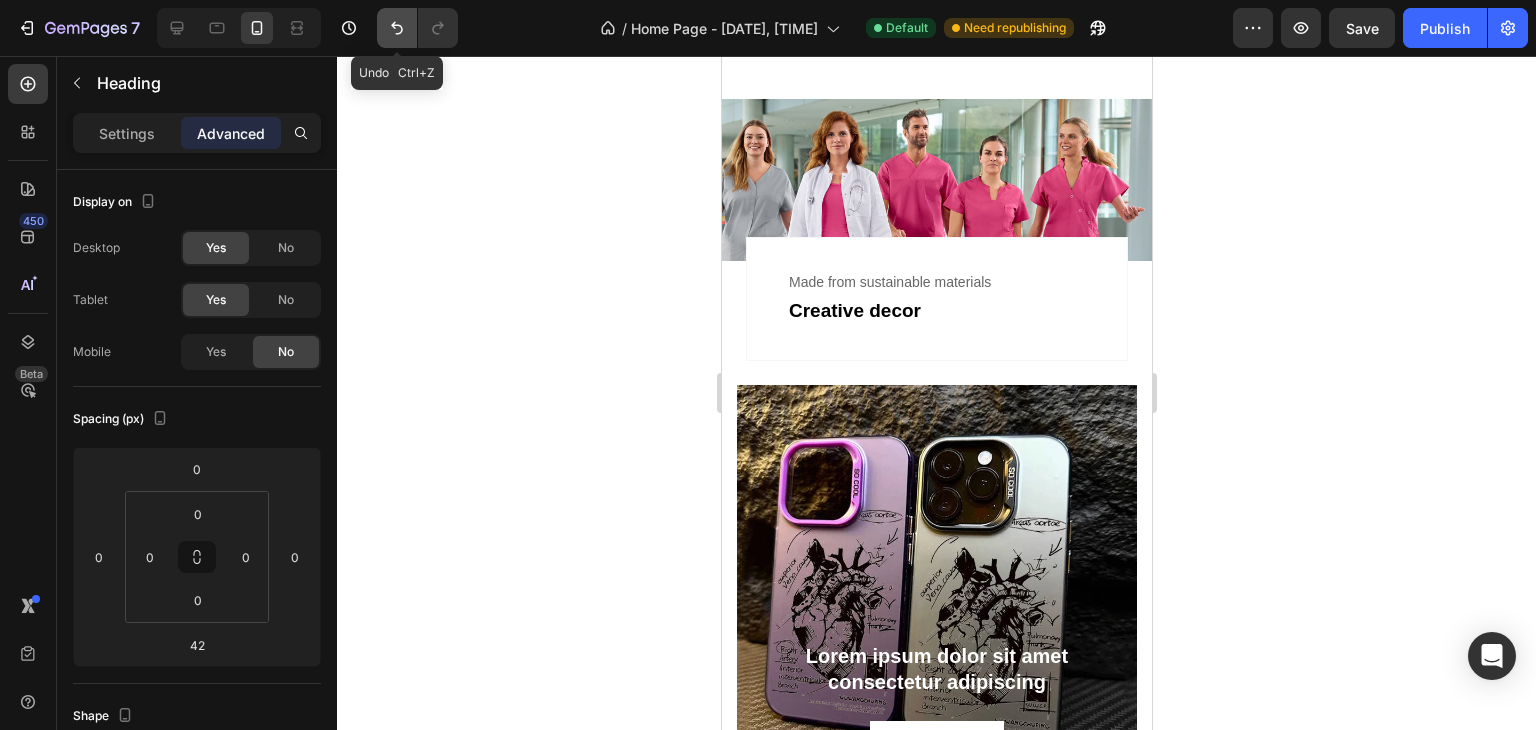 click 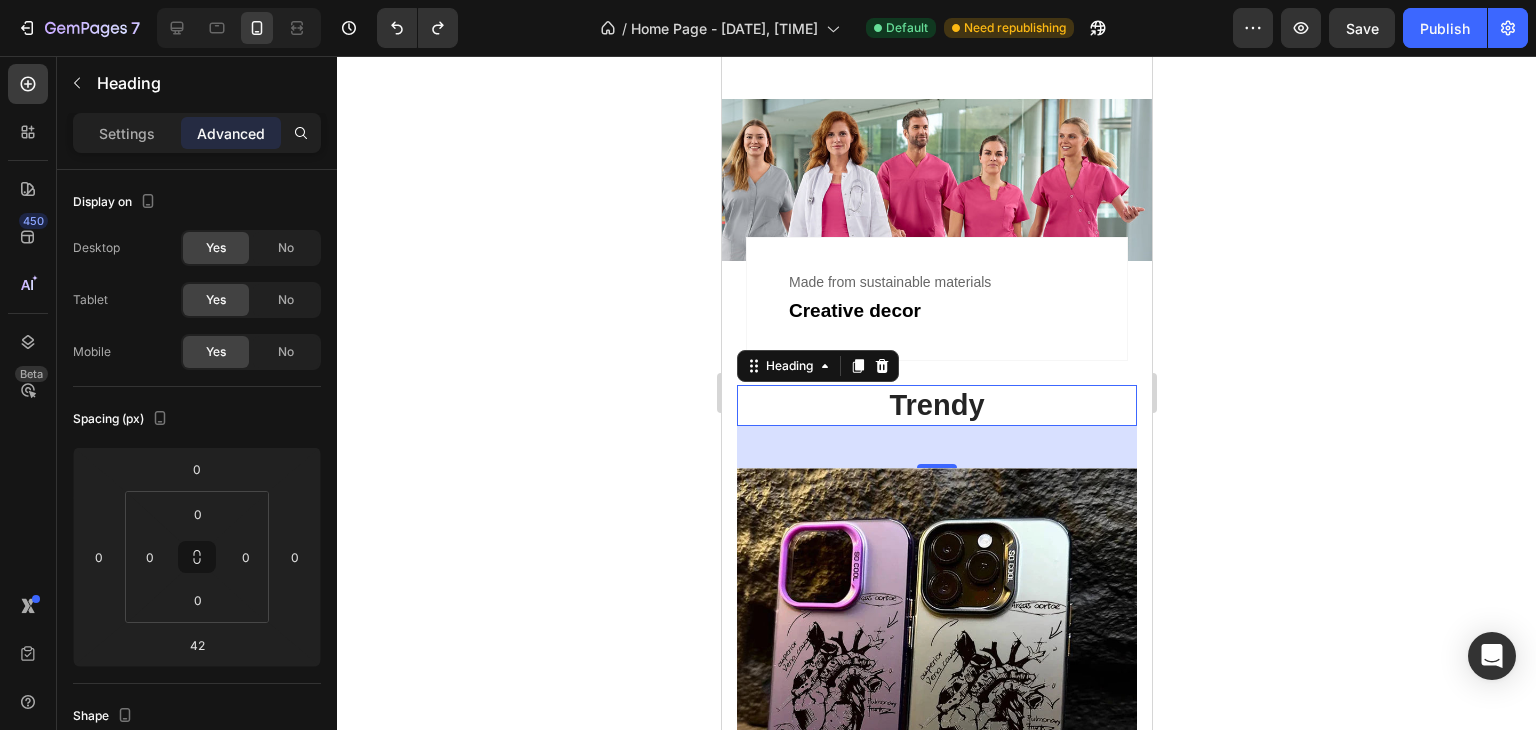 click 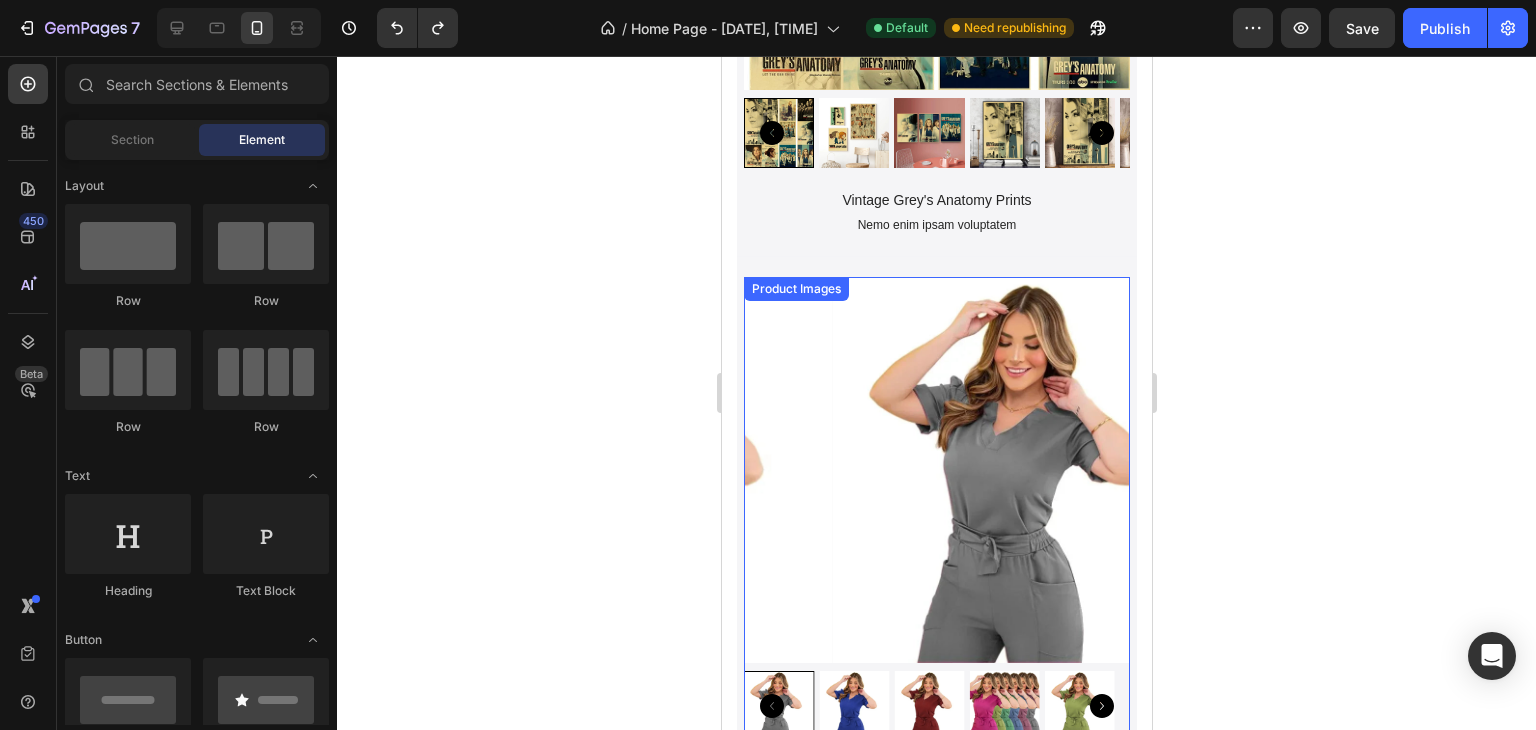 scroll, scrollTop: 3739, scrollLeft: 0, axis: vertical 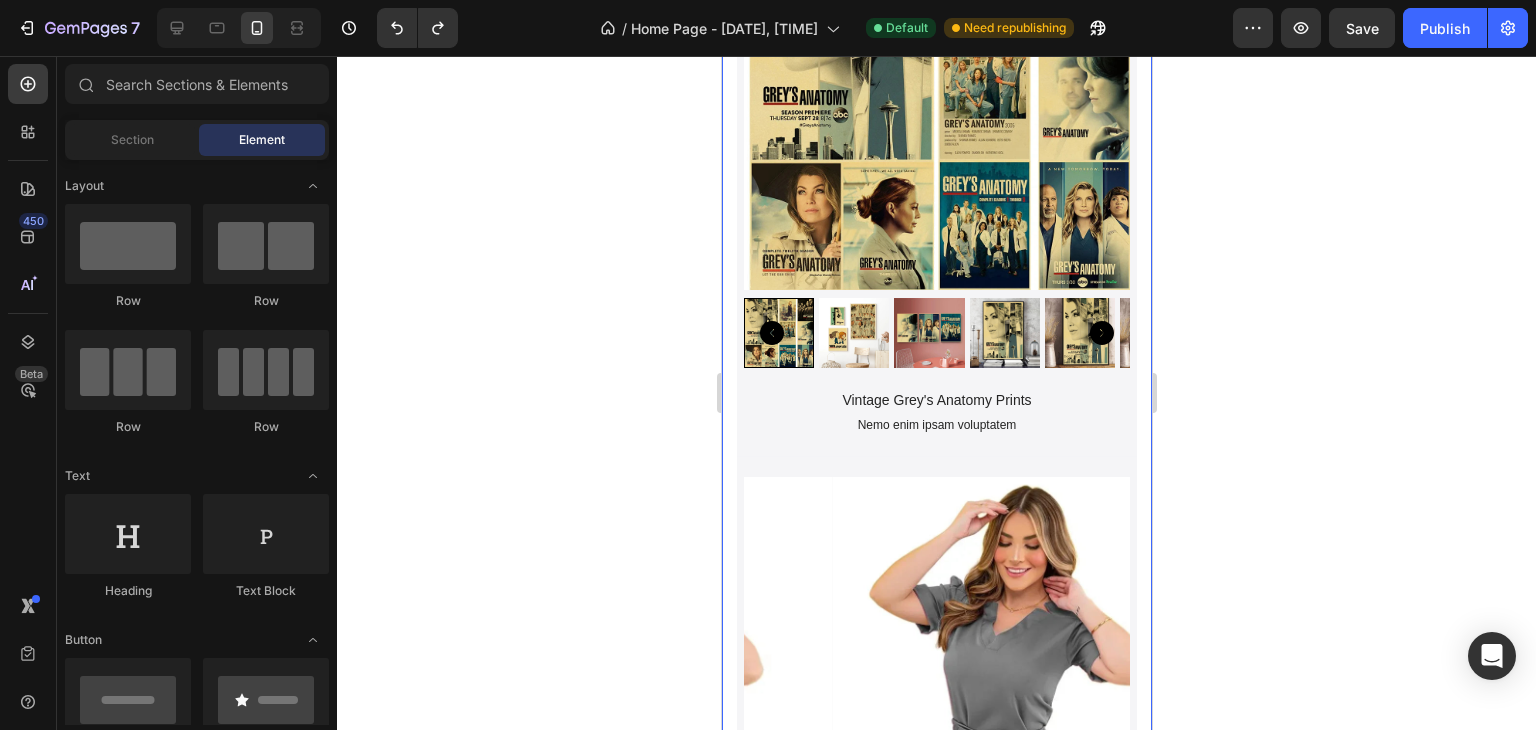 click on "Trendy Heading Lorem ipsum dolor sit amet consectetur adipiscing Text Block SHOP NOW Button Hero Banner
Product Images Skull Silicone IPhone Case Product Title Nemo enim ipsam voluptatem Text Block Product Hero Banner
Product Images Medical Hero Tote Bag Product Title Nemo enim ipsam voluptatem Text Block Product Hero Banner Row
Product Images Vintage Grey's Anatomy Prints Product Title Nemo enim ipsam voluptatem Text Block Product Hero Banner
Product Images Medical Scrub Uniform Set Product Title Nemo enim ipsam voluptatem Text Block Product Hero Banner Row Row Section 5" at bounding box center [936, 70] 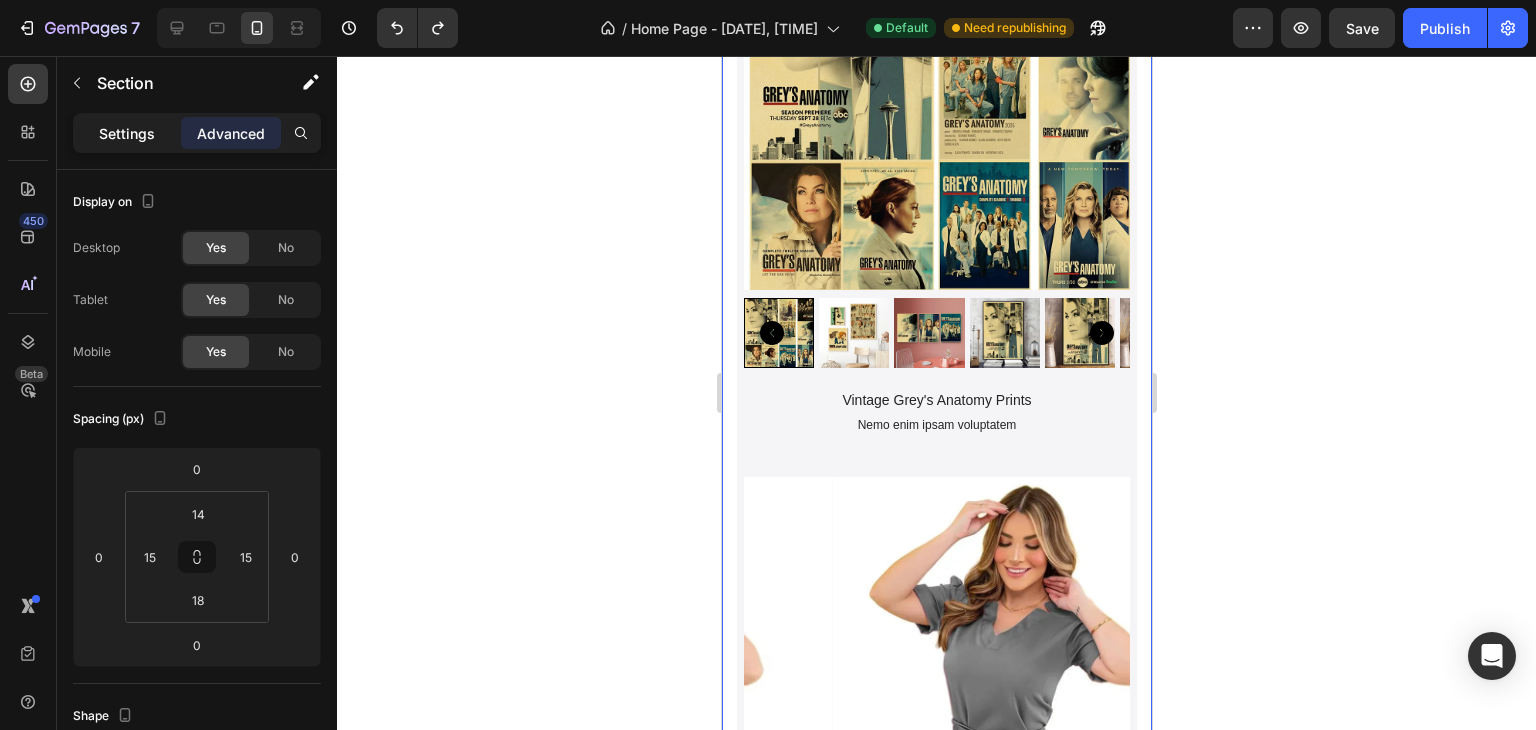 click on "Settings" at bounding box center [127, 133] 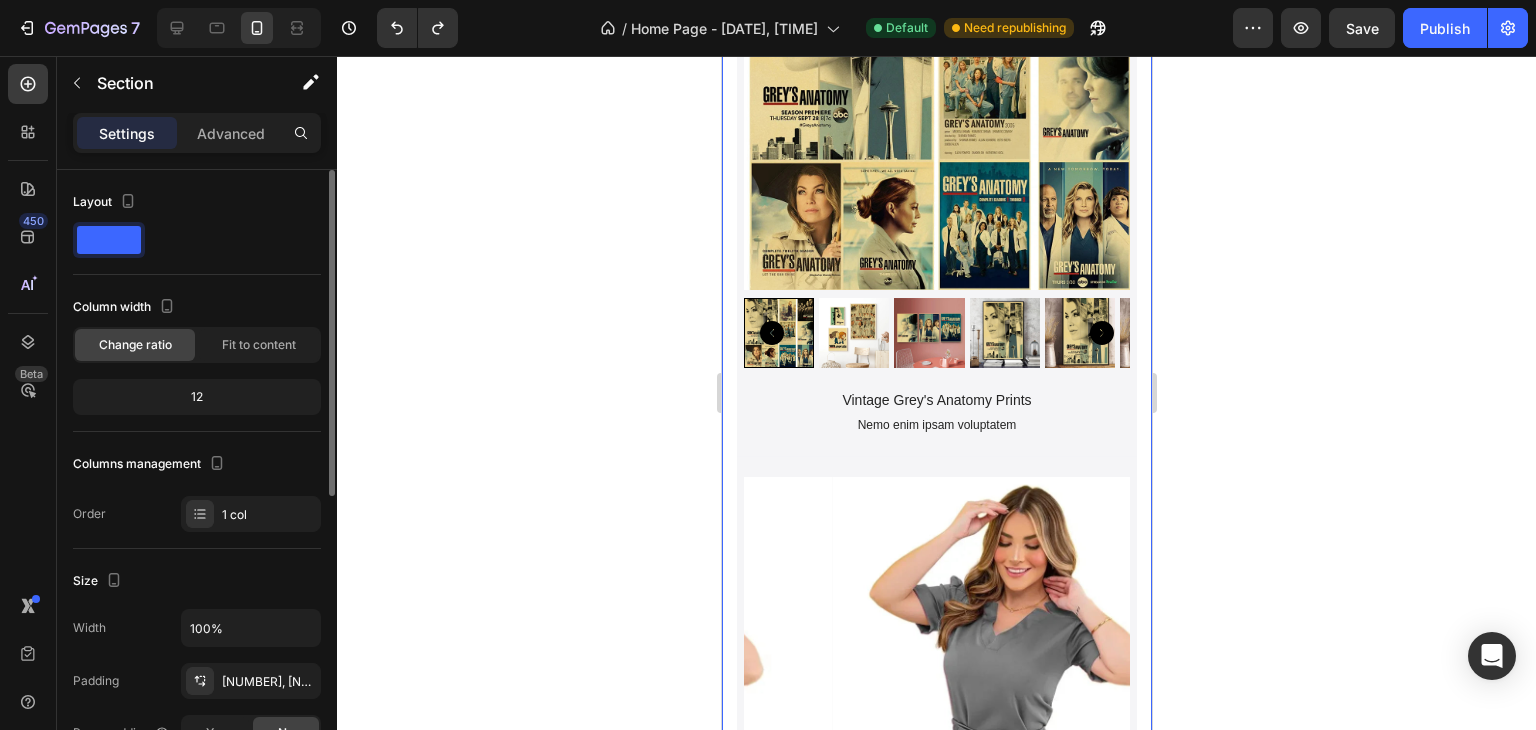 click 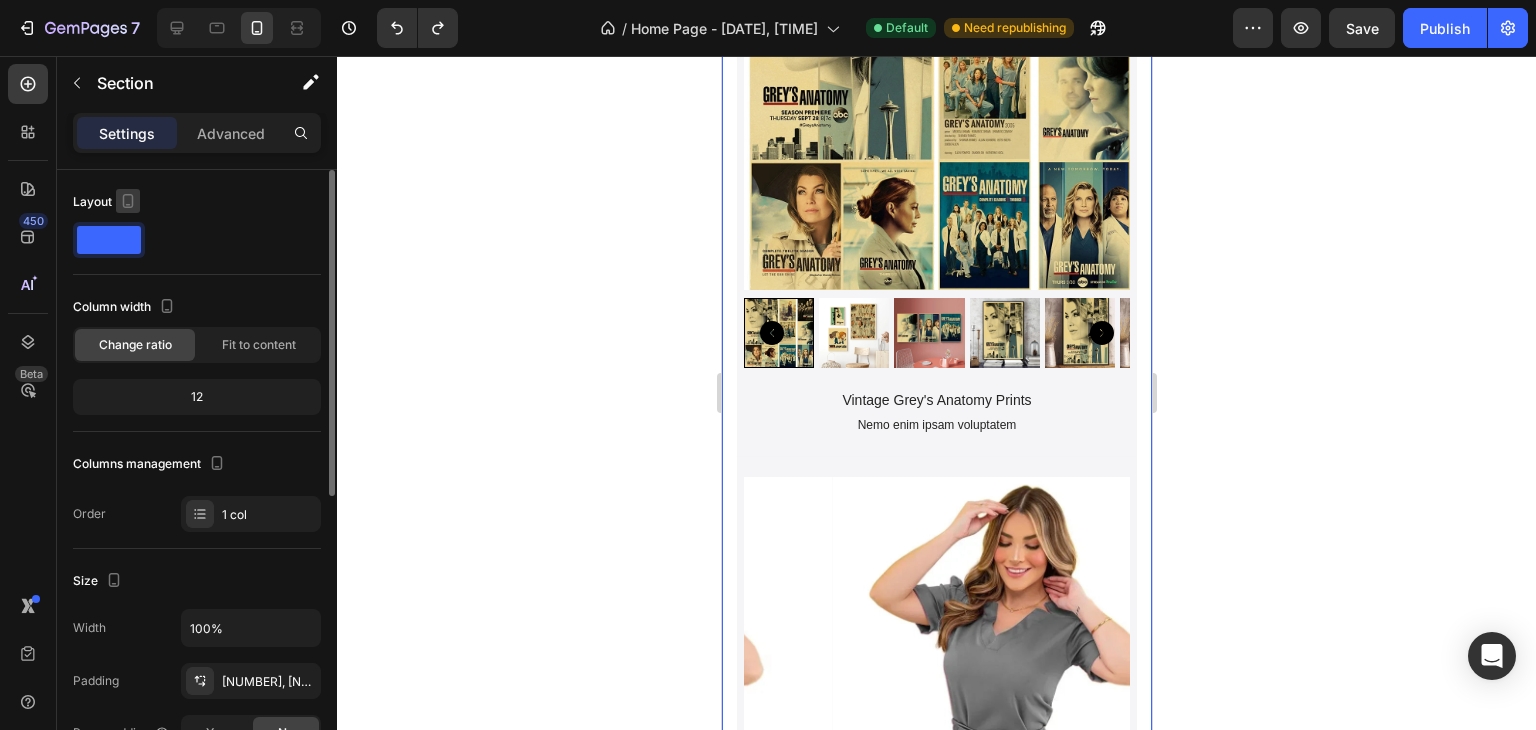 click 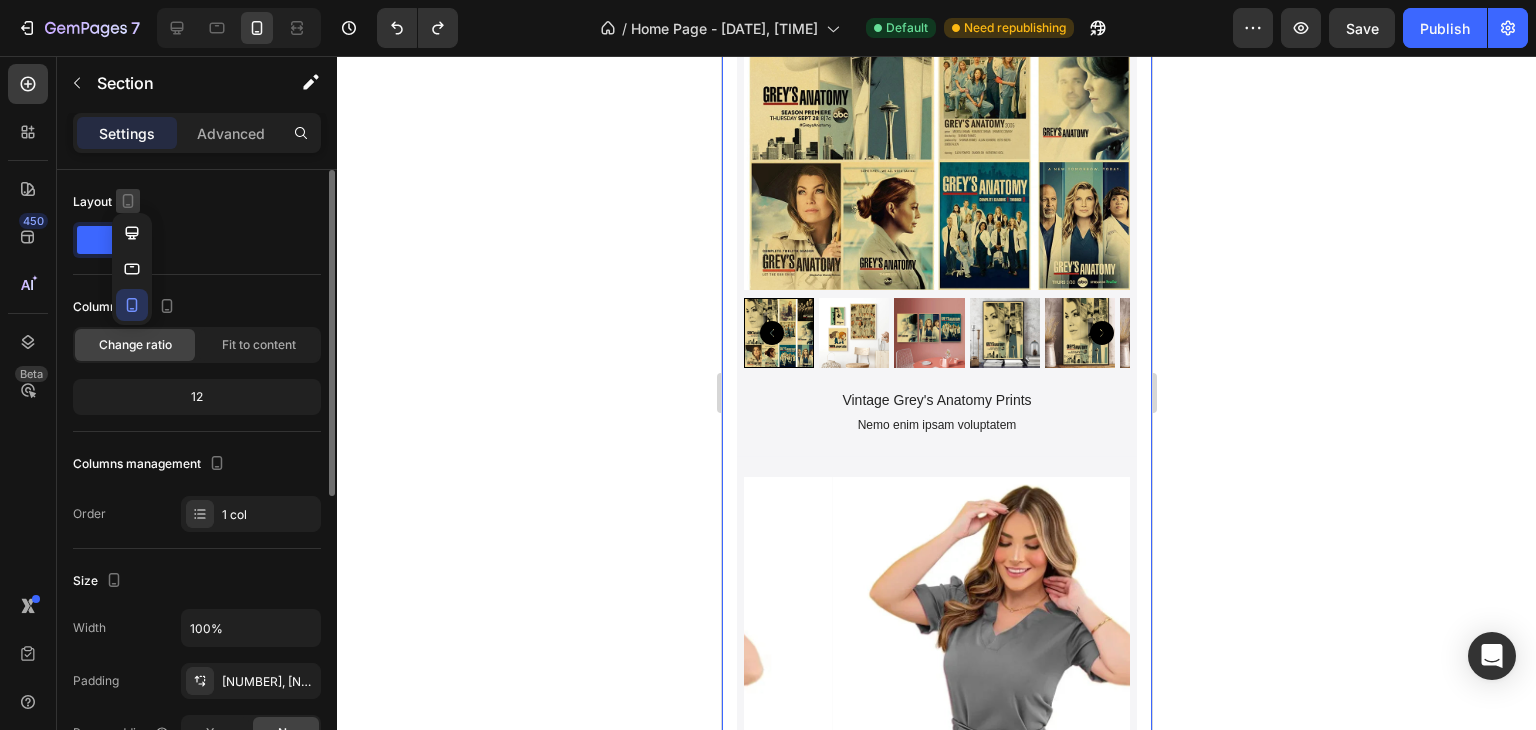 click 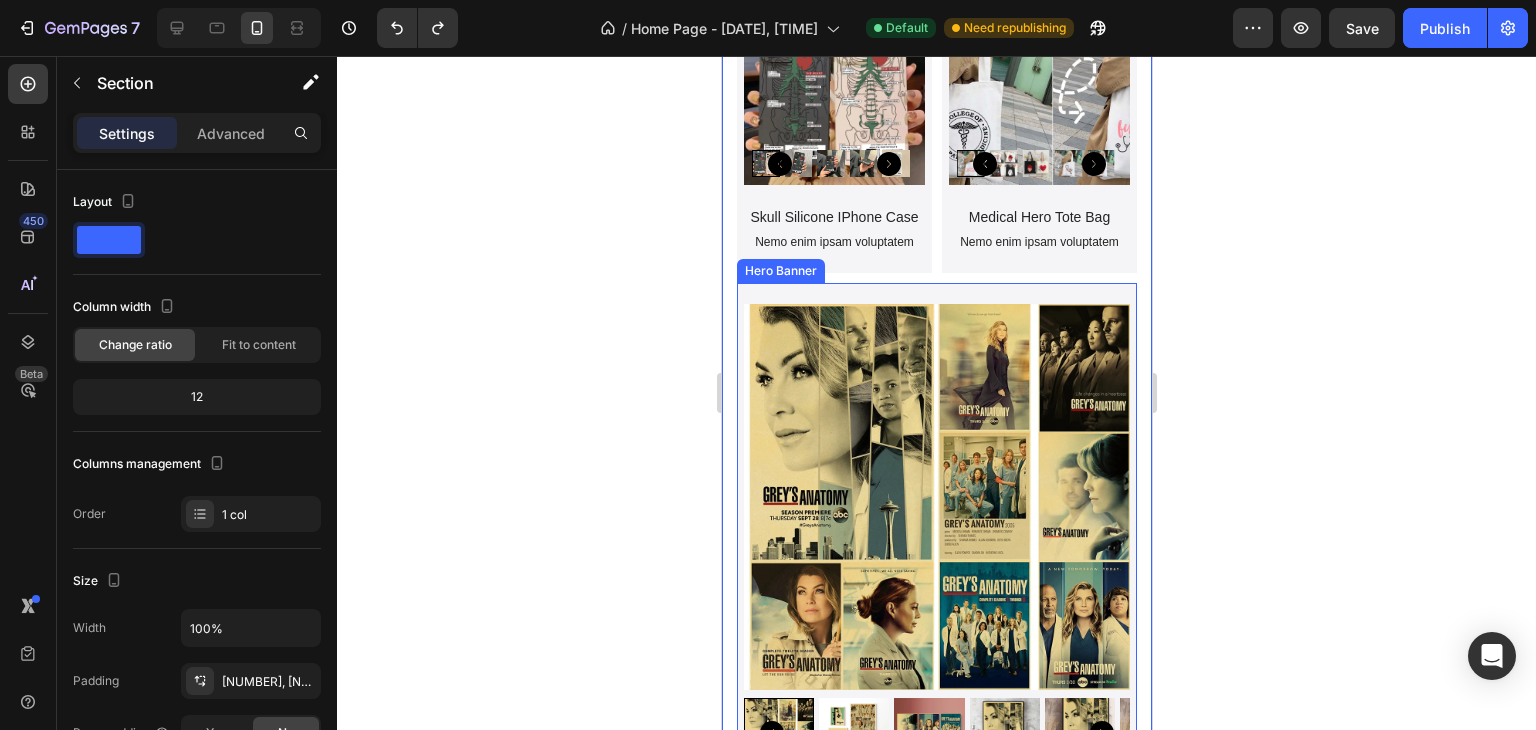 scroll, scrollTop: 3239, scrollLeft: 0, axis: vertical 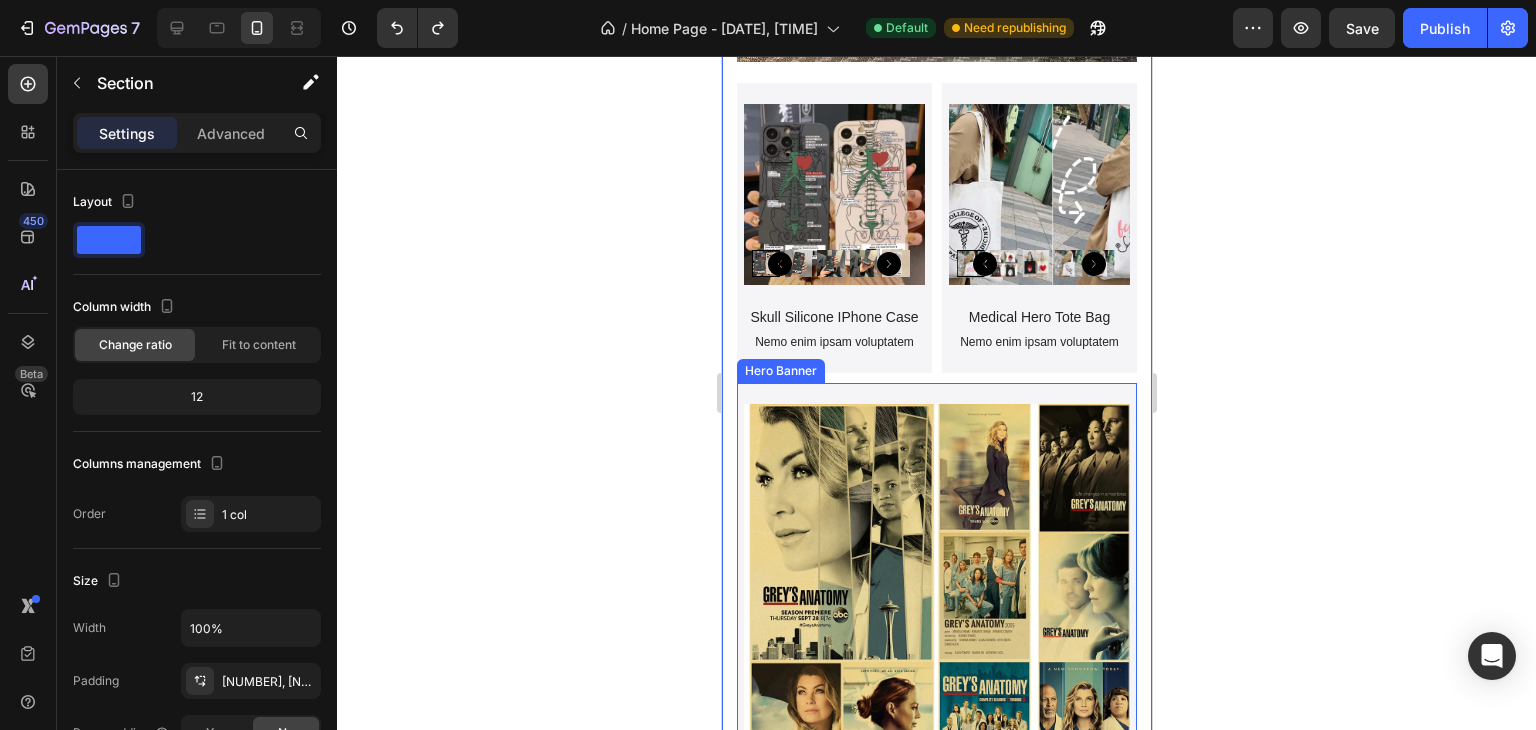 click on "Product Images Vintage Grey's Anatomy Prints Product Title Nemo enim ipsam voluptatem Text Block Product" at bounding box center (936, 669) 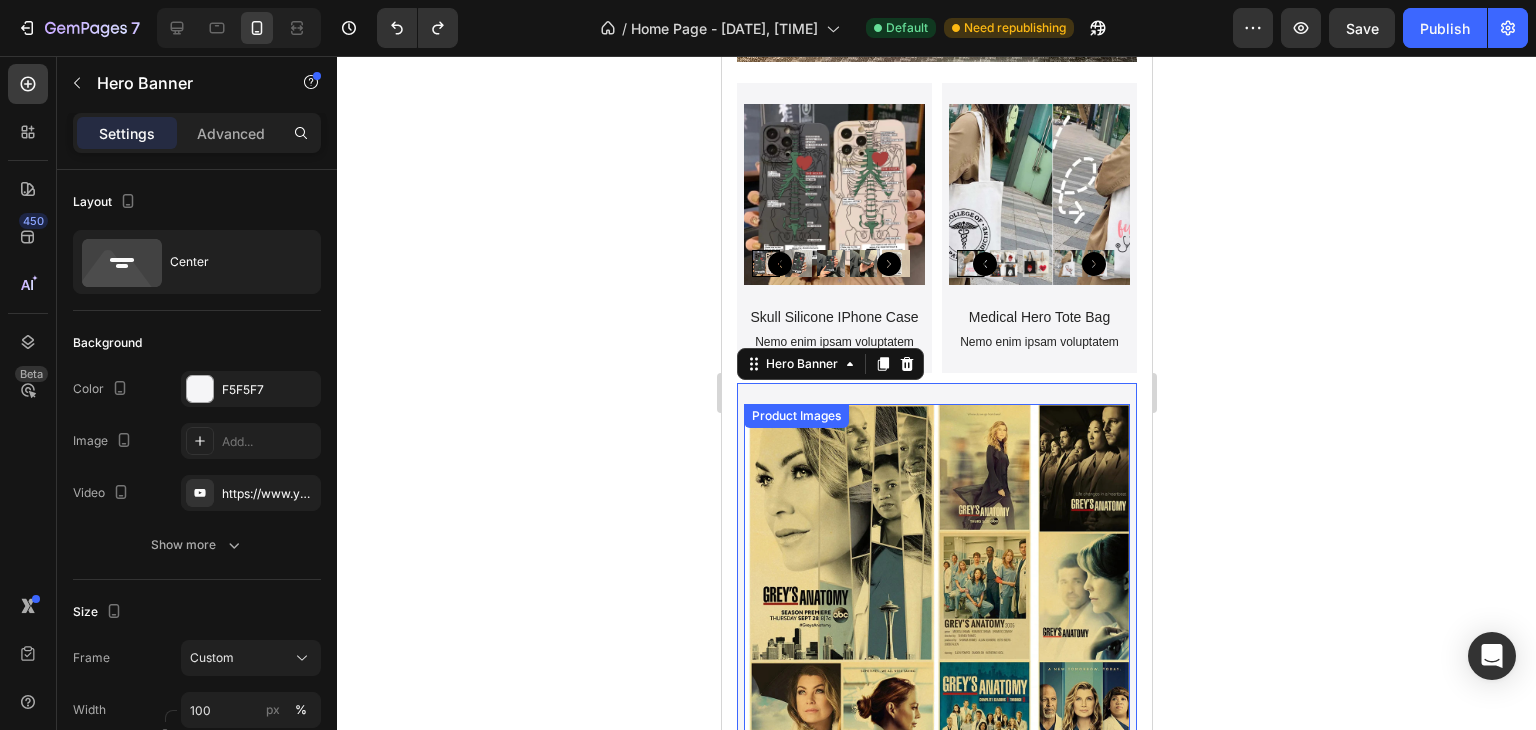 click at bounding box center [936, 597] 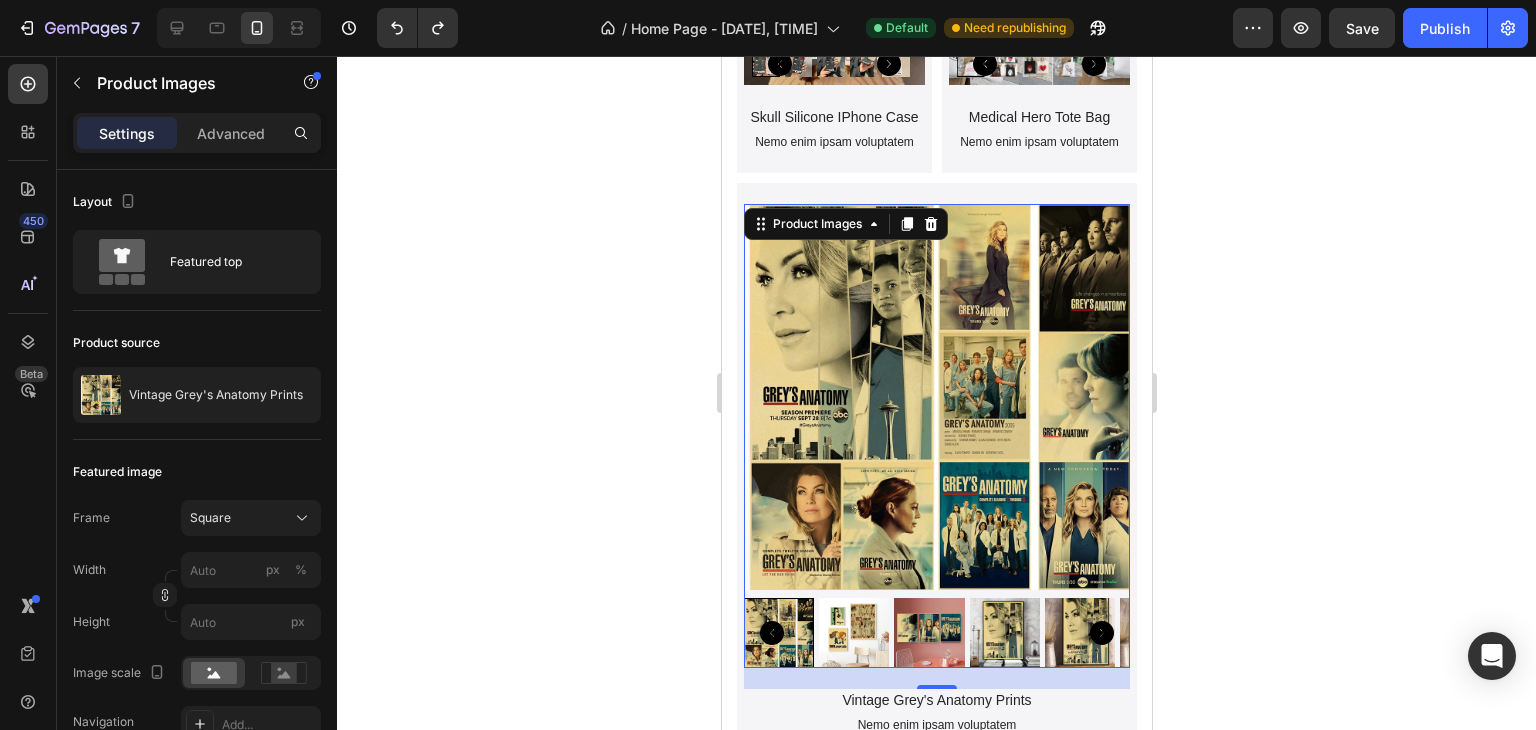 scroll, scrollTop: 3539, scrollLeft: 0, axis: vertical 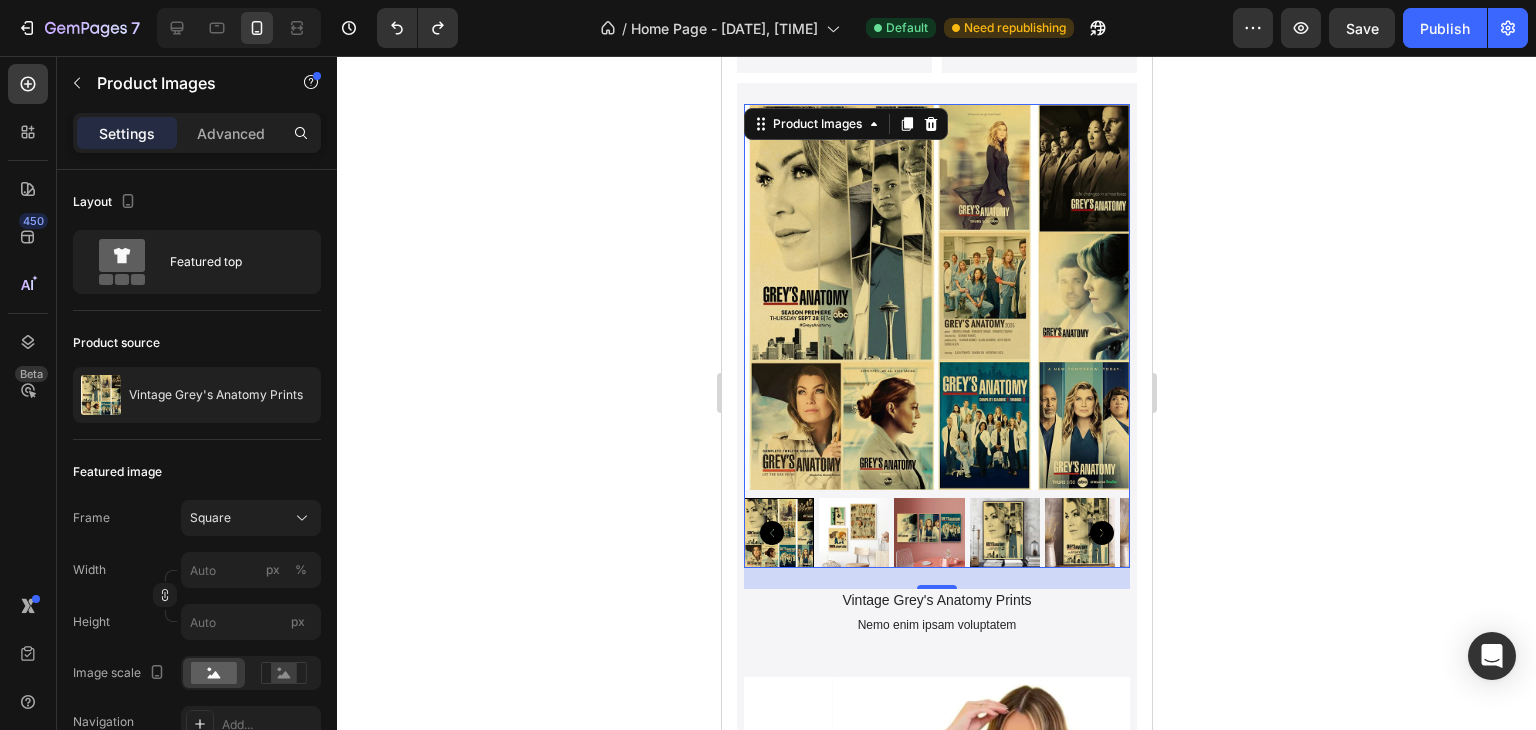 click at bounding box center [936, 297] 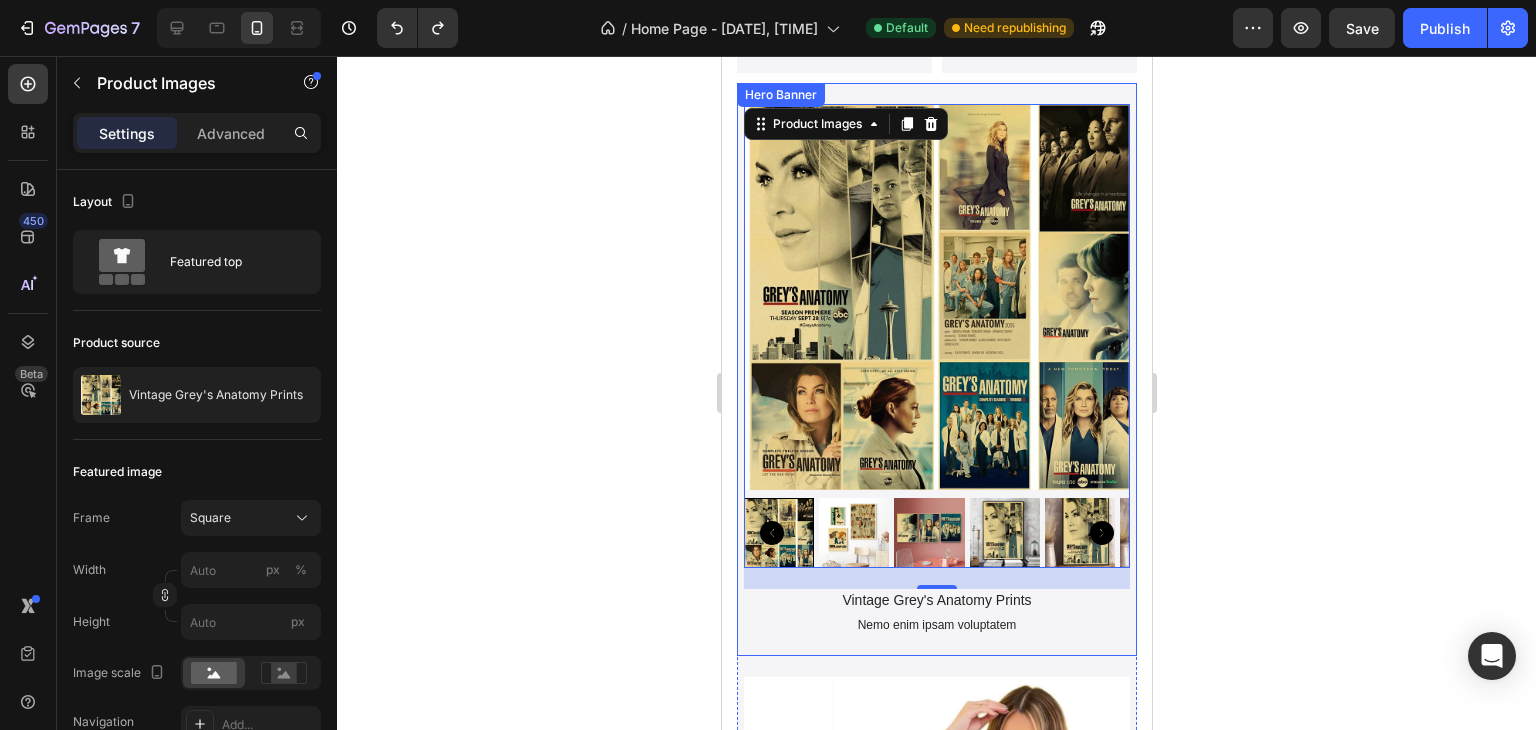 click on "Product Images   21 Vintage Grey's Anatomy Prints Product Title Nemo enim ipsam voluptatem Text Block Product" at bounding box center [936, 369] 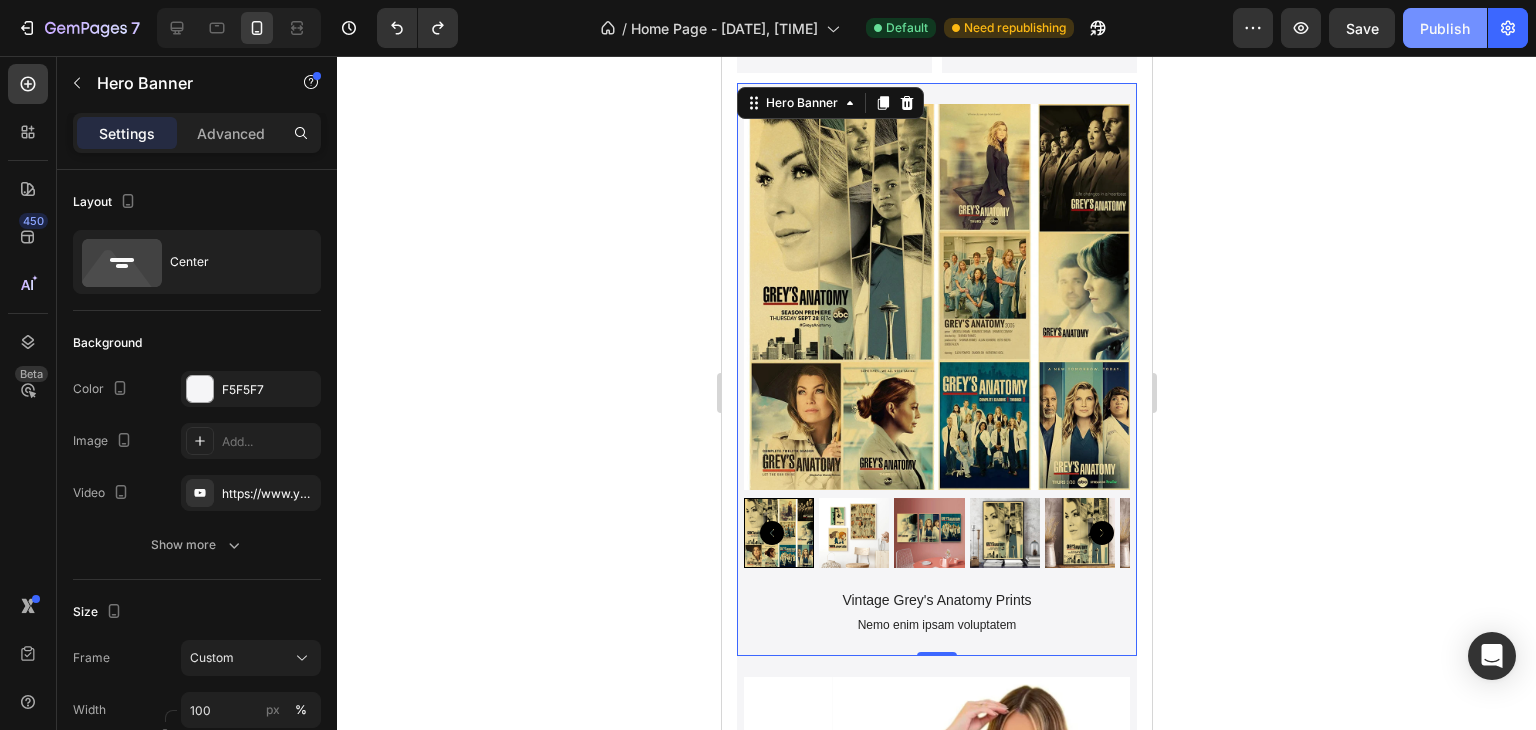 click on "Publish" at bounding box center [1445, 28] 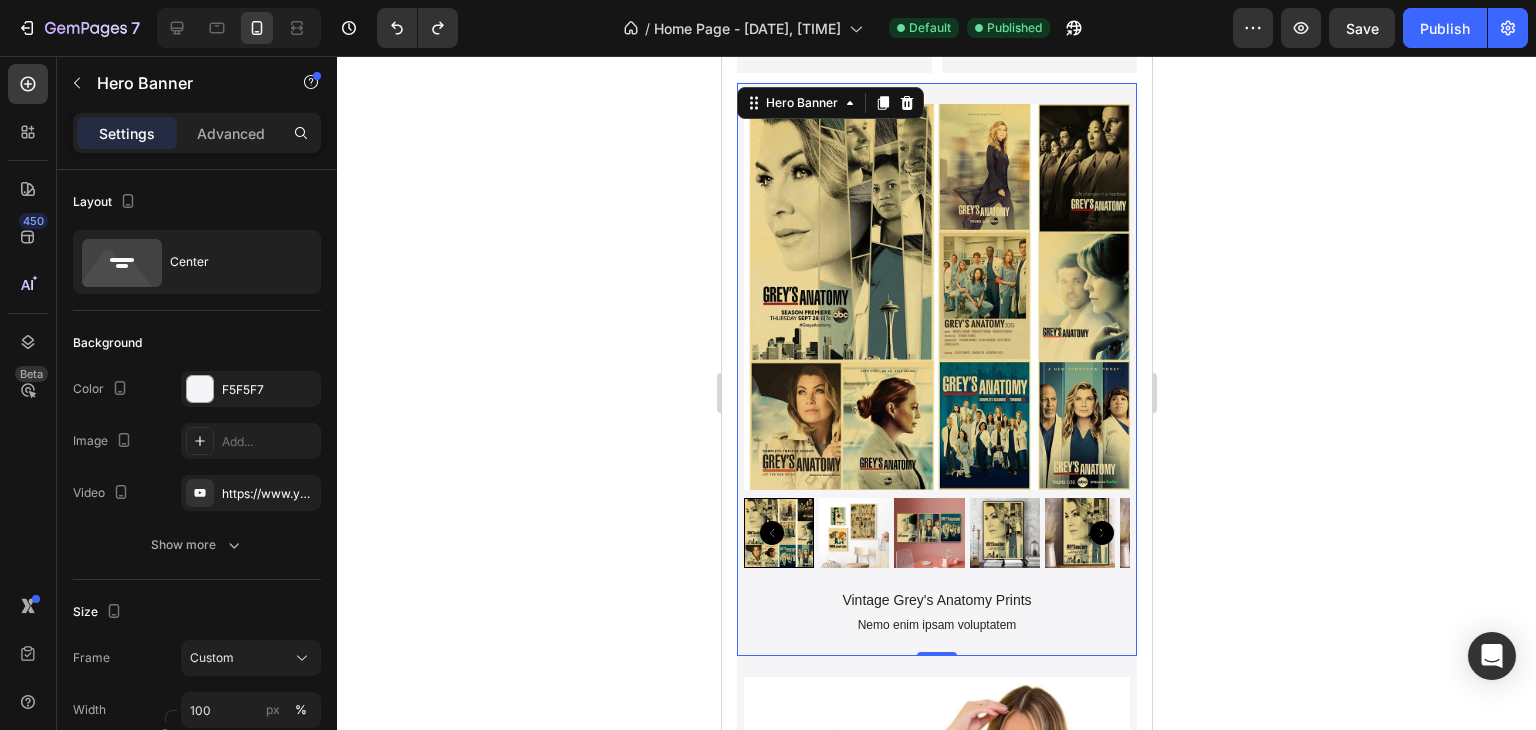 click 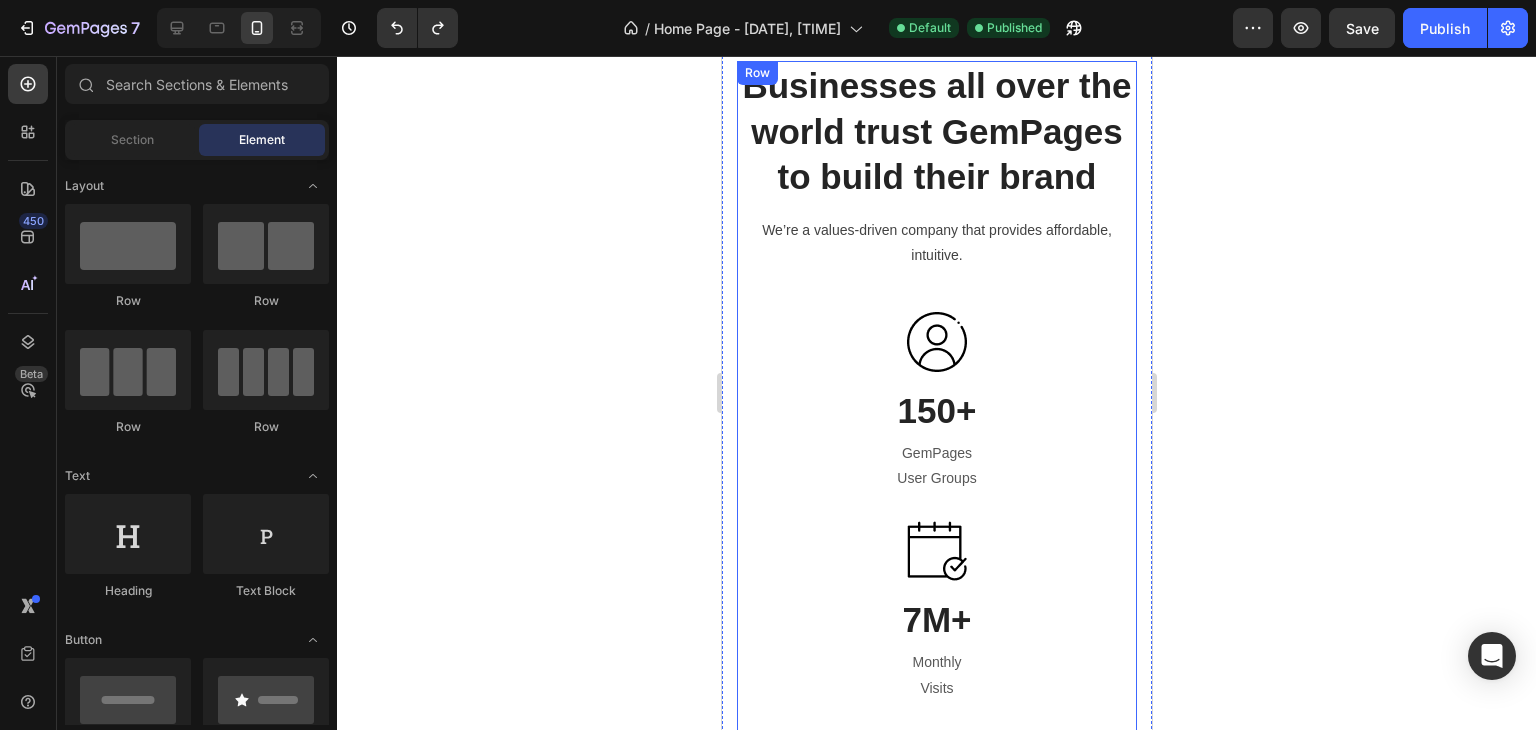 scroll, scrollTop: 5339, scrollLeft: 0, axis: vertical 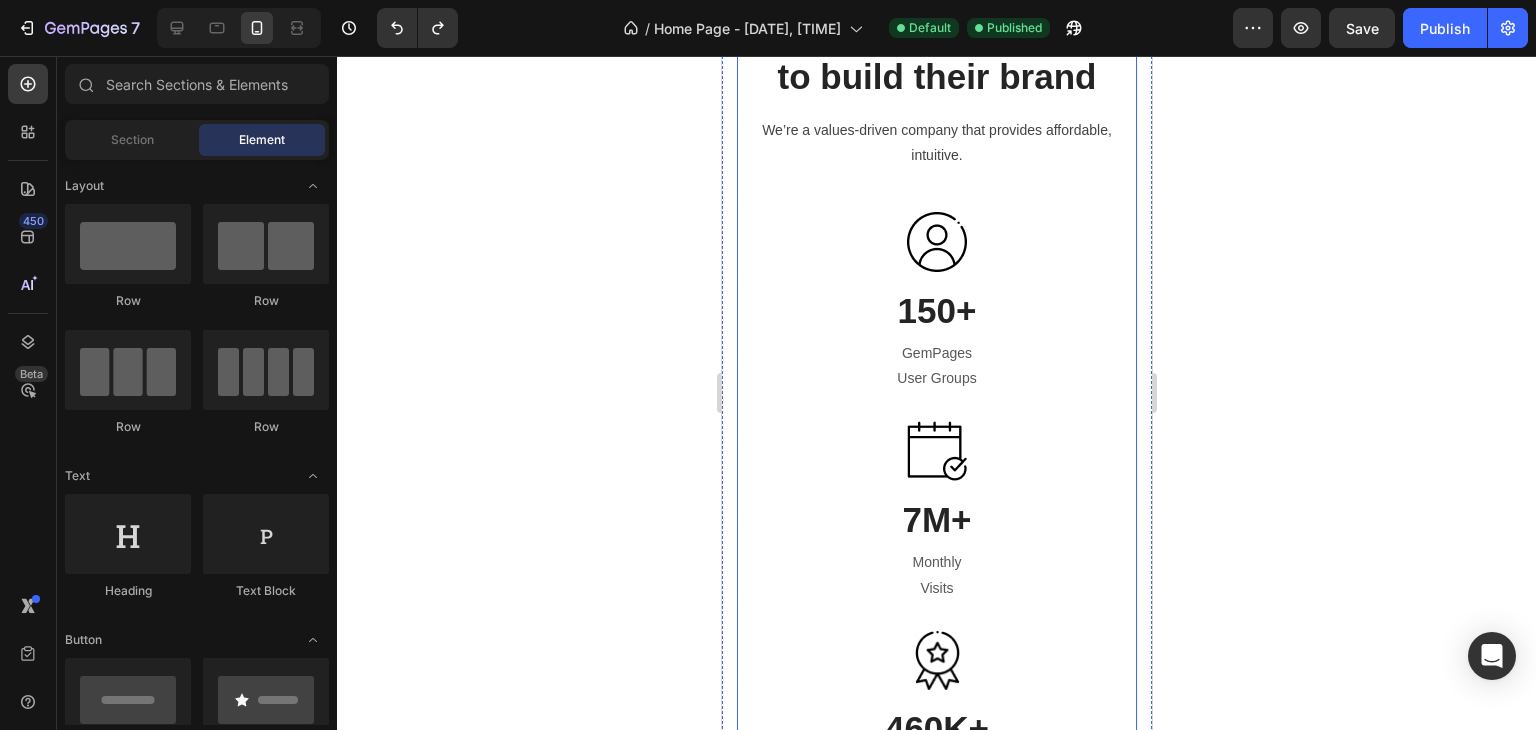 click on "150+" at bounding box center (936, 311) 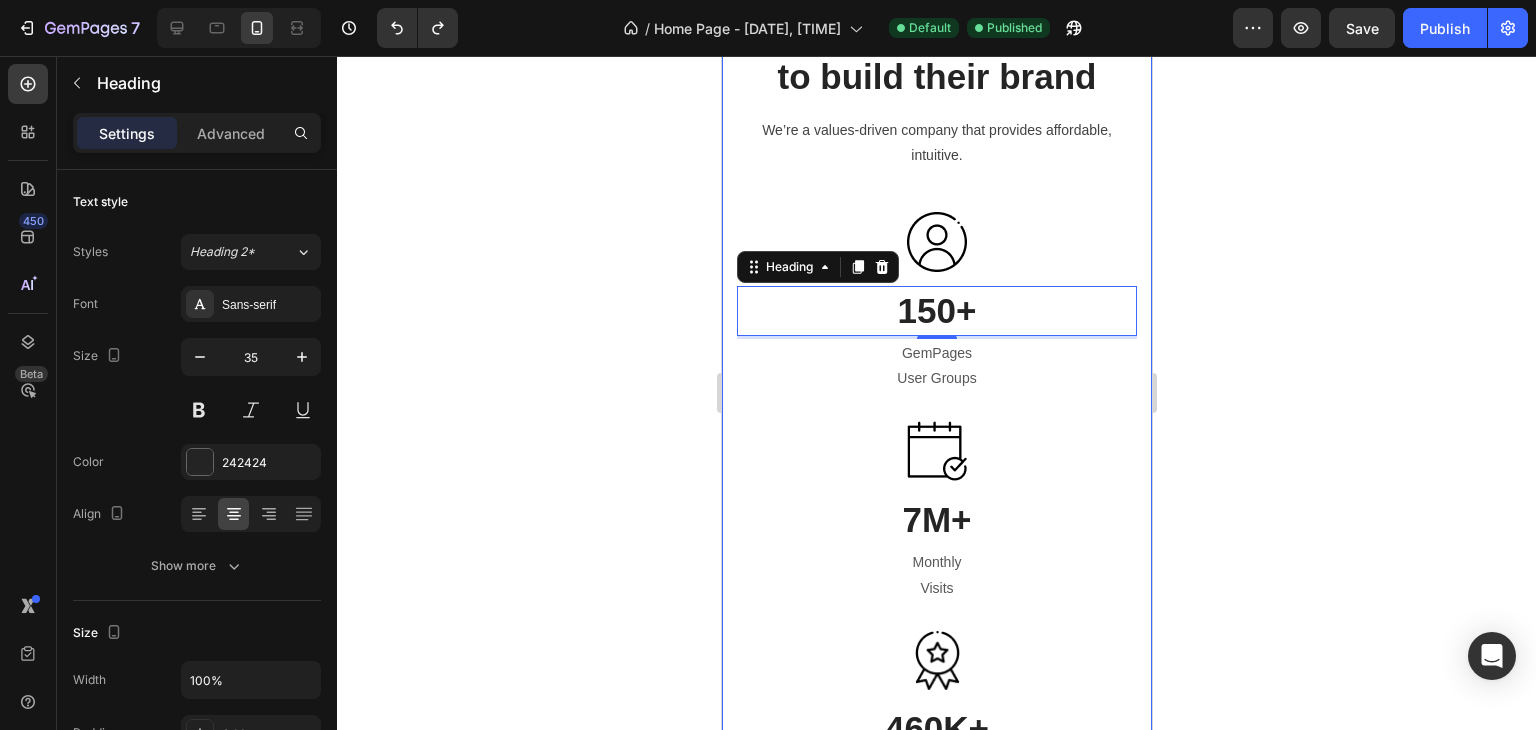 click on "Businesses all over the world trust GemPages to build their brand Heading We’re a values-driven company that provides affordable, intuitive. Text block Image [NUMBER]+ Heading [NUMBER] GemPages User Groups Text block Image [NUMBER]M+ Heading Monthly Visits Text block Image [NUMBER]K+ Heading Certified Professionals Text block Row Image Row Section [NUMBER]" at bounding box center (936, 410) 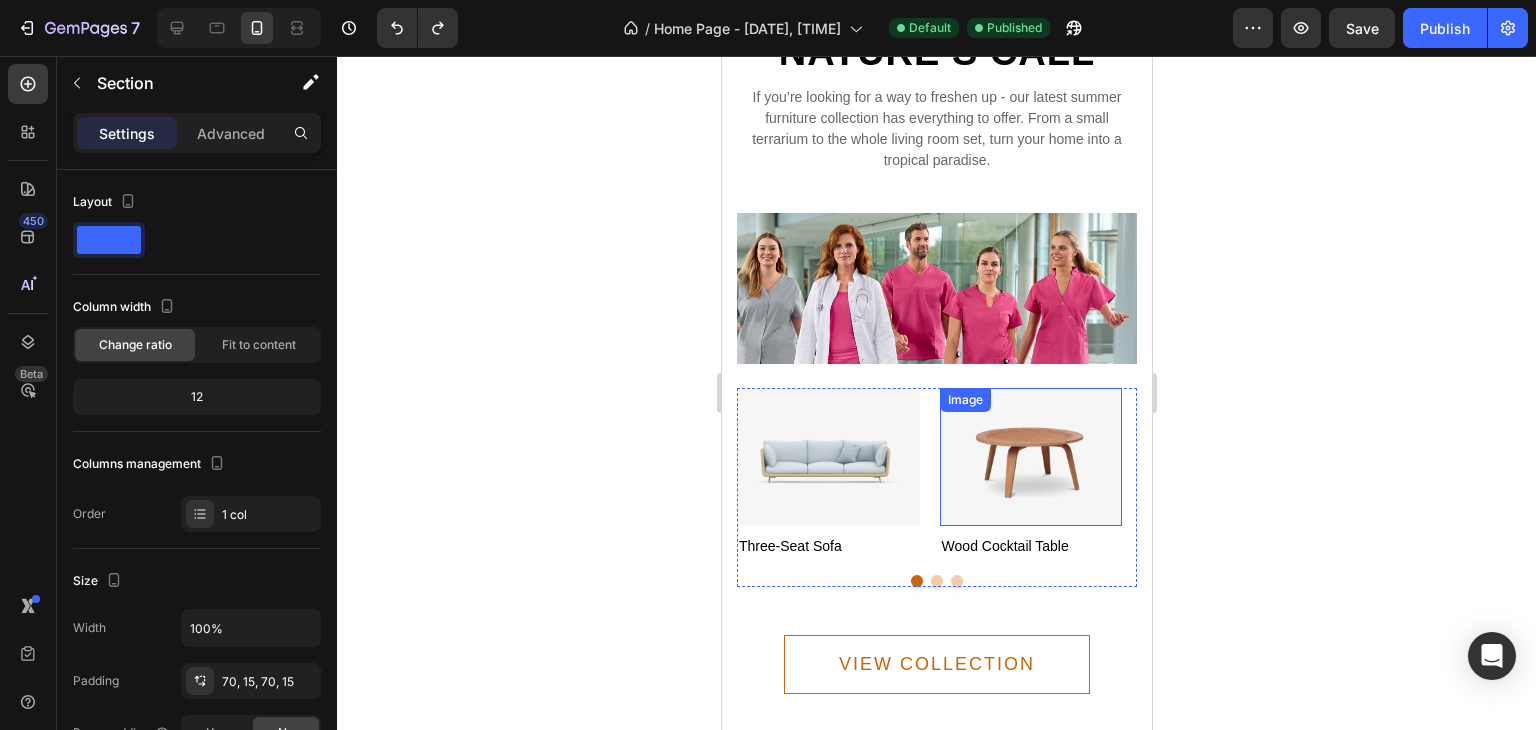 scroll, scrollTop: 8139, scrollLeft: 0, axis: vertical 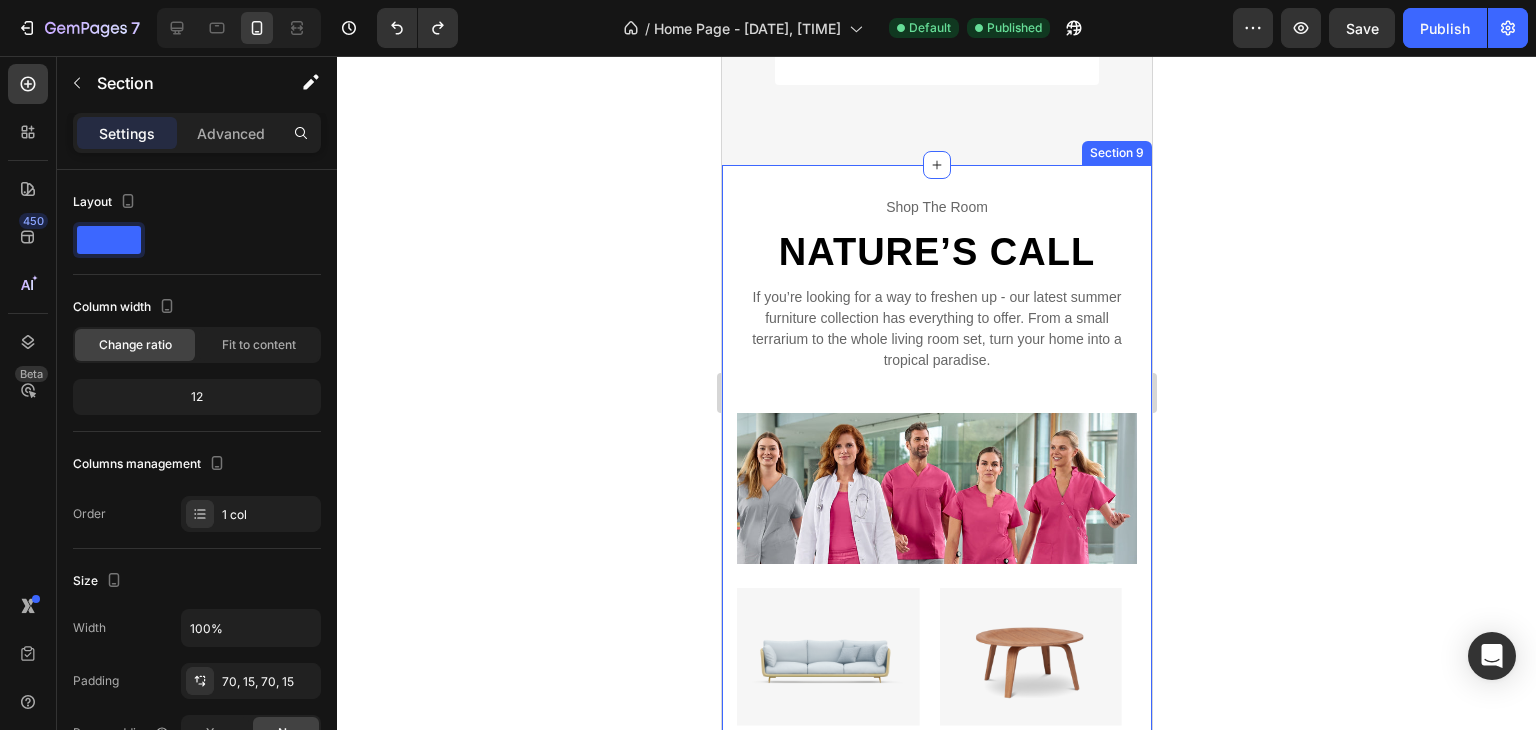 click on "shop the room Text Nature’s Call Heading If you’re looking for a way to freshen up - our latest summer furniture collection has everything to offer. From a small terrarium to the whole living room set, turn your home into a tropical paradise. Text Row Image Image three-seat sofa Text block Image wood cocktail table Text block Image weave wooden chair Text block Image terrarium wall decor Text block Image palm artificial tree Text block Image berber shag area rug Text block Carousel VIEW COLLECTION Button Row Section [NUMBER]" at bounding box center [936, 544] 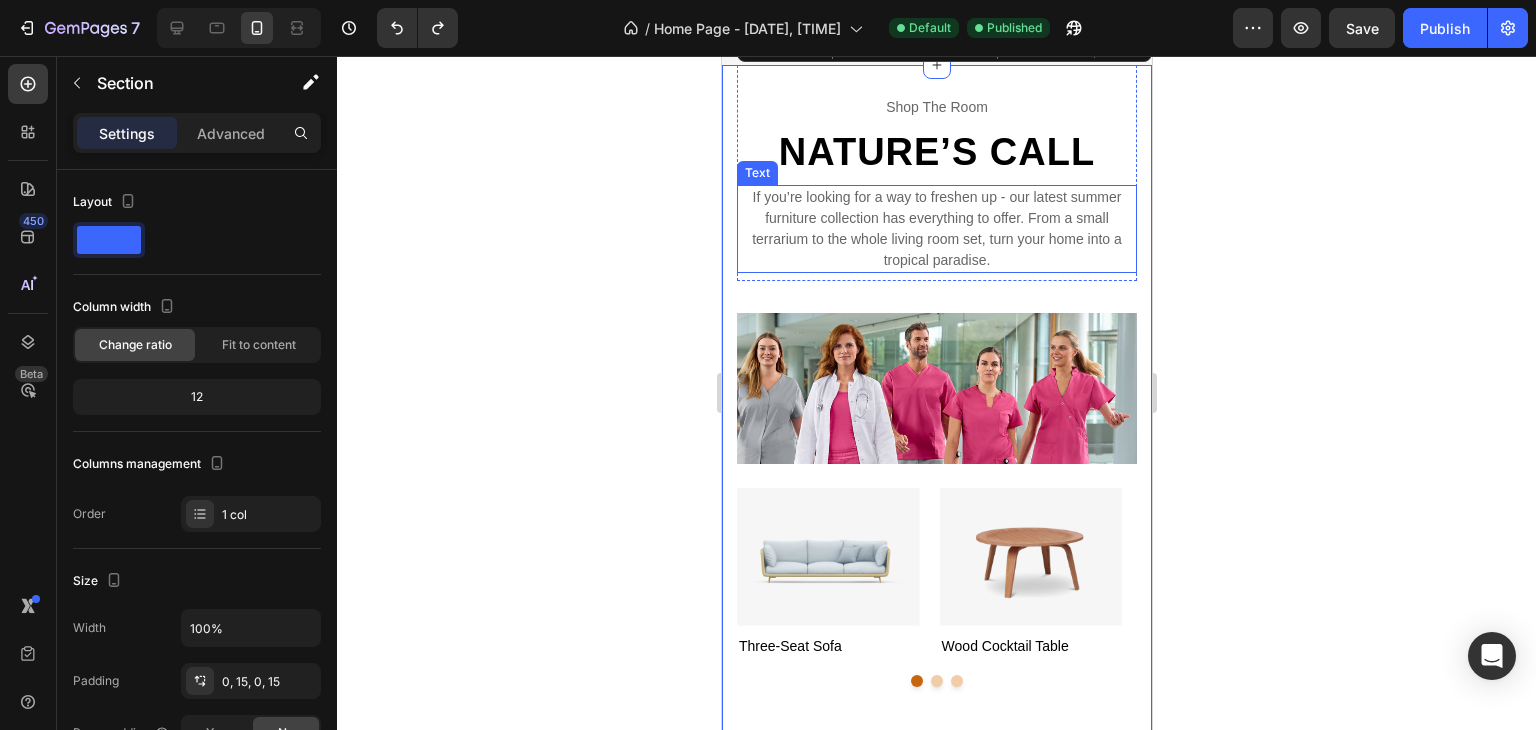 scroll, scrollTop: 8039, scrollLeft: 0, axis: vertical 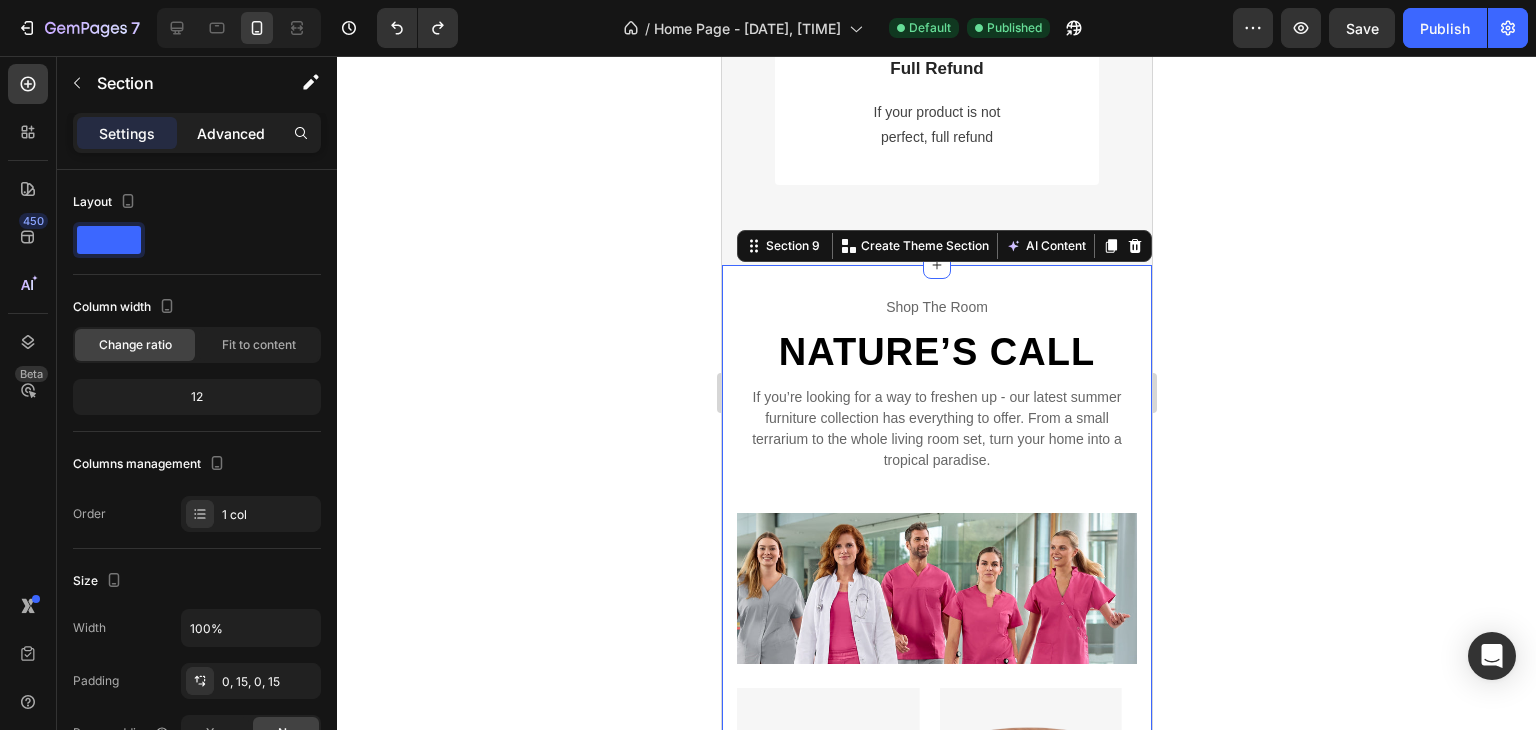 click on "Advanced" at bounding box center [231, 133] 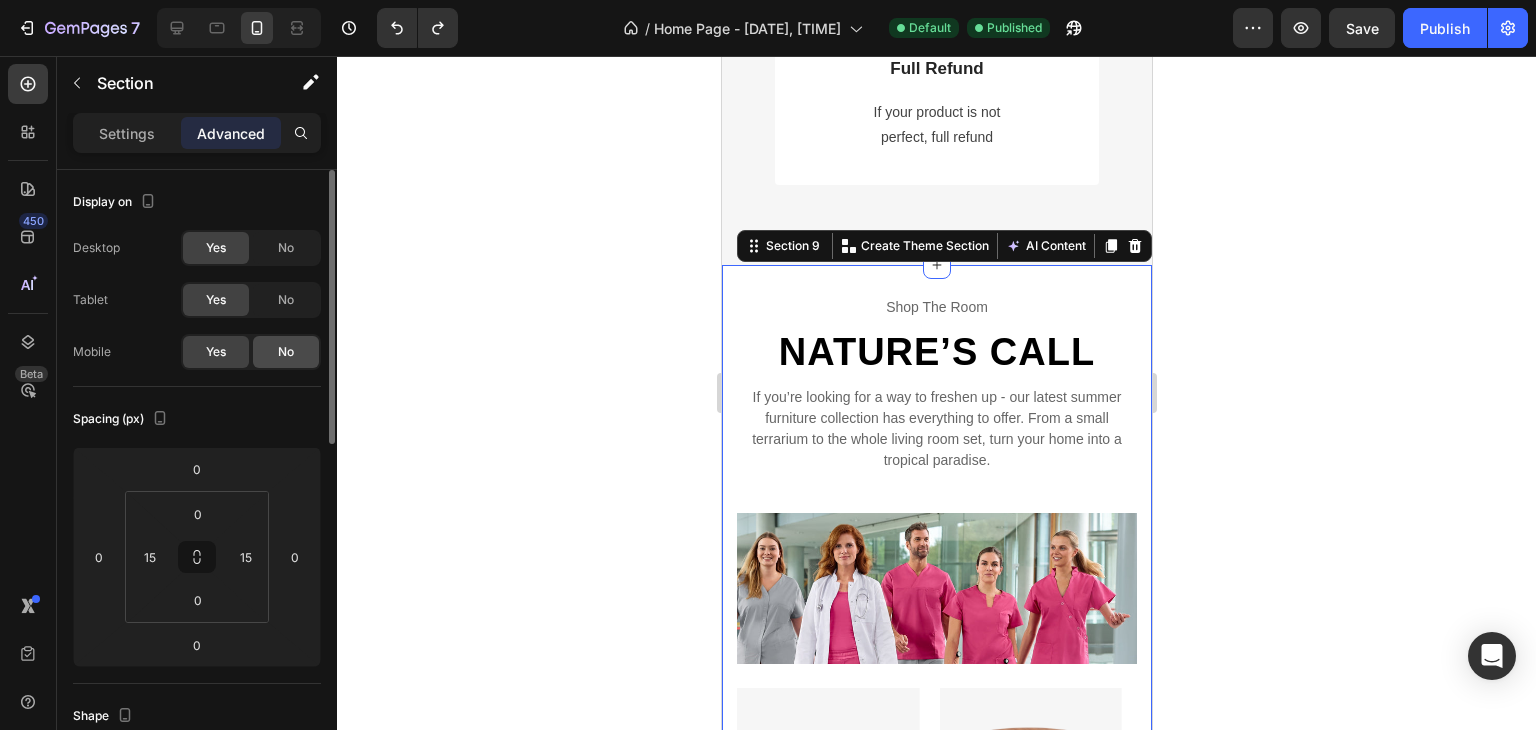 click on "No" 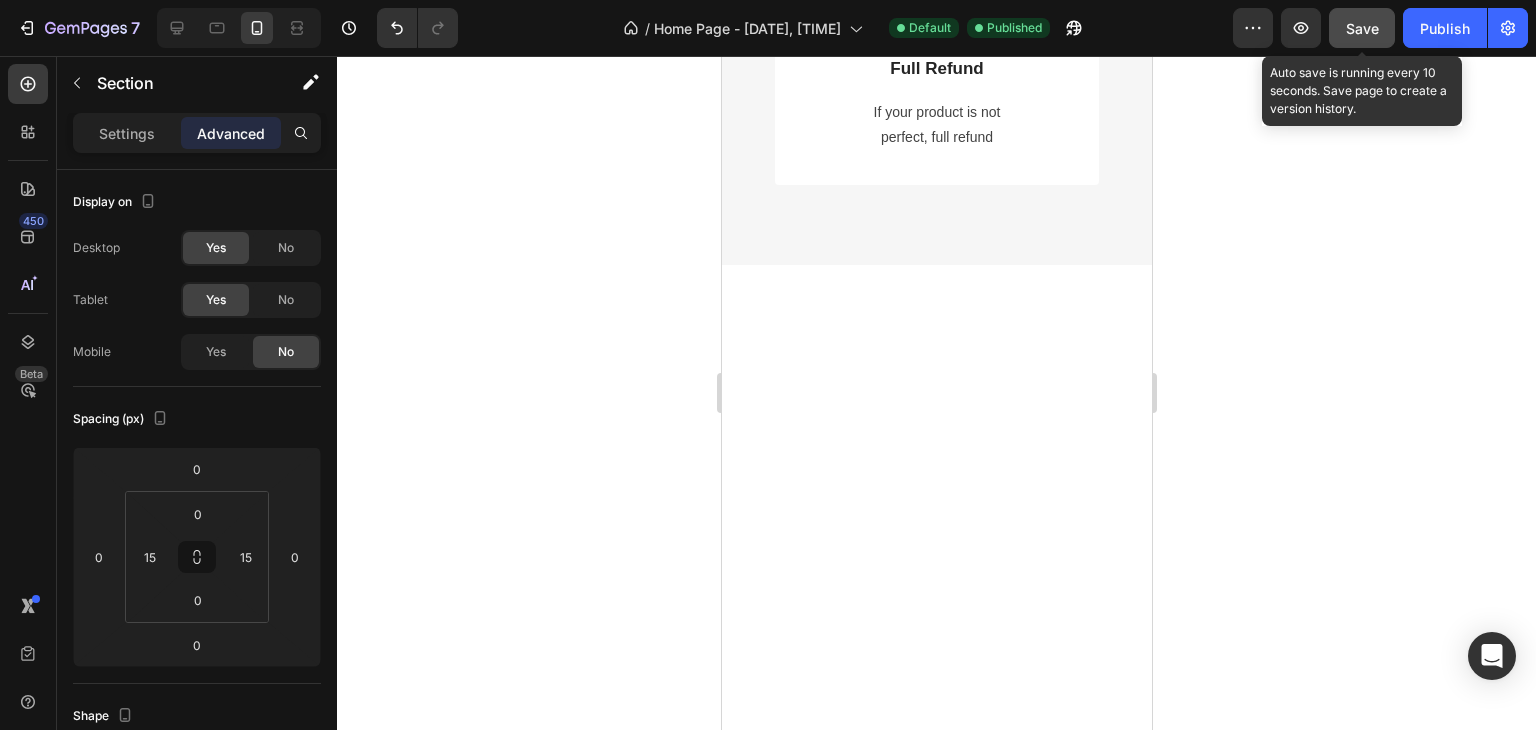 click on "Save" at bounding box center [1362, 28] 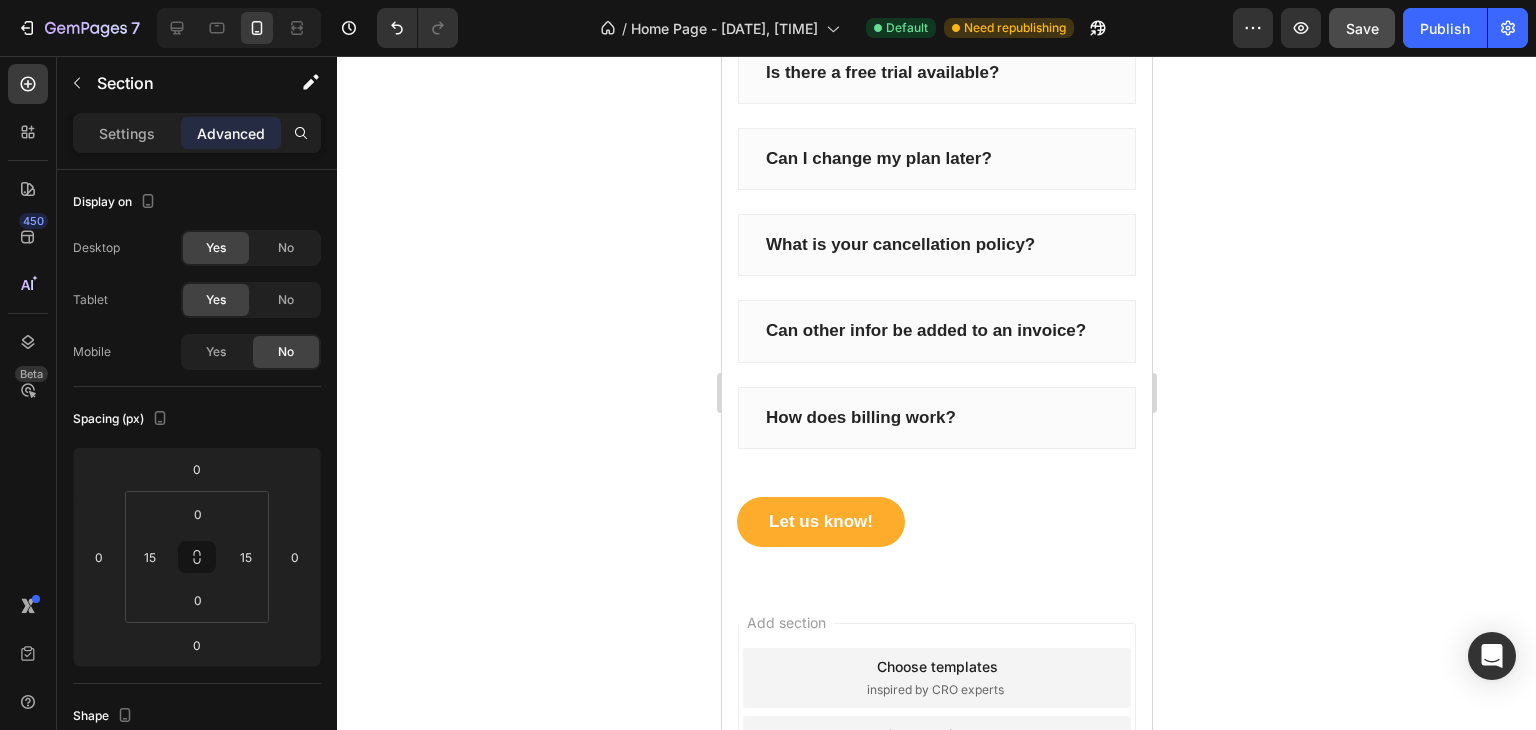 scroll, scrollTop: 9847, scrollLeft: 0, axis: vertical 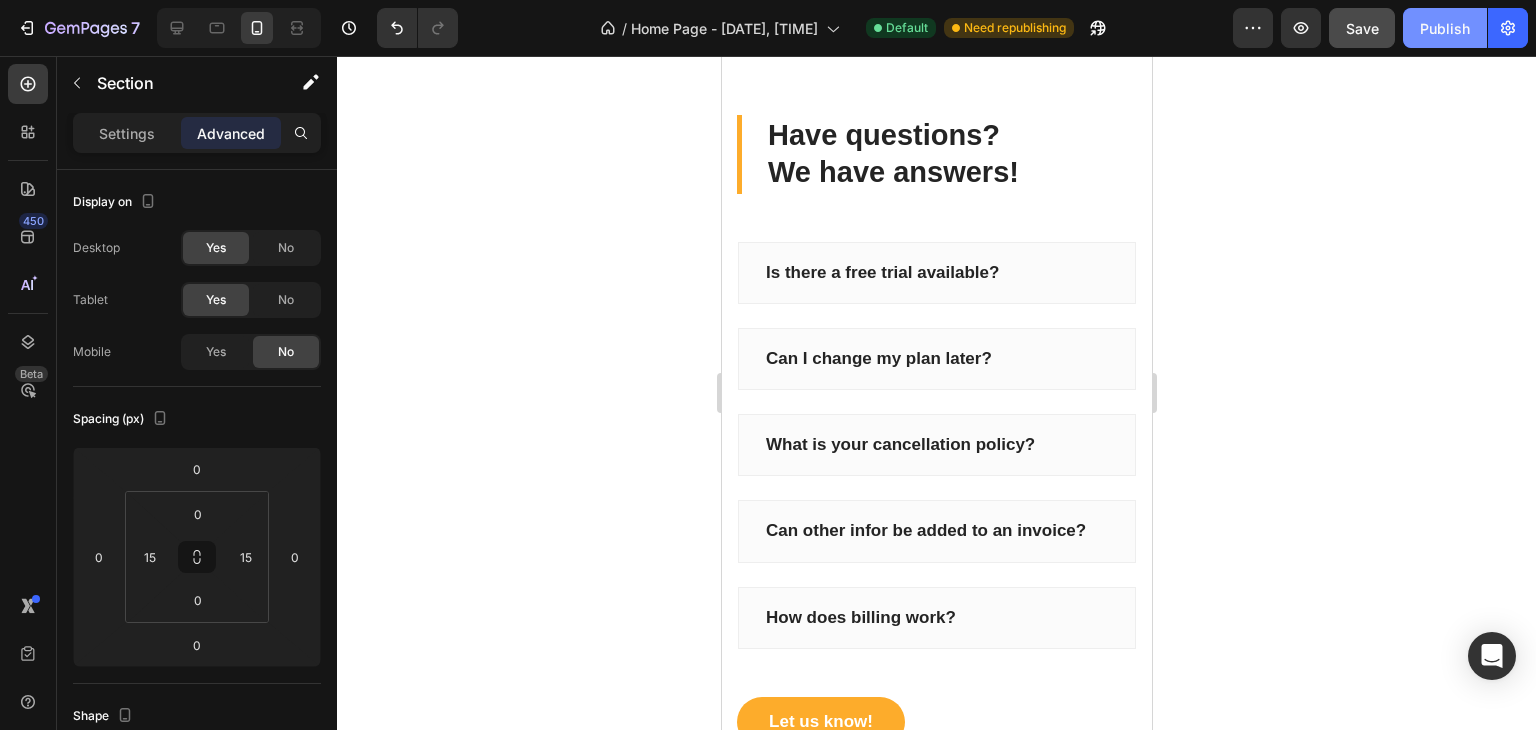 click on "Publish" at bounding box center (1445, 28) 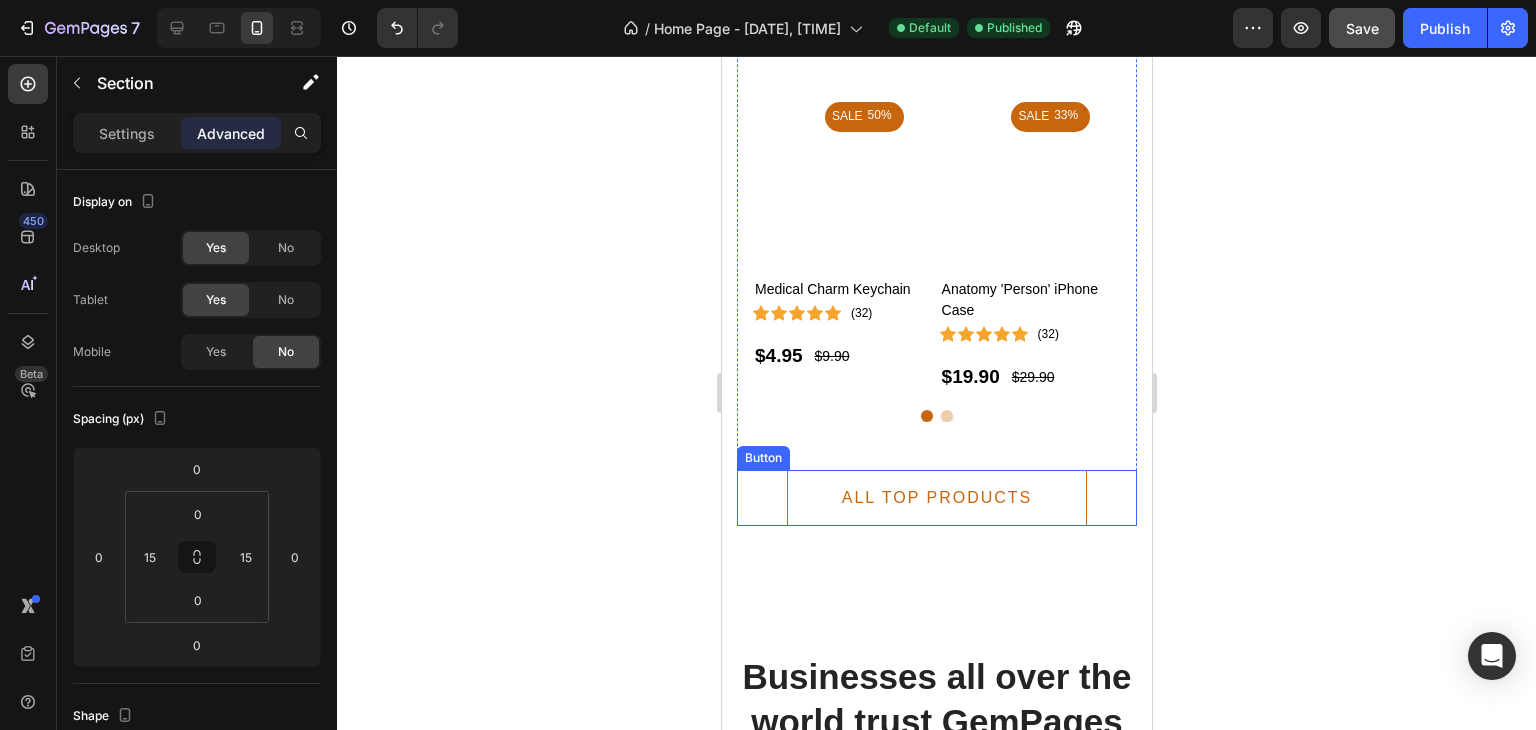 scroll, scrollTop: 4324, scrollLeft: 0, axis: vertical 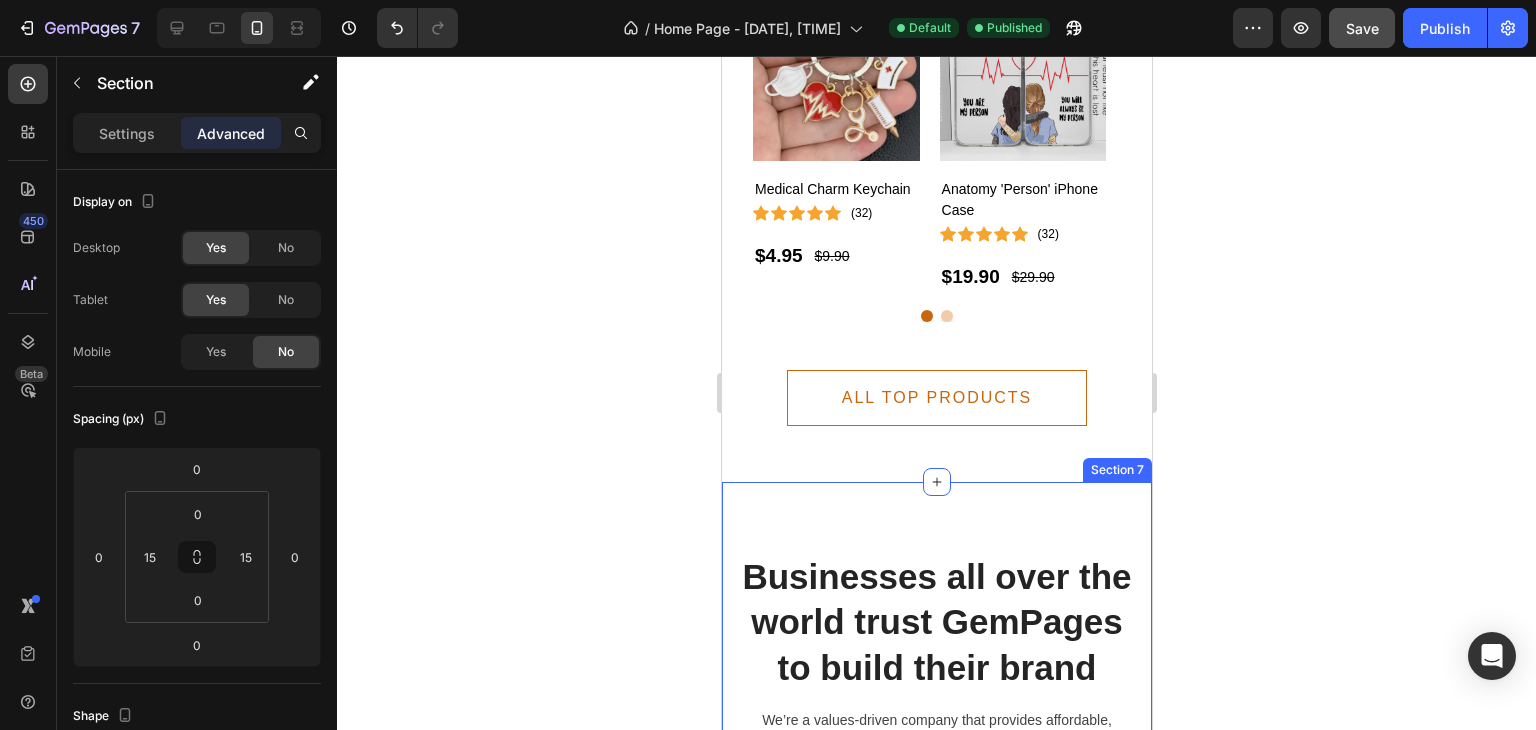 click on "Businesses all over the world trust GemPages to build their brand Heading We’re a values-driven company that provides affordable, intuitive. Text block Image [NUMBER]+ Heading GemPages User Groups Text block Image [NUMBER]M+ Heading Monthly Visits Text block Image [NUMBER]K+ Heading Certified Professionals Text block Row Image Row Section [NUMBER]" at bounding box center [936, 1209] 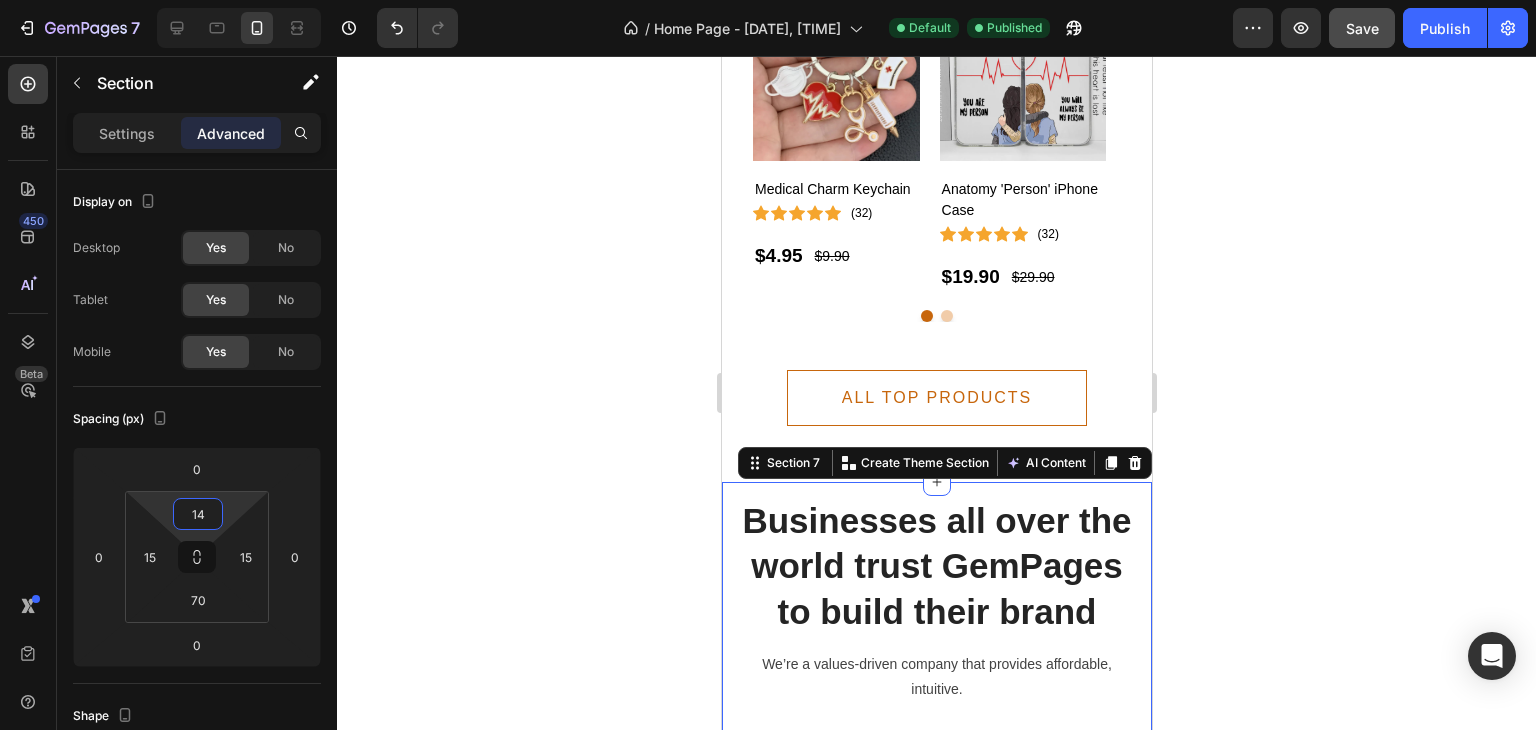 type on "6" 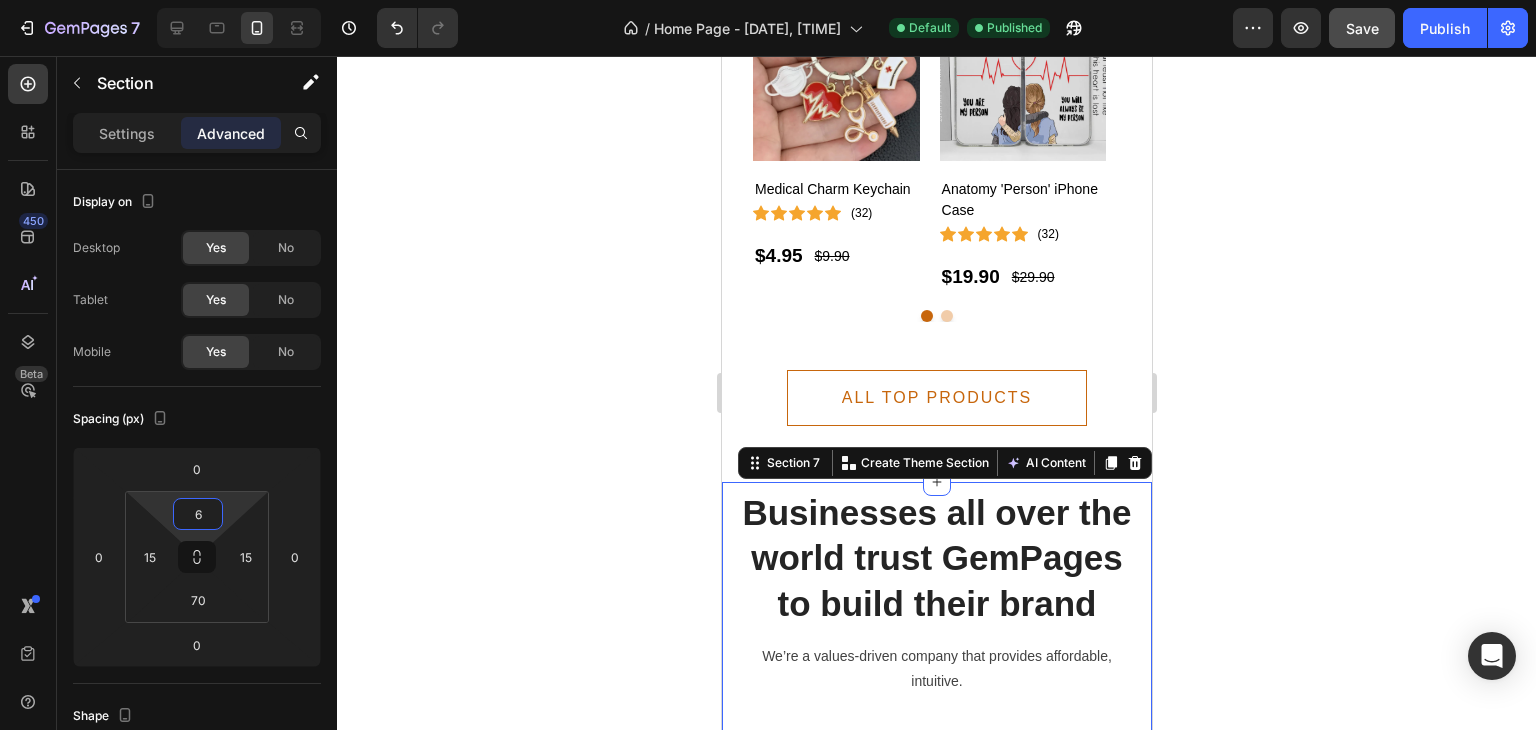 drag, startPoint x: 230, startPoint y: 512, endPoint x: 235, endPoint y: 537, distance: 25.495098 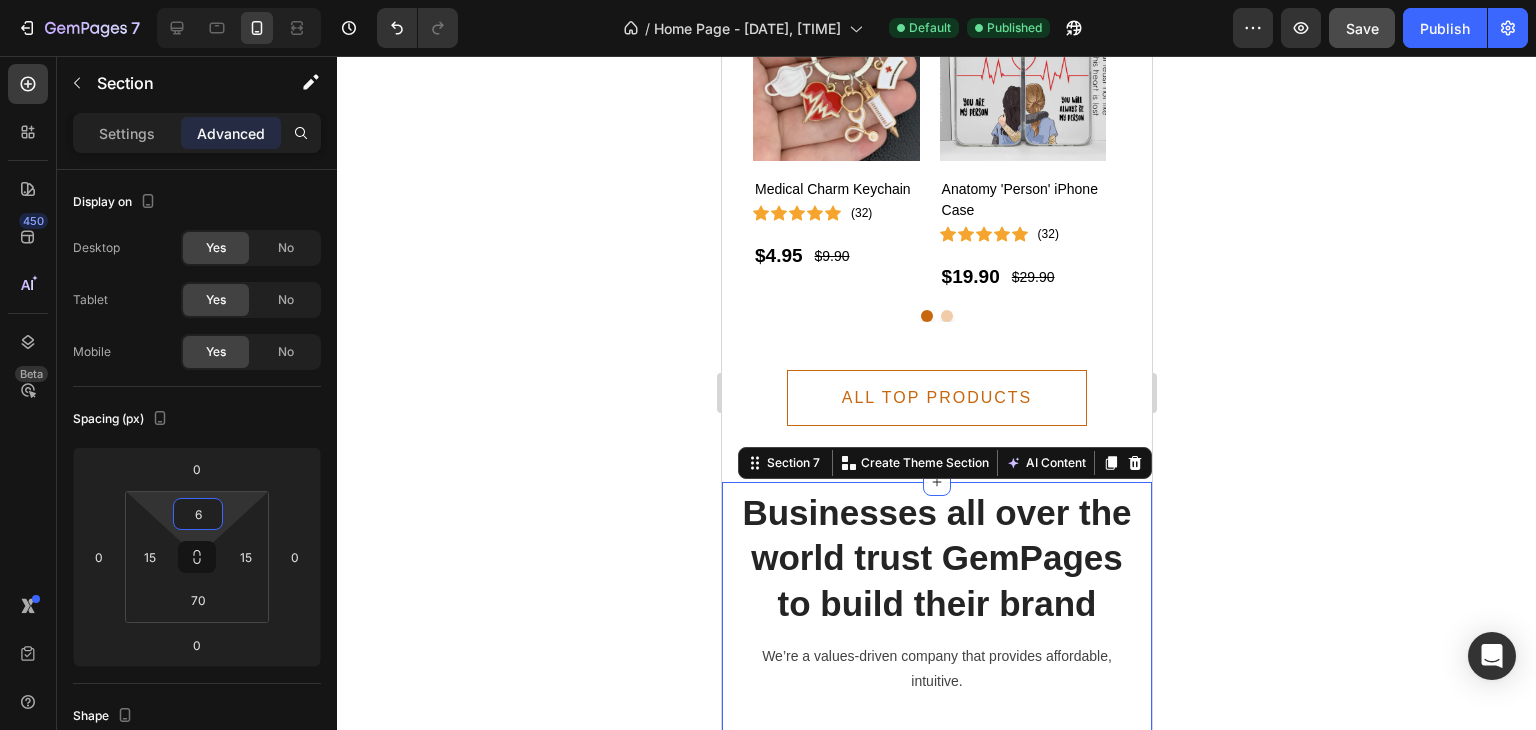 click on "[NUMBER] / Home Page - [DATE], [TIME] Default Published Preview Save Publish [NUMBER] Beta Sections([NUMBER]) Elements([NUMBER]) Section Element Hero Section Product Detail Brands Trusted Badges Guarantee Product Breakdown How to use Testimonials Compare Bundle FAQs Social Proof Brand Story Product List Collection Blog List Contact Sticky Add to Cart Custom Footer Browse Library [NUMBER] Layout Row Row Row Row Text Heading Text Block Button Button Button Media Image Image" at bounding box center (768, 0) 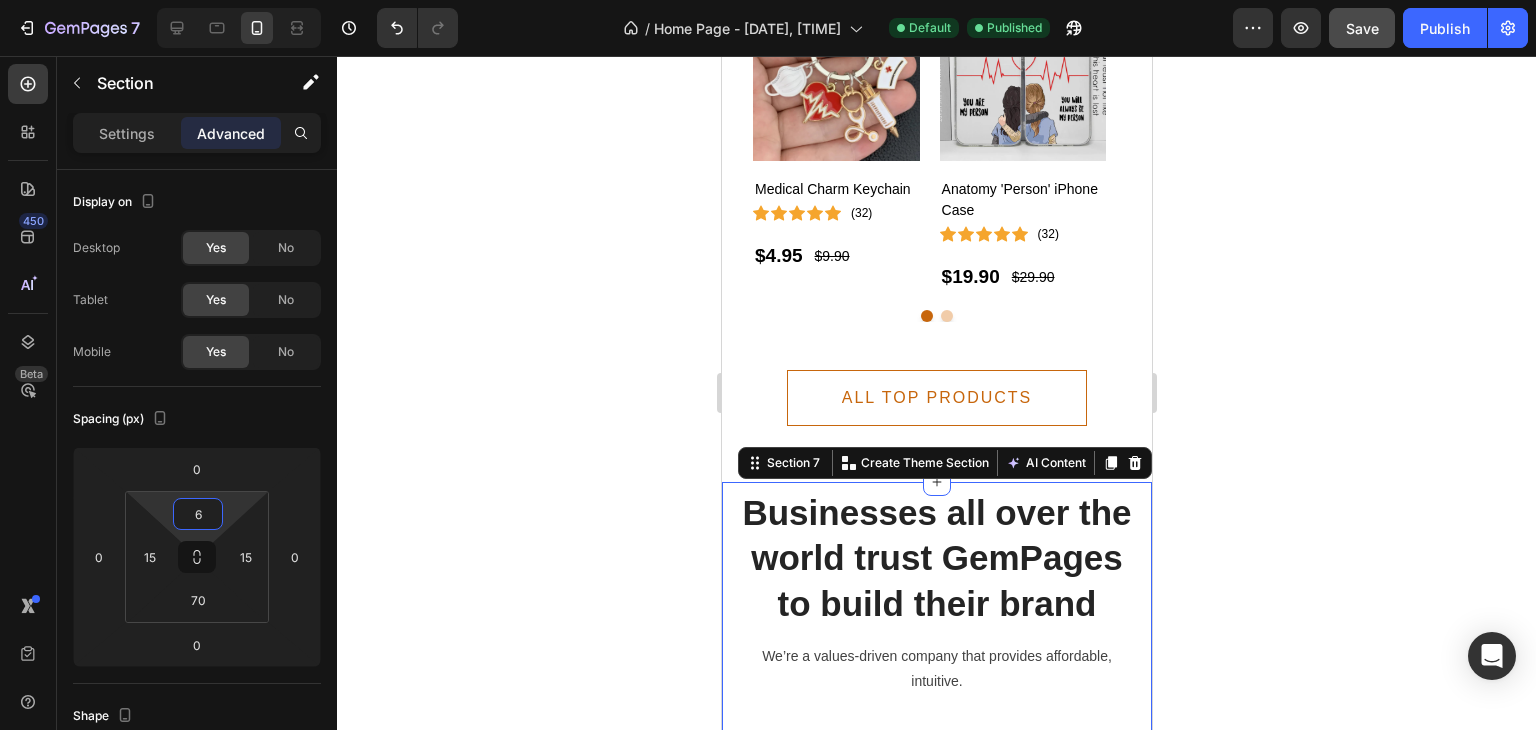 click 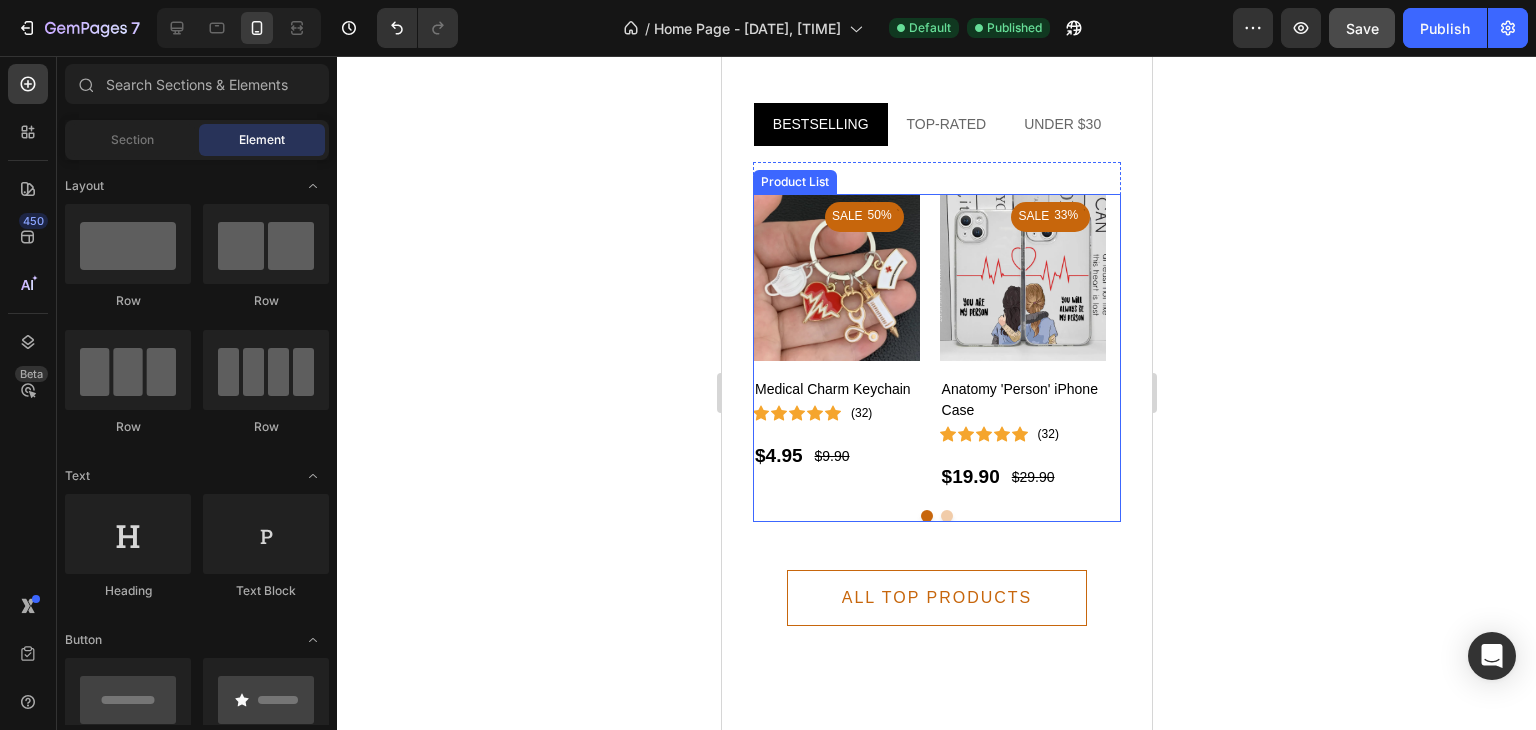 scroll, scrollTop: 4024, scrollLeft: 0, axis: vertical 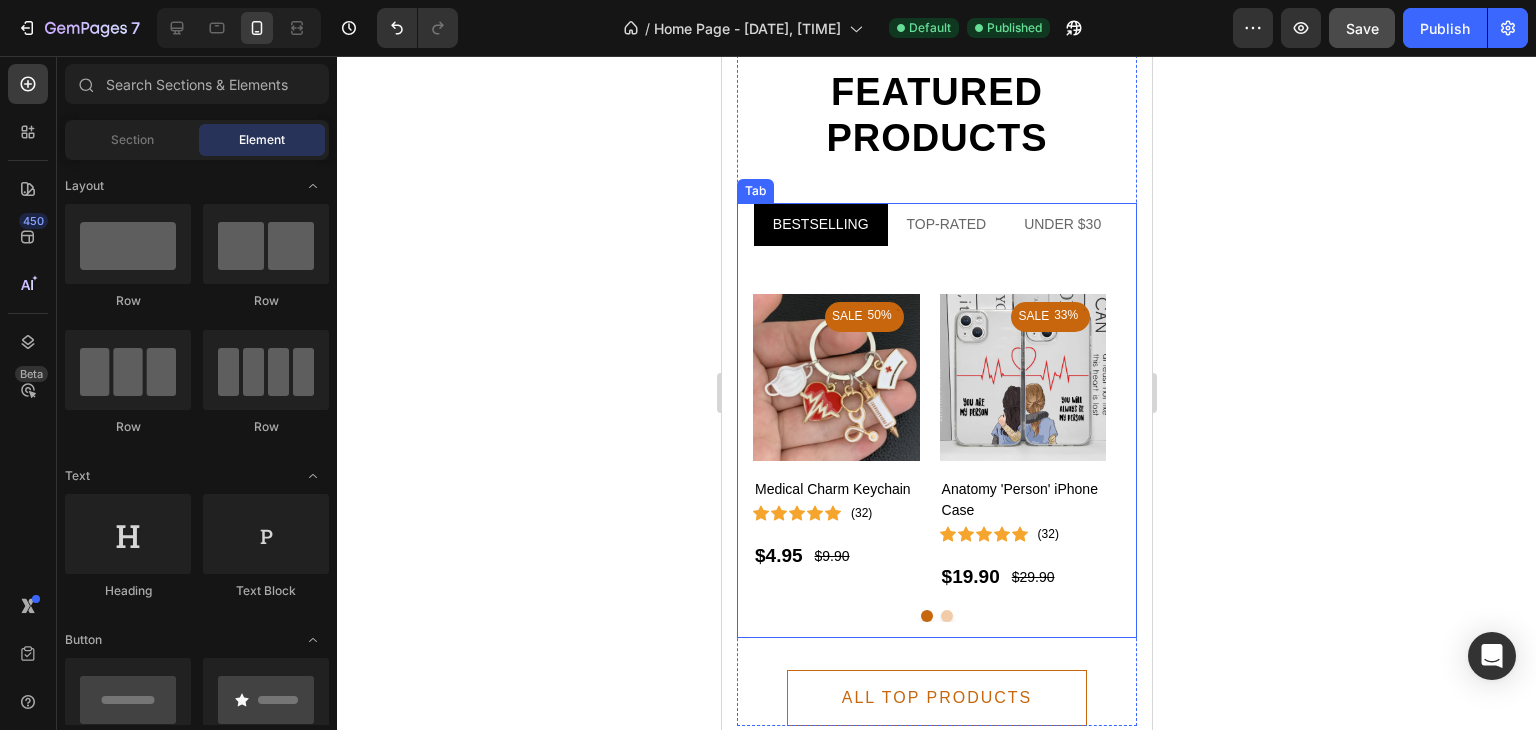 click on "BESTSELLING" at bounding box center (820, 224) 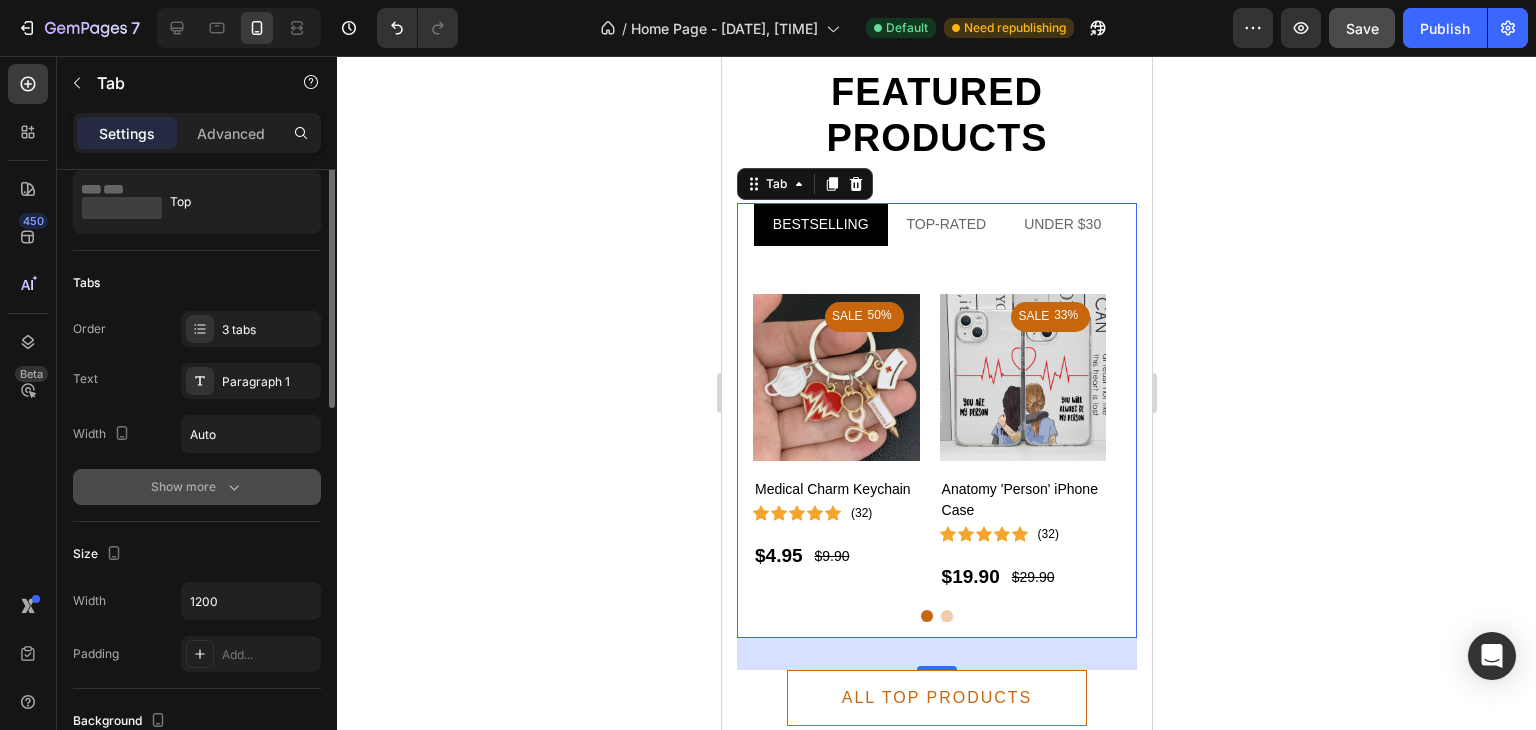 scroll, scrollTop: 0, scrollLeft: 0, axis: both 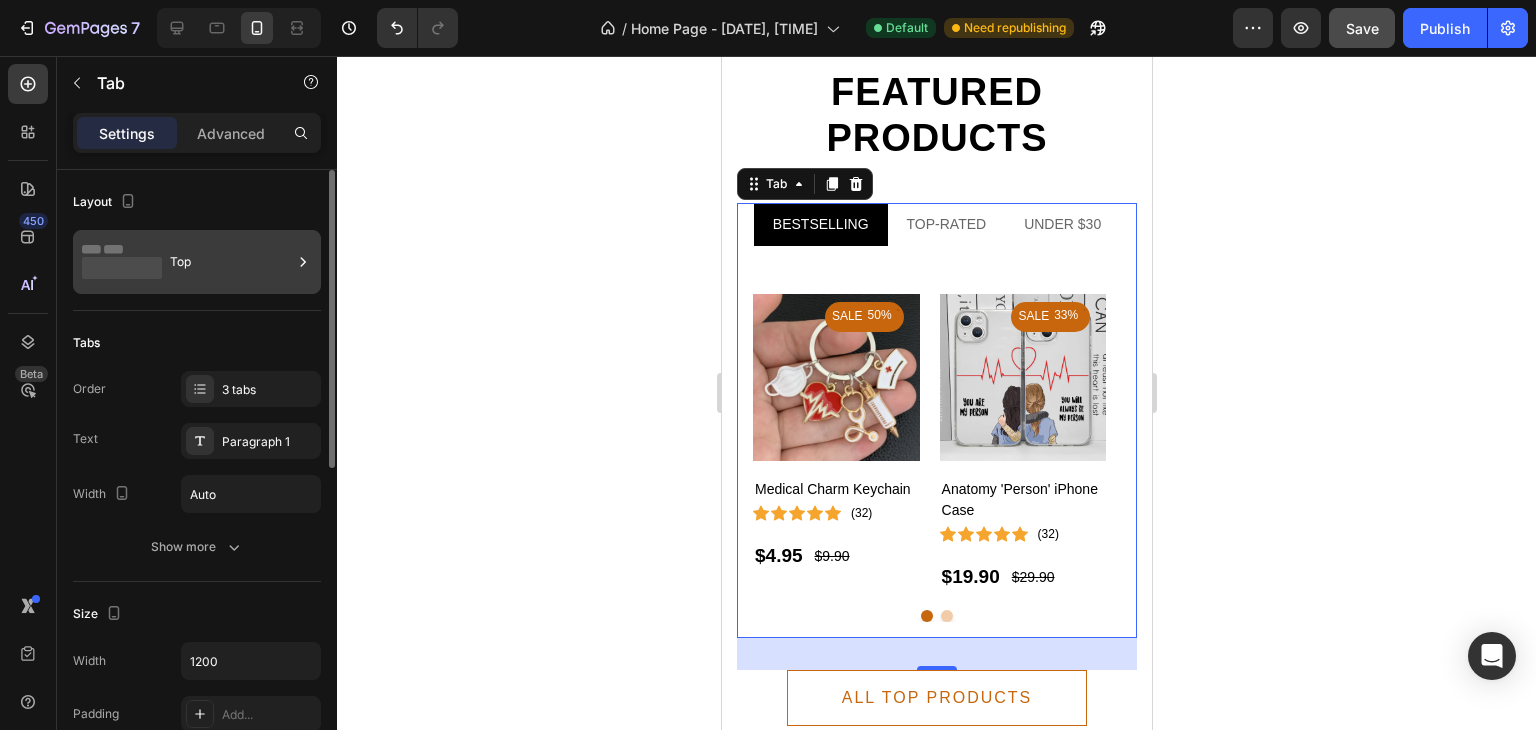 click on "Top" at bounding box center [231, 262] 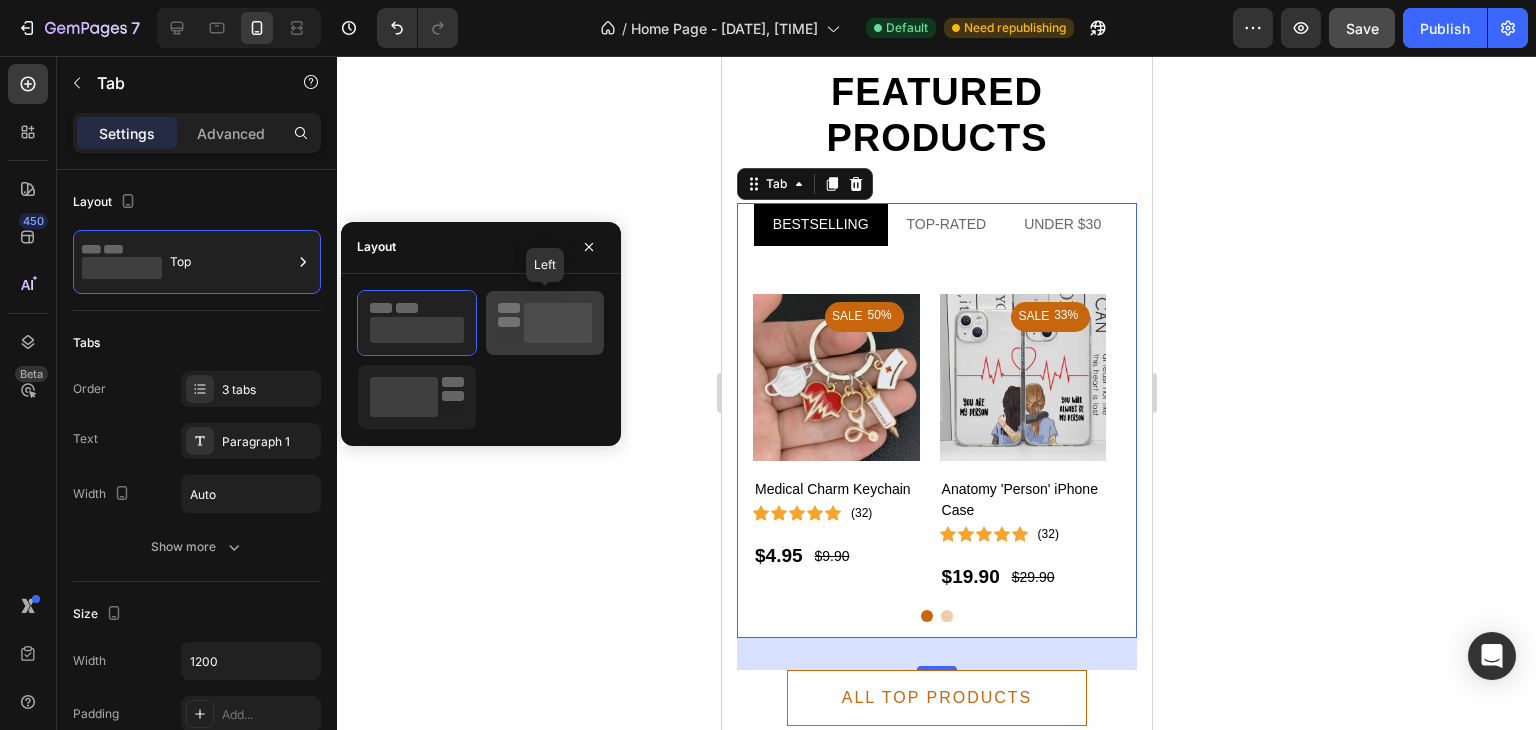click 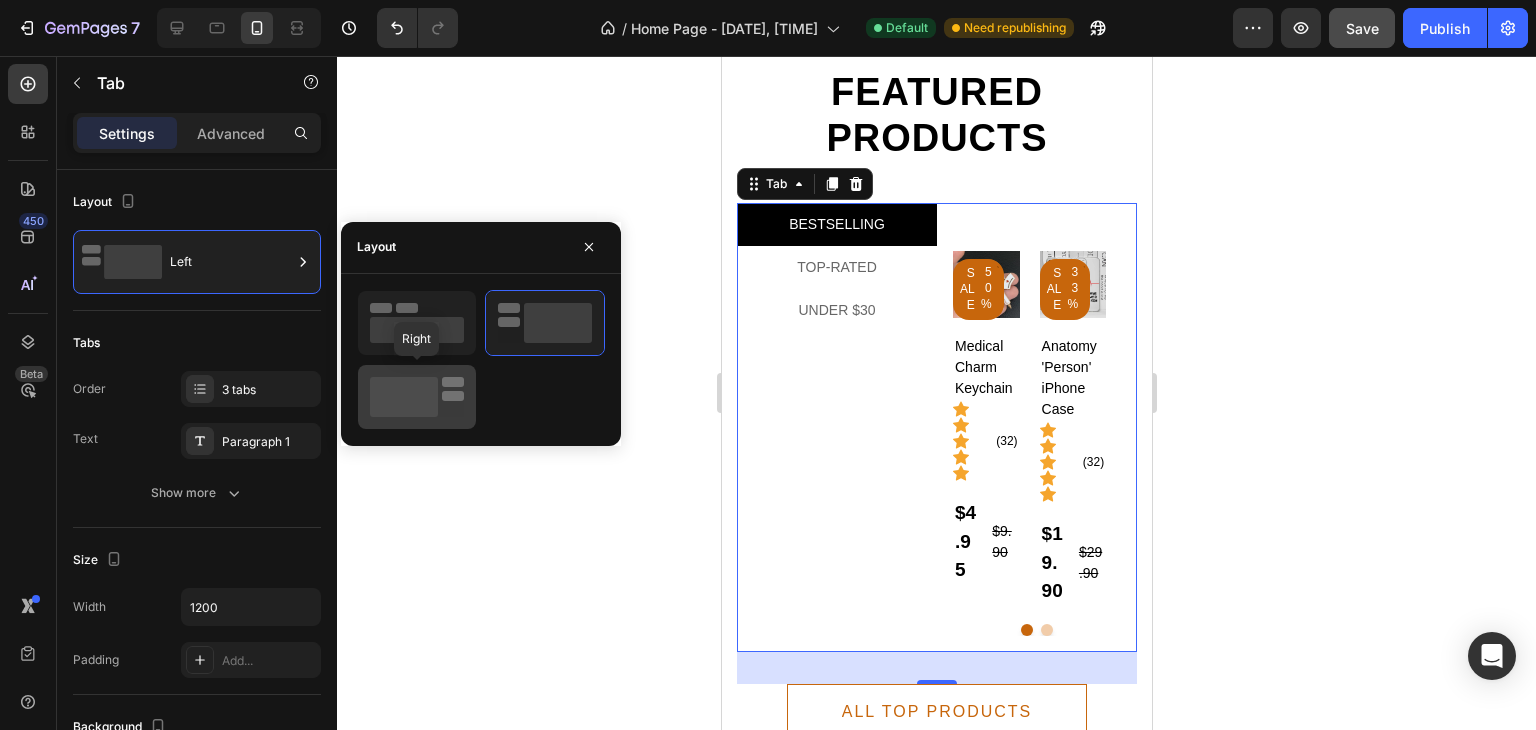 click 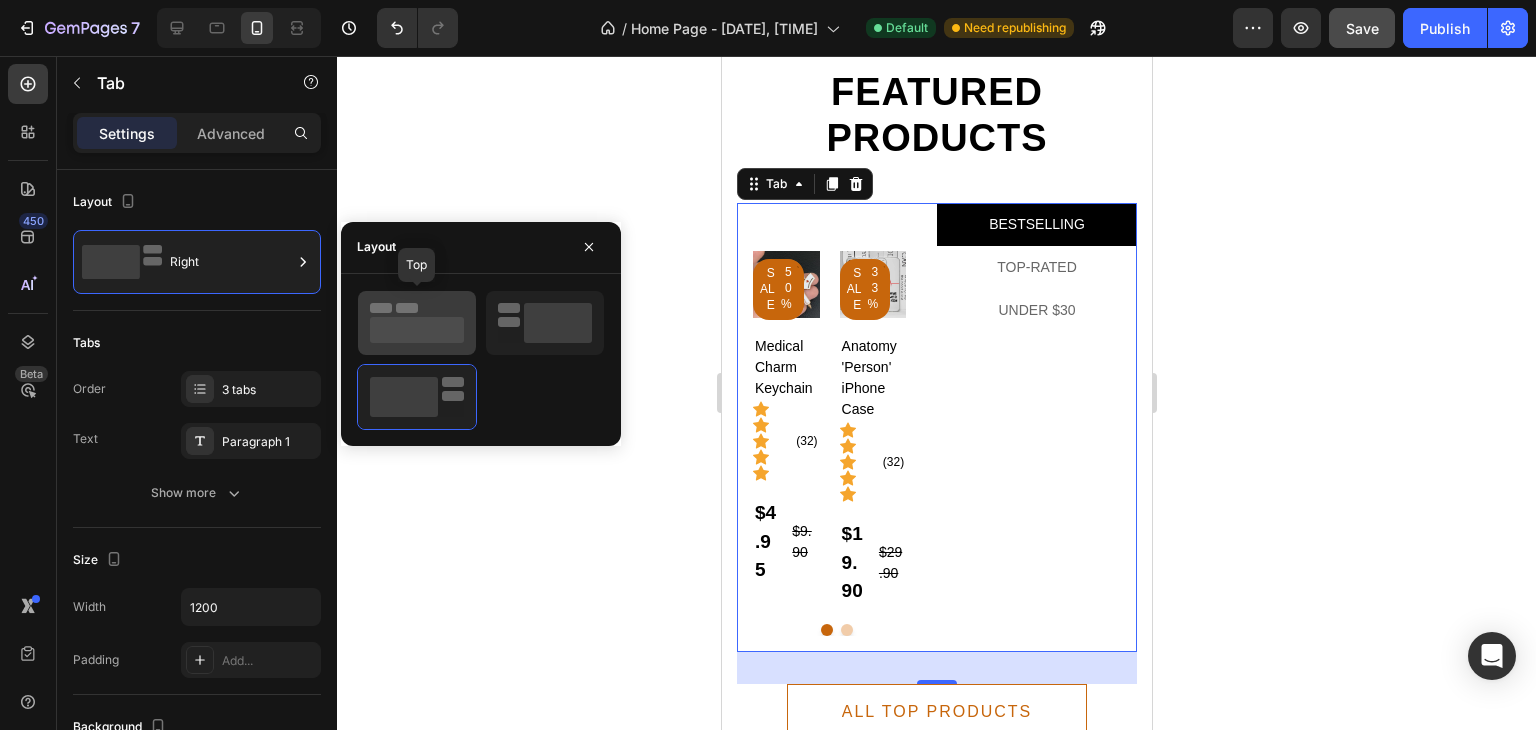 click 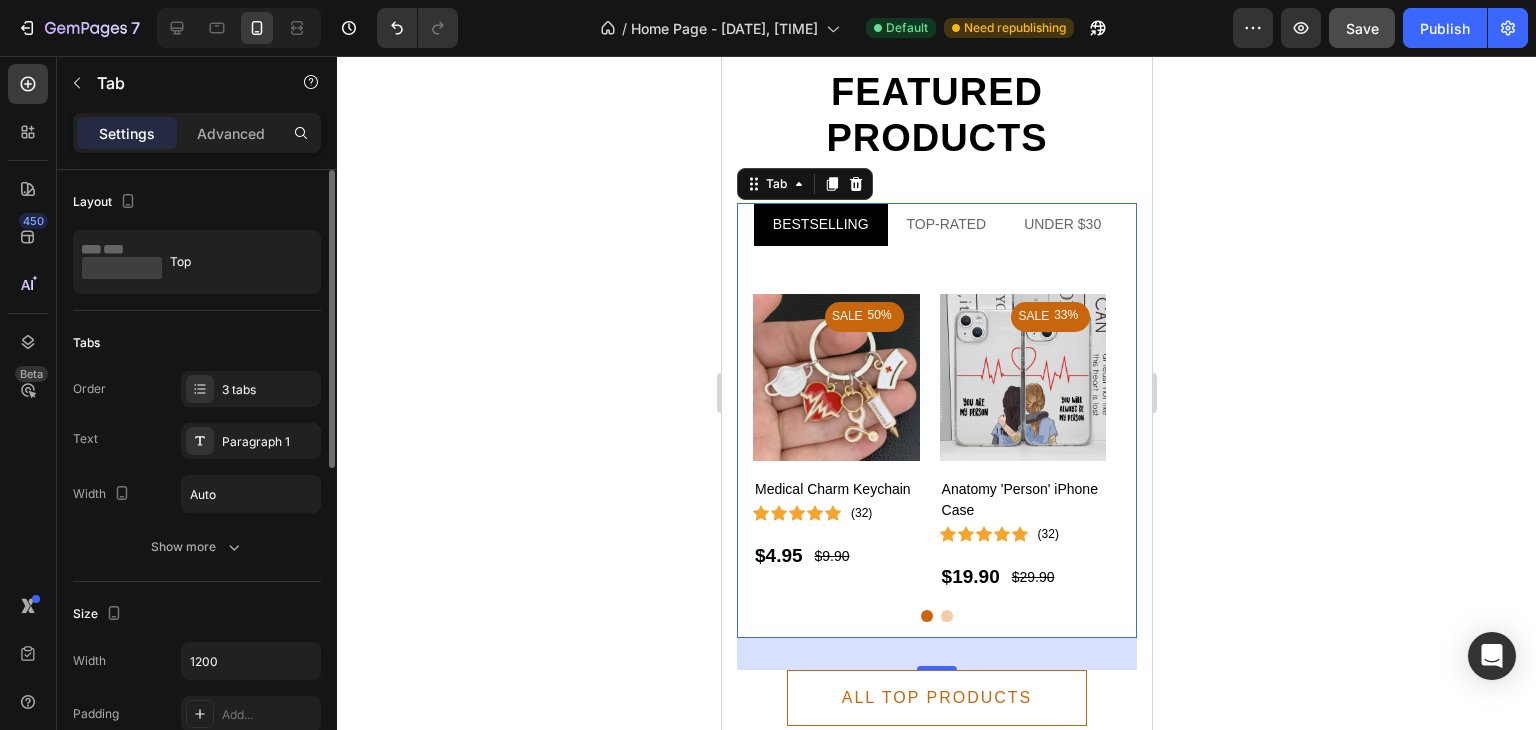 click on "Tabs" at bounding box center (197, 343) 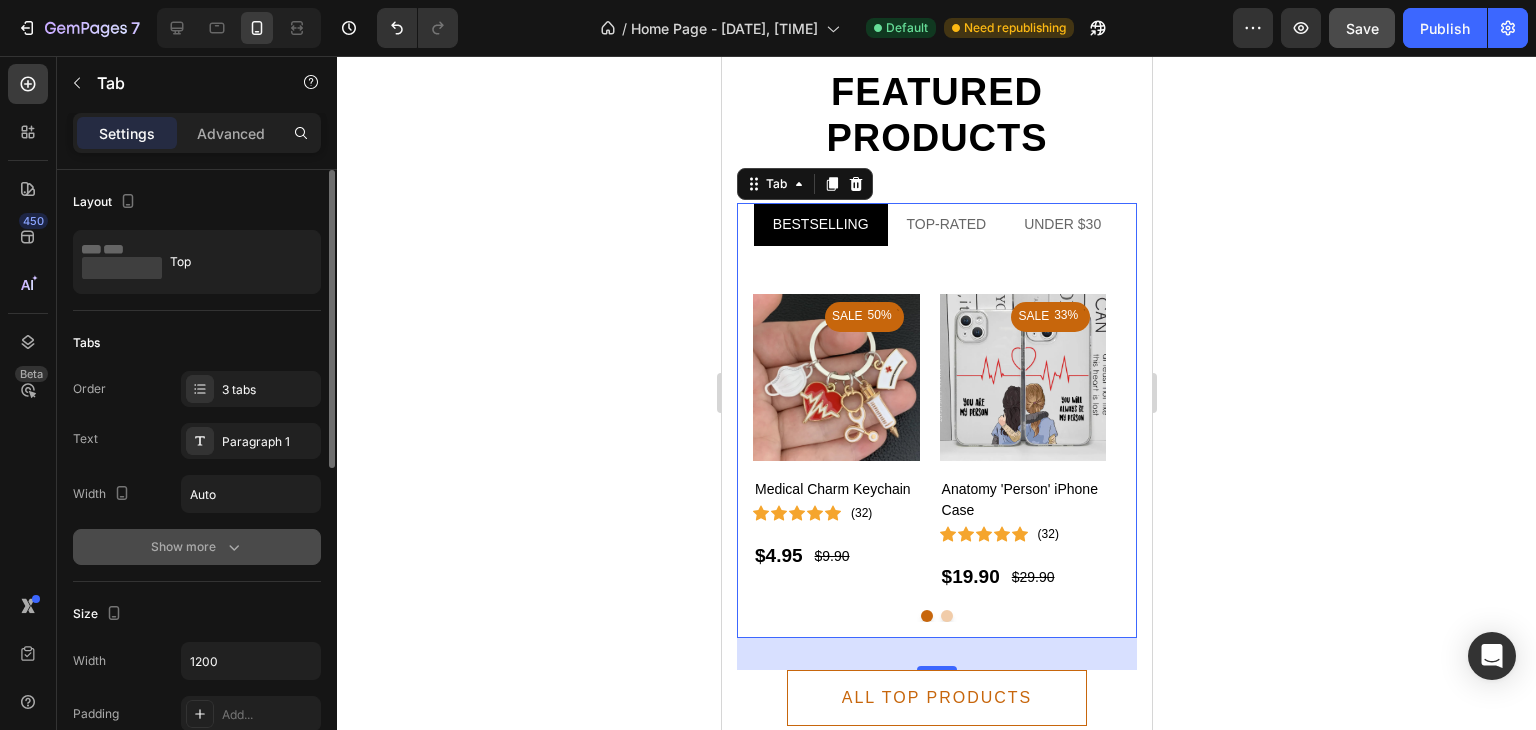 click on "Show more" at bounding box center [197, 547] 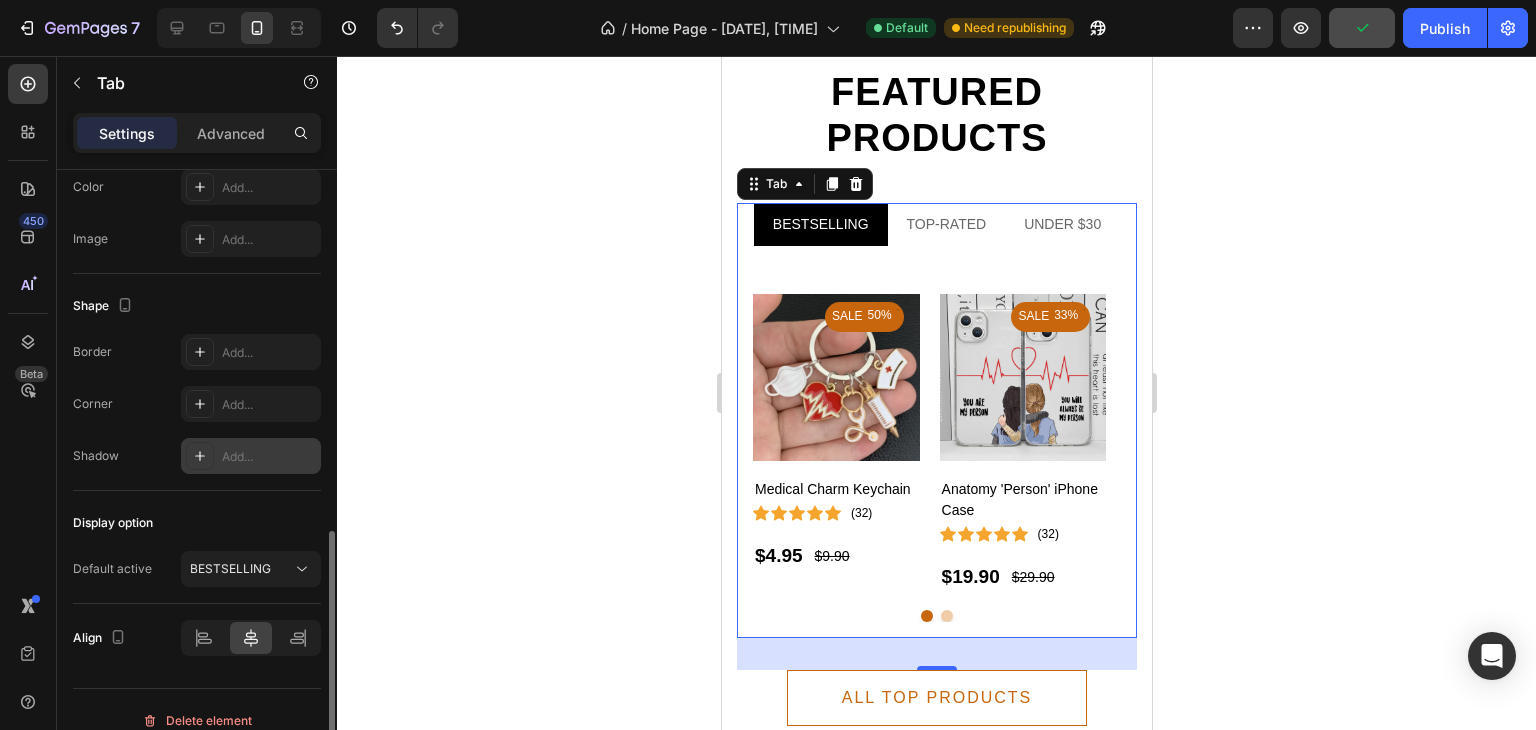 scroll, scrollTop: 920, scrollLeft: 0, axis: vertical 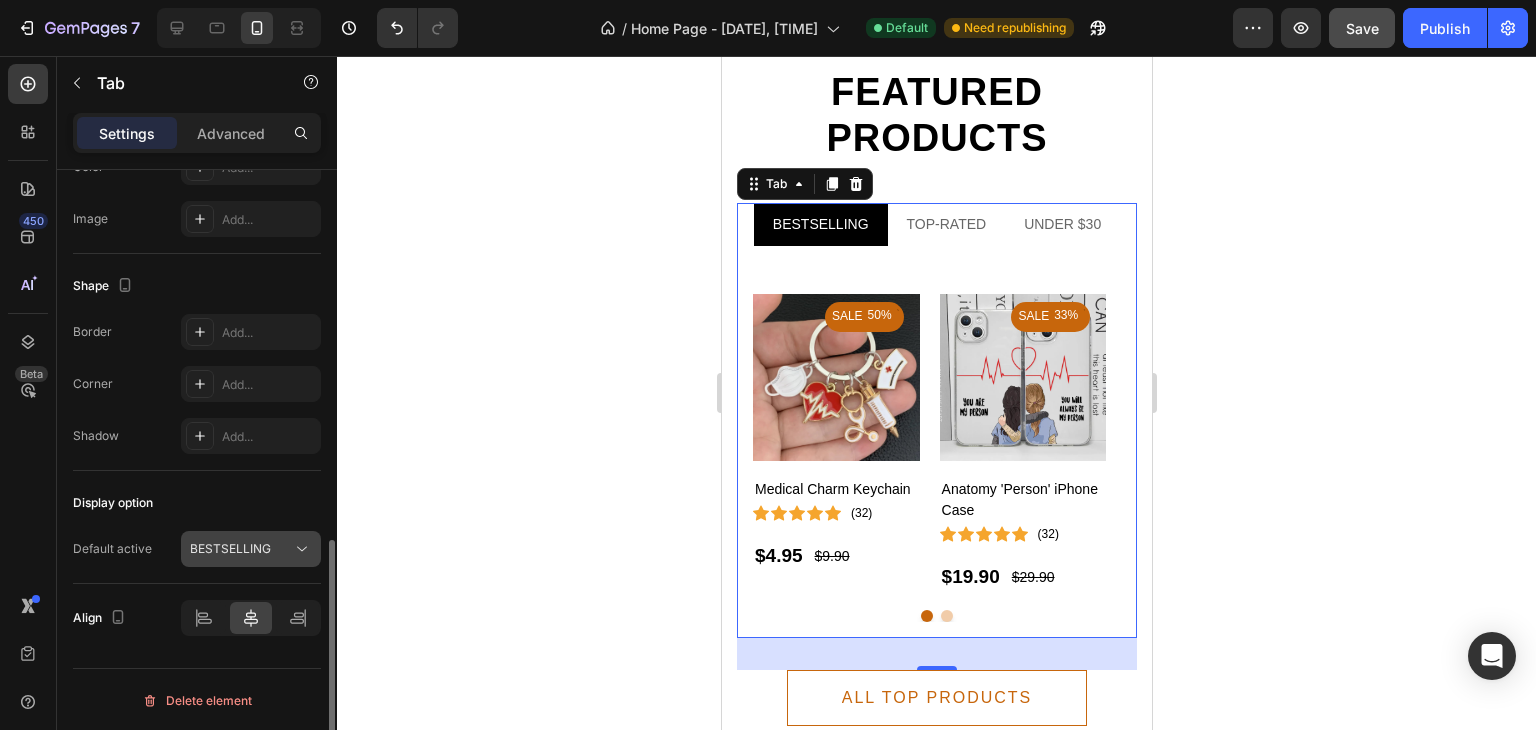 click on "BESTSELLING" at bounding box center [230, 548] 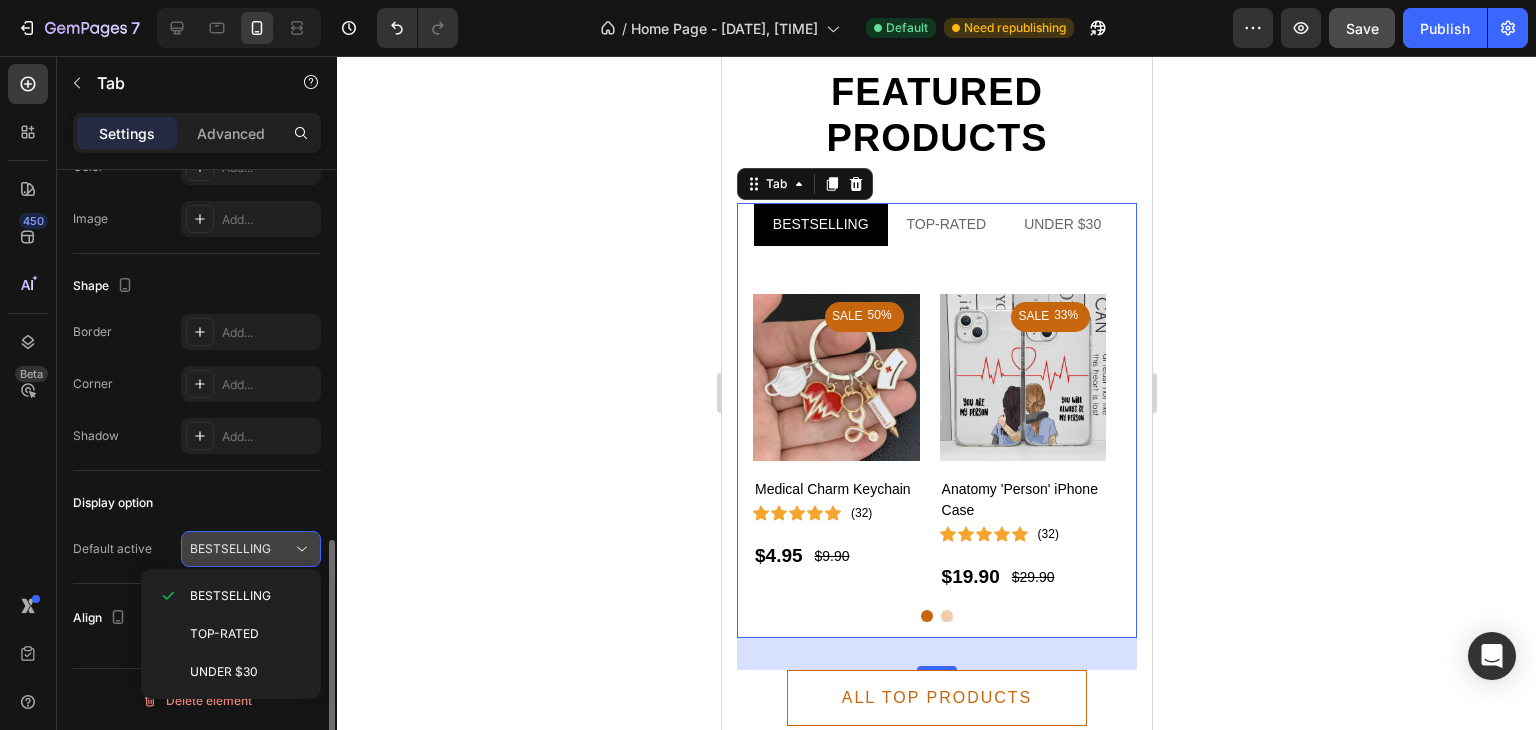 click on "BESTSELLING" at bounding box center (230, 548) 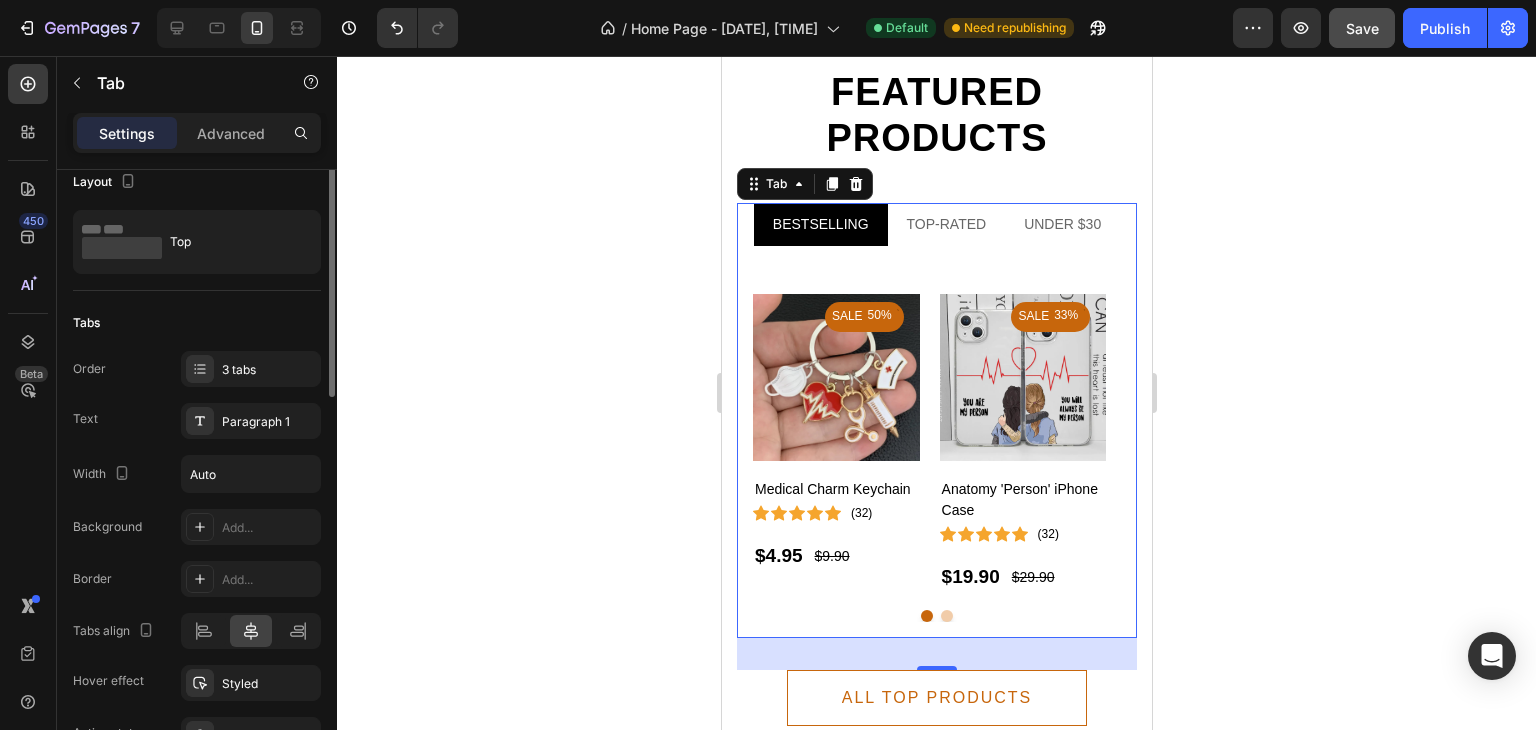scroll, scrollTop: 0, scrollLeft: 0, axis: both 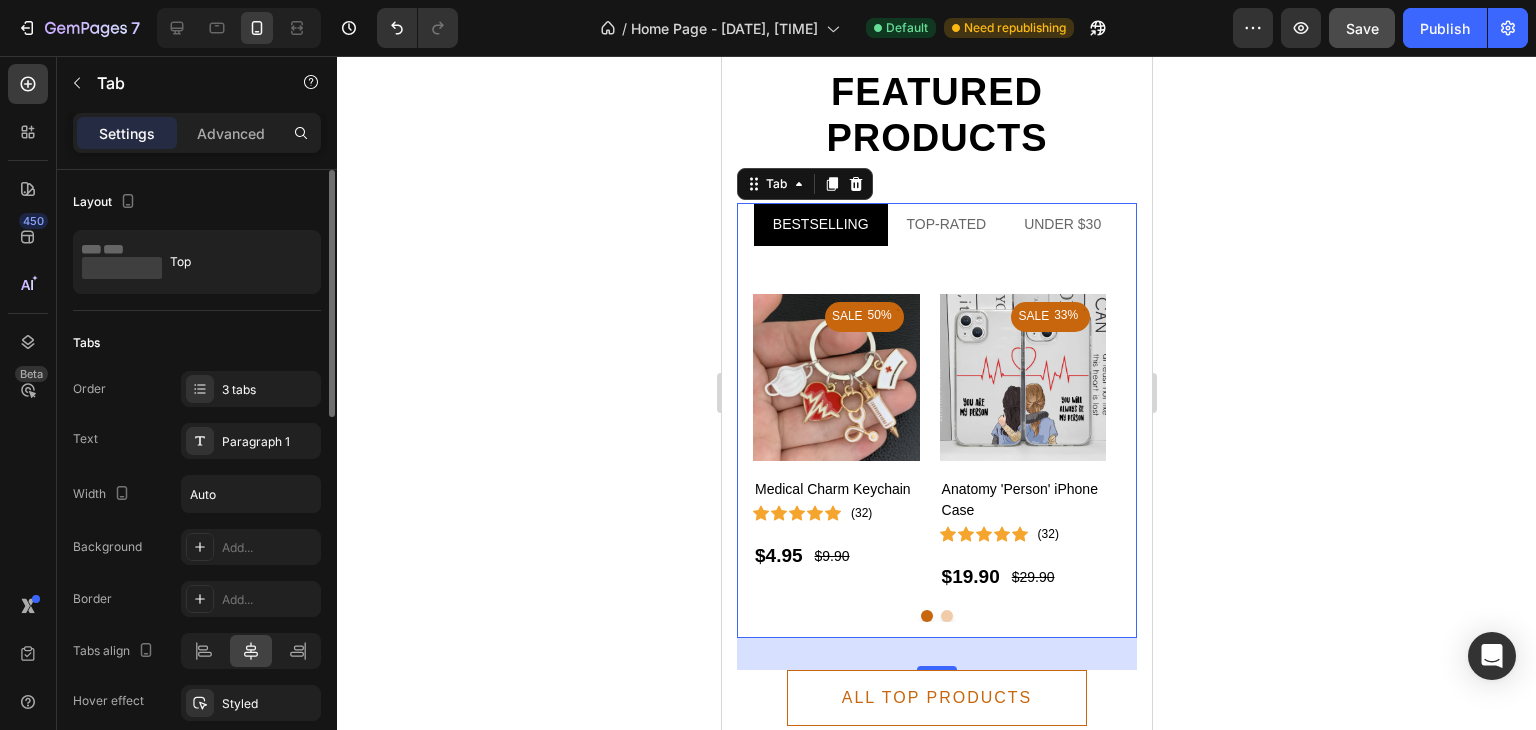 click on "3 tabs" at bounding box center (251, 389) 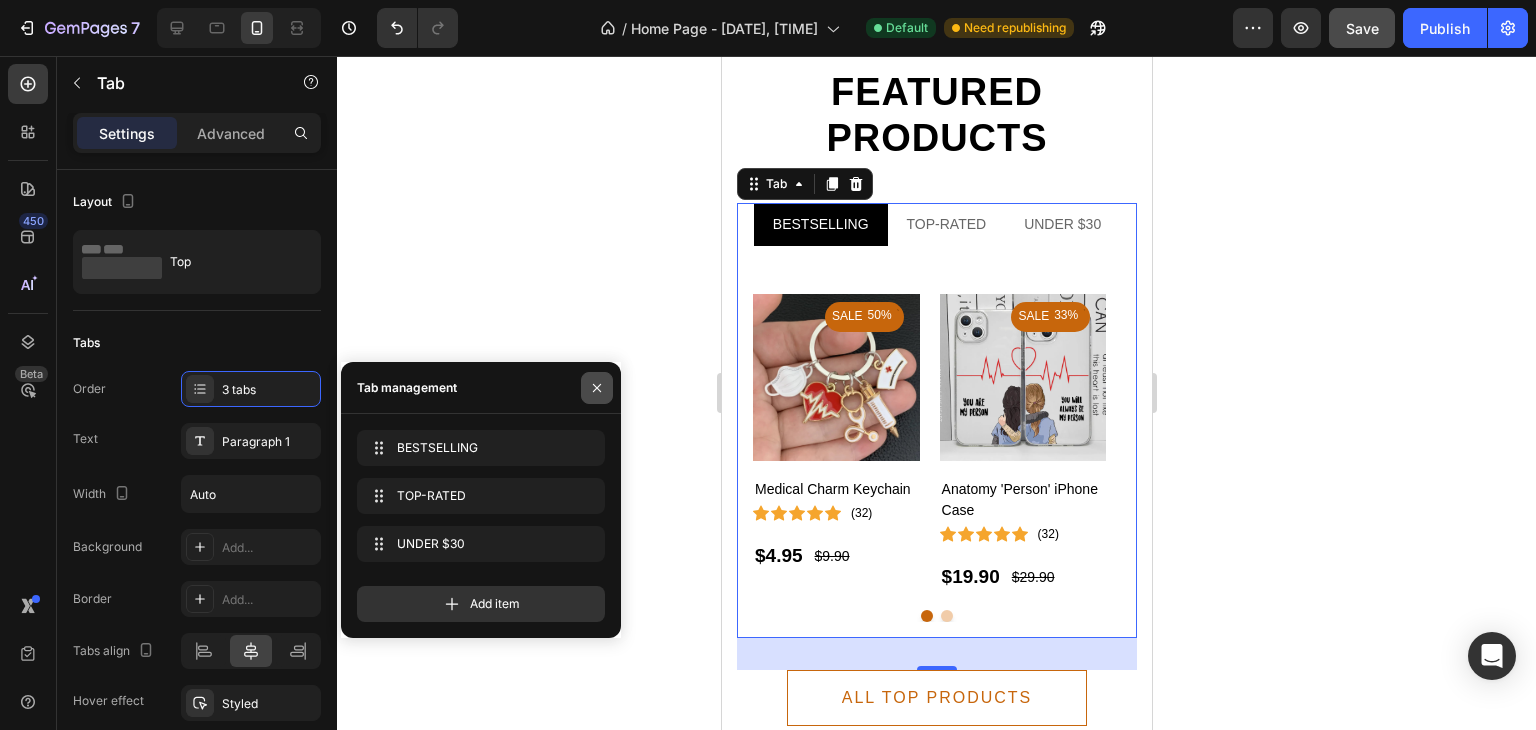 click 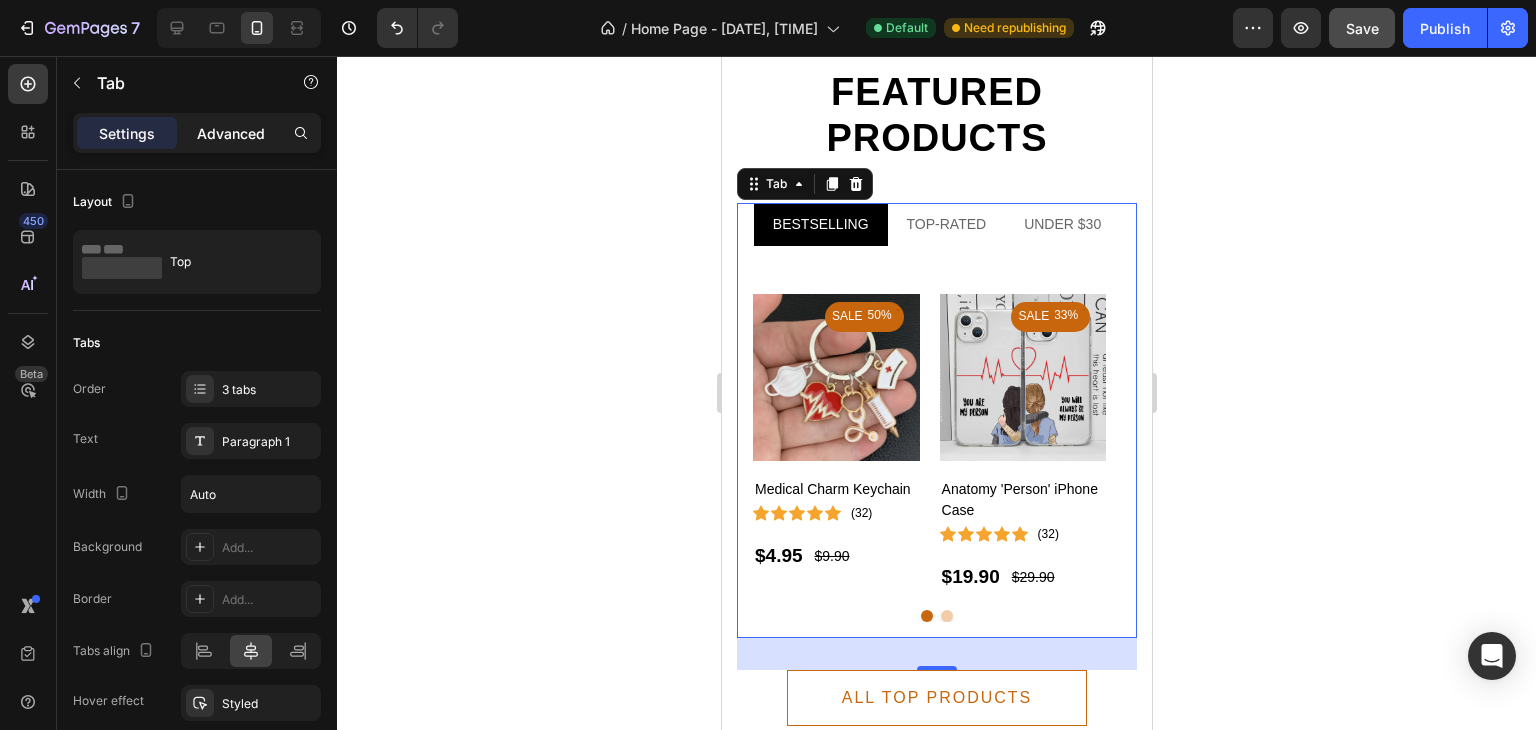 click on "Advanced" at bounding box center [231, 133] 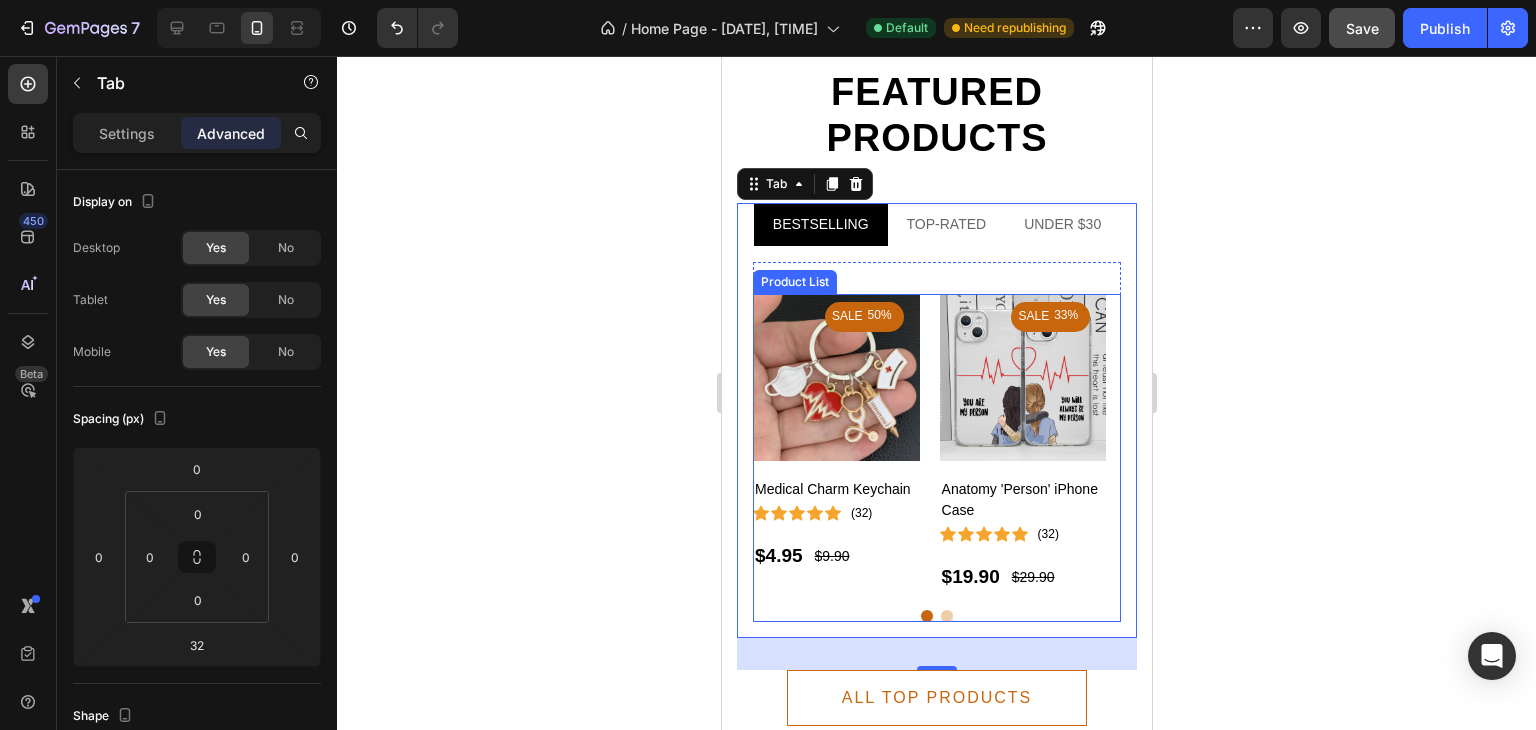 click on "SALE [NUMBER]% (P) Tag Product Images Medical Charm Keychain (P) Title Icon Icon Icon Icon Icon Icon Icon List Hoz ([NUMBER]) Text block Row $[NUMBER] (P) Price (P) Price $[NUMBER] (P) Price (P) Price Row Row Product List SALE [NUMBER]% (P) Tag Product Images Anatomy 'Person' iPhone Case (P) Title Icon Icon Icon Icon Icon Icon Icon List Hoz ([NUMBER]) Text block Row $[NUMBER] (P) Price (P) Price $[NUMBER] (P) Price (P) Price Row Row Product List SALE [NUMBER]% (P) Tag Product Images Skeleton Heart iPhone Case (P) Title Icon Icon Icon Icon Icon Icon Icon List Hoz ([NUMBER]) Text block Row $[NUMBER] (P) Price (P) Price $[NUMBER] (P) Price (P) Price Row Row Product List SALE [NUMBER]% (P) Tag Product Images ComfortPro Medical Clogs (P) Title Icon Icon Icon Icon Icon Icon Icon List Hoz ([NUMBER]) Row Row" at bounding box center (936, 457) 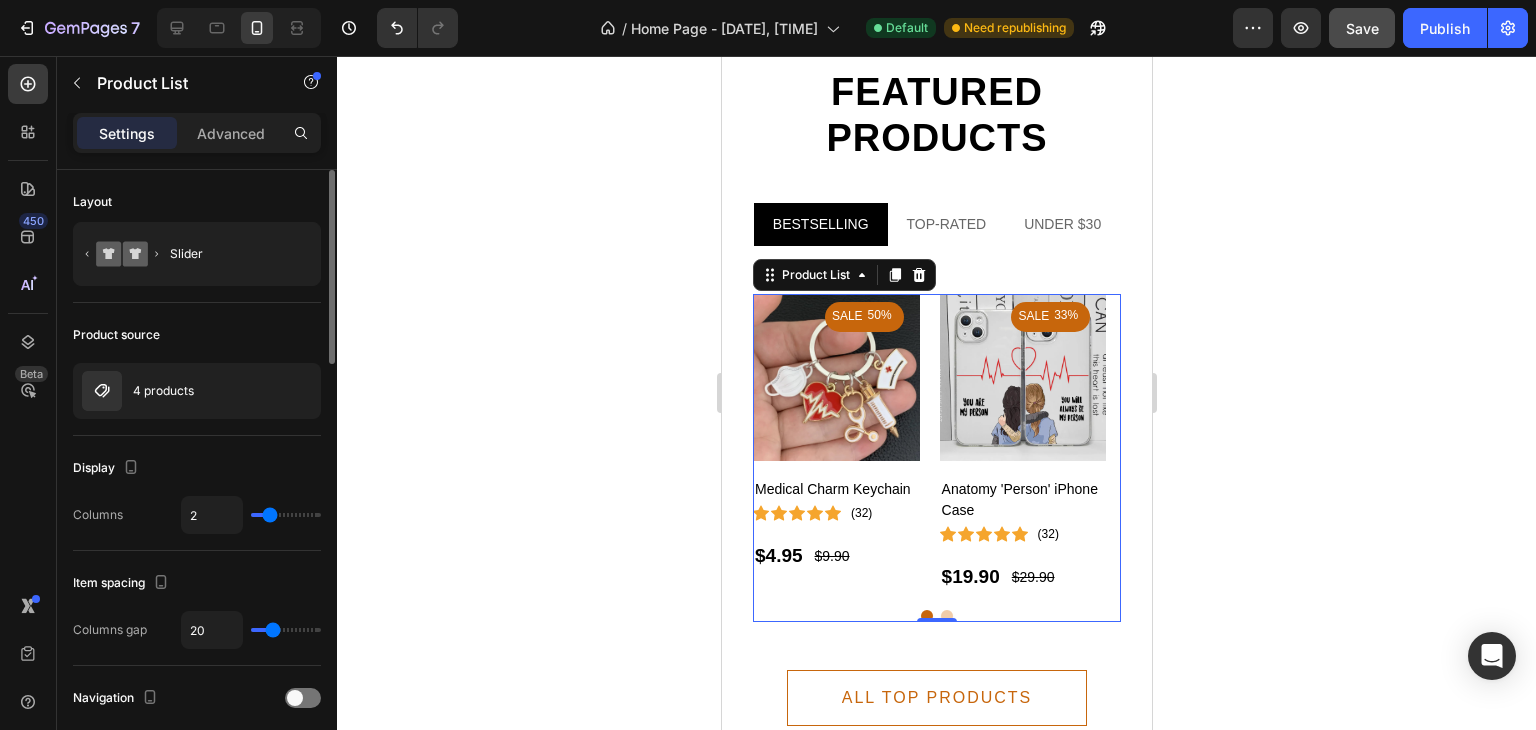 type on "4" 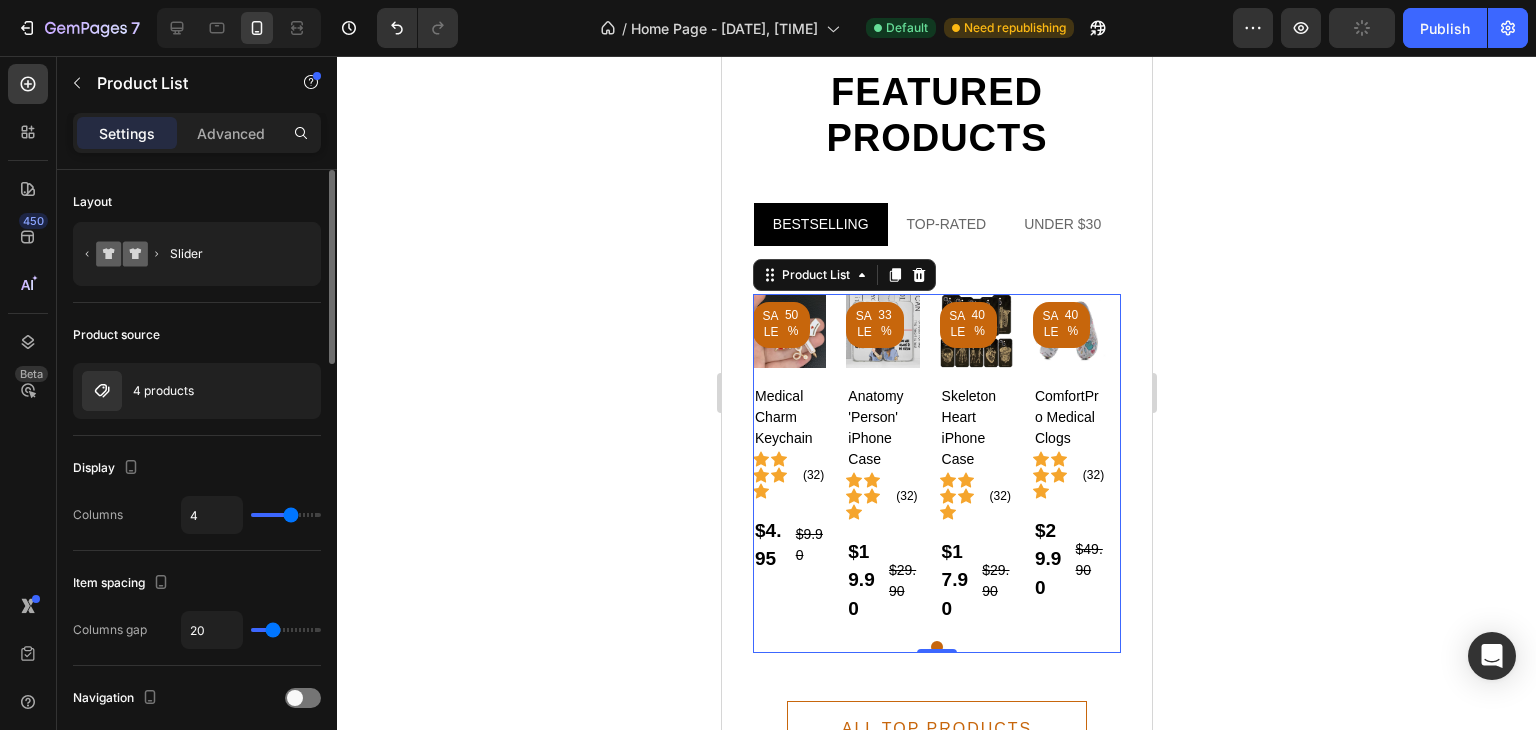 type on "3" 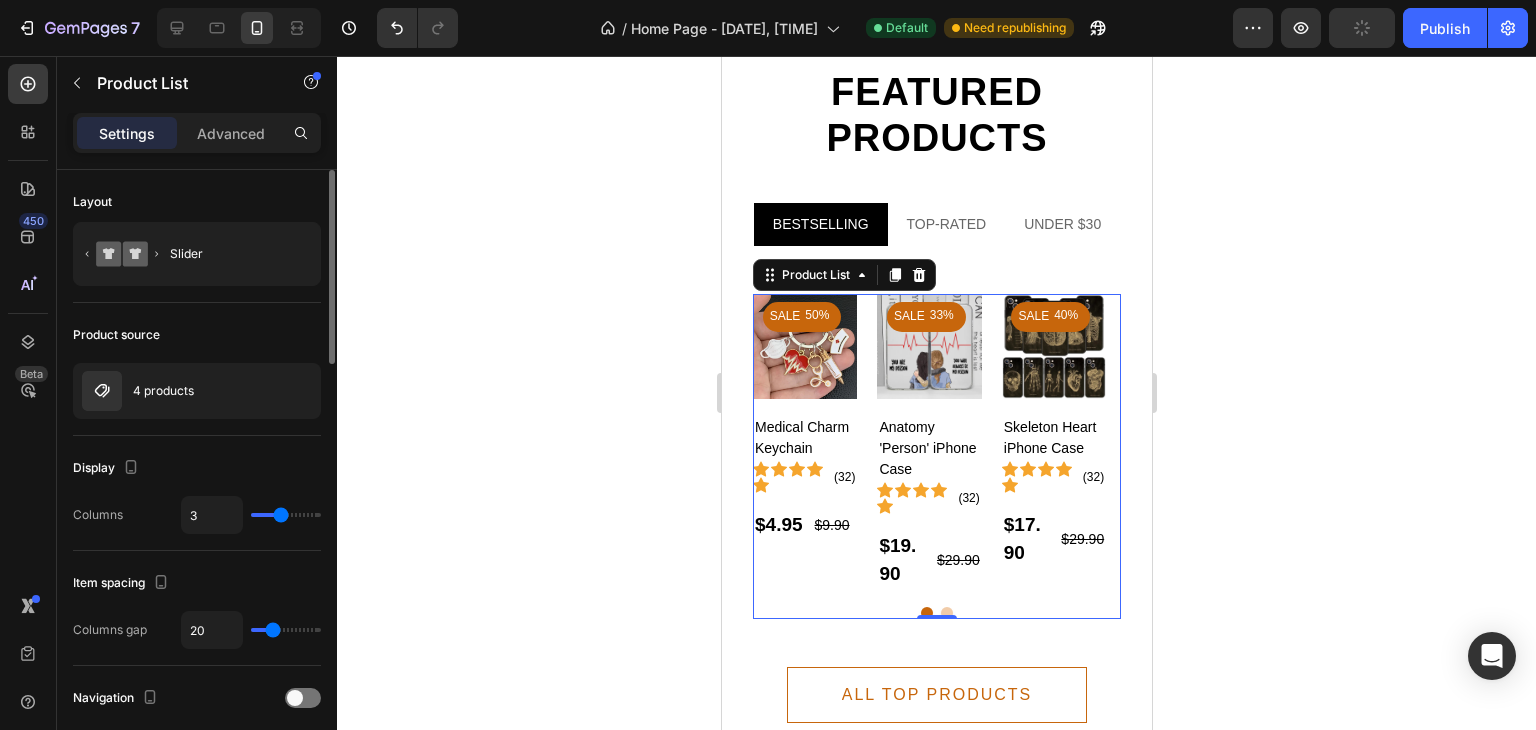 drag, startPoint x: 266, startPoint y: 513, endPoint x: 276, endPoint y: 510, distance: 10.440307 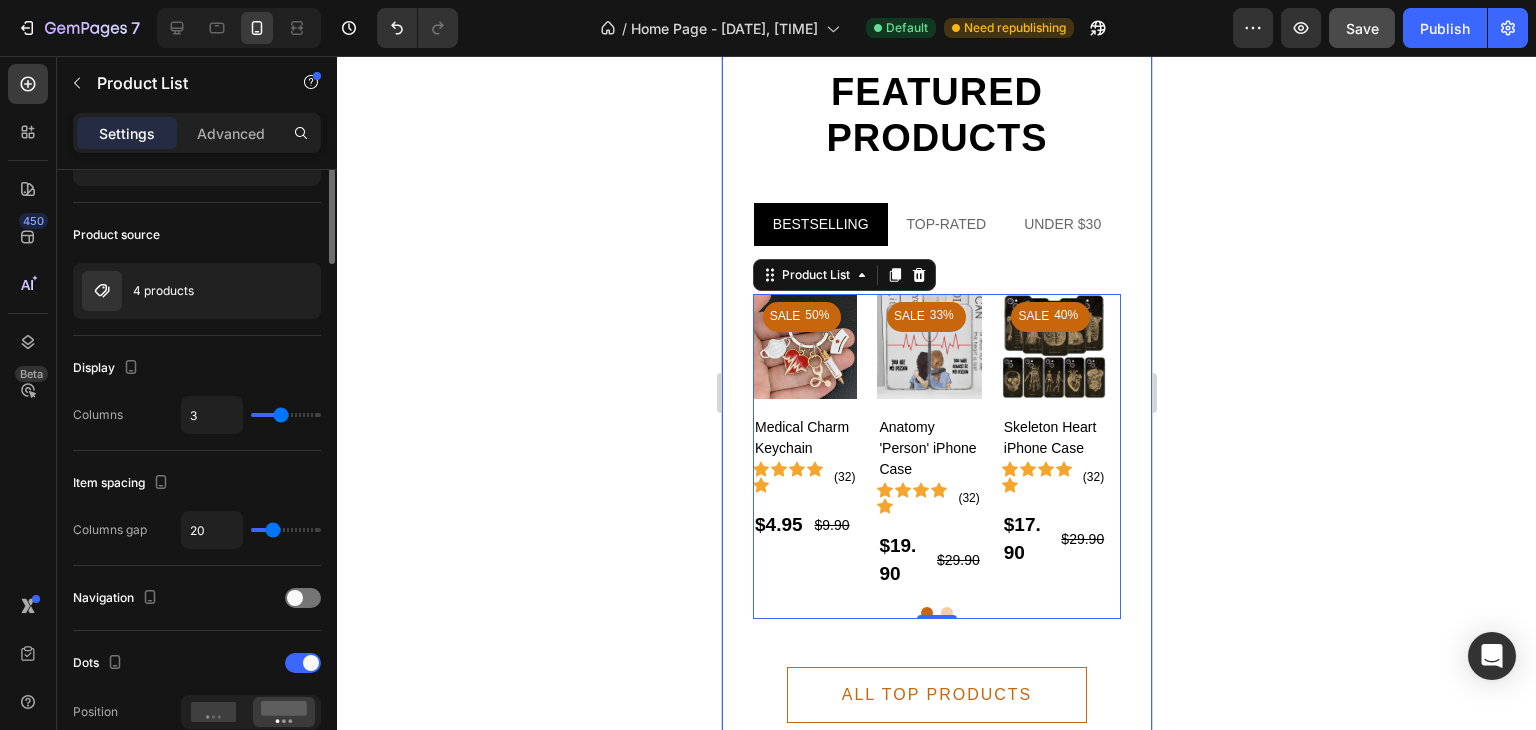 scroll, scrollTop: 0, scrollLeft: 0, axis: both 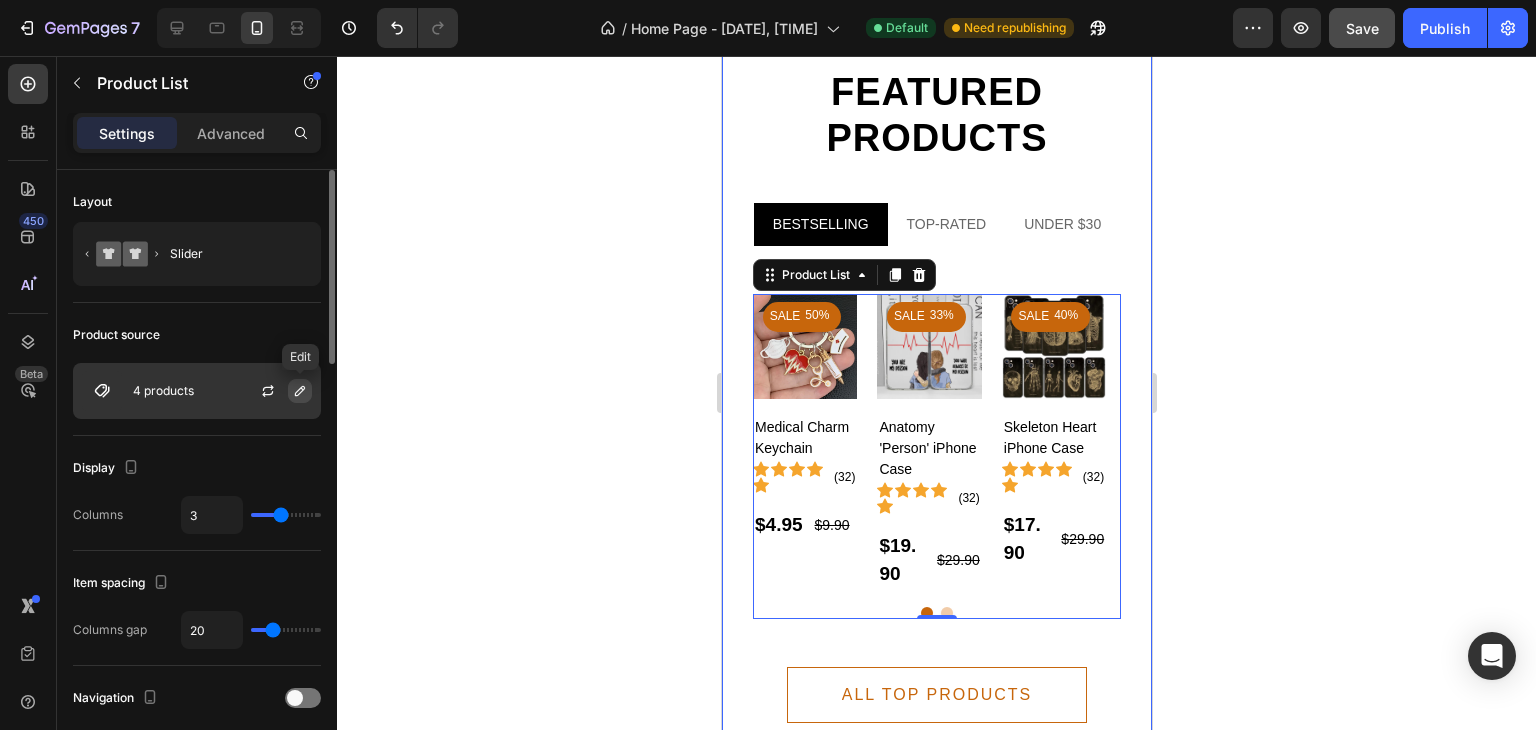 click 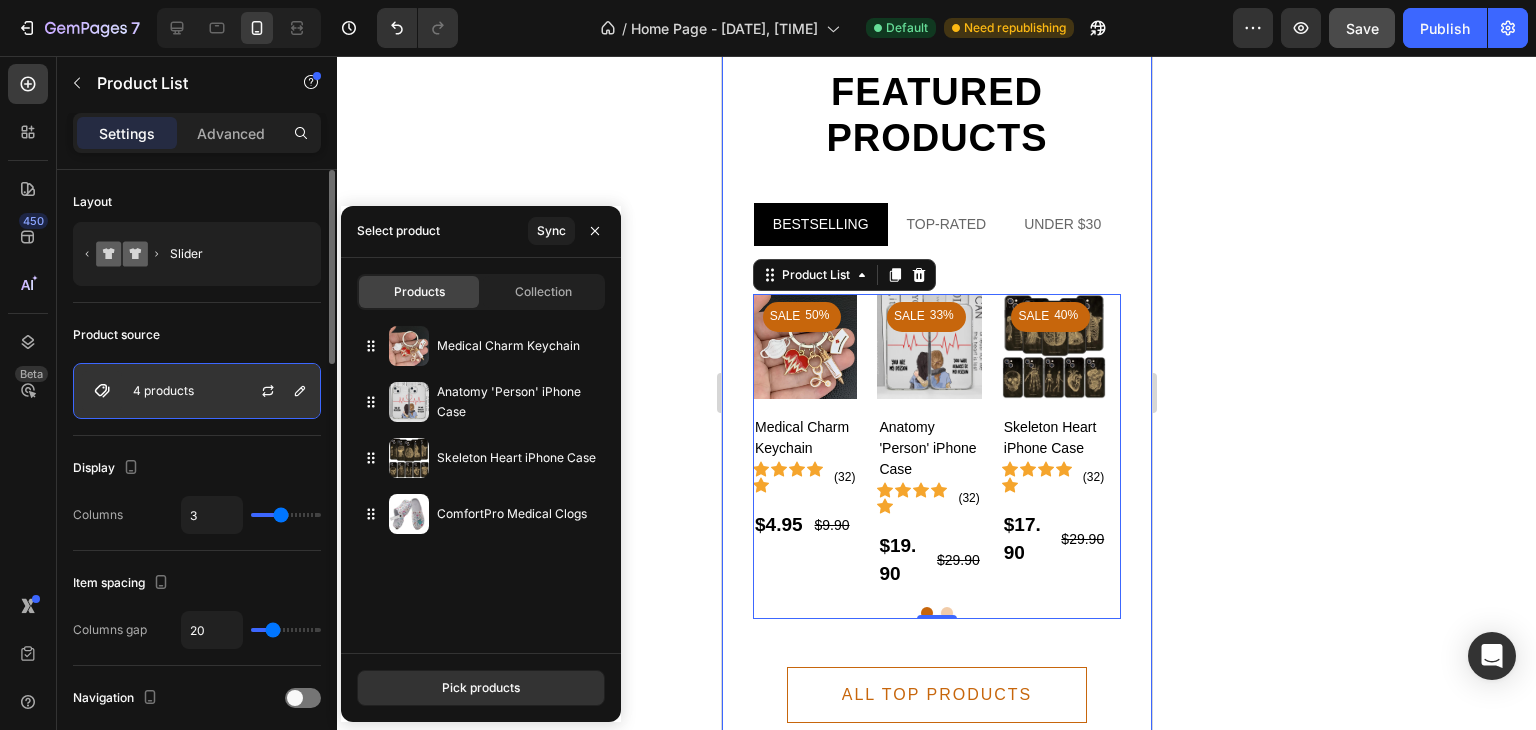 click on "4 products" at bounding box center [163, 391] 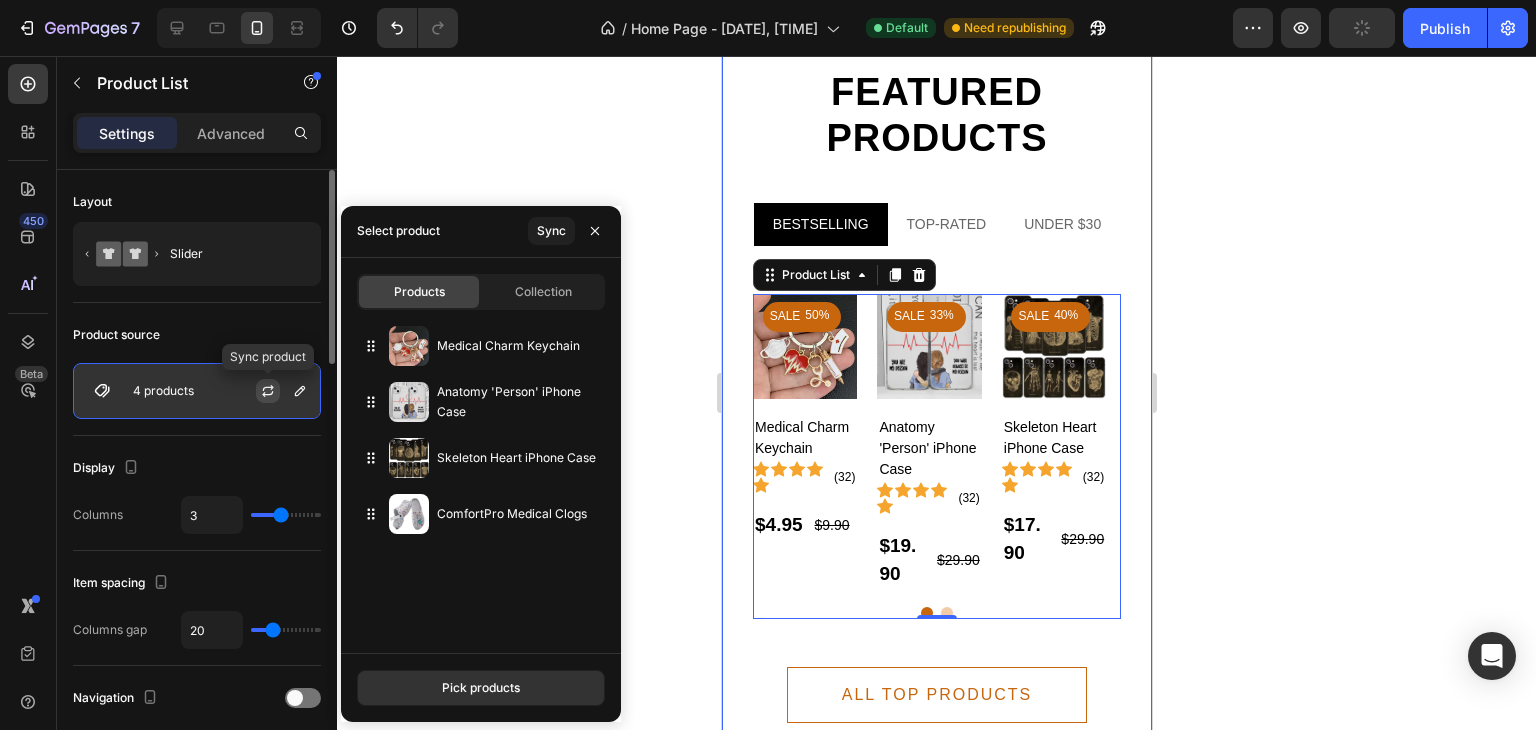 click 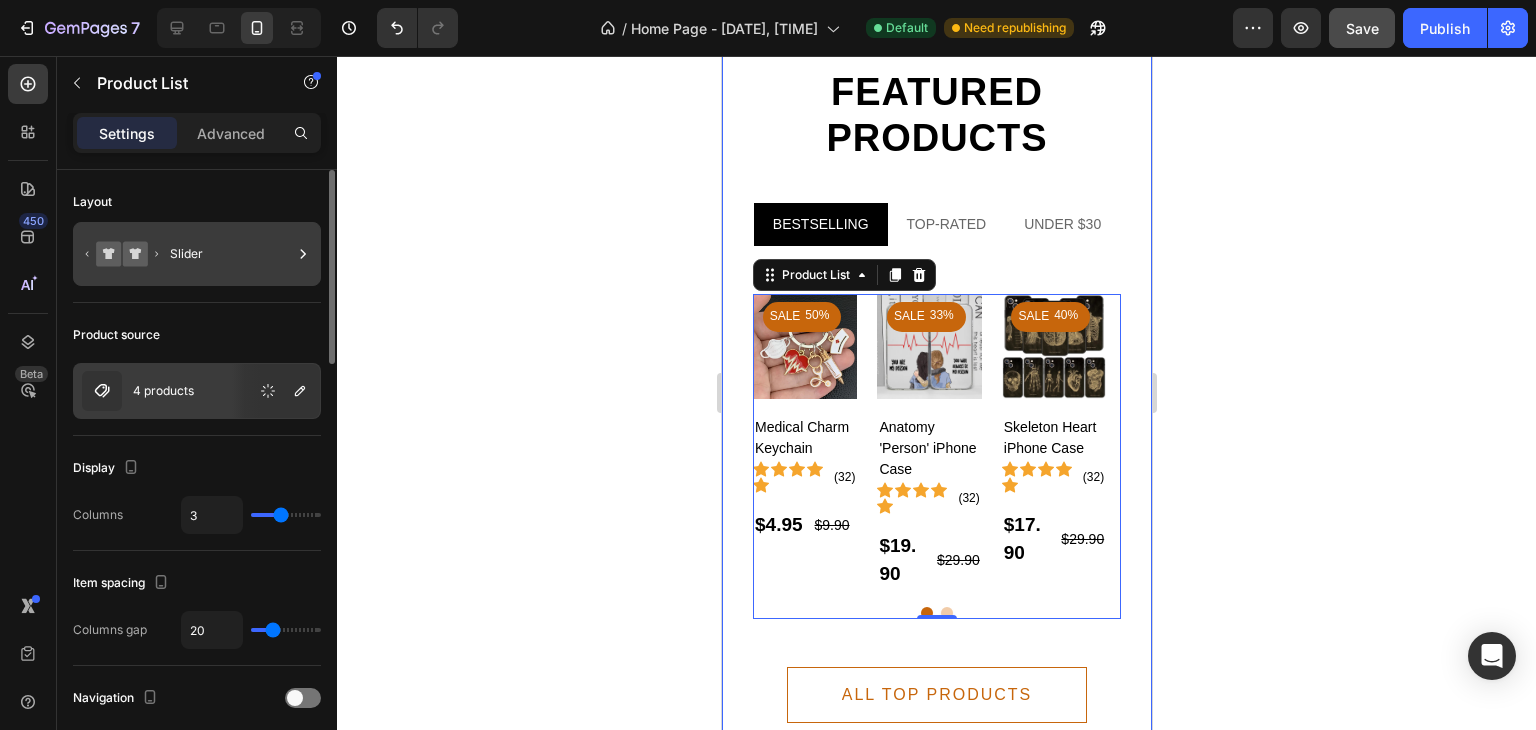 click on "Slider" at bounding box center (231, 254) 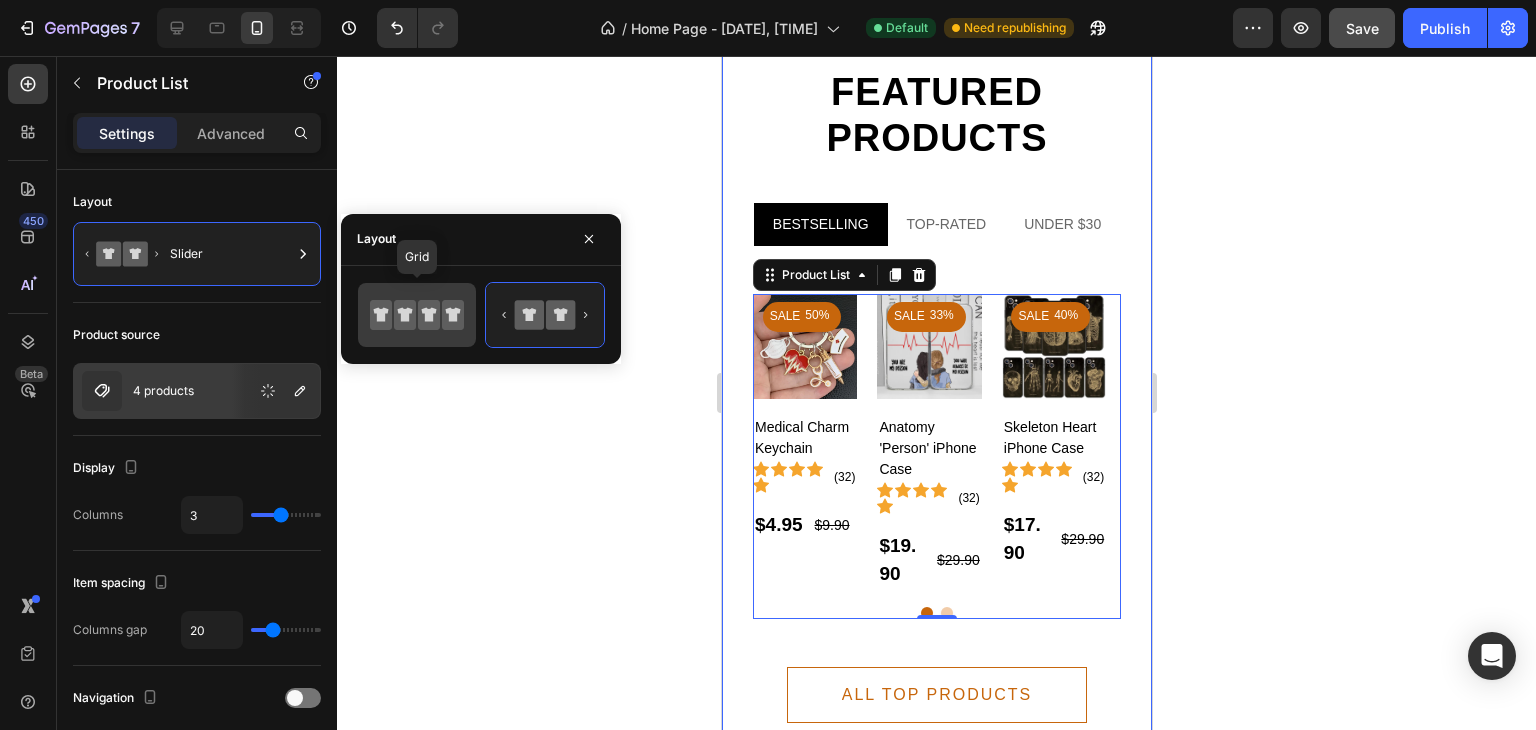 click 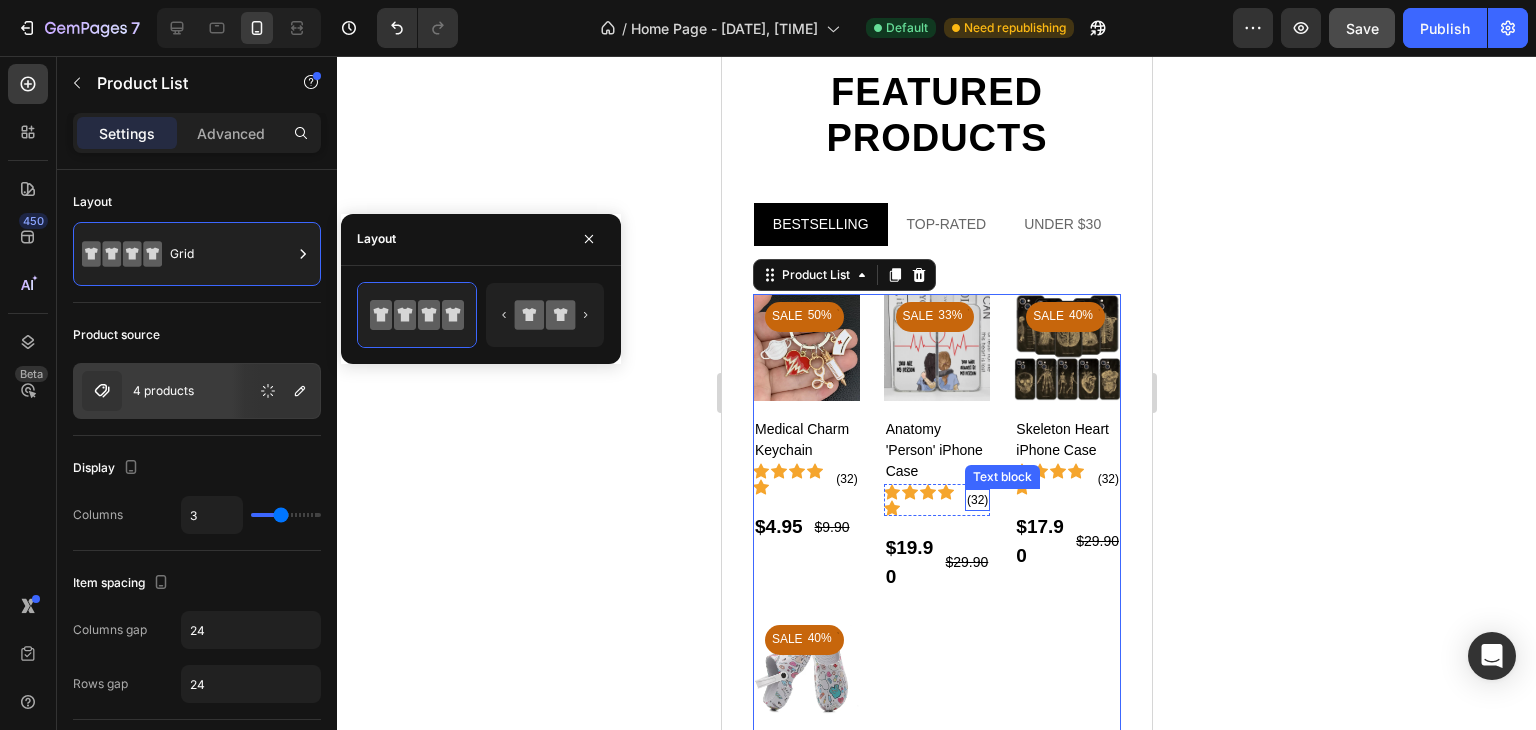scroll, scrollTop: 4224, scrollLeft: 0, axis: vertical 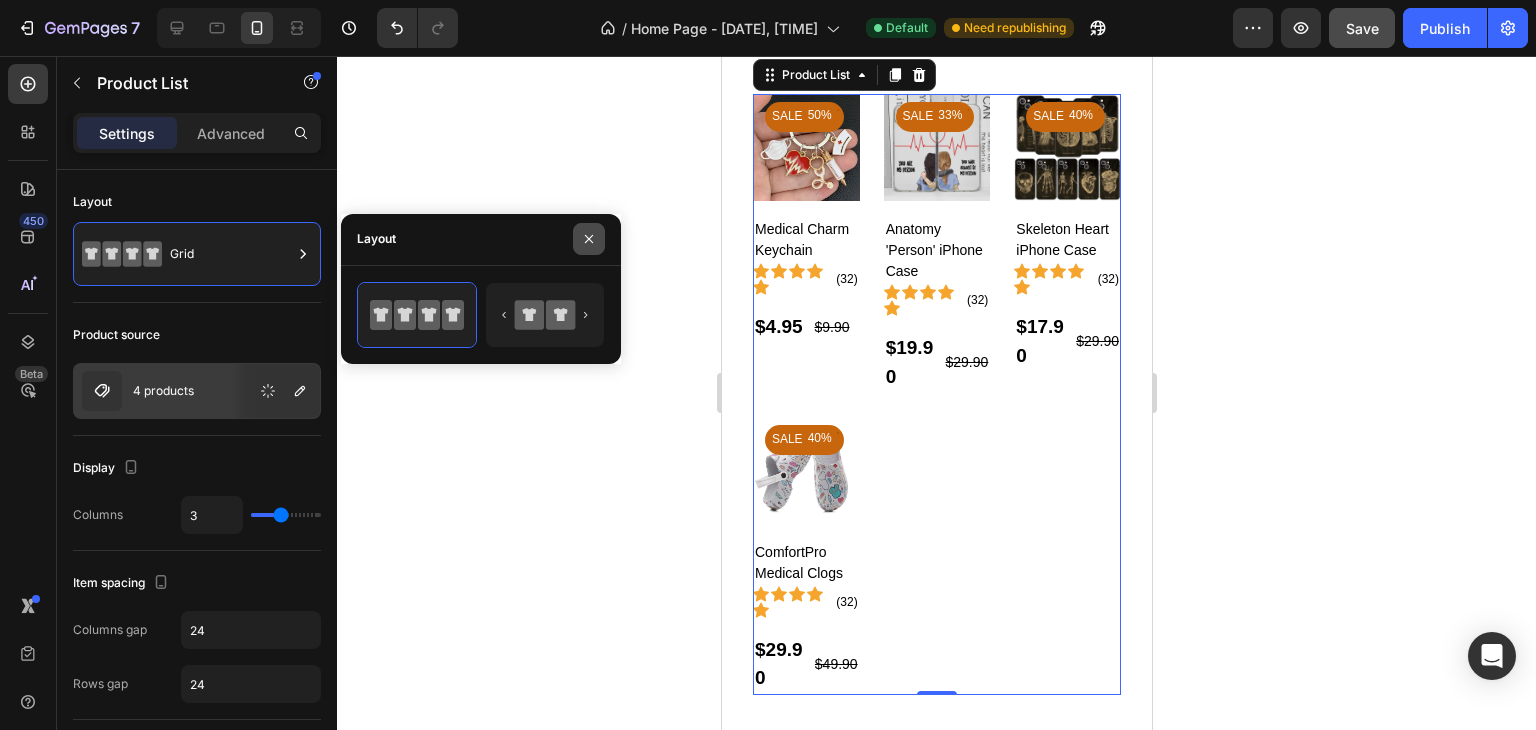 click 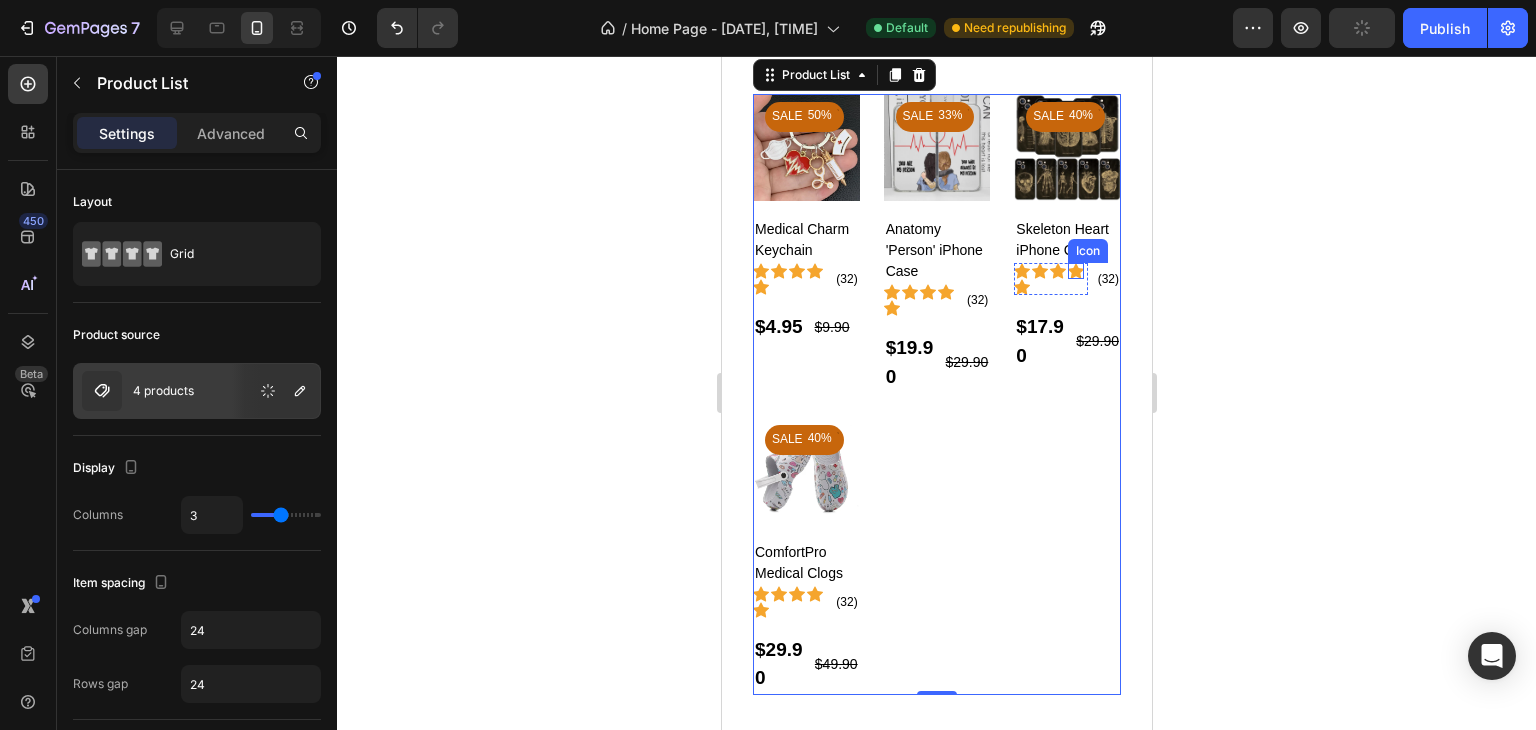 scroll, scrollTop: 4024, scrollLeft: 0, axis: vertical 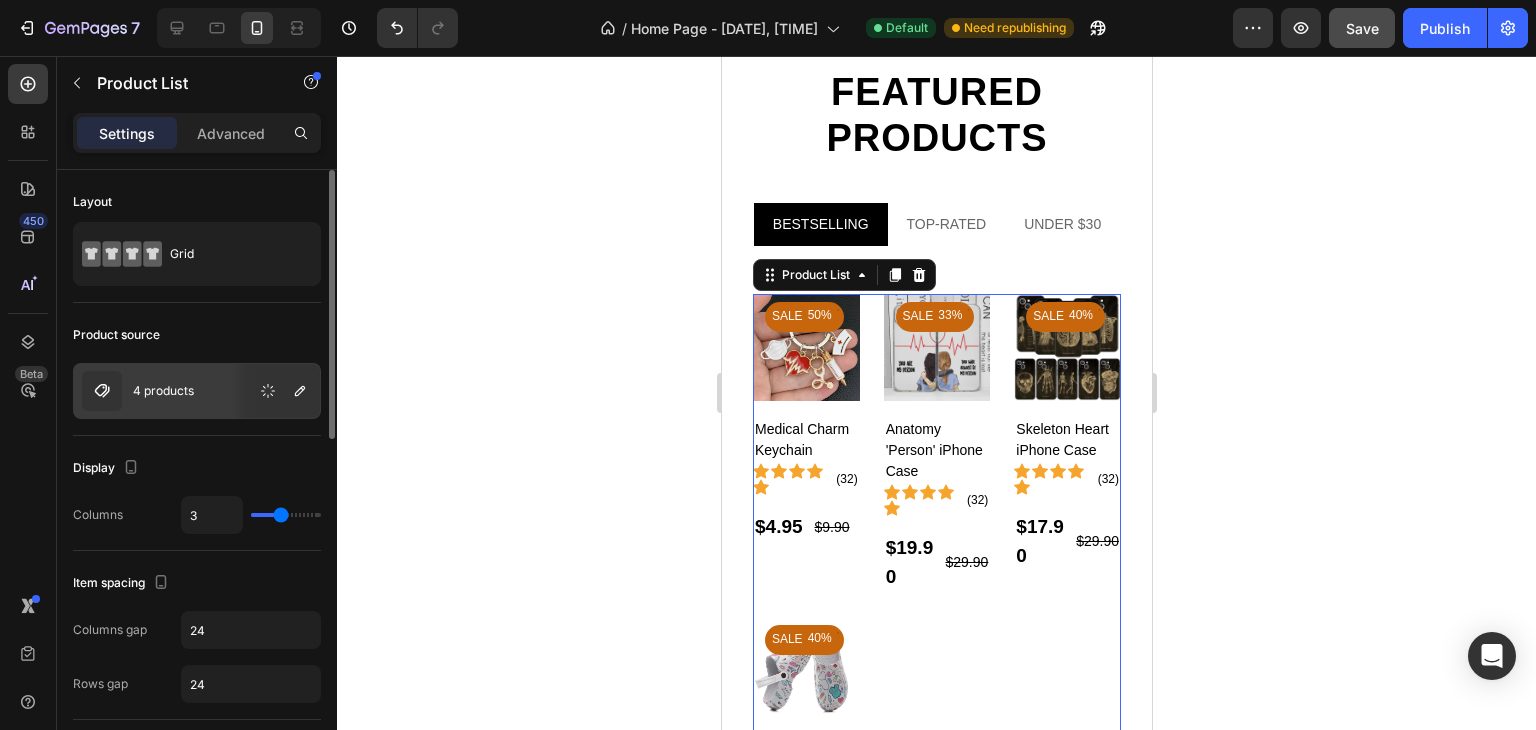 type on "2" 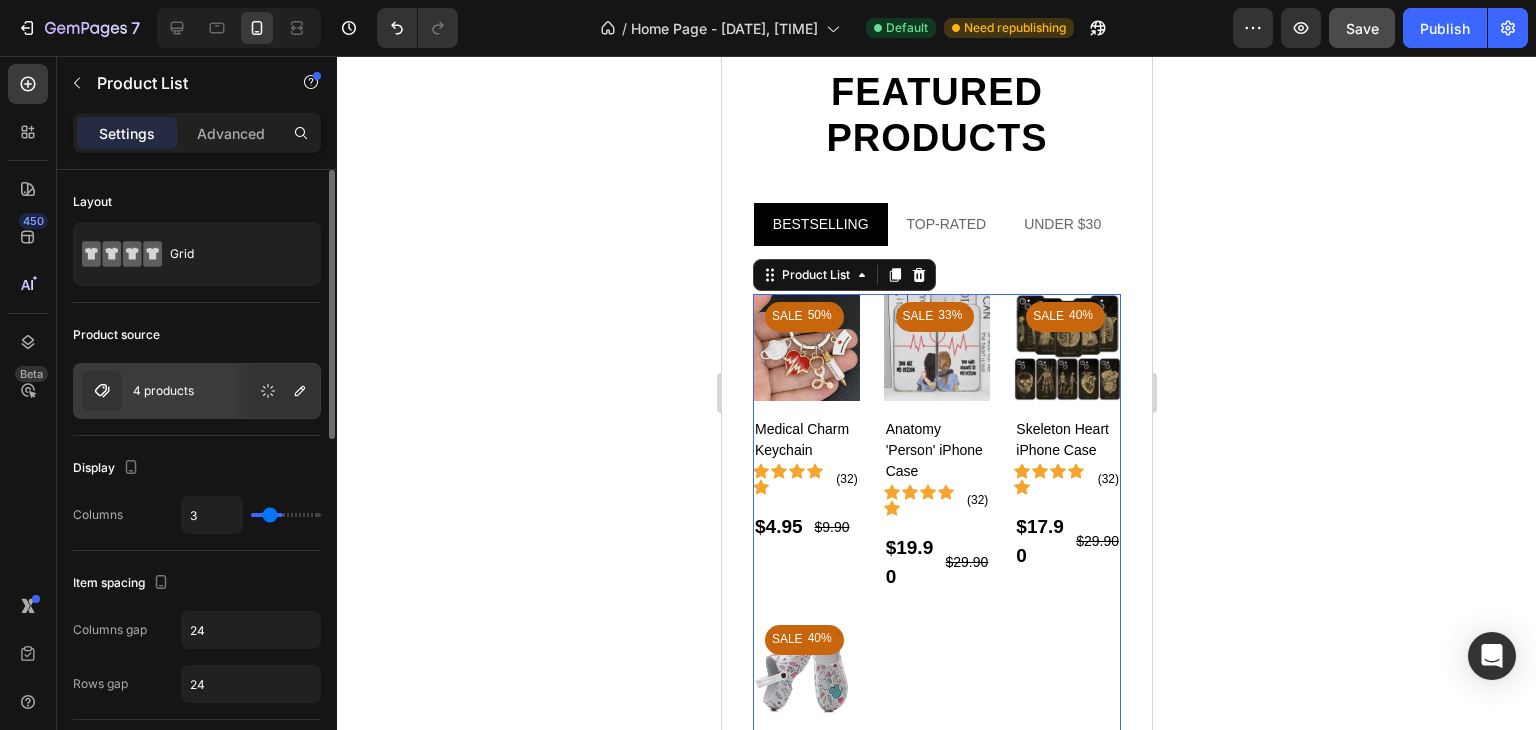 click at bounding box center [286, 515] 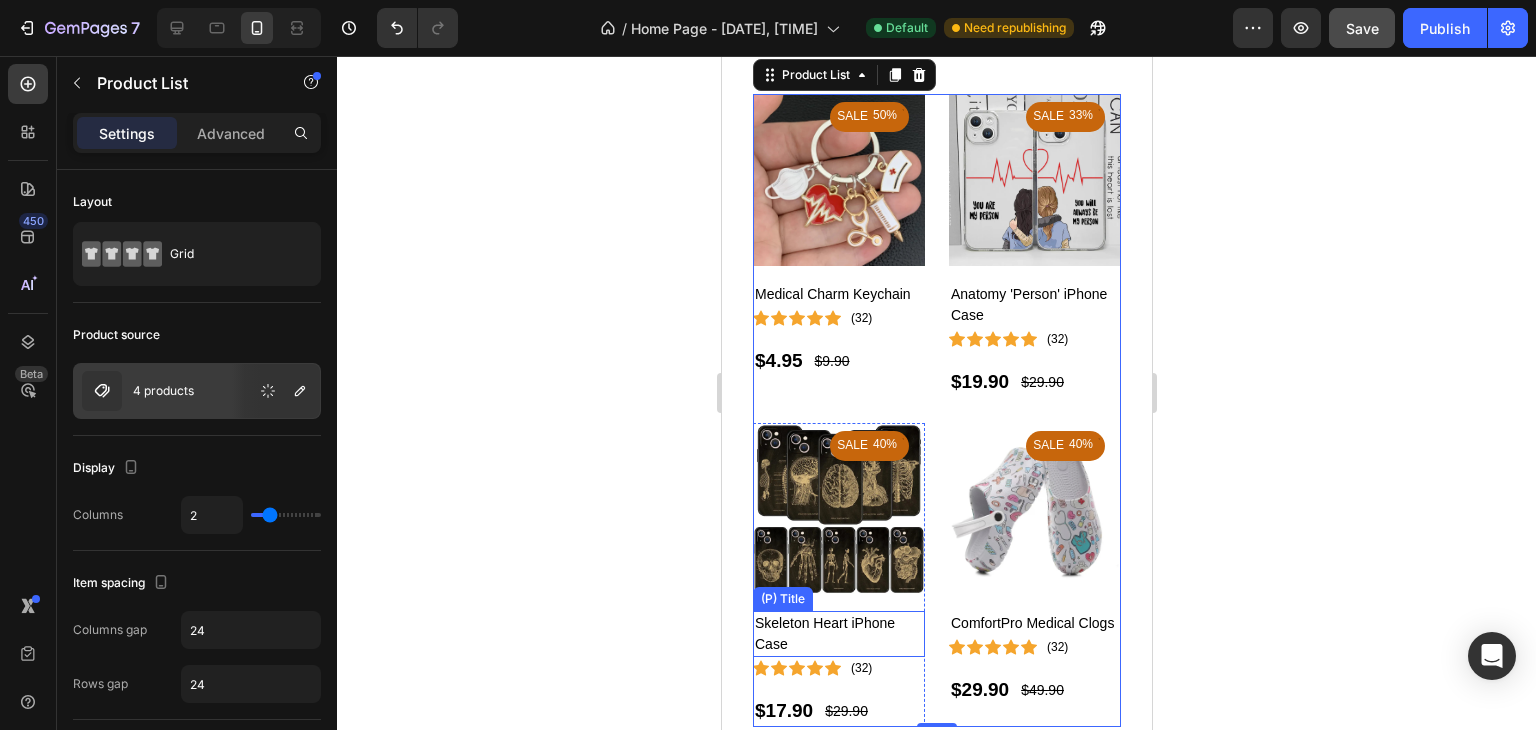 scroll, scrollTop: 4124, scrollLeft: 0, axis: vertical 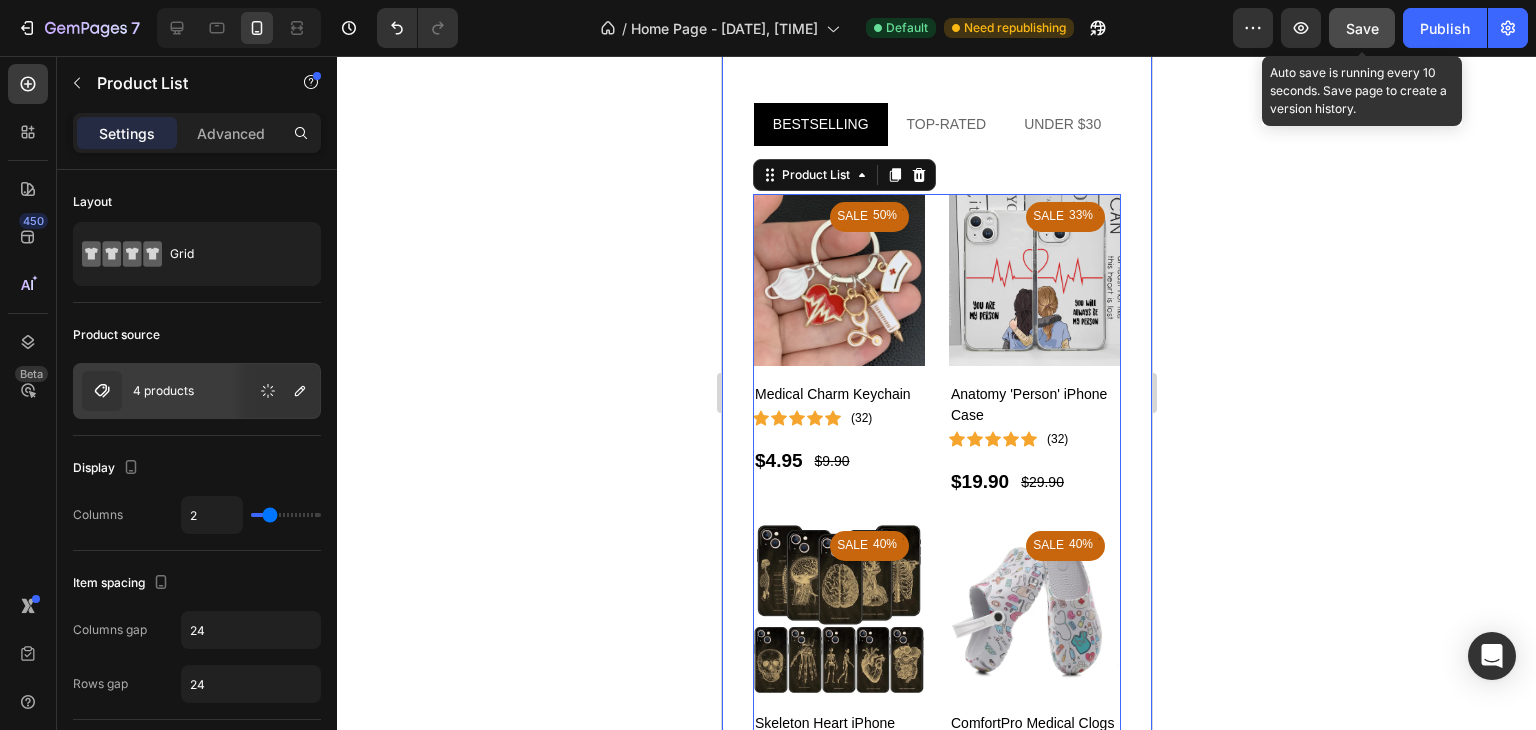 click on "Save" at bounding box center [1362, 28] 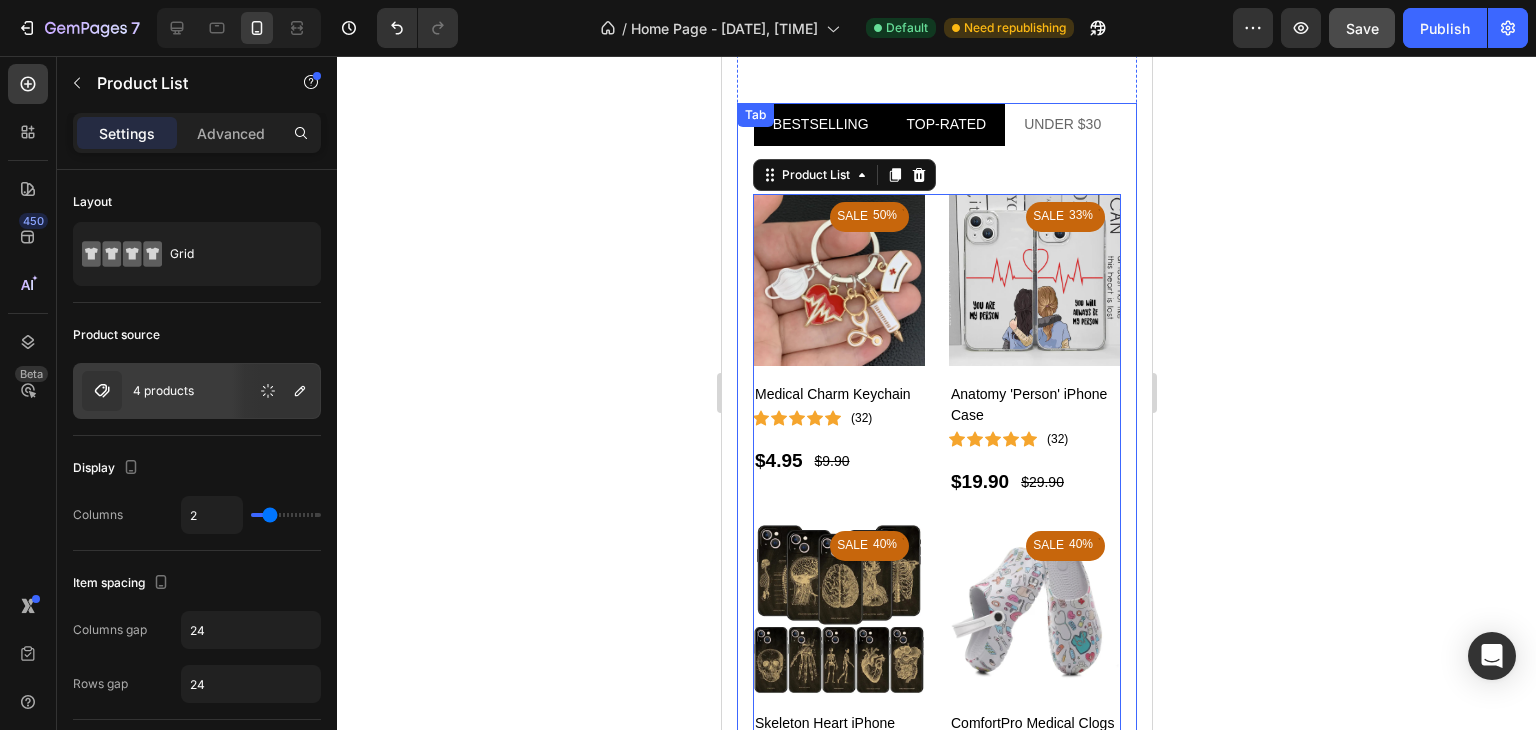 click on "TOP-RATED" at bounding box center (946, 124) 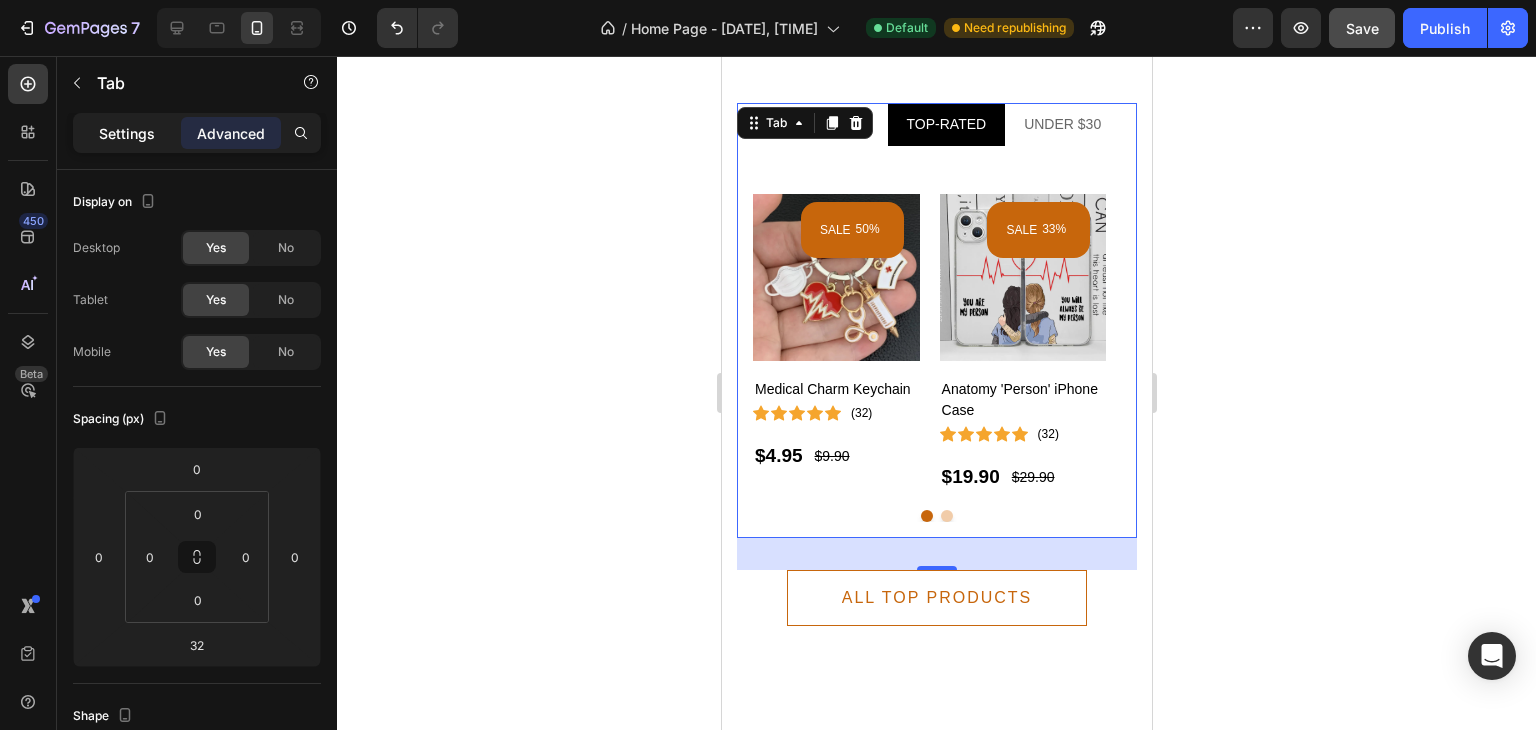 click on "Settings" at bounding box center [127, 133] 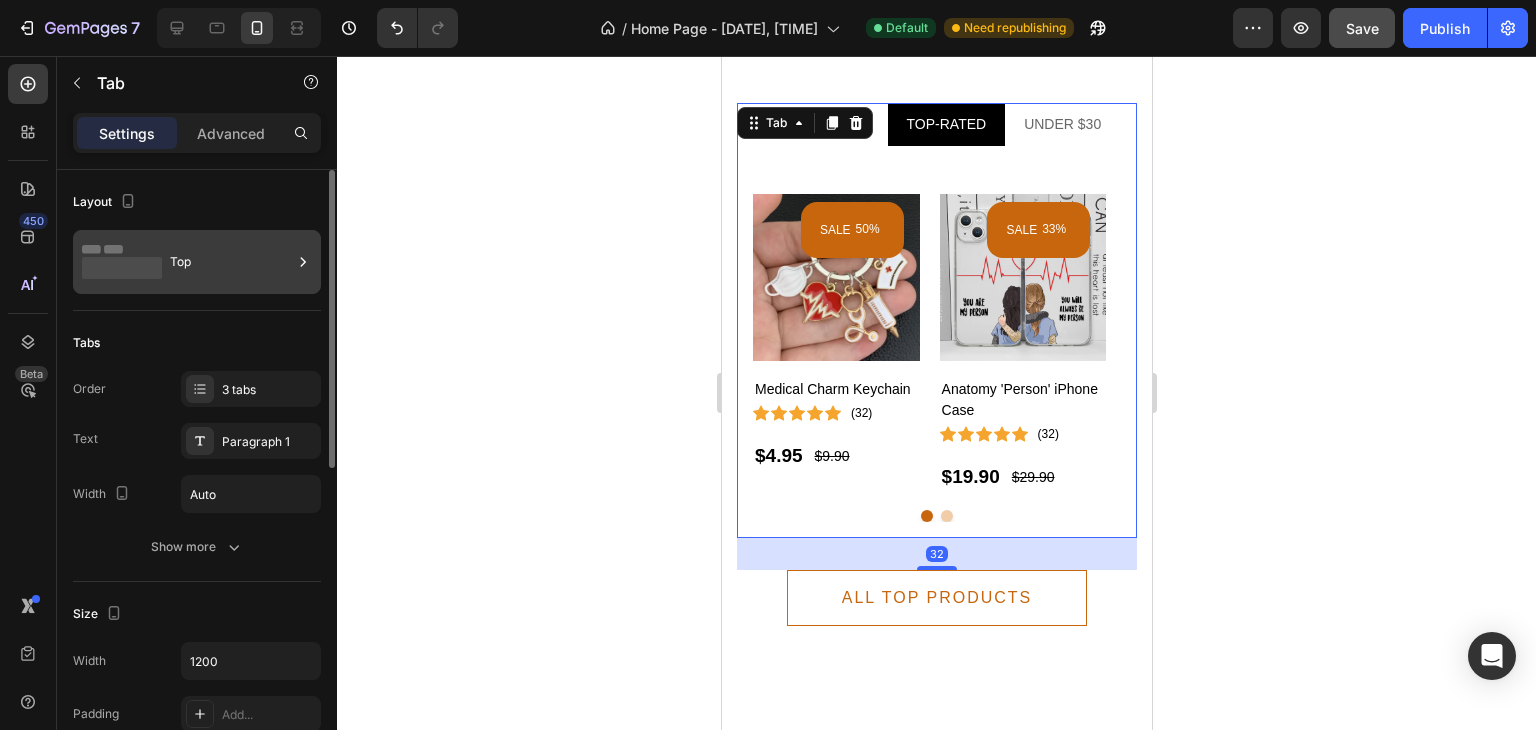 click on "Top" at bounding box center (197, 262) 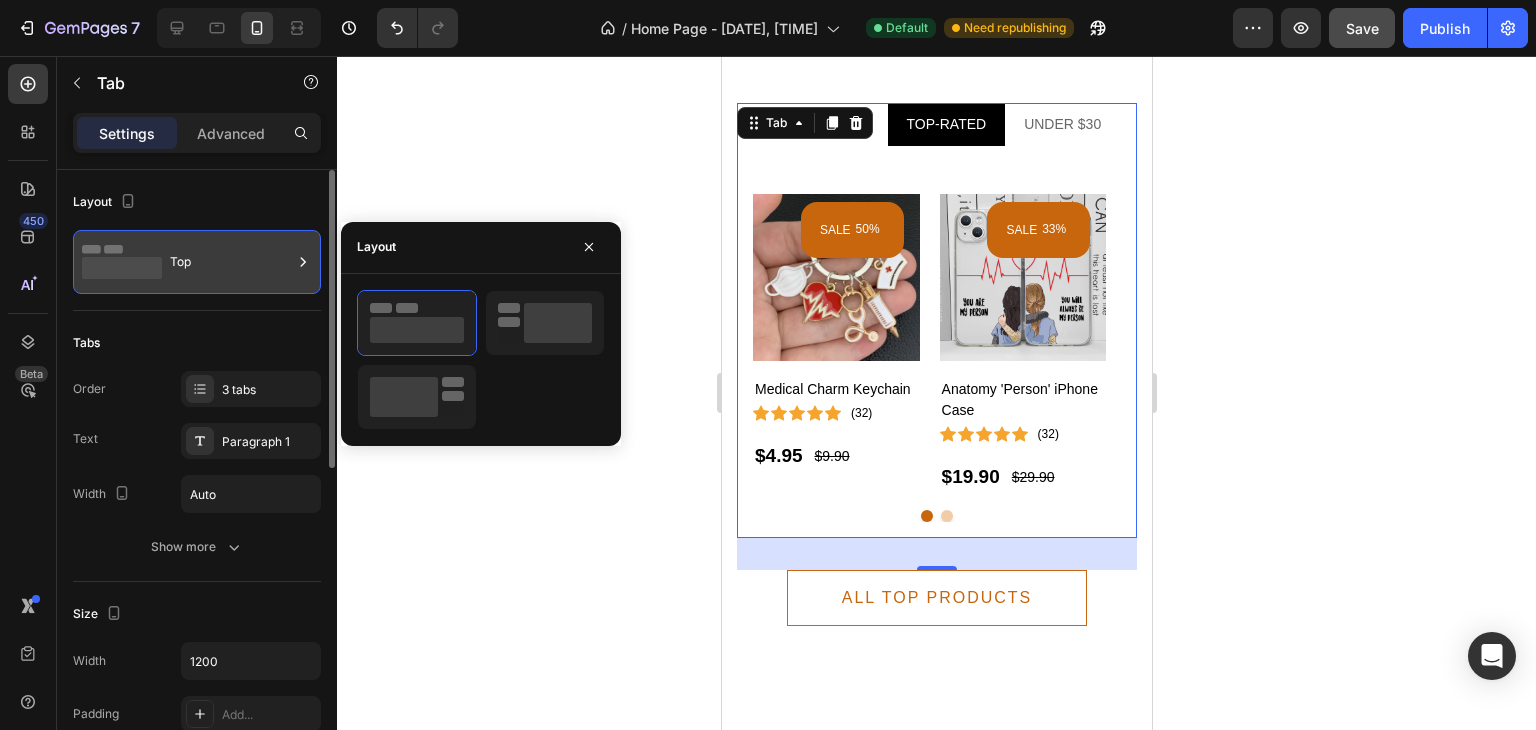 click on "Top" at bounding box center (197, 262) 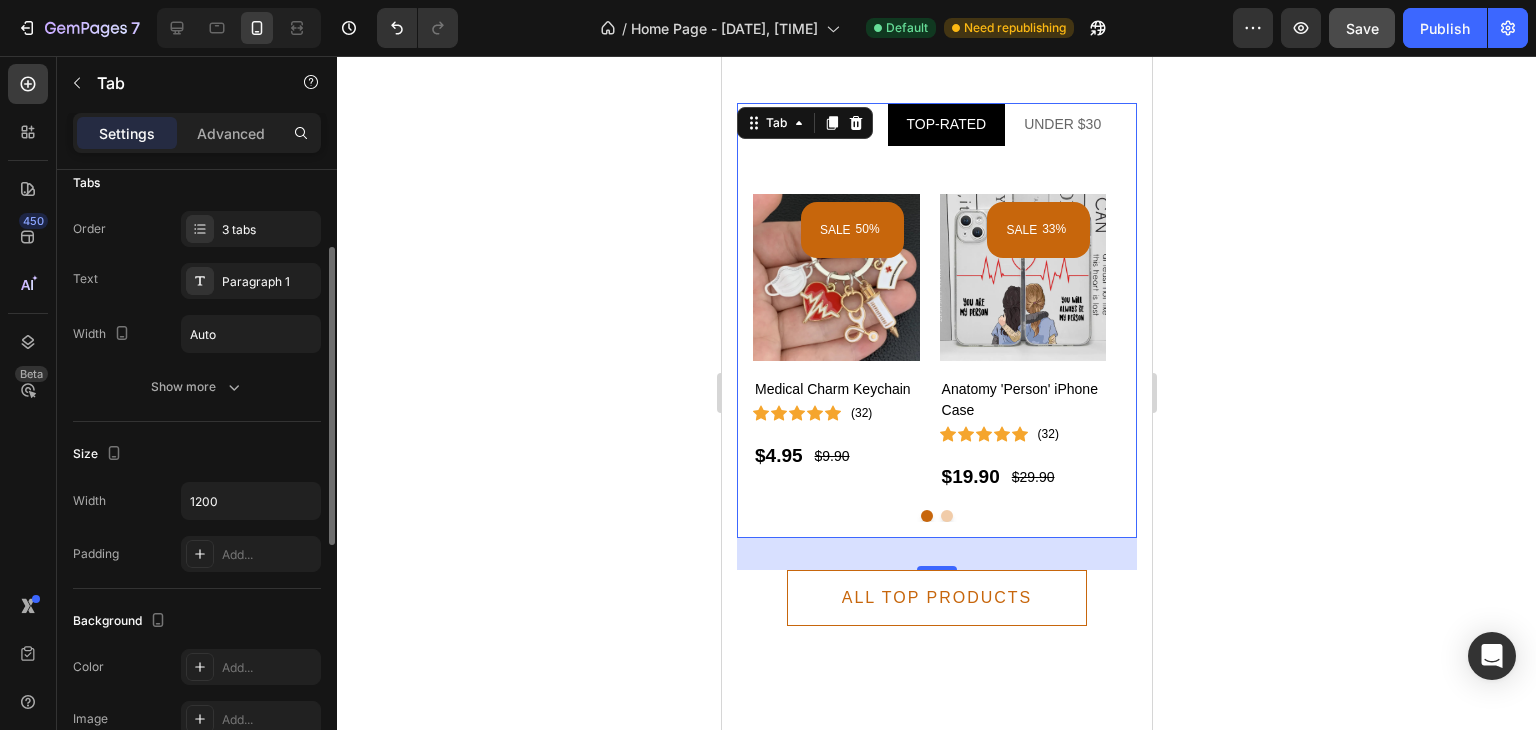 scroll, scrollTop: 60, scrollLeft: 0, axis: vertical 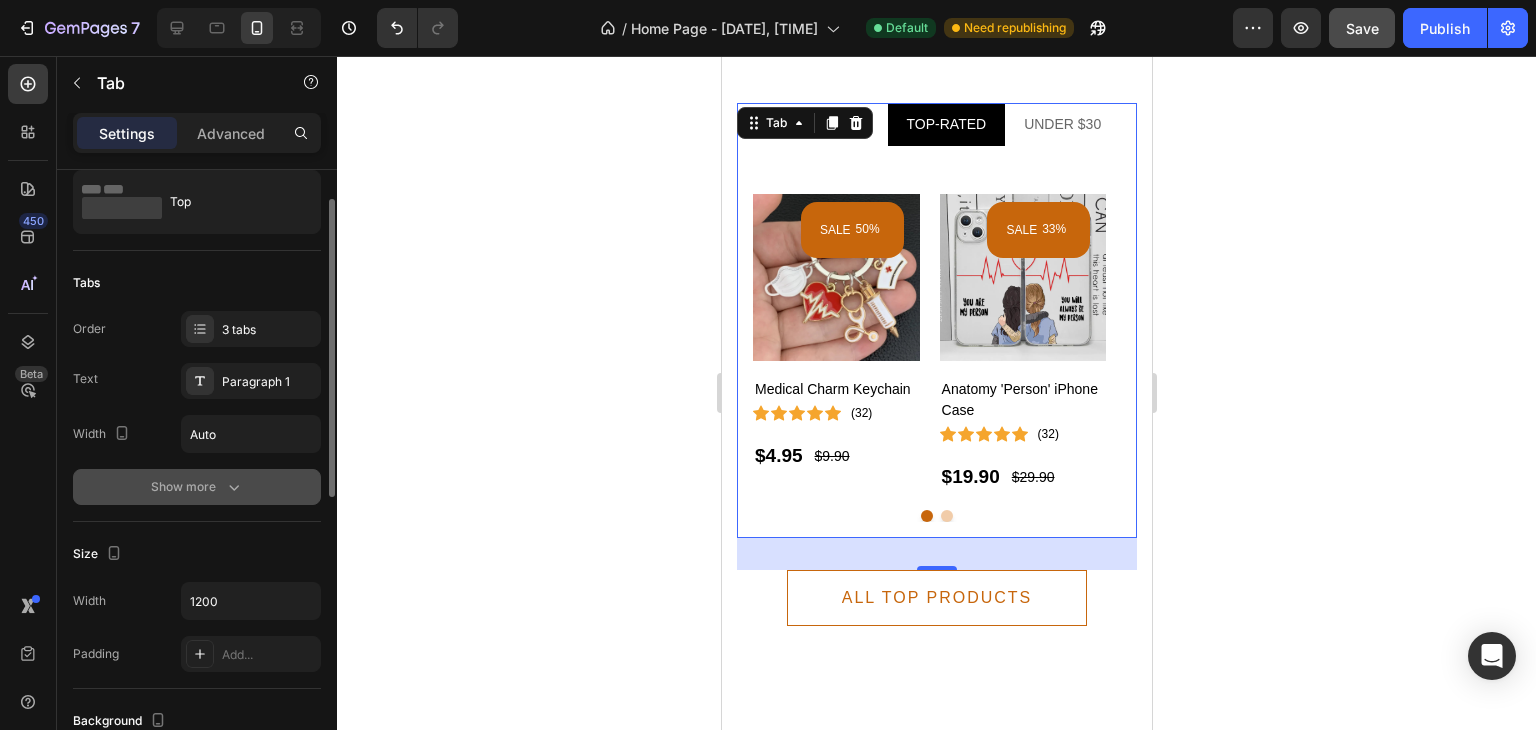 click on "Show more" at bounding box center (197, 487) 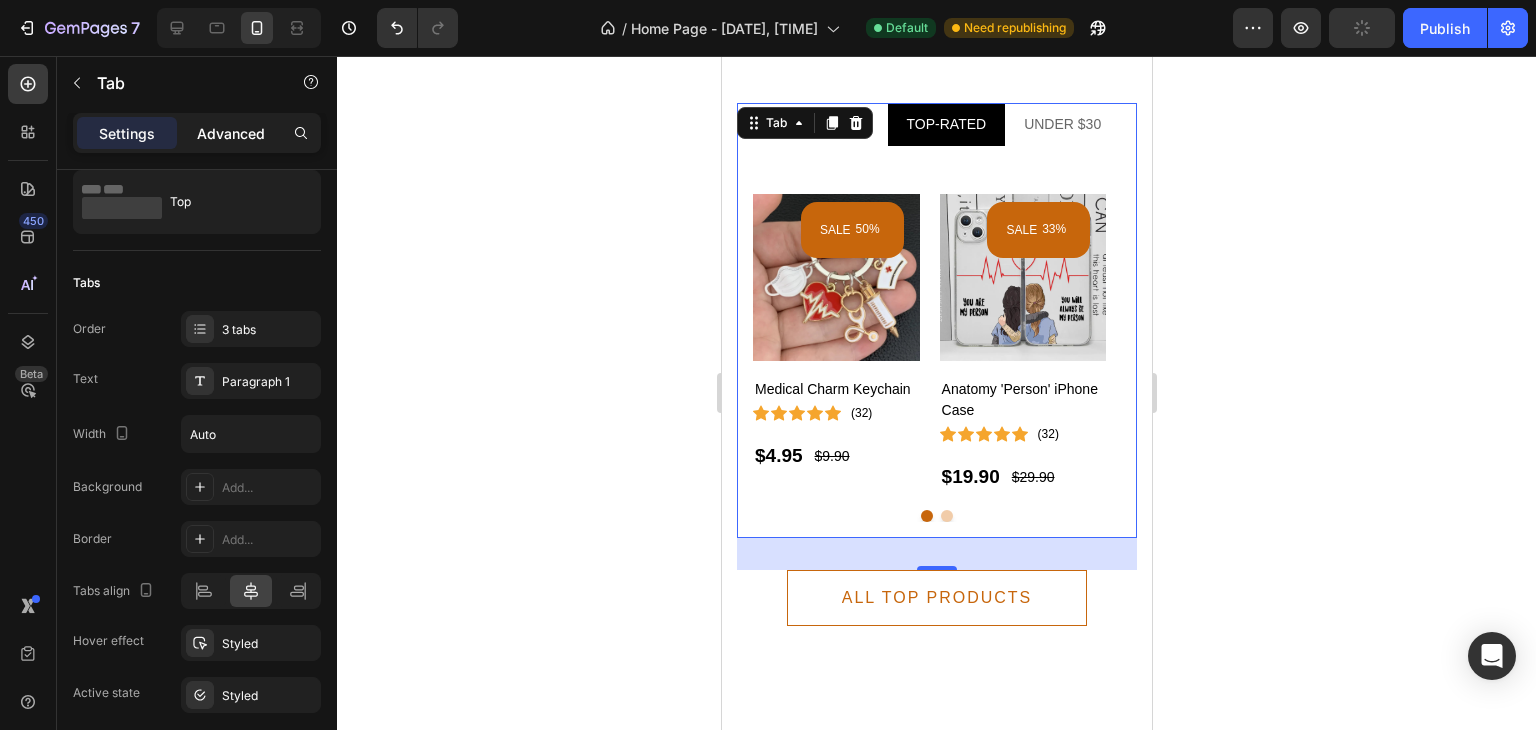 click on "Advanced" at bounding box center [231, 133] 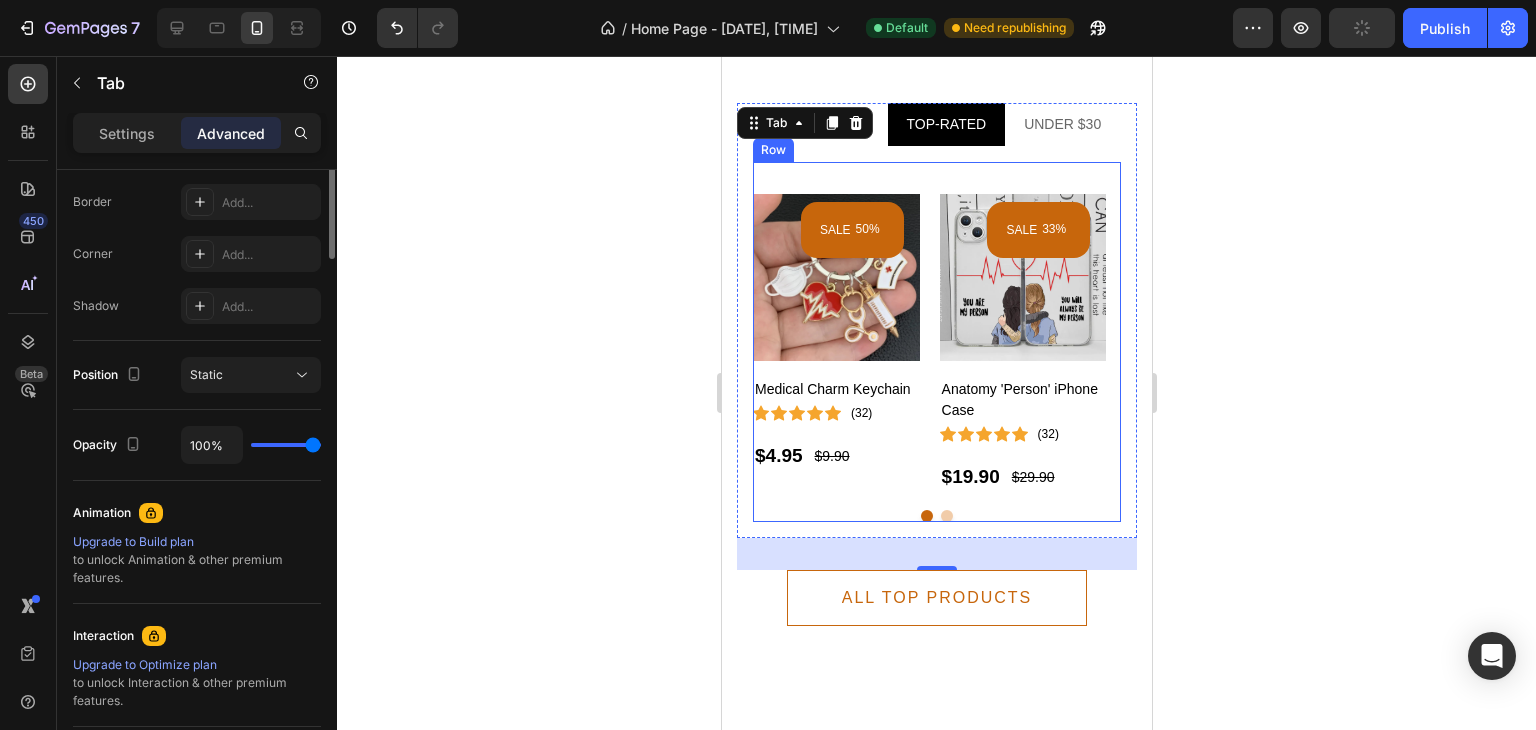 scroll, scrollTop: 260, scrollLeft: 0, axis: vertical 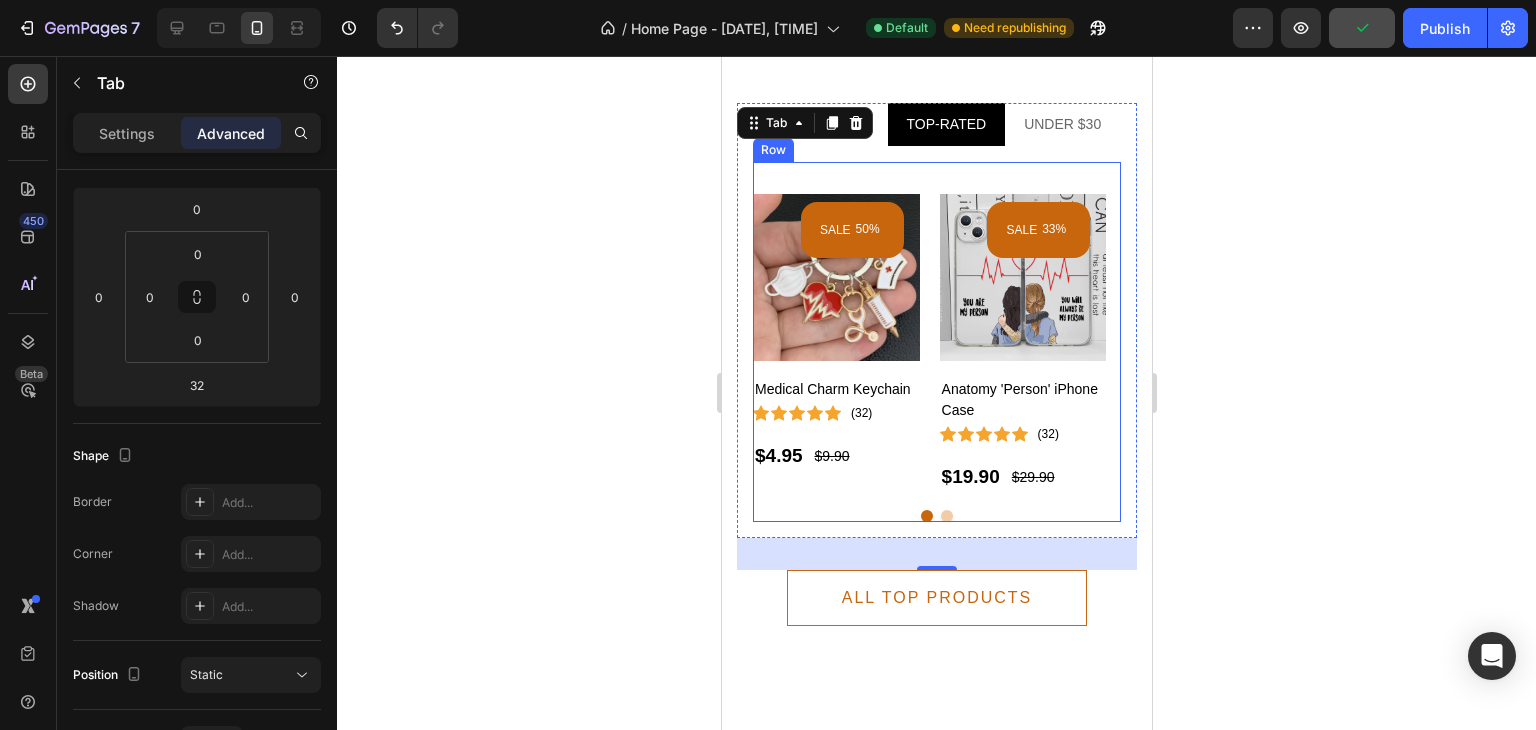 click on "SALE [NUMBER]% (P) Tag Product Images Medical Charm Keychain (P) Title Icon Icon Icon Icon Icon Icon Icon List Hoz ([NUMBER]) Text block Row $[NUMBER] (P) Price (P) Price $[NUMBER] (P) Price (P) Price Row Row Product List SALE [NUMBER]% (P) Tag Product Images Anatomy 'Person' iPhone Case (P) Title Icon Icon Icon Icon Icon Icon Icon List Hoz ([NUMBER]) Text block Row $[NUMBER] (P) Price (P) Price $[NUMBER] (P) Price (P) Price Row Row Product List SALE [NUMBER]% (P) Tag Product Images Skeleton Heart iPhone Case (P) Title Icon Icon Icon Icon Icon Icon Icon List Hoz ([NUMBER]) Text block Row $[NUMBER] (P) Price (P) Price $[NUMBER] (P) Price (P) Price Row Row Product List SALE [NUMBER]% (P) Tag Product Images ComfortPro Medical Clogs (P) Title Icon Icon Icon Icon Icon Icon Icon List Hoz ([NUMBER]) Row Row" at bounding box center [936, 341] 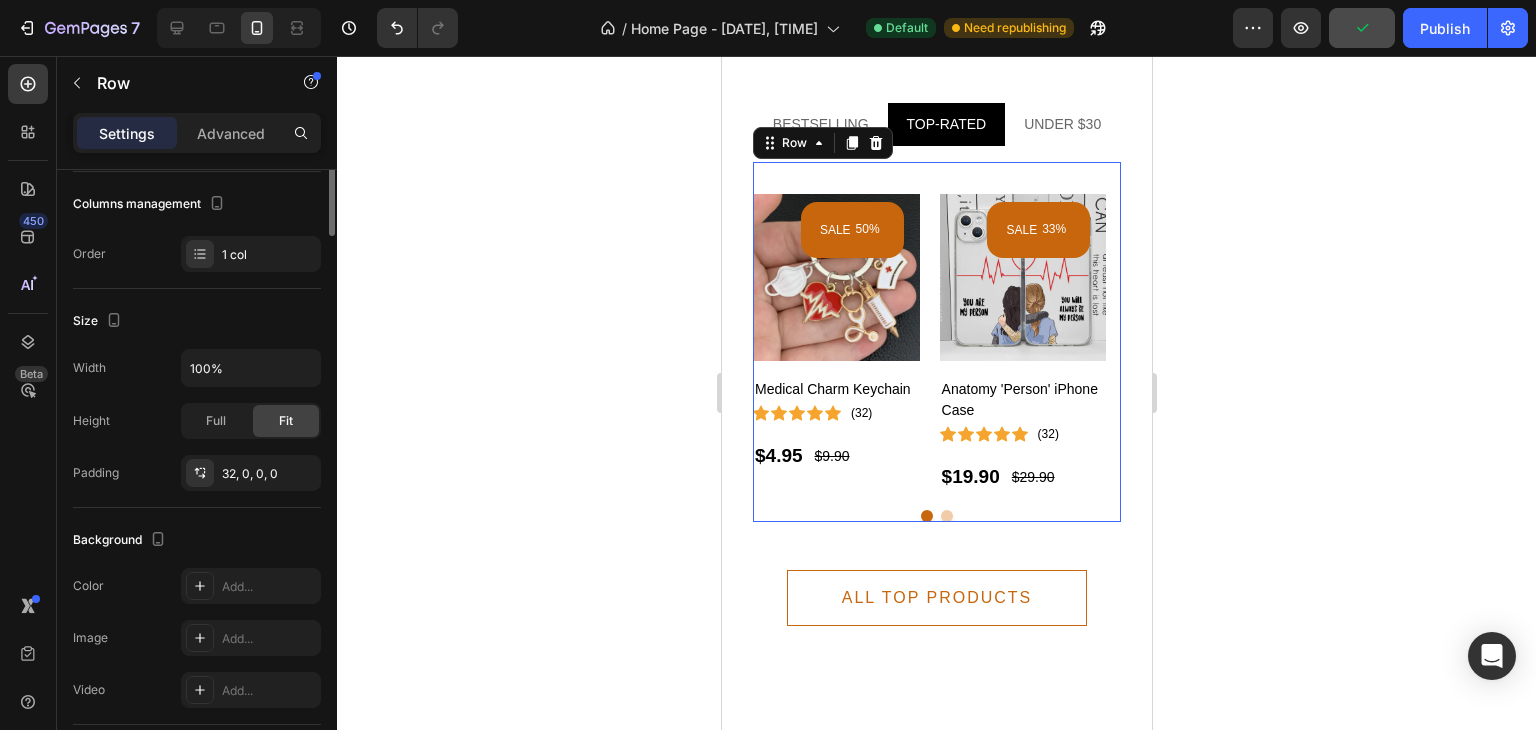 scroll, scrollTop: 0, scrollLeft: 0, axis: both 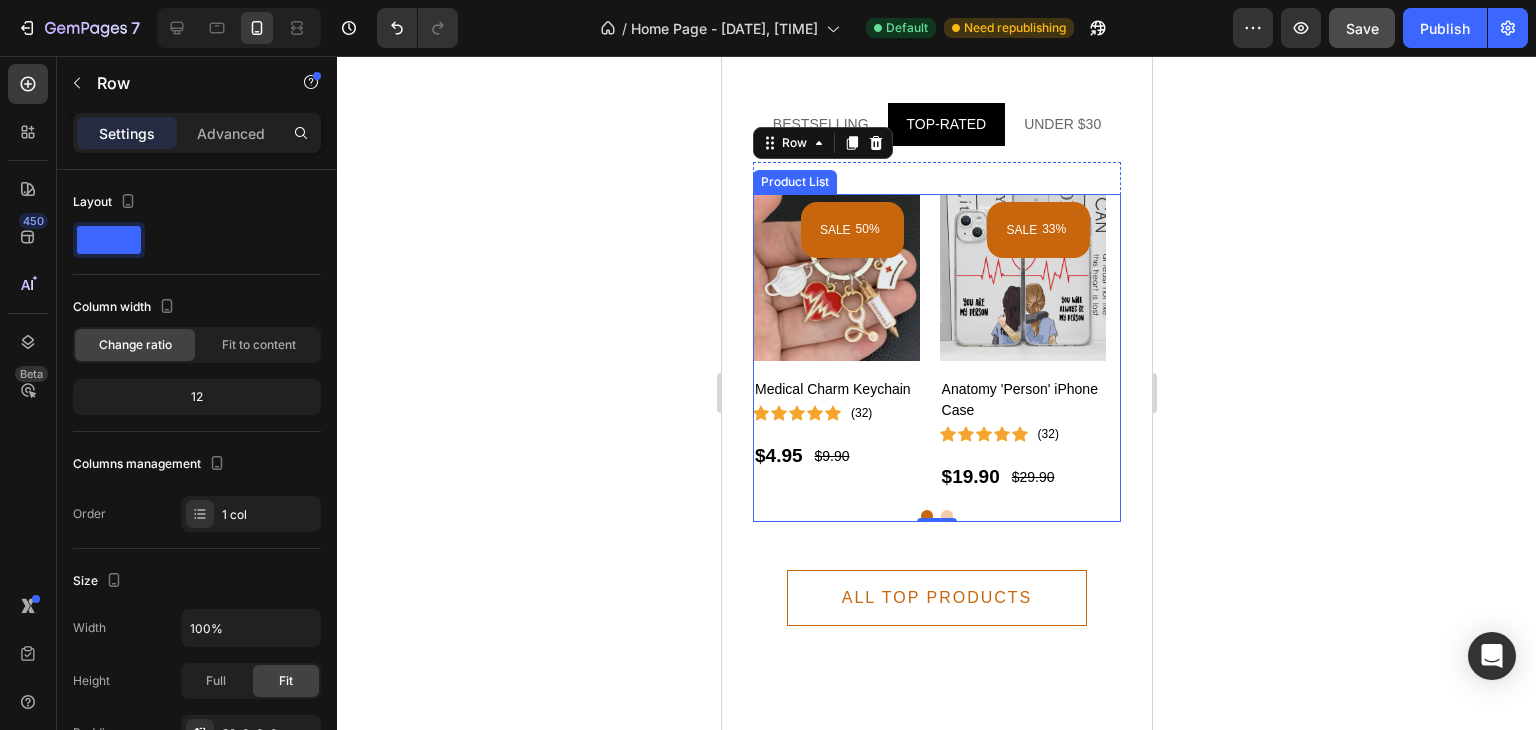 click on "SALE [NUMBER]% (P) Tag Product Images Medical Charm Keychain (P) Title Icon Icon Icon Icon Icon Icon Icon List Hoz ([NUMBER]) Text block Row $[NUMBER] (P) Price (P) Price $[NUMBER] (P) Price (P) Price Row Row Product List SALE [NUMBER]% (P) Tag Product Images Anatomy 'Person' iPhone Case (P) Title Icon Icon Icon Icon Icon Icon Icon List Hoz ([NUMBER]) Text block Row $[NUMBER] (P) Price (P) Price $[NUMBER] (P) Price (P) Price Row Row Product List SALE [NUMBER]% (P) Tag Product Images Skeleton Heart iPhone Case (P) Title Icon Icon Icon Icon Icon Icon Icon List Hoz ([NUMBER]) Text block Row $[NUMBER] (P) Price (P) Price $[NUMBER] (P) Price (P) Price Row Row Product List SALE [NUMBER]% (P) Tag Product Images ComfortPro Medical Clogs (P) Title Icon Icon Icon Icon Icon Icon Icon List Hoz ([NUMBER]) Row Row" at bounding box center (936, 357) 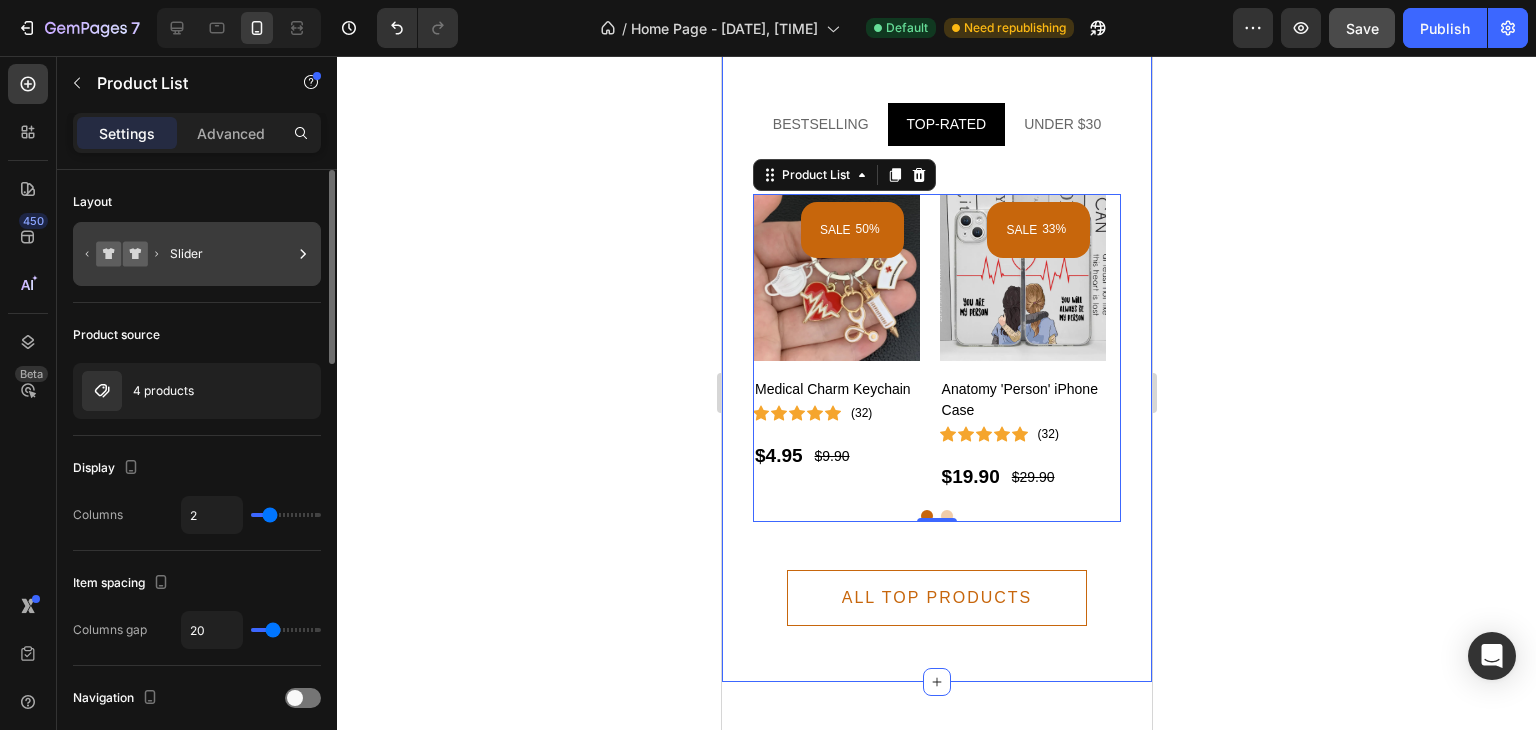 click on "Slider" at bounding box center (231, 254) 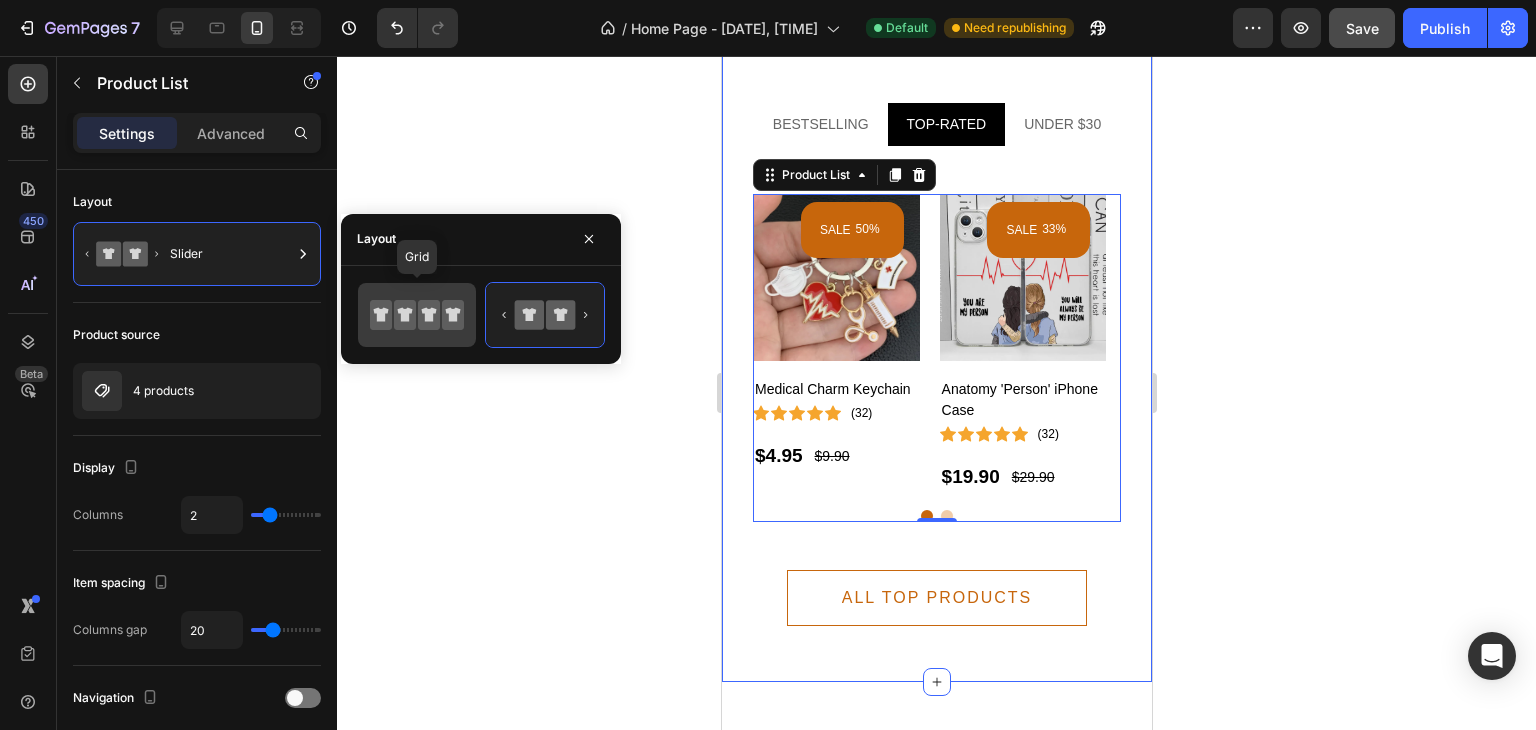 click 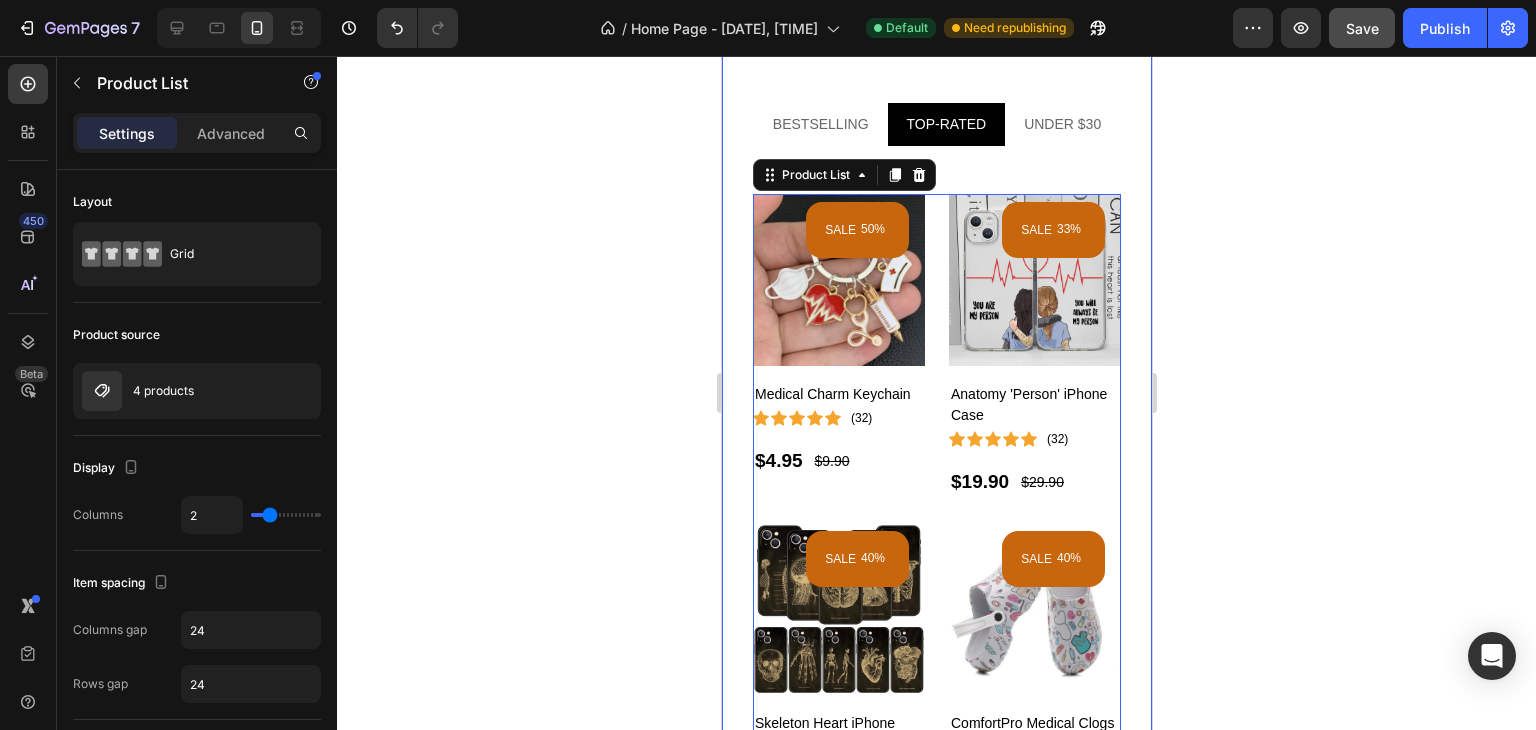click 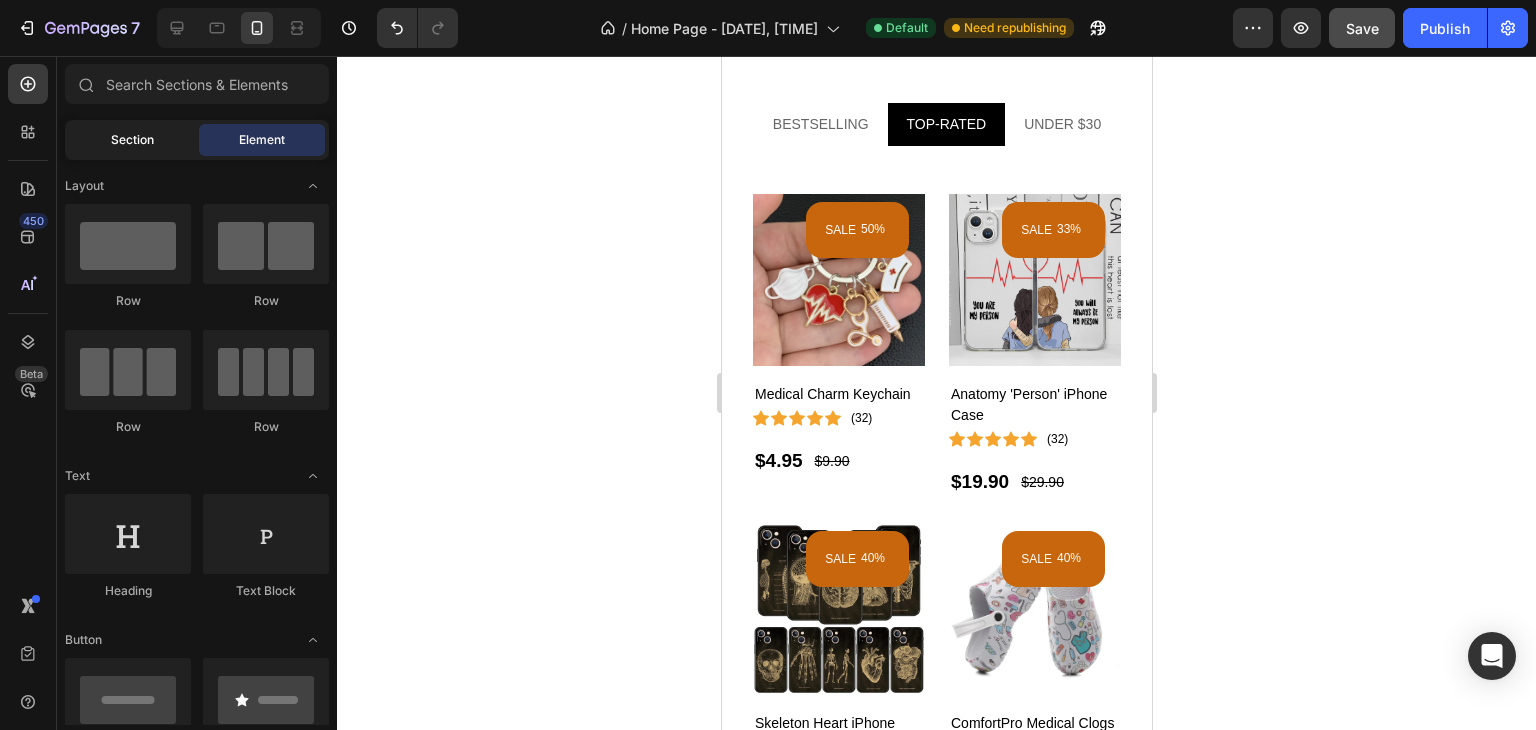 click on "Section" 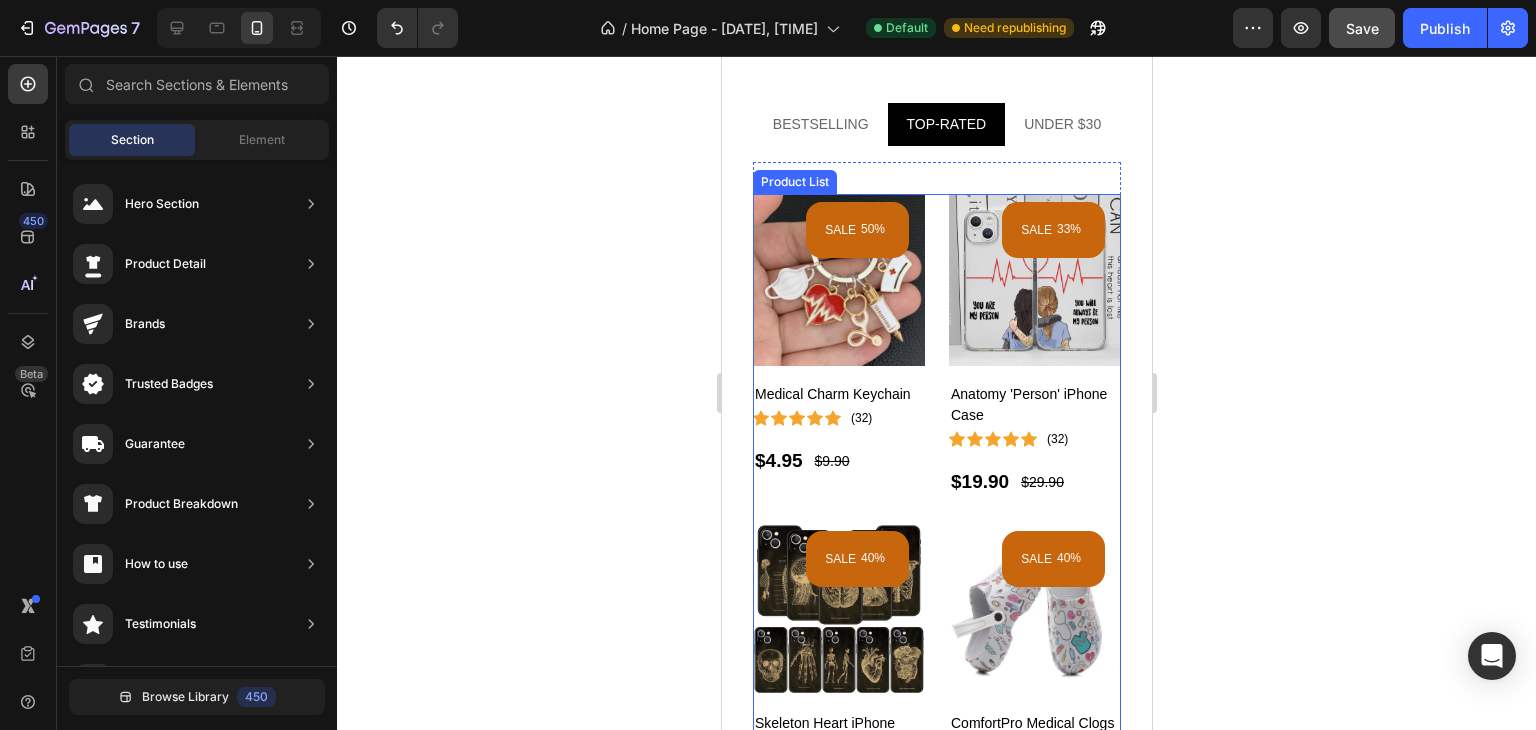 click on "SALE [NUMBER]% (P) Tag Product Images Medical Charm Keychain (P) Title Icon Icon Icon Icon Icon Icon Icon List Hoz ([NUMBER]) Text block Row $[NUMBER] (P) Price (P) Price $[NUMBER] (P) Price (P) Price Row Row Product List SALE [NUMBER]% (P) Tag Product Images Anatomy 'Person' iPhone Case (P) Title Icon Icon Icon Icon Icon Icon Icon List Hoz ([NUMBER]) Text block Row $[NUMBER] (P) Price (P) Price $[NUMBER] (P) Price (P) Price Row Row Product List SALE [NUMBER]% (P) Tag Product Images Skeleton Heart iPhone Case (P) Title Icon Icon Icon Icon Icon Icon Icon List Hoz ([NUMBER]) Text block Row $[NUMBER] (P) Price (P) Price $[NUMBER] (P) Price (P) Price Row Row Product List SALE [NUMBER]% (P) Tag Product Images ComfortPro Medical Clogs (P) Title Icon Icon Icon Icon Icon Icon Icon List Hoz ([NUMBER]) Row Row" at bounding box center [936, 510] 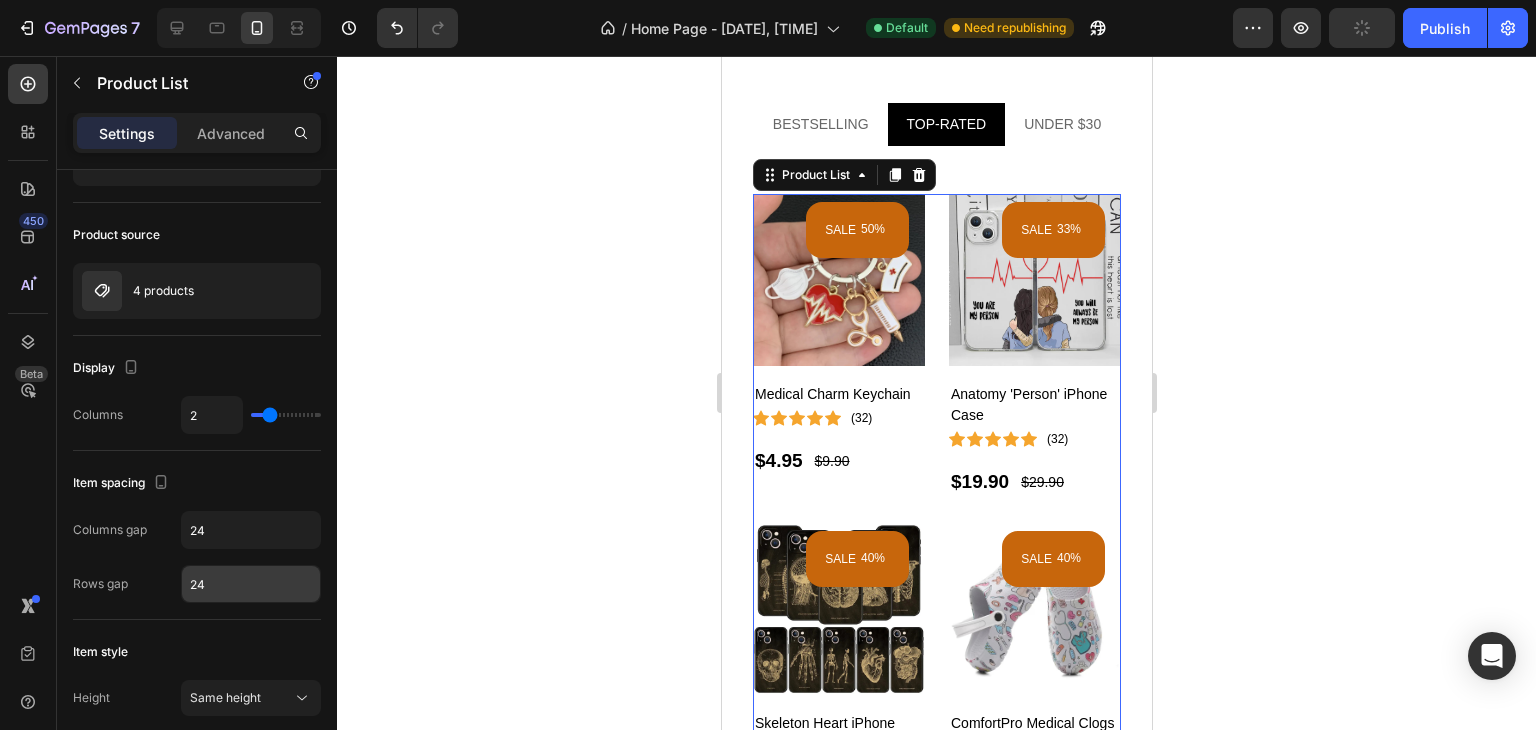scroll, scrollTop: 500, scrollLeft: 0, axis: vertical 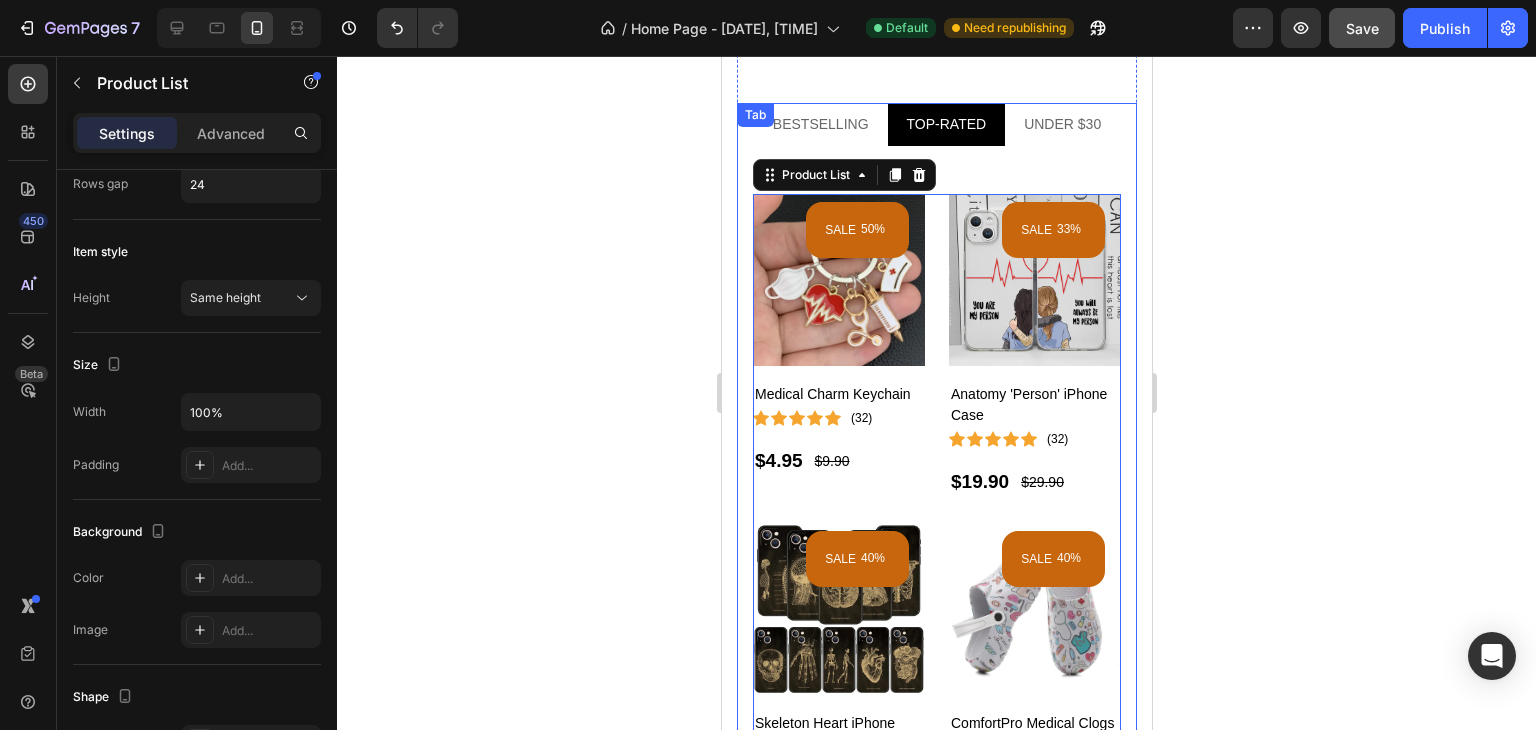 click on "TOP-RATED" at bounding box center [946, 124] 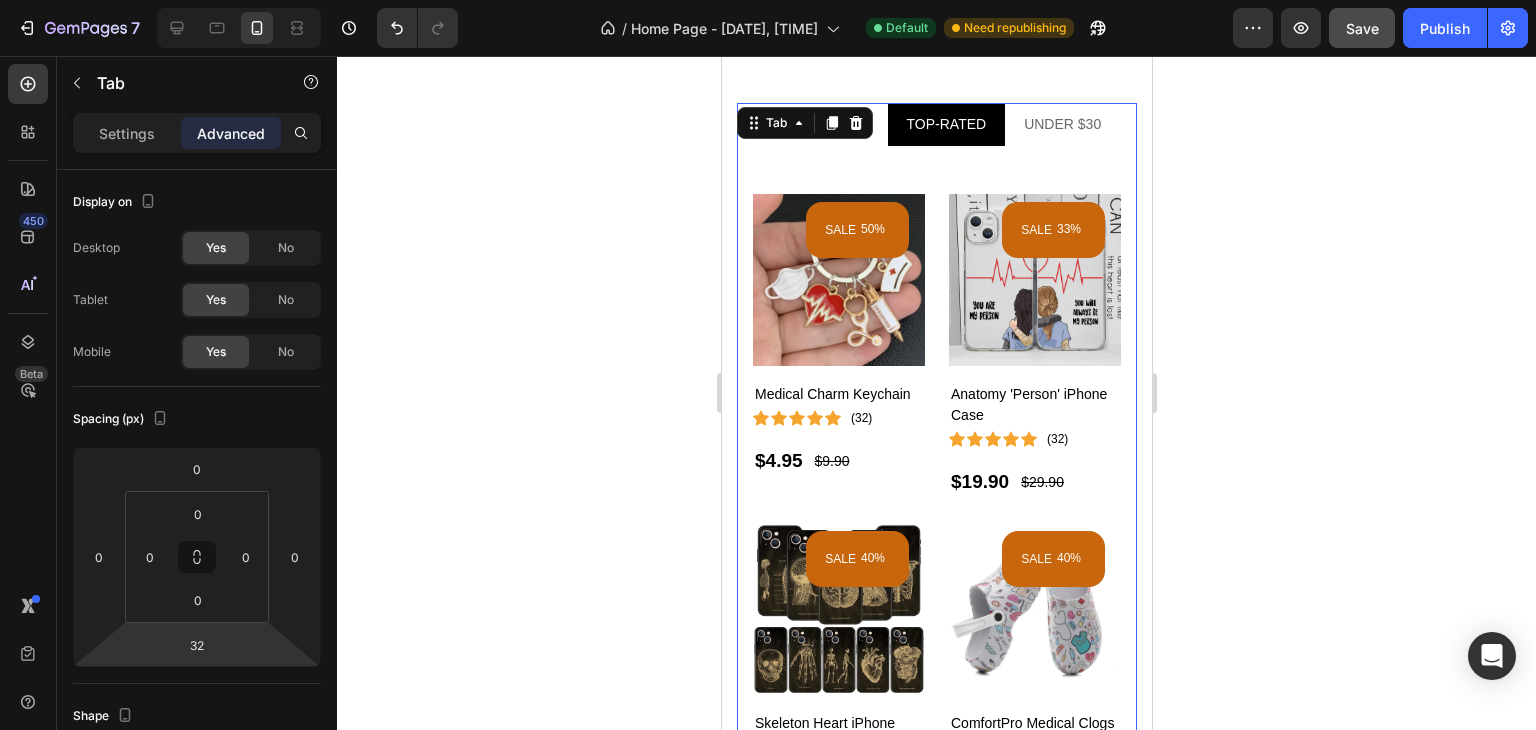 scroll, scrollTop: 600, scrollLeft: 0, axis: vertical 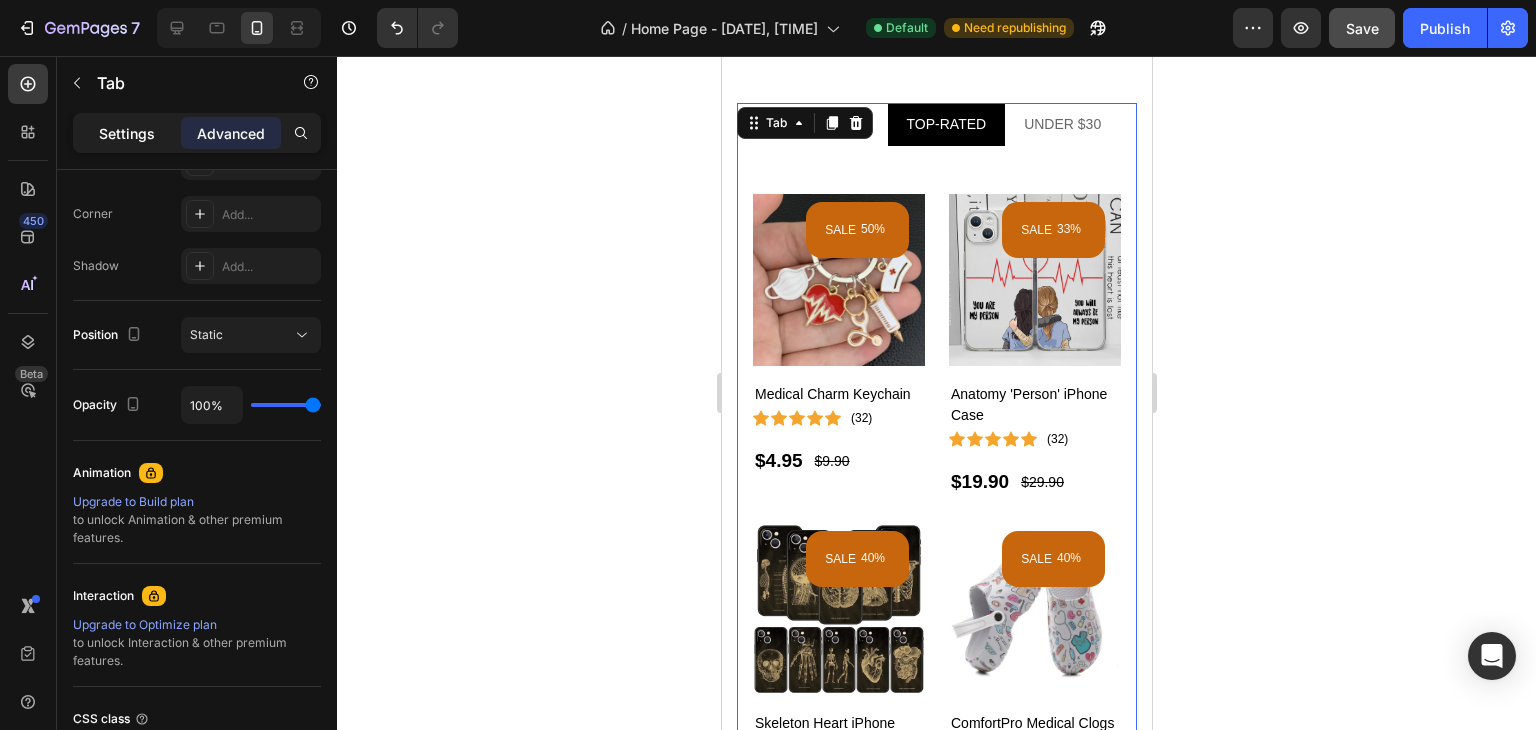 click on "Settings" at bounding box center [127, 133] 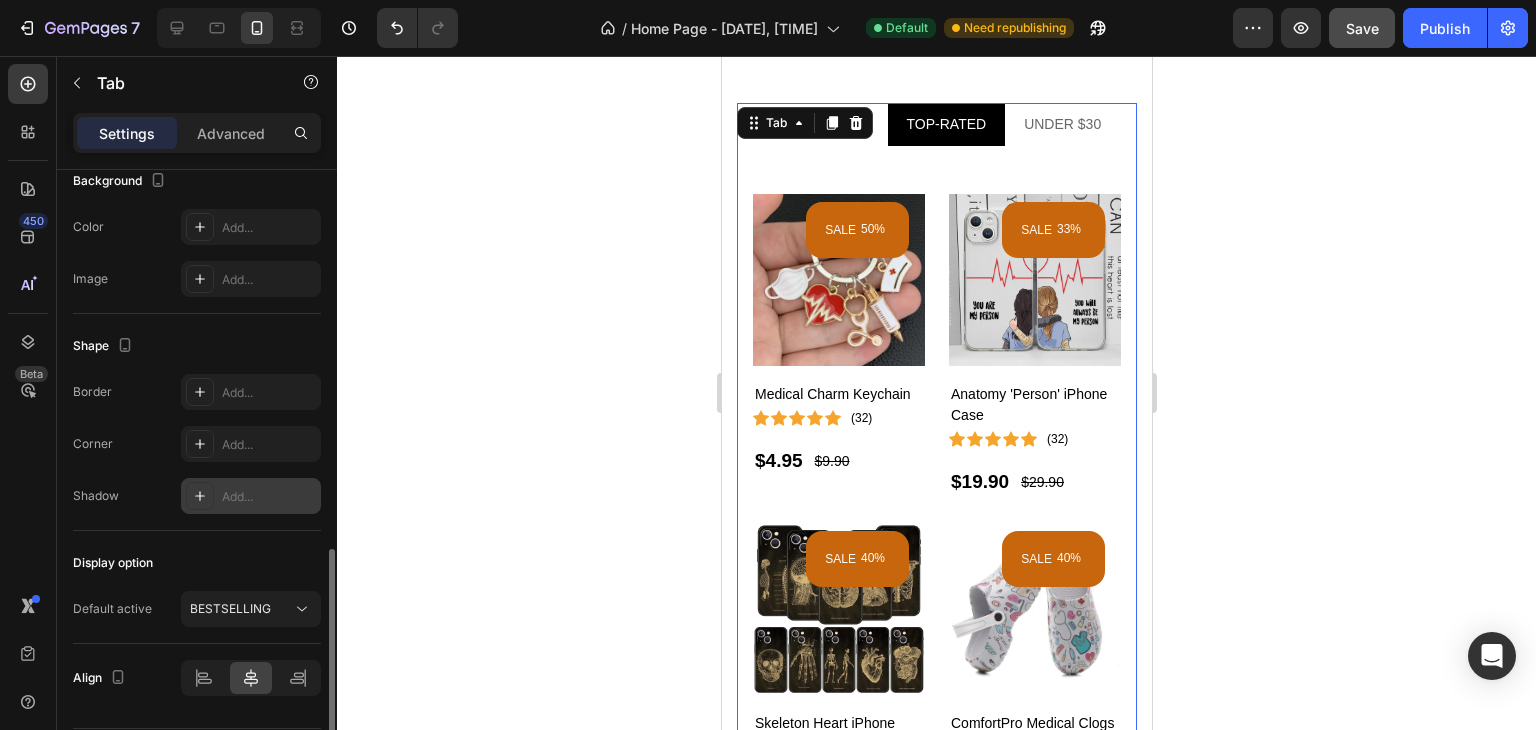 scroll, scrollTop: 660, scrollLeft: 0, axis: vertical 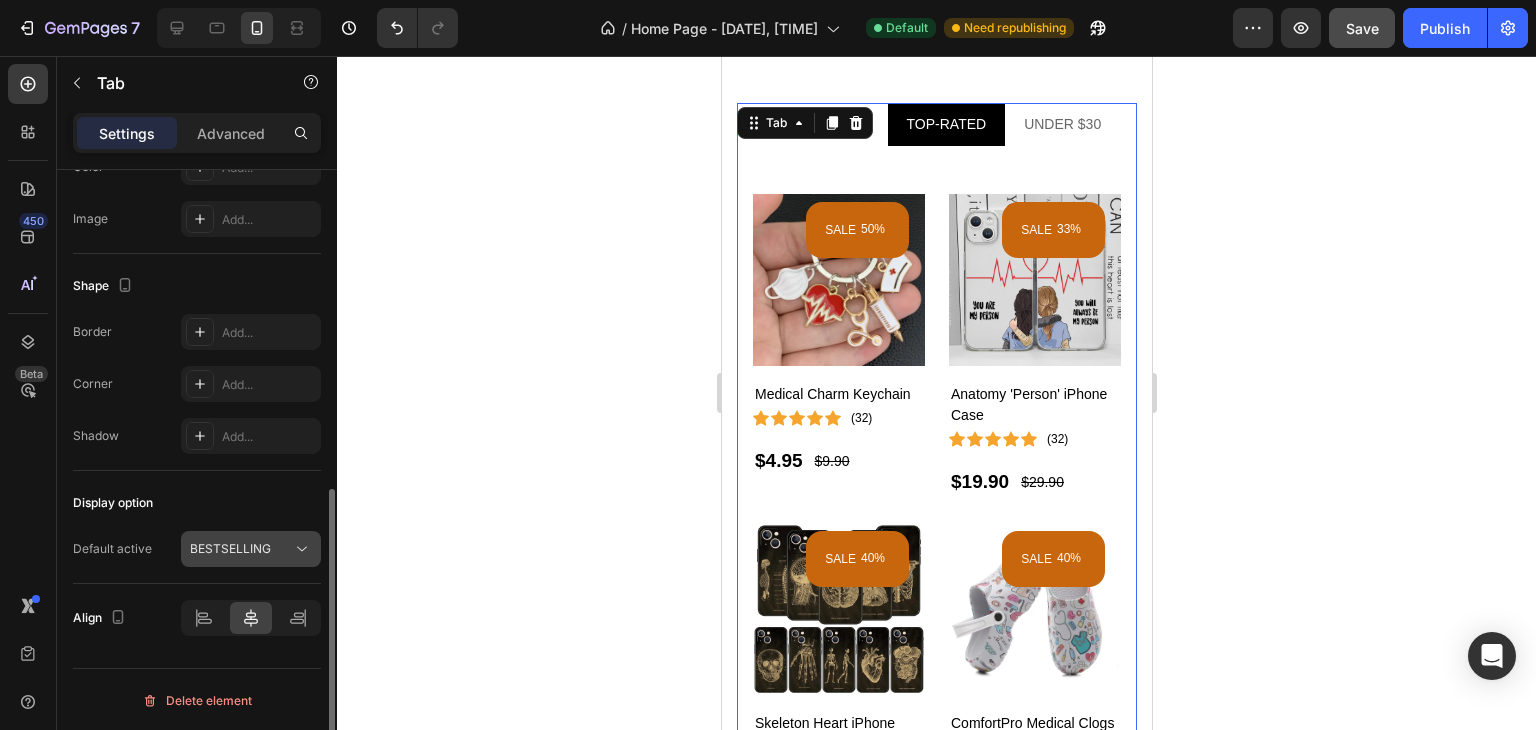 click on "BESTSELLING" at bounding box center [241, 549] 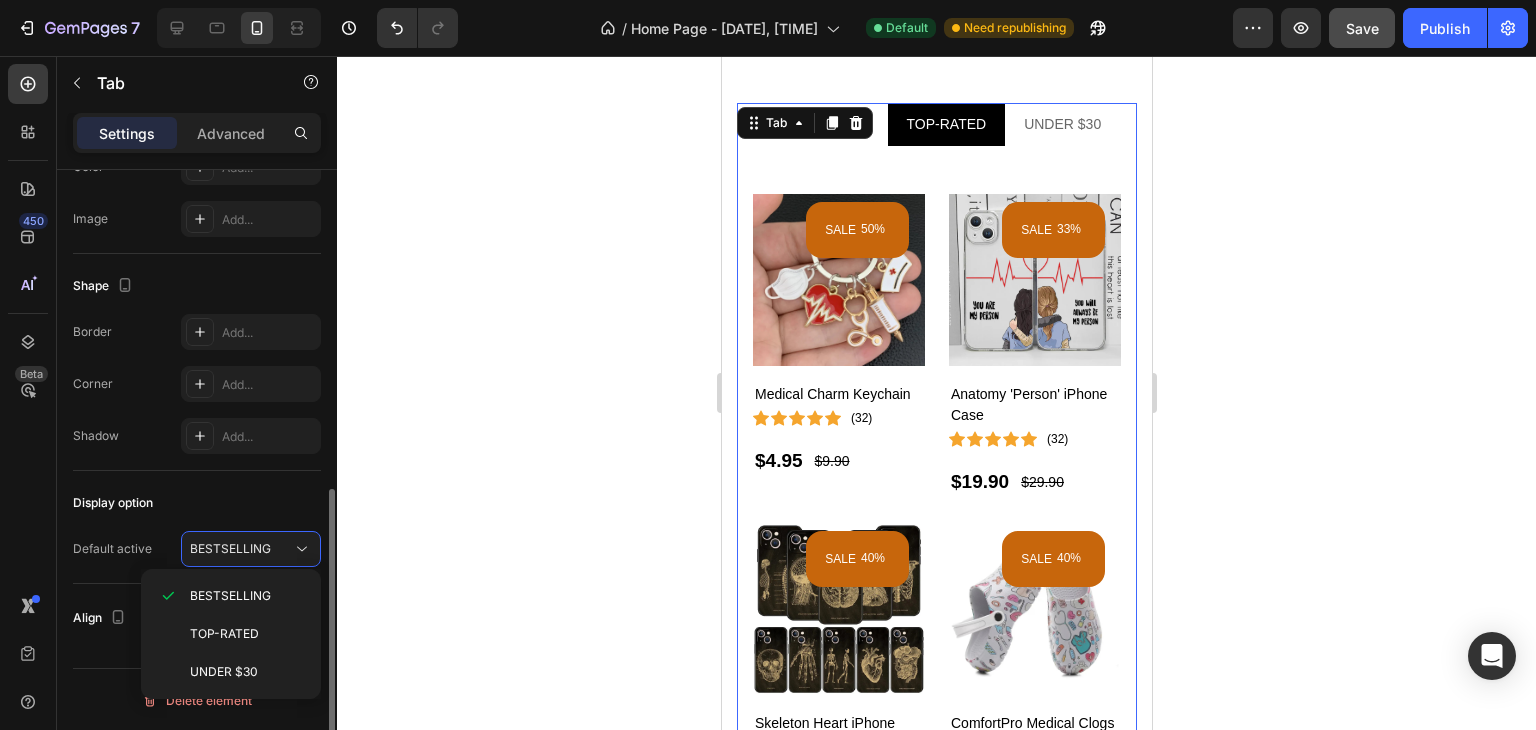 click on "Display option" at bounding box center (197, 503) 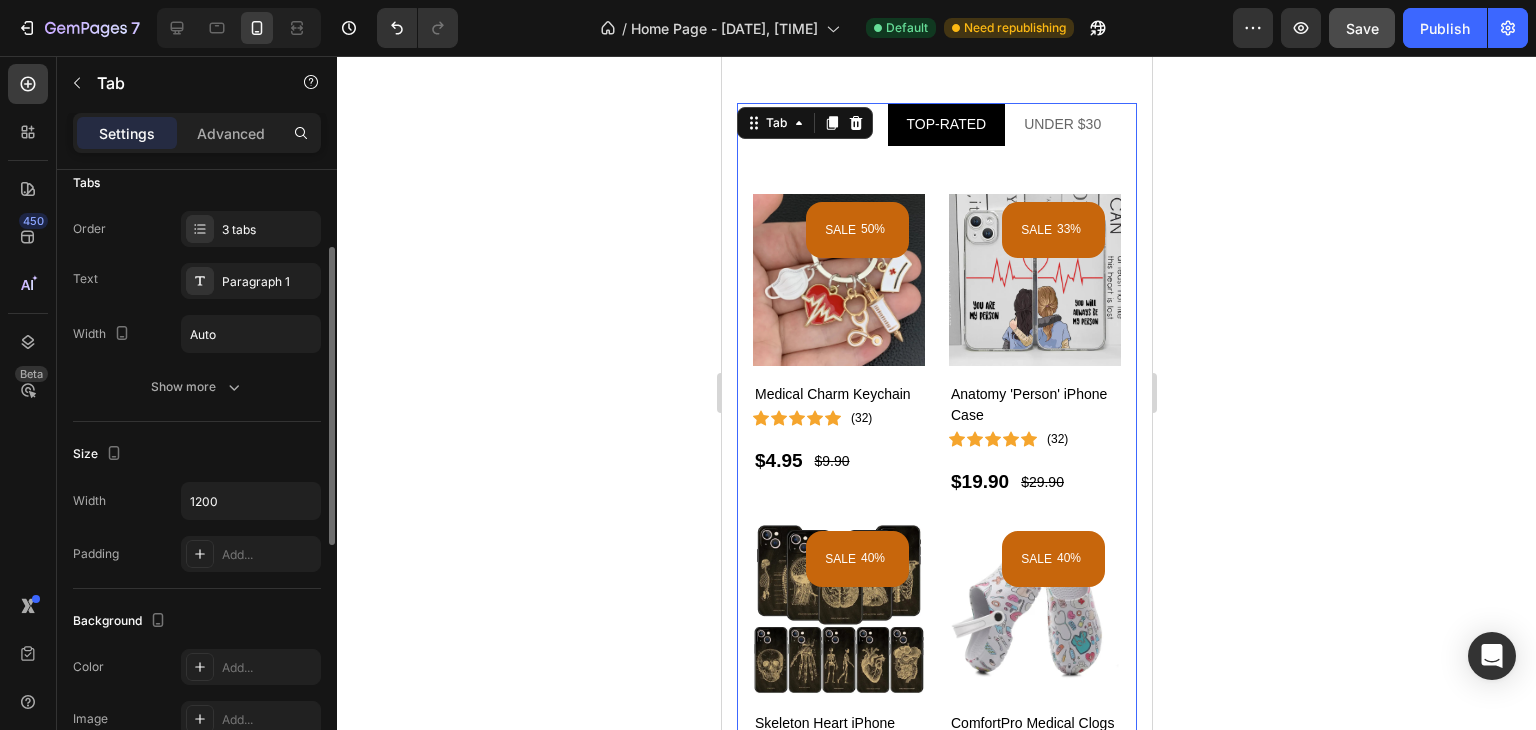 scroll, scrollTop: 0, scrollLeft: 0, axis: both 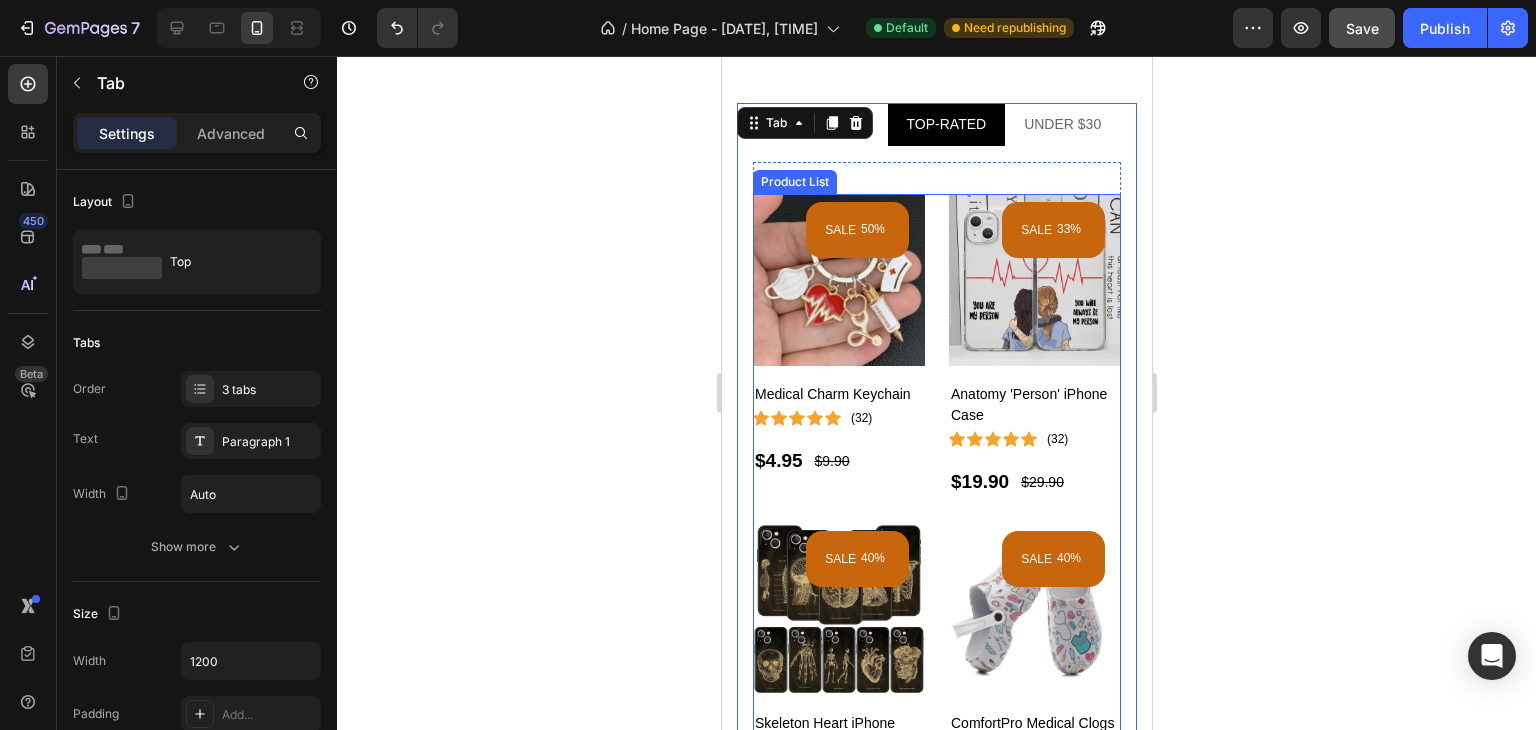 click on "SALE [NUMBER]% (P) Tag Product Images Medical Charm Keychain (P) Title Icon Icon Icon Icon Icon Icon Icon List Hoz ([NUMBER]) Text block Row $[NUMBER] (P) Price (P) Price $[NUMBER] (P) Price (P) Price Row Row Product List SALE [NUMBER]% (P) Tag Product Images Anatomy 'Person' iPhone Case (P) Title Icon Icon Icon Icon Icon Icon Icon List Hoz ([NUMBER]) Text block Row $[NUMBER] (P) Price (P) Price $[NUMBER] (P) Price (P) Price Row Row Product List SALE [NUMBER]% (P) Tag Product Images Skeleton Heart iPhone Case (P) Title Icon Icon Icon Icon Icon Icon Icon List Hoz ([NUMBER]) Text block Row $[NUMBER] (P) Price (P) Price $[NUMBER] (P) Price (P) Price Row Row Product List SALE [NUMBER]% (P) Tag Product Images ComfortPro Medical Clogs (P) Title Icon Icon Icon Icon Icon Icon Icon List Hoz ([NUMBER]) Row Row" at bounding box center (936, 510) 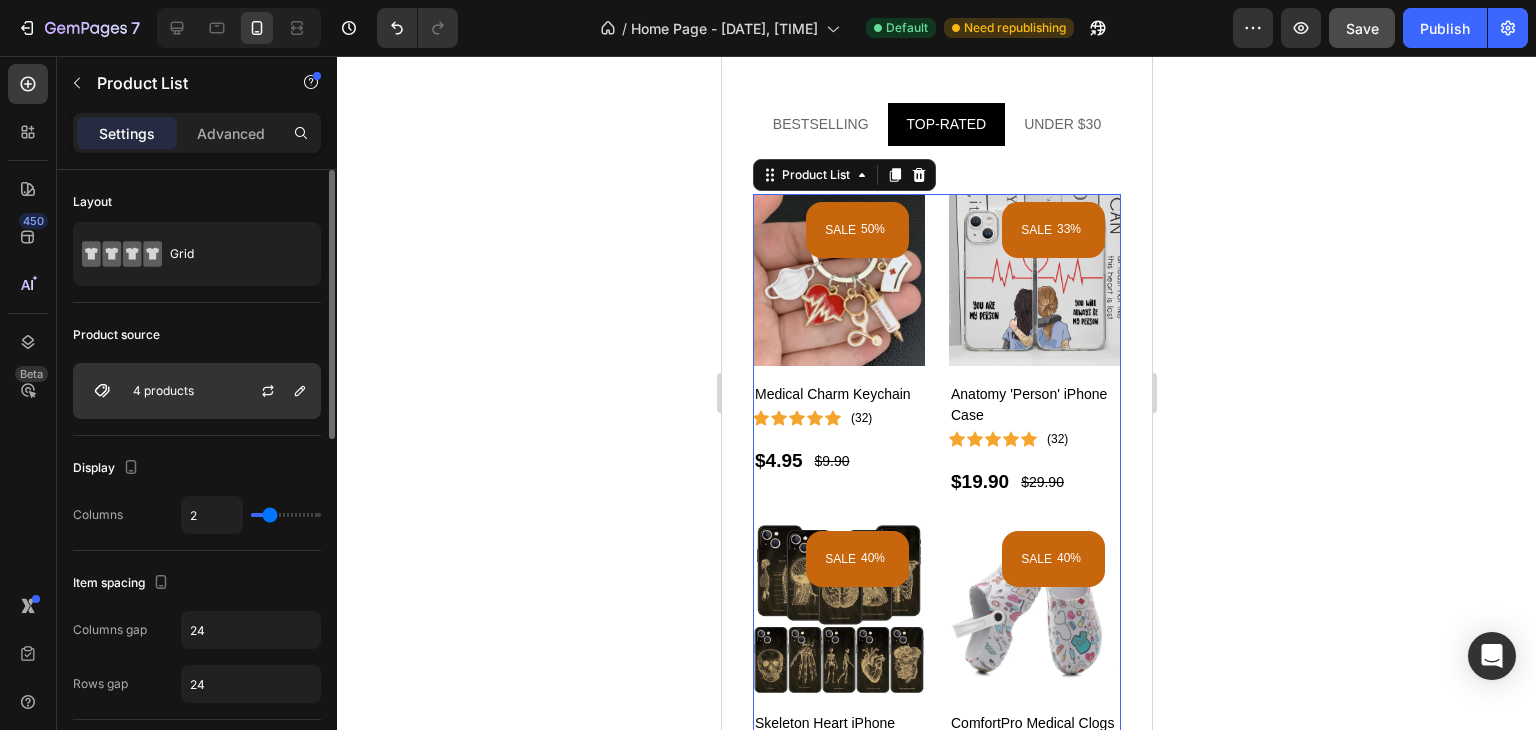 click on "4 products" at bounding box center (197, 391) 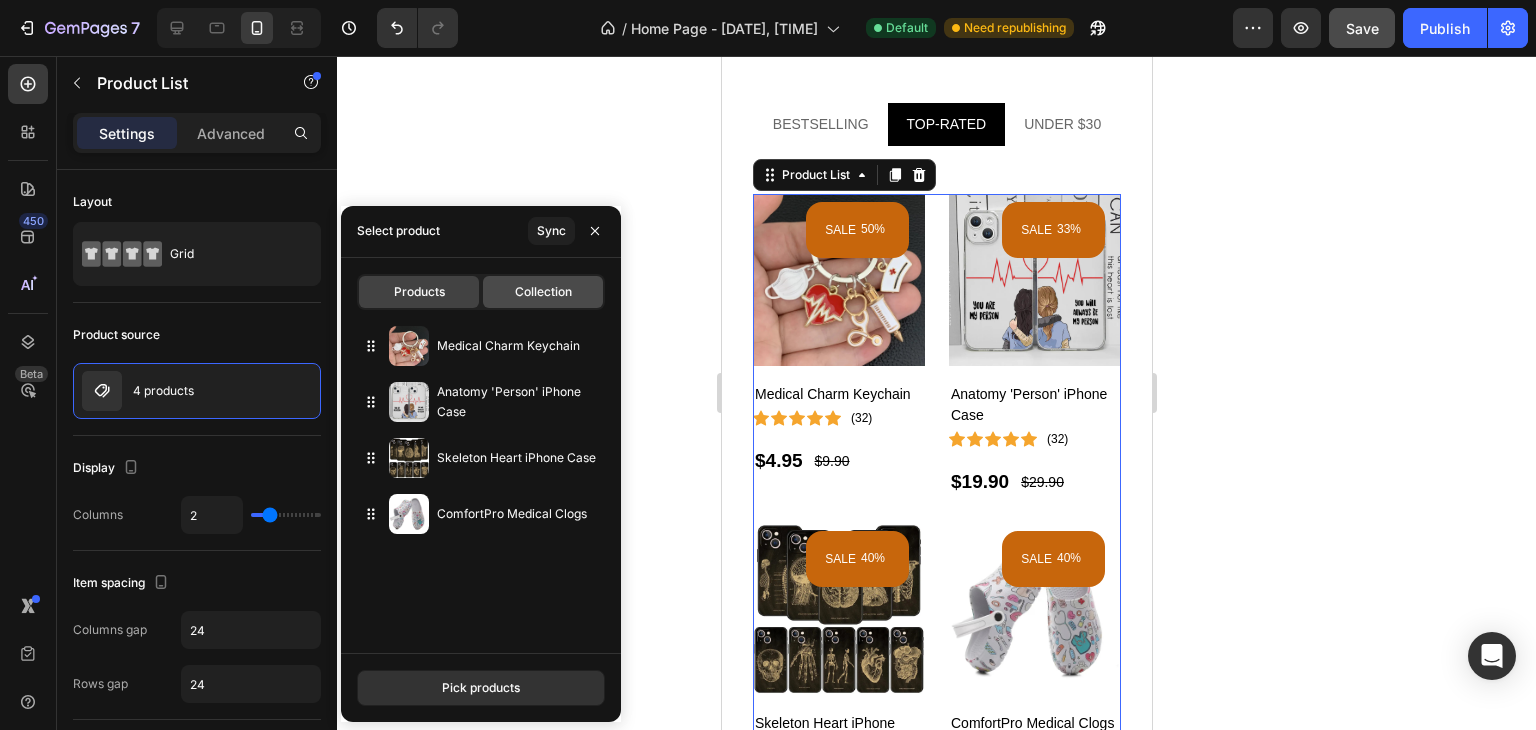 click on "Collection" 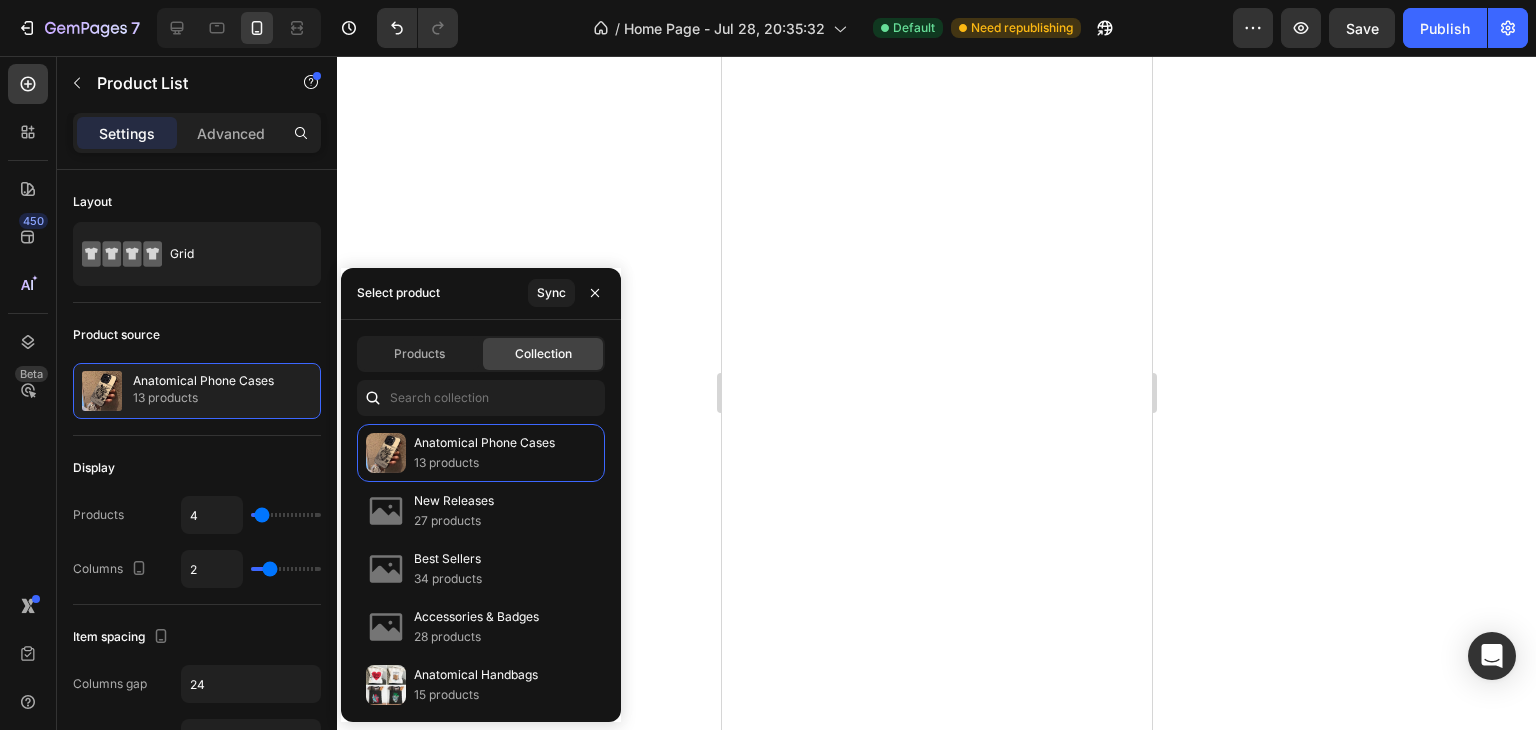scroll, scrollTop: 0, scrollLeft: 0, axis: both 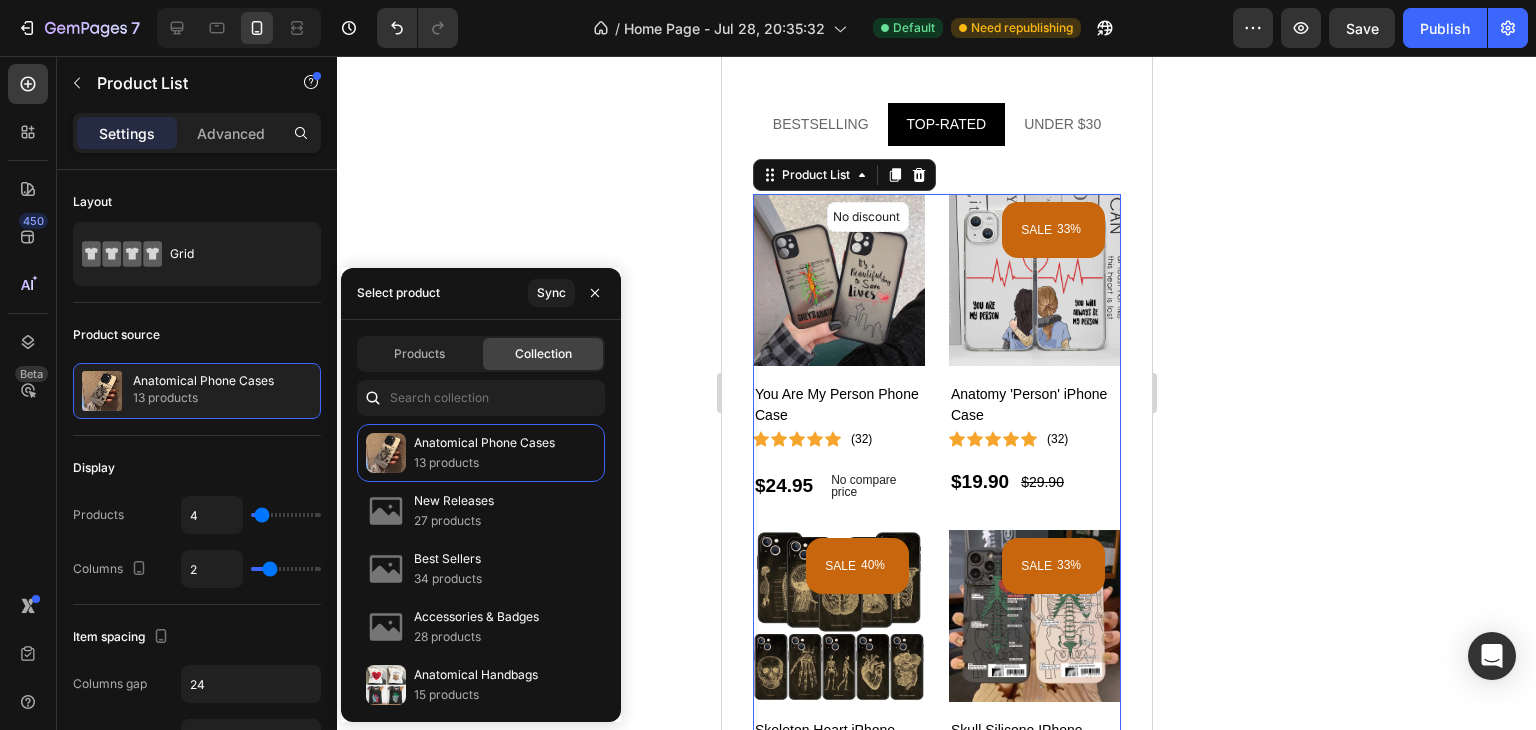 click on "27 products" at bounding box center (454, 521) 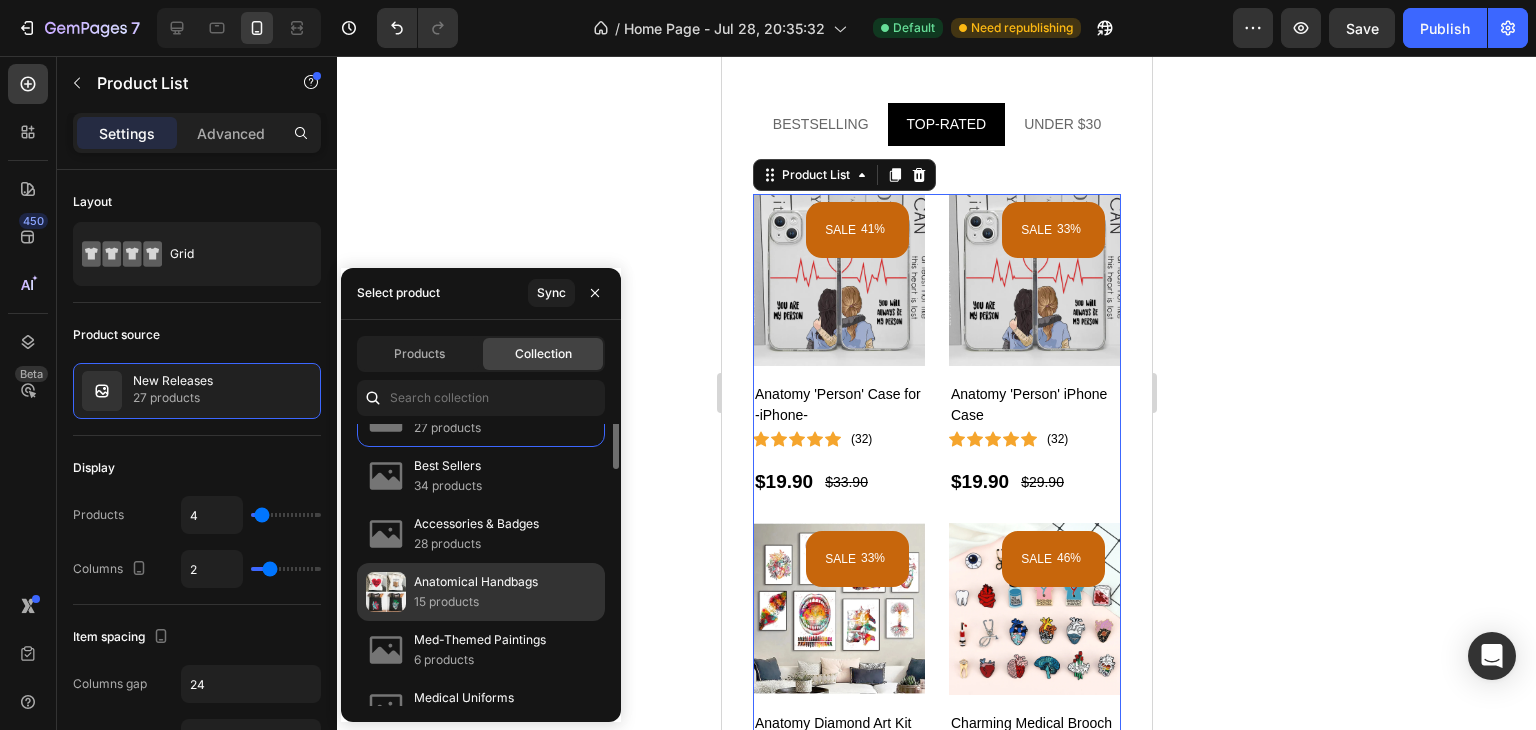 scroll, scrollTop: 0, scrollLeft: 0, axis: both 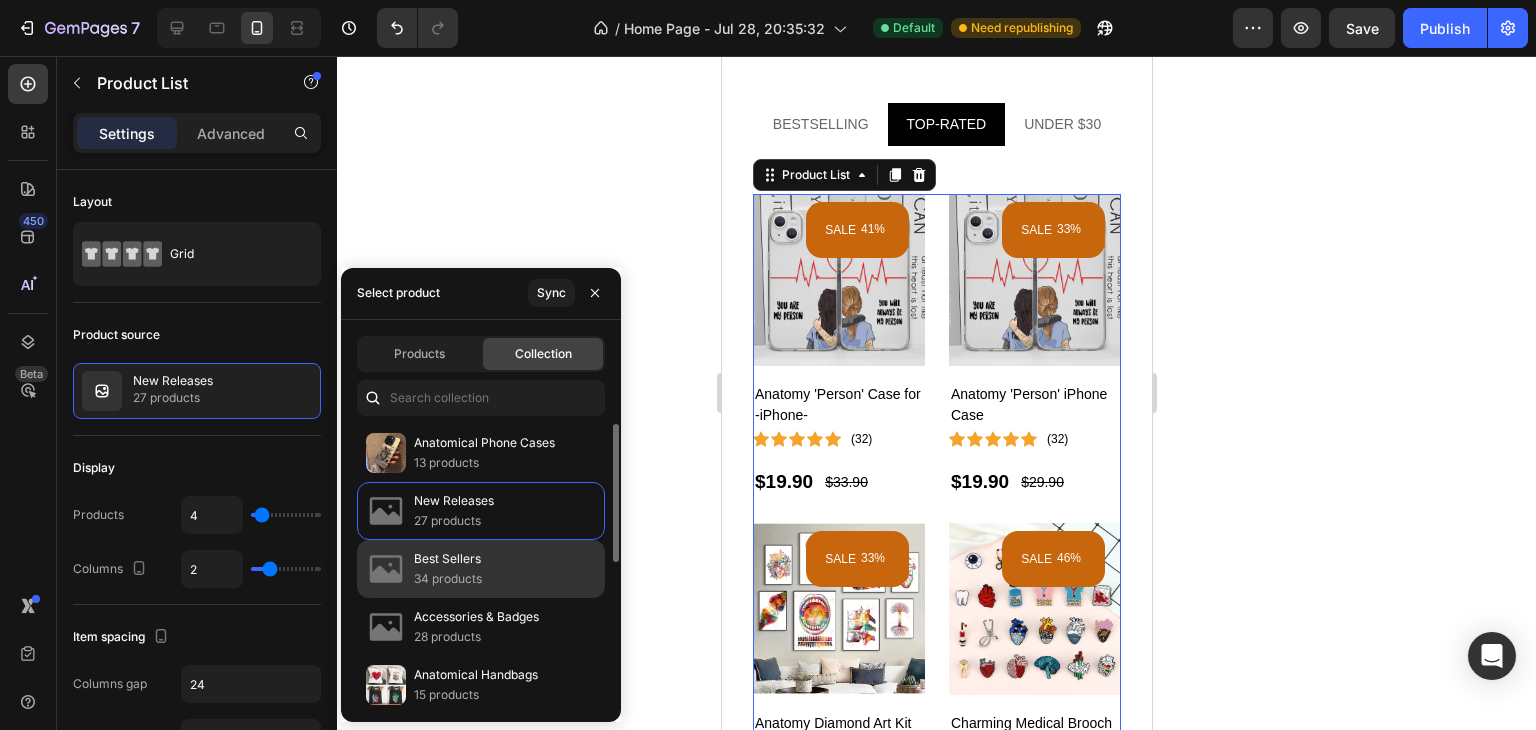 click on "Best Sellers" at bounding box center [448, 559] 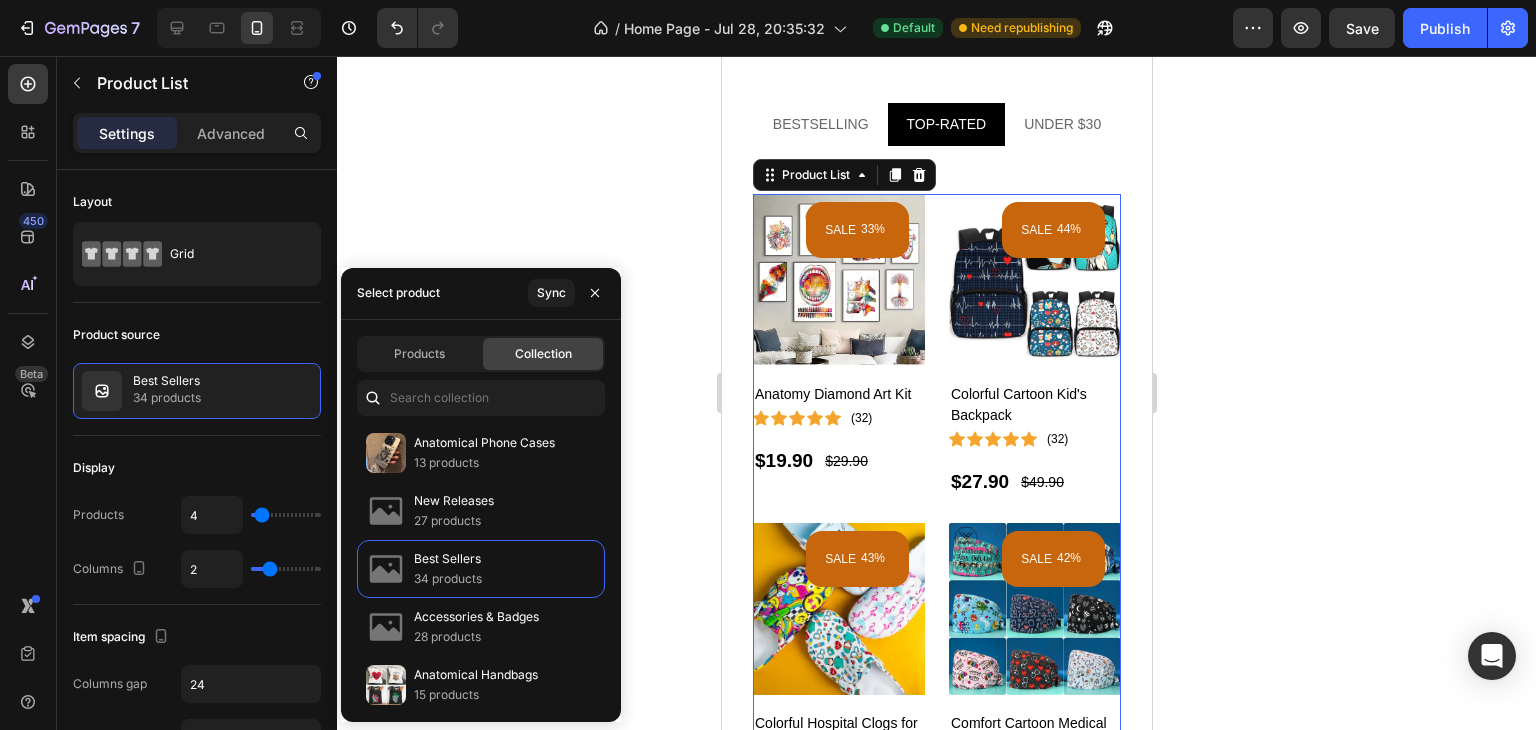 click 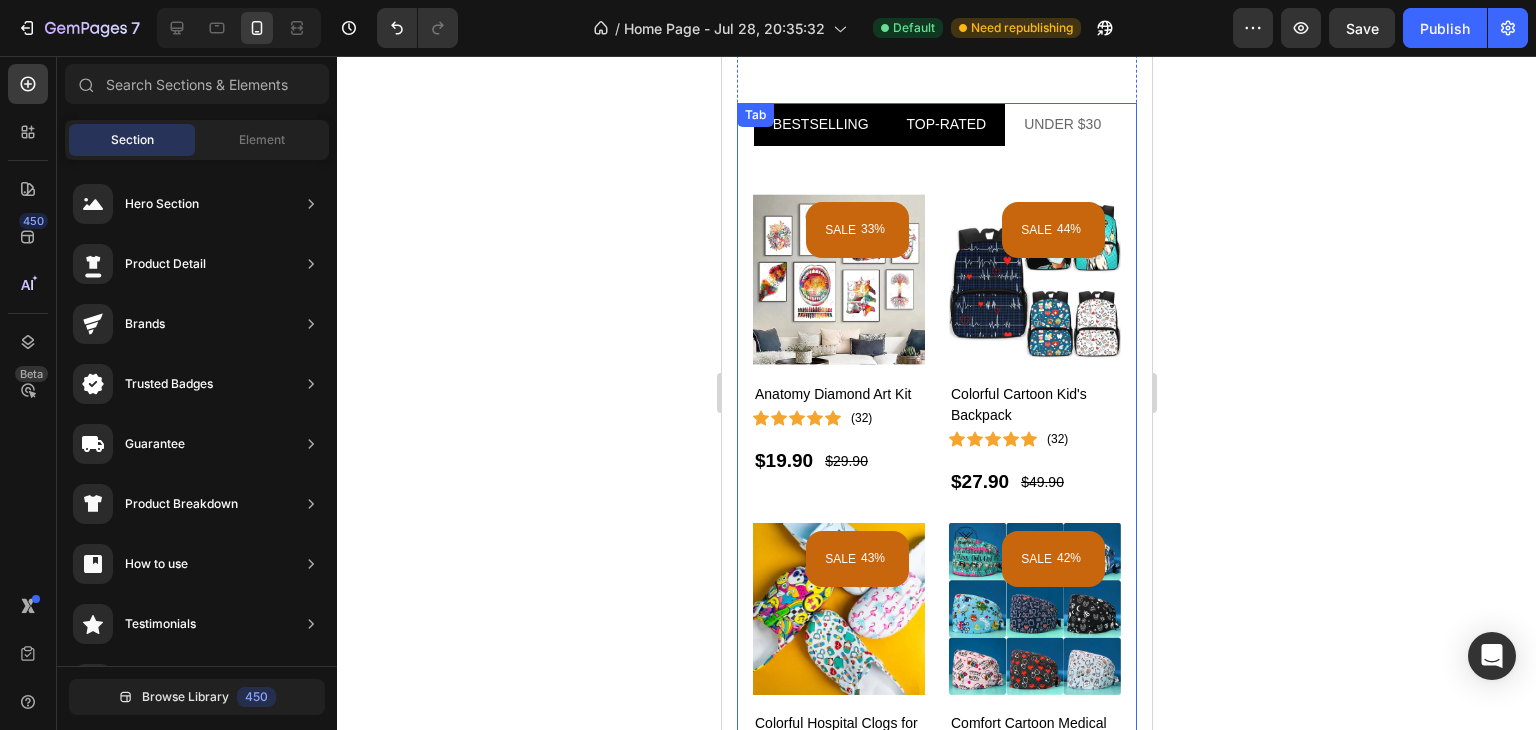 click on "BESTSELLING" at bounding box center (820, 124) 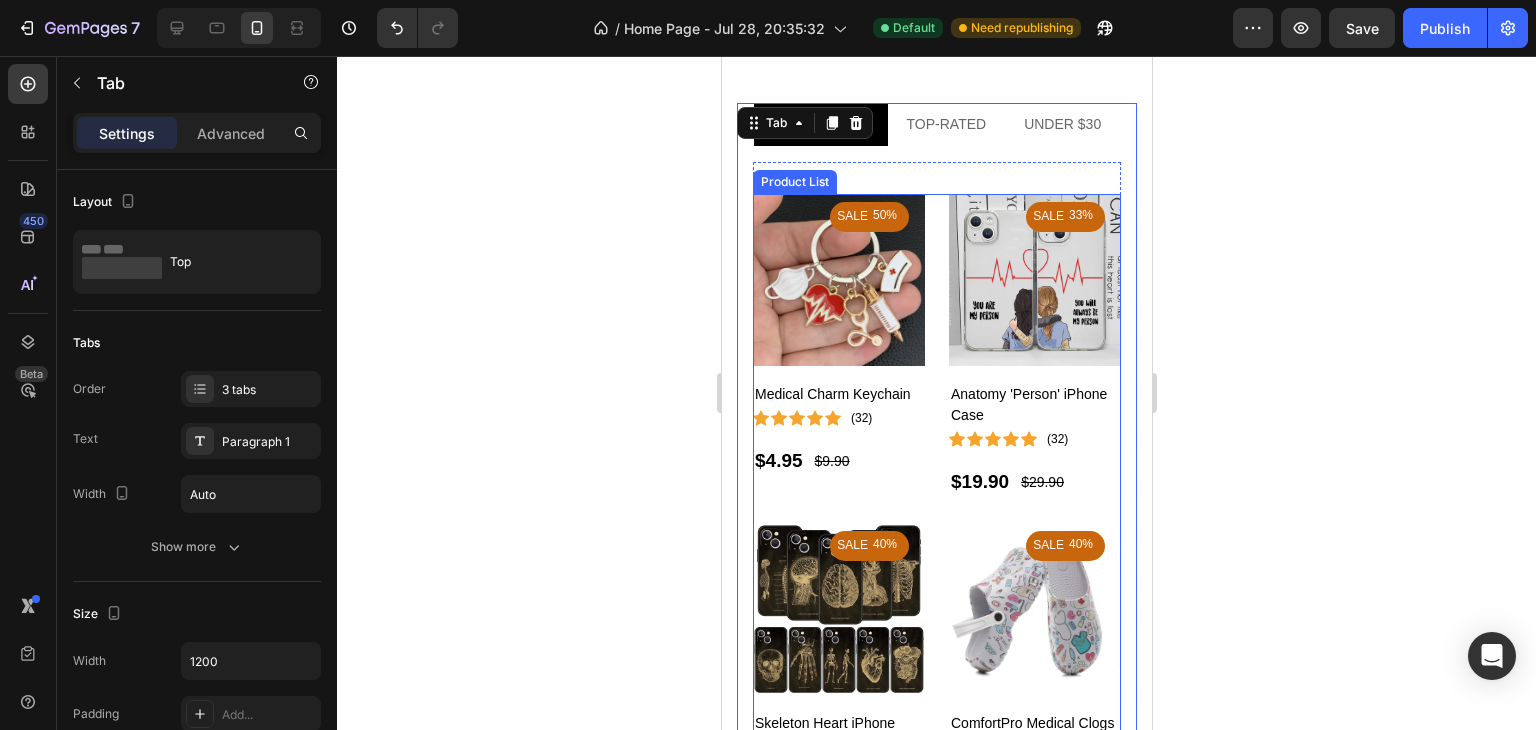 click on "SALE [NUMBER]% (P) Tag Product Images Medical Charm Keychain (P) Title Icon Icon Icon Icon Icon Icon Icon List Hoz ([NUMBER]) Text block Row $[NUMBER] (P) Price (P) Price $[NUMBER] (P) Price (P) Price Row Row Product List SALE [NUMBER]% (P) Tag Product Images Anatomy 'Person' iPhone Case (P) Title Icon Icon Icon Icon Icon Icon Icon List Hoz ([NUMBER]) Text block Row $[NUMBER] (P) Price (P) Price $[NUMBER] (P) Price (P) Price Row Row Product List SALE [NUMBER]% (P) Tag Product Images Skeleton Heart iPhone Case (P) Title Icon Icon Icon Icon Icon Icon Icon List Hoz ([NUMBER]) Text block Row $[NUMBER] (P) Price (P) Price $[NUMBER] (P) Price (P) Price Row Row Product List SALE [NUMBER]% (P) Tag Product Images ComfortPro Medical Clogs (P) Title Icon Icon Icon Icon Icon Icon Icon List Hoz ([NUMBER]) Row Row" at bounding box center [936, 510] 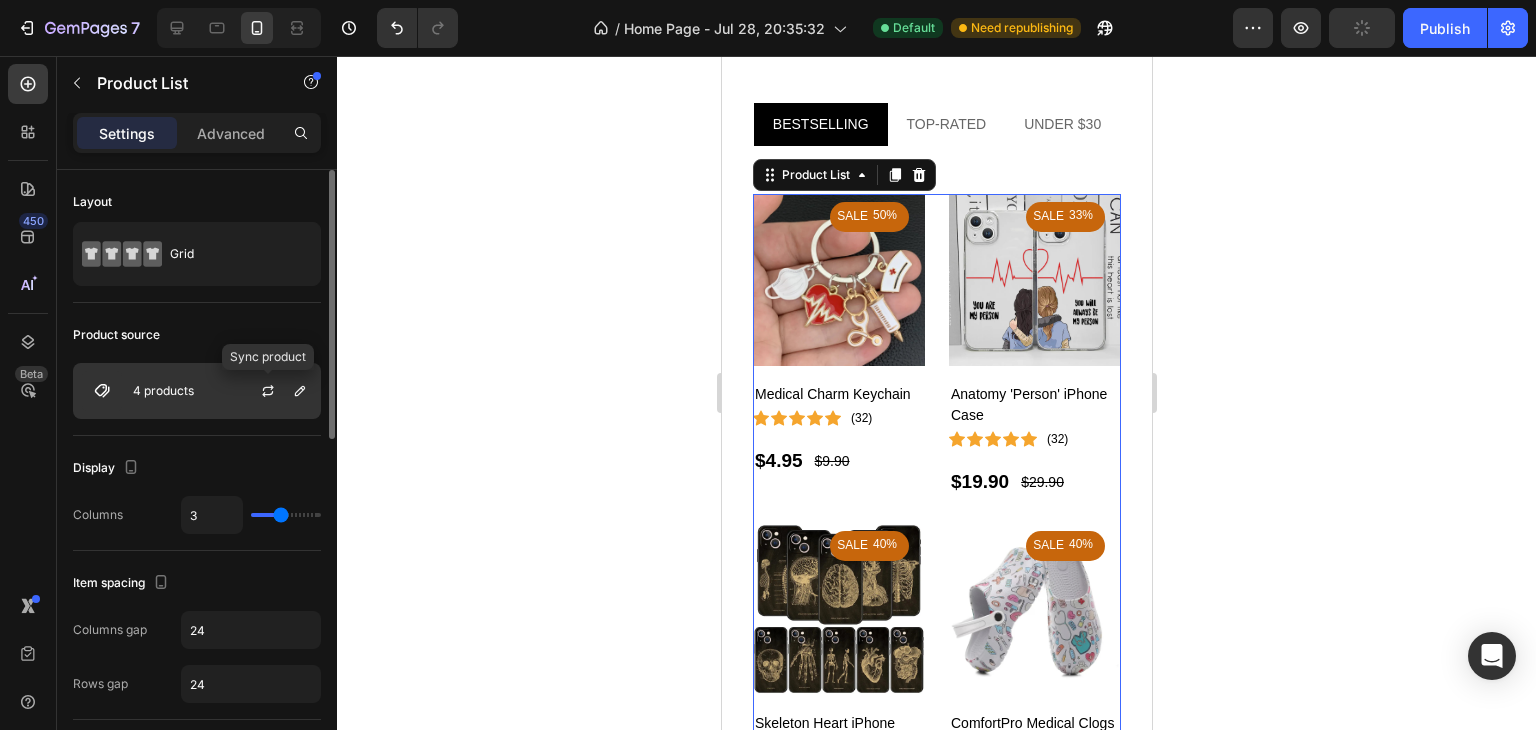click at bounding box center (276, 391) 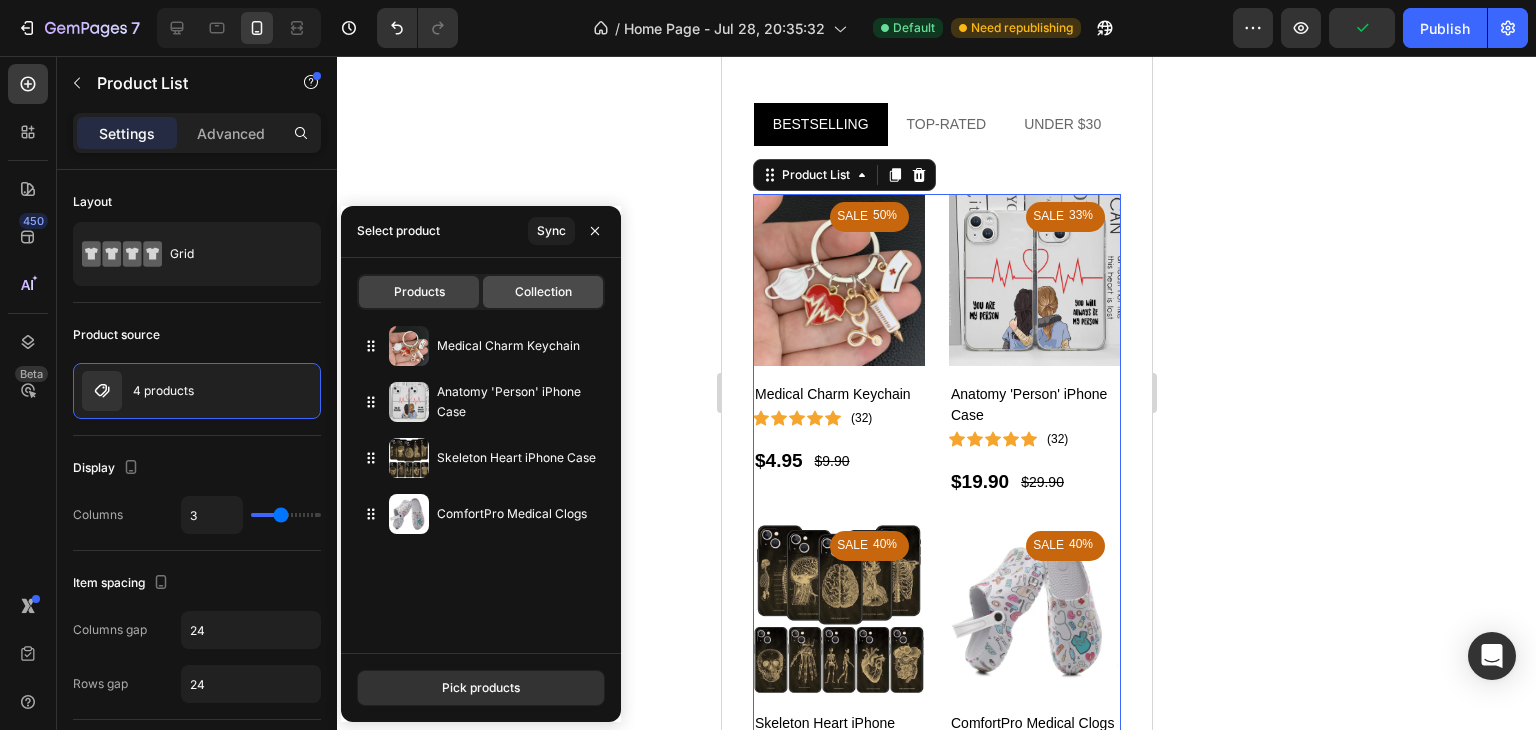click on "Collection" 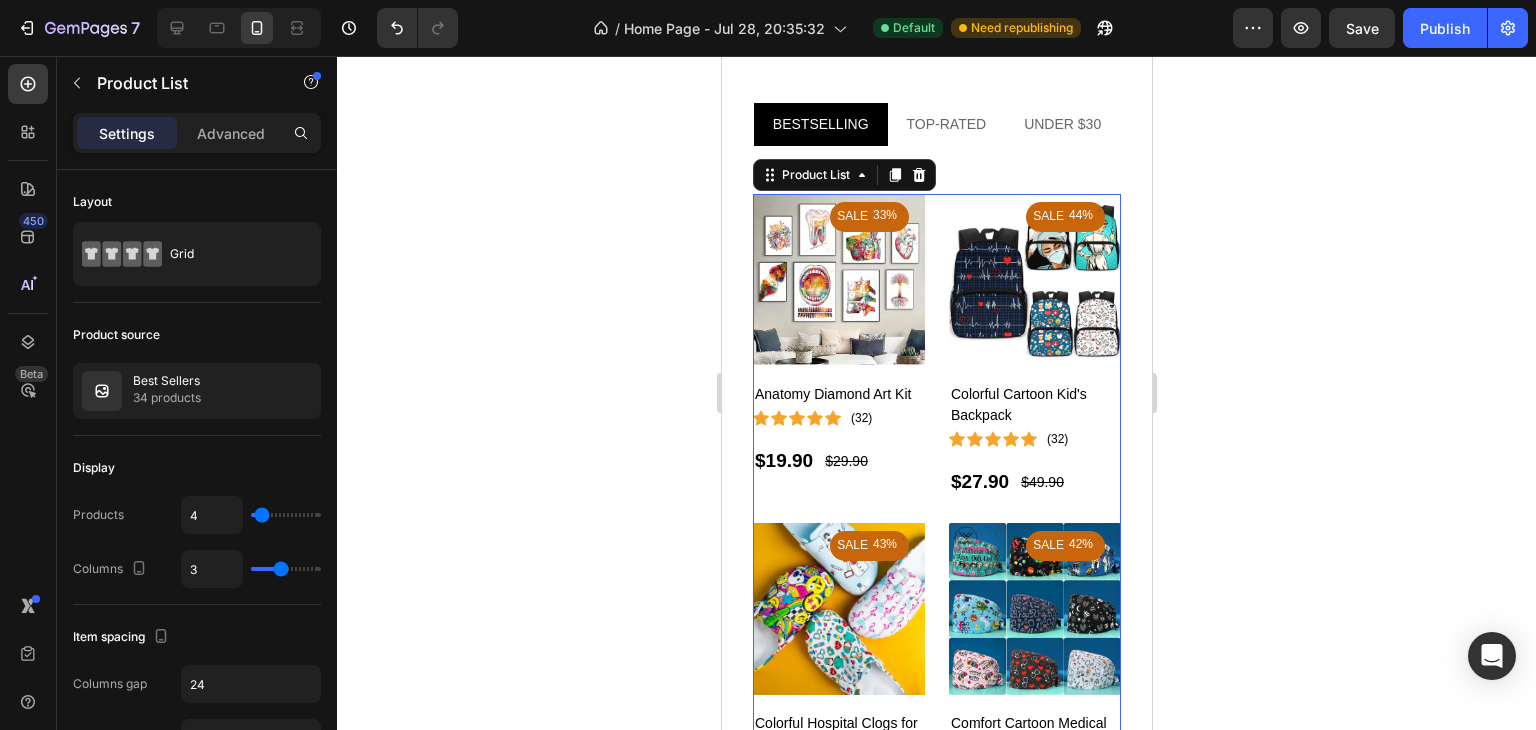 click 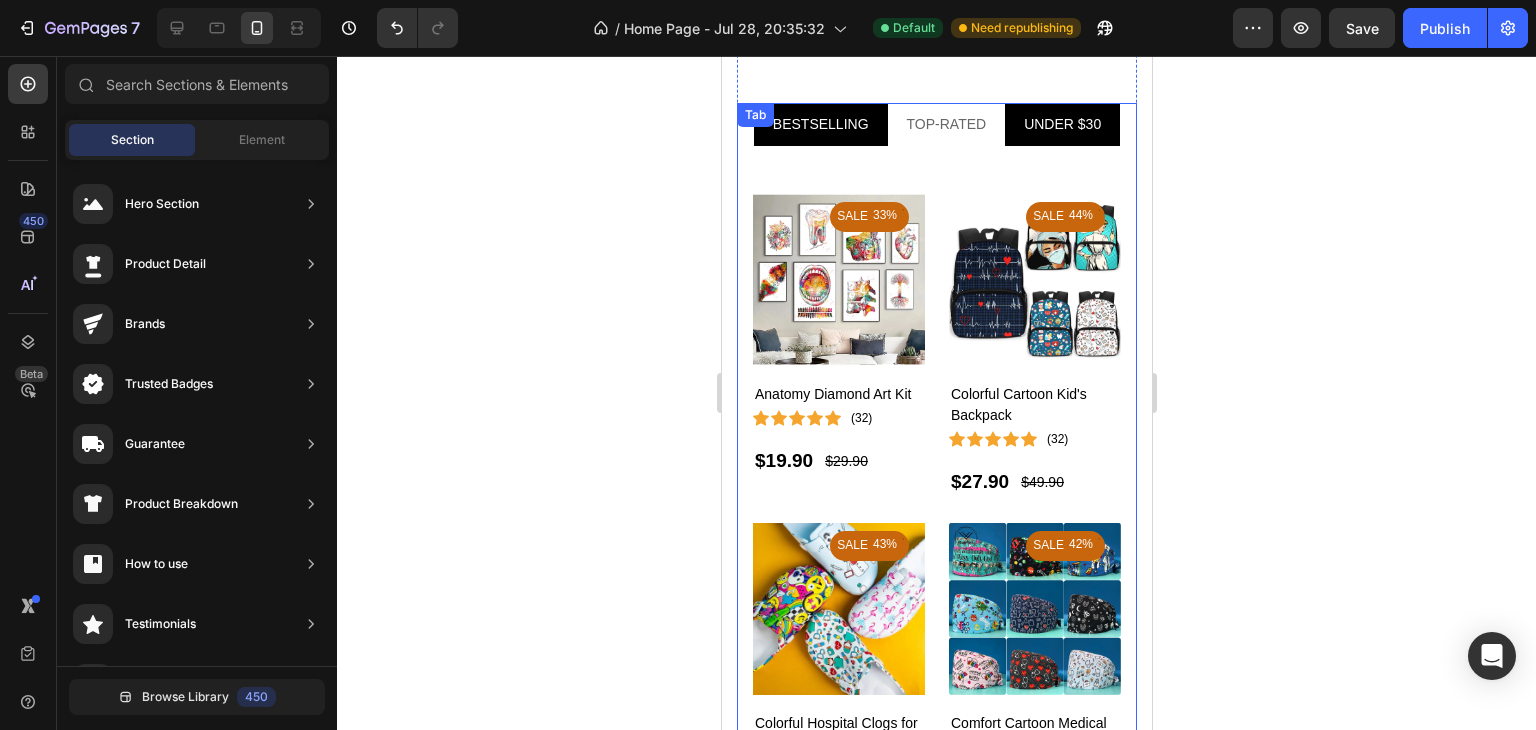 click on "UNDER $30" at bounding box center (1061, 124) 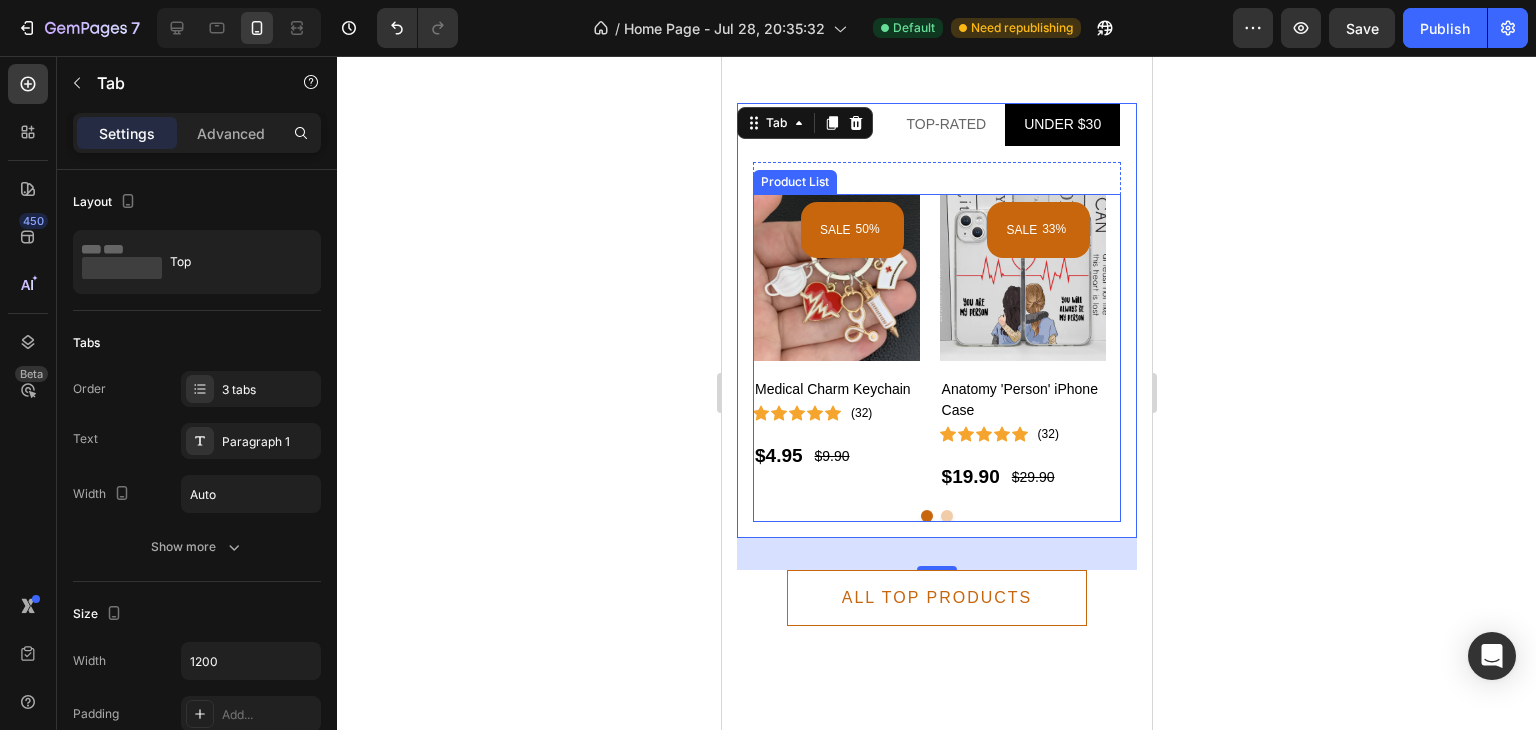 click on "SALE [NUMBER]% (P) Tag Product Images Medical Charm Keychain (P) Title Icon Icon Icon Icon Icon Icon Icon List Hoz ([NUMBER]) Text block Row $[NUMBER] (P) Price (P) Price $[NUMBER] (P) Price (P) Price Row Row Product List SALE [NUMBER]% (P) Tag Product Images Anatomy 'Person' iPhone Case (P) Title Icon Icon Icon Icon Icon Icon Icon List Hoz ([NUMBER]) Text block Row $[NUMBER] (P) Price (P) Price $[NUMBER] (P) Price (P) Price Row Row Product List SALE [NUMBER]% (P) Tag Product Images Skeleton Heart iPhone Case (P) Title Icon Icon Icon Icon Icon Icon Icon List Hoz ([NUMBER]) Text block Row $[NUMBER] (P) Price (P) Price $[NUMBER] (P) Price (P) Price Row Row Product List SALE [NUMBER]% (P) Tag Product Images ComfortPro Medical Clogs (P) Title Icon Icon Icon Icon Icon Icon Icon List Hoz ([NUMBER]) Row Row" at bounding box center [936, 343] 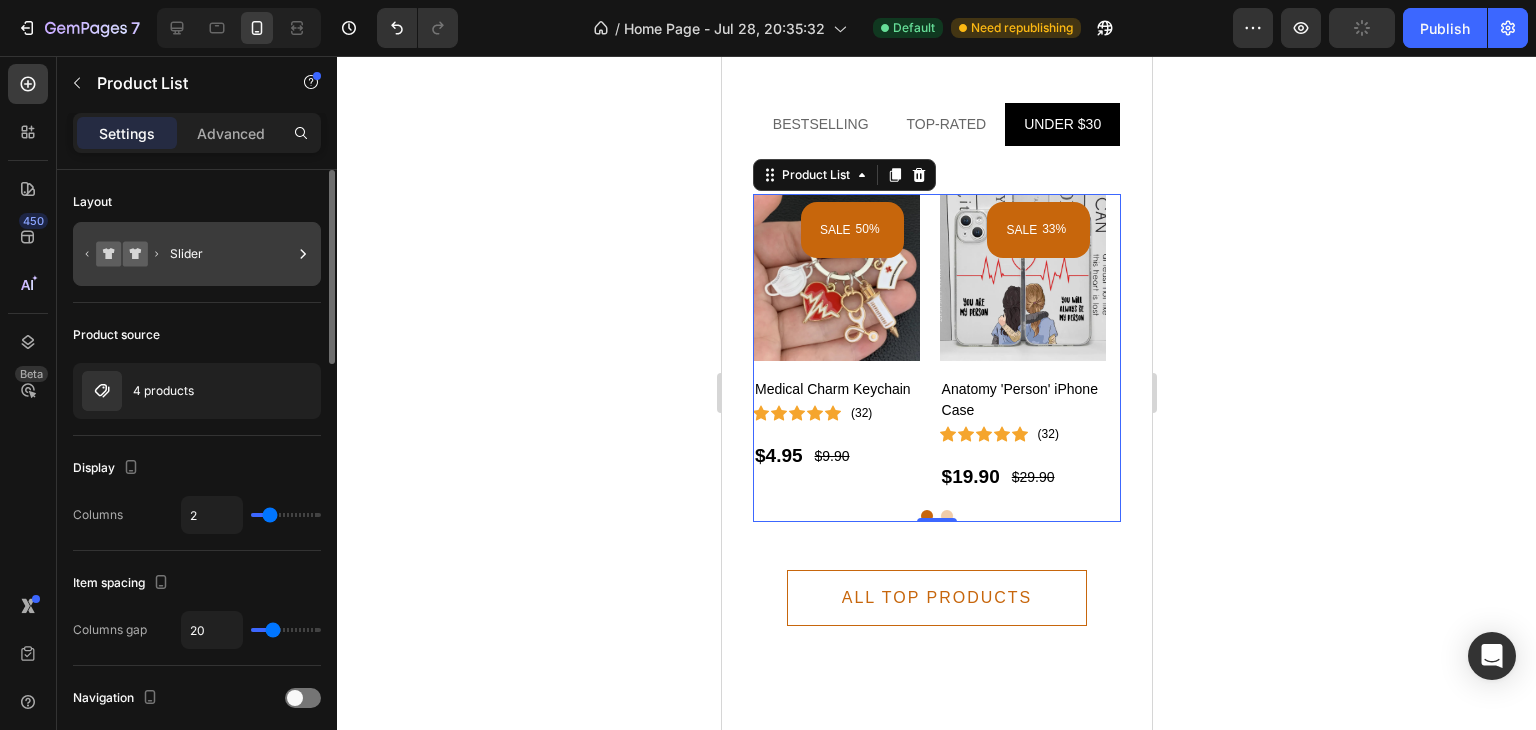 click on "Slider" at bounding box center (231, 254) 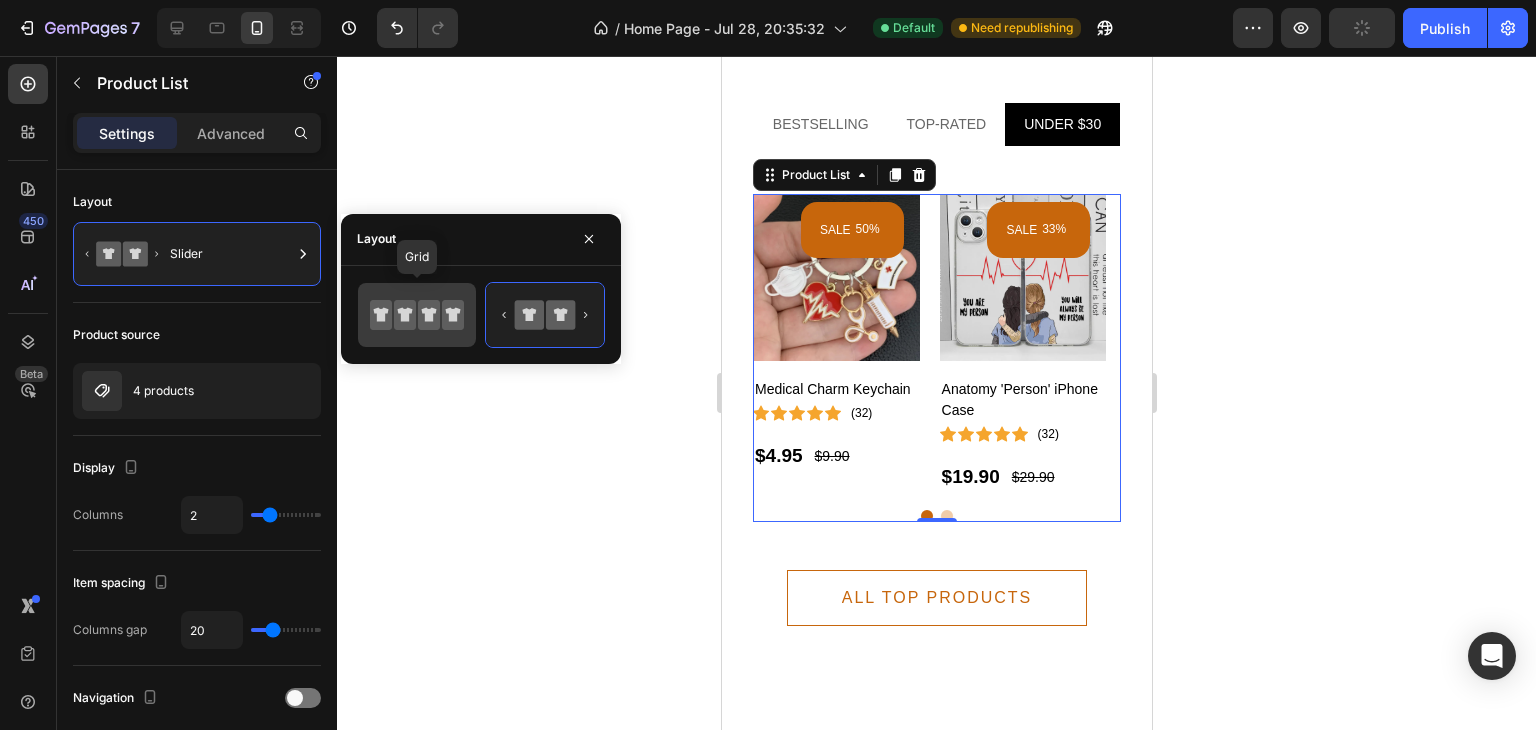 click 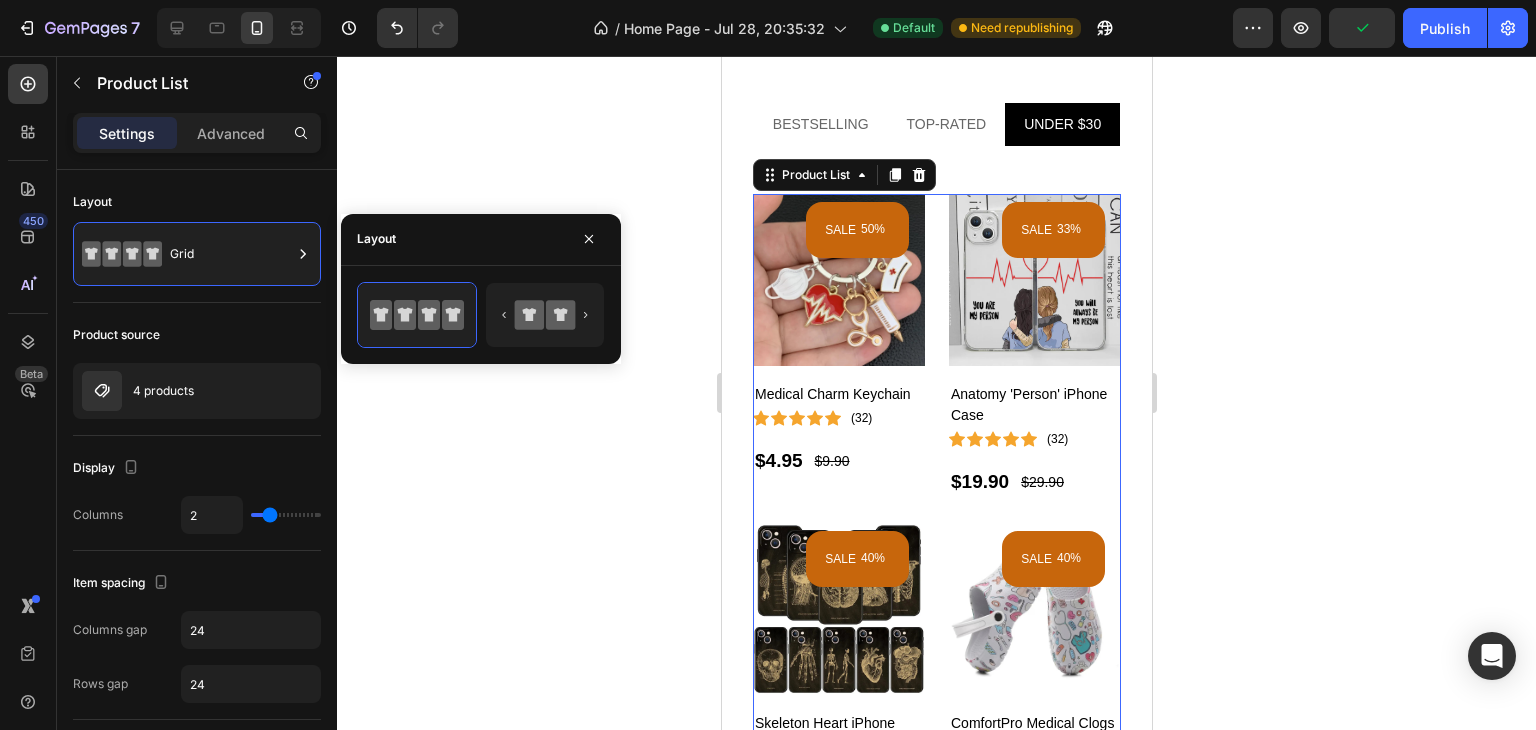 click 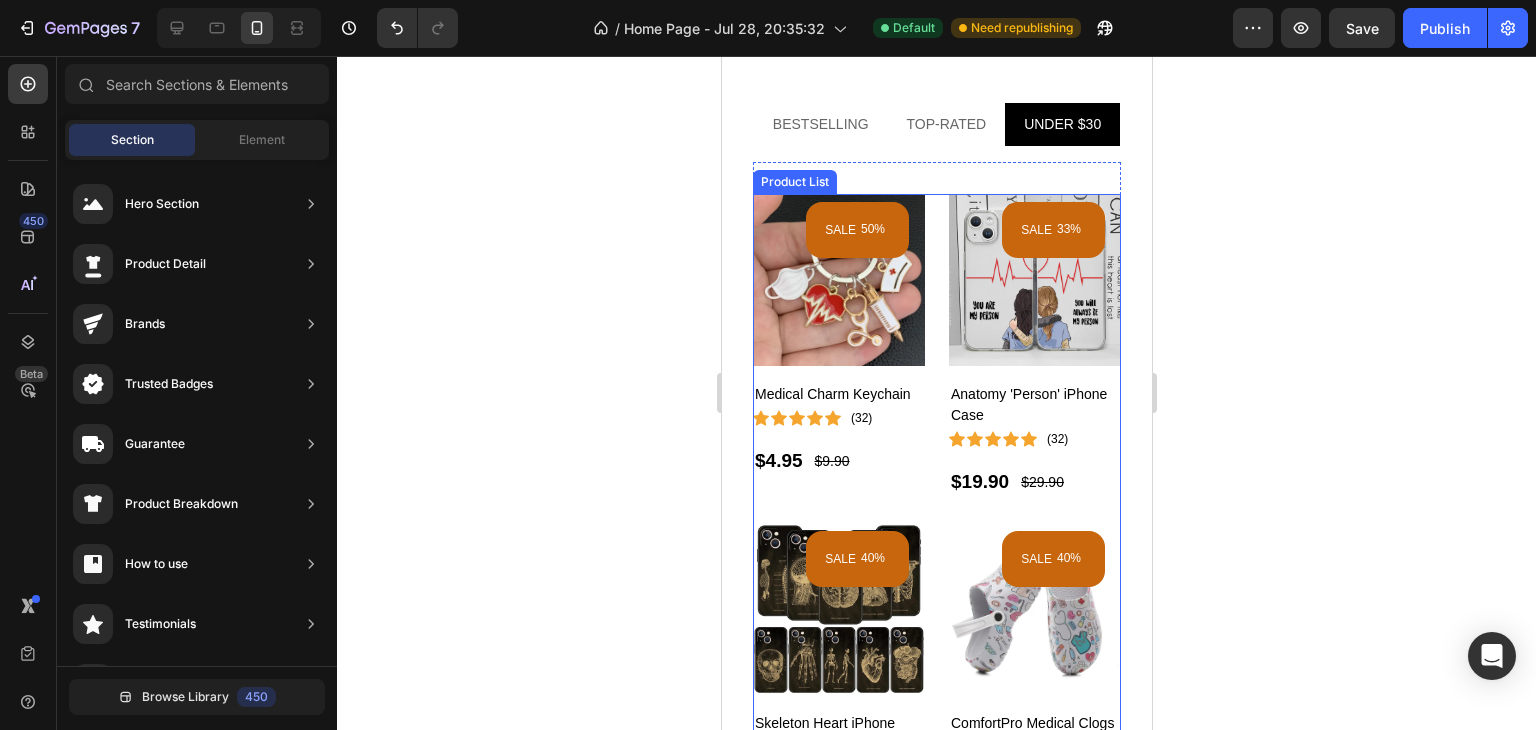 click on "SALE [NUMBER]% (P) Tag Product Images Medical Charm Keychain (P) Title Icon Icon Icon Icon Icon Icon Icon List Hoz ([NUMBER]) Text block Row $[NUMBER] (P) Price (P) Price $[NUMBER] (P) Price (P) Price Row Row Product List SALE [NUMBER]% (P) Tag Product Images Anatomy 'Person' iPhone Case (P) Title Icon Icon Icon Icon Icon Icon Icon List Hoz ([NUMBER]) Text block Row $[NUMBER] (P) Price (P) Price $[NUMBER] (P) Price (P) Price Row Row Product List SALE [NUMBER]% (P) Tag Product Images Skeleton Heart iPhone Case (P) Title Icon Icon Icon Icon Icon Icon Icon List Hoz ([NUMBER]) Text block Row $[NUMBER] (P) Price (P) Price $[NUMBER] (P) Price (P) Price Row Row Product List SALE [NUMBER]% (P) Tag Product Images ComfortPro Medical Clogs (P) Title Icon Icon Icon Icon Icon Icon Icon List Hoz ([NUMBER]) Row Row" at bounding box center (936, 510) 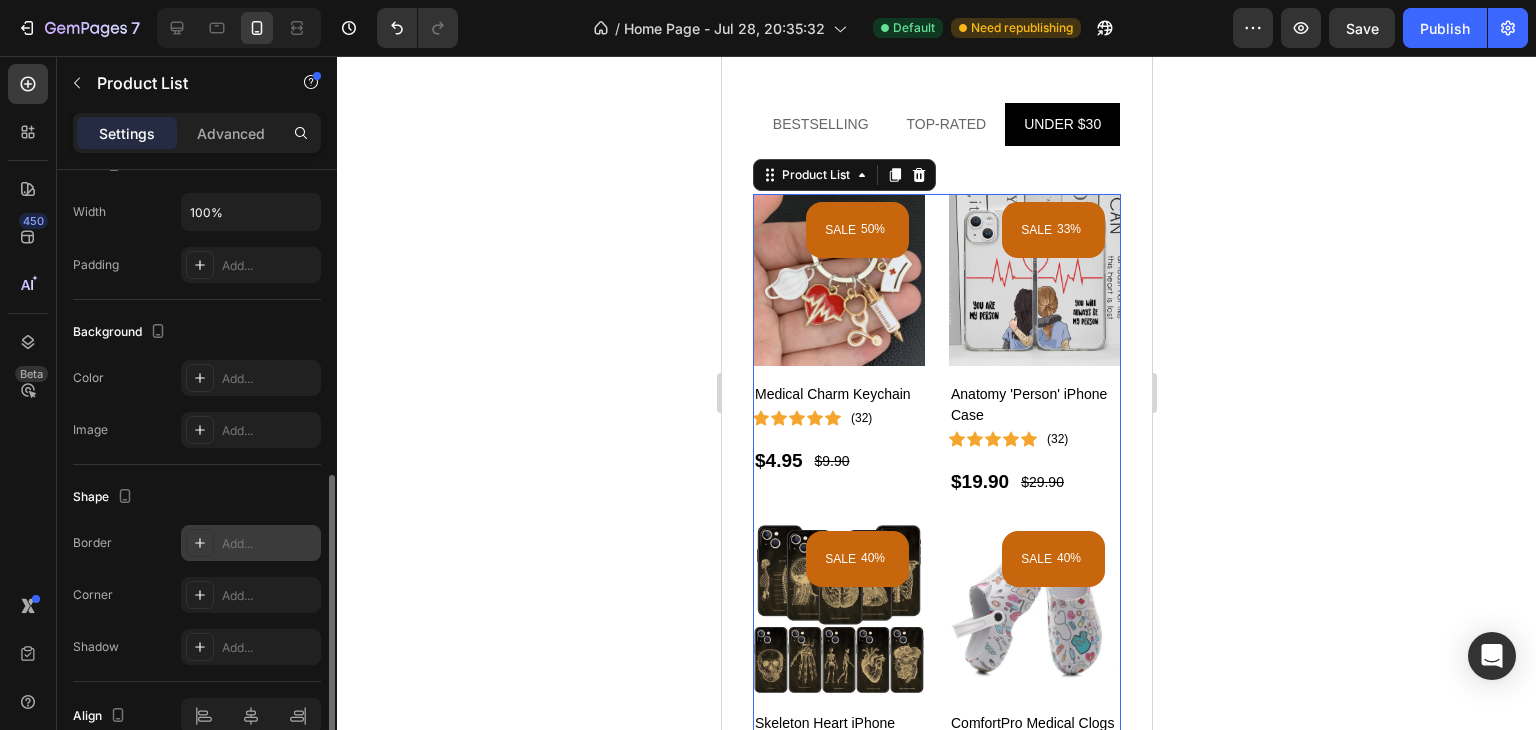 scroll, scrollTop: 796, scrollLeft: 0, axis: vertical 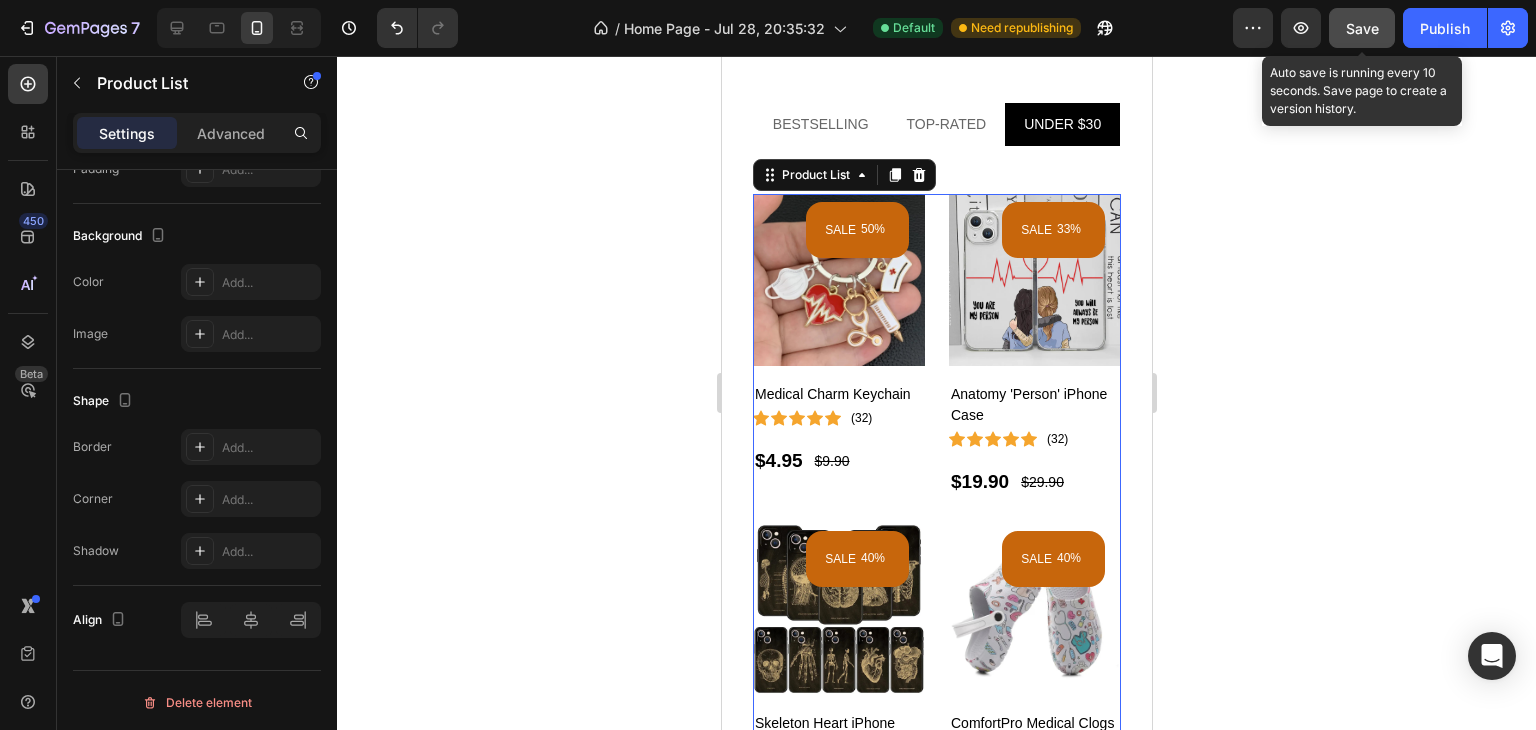 click on "Save" at bounding box center (1362, 28) 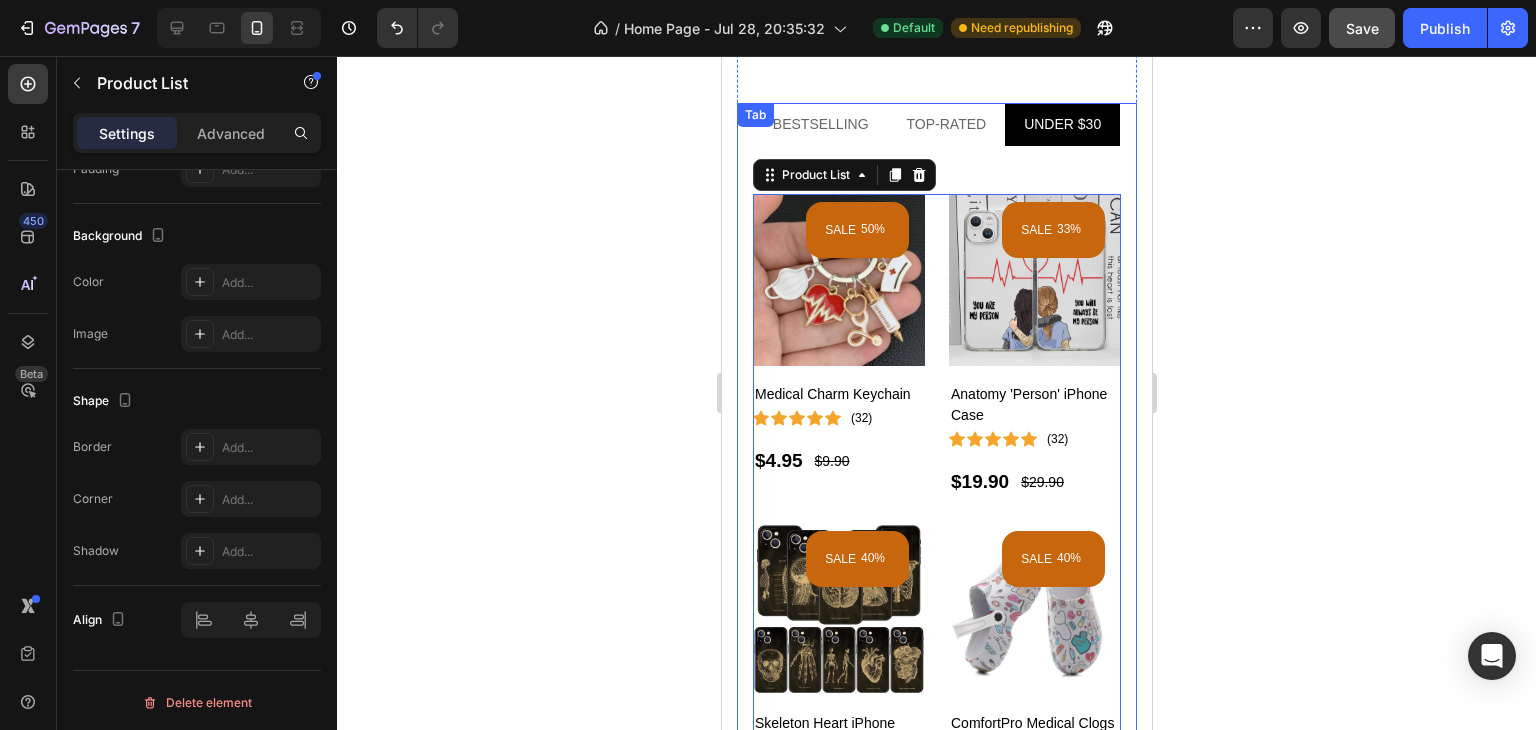 click on "UNDER $30" at bounding box center (1061, 124) 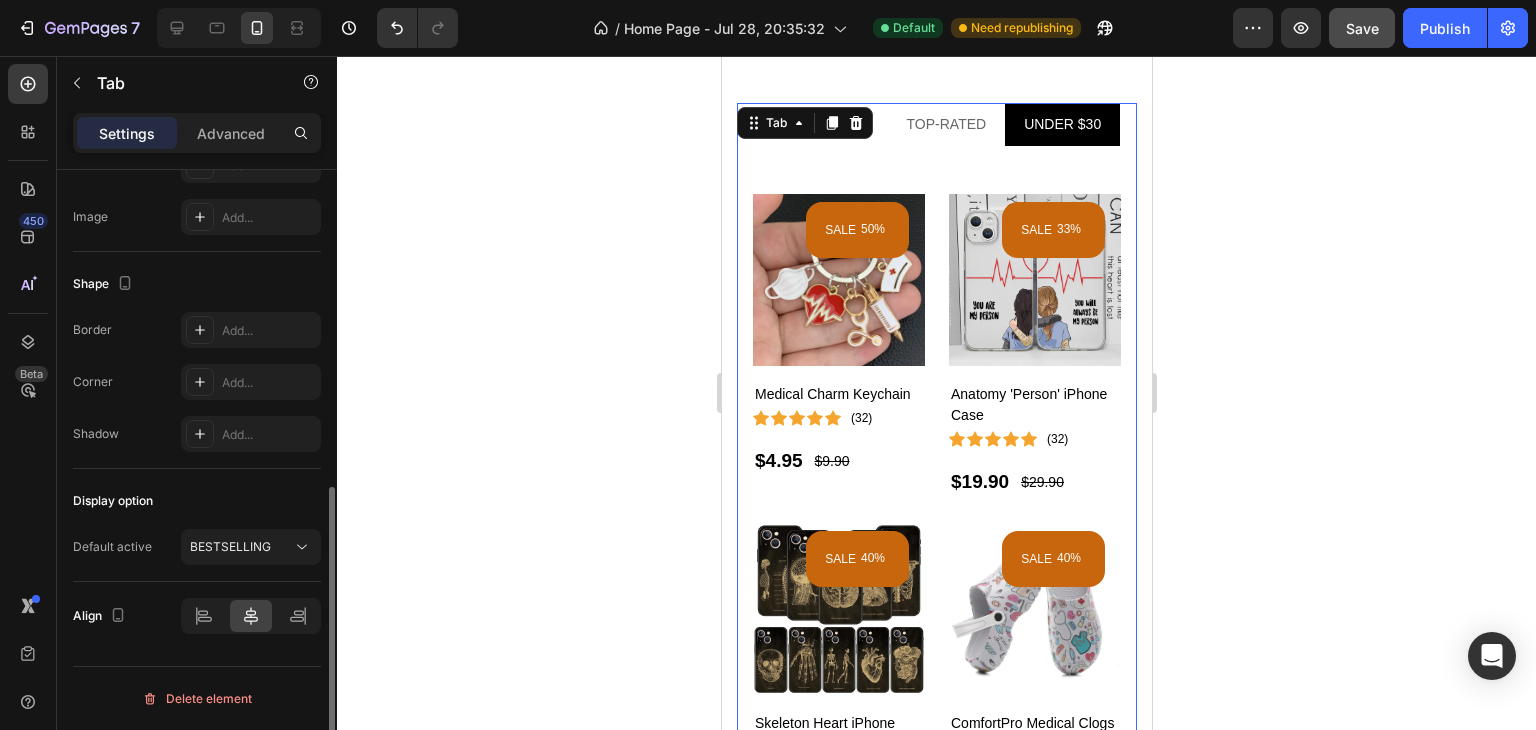 scroll, scrollTop: 0, scrollLeft: 0, axis: both 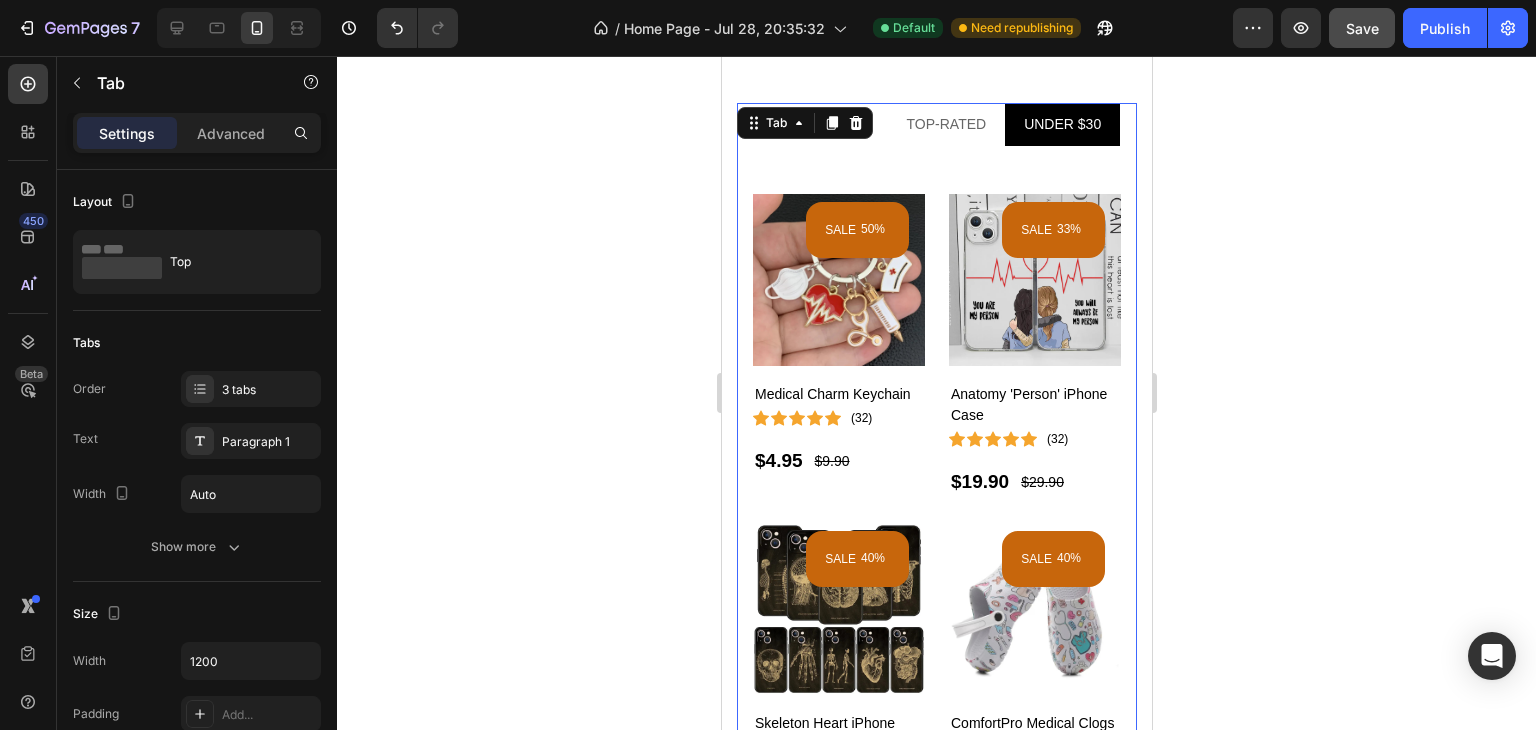 click on "UNDER $30" at bounding box center (1061, 124) 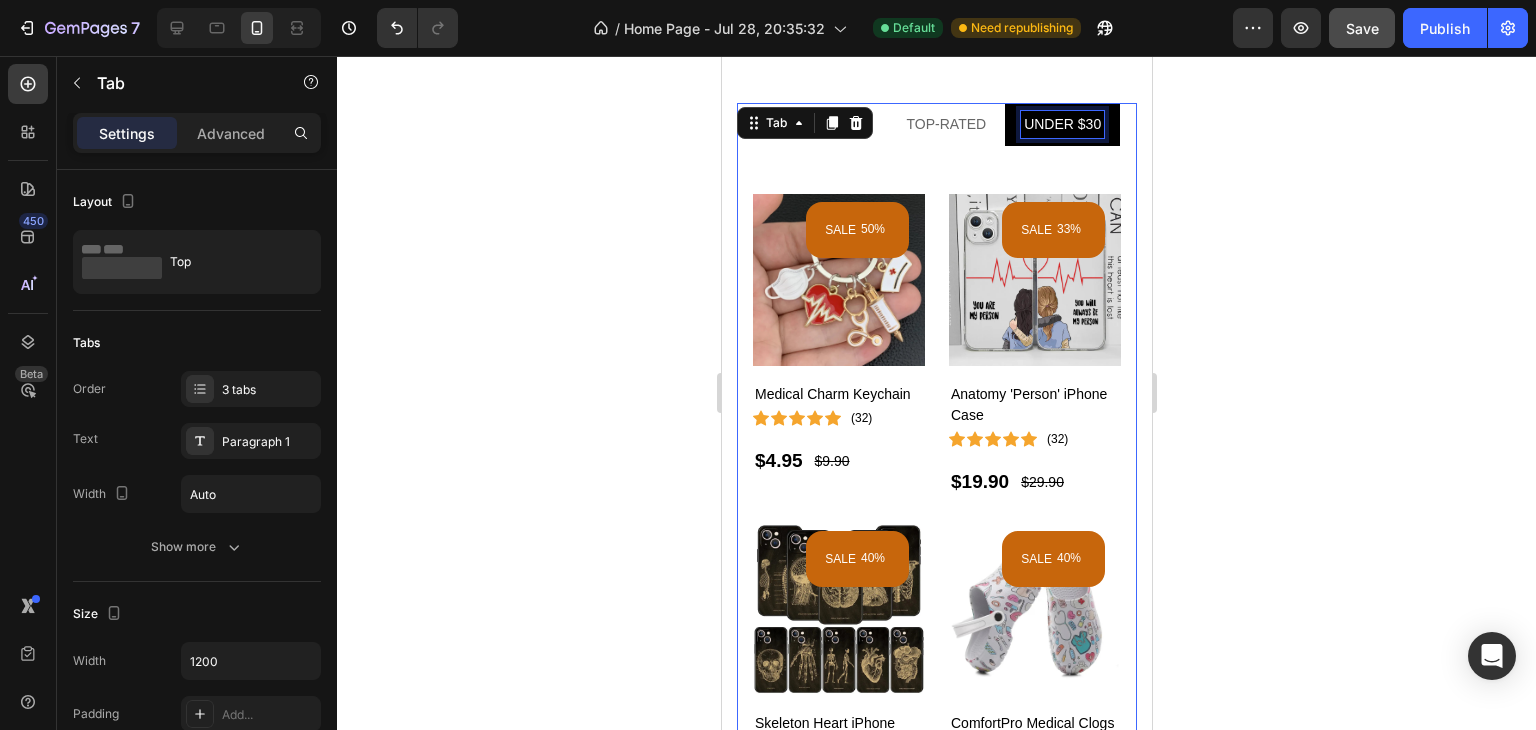 click on "UNDER $30" at bounding box center [1061, 124] 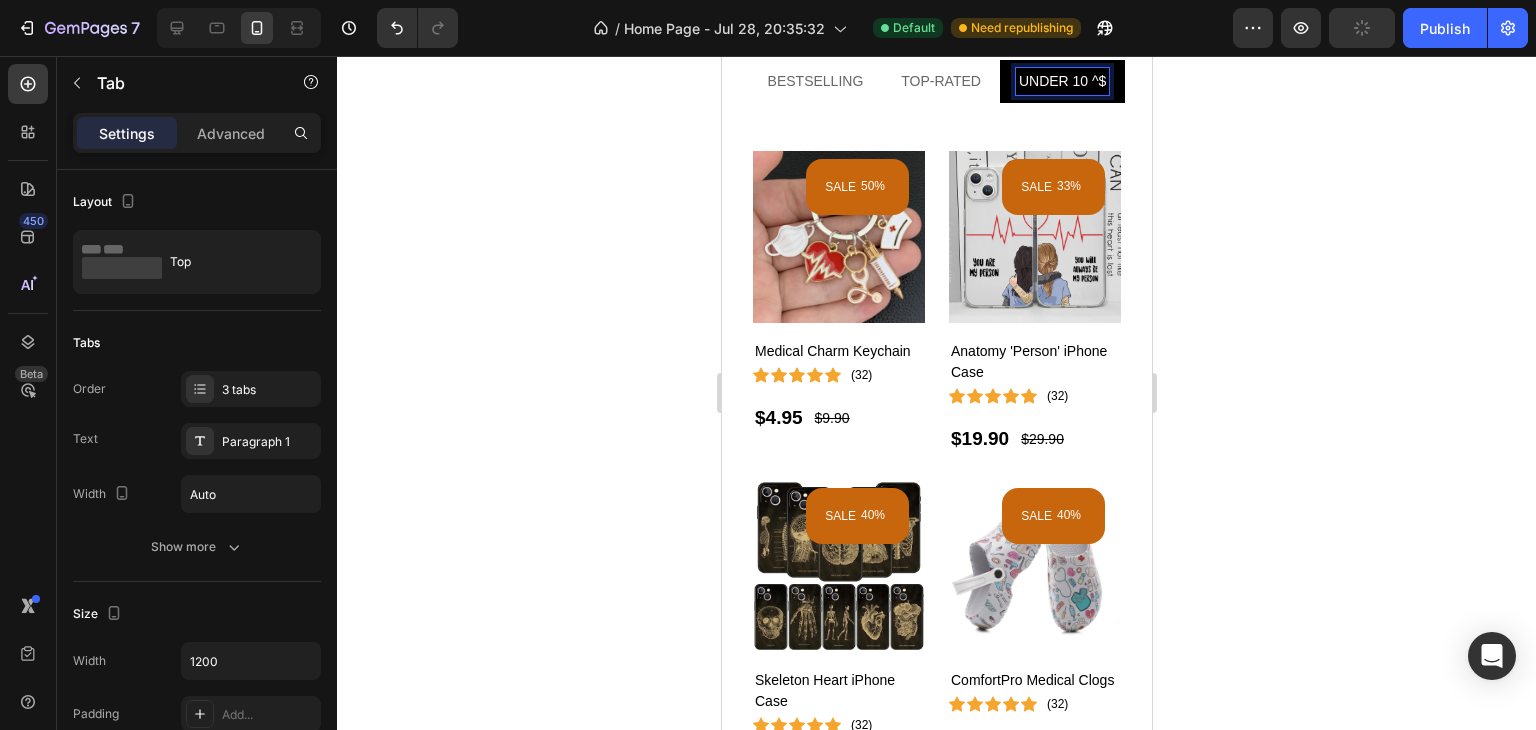 scroll, scrollTop: 4124, scrollLeft: 0, axis: vertical 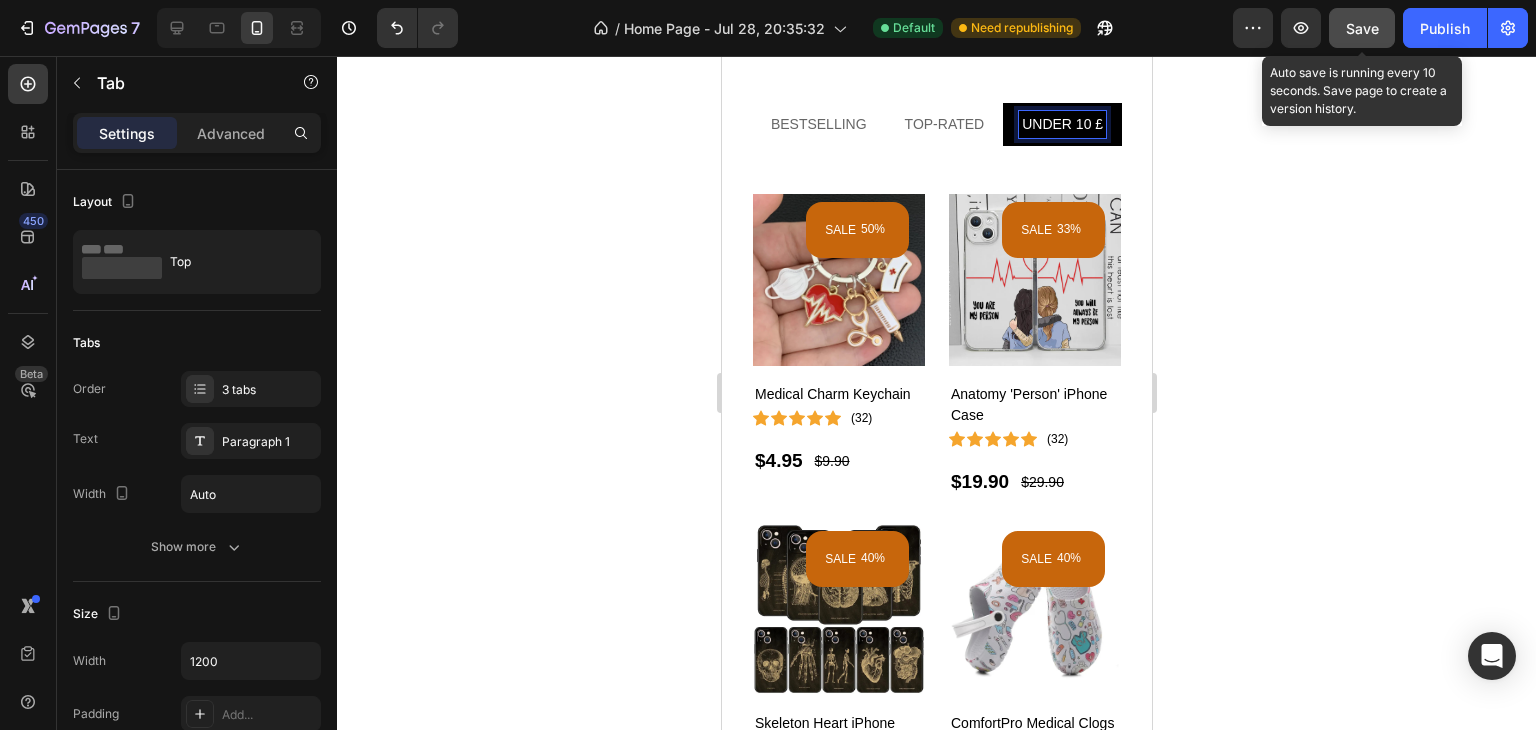 click on "Save" at bounding box center [1362, 28] 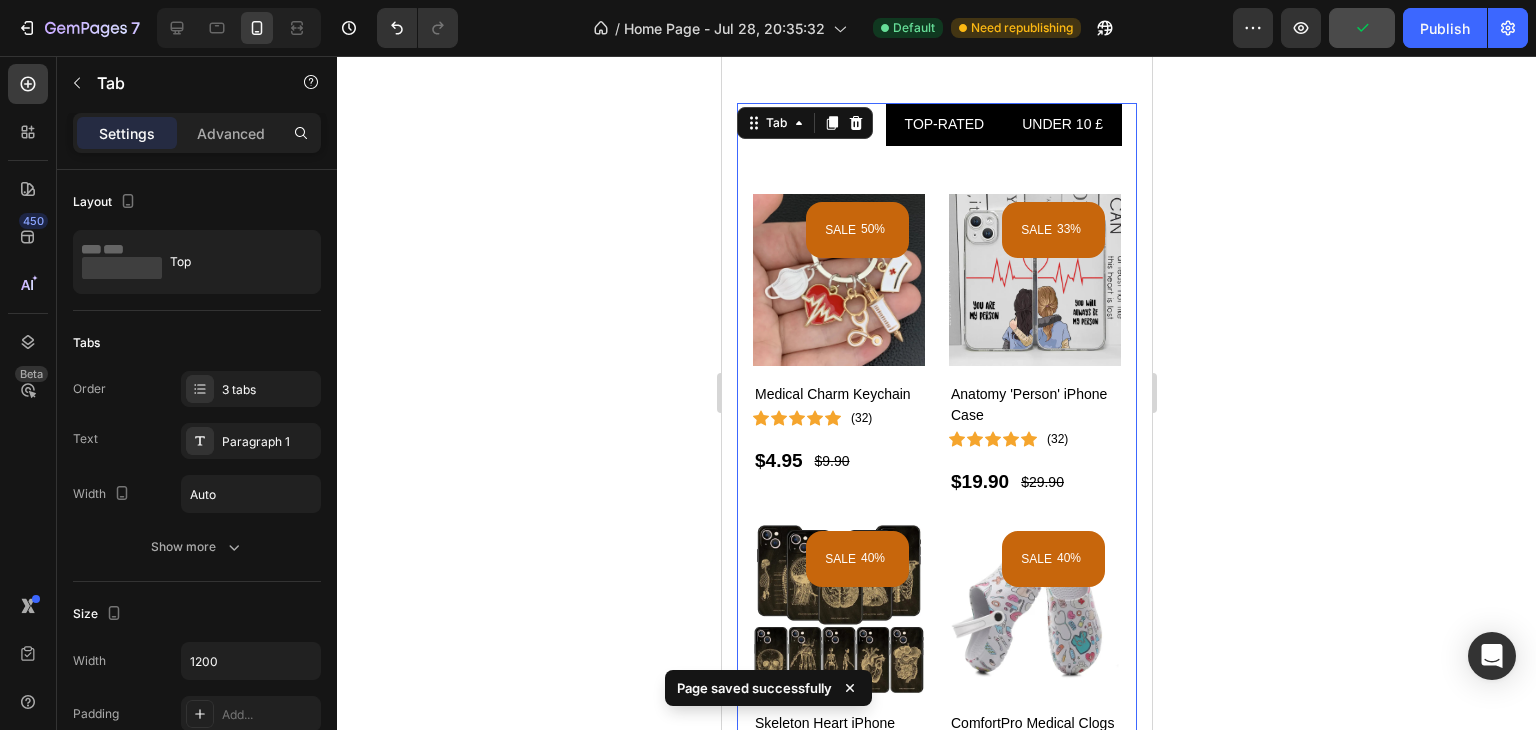 click on "TOP-RATED" at bounding box center (944, 124) 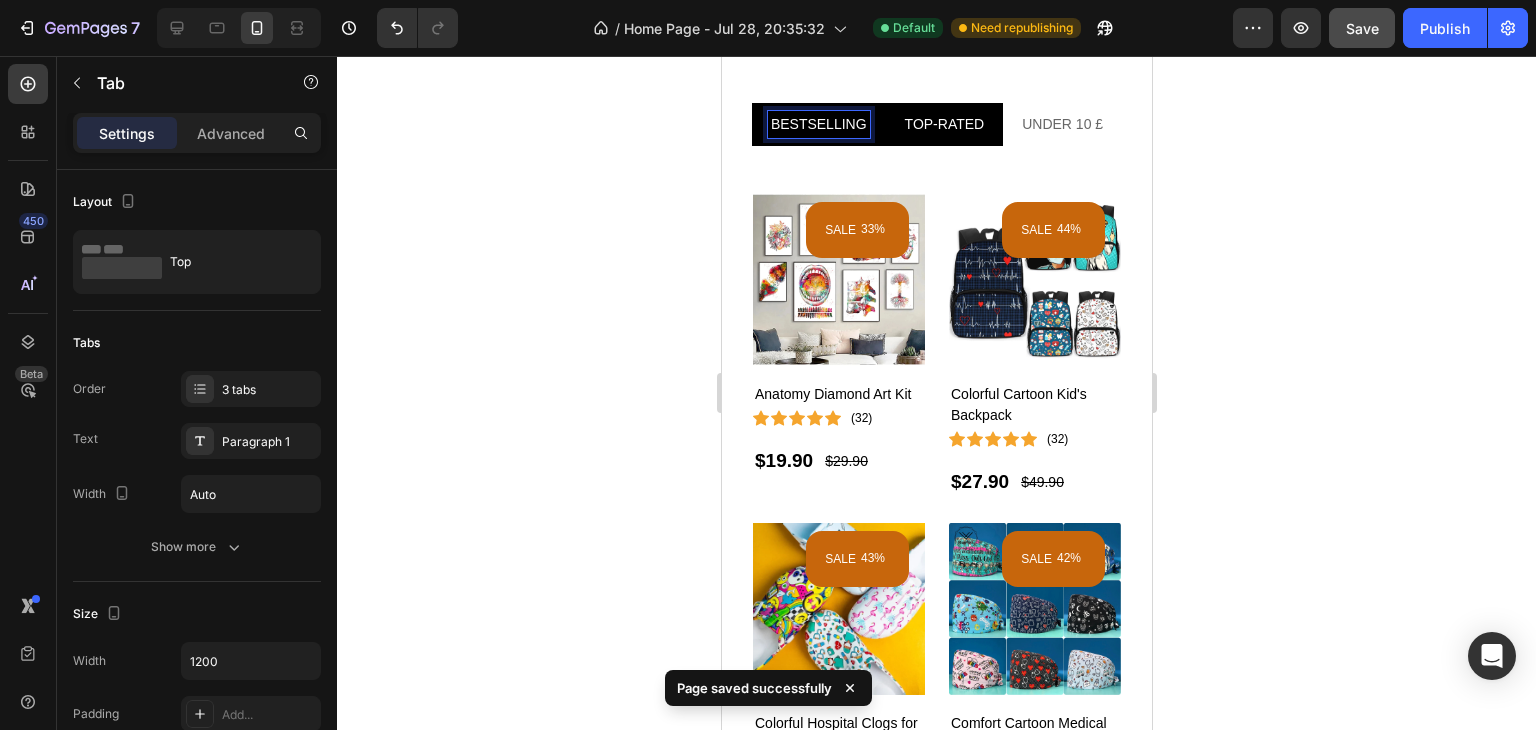 click on "BESTSELLING" at bounding box center [818, 124] 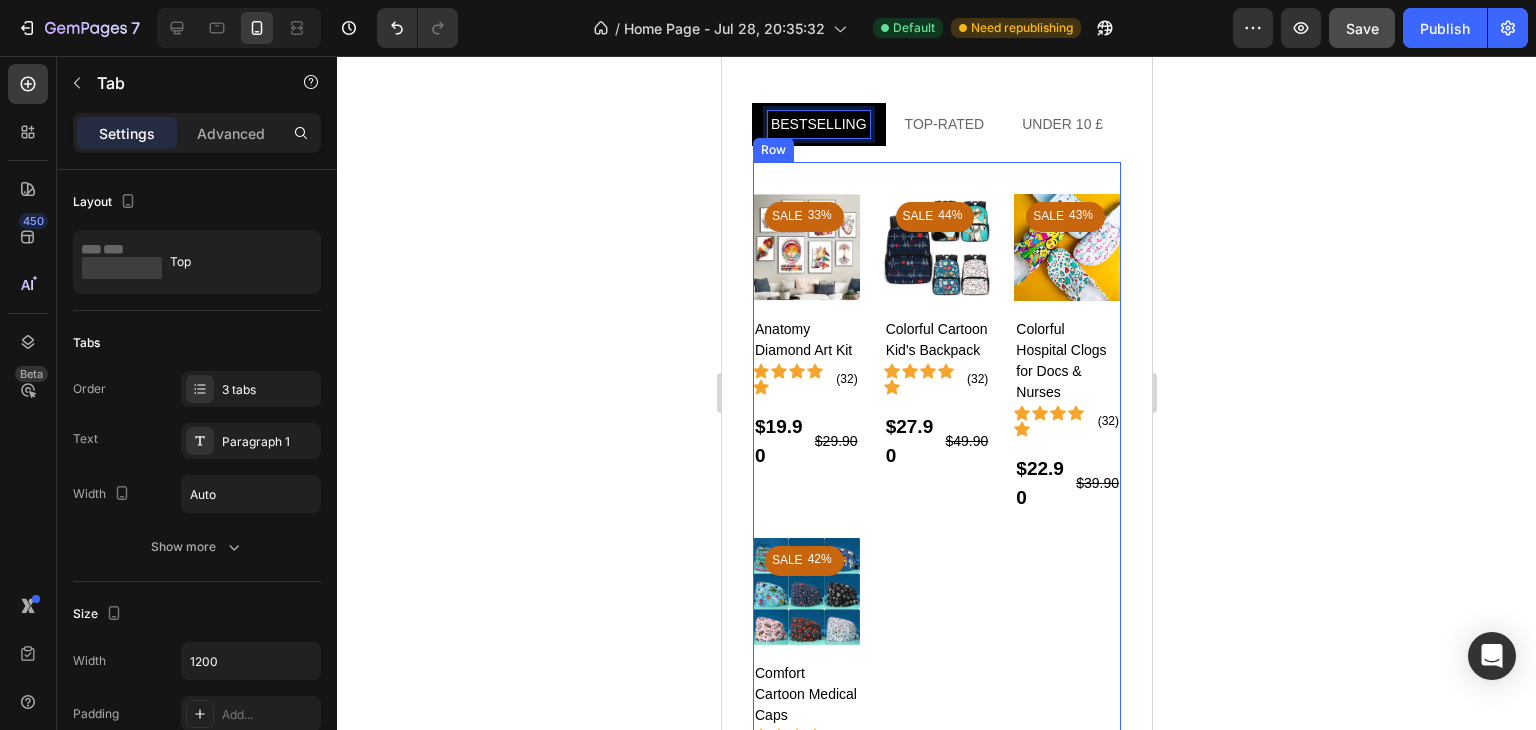 click on "SALE 33% (P) Tag Product Images Anatomy Diamond Art Kit (P) Title                Icon                Icon                Icon                Icon                Icon Icon List Hoz (32) Text block Row $19.90 (P) Price (P) Price $29.90 (P) Price (P) Price Row Row Product List SALE 44% (P) Tag Product Images Colorful Cartoon Kid's Backpack (P) Title                Icon                Icon                Icon                Icon                Icon Icon List Hoz (32) Text block Row $27.90 (P) Price (P) Price $49.90 (P) Price (P) Price Row Row Product List SALE 43% (P) Tag Product Images Colorful Hospital Clogs for Docs & Nurses (P) Title                Icon                Icon                Icon                Icon                Icon Icon List Hoz (32) Text block Row $22.90 (P) Price (P) Price $39.90 (P) Price (P) Price Row Row Product List SALE 42% (P) Tag Product Images Comfort Cartoon Medical Caps (P) Title                Icon                Icon                Icon                Icon                Icon" at bounding box center [936, 499] 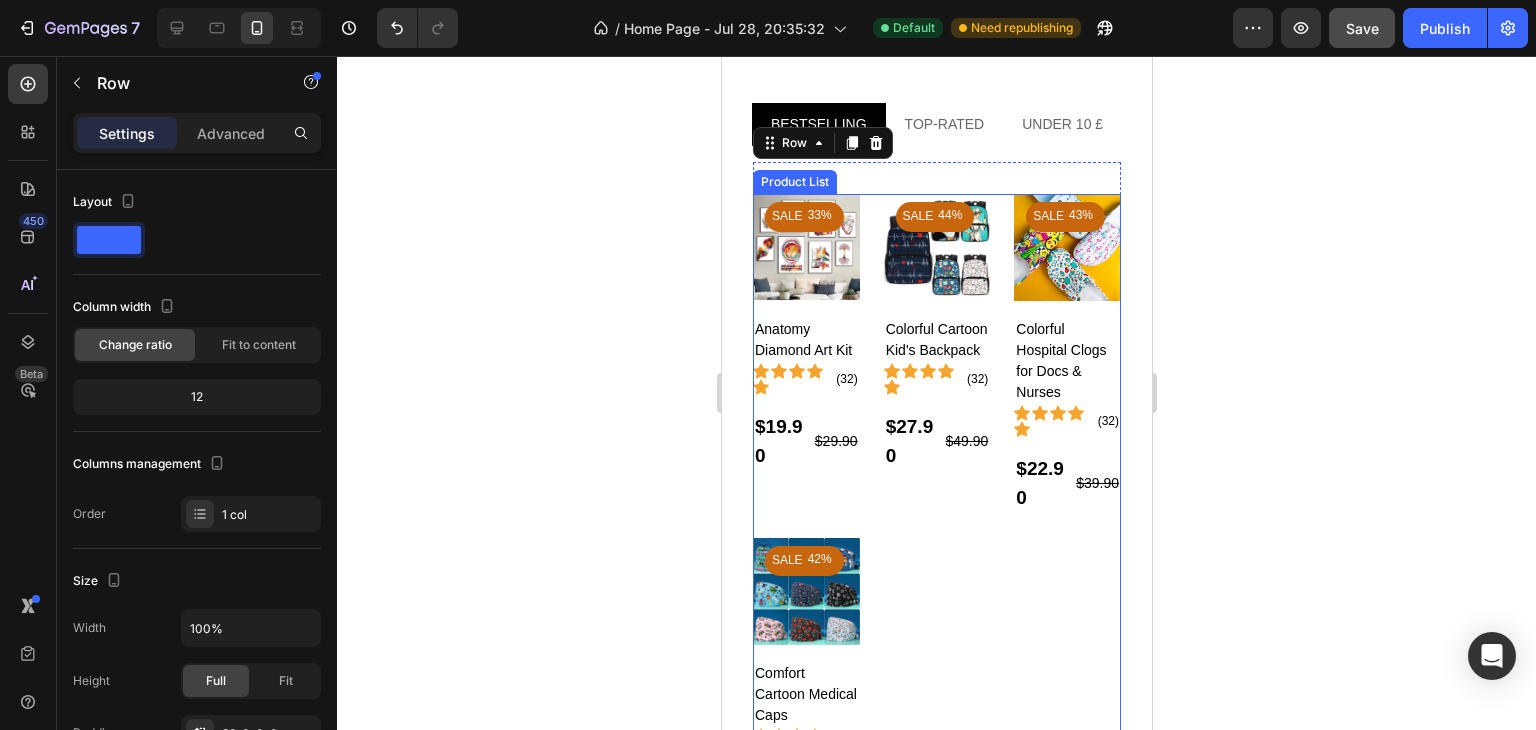 click on "SALE 33% (P) Tag Product Images Anatomy Diamond Art Kit (P) Title                Icon                Icon                Icon                Icon                Icon Icon List Hoz (32) Text block Row $19.90 (P) Price (P) Price $29.90 (P) Price (P) Price Row Row Product List SALE 44% (P) Tag Product Images Colorful Cartoon Kid's Backpack (P) Title                Icon                Icon                Icon                Icon                Icon Icon List Hoz (32) Text block Row $27.90 (P) Price (P) Price $49.90 (P) Price (P) Price Row Row Product List SALE 43% (P) Tag Product Images Colorful Hospital Clogs for Docs & Nurses (P) Title                Icon                Icon                Icon                Icon                Icon Icon List Hoz (32) Text block Row $22.90 (P) Price (P) Price $39.90 (P) Price (P) Price Row Row Product List SALE 42% (P) Tag Product Images Comfort Cartoon Medical Caps (P) Title                Icon                Icon                Icon                Icon                Icon" at bounding box center (936, 515) 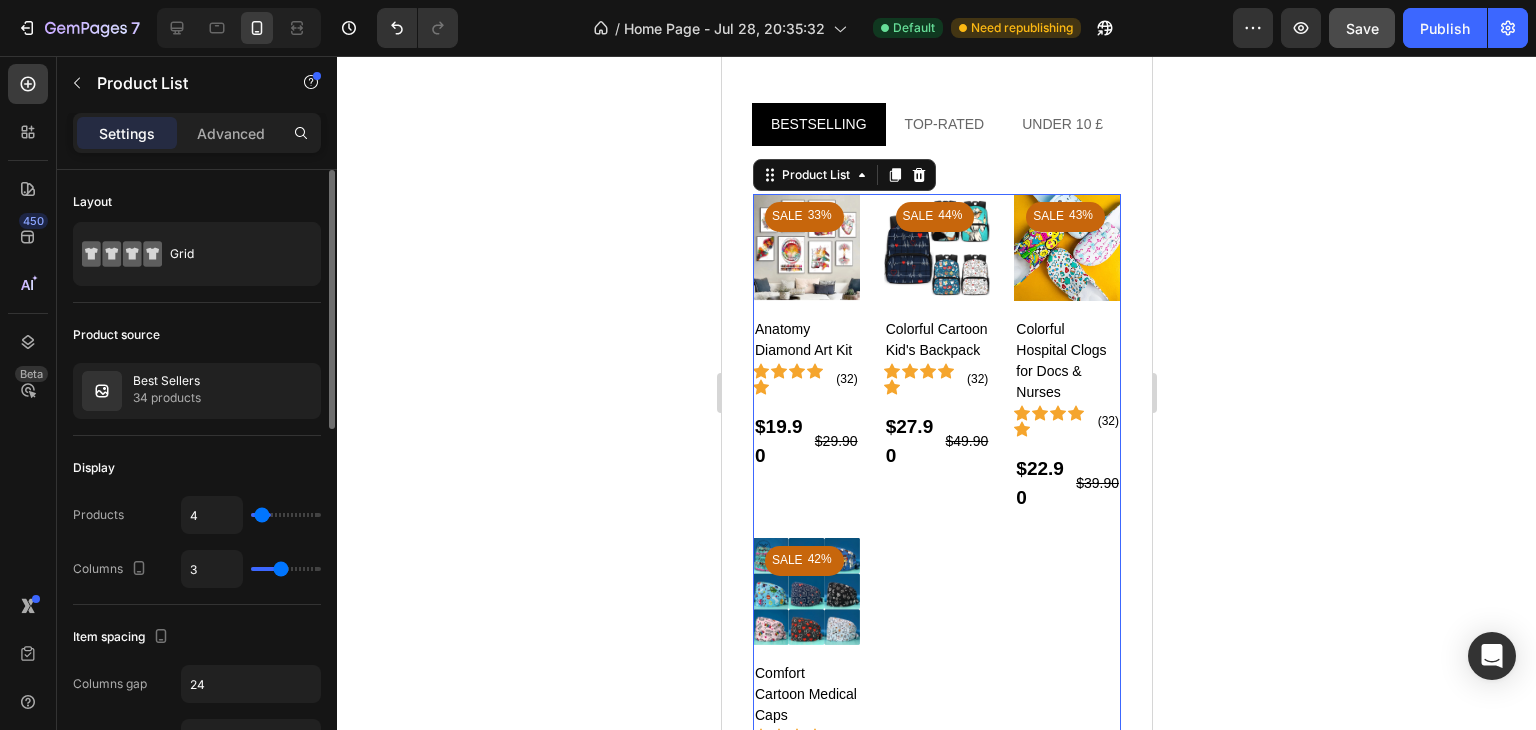 type on "11" 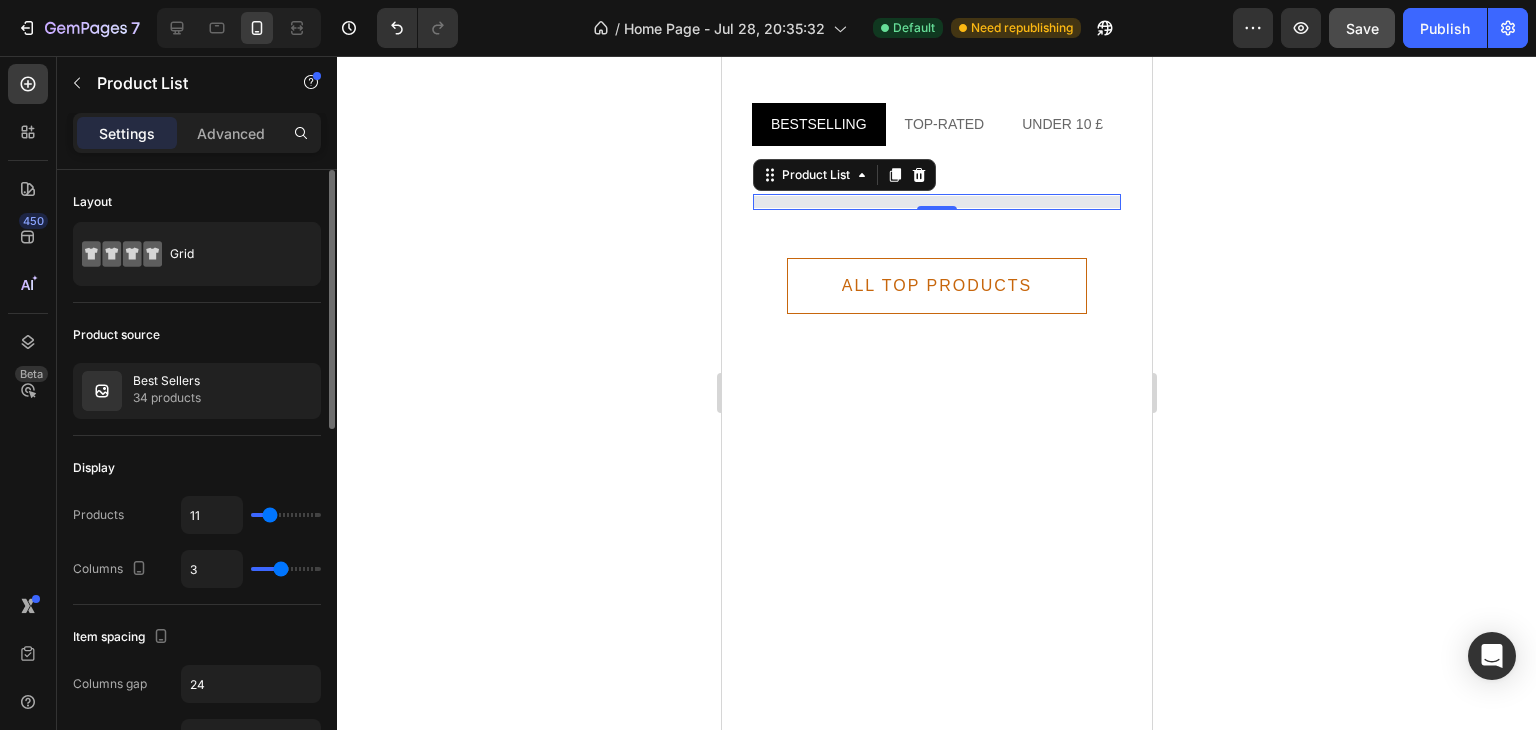 type on "7" 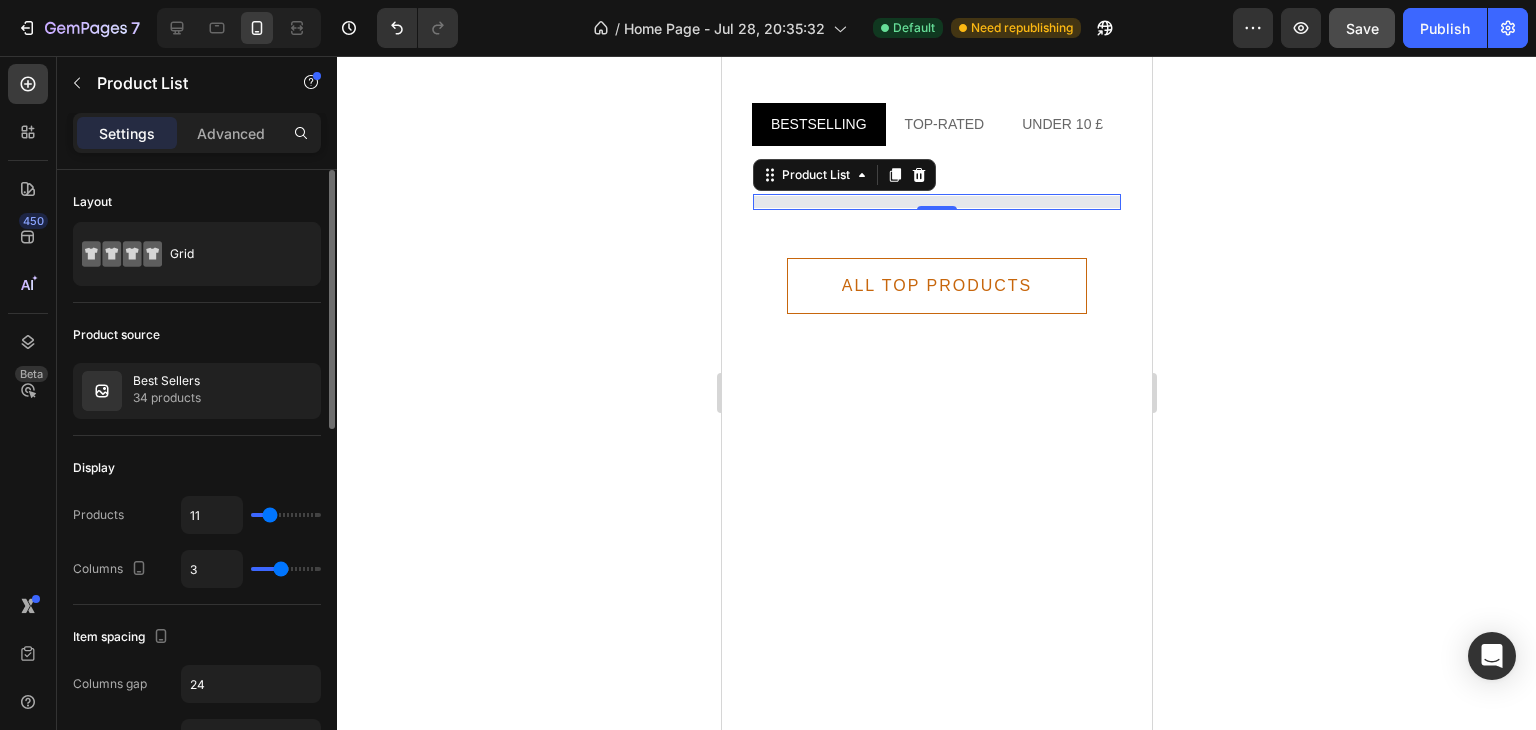 type on "7" 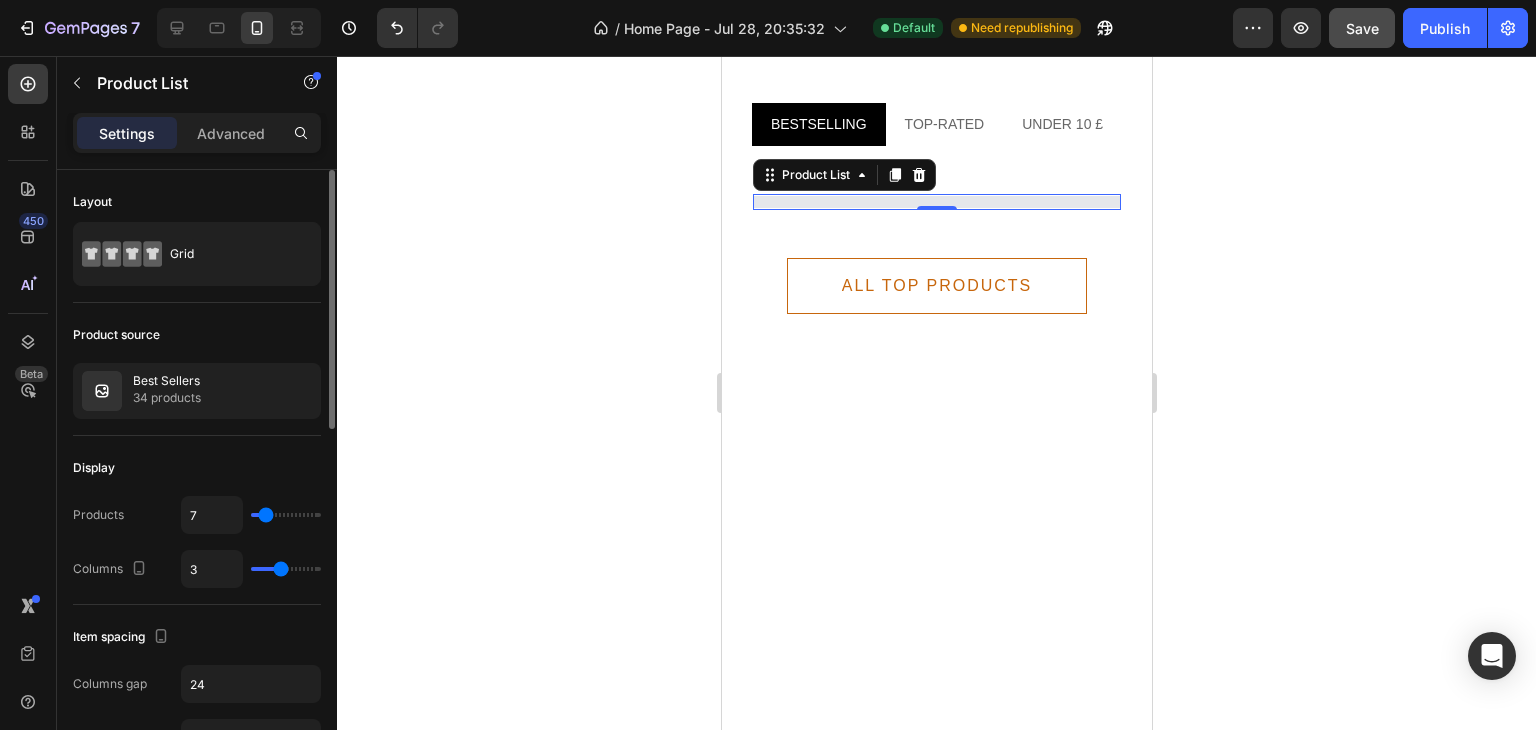 type on "8" 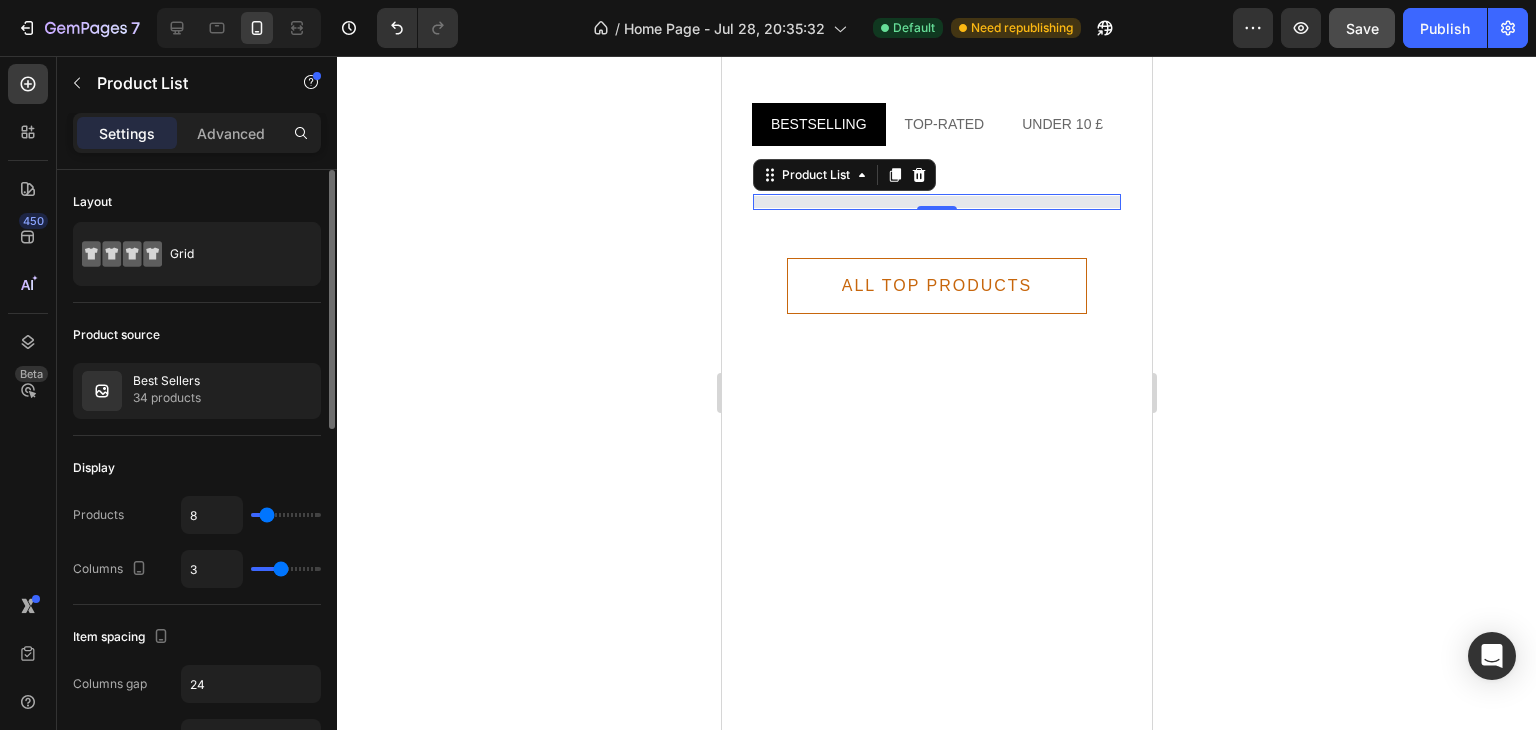 type on "9" 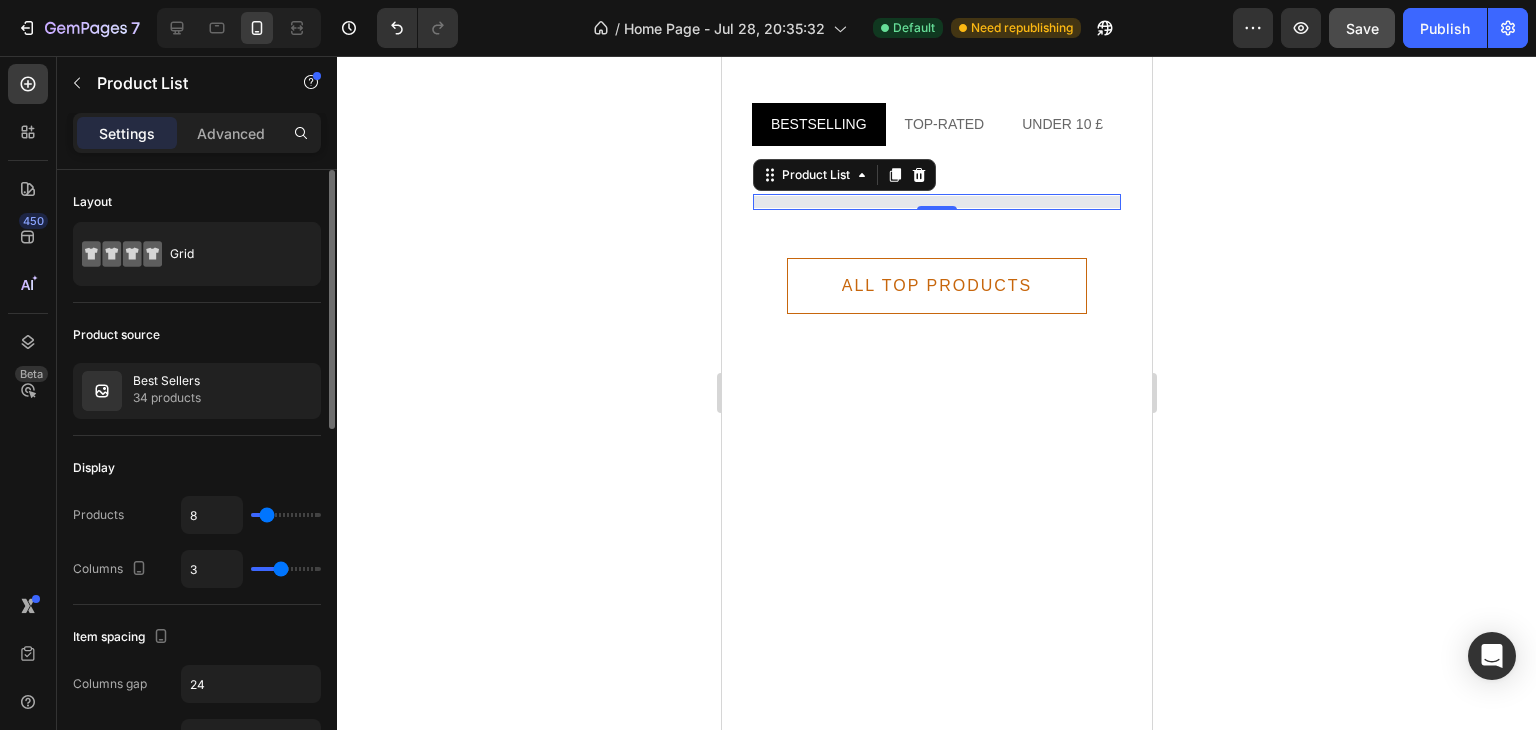 type on "9" 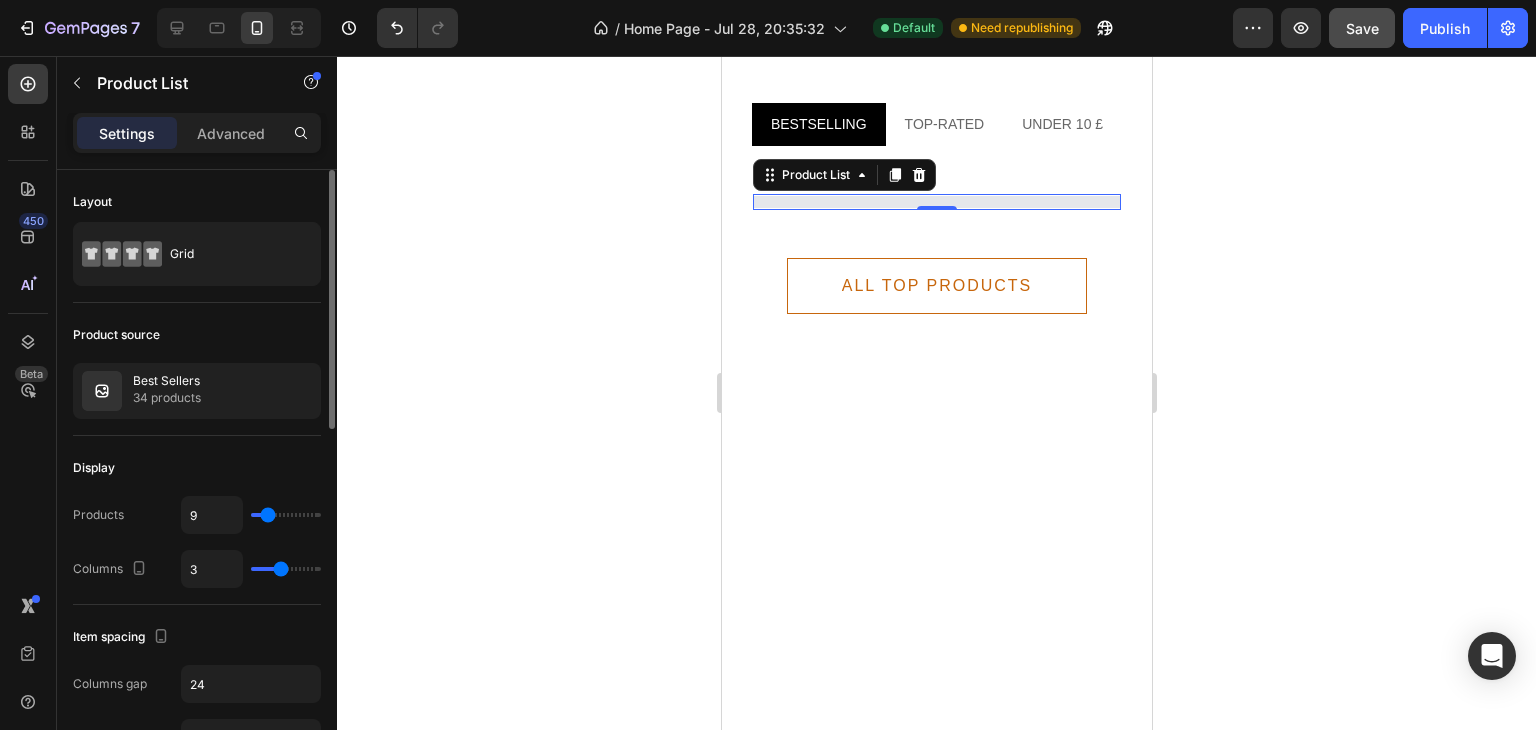 type on "7" 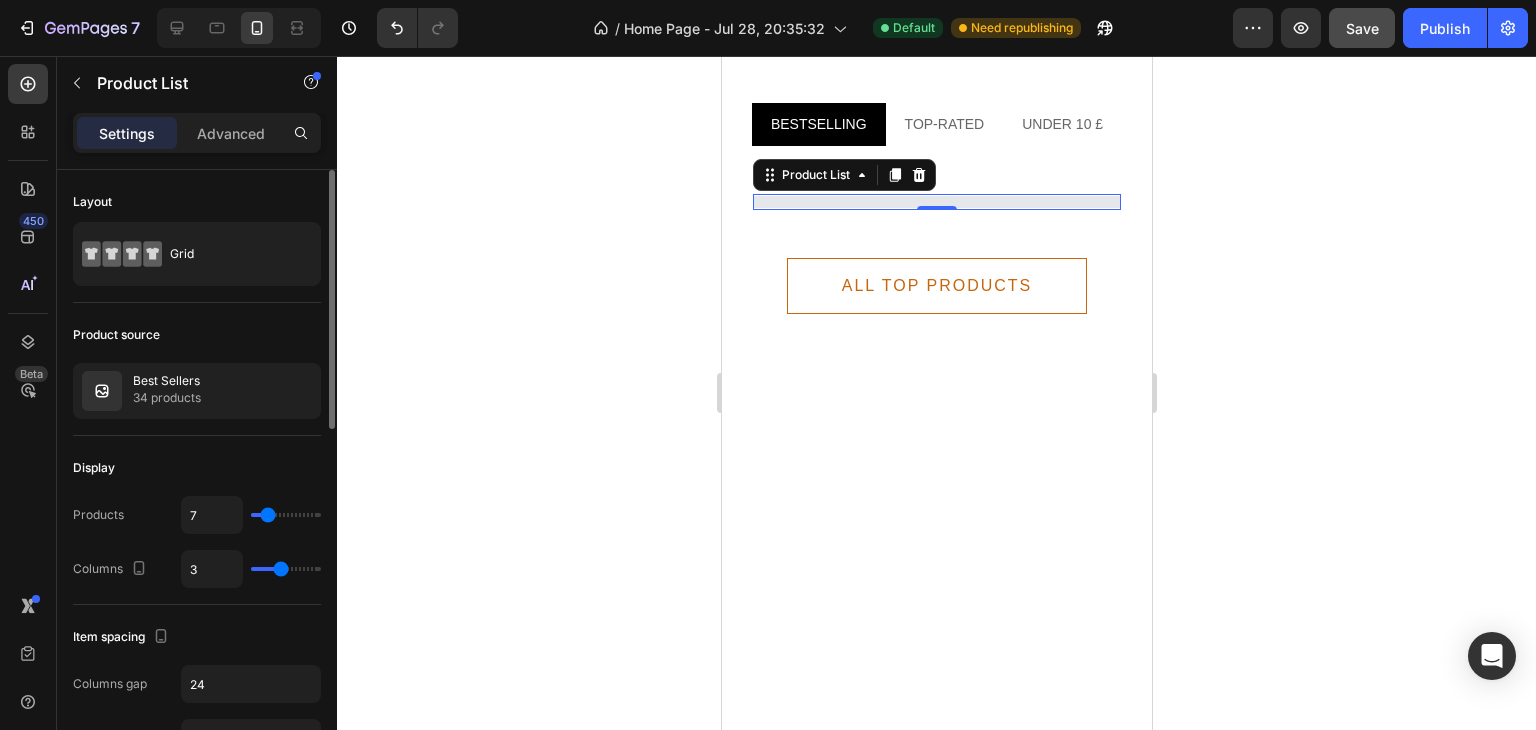 type on "7" 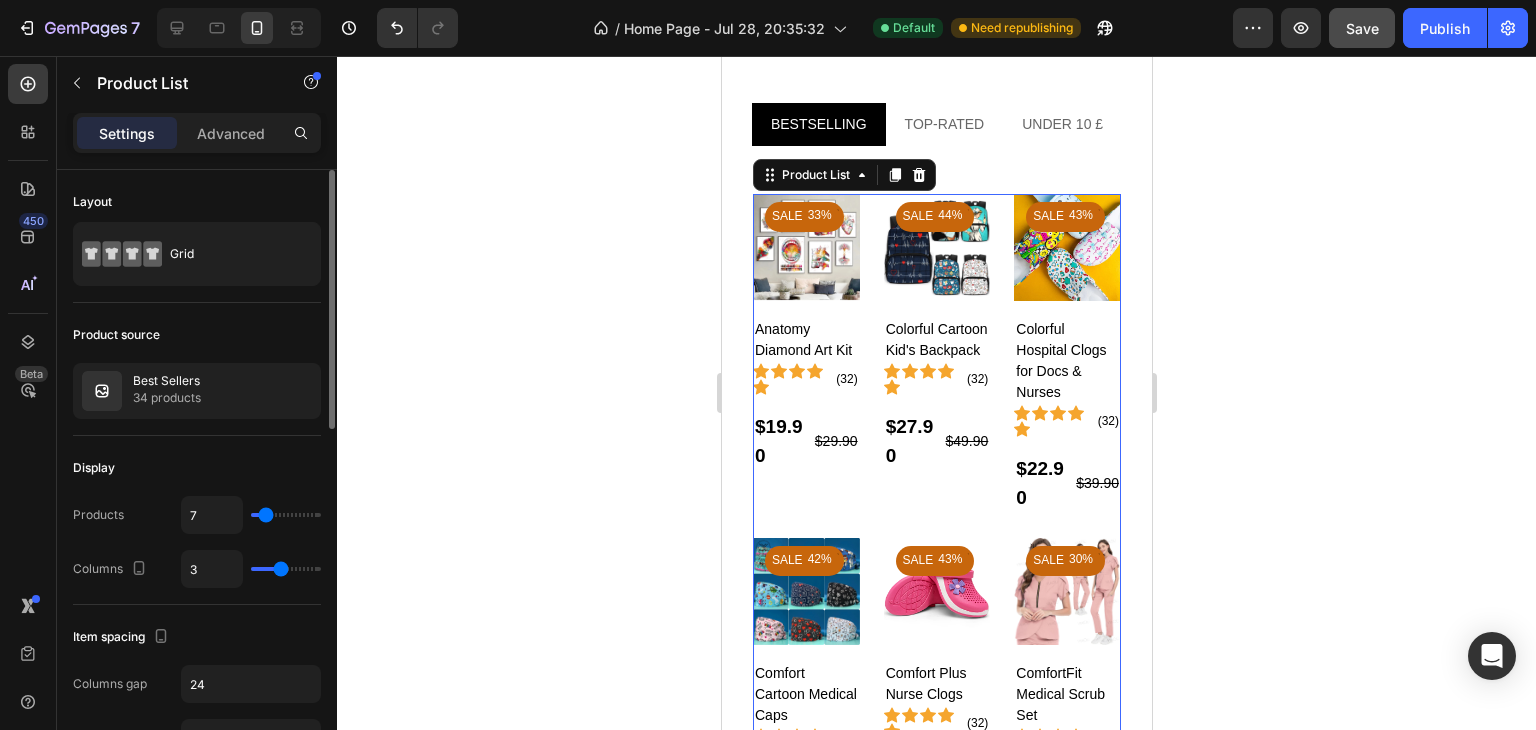 type on "6" 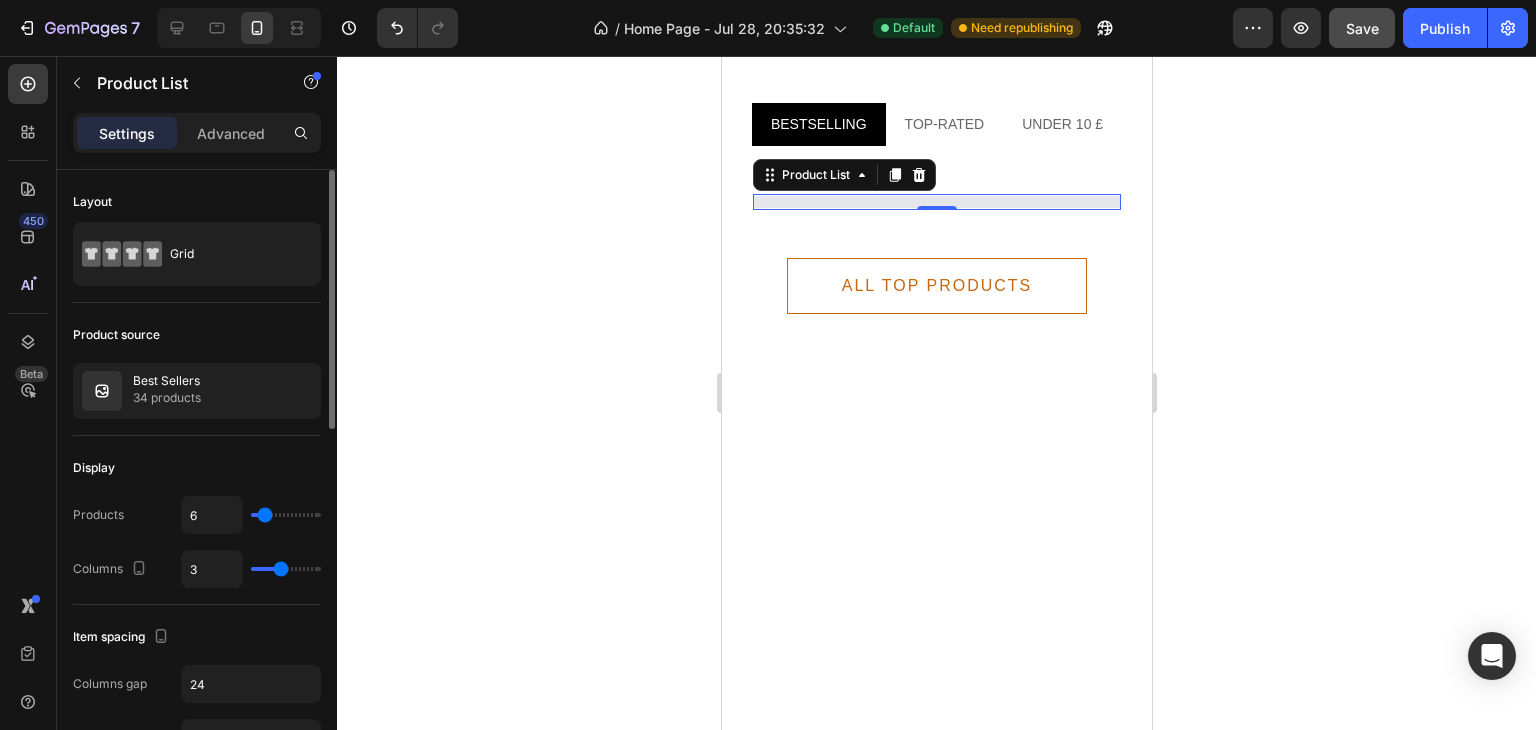 type on "6" 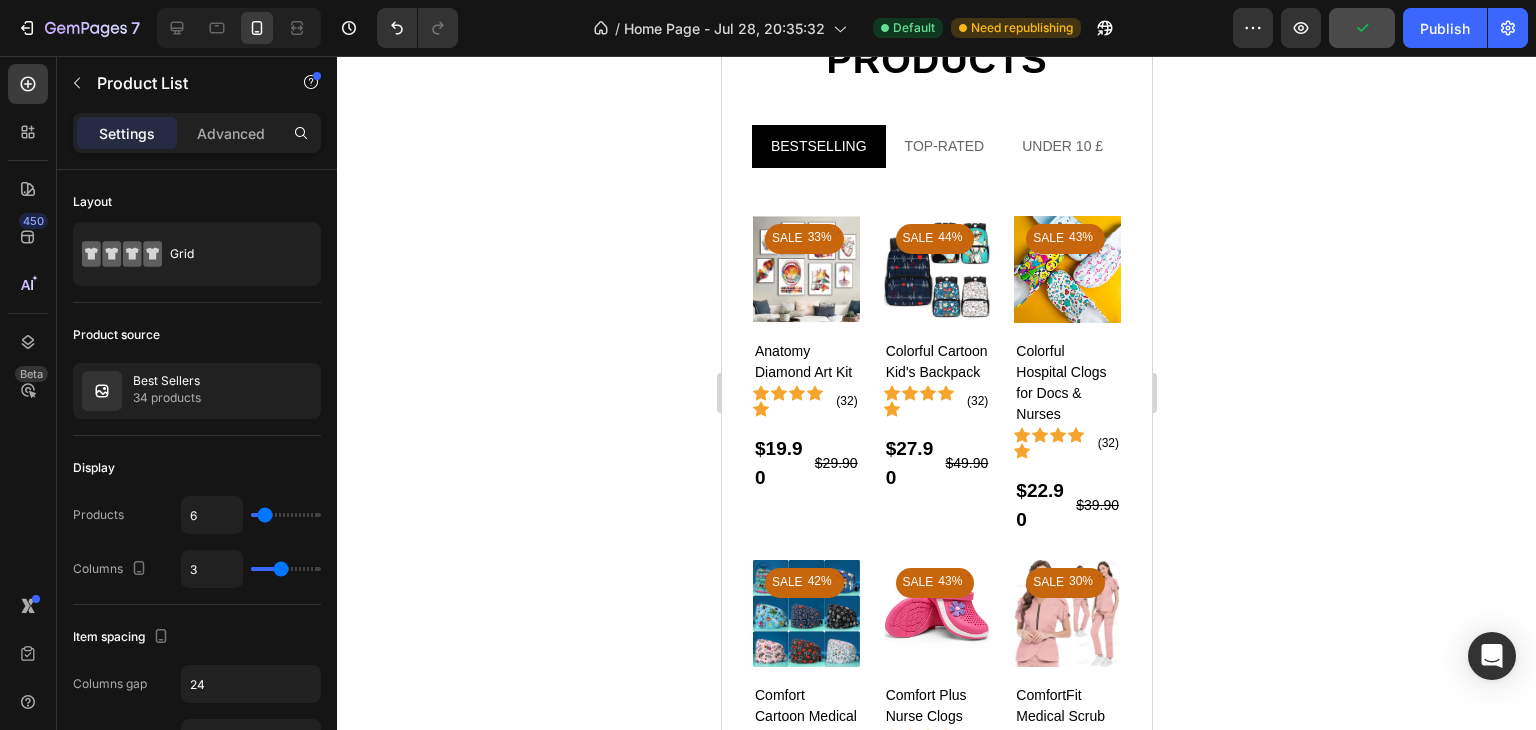 scroll, scrollTop: 4938, scrollLeft: 0, axis: vertical 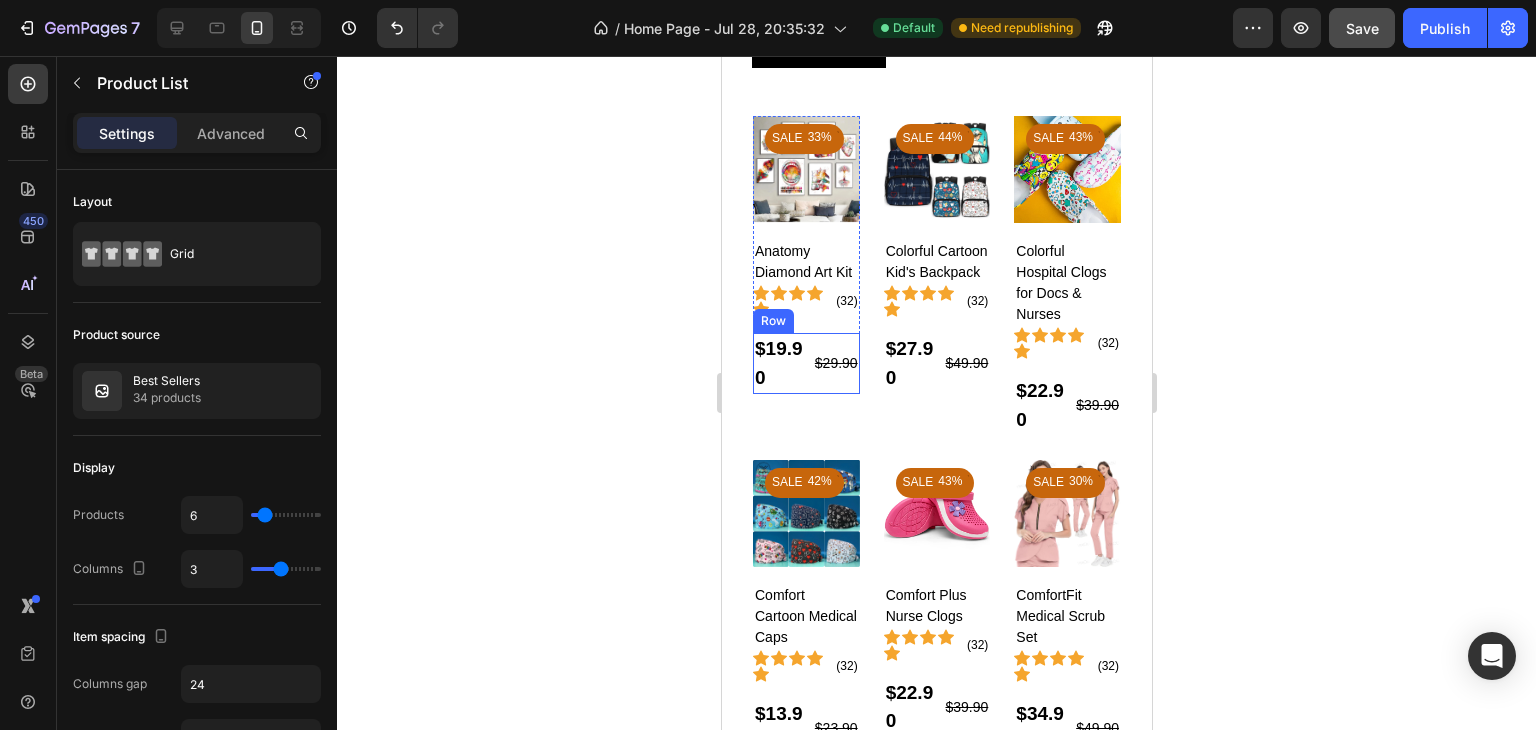 click on "$19.90 (P) Price (P) Price $29.90 (P) Price (P) Price Row" at bounding box center (805, 363) 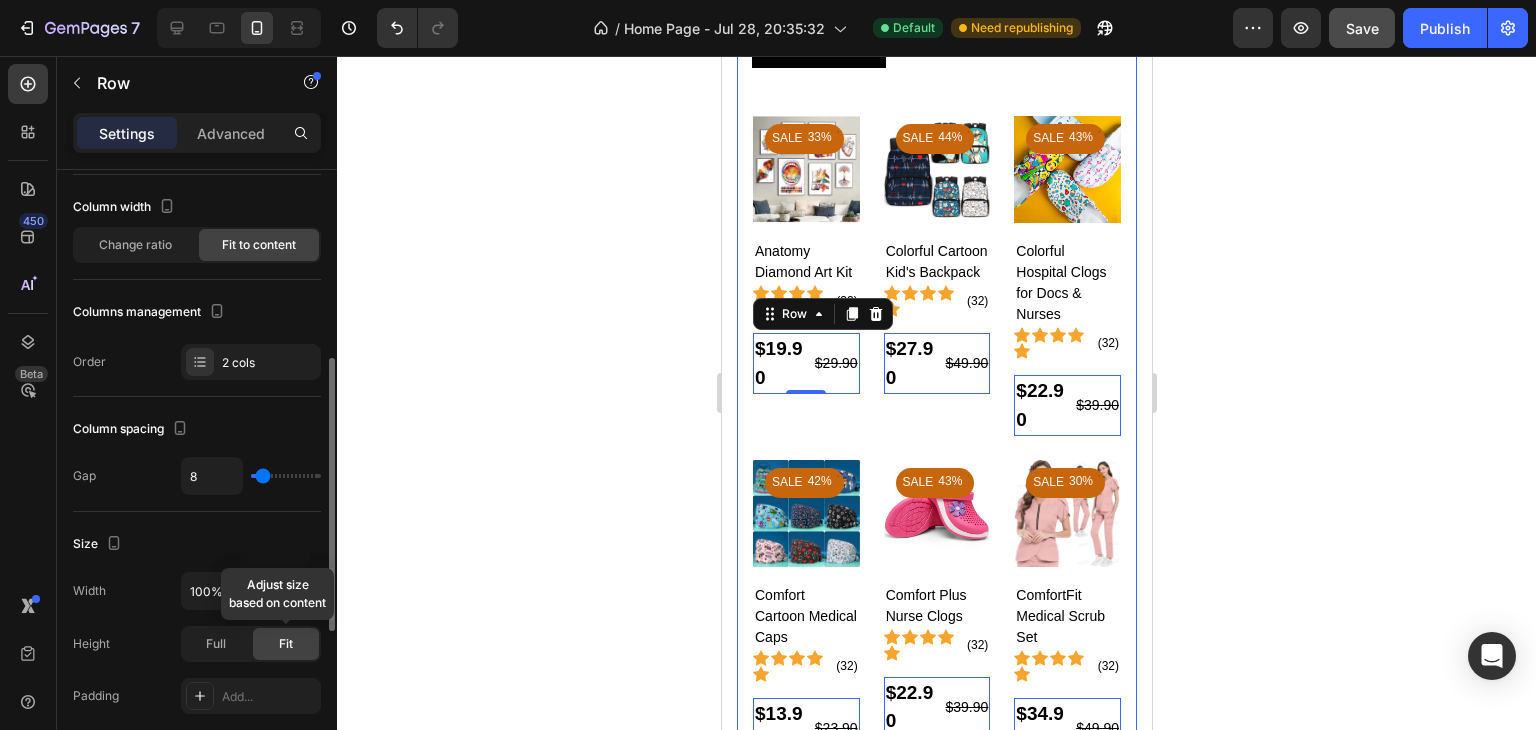 scroll, scrollTop: 200, scrollLeft: 0, axis: vertical 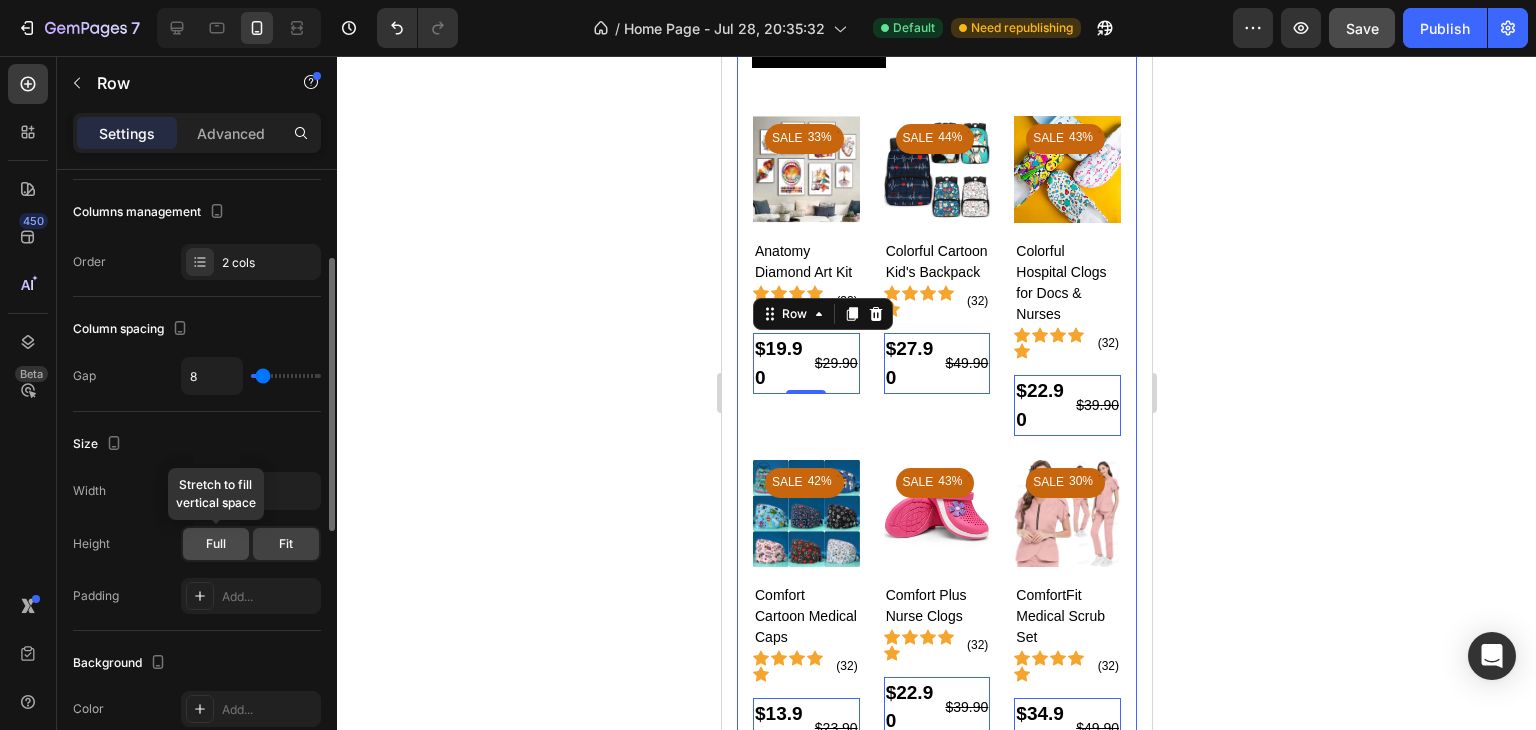 click on "Full" 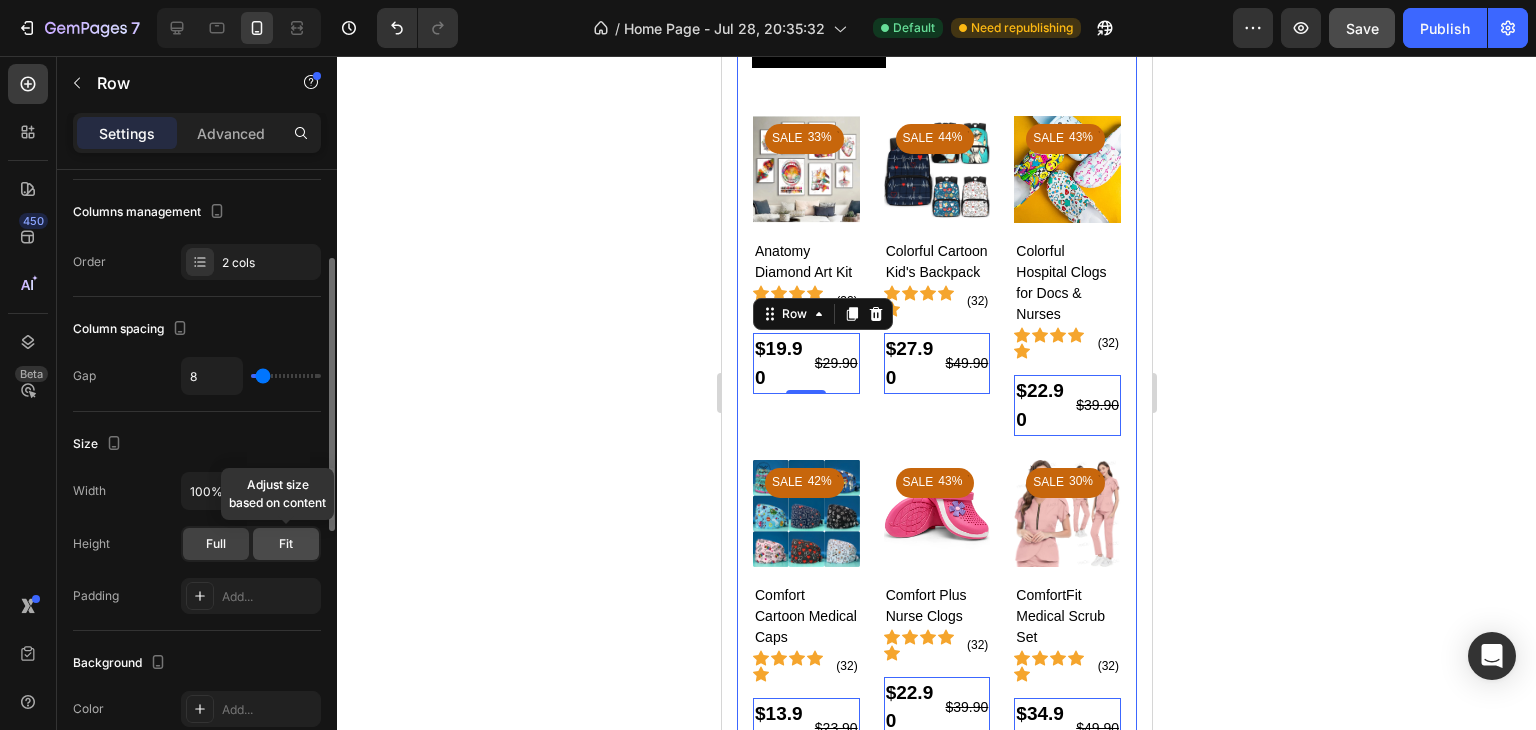 click on "Fit" 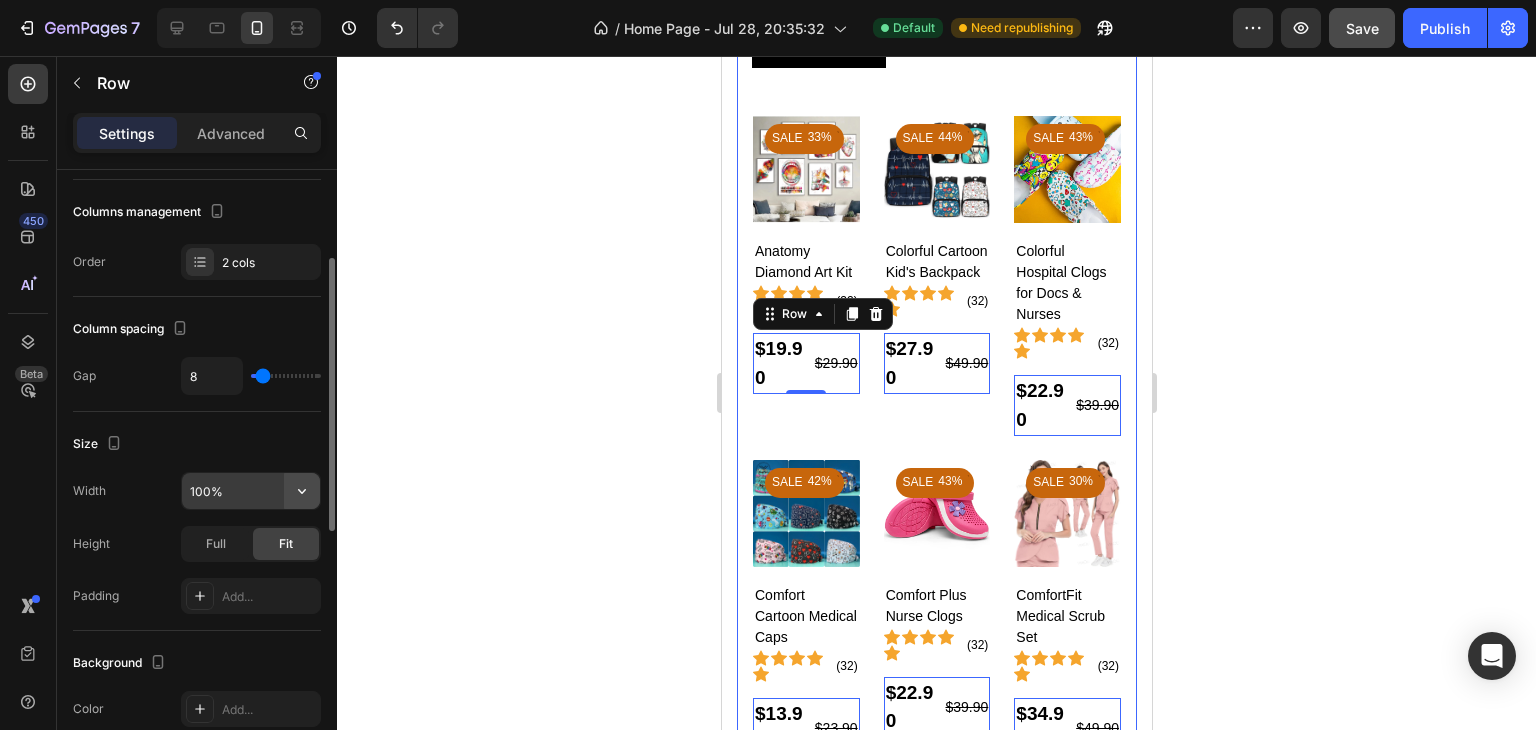 click 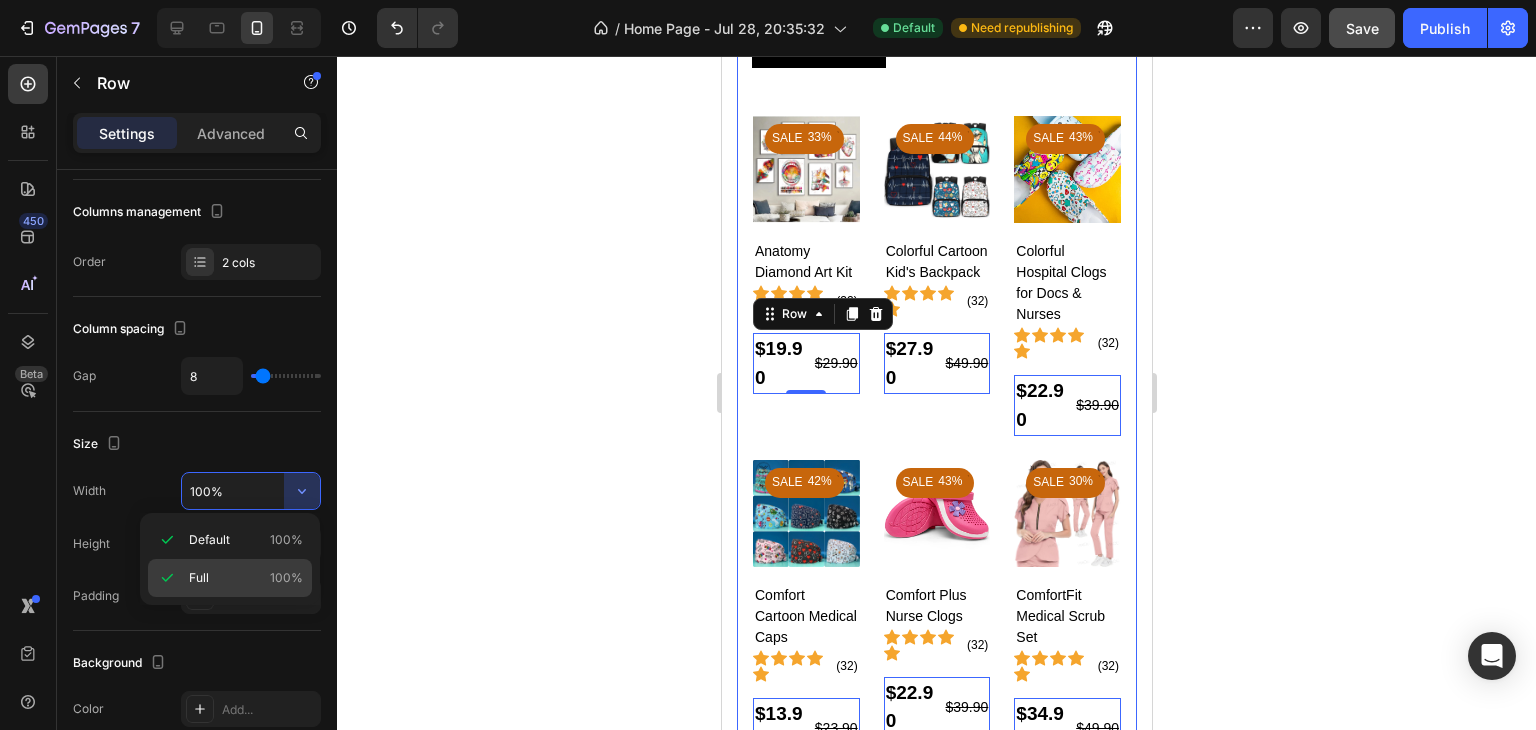 click on "Full 100%" at bounding box center [246, 578] 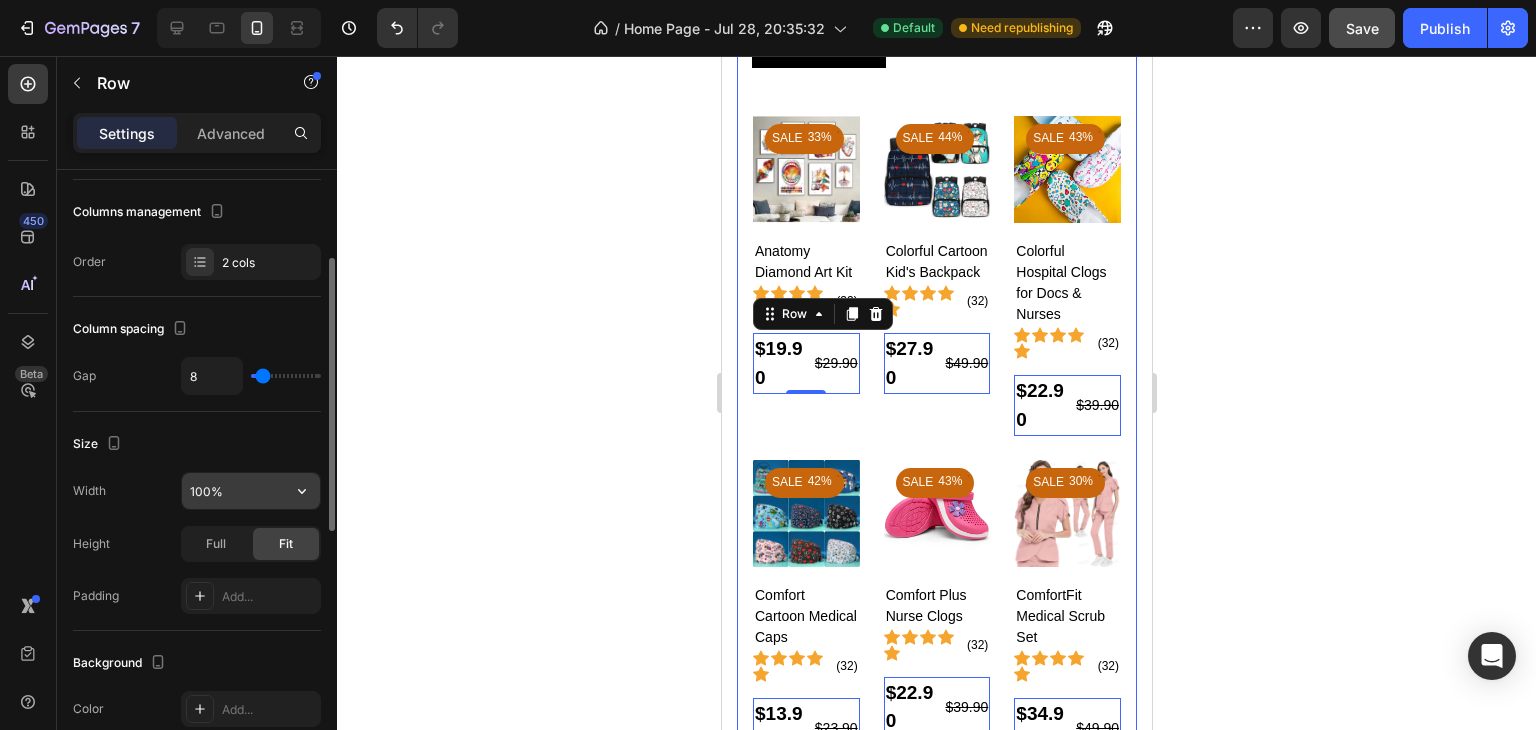 click on "100%" at bounding box center [251, 491] 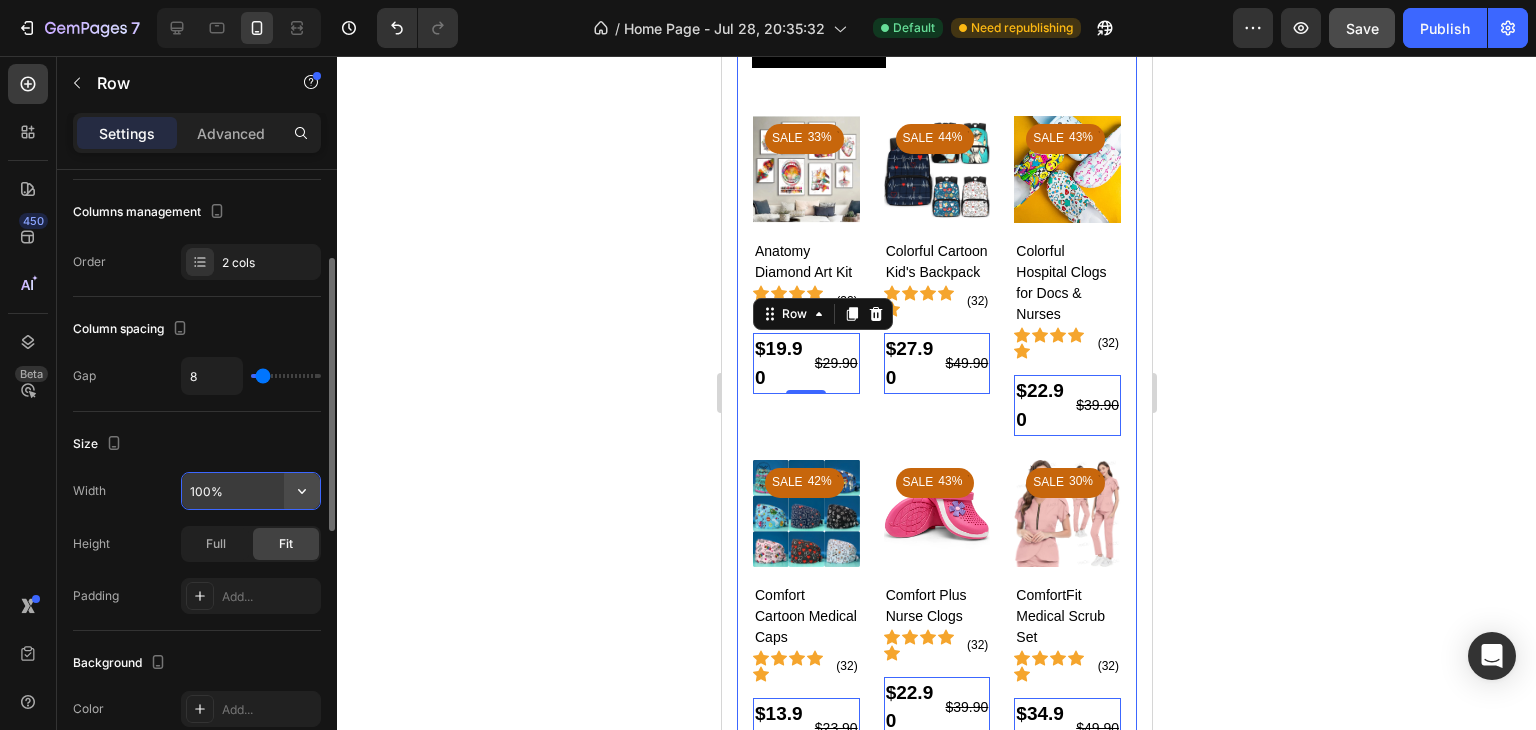 click 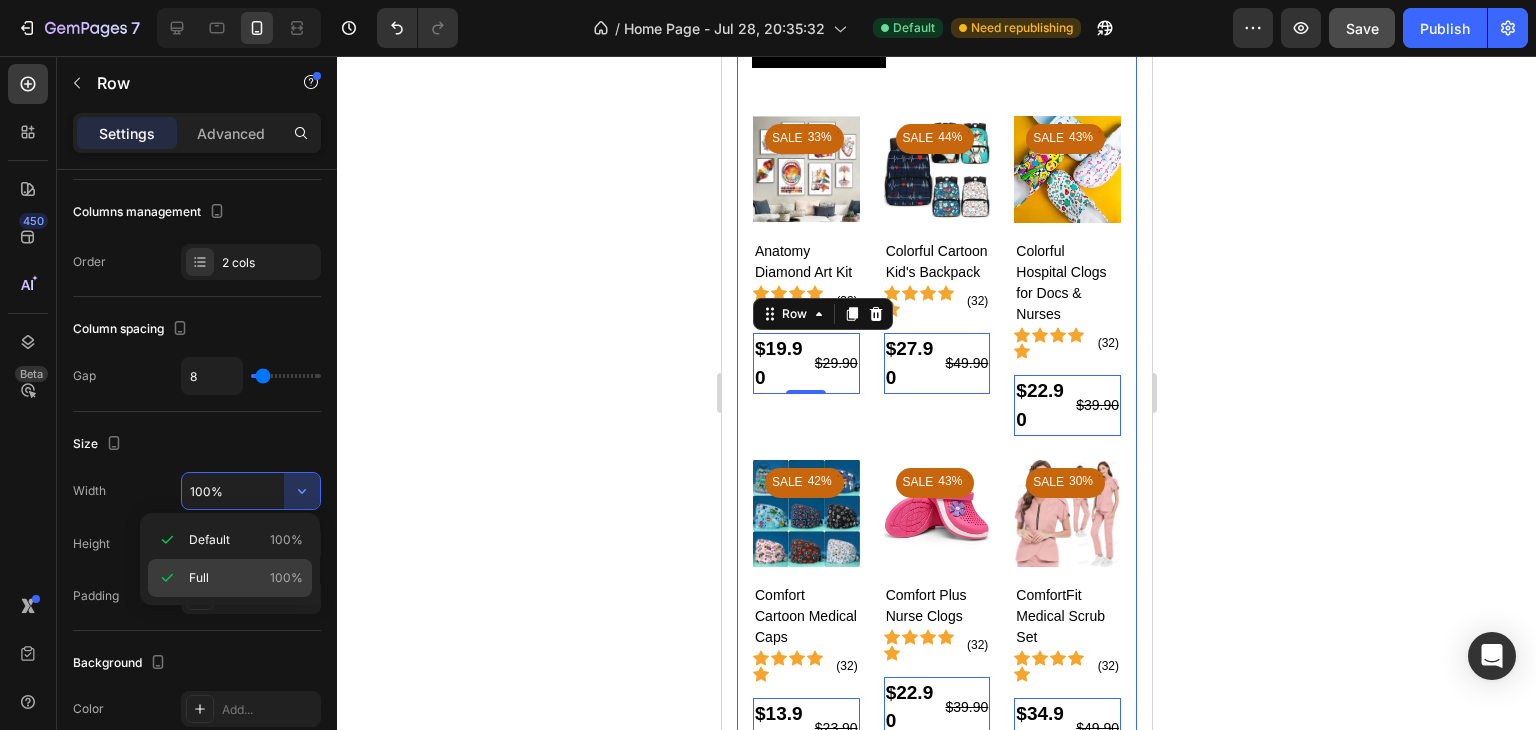 click 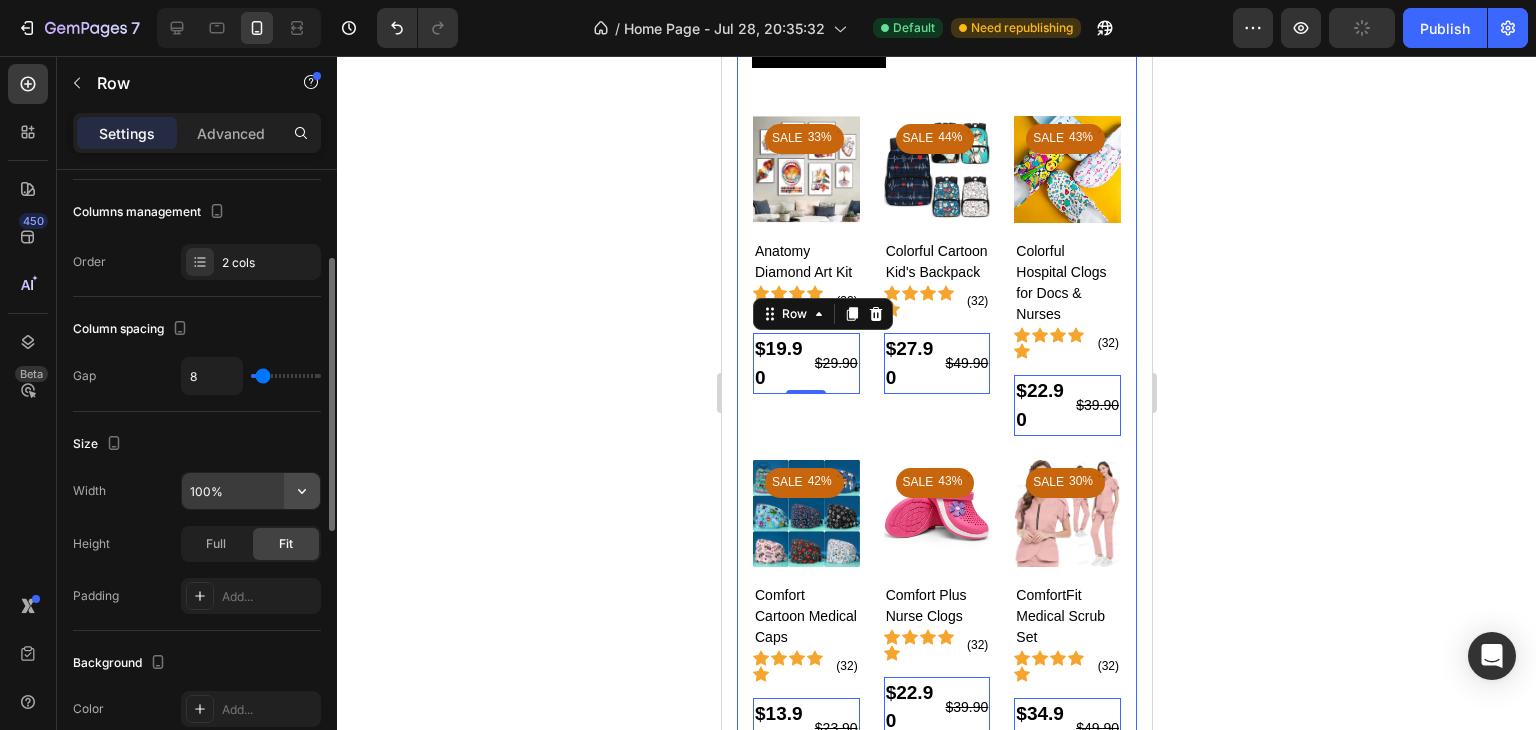 click 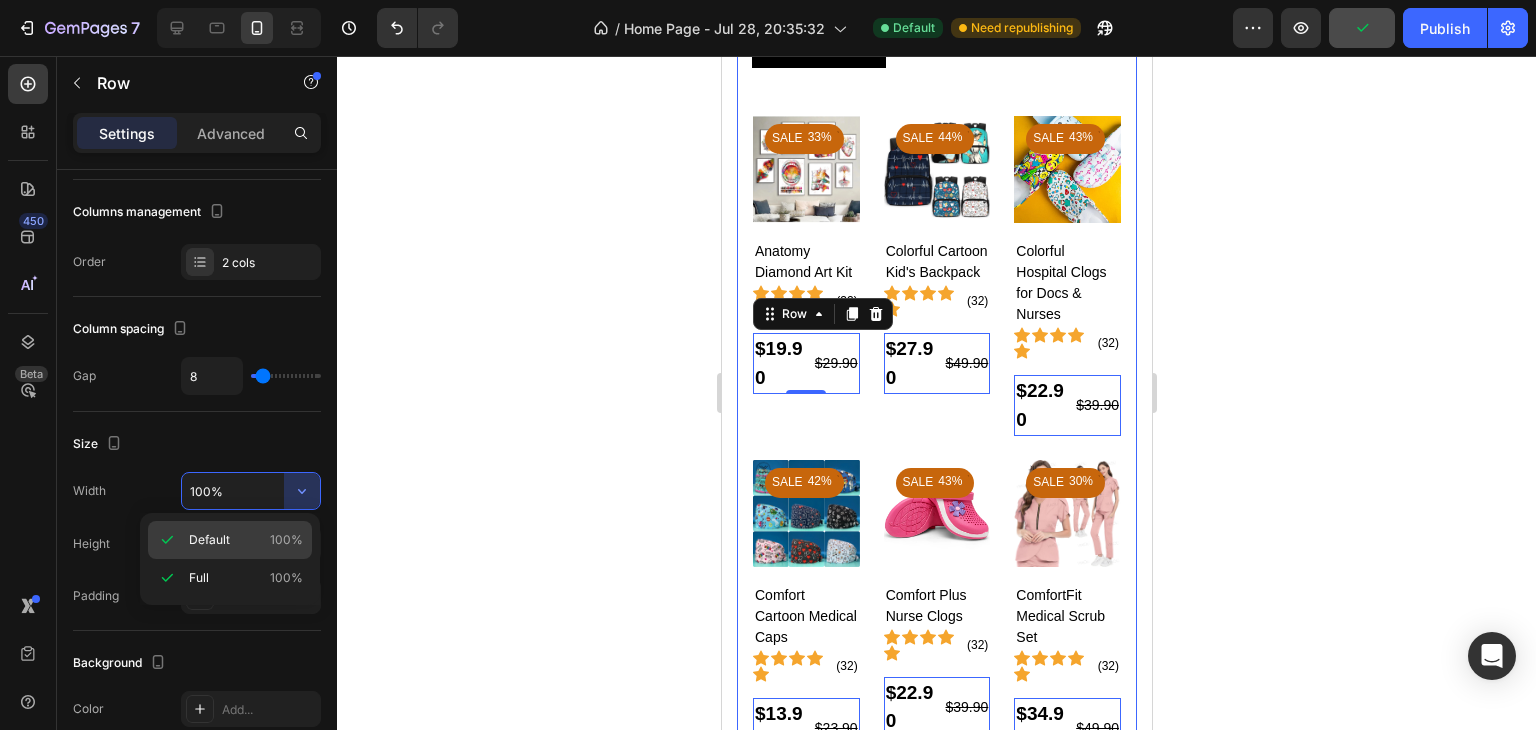 click on "Default" at bounding box center (209, 540) 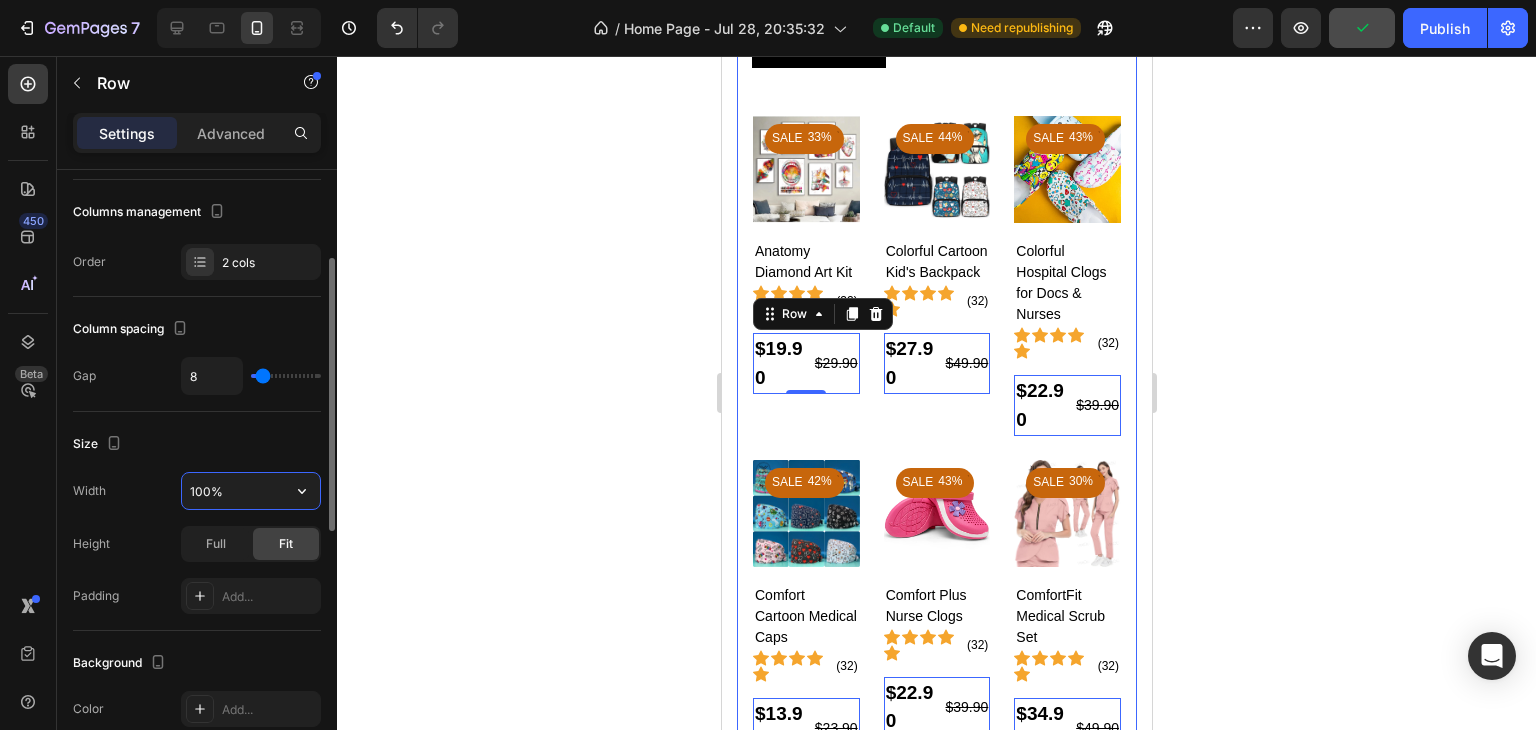 click on "100%" at bounding box center [251, 491] 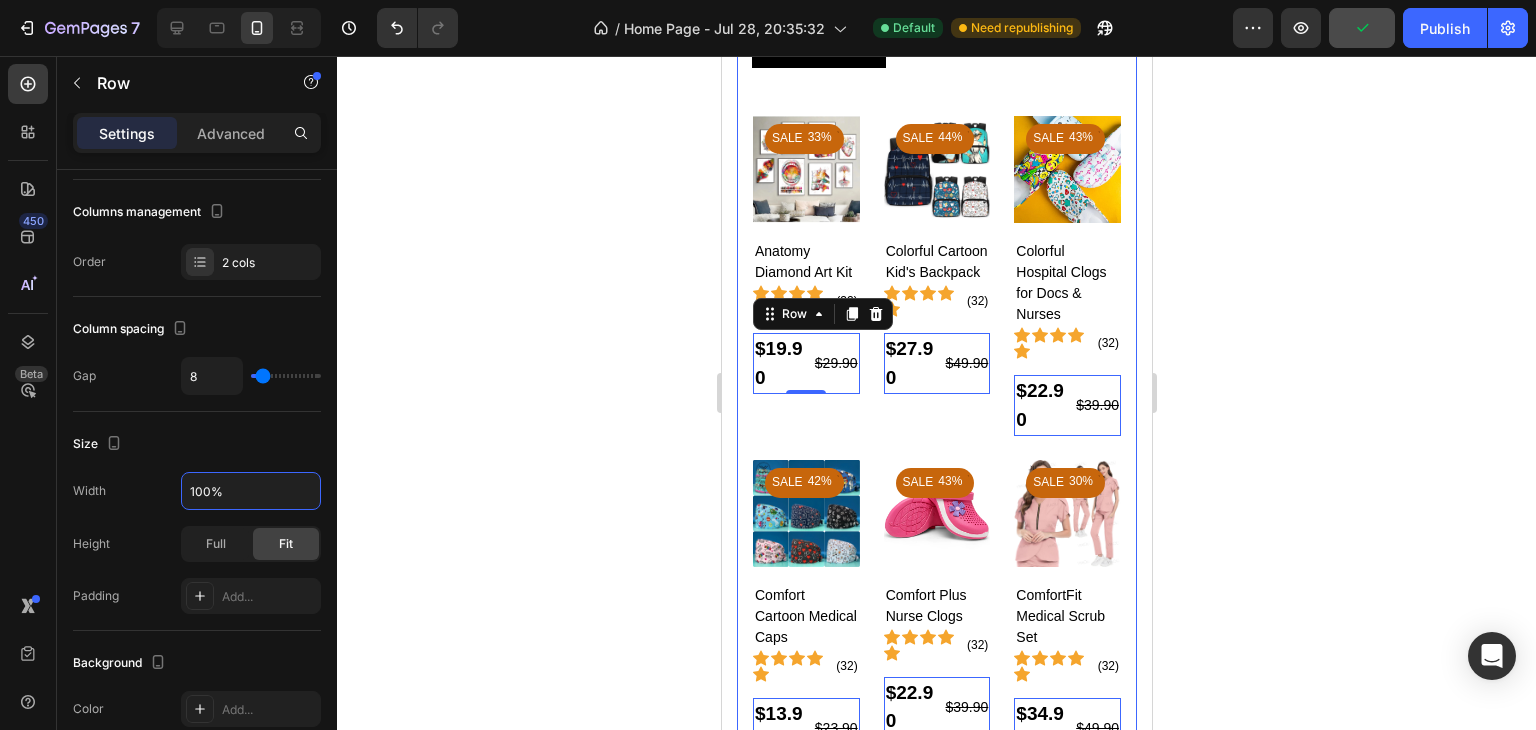 click 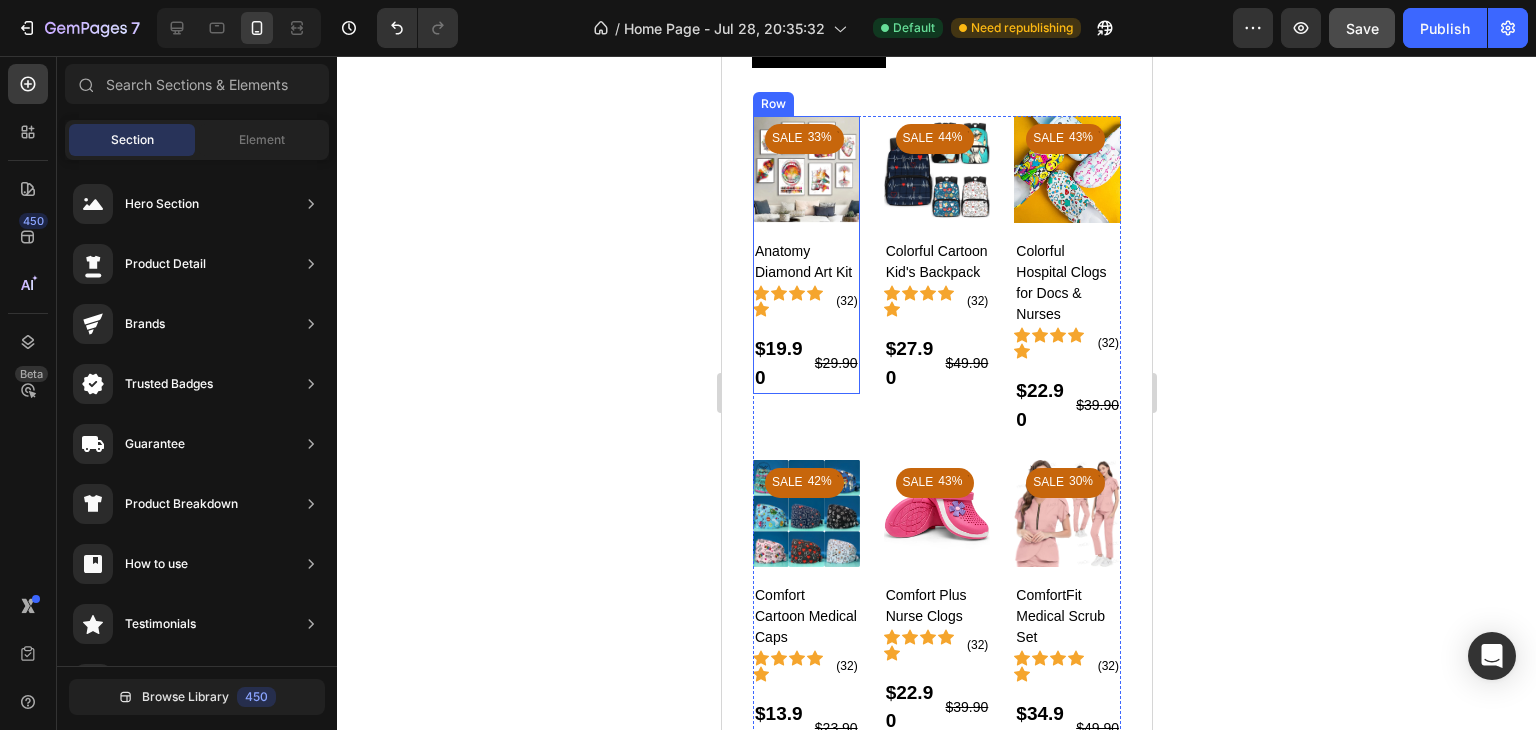 click on "Anatomy Diamond Art Kit (P) Title                Icon                Icon                Icon                Icon                Icon Icon List Hoz (32) Text block Row" at bounding box center [805, 278] 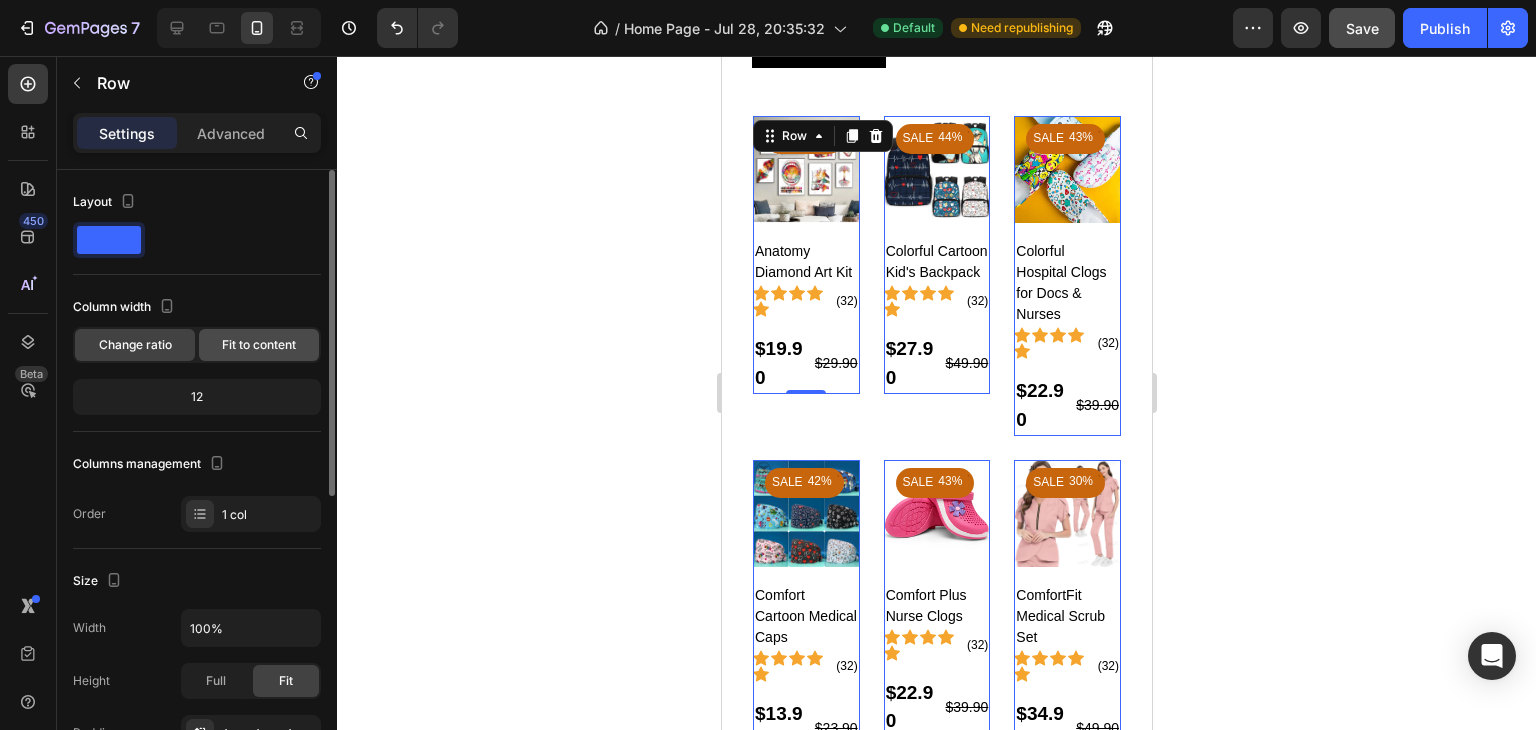 click on "Fit to content" 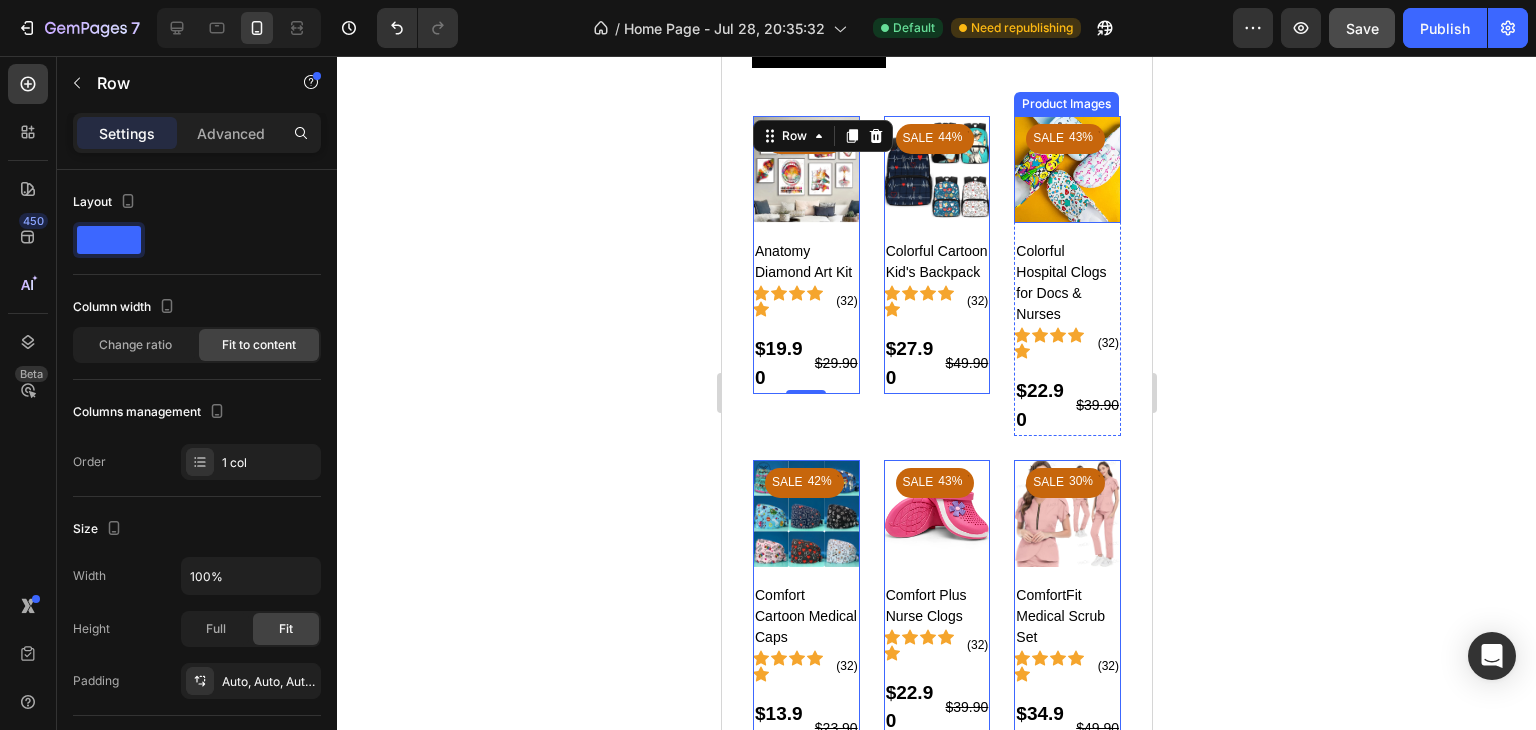 scroll, scrollTop: 4738, scrollLeft: 0, axis: vertical 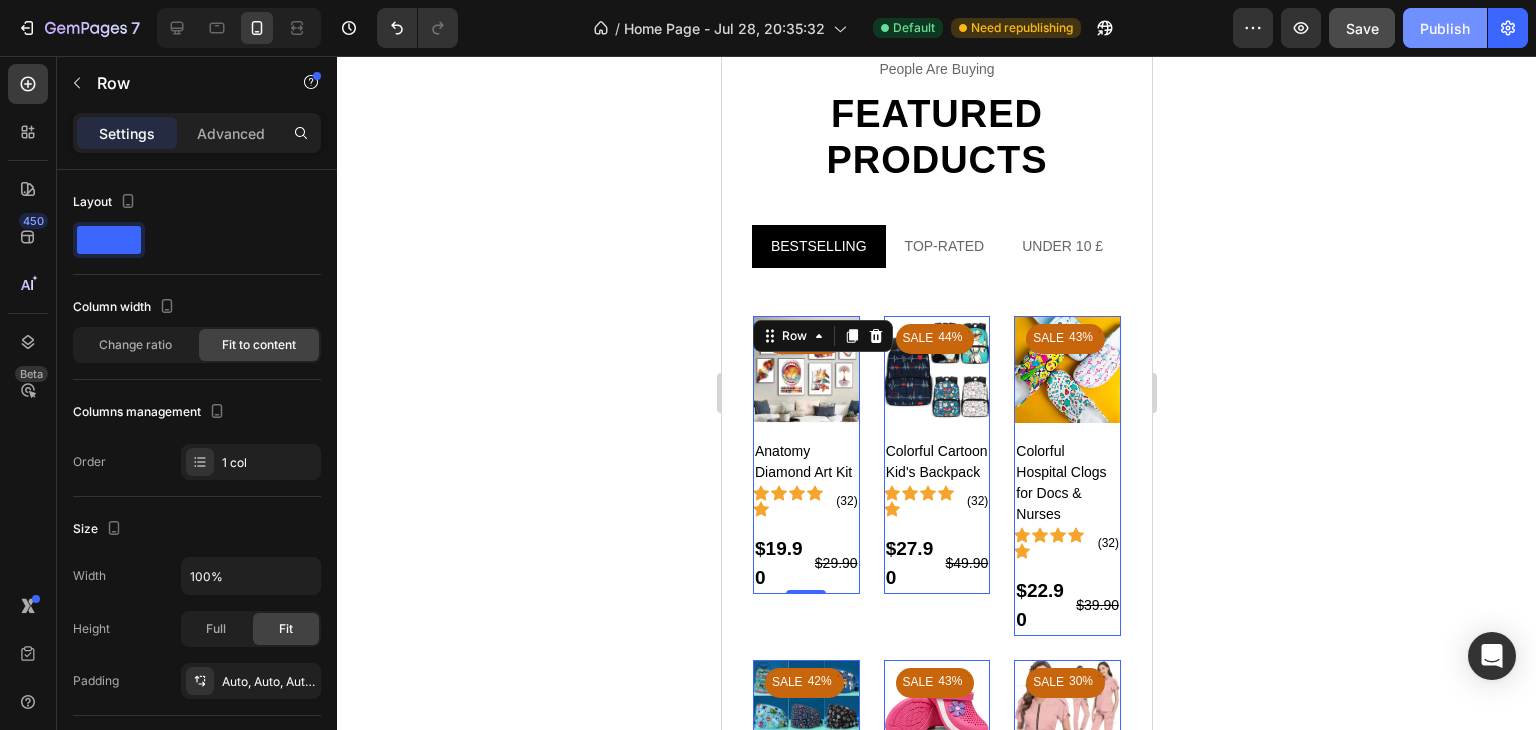 click on "Publish" 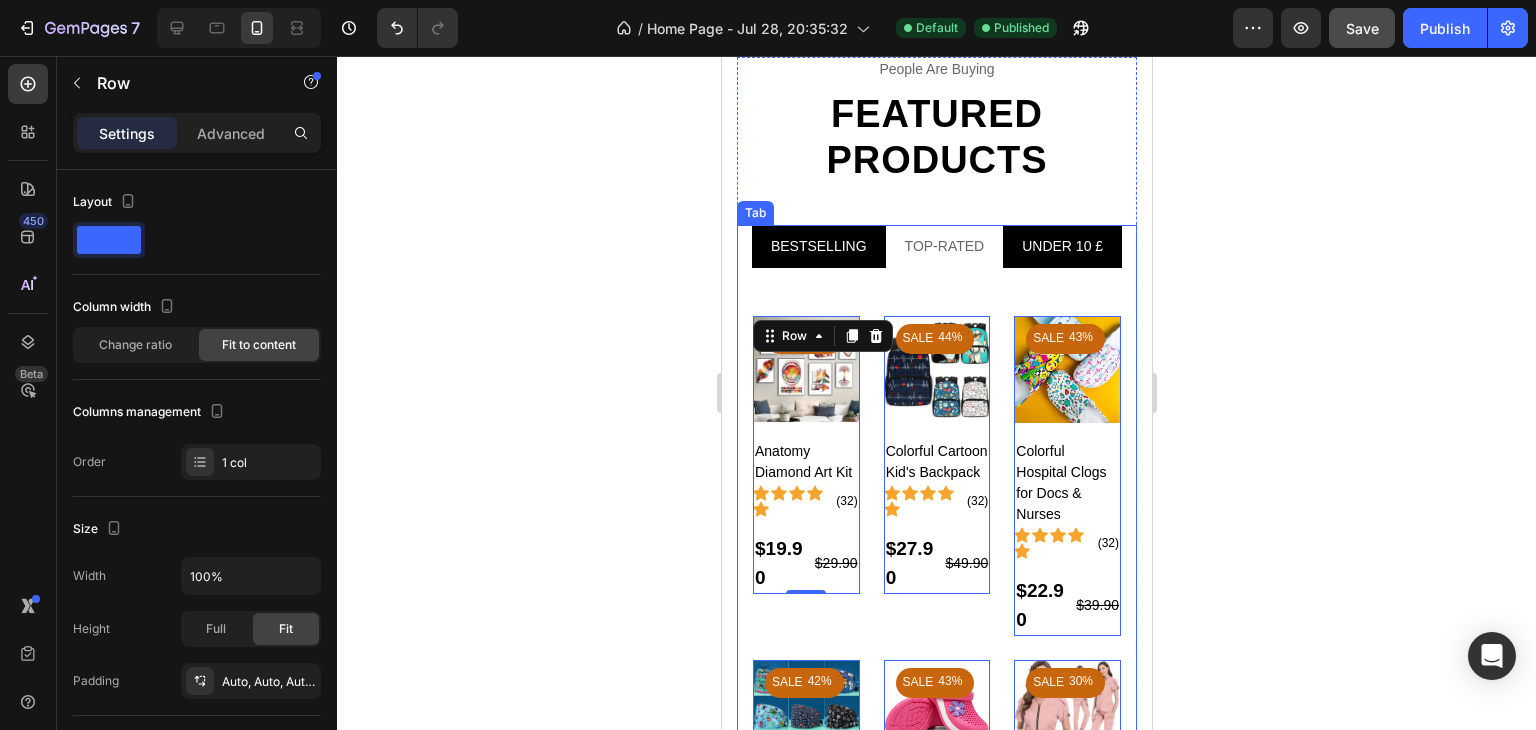 click on "UNDER 10 £" at bounding box center [1061, 246] 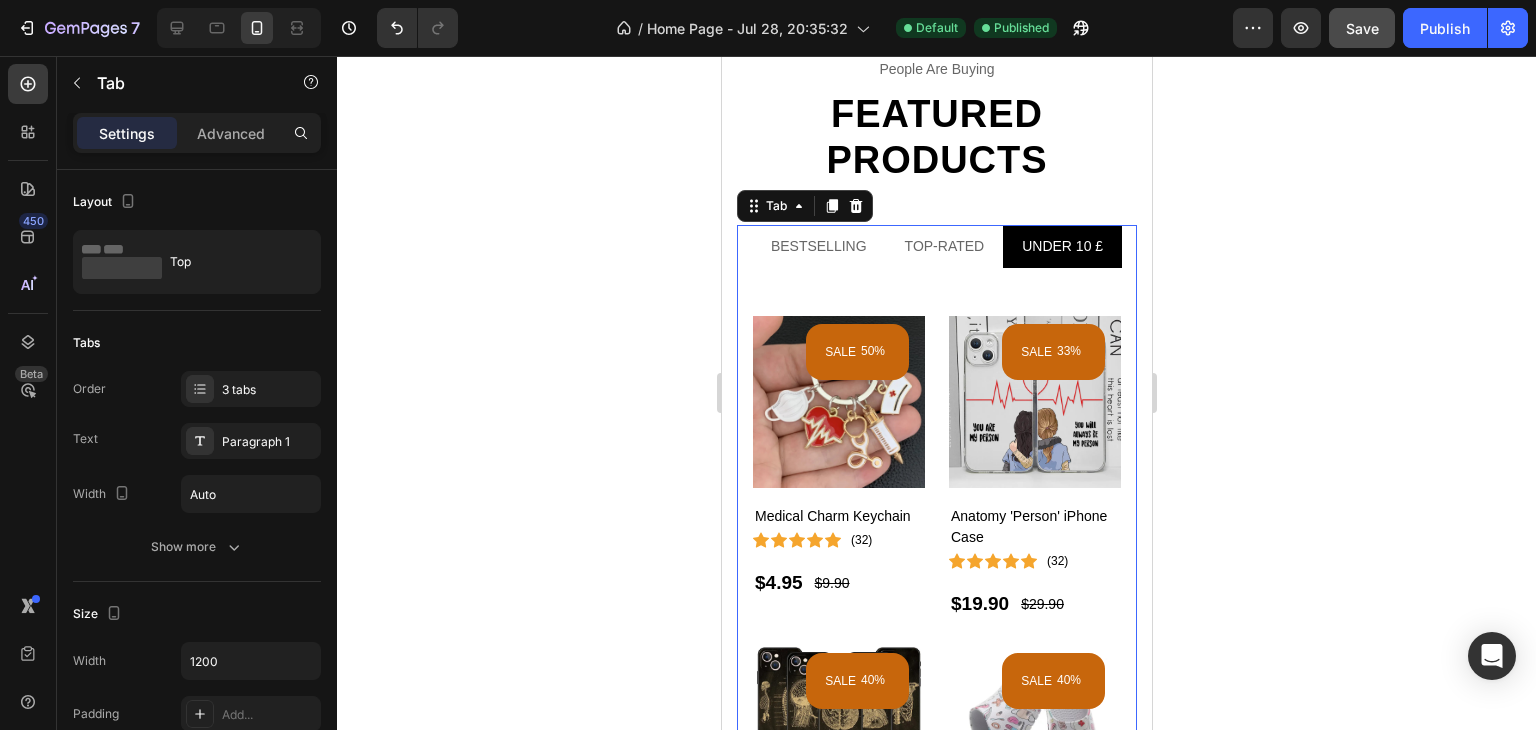 click on "UNDER 10 £" at bounding box center [1061, 246] 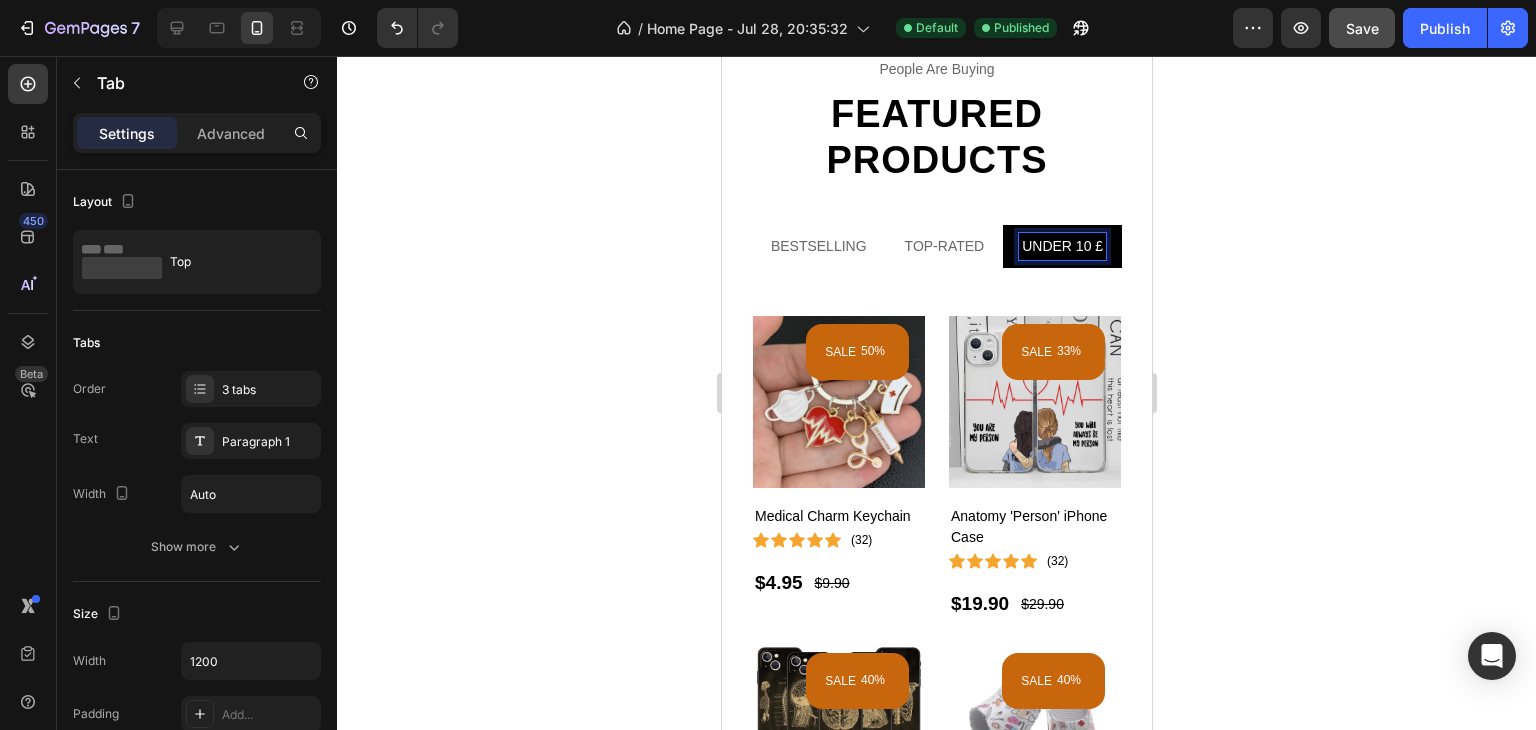 click on "UNDER 10 £" at bounding box center (1061, 246) 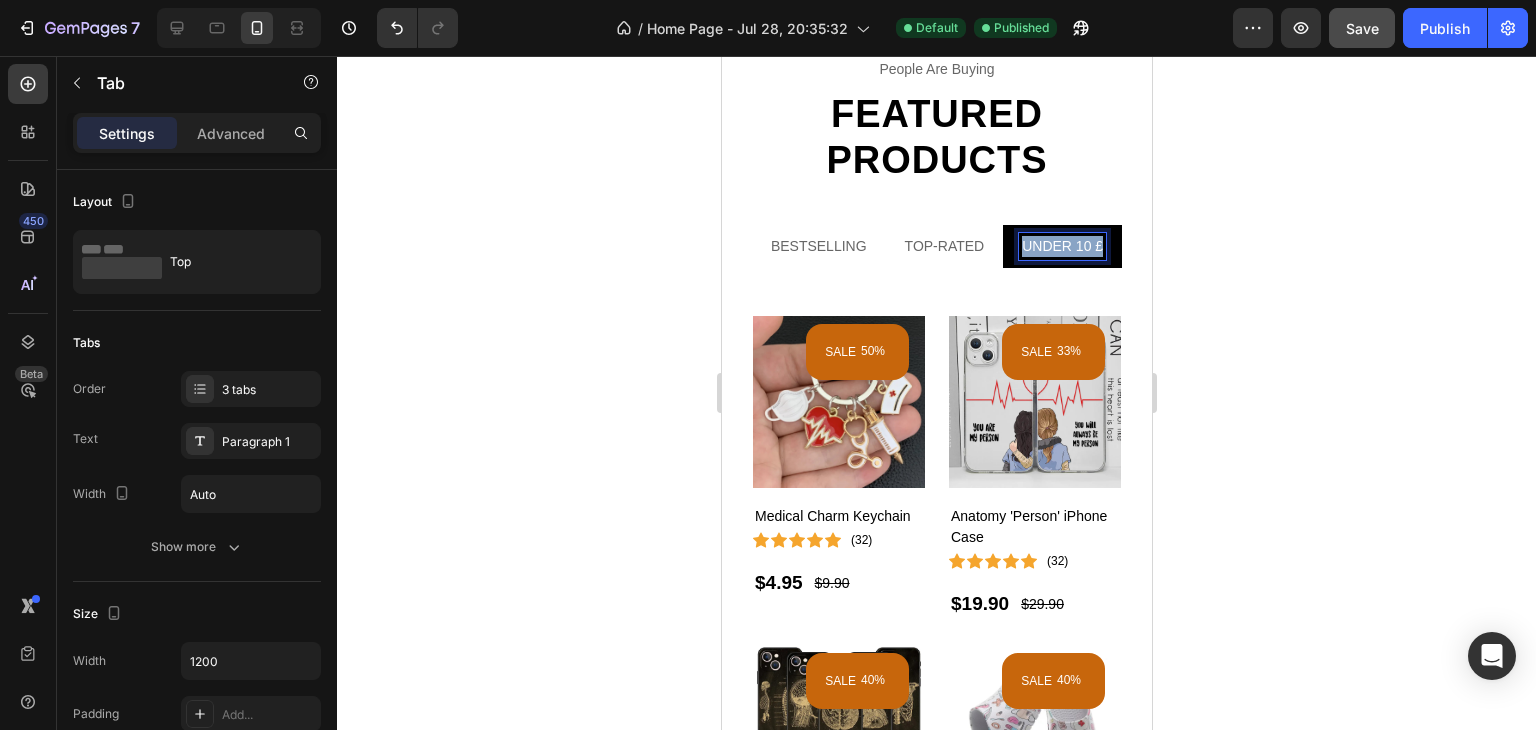 click on "UNDER 10 £" at bounding box center [1061, 246] 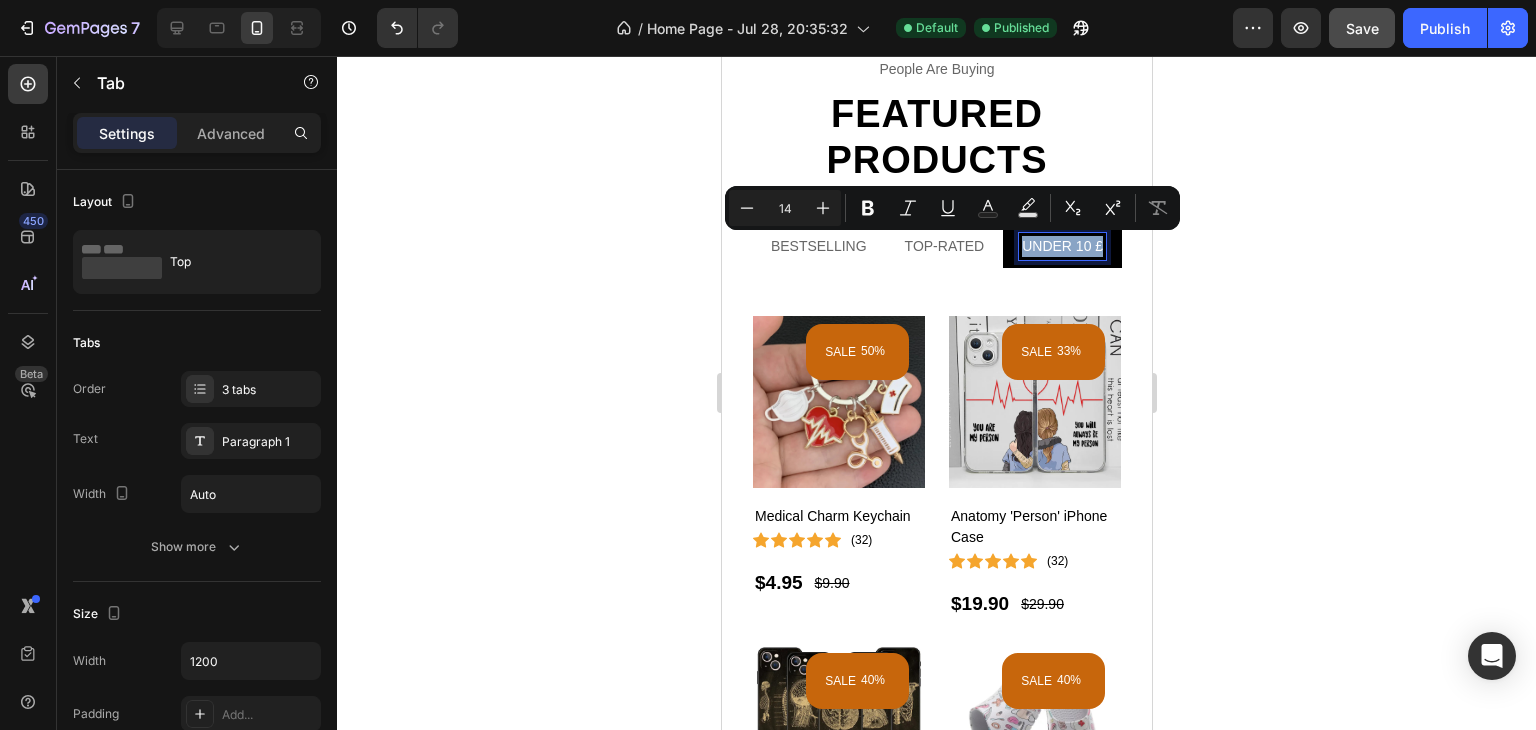 click on "UNDER 10 £" at bounding box center [1061, 246] 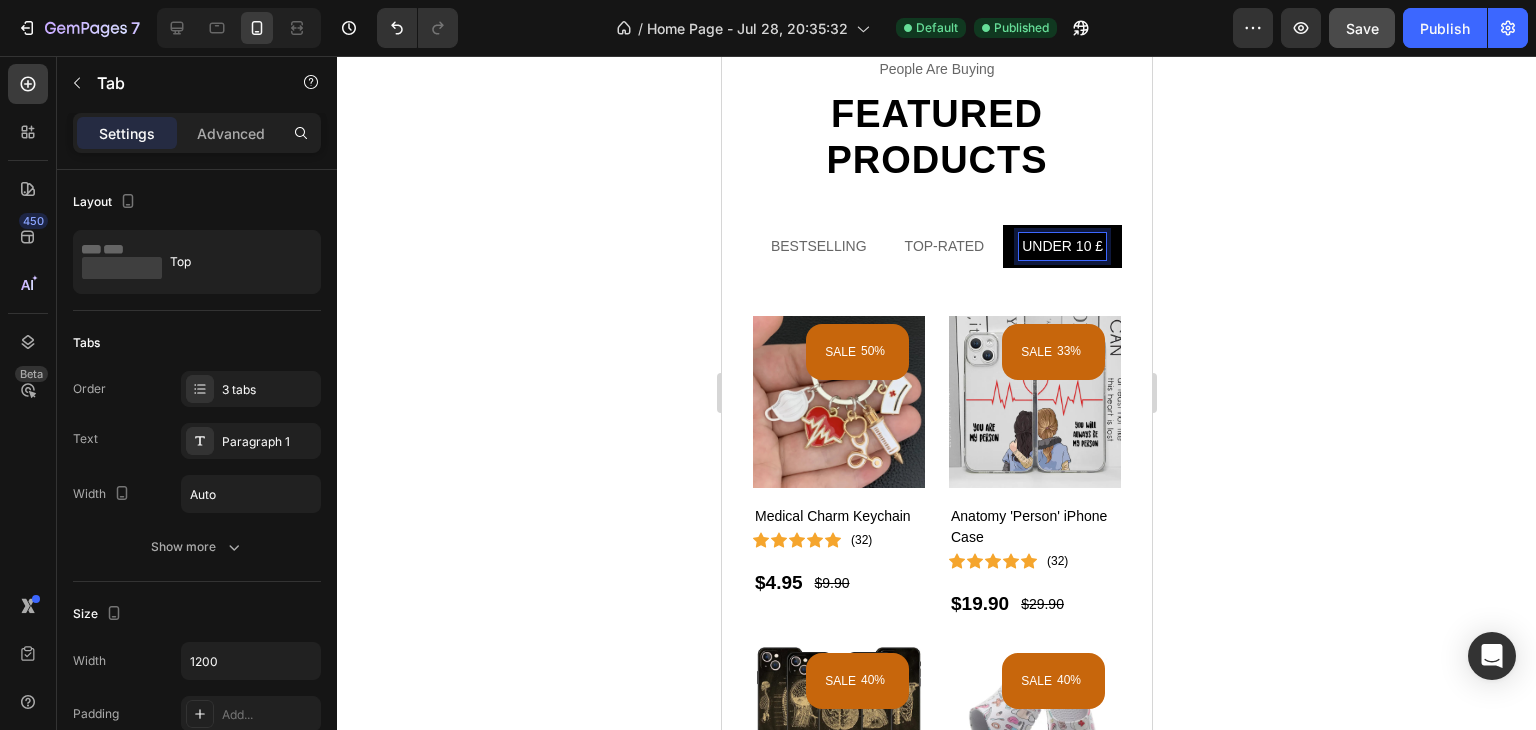 click on "UNDER 10 £" at bounding box center (1061, 246) 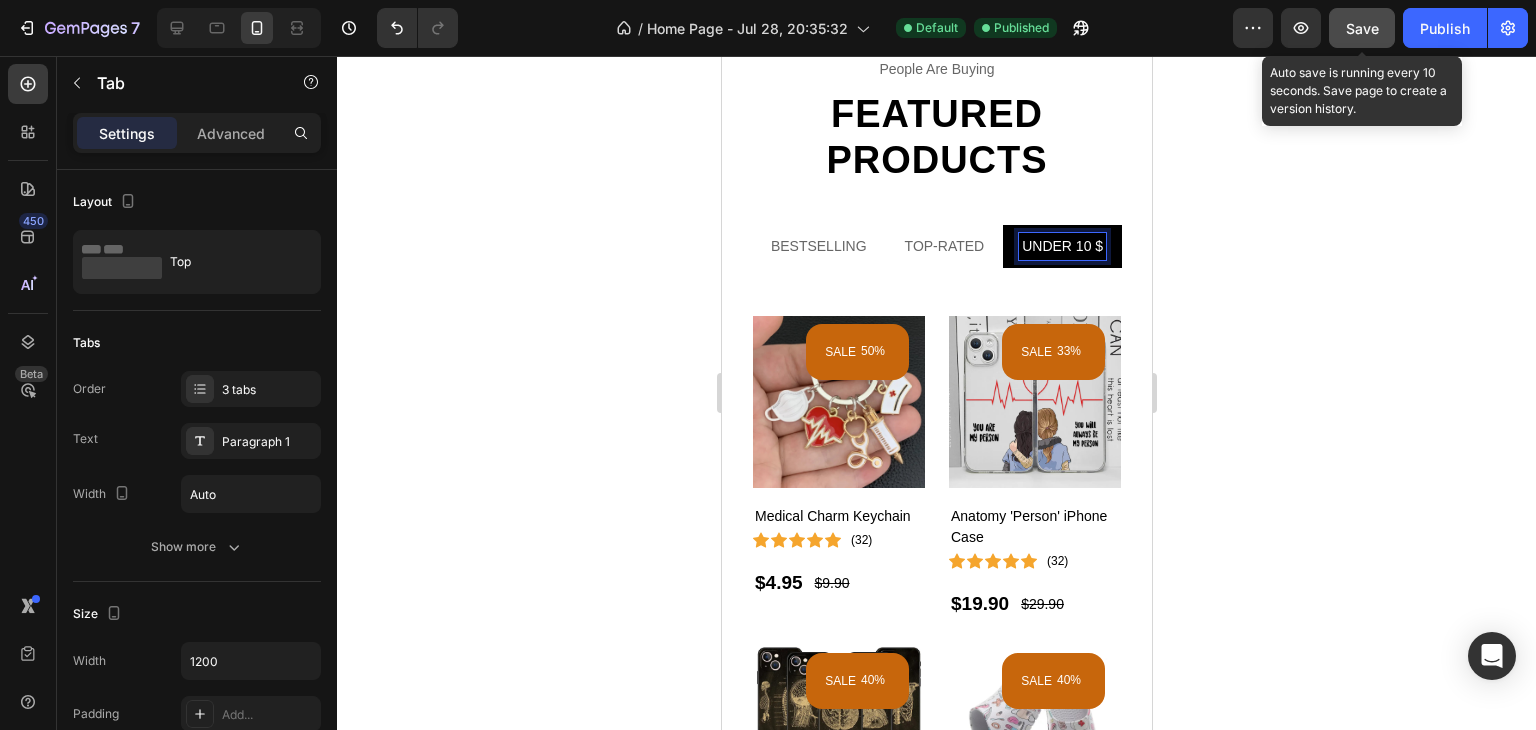click on "Save" at bounding box center [1362, 28] 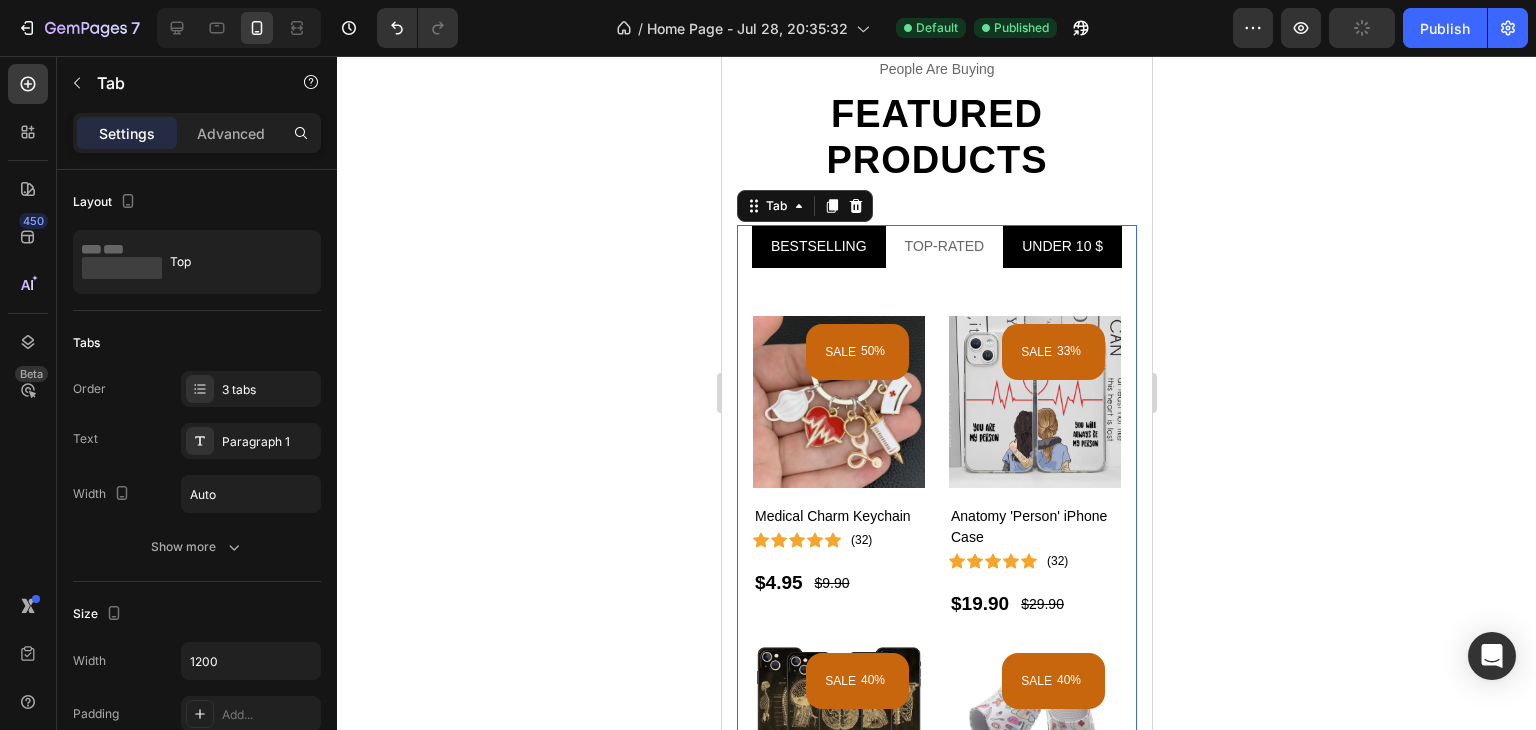 click on "BESTSELLING" at bounding box center (818, 246) 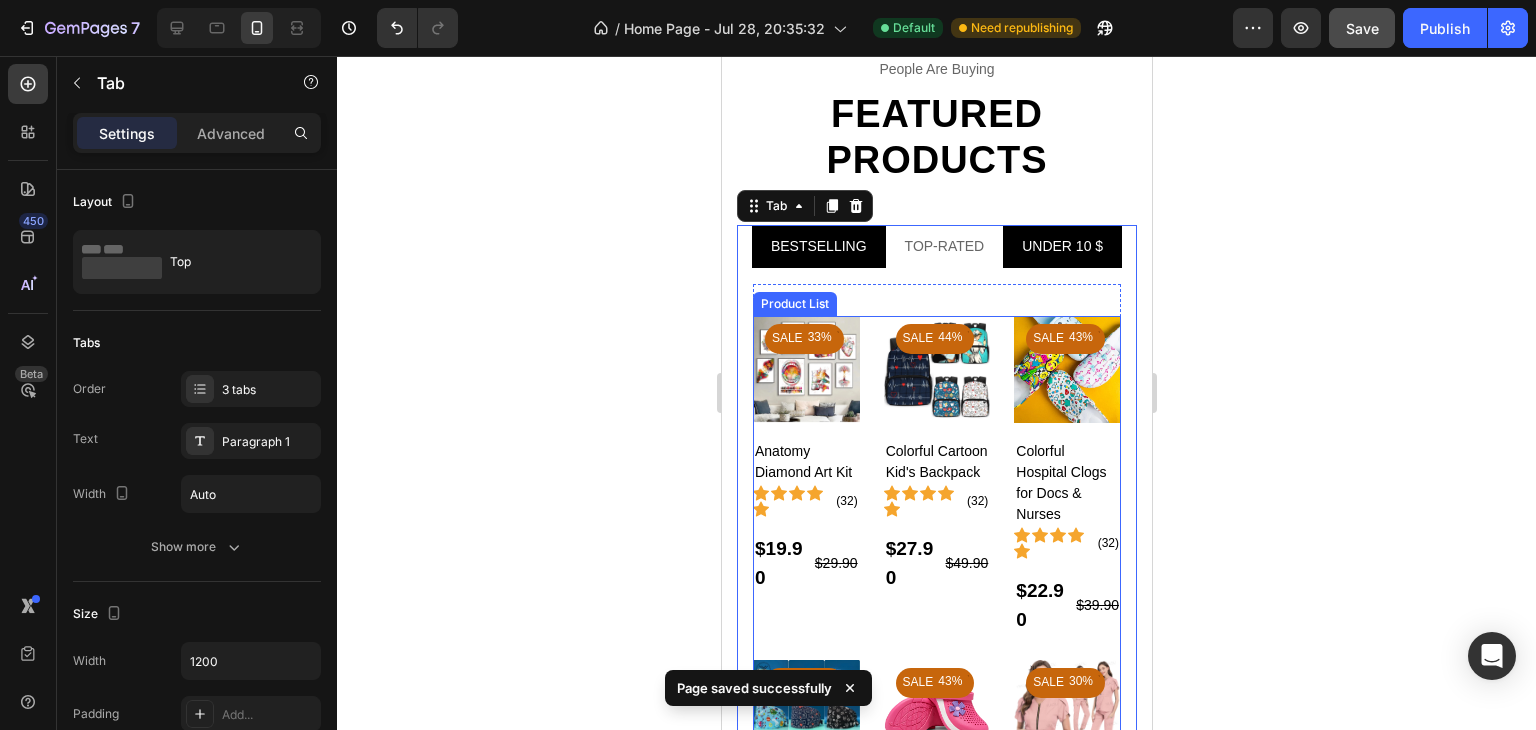 click on "SALE 33% (P) Tag Product Images Anatomy Diamond Art Kit (P) Title                Icon                Icon                Icon                Icon                Icon Icon List Hoz (32) Text block Row $19.90 (P) Price (P) Price $29.90 (P) Price (P) Price Row Row Product List SALE 44% (P) Tag Product Images Colorful Cartoon Kid's Backpack (P) Title                Icon                Icon                Icon                Icon                Icon Icon List Hoz (32) Text block Row $27.90 (P) Price (P) Price $49.90 (P) Price (P) Price Row Row Product List SALE 43% (P) Tag Product Images Colorful Hospital Clogs for Docs & Nurses (P) Title                Icon                Icon                Icon                Icon                Icon Icon List Hoz (32) Text block Row $22.90 (P) Price (P) Price $39.90 (P) Price (P) Price Row Row Product List SALE 42% (P) Tag Product Images Comfort Cartoon Medical Caps (P) Title                Icon                Icon                Icon                Icon                Icon" at bounding box center (936, 637) 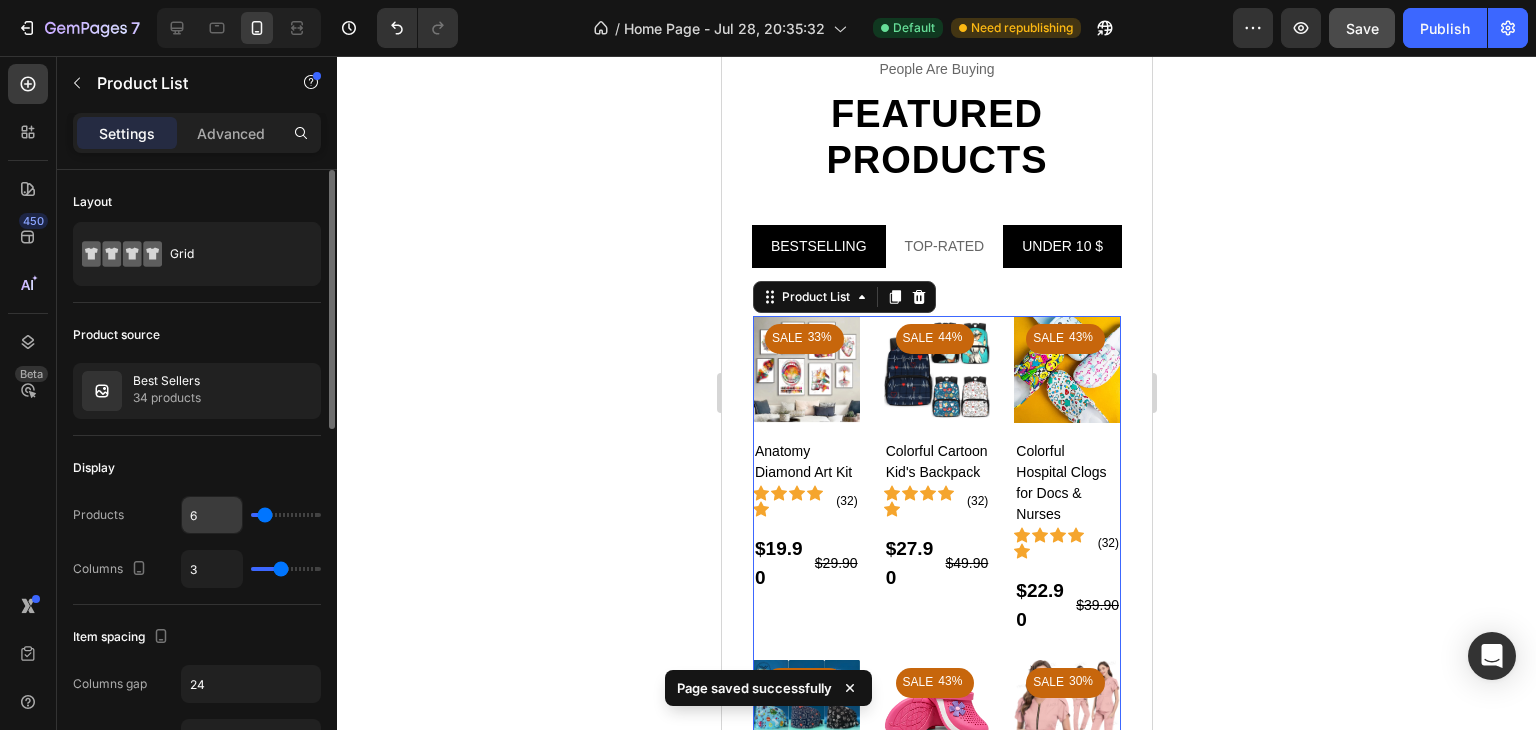 click on "6" at bounding box center (212, 515) 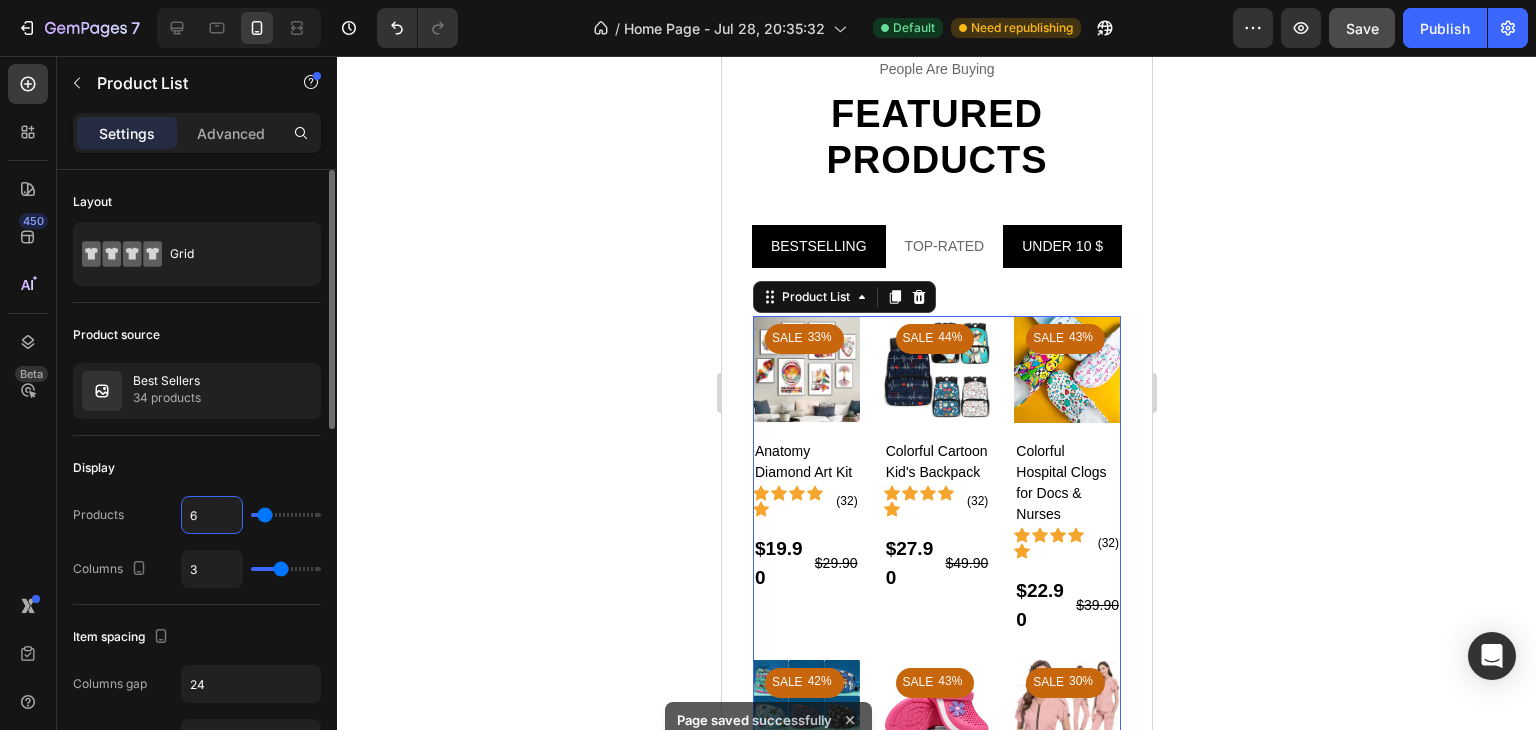 click on "6" at bounding box center (212, 515) 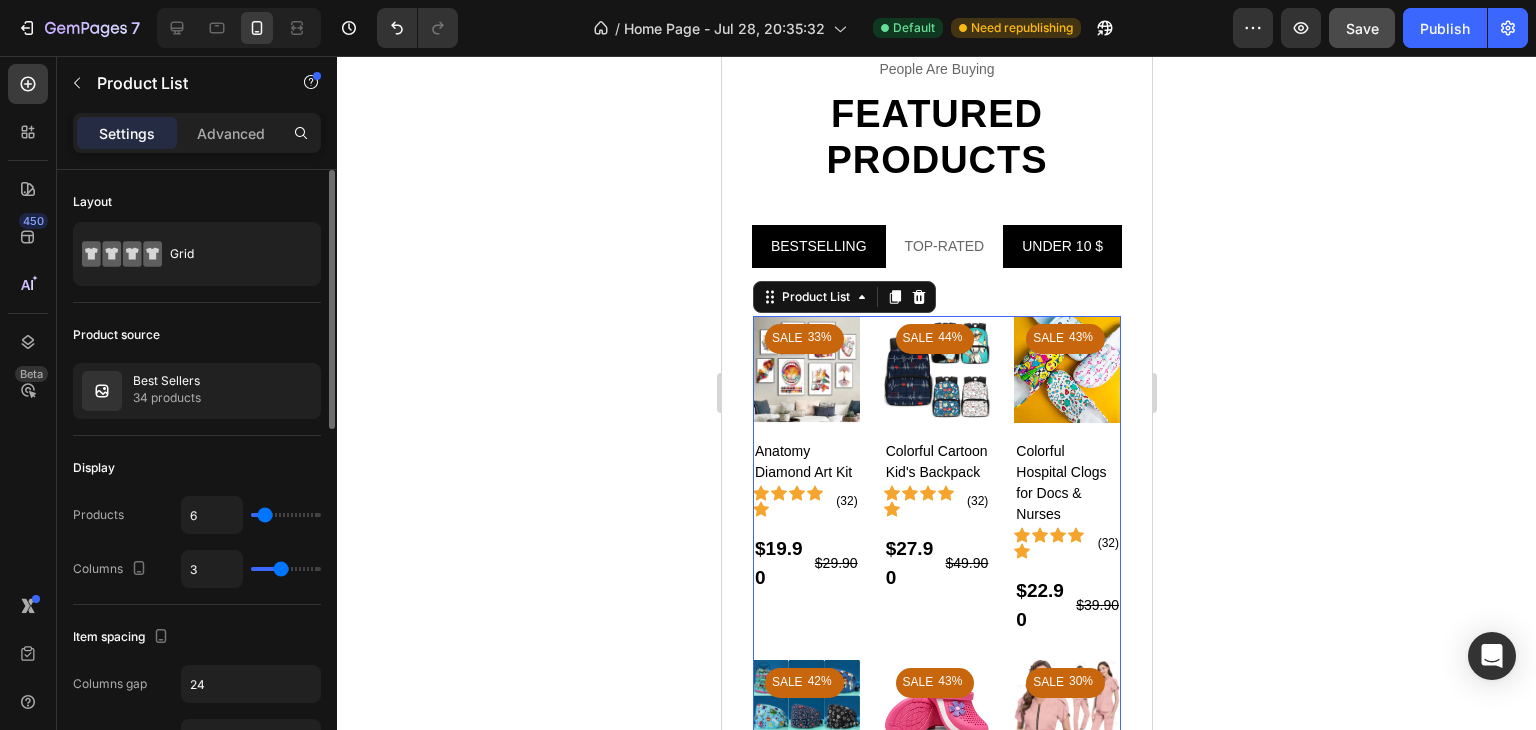 type on "2" 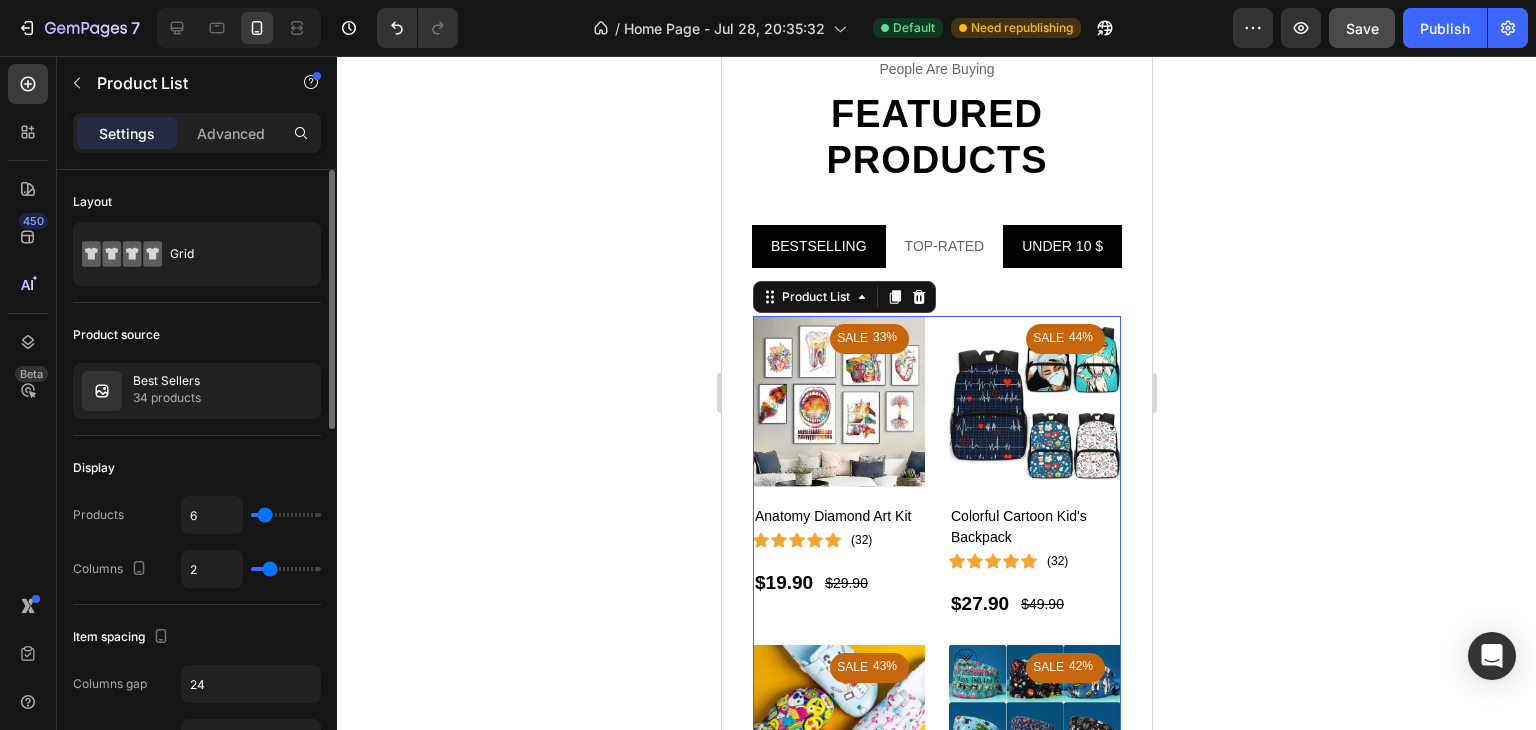 type on "2" 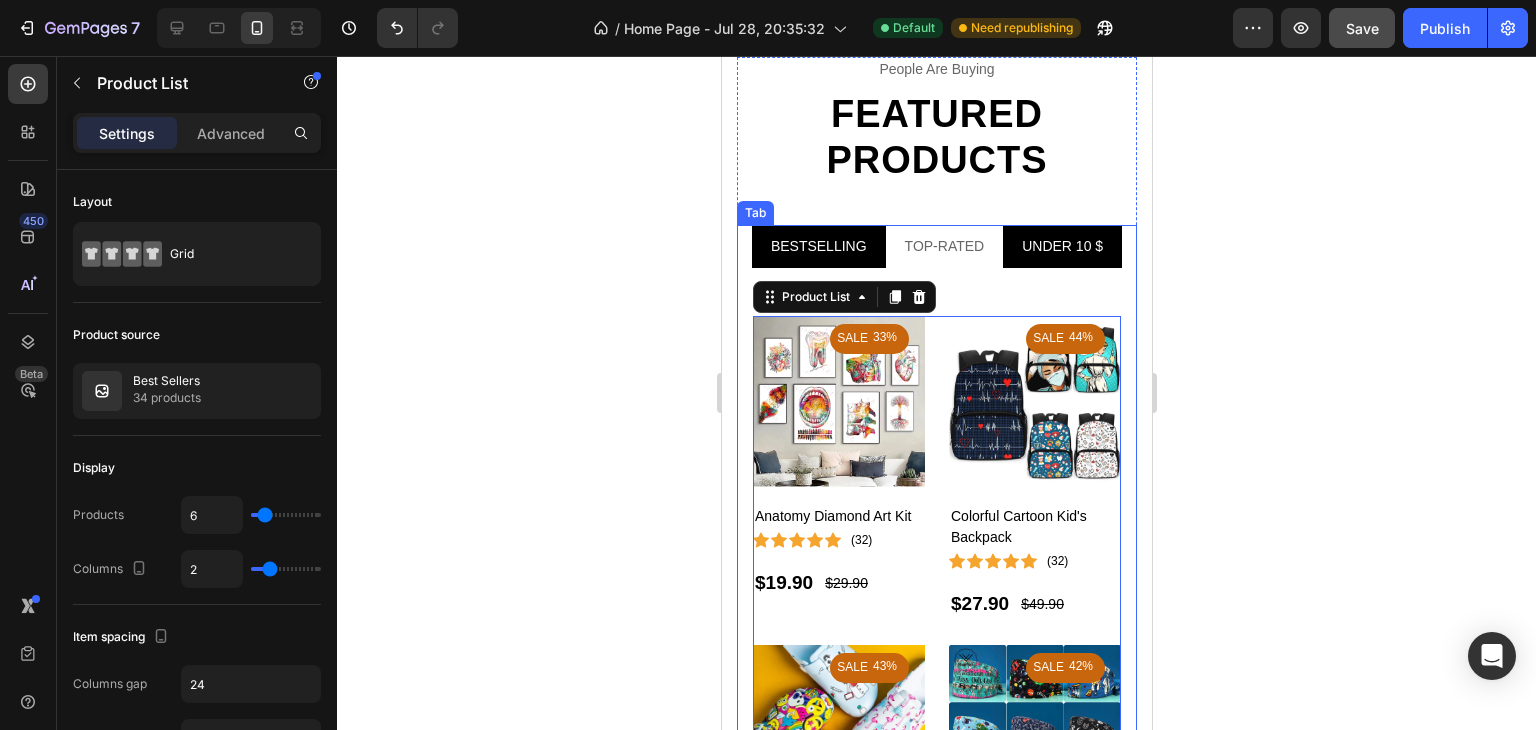 click 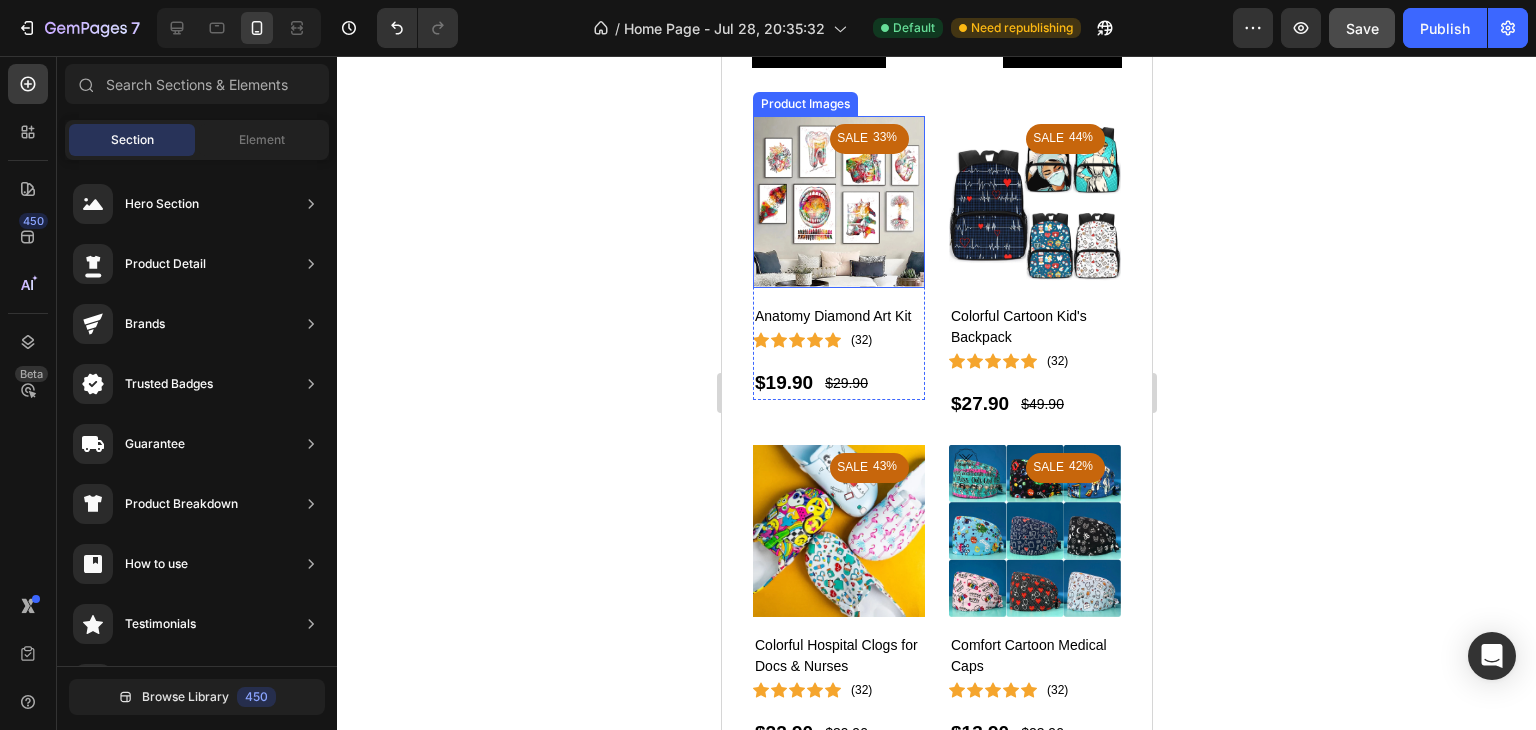 scroll, scrollTop: 4838, scrollLeft: 0, axis: vertical 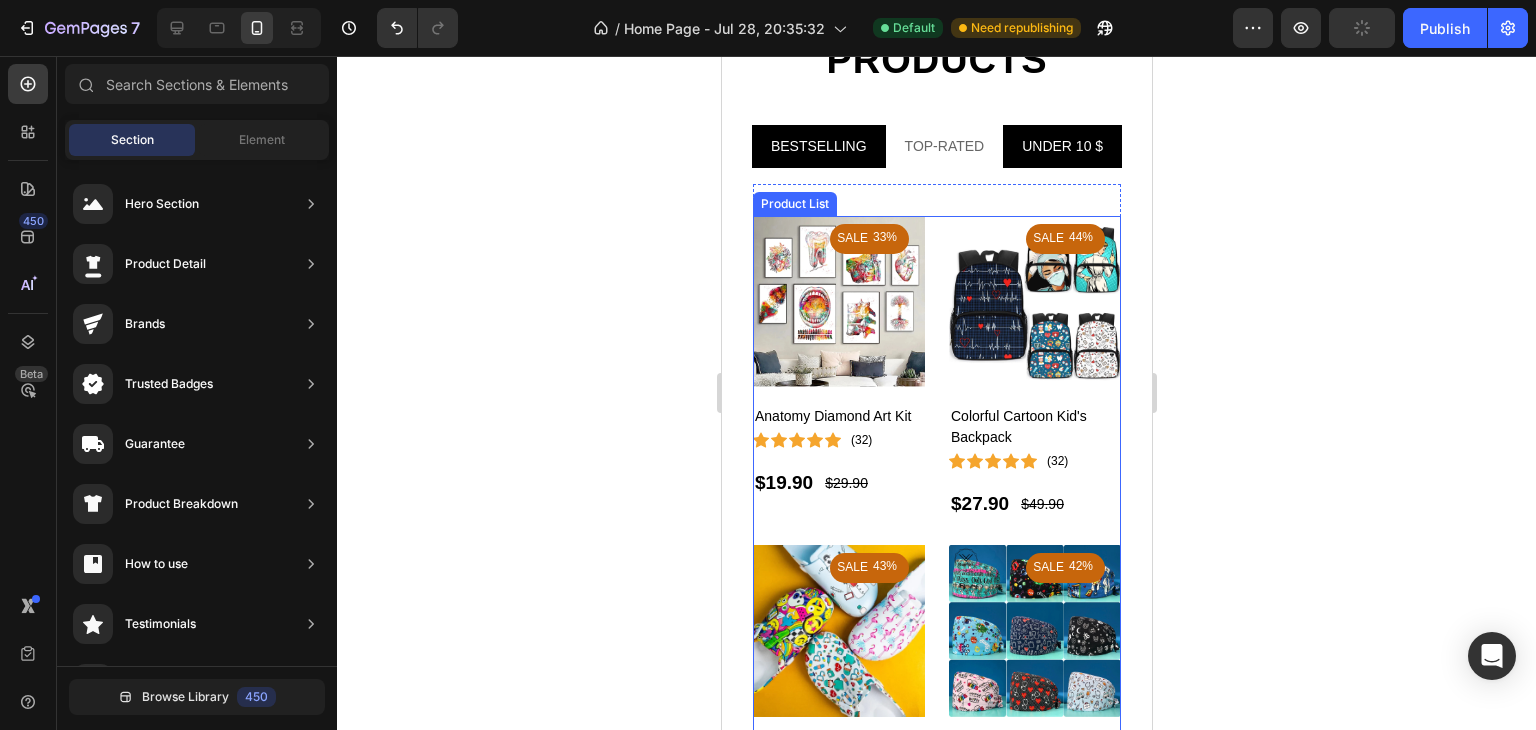 click on "SALE 33% (P) Tag Product Images Anatomy Diamond Art Kit (P) Title                Icon                Icon                Icon                Icon                Icon Icon List Hoz (32) Text block Row $19.90 (P) Price (P) Price $29.90 (P) Price (P) Price Row Row Product List SALE 44% (P) Tag Product Images Colorful Cartoon Kid's Backpack (P) Title                Icon                Icon                Icon                Icon                Icon Icon List Hoz (32) Text block Row $27.90 (P) Price (P) Price $49.90 (P) Price (P) Price Row Row Product List SALE 43% (P) Tag Product Images Colorful Hospital Clogs for Docs & Nurses (P) Title                Icon                Icon                Icon                Icon                Icon Icon List Hoz (32) Text block Row $22.90 (P) Price (P) Price $39.90 (P) Price (P) Price Row Row Product List SALE 42% (P) Tag Product Images Comfort Cartoon Medical Caps (P) Title                Icon                Icon                Icon                Icon                Icon" at bounding box center [936, 697] 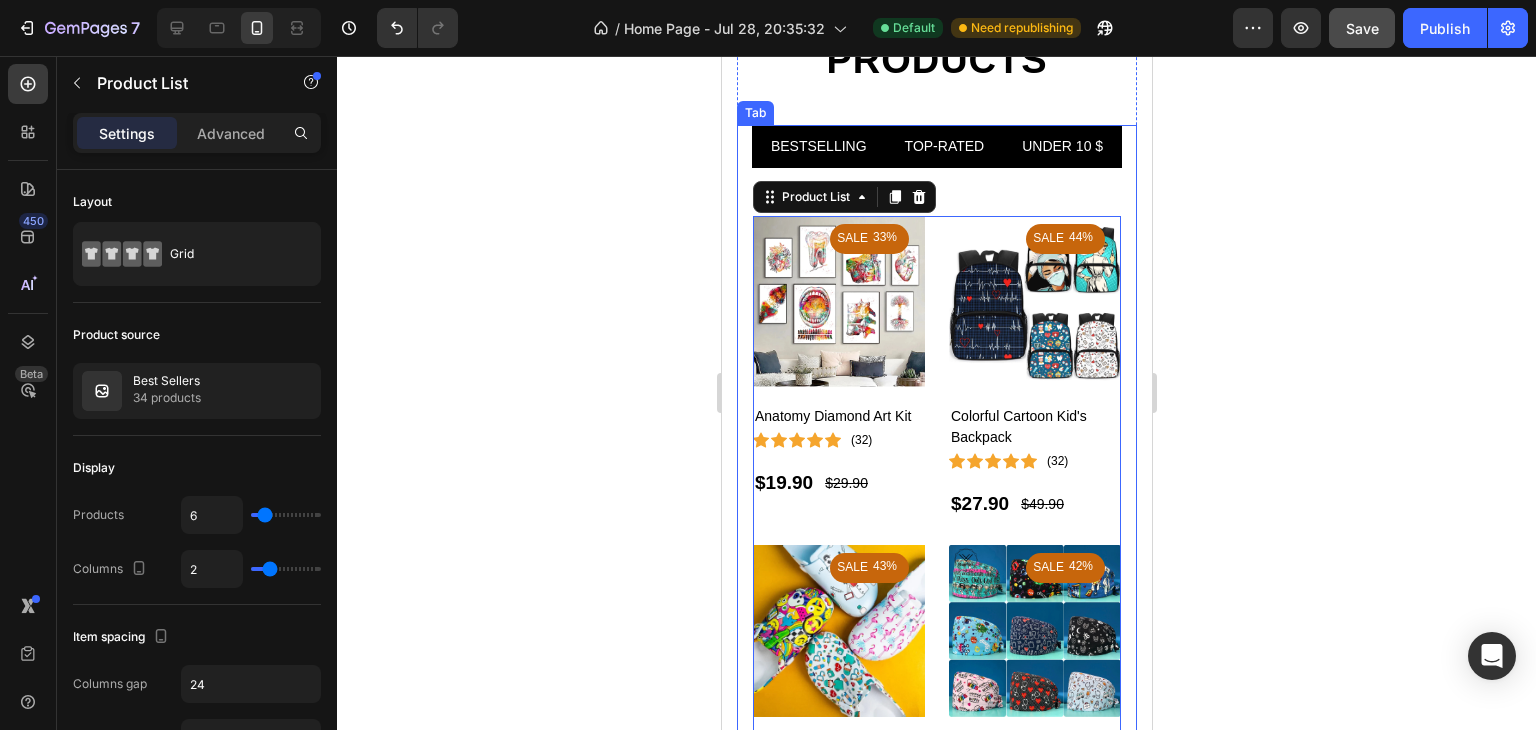 click on "TOP-RATED" at bounding box center (944, 146) 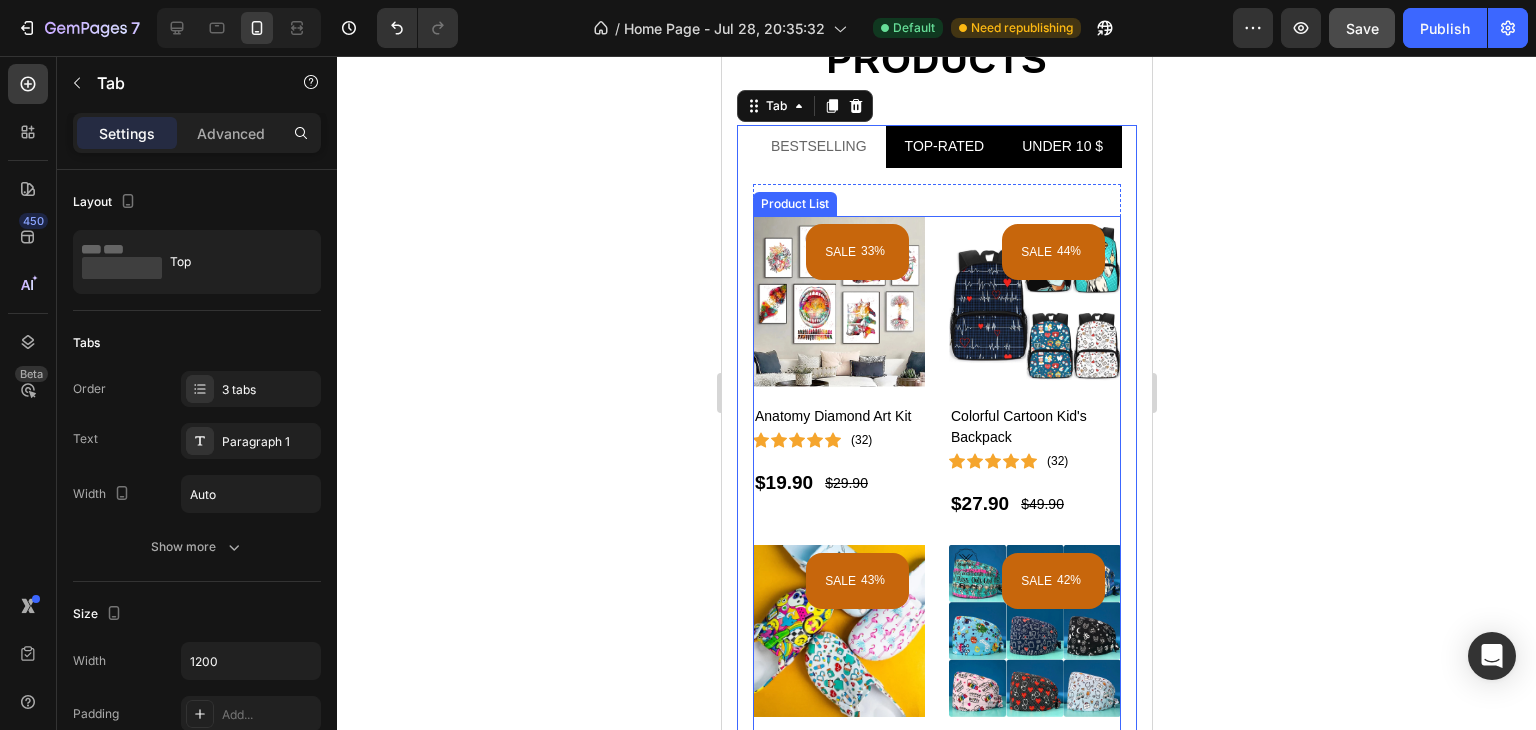click on "SALE 33% (P) Tag Product Images Anatomy Diamond Art Kit (P) Title                Icon                Icon                Icon                Icon                Icon Icon List Hoz (32) Text block Row $19.90 (P) Price (P) Price $29.90 (P) Price (P) Price Row Row Product List SALE 44% (P) Tag Product Images Colorful Cartoon Kid's Backpack (P) Title                Icon                Icon                Icon                Icon                Icon Icon List Hoz (32) Text block Row $27.90 (P) Price (P) Price $49.90 (P) Price (P) Price Row Row Product List SALE 43% (P) Tag Product Images Colorful Hospital Clogs for Docs & Nurses (P) Title                Icon                Icon                Icon                Icon                Icon Icon List Hoz (32) Text block Row $22.90 (P) Price (P) Price $39.90 (P) Price (P) Price Row Row Product List SALE 42% (P) Tag Product Images Comfort Cartoon Medical Caps (P) Title                Icon                Icon                Icon                Icon                Icon" at bounding box center [936, 532] 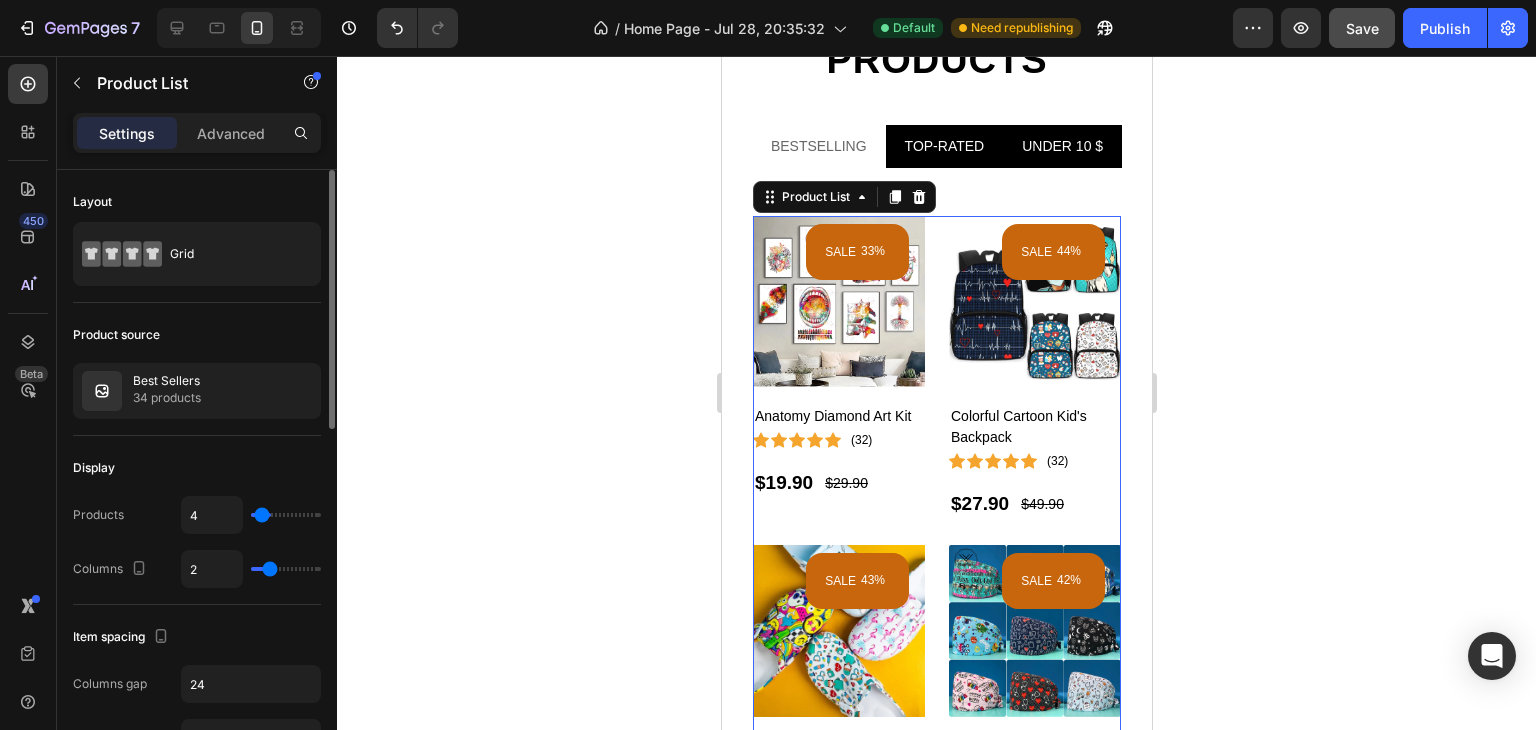 type on "11" 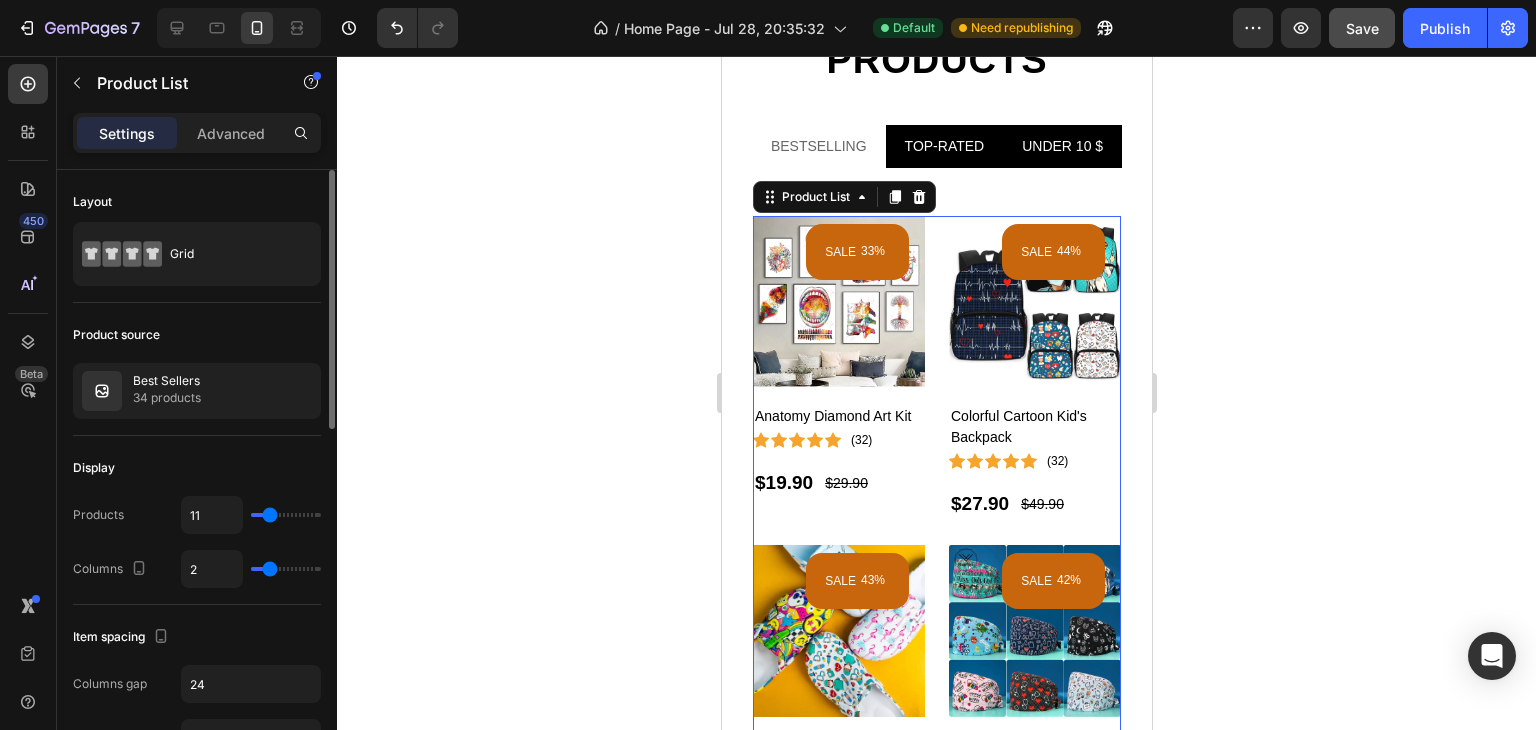 type on "11" 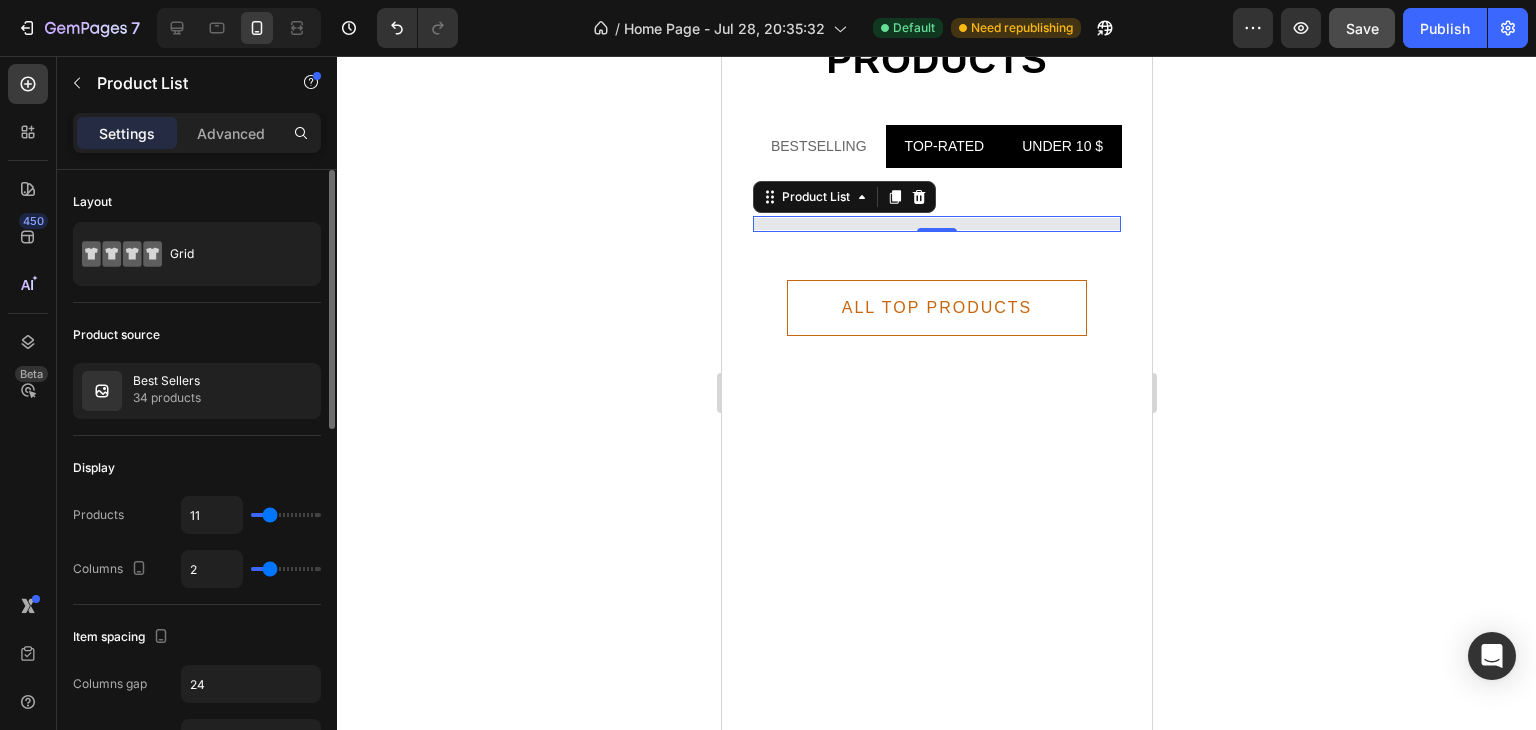 click at bounding box center (286, 515) 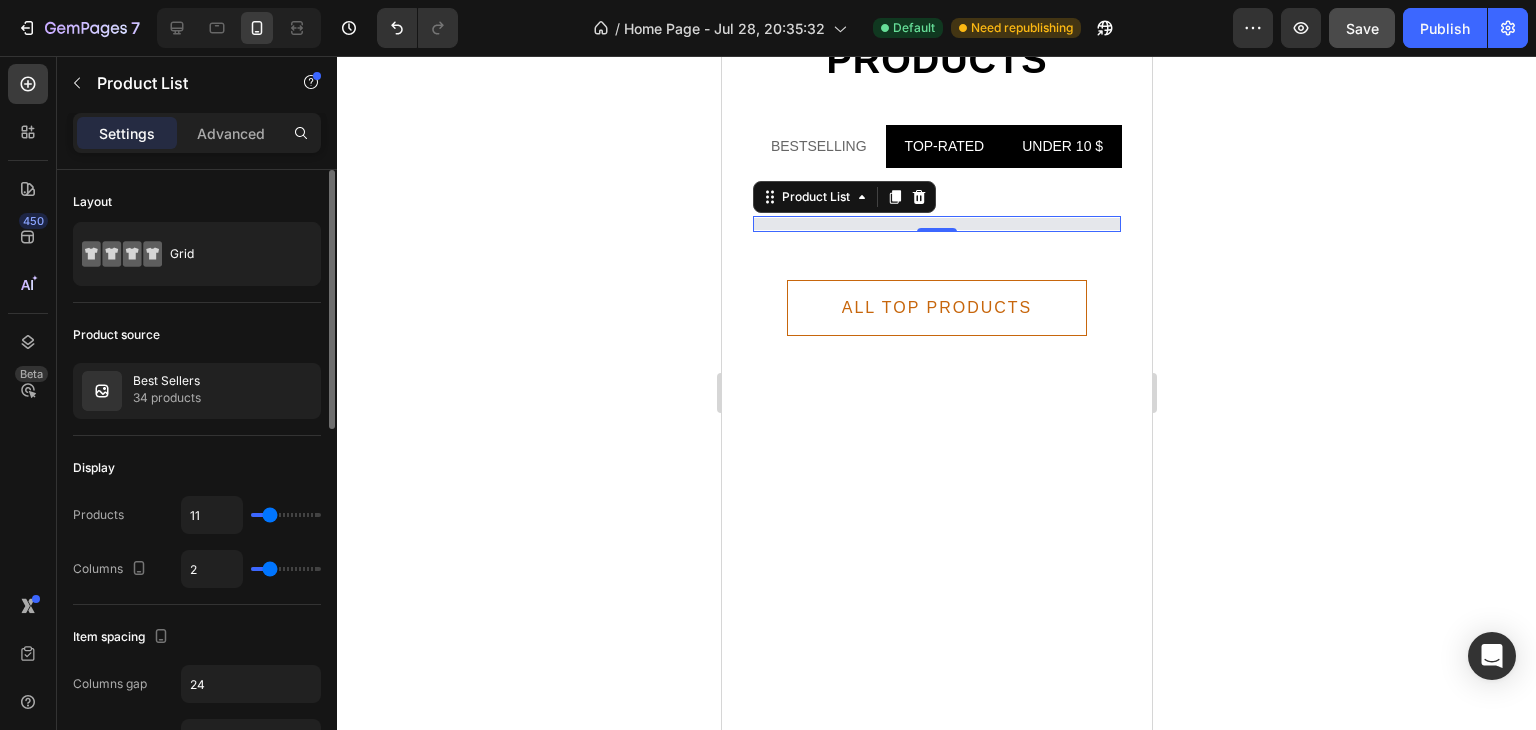 click on "11" at bounding box center [251, 515] 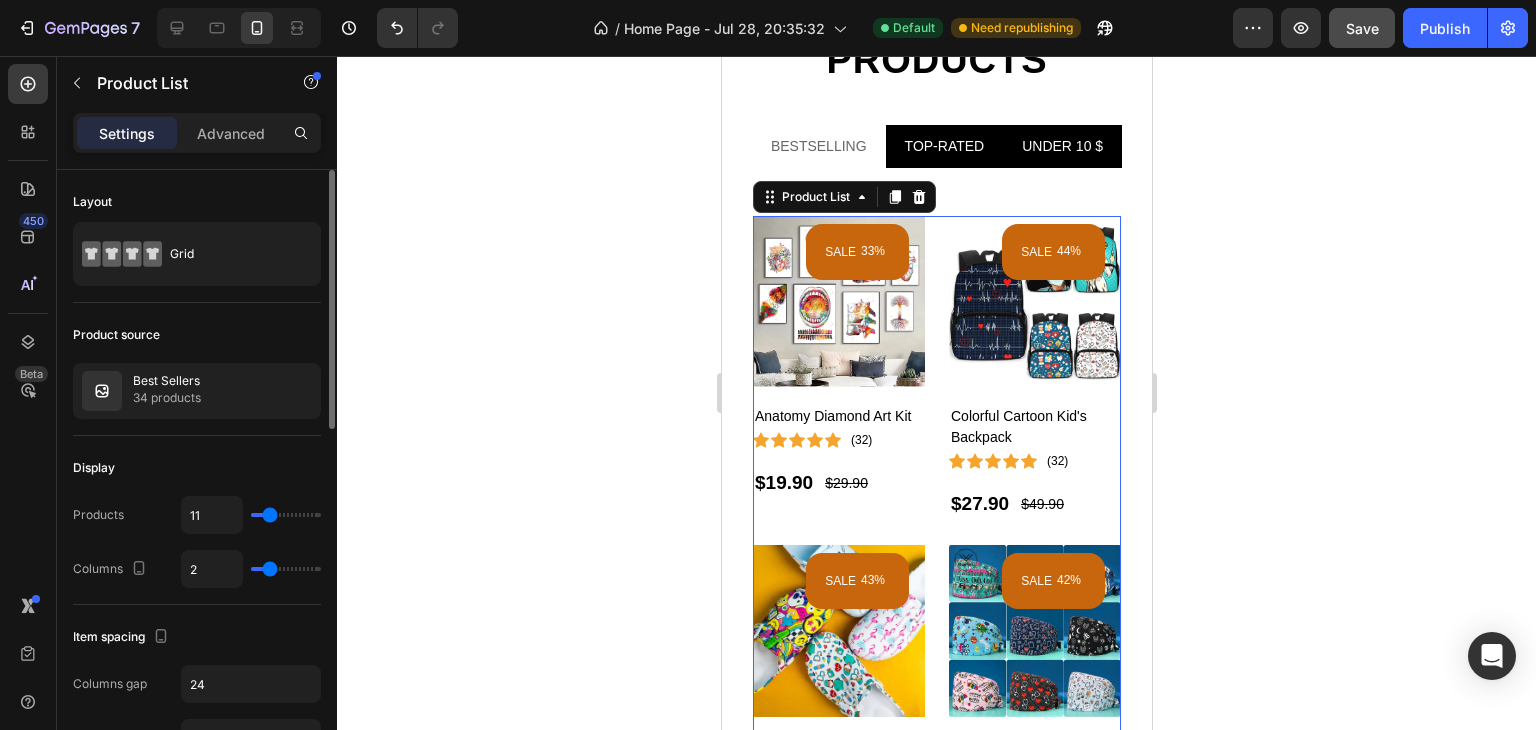 type on "5" 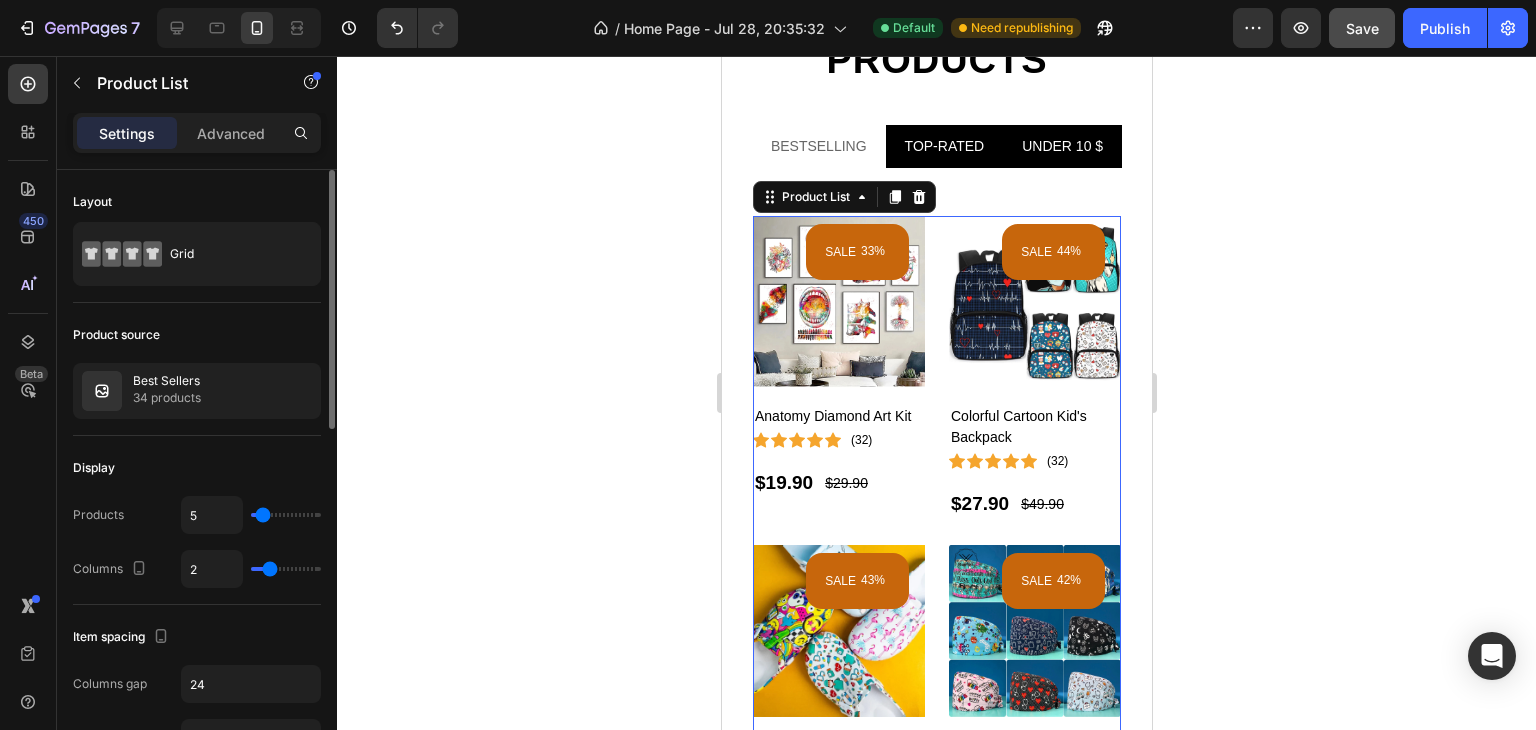 type on "6" 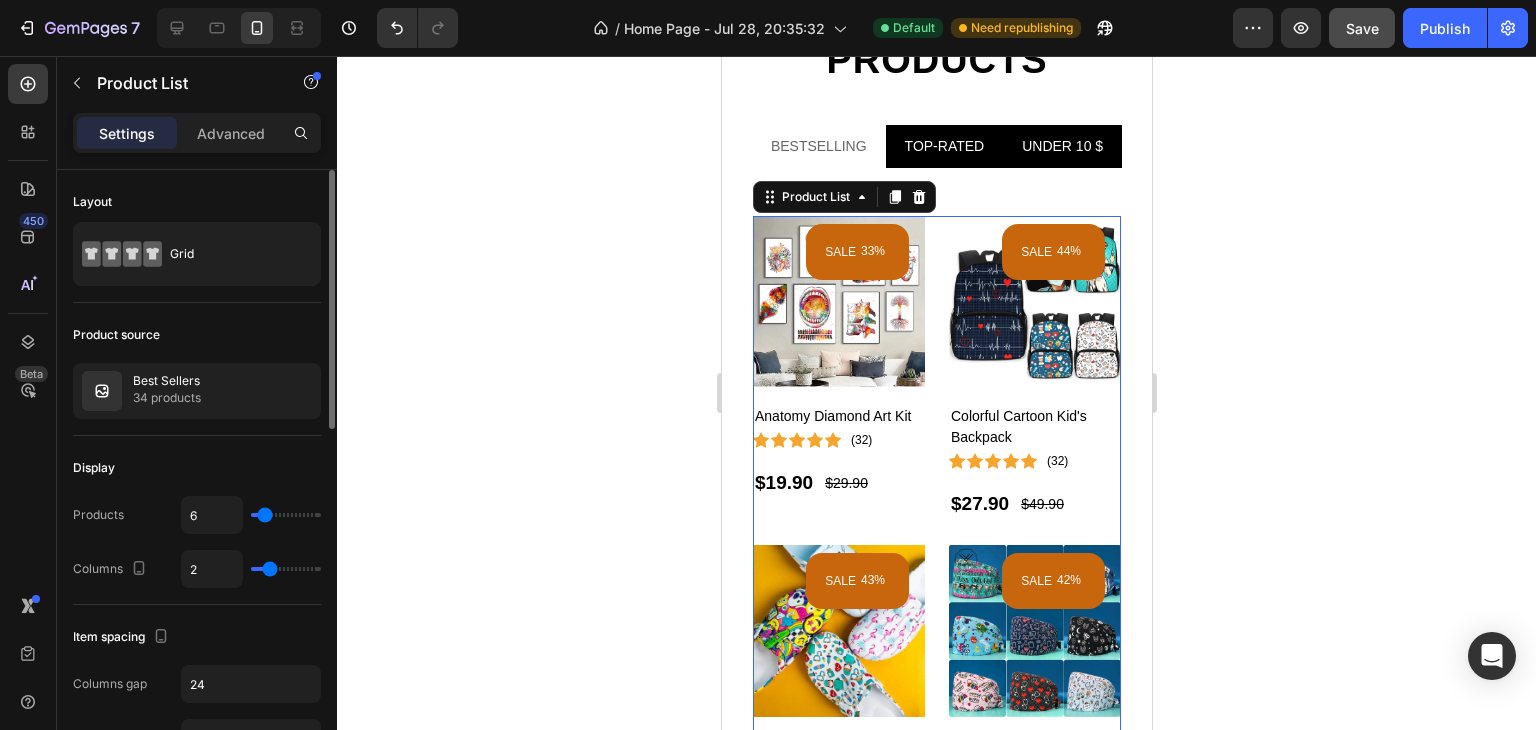 type on "6" 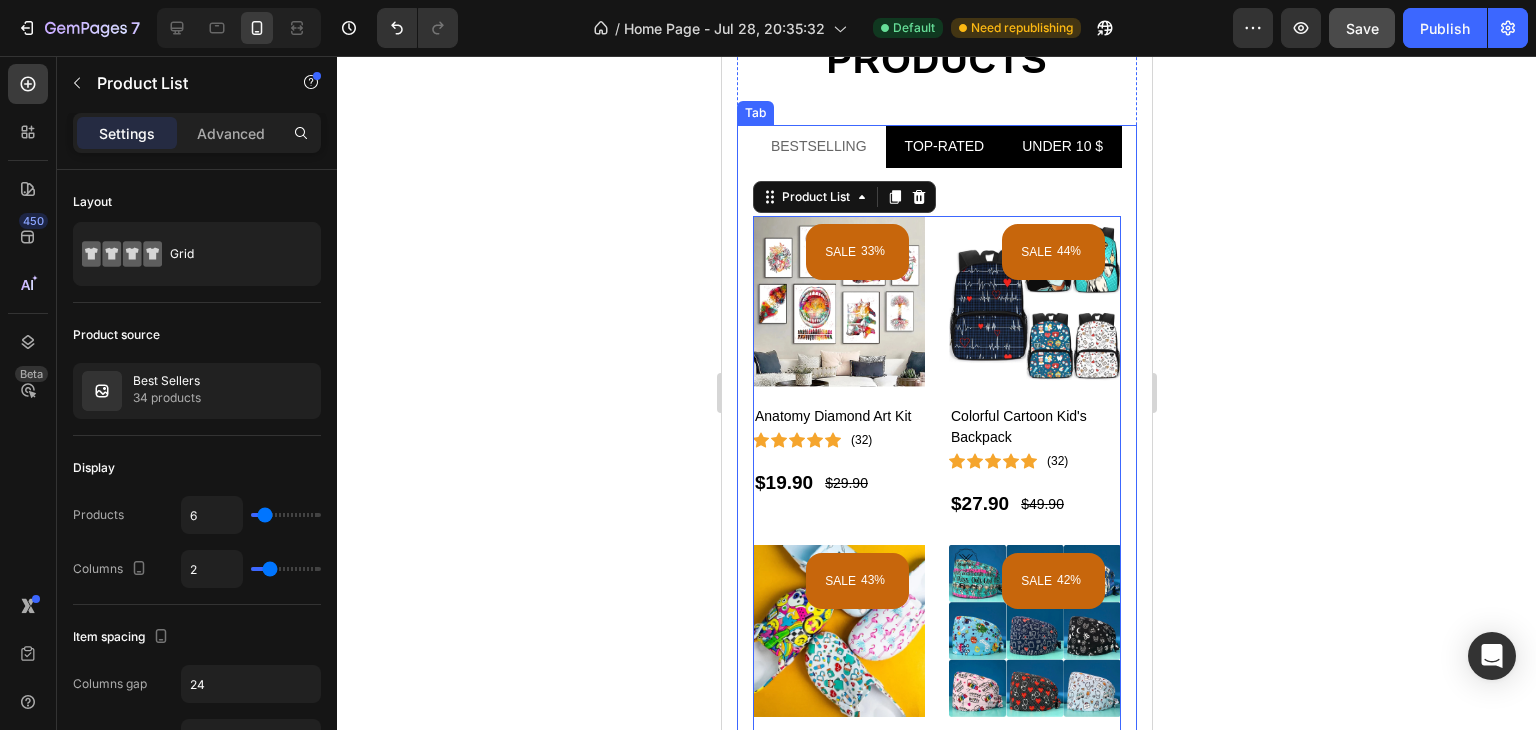 click on "UNDER 10 $" at bounding box center (1061, 146) 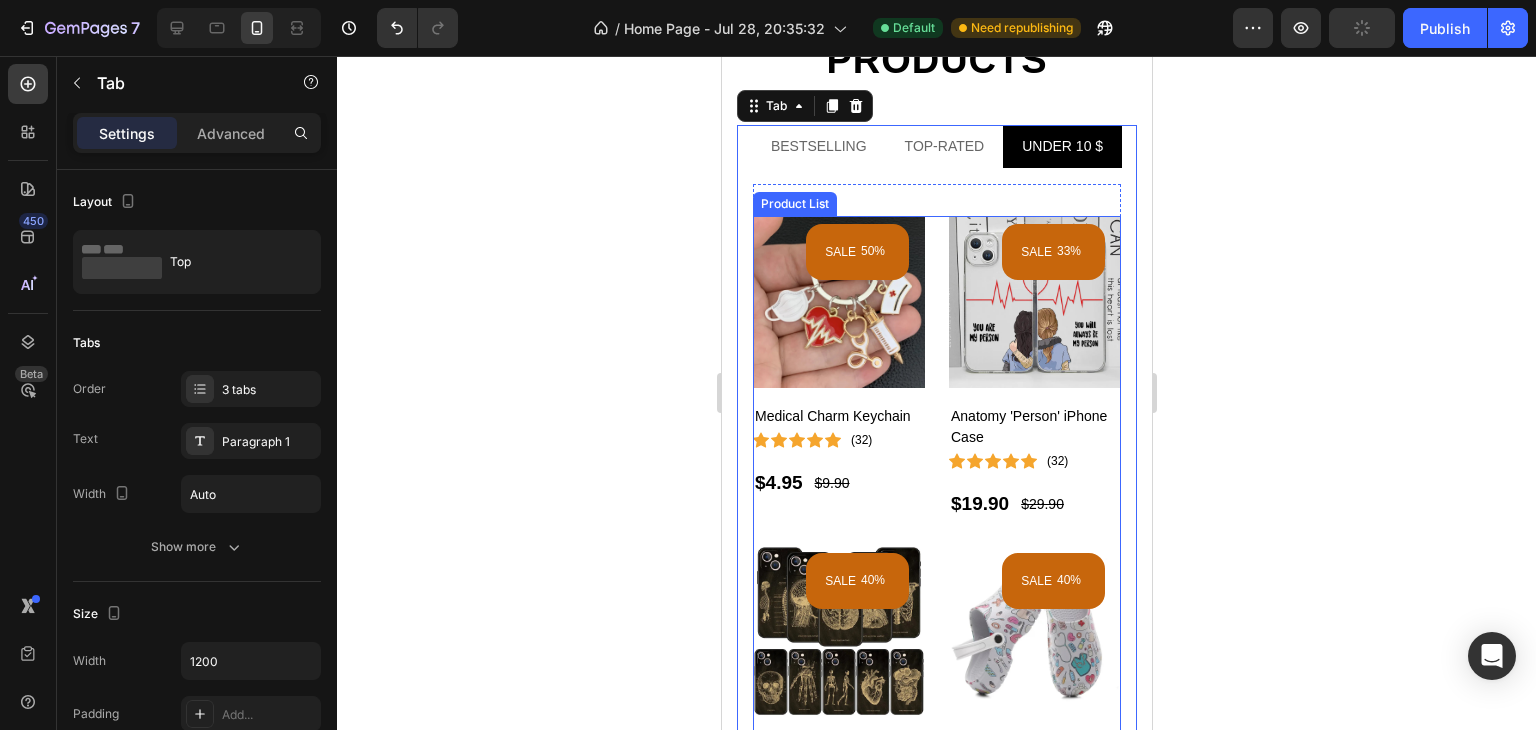click on "SALE [NUMBER]% (P) Tag Product Images Medical Charm Keychain (P) Title Icon Icon Icon Icon Icon Icon Icon List Hoz ([NUMBER]) Text block Row $[NUMBER] (P) Price (P) Price $[NUMBER] (P) Price (P) Price Row Row Product List SALE [NUMBER]% (P) Tag Product Images Anatomy 'Person' iPhone Case (P) Title Icon Icon Icon Icon Icon Icon Icon List Hoz ([NUMBER]) Text block Row $[NUMBER] (P) Price (P) Price $[NUMBER] (P) Price (P) Price Row Row Product List SALE [NUMBER]% (P) Tag Product Images Skeleton Heart iPhone Case (P) Title Icon Icon Icon Icon Icon Icon Icon List Hoz ([NUMBER]) Text block Row $[NUMBER] (P) Price (P) Price $[NUMBER] (P) Price (P) Price Row Row Product List SALE [NUMBER]% (P) Tag Product Images ComfortPro Medical Clogs (P) Title Icon Icon Icon Icon Icon Icon Icon List Hoz ([NUMBER]) Row Row" at bounding box center (936, 532) 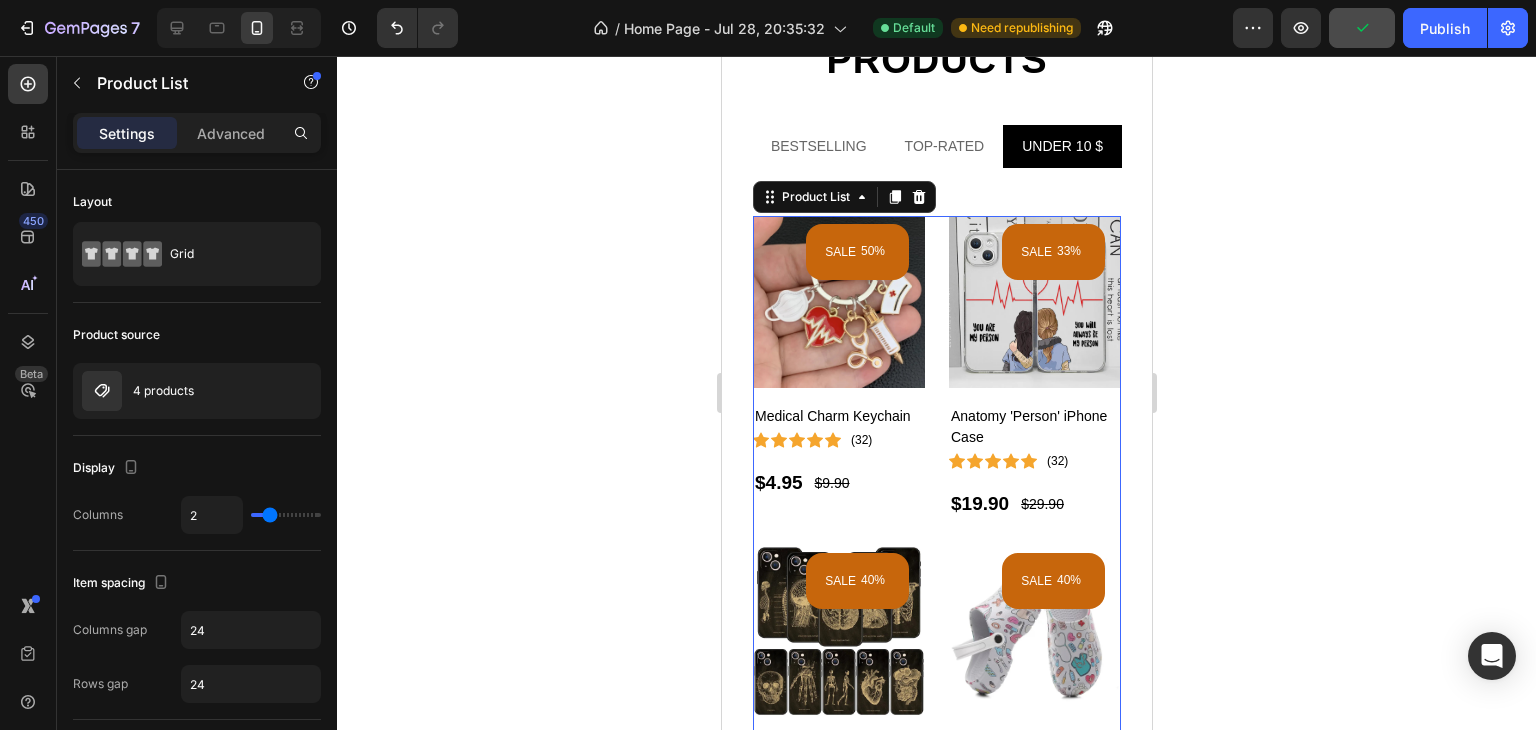 click on "SALE 50% (P) Tag Product Images Medical Charm Keychain (P) Title                Icon                Icon                Icon                Icon                Icon Icon List Hoz (32) Text block Row $4.95 (P) Price (P) Price $9.90 (P) Price (P) Price Row Row Product List   0 SALE 33% (P) Tag Product Images Anatomy 'Person' iPhone Case (P) Title                Icon                Icon                Icon                Icon                Icon Icon List Hoz (32) Text block Row $19.90 (P) Price (P) Price $29.90 (P) Price (P) Price Row Row Product List   0 SALE 40% (P) Tag Product Images Skeleton Heart iPhone Case (P) Title                Icon                Icon                Icon                Icon                Icon Icon List Hoz (32) Text block Row $17.90 (P) Price (P) Price $29.90 (P) Price (P) Price Row Row Product List   0 SALE 40% (P) Tag Product Images ComfortPro Medical Clogs (P) Title                Icon                Icon                Icon                Icon                Icon Icon List Hoz" at bounding box center [936, 532] 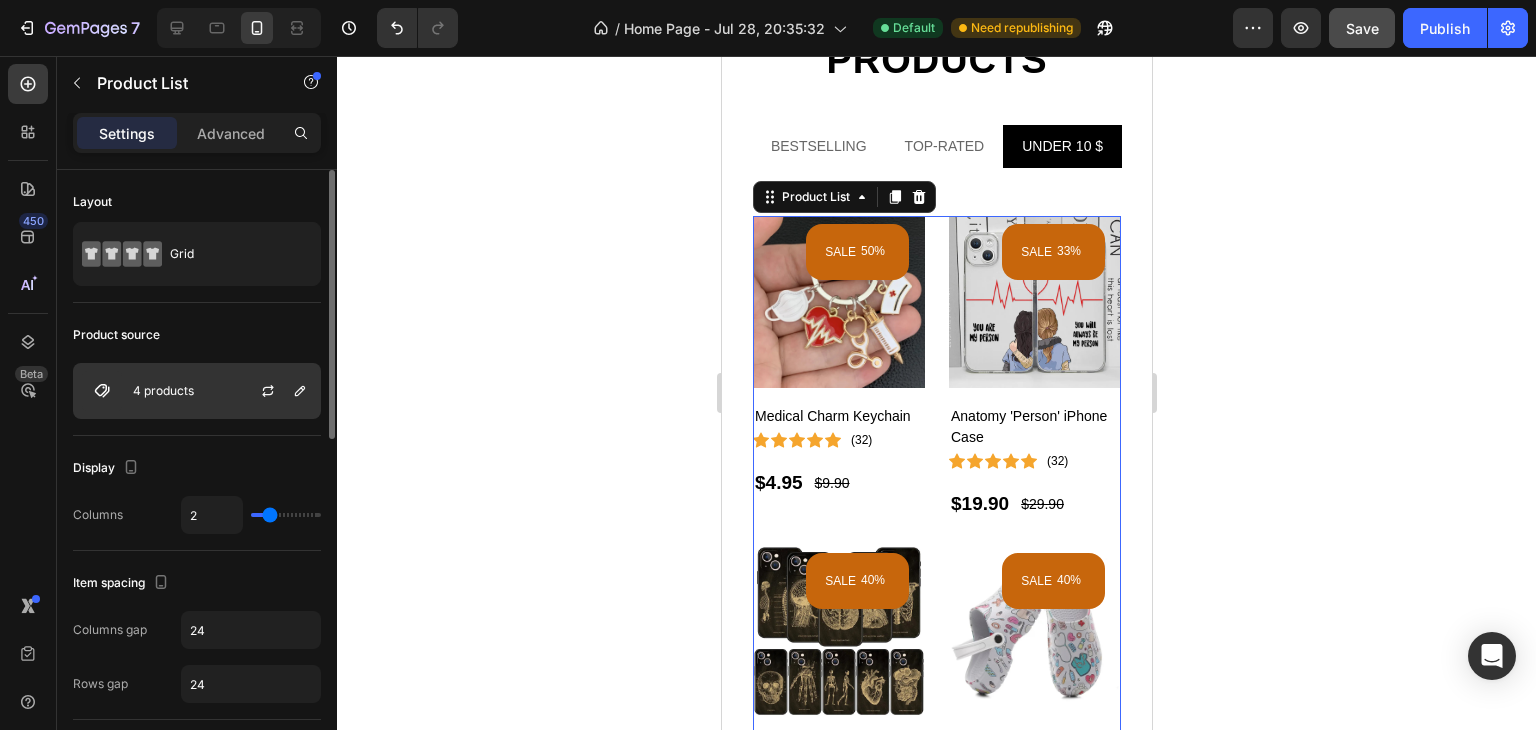 click on "4 products" at bounding box center [197, 391] 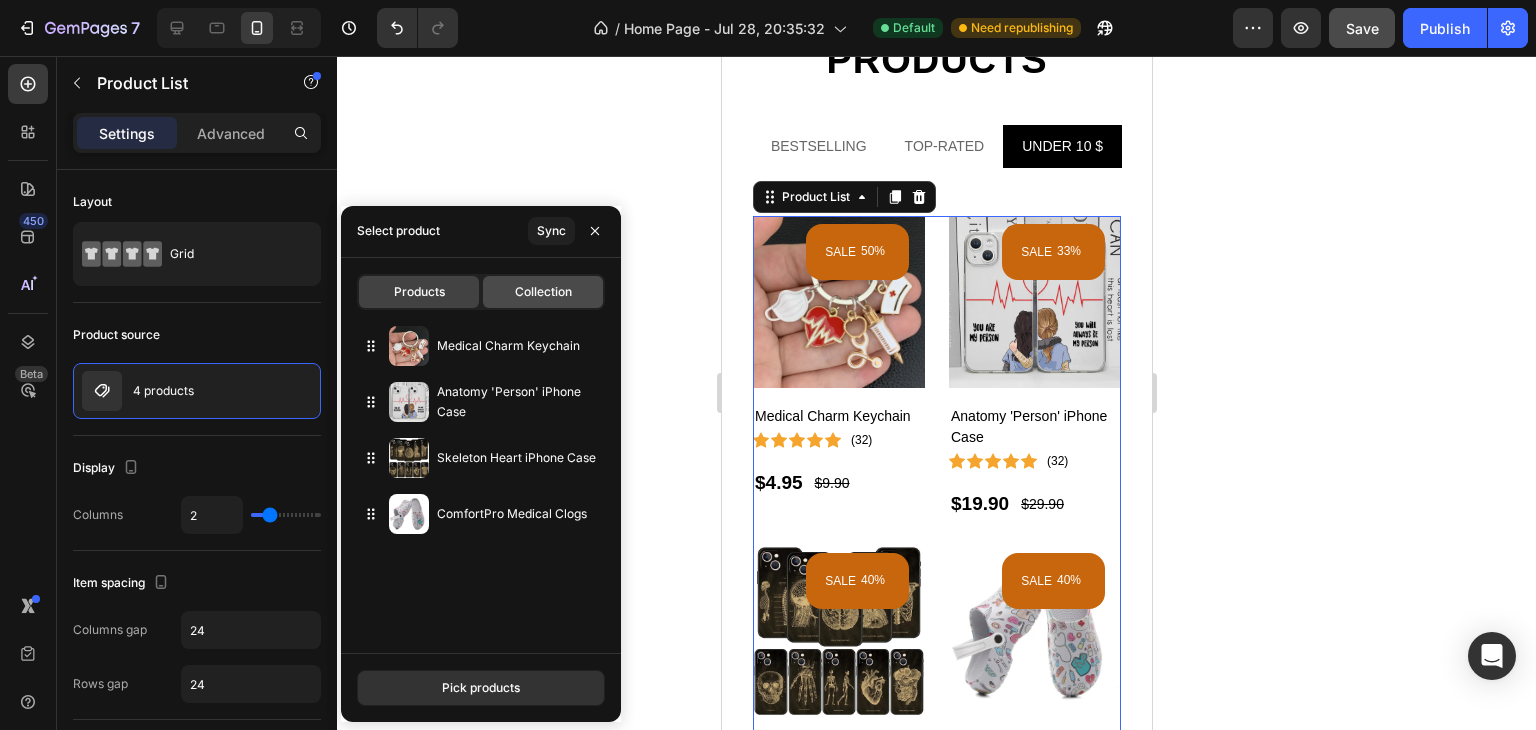 click on "Collection" 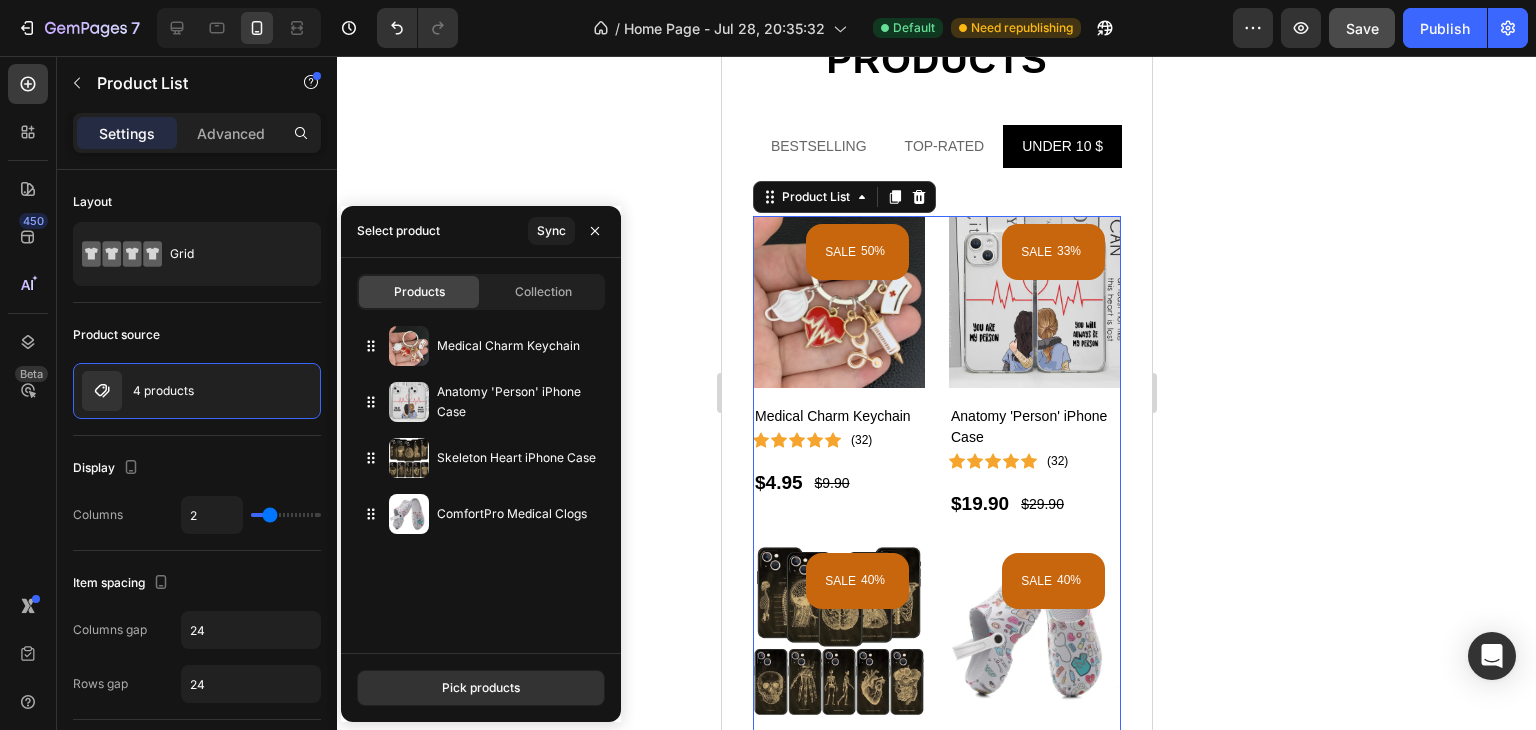 type on "4" 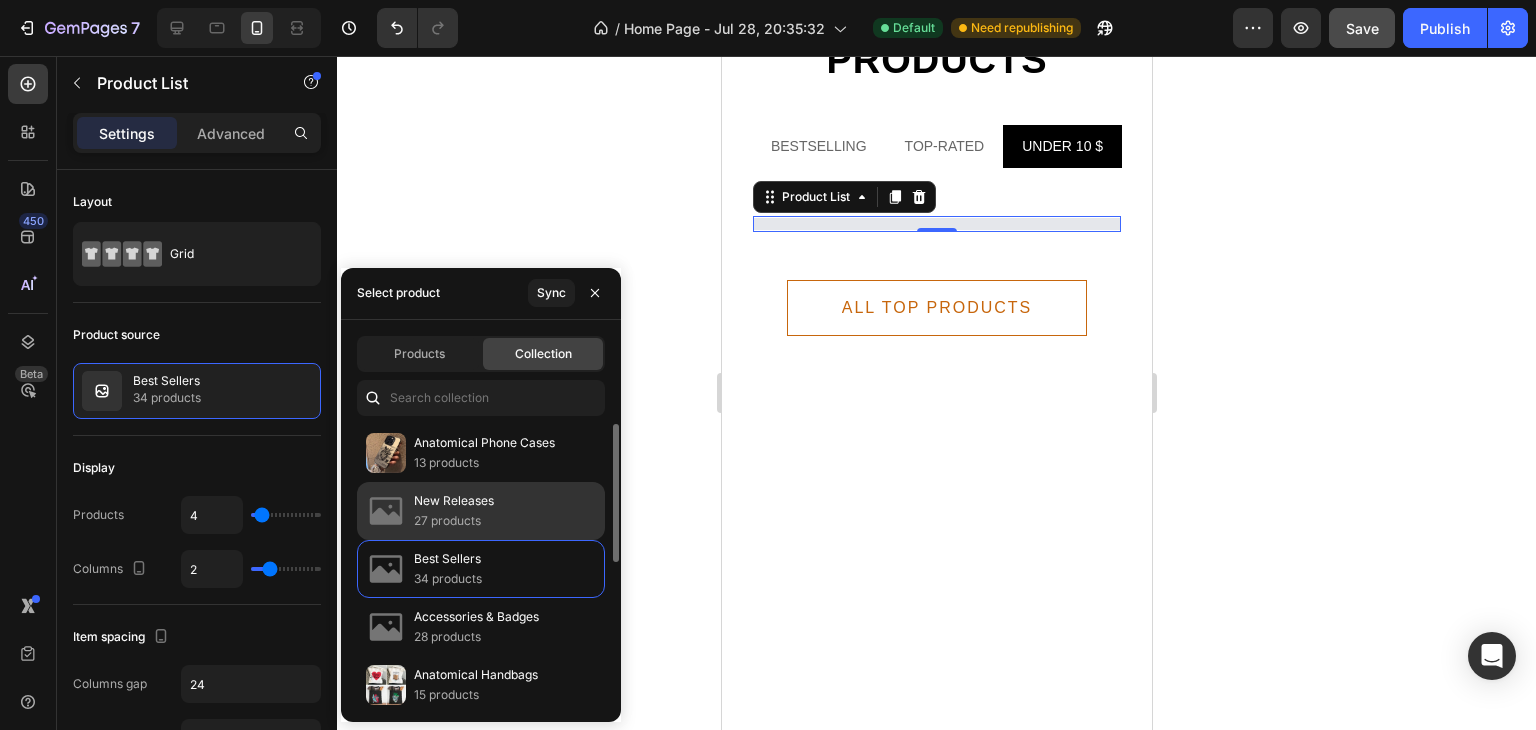 click on "New Releases" at bounding box center [454, 501] 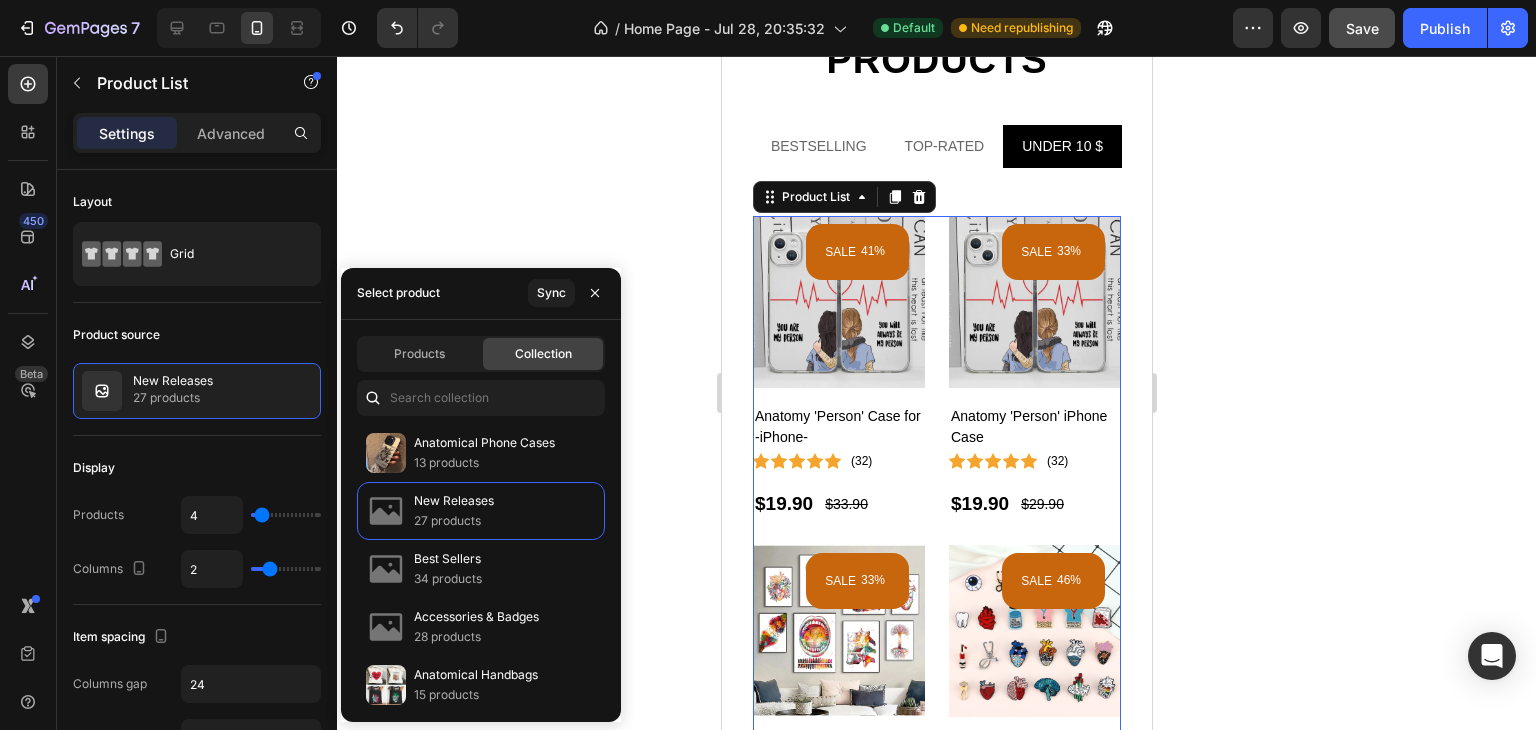 click 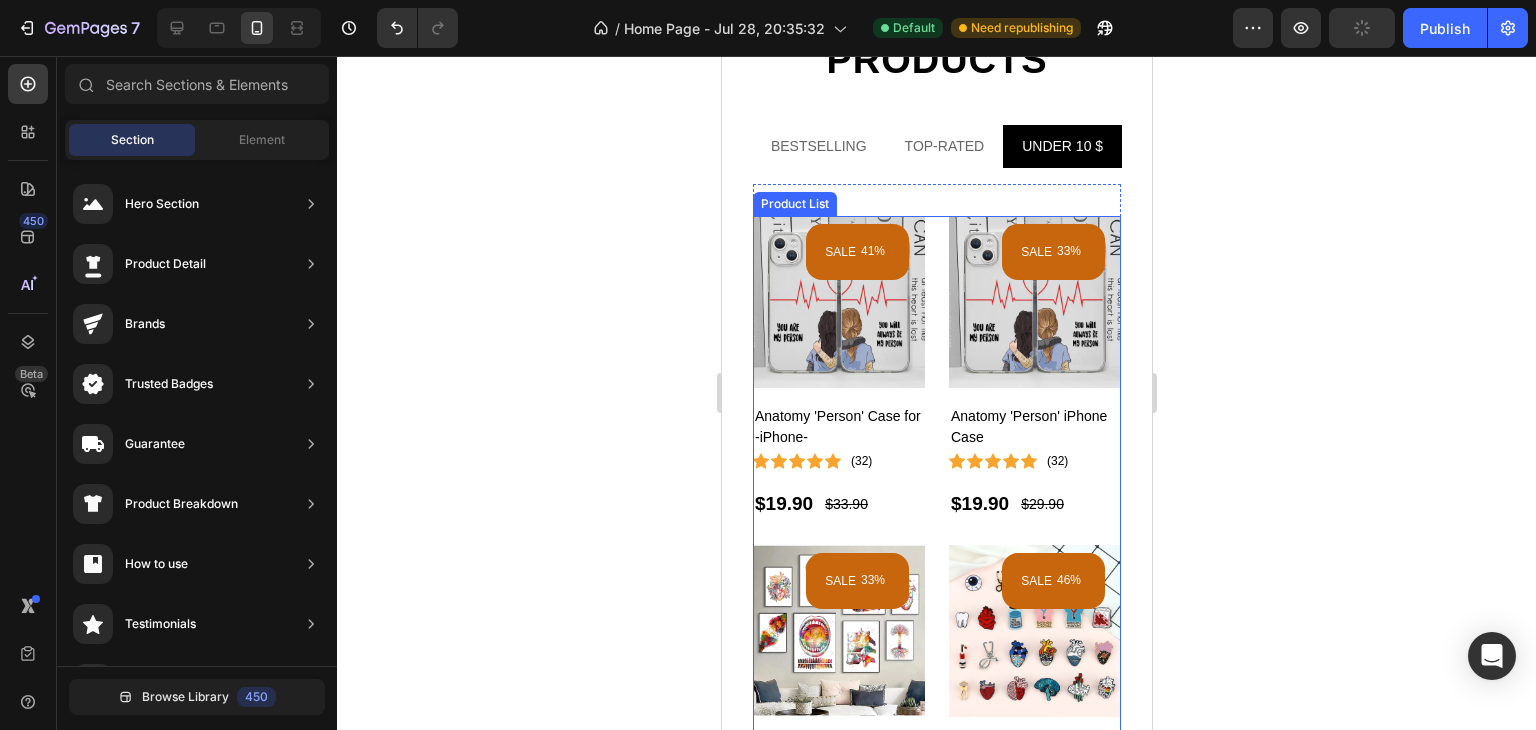 click on "SALE 41% (P) Tag Product Images Anatomy 'Person' Case for -iPhone- (P) Title                Icon                Icon                Icon                Icon                Icon Icon List Hoz (32) Text block Row $19.90 (P) Price (P) Price $33.90 (P) Price (P) Price Row Row Product List SALE 33% (P) Tag Product Images Anatomy 'Person' iPhone Case (P) Title                Icon                Icon                Icon                Icon                Icon Icon List Hoz (32) Text block Row $19.90 (P) Price (P) Price $29.90 (P) Price (P) Price Row Row Product List SALE 33% (P) Tag Product Images Anatomy Diamond Art Kit (P) Title                Icon                Icon                Icon                Icon                Icon Icon List Hoz (32) Text block Row $19.90 (P) Price (P) Price $29.90 (P) Price (P) Price Row Row Product List SALE 46% (P) Tag Product Images Charming Medical Brooch Pins (P) Title                Icon                Icon                Icon                Icon                Icon (32) Row Row" at bounding box center (936, 532) 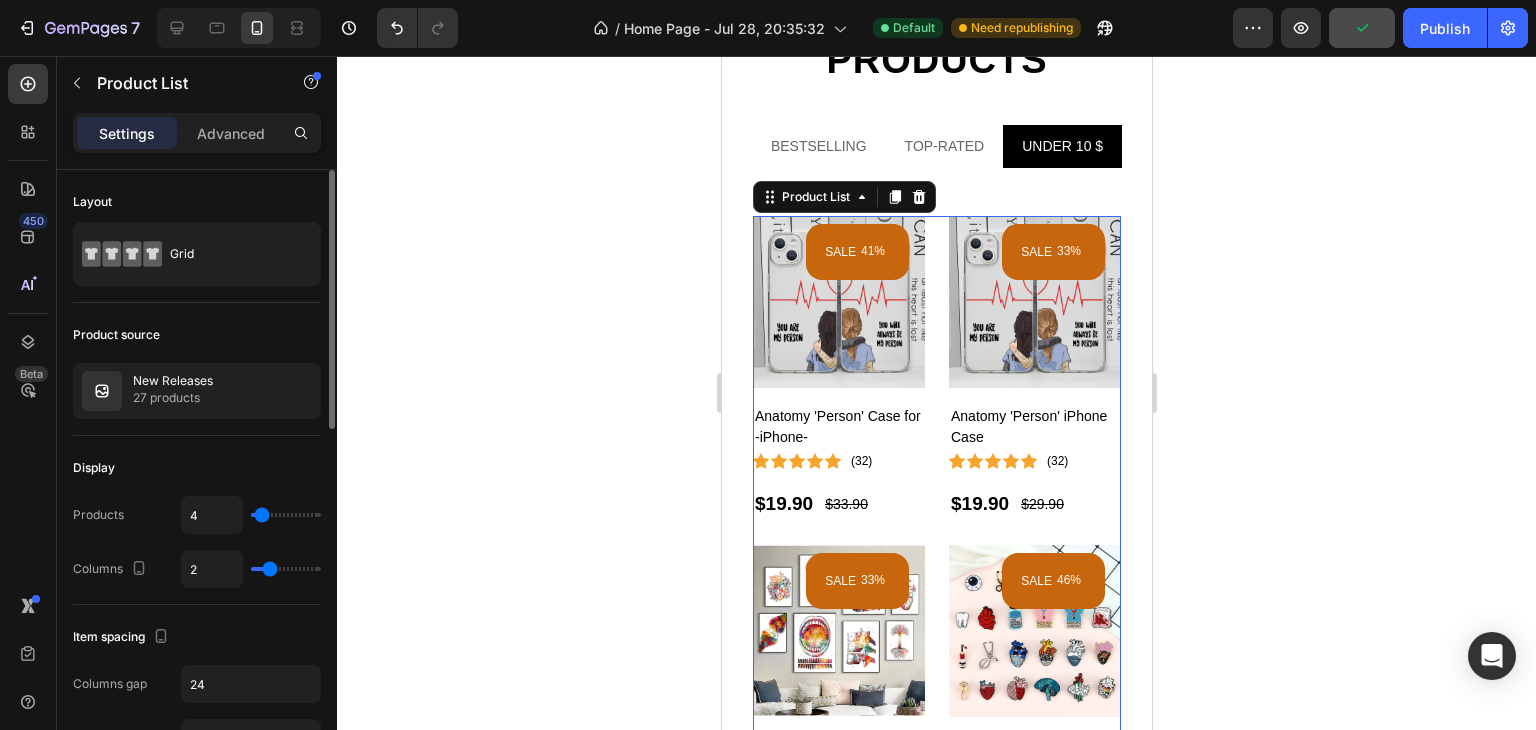 type on "3" 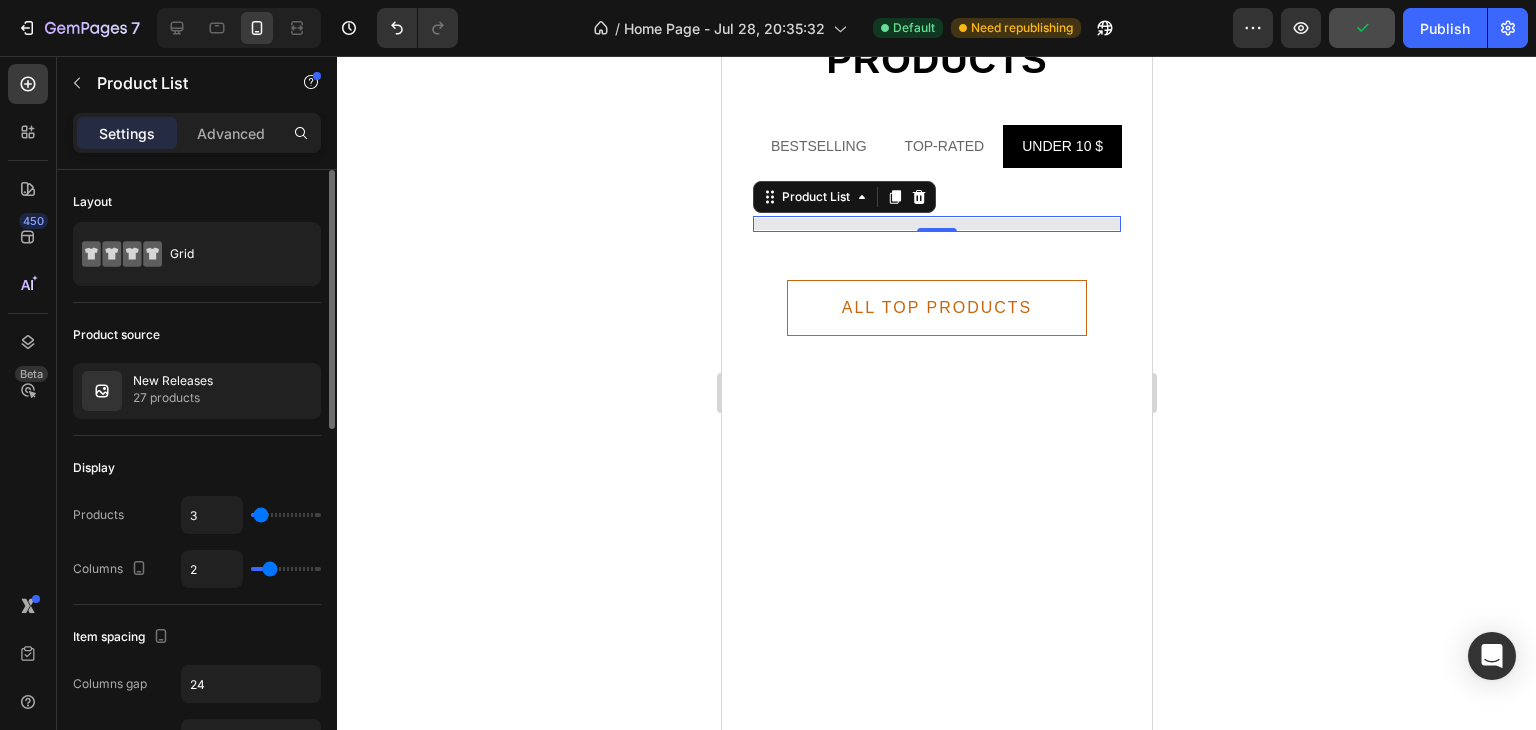 type on "7" 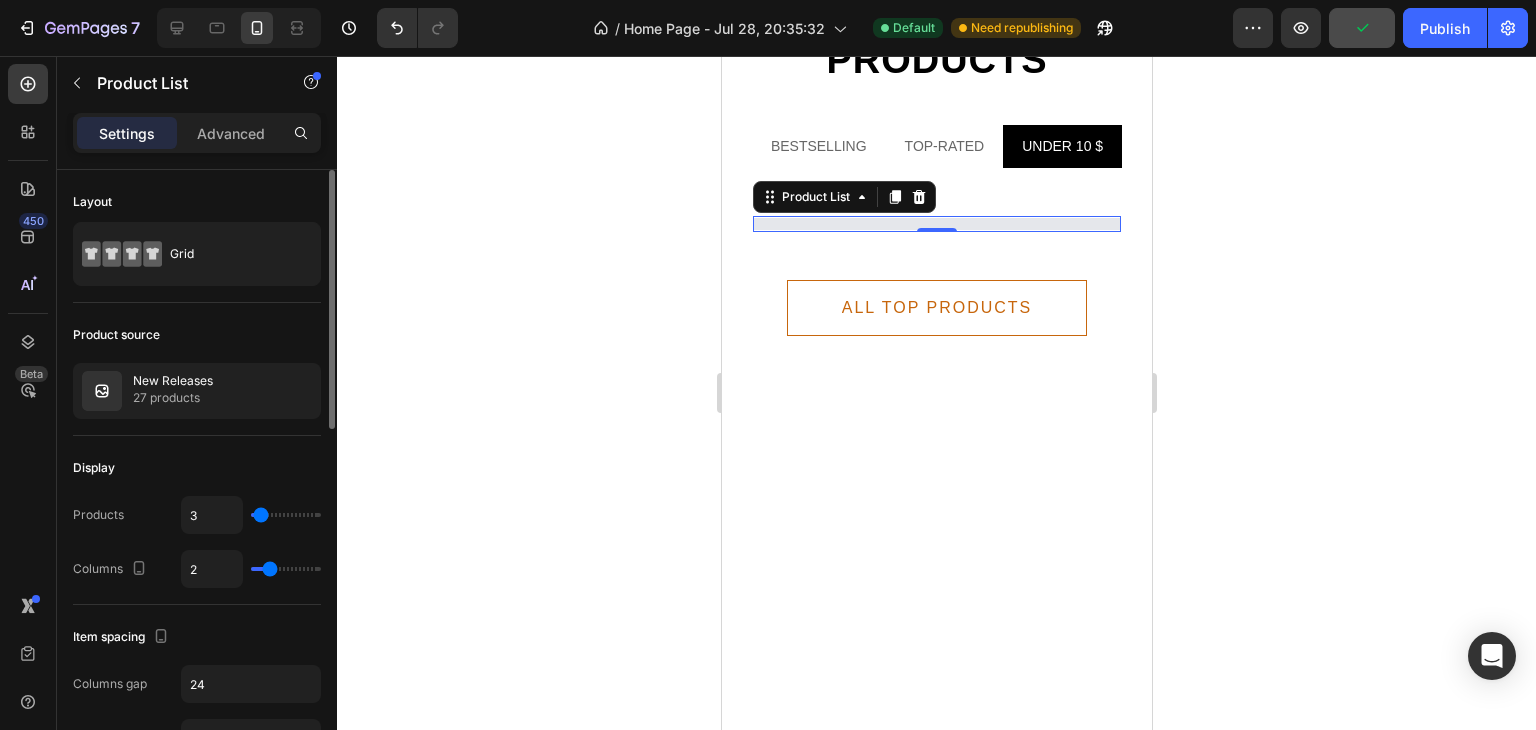 type on "7" 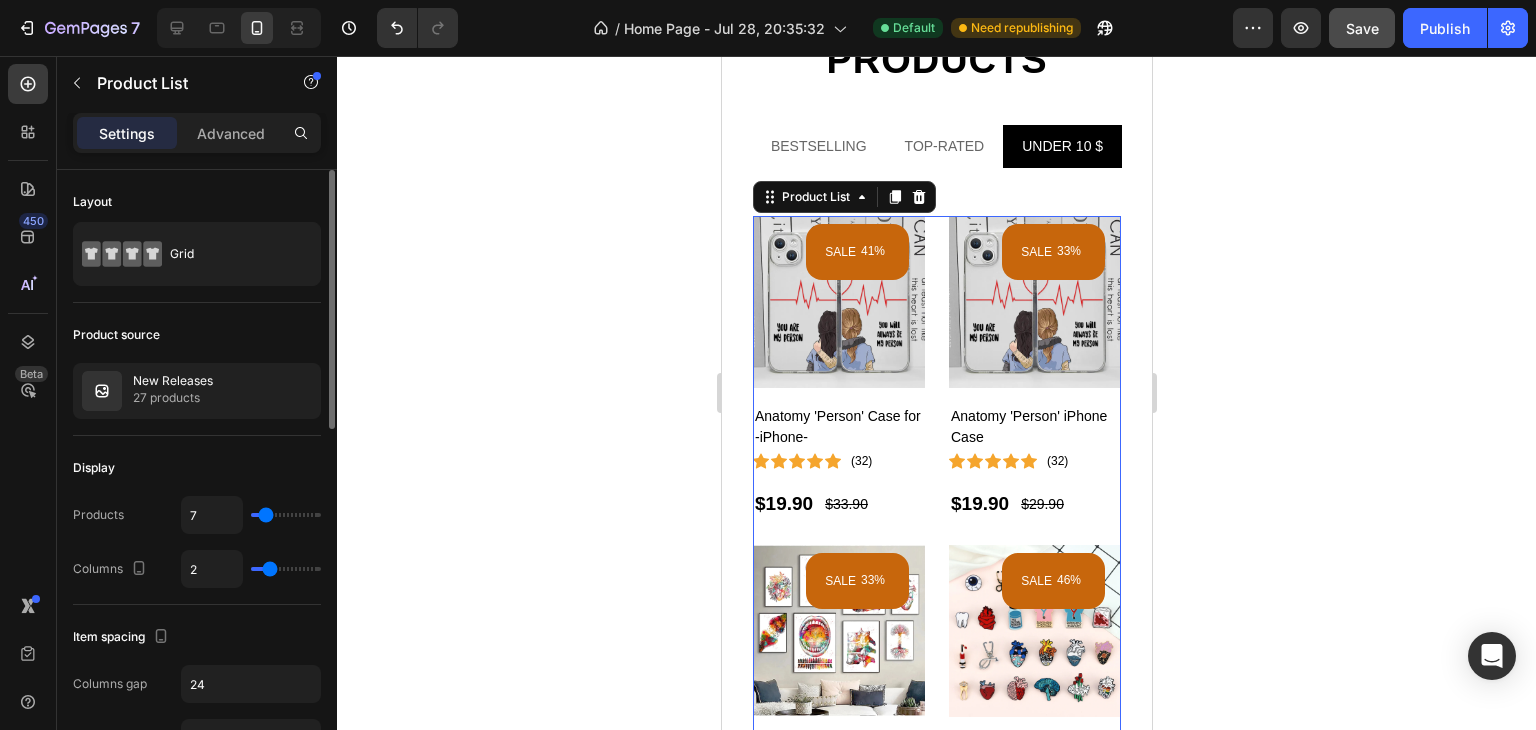 type on "1" 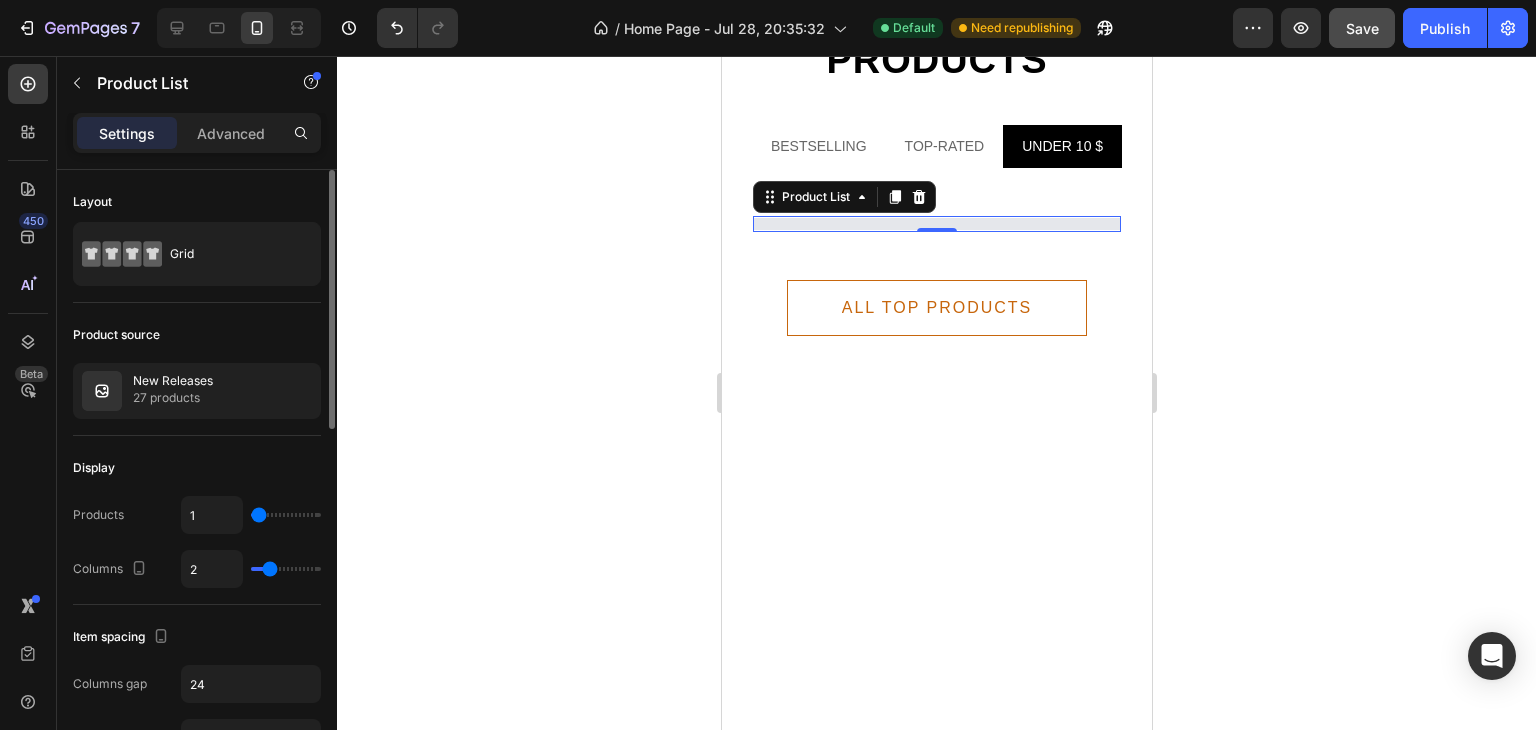 type on "3" 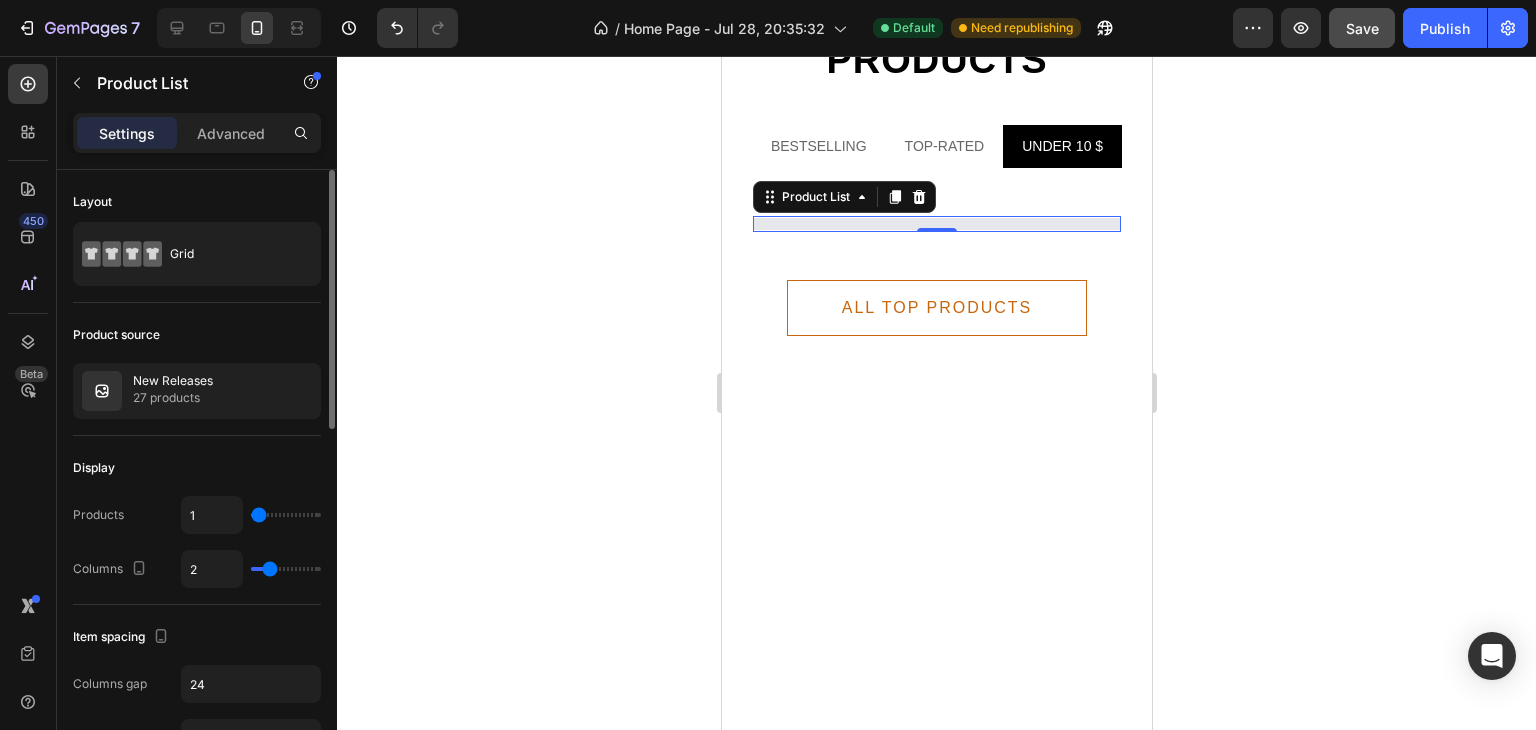 type on "3" 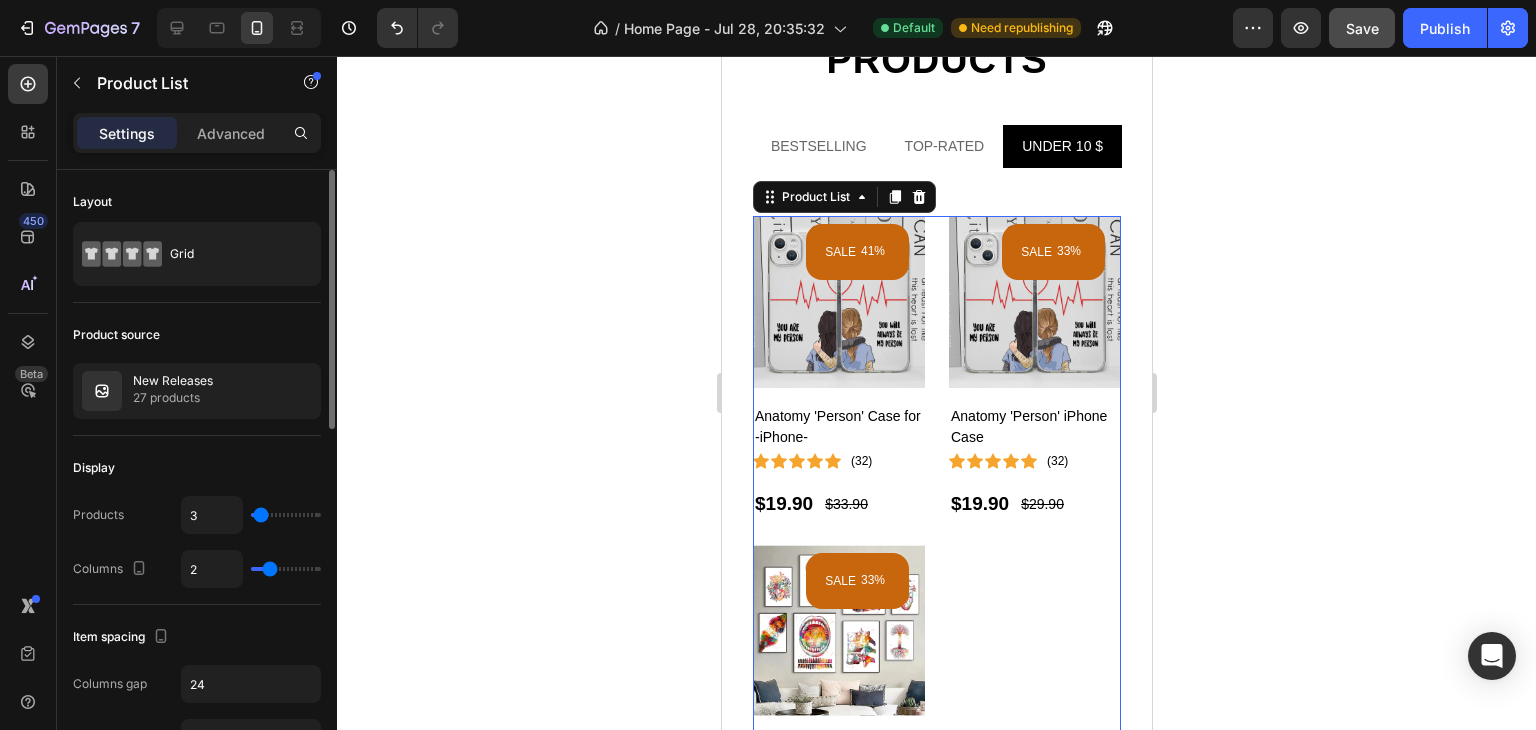 type on "4" 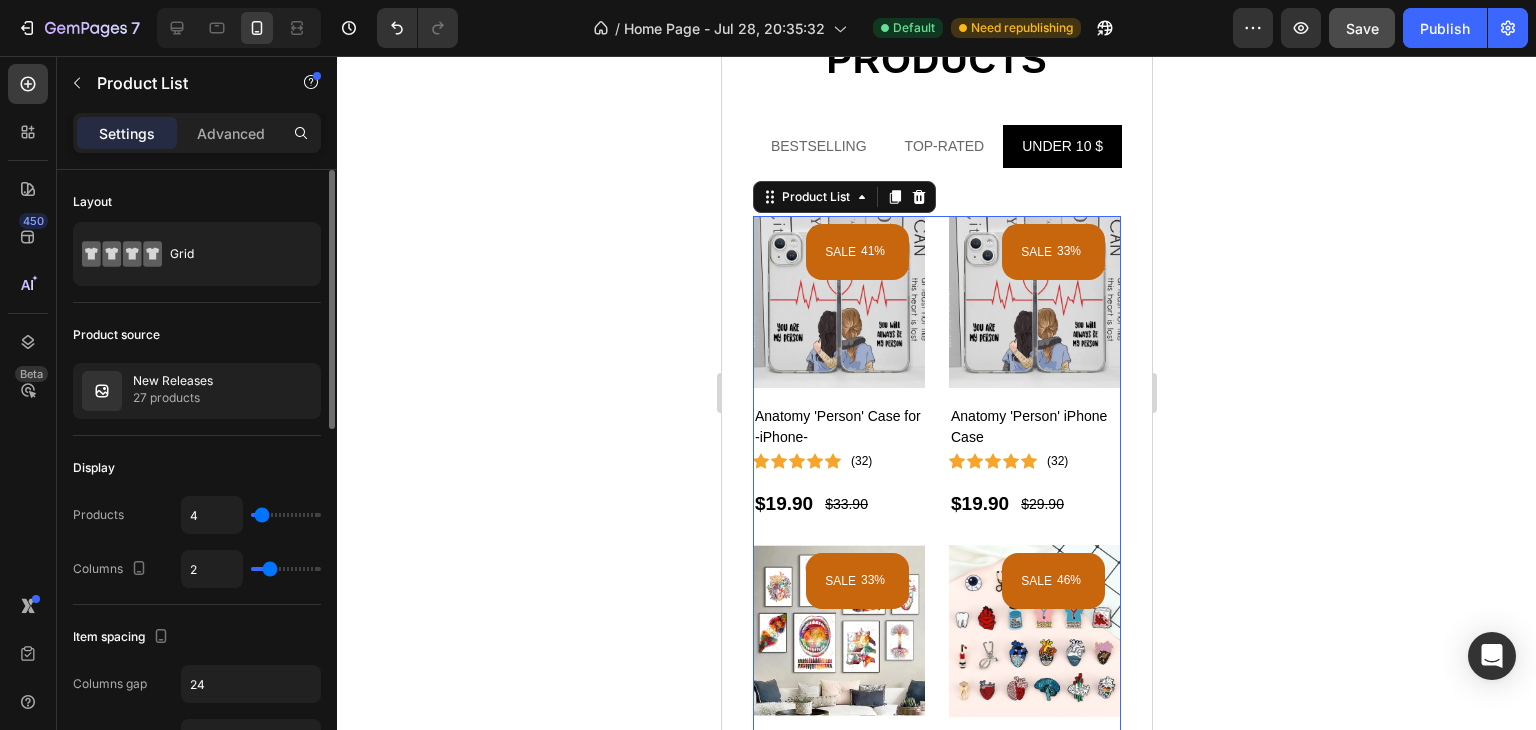 type on "5" 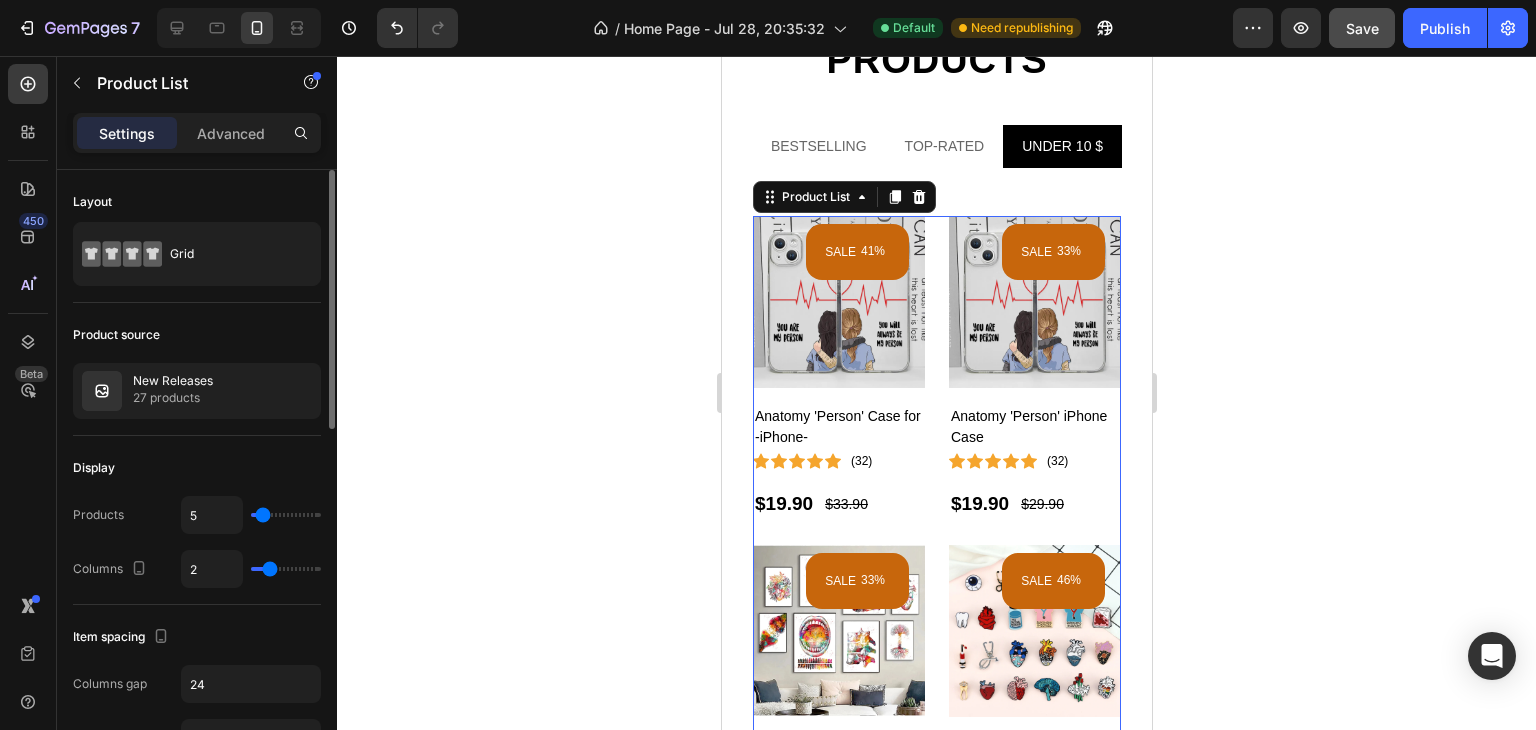type on "6" 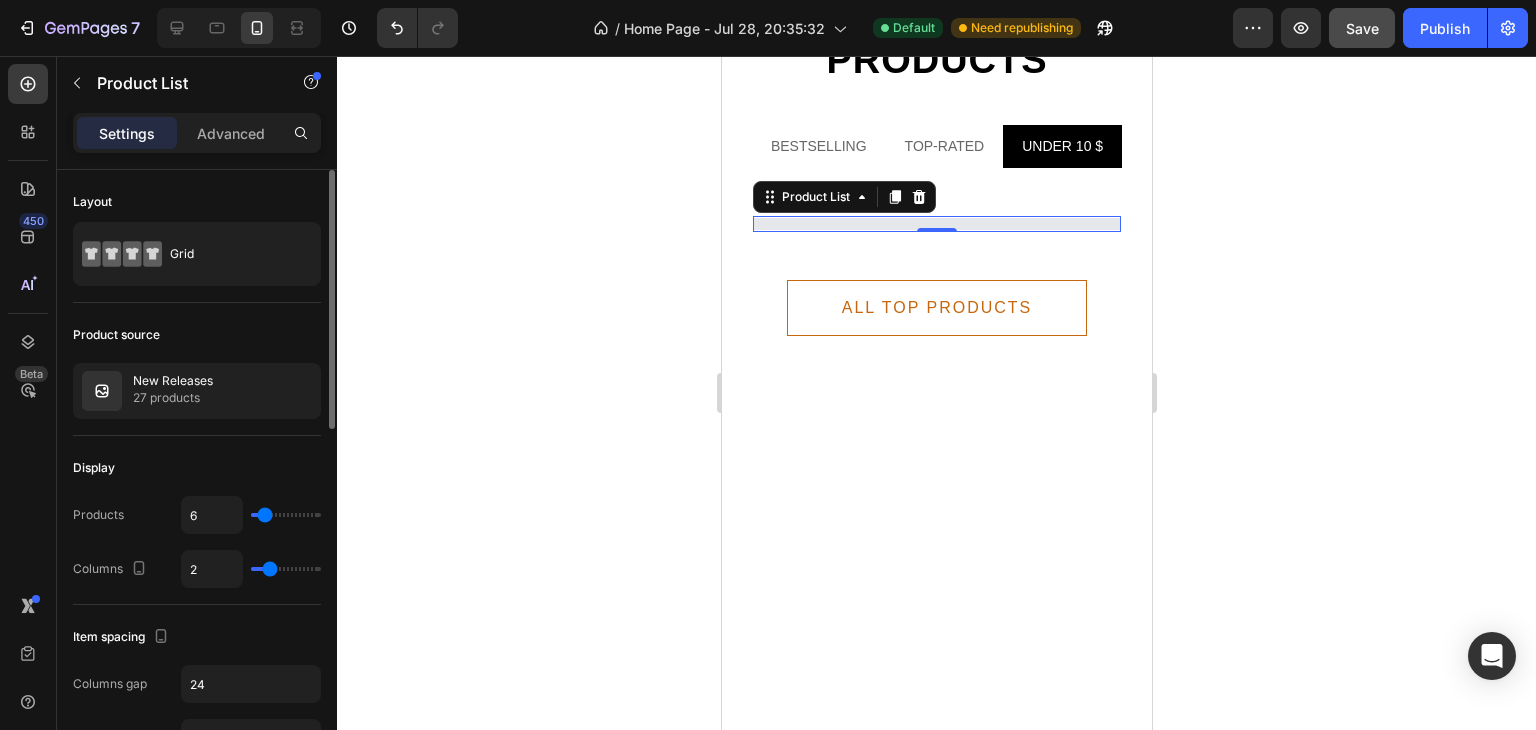 type on "6" 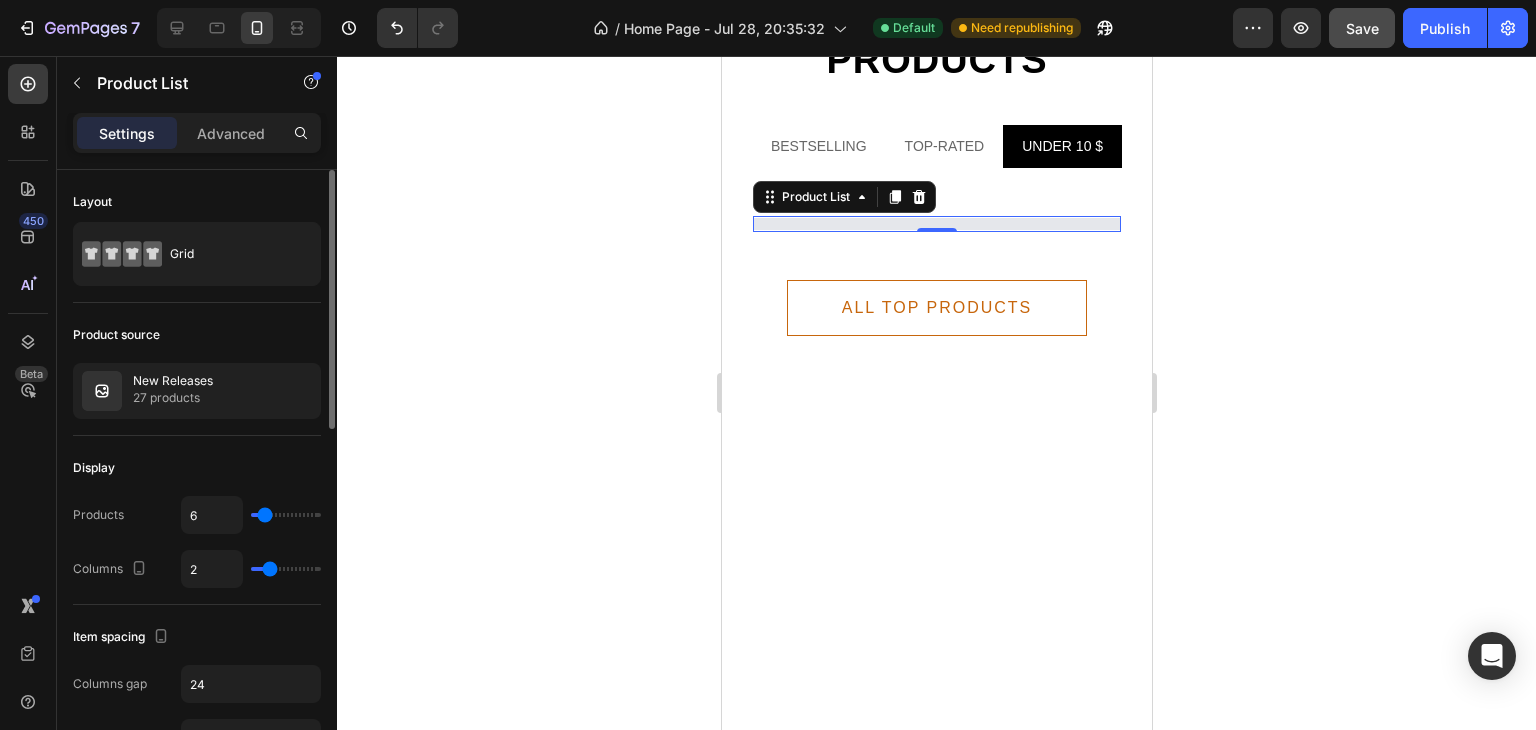 click at bounding box center [286, 515] 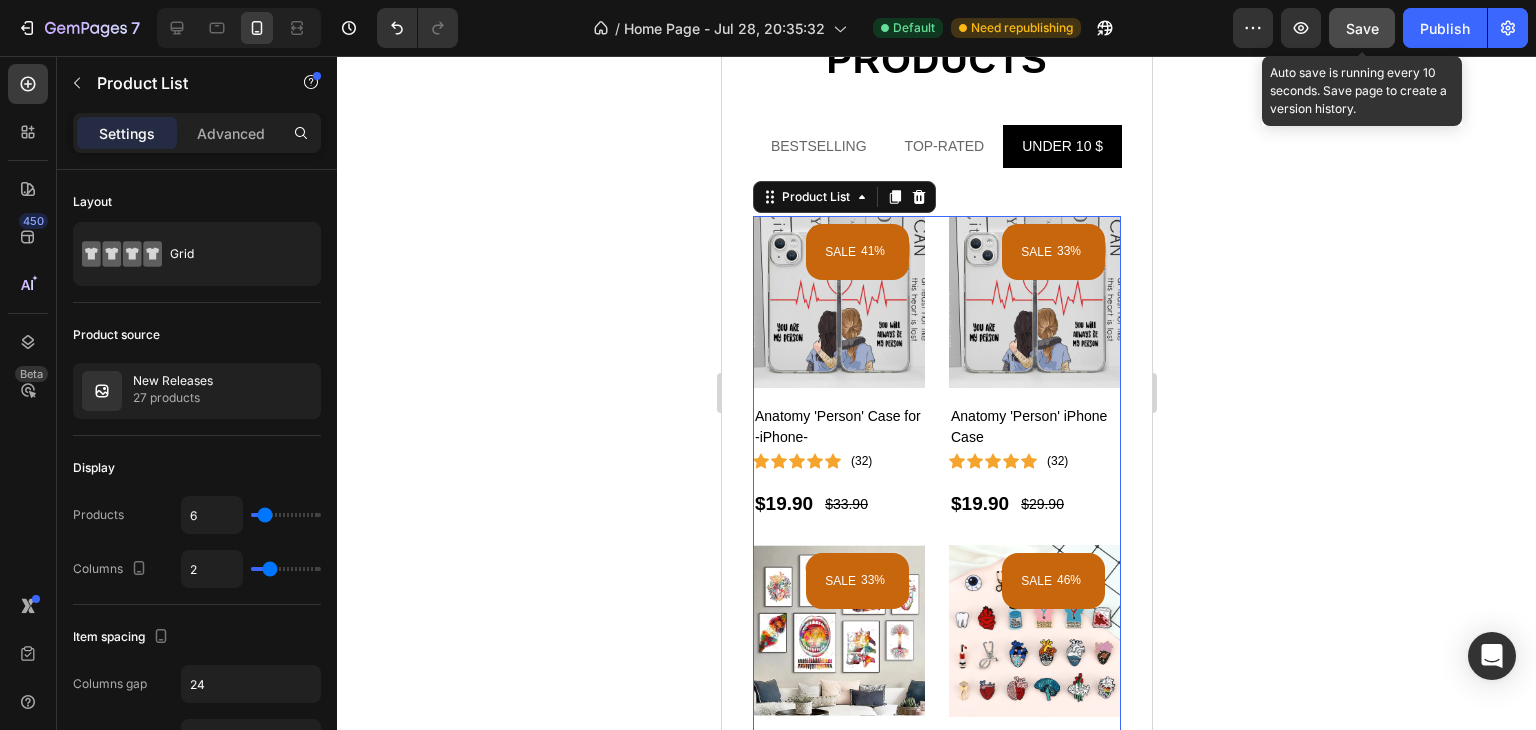 click on "Save" at bounding box center [1362, 28] 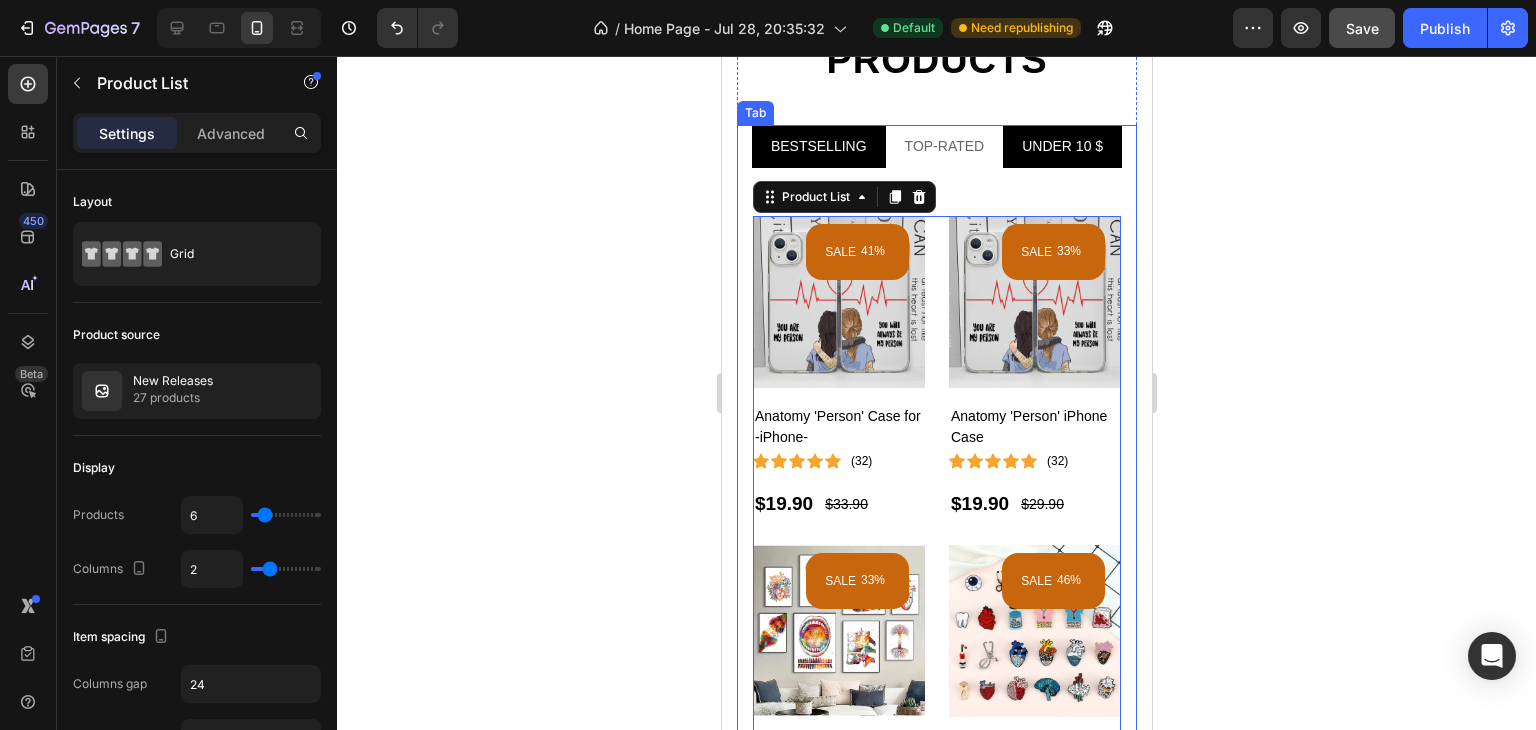 click on "BESTSELLING" at bounding box center [818, 146] 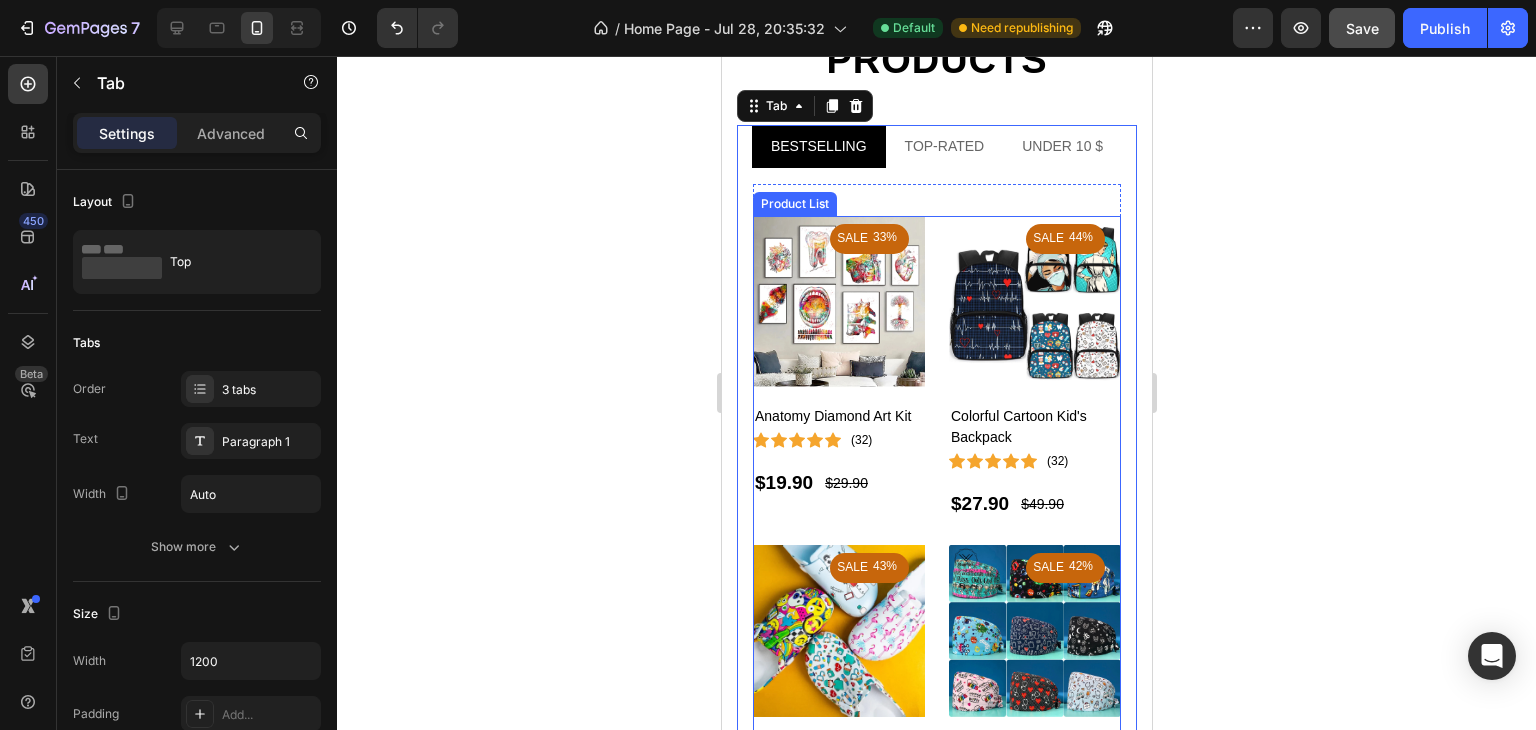 click on "SALE 33% (P) Tag Product Images Anatomy Diamond Art Kit (P) Title                Icon                Icon                Icon                Icon                Icon Icon List Hoz (32) Text block Row $19.90 (P) Price (P) Price $29.90 (P) Price (P) Price Row Row Product List SALE 44% (P) Tag Product Images Colorful Cartoon Kid's Backpack (P) Title                Icon                Icon                Icon                Icon                Icon Icon List Hoz (32) Text block Row $27.90 (P) Price (P) Price $49.90 (P) Price (P) Price Row Row Product List SALE 43% (P) Tag Product Images Colorful Hospital Clogs for Docs & Nurses (P) Title                Icon                Icon                Icon                Icon                Icon Icon List Hoz (32) Text block Row $22.90 (P) Price (P) Price $39.90 (P) Price (P) Price Row Row Product List SALE 42% (P) Tag Product Images Comfort Cartoon Medical Caps (P) Title                Icon                Icon                Icon                Icon                Icon" at bounding box center [936, 697] 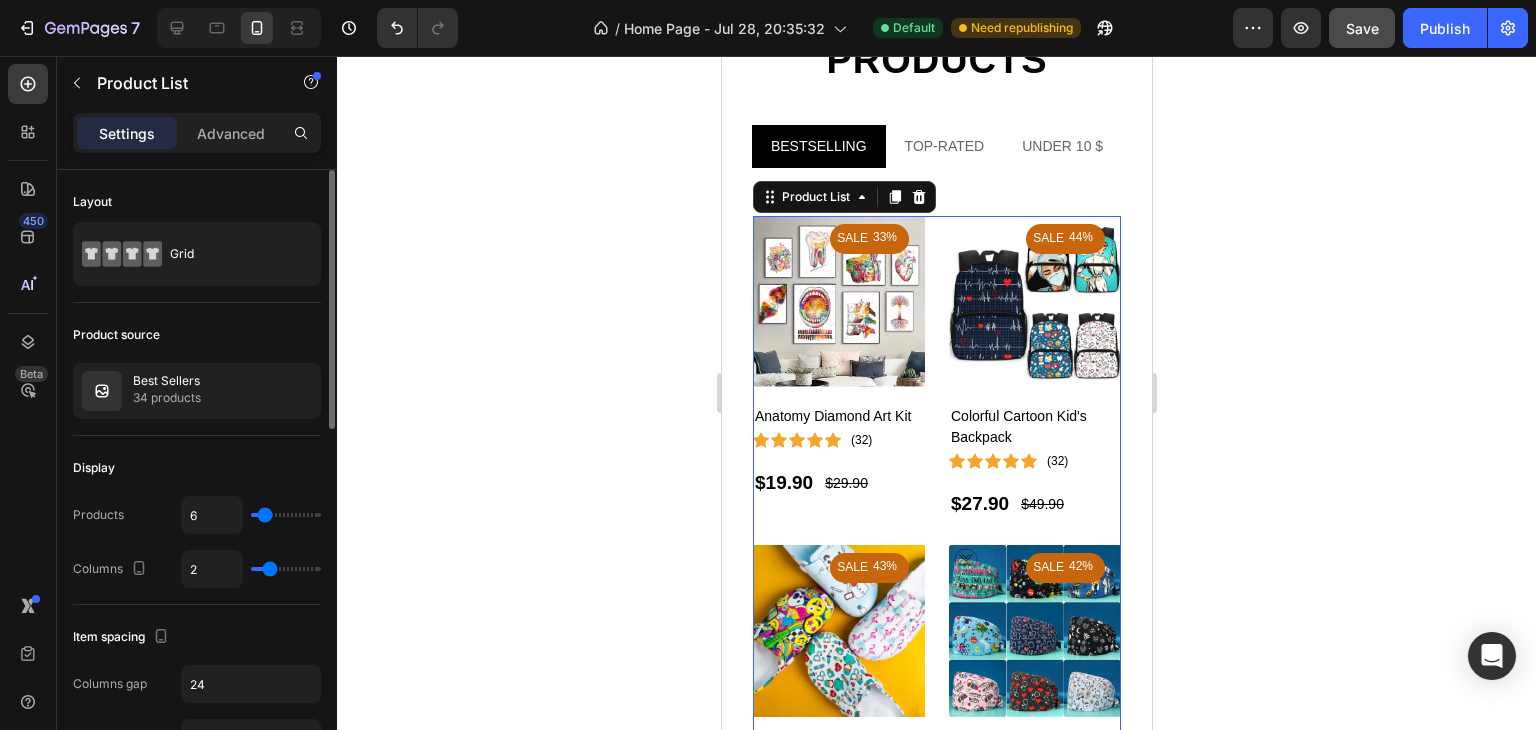 type on "1" 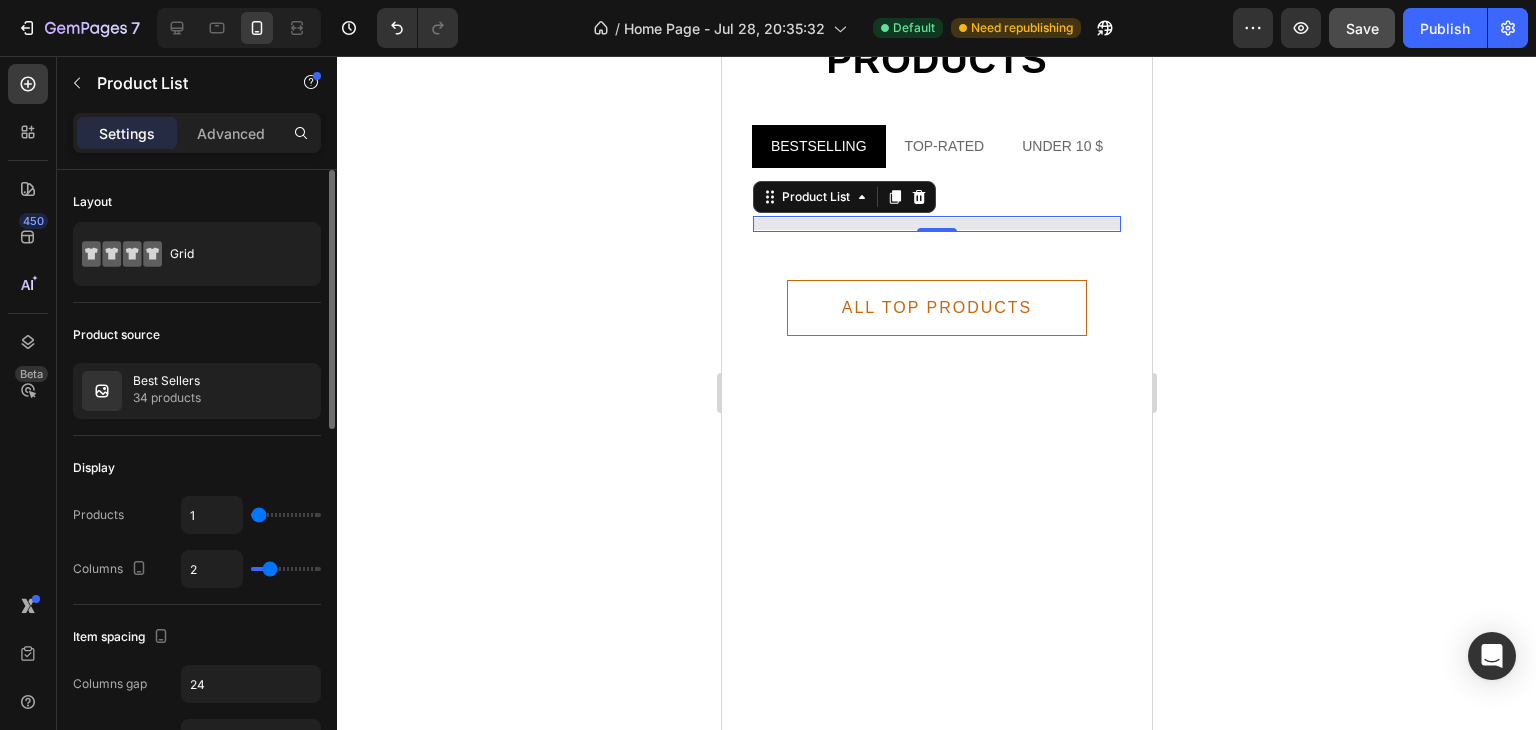 type on "2" 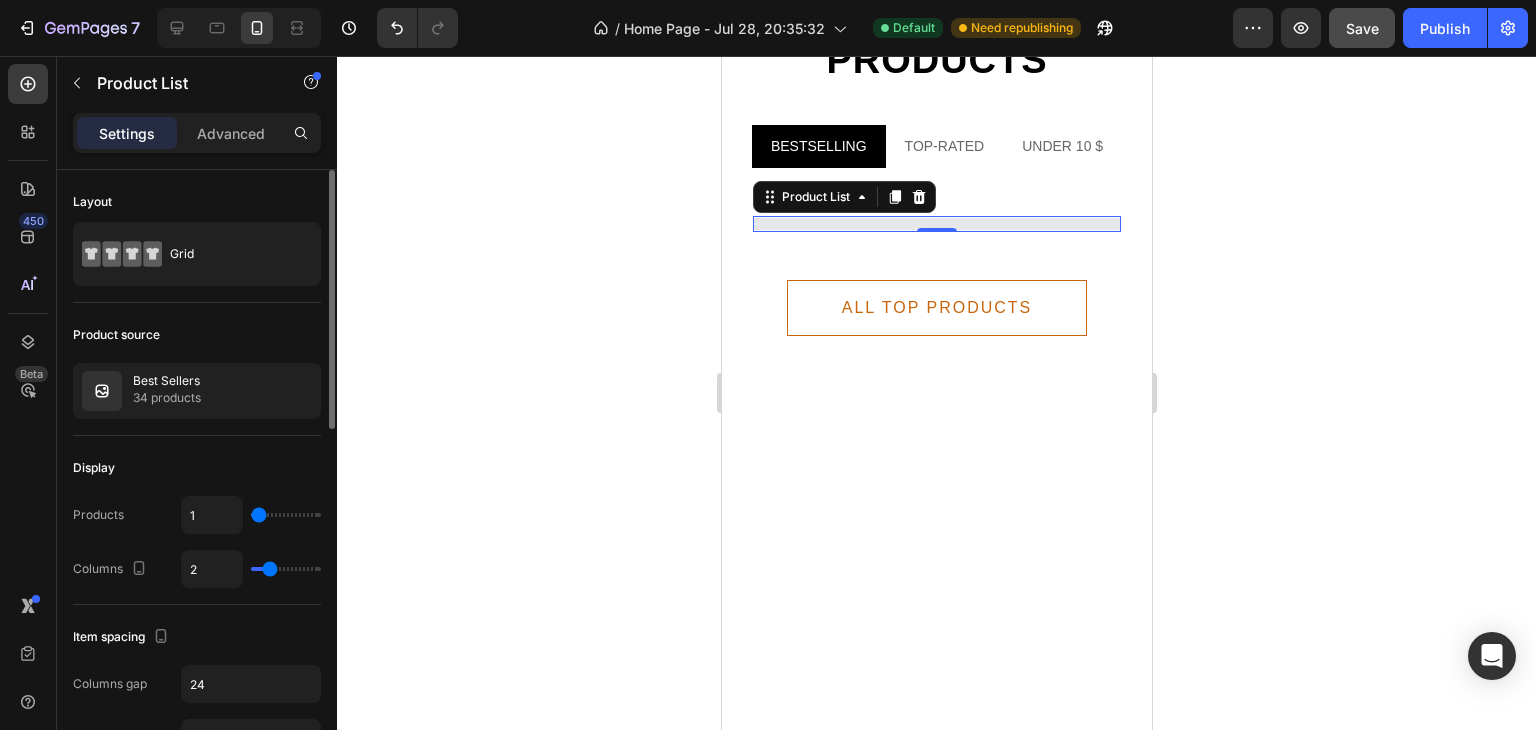 type on "2" 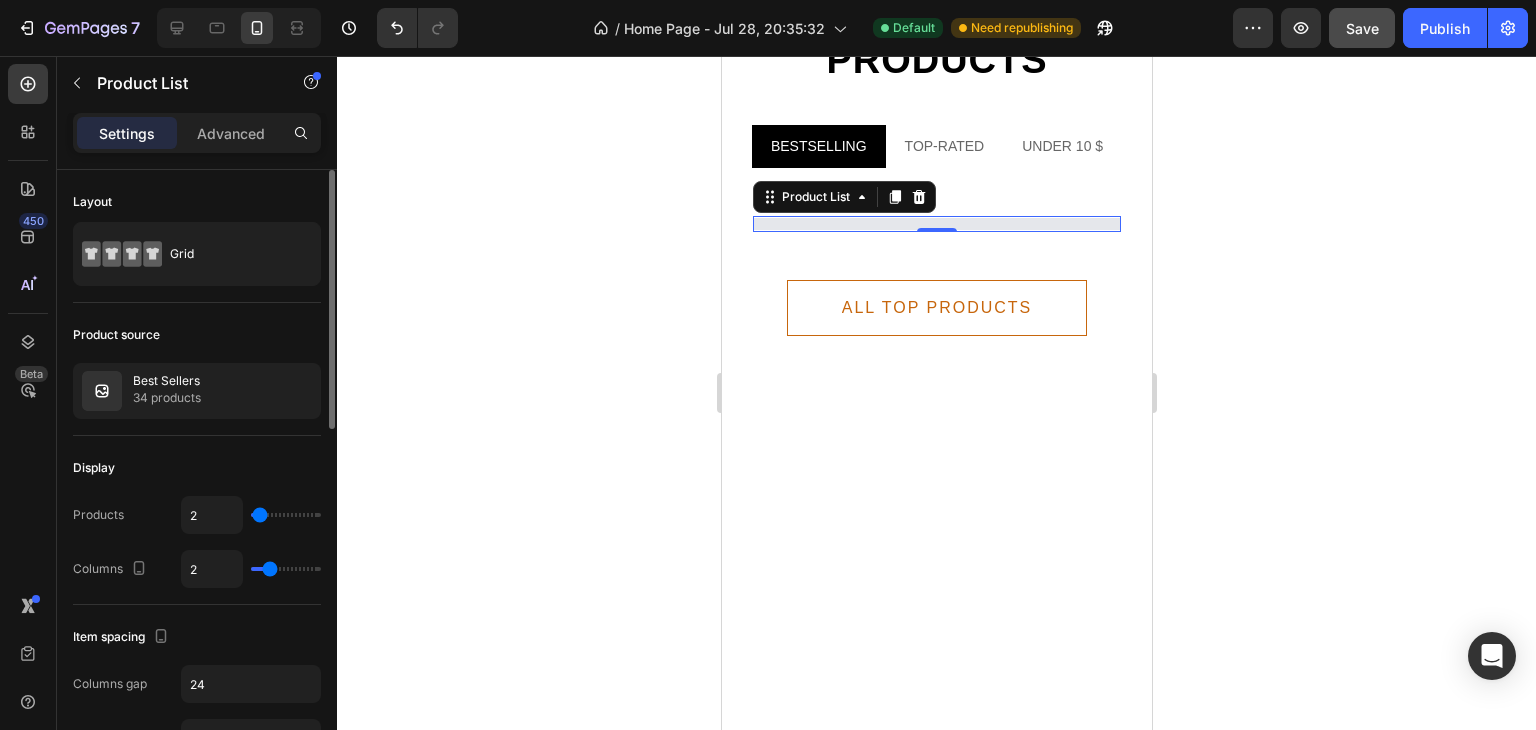 type on "3" 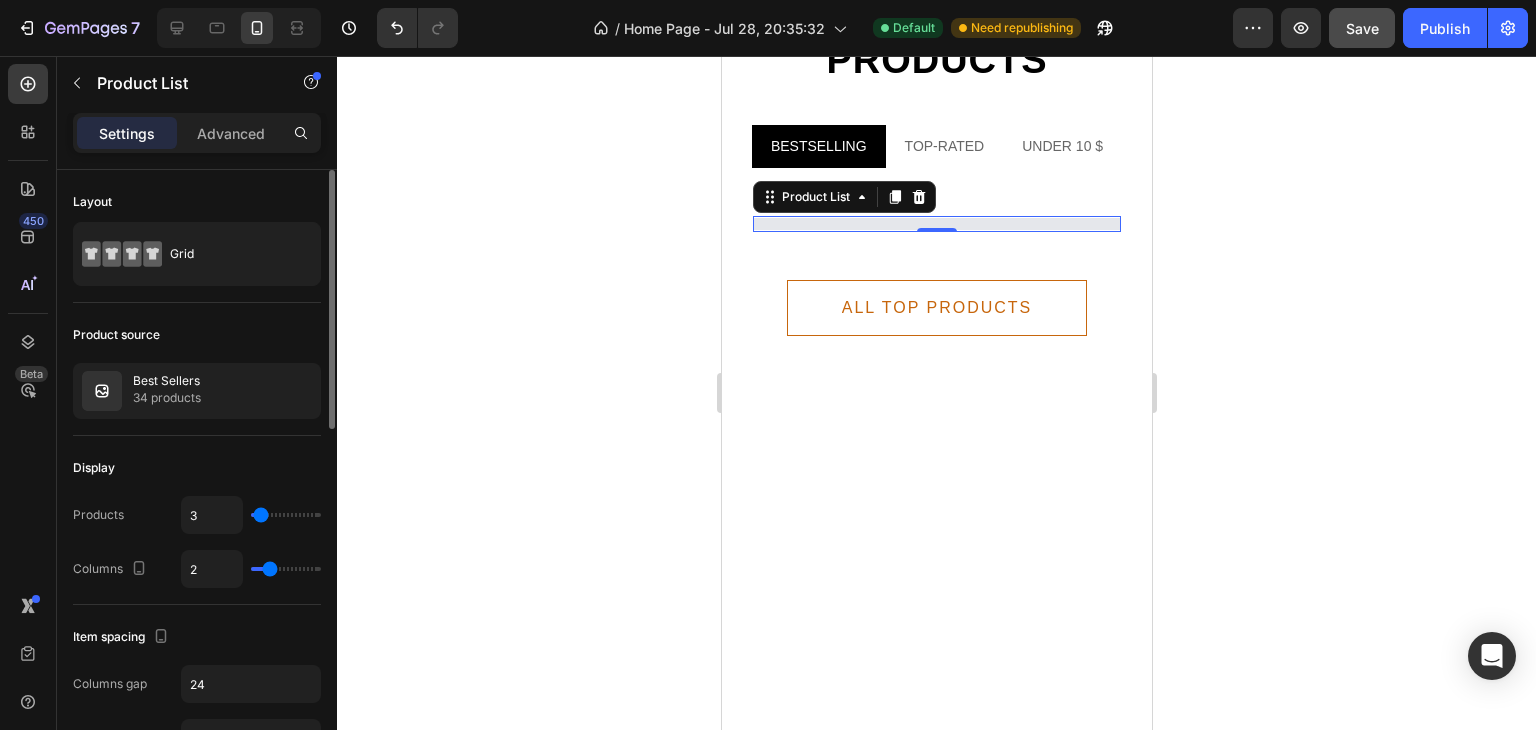 type on "4" 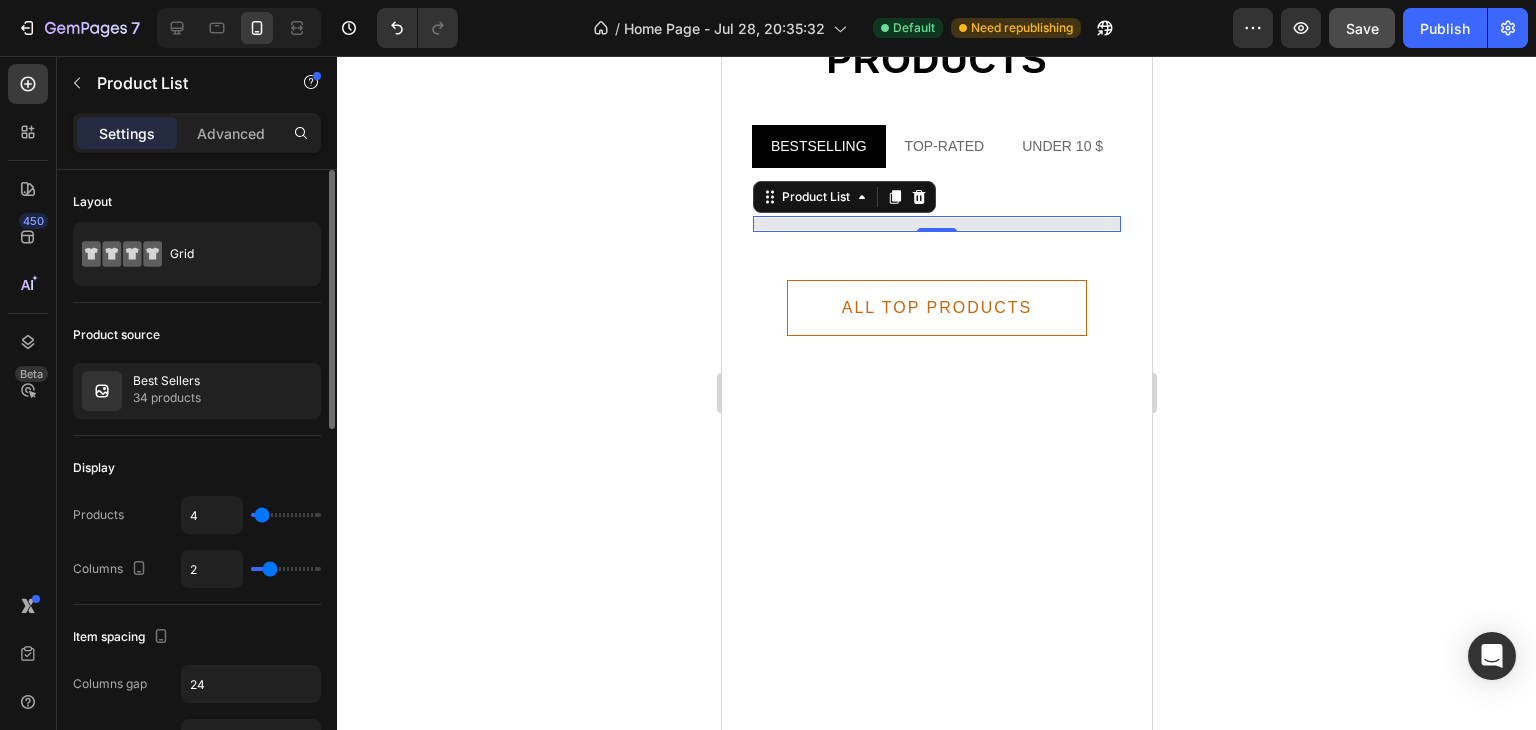 type on "4" 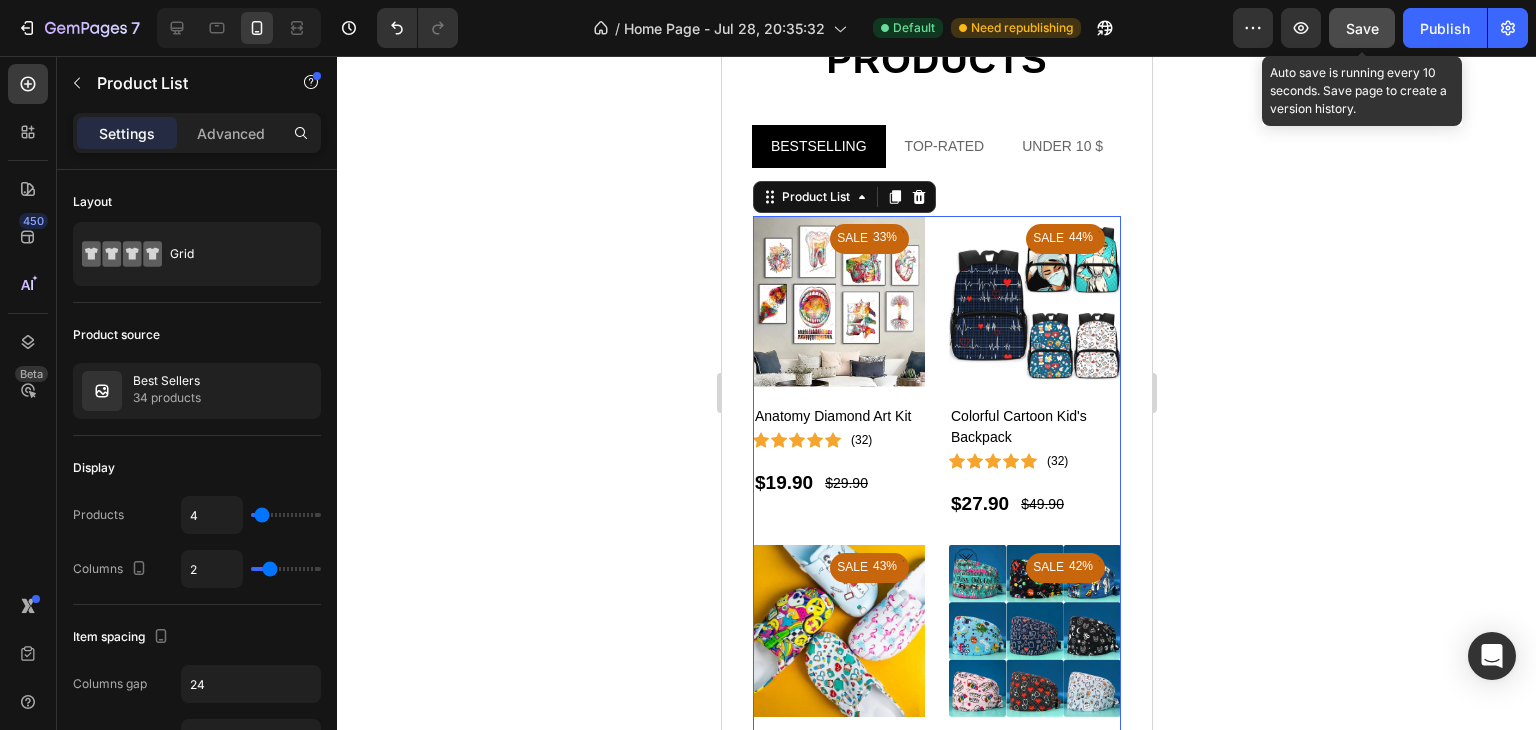click on "Save" at bounding box center (1362, 28) 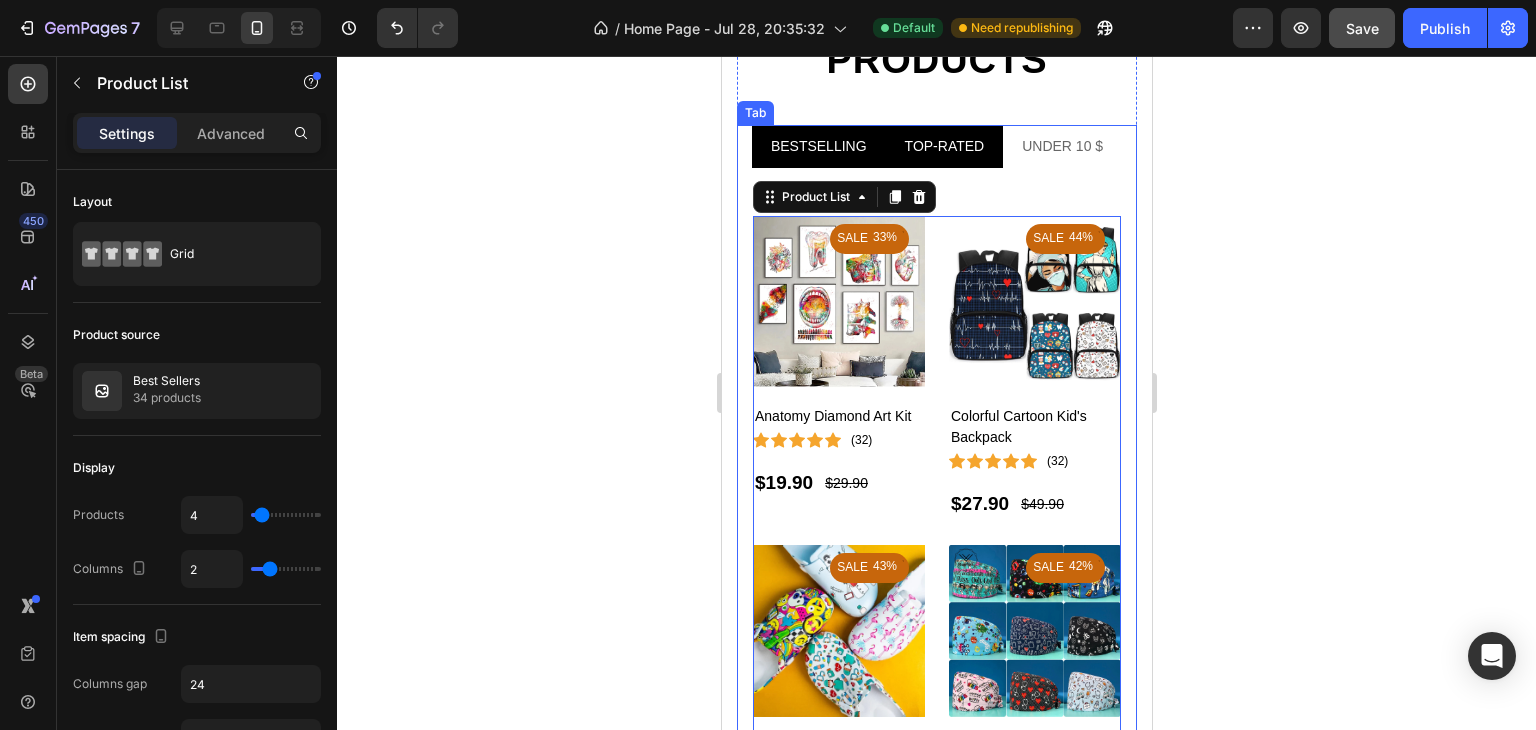 click on "TOP-RATED" at bounding box center (944, 146) 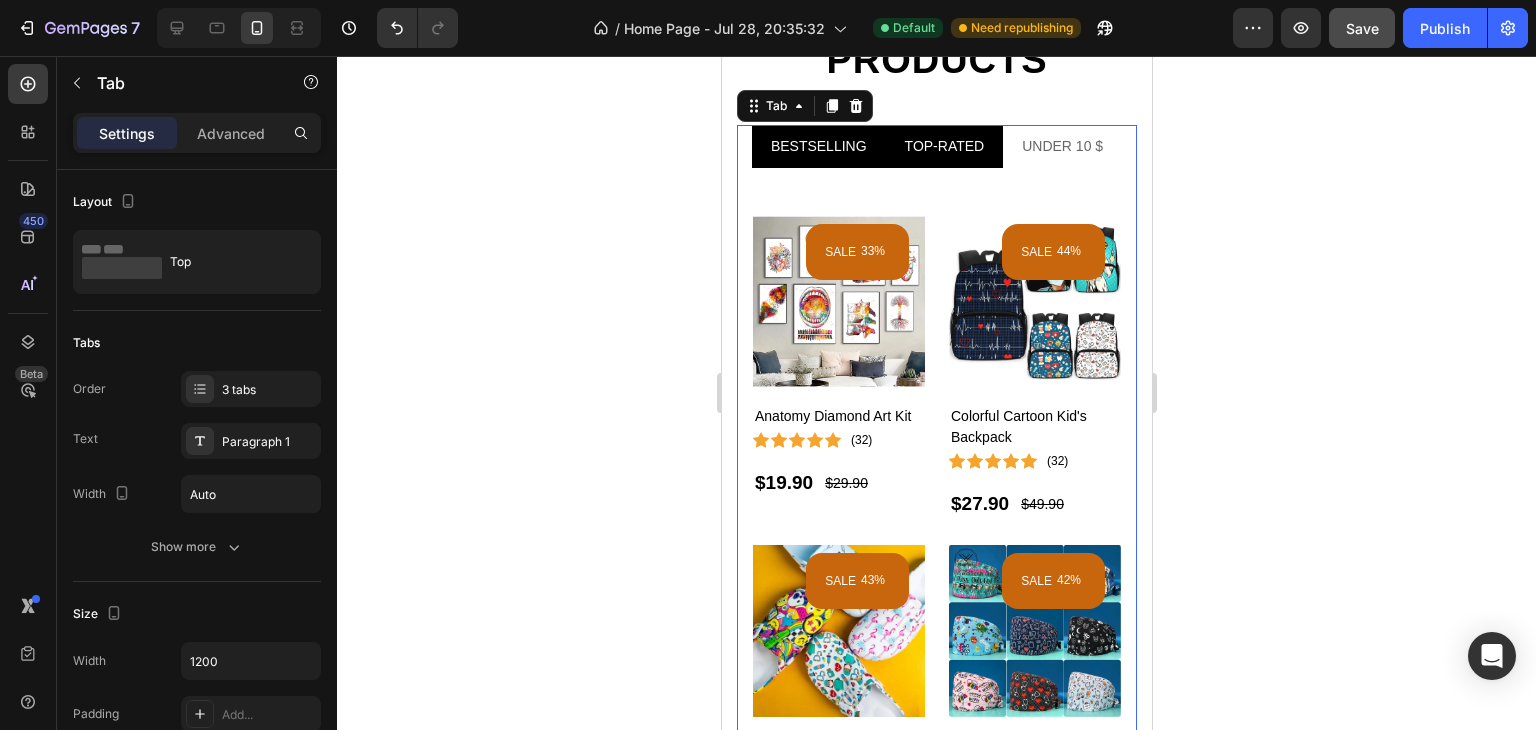 click on "BESTSELLING" at bounding box center (818, 146) 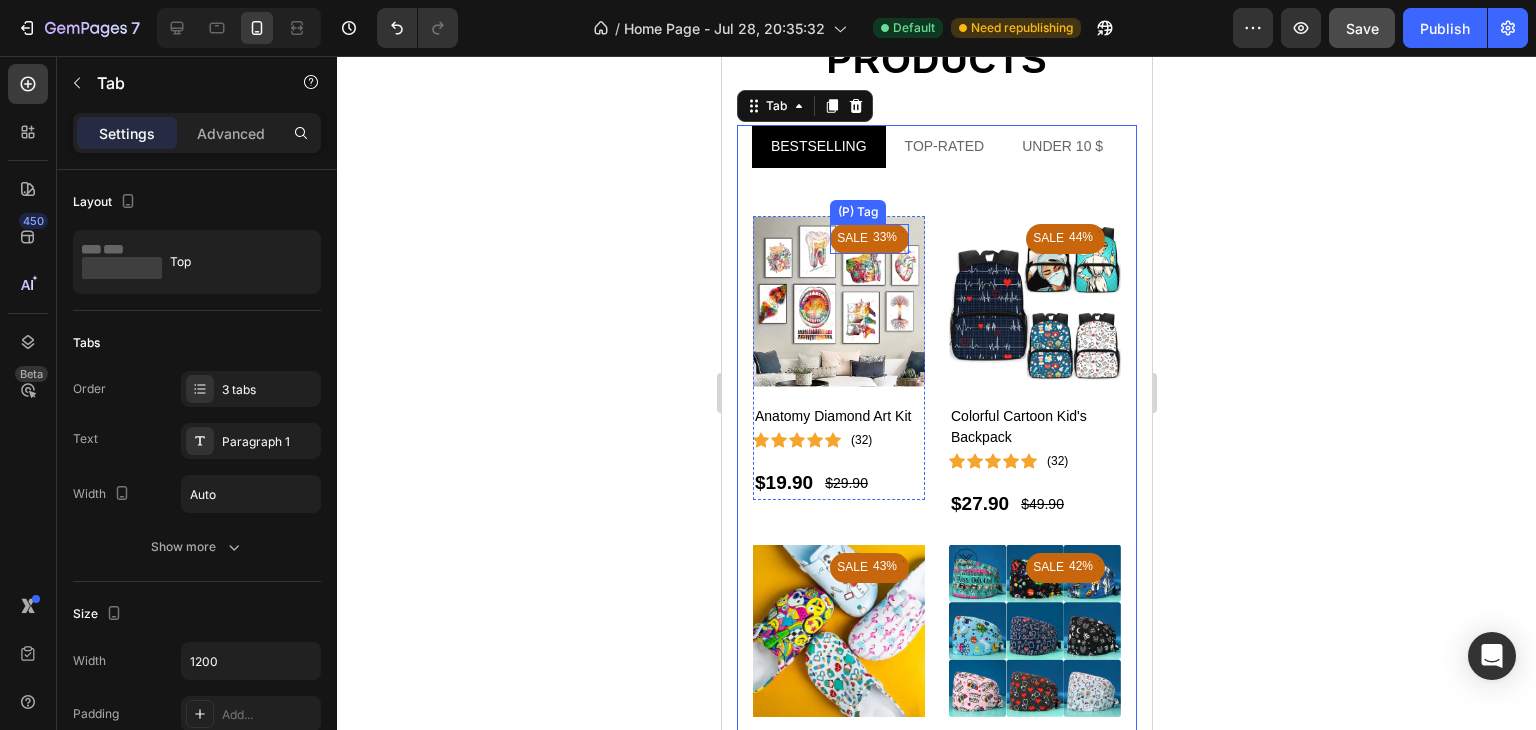 click on "33%" at bounding box center [884, 238] 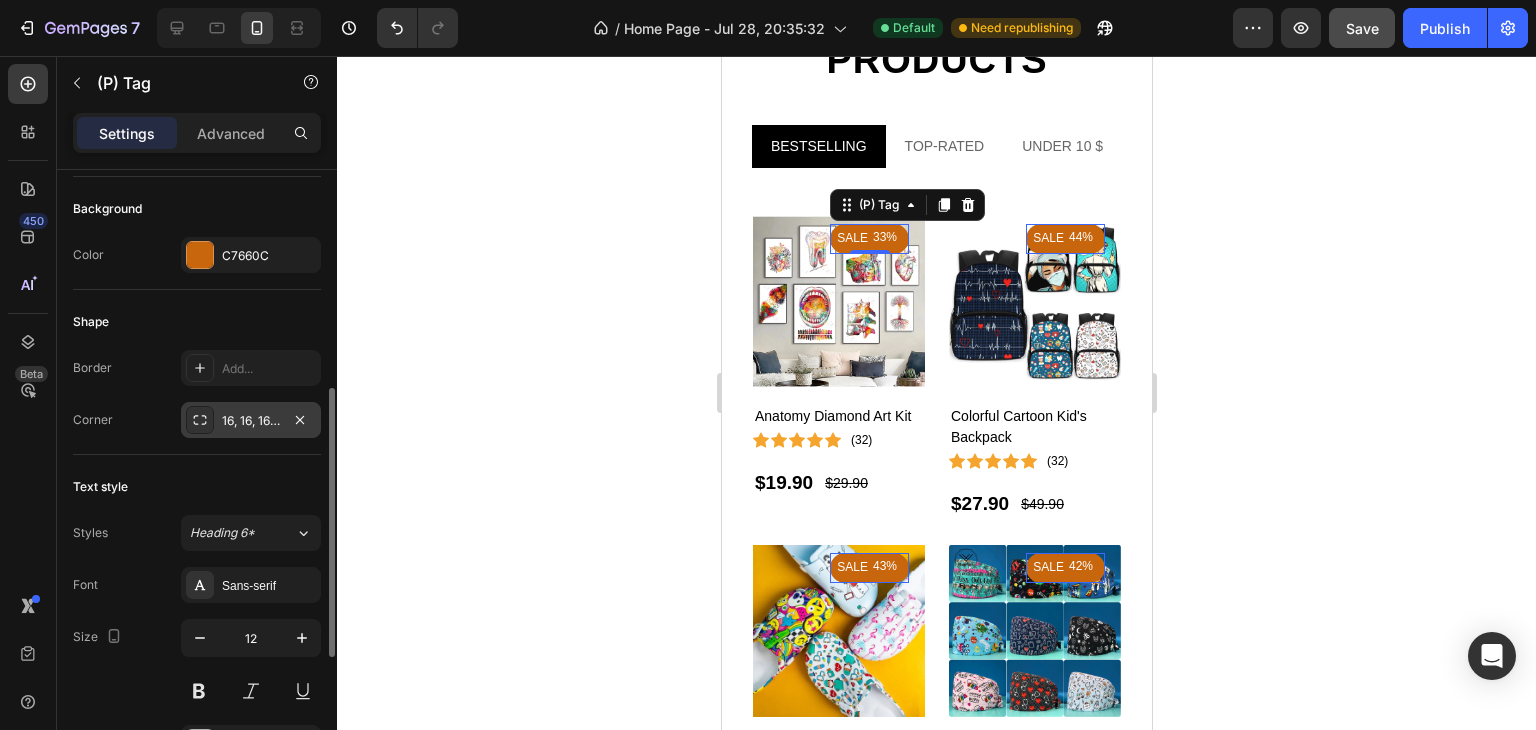 scroll, scrollTop: 600, scrollLeft: 0, axis: vertical 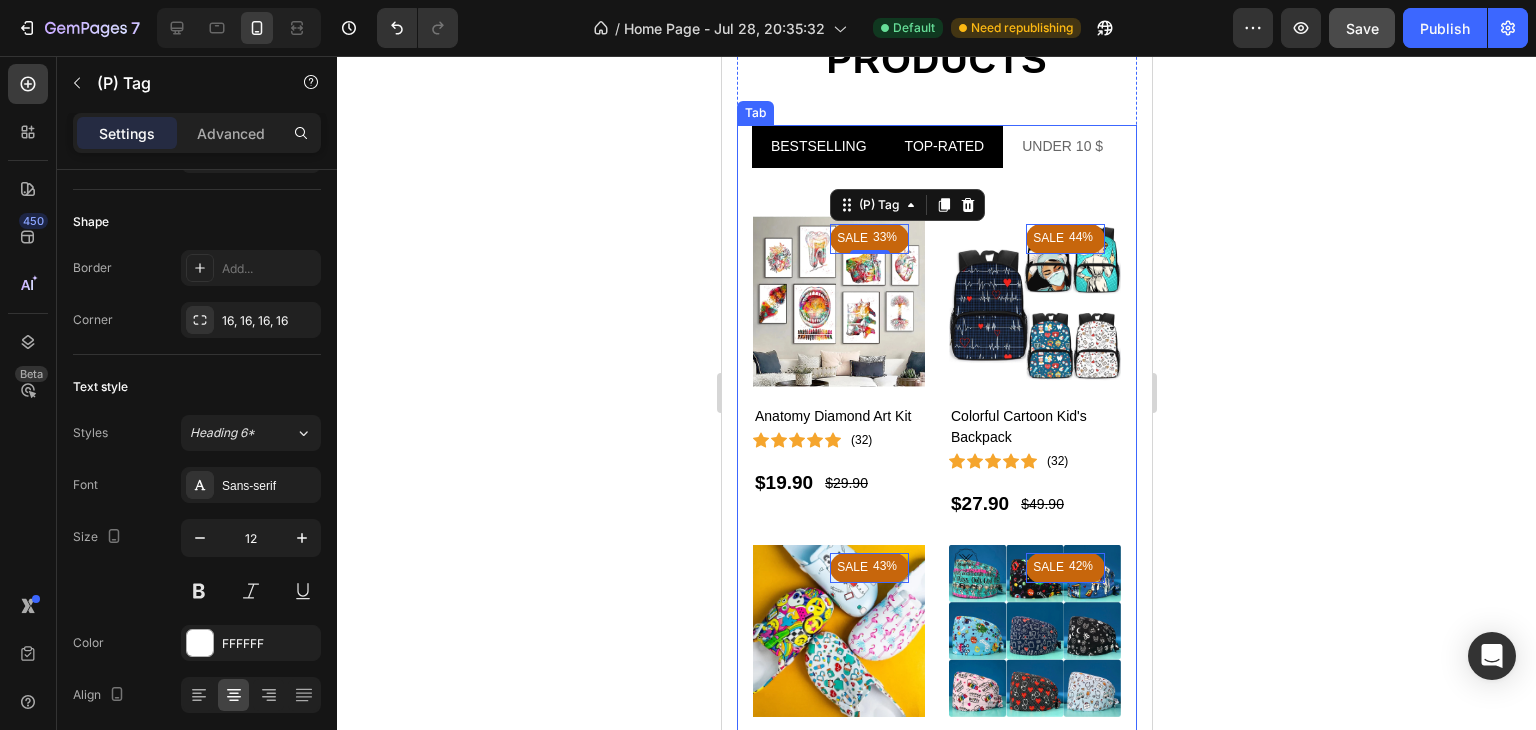 click on "TOP-RATED" at bounding box center [944, 146] 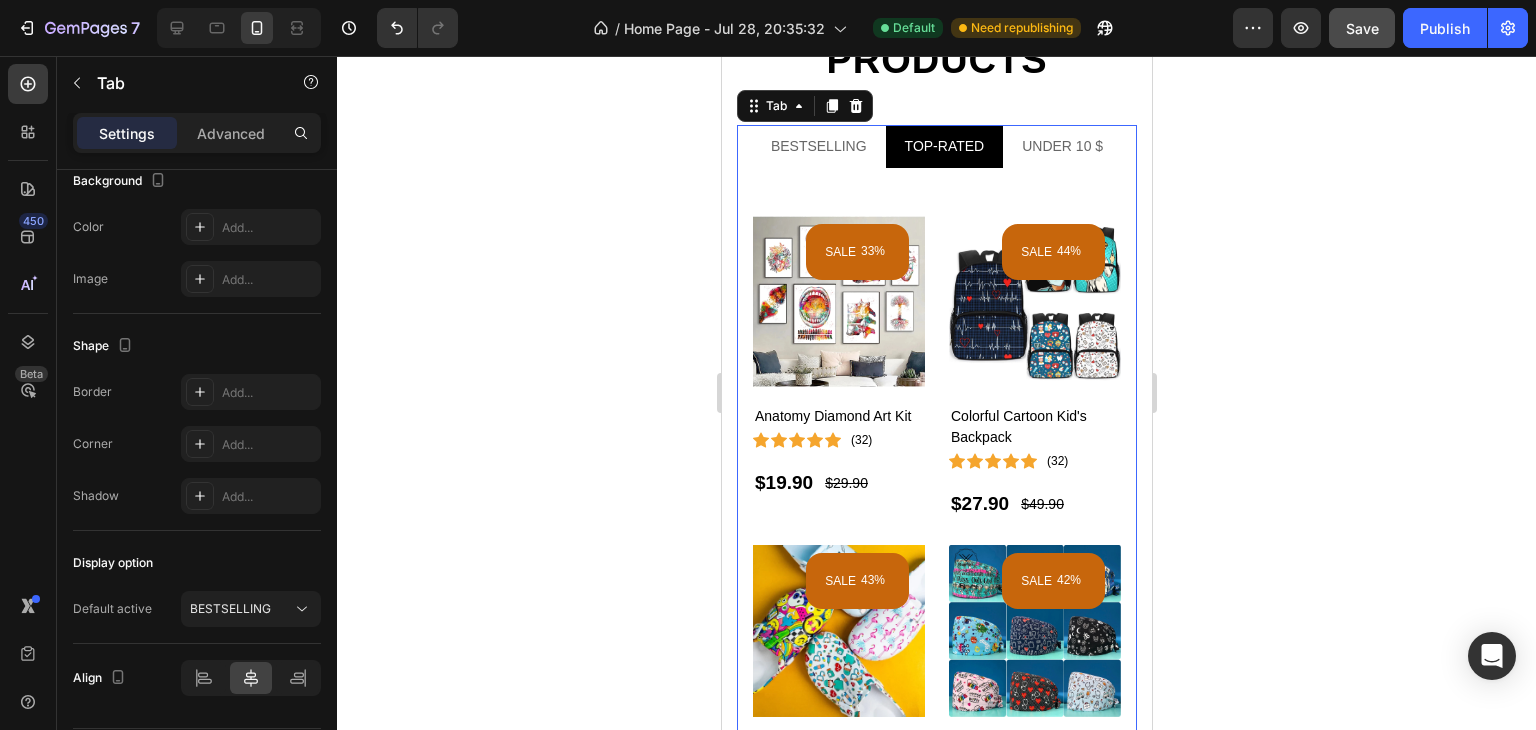 scroll, scrollTop: 0, scrollLeft: 0, axis: both 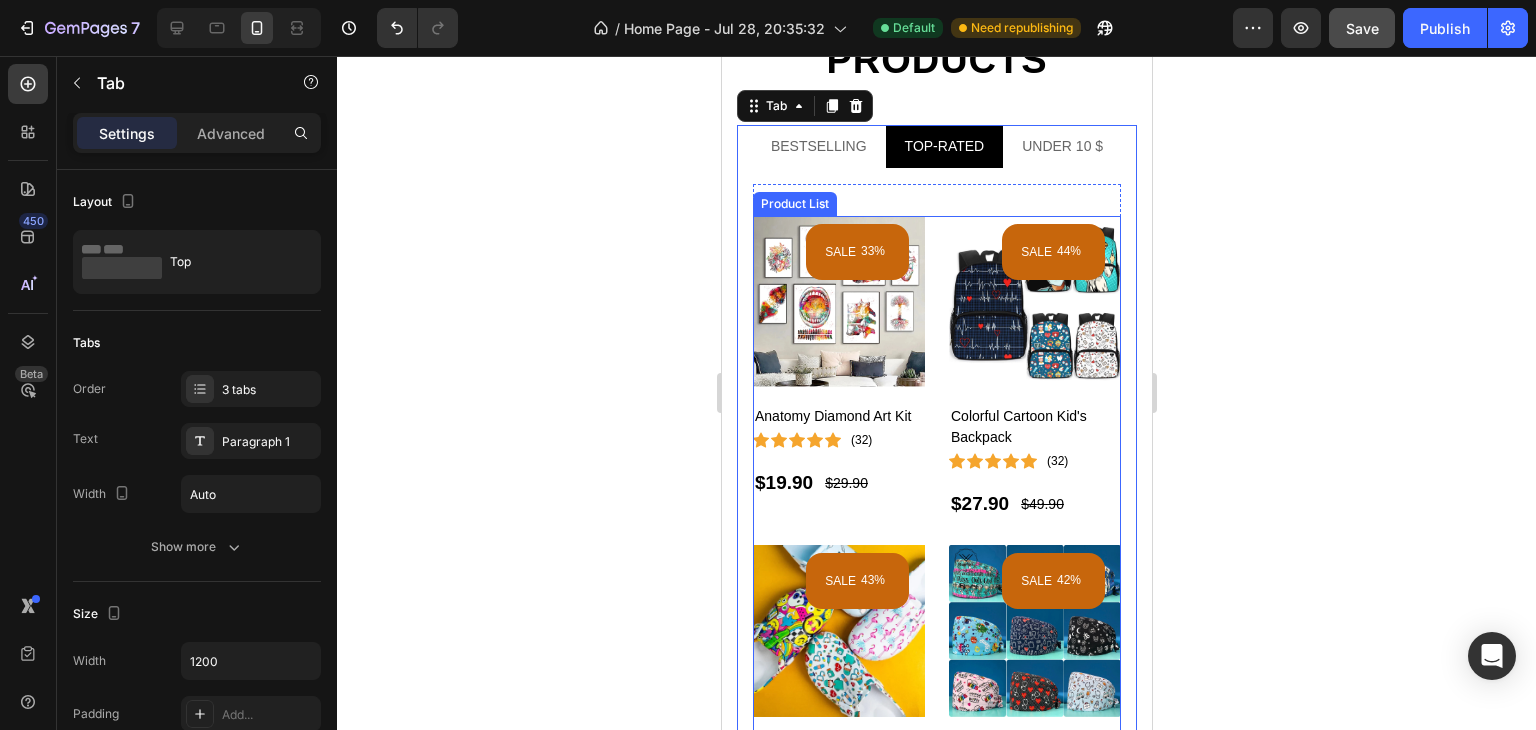 click on "SALE 33% (P) Tag Product Images Anatomy Diamond Art Kit (P) Title                Icon                Icon                Icon                Icon                Icon Icon List Hoz (32) Text block Row $19.90 (P) Price (P) Price $29.90 (P) Price (P) Price Row Row Product List SALE 44% (P) Tag Product Images Colorful Cartoon Kid's Backpack (P) Title                Icon                Icon                Icon                Icon                Icon Icon List Hoz (32) Text block Row $27.90 (P) Price (P) Price $49.90 (P) Price (P) Price Row Row Product List SALE 43% (P) Tag Product Images Colorful Hospital Clogs for Docs & Nurses (P) Title                Icon                Icon                Icon                Icon                Icon Icon List Hoz (32) Text block Row $22.90 (P) Price (P) Price $39.90 (P) Price (P) Price Row Row Product List SALE 42% (P) Tag Product Images Comfort Cartoon Medical Caps (P) Title                Icon                Icon                Icon                Icon                Icon" at bounding box center [936, 697] 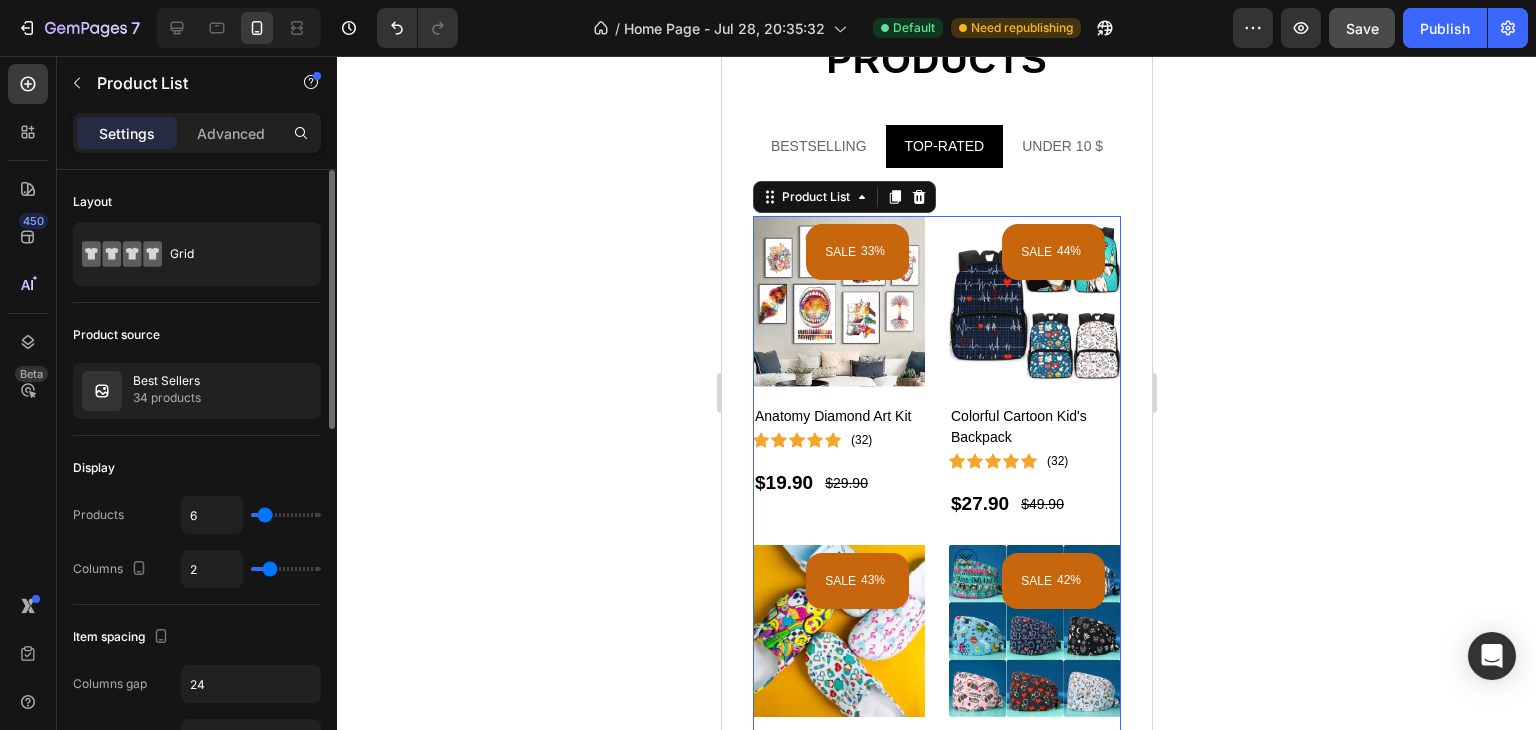 type on "1" 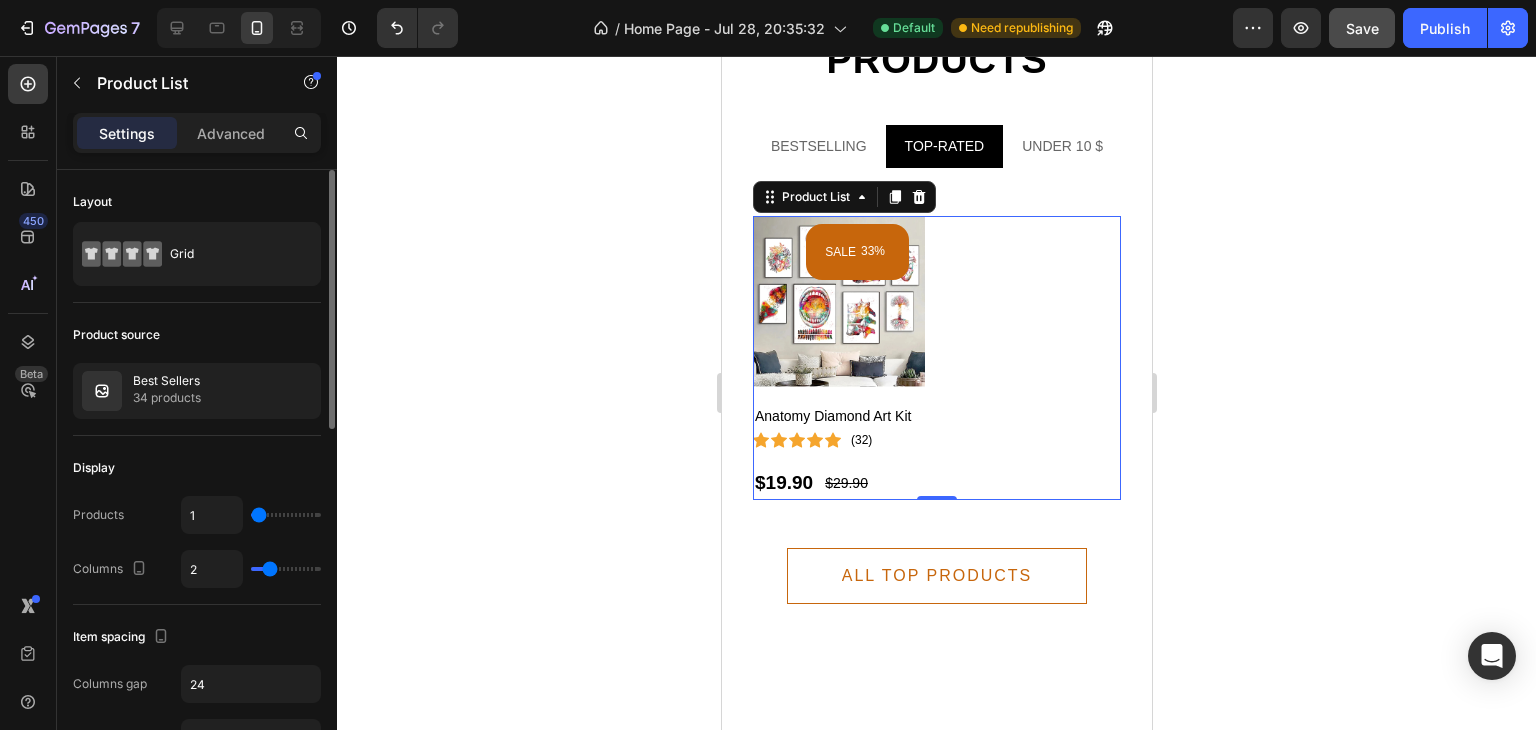 type on "2" 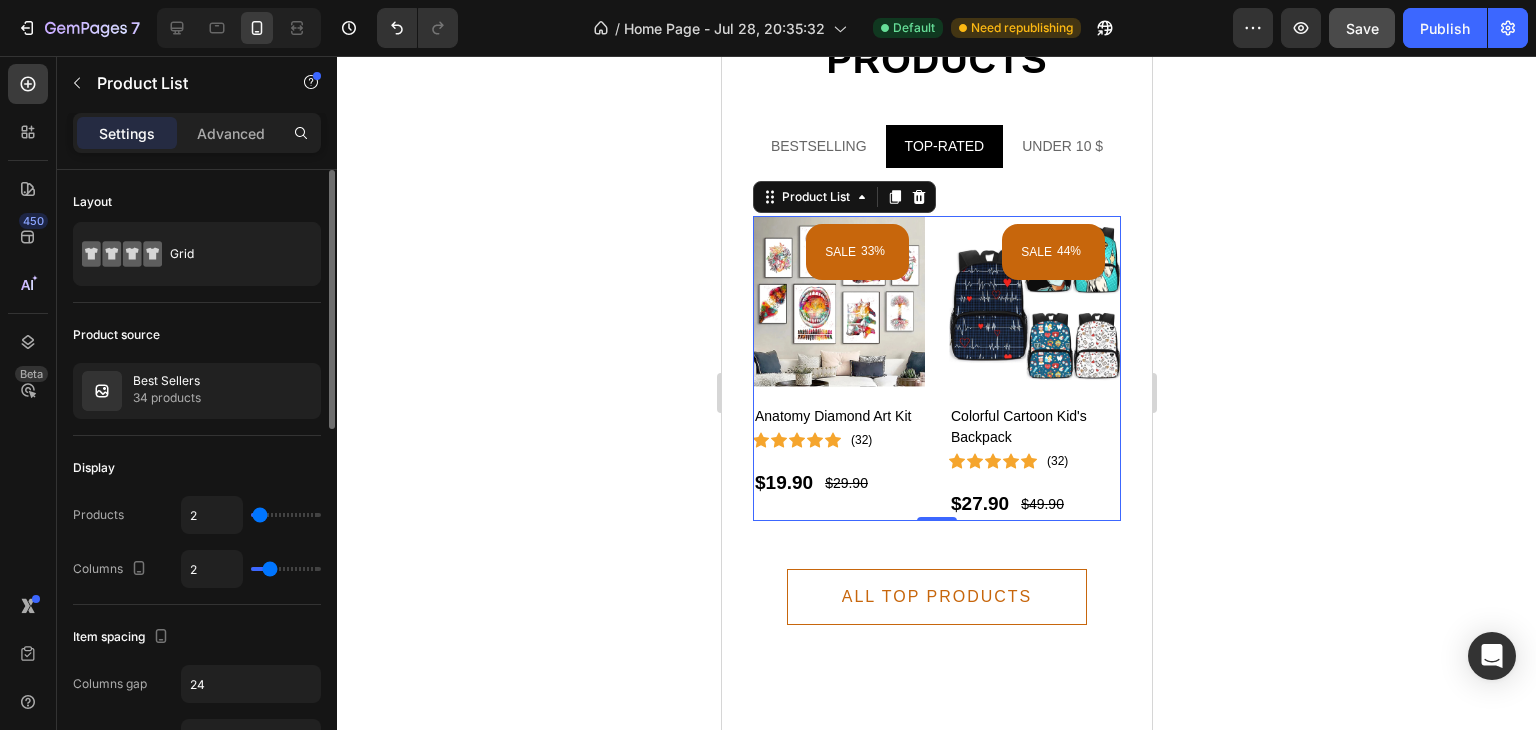 type on "3" 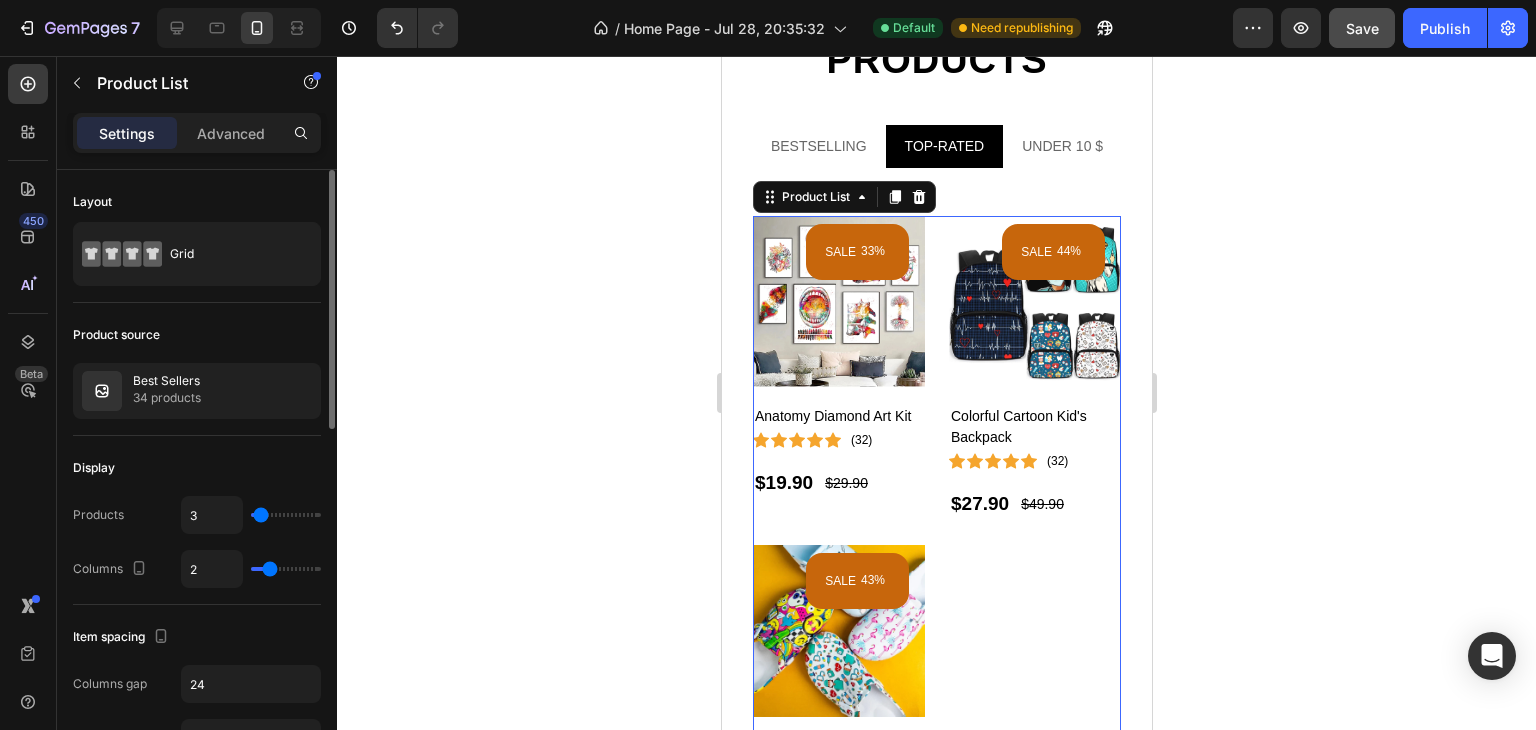 type on "4" 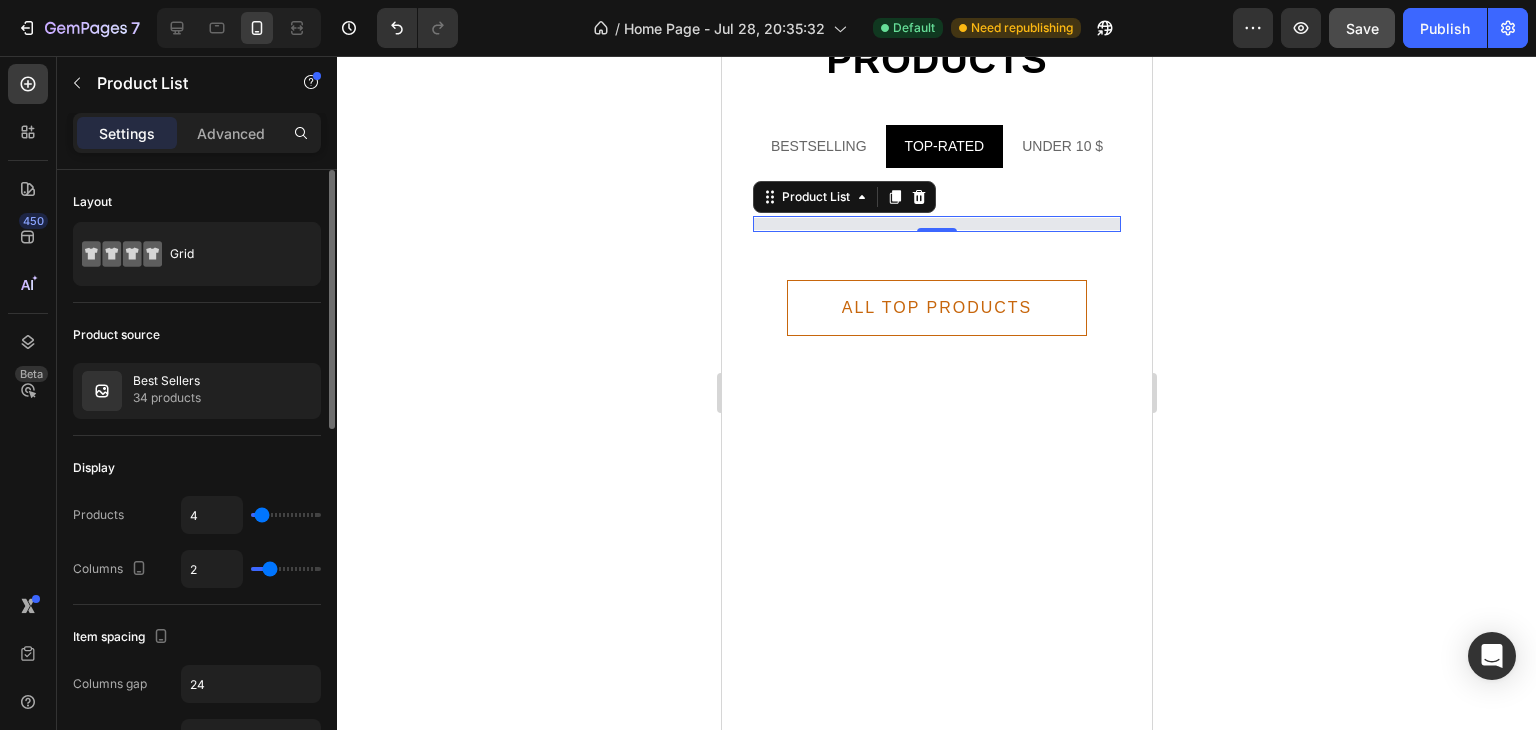 type on "5" 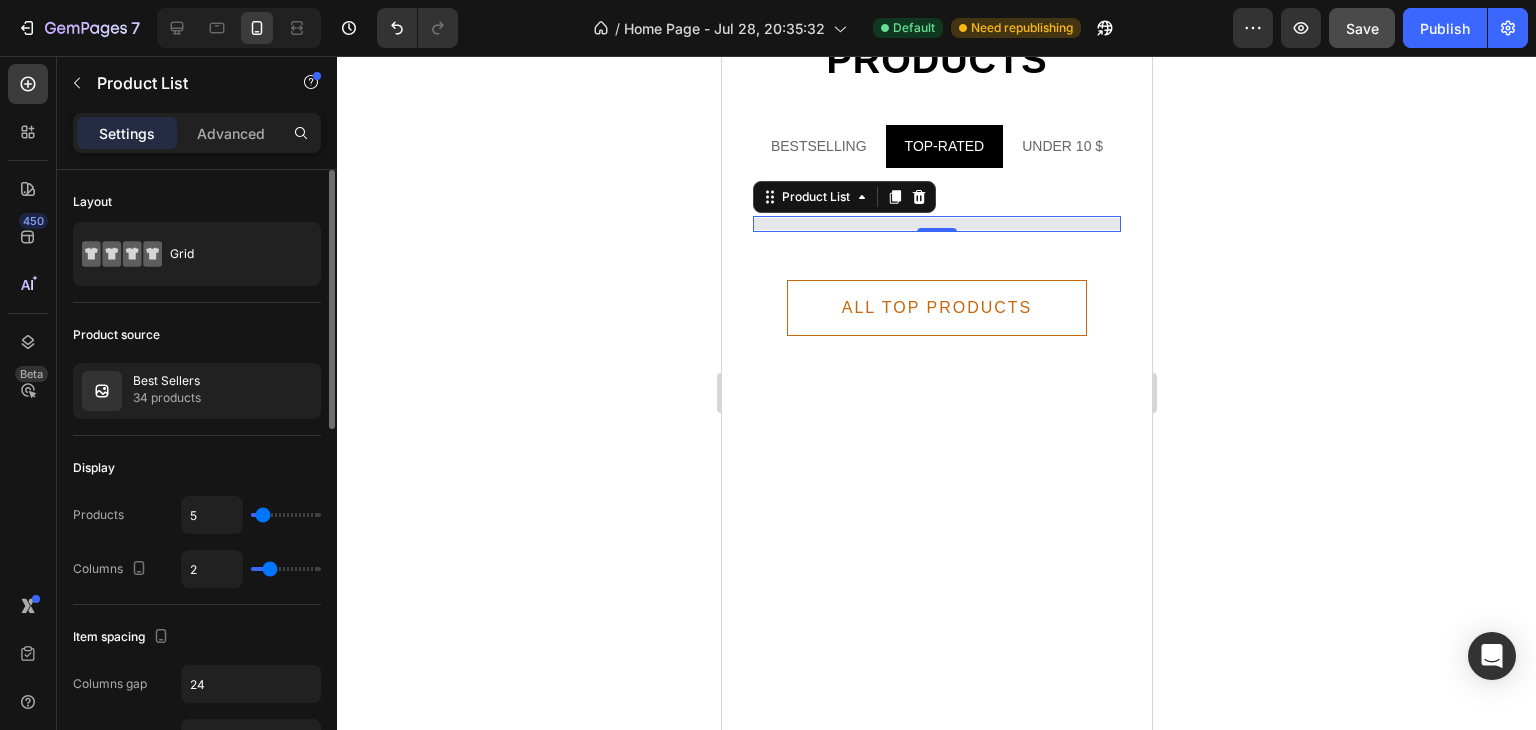 type on "5" 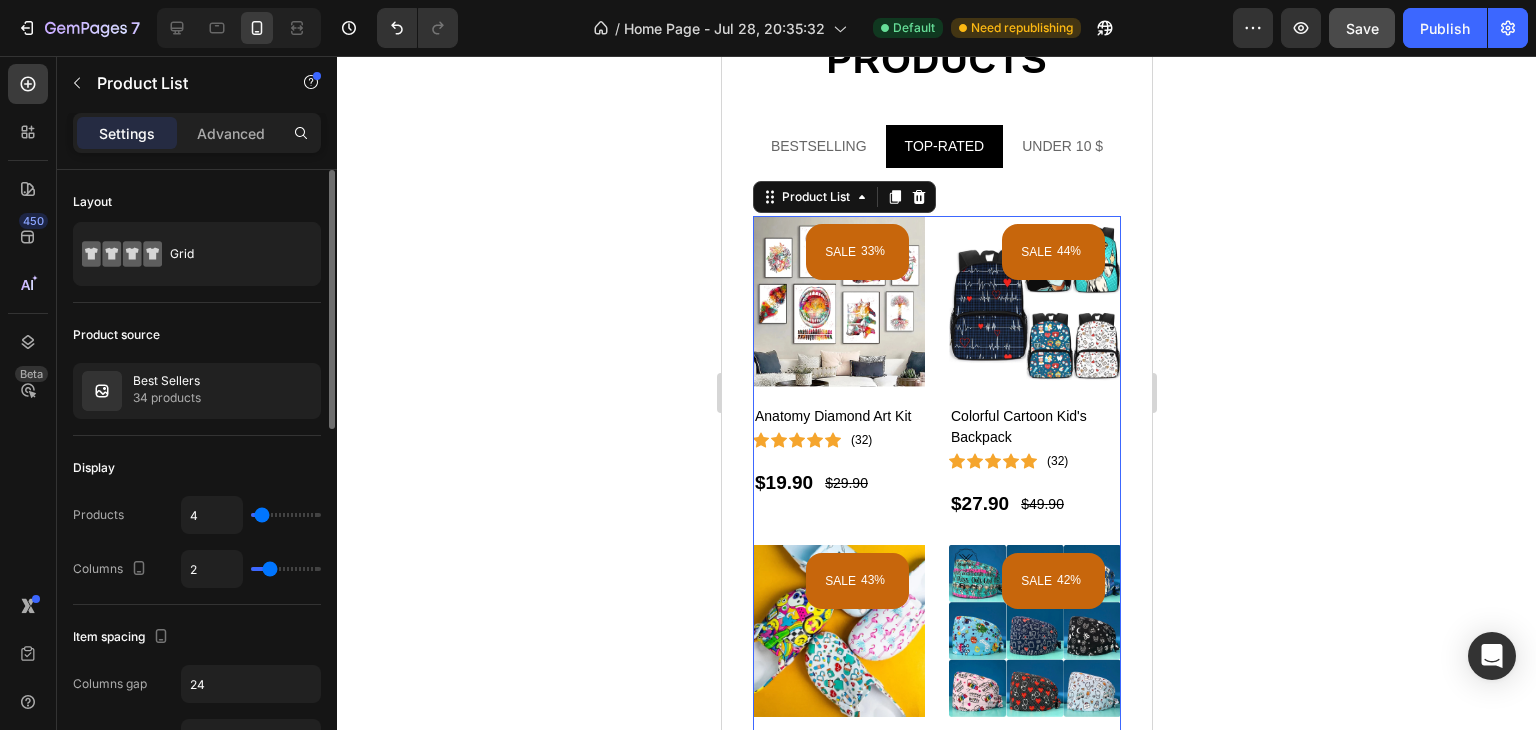 type on "4" 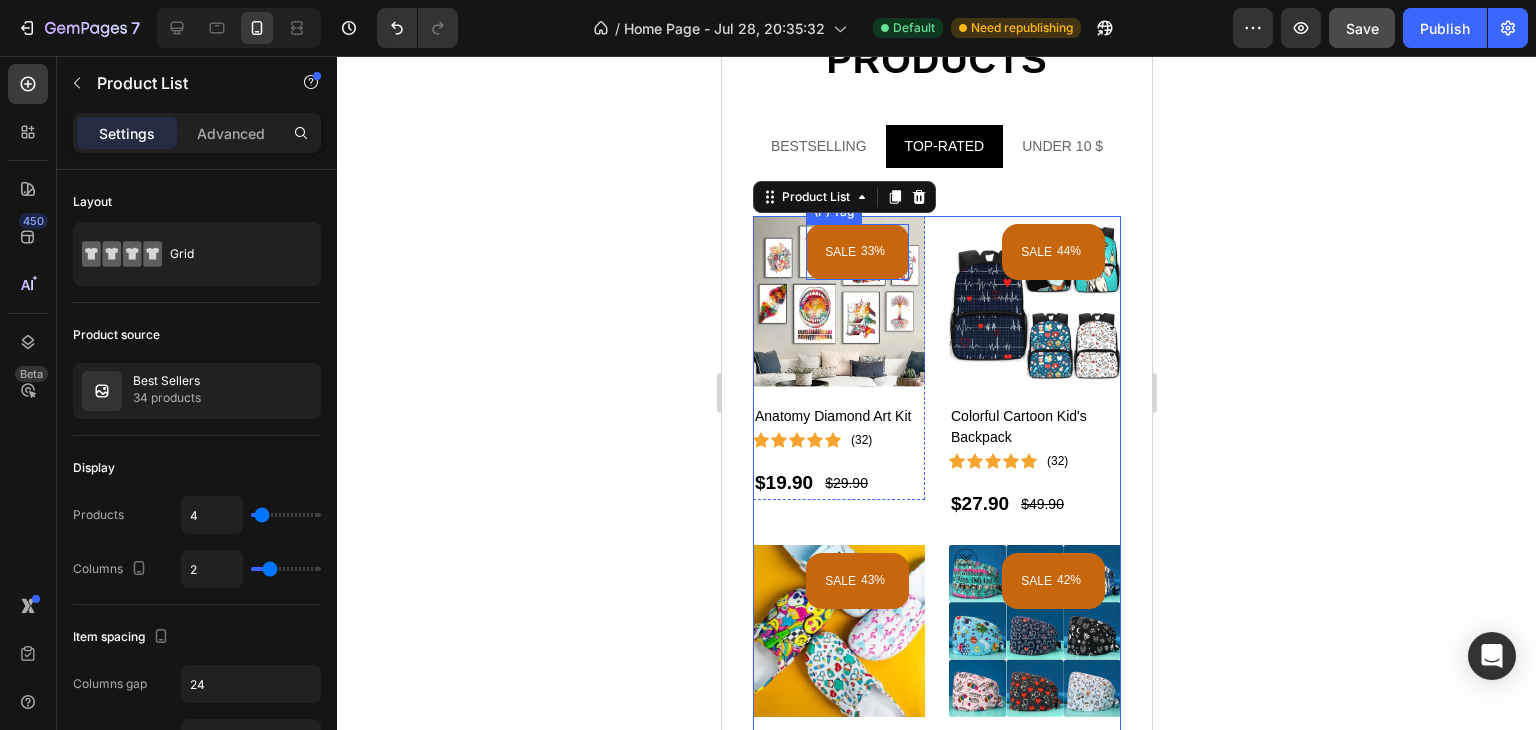 click on "SALE 33%" at bounding box center [856, 252] 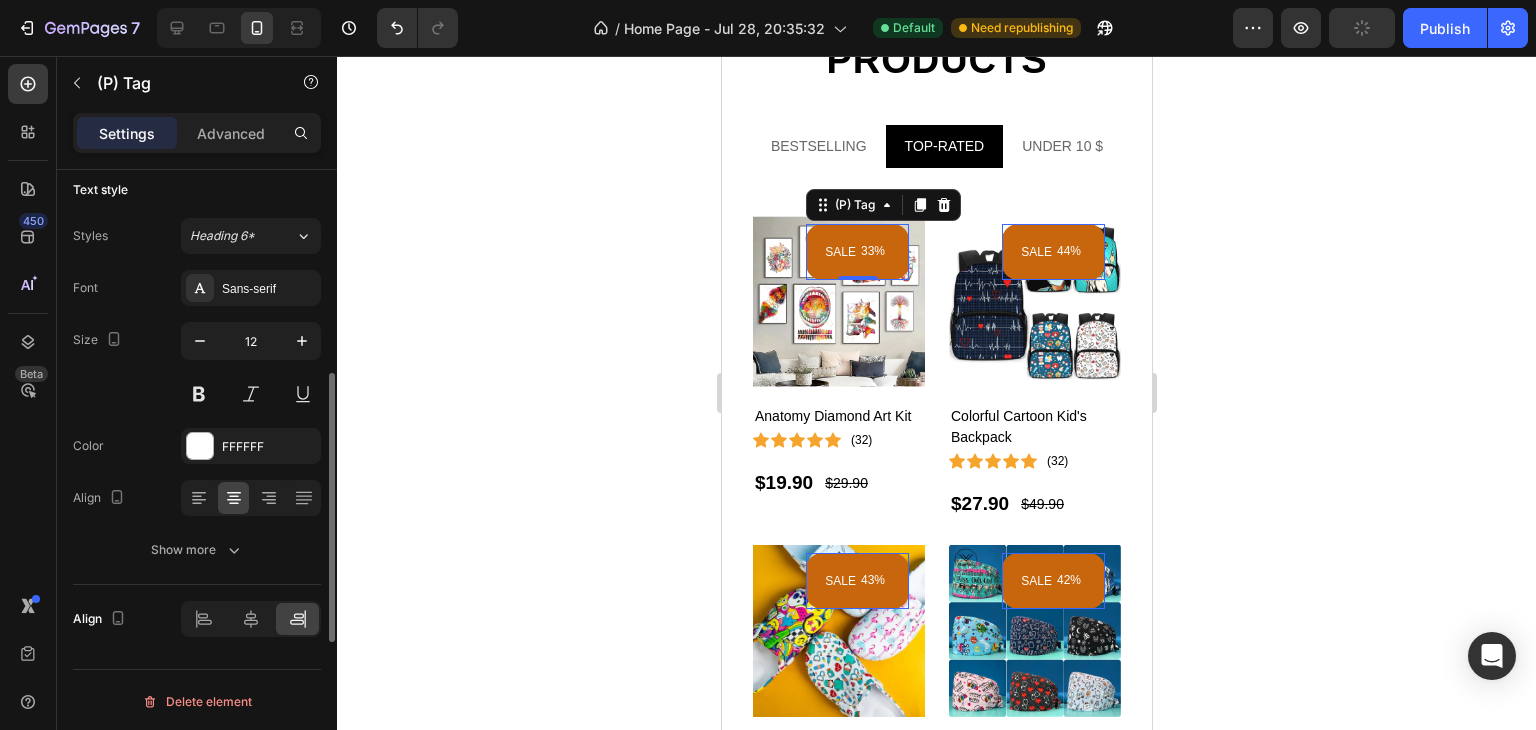 scroll, scrollTop: 697, scrollLeft: 0, axis: vertical 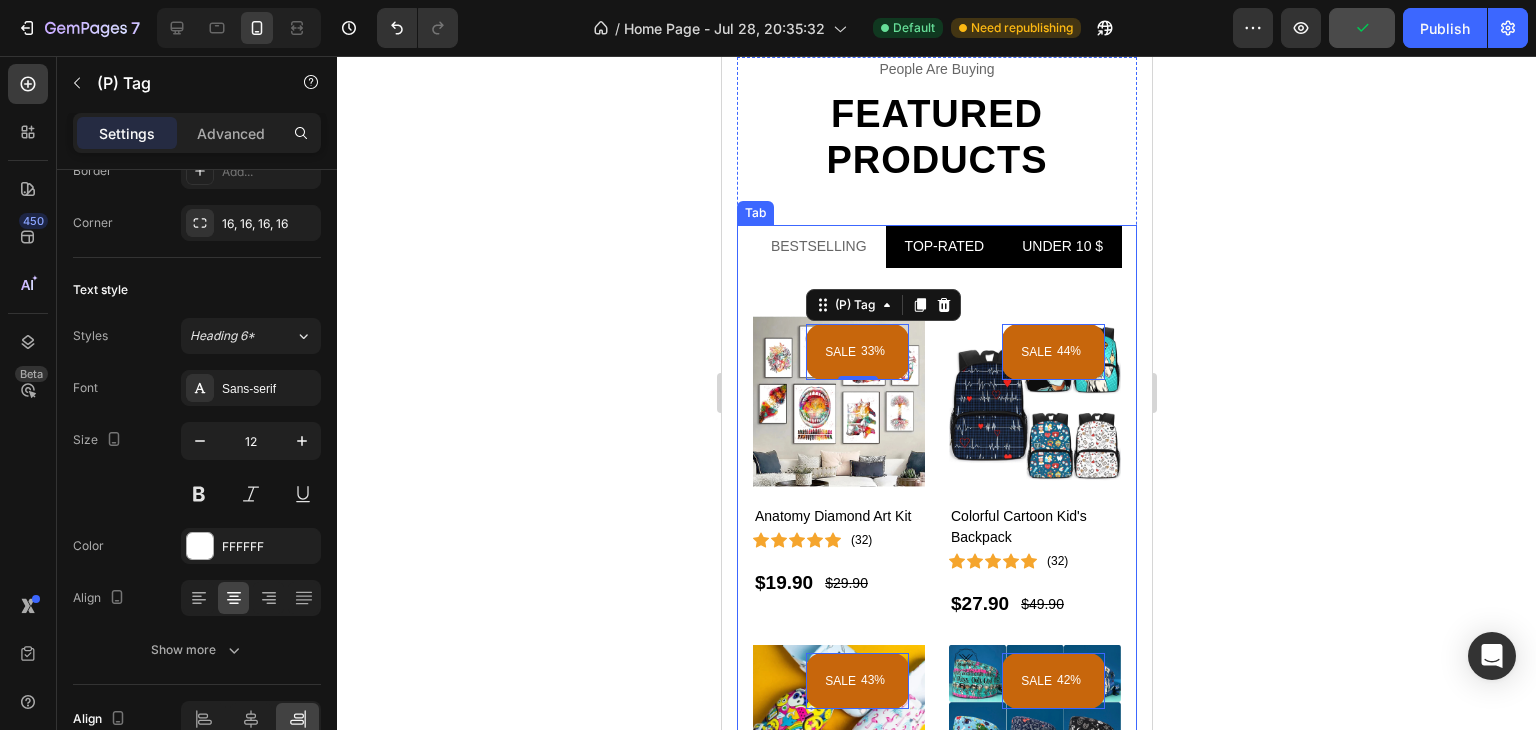 click on "UNDER 10 $" at bounding box center [1061, 246] 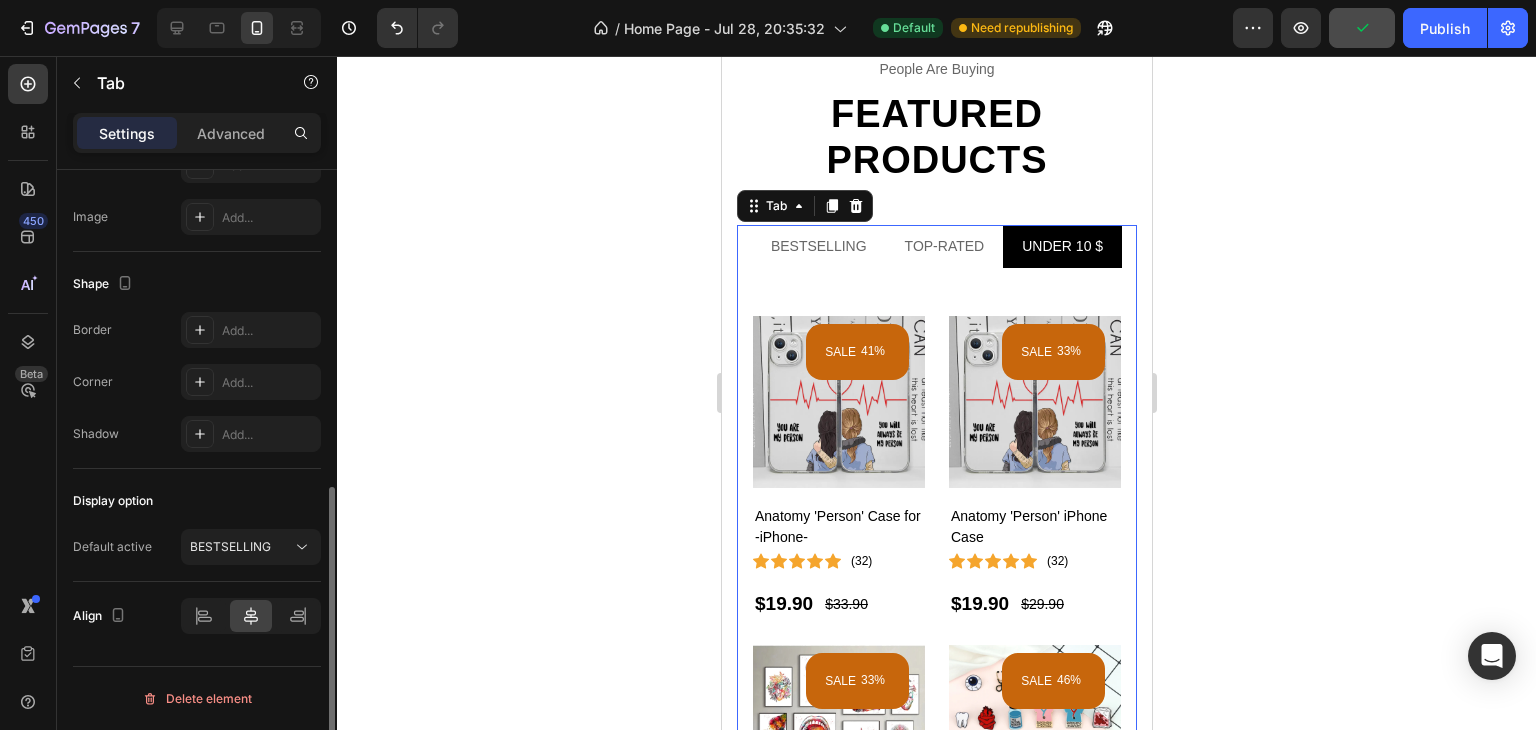 scroll, scrollTop: 0, scrollLeft: 0, axis: both 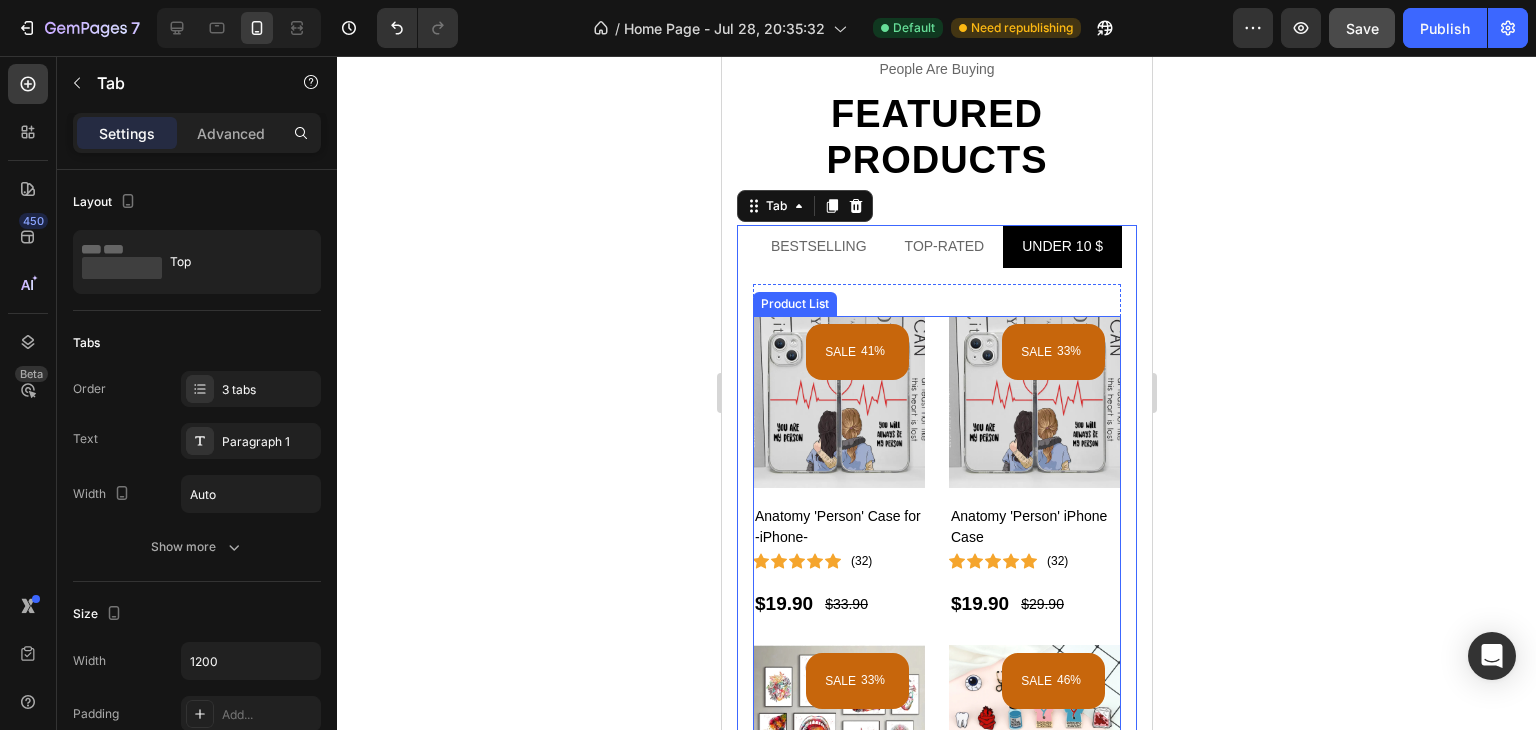 click on "SALE 41% (P) Tag Product Images Anatomy 'Person' Case for -iPhone- (P) Title                Icon                Icon                Icon                Icon                Icon Icon List Hoz (32) Text block Row $19.90 (P) Price (P) Price $33.90 (P) Price (P) Price Row Row Product List SALE 33% (P) Tag Product Images Anatomy 'Person' iPhone Case (P) Title                Icon                Icon                Icon                Icon                Icon Icon List Hoz (32) Text block Row $19.90 (P) Price (P) Price $29.90 (P) Price (P) Price Row Row Product List SALE 33% (P) Tag Product Images Anatomy Diamond Art Kit (P) Title                Icon                Icon                Icon                Icon                Icon Icon List Hoz (32) Text block Row $19.90 (P) Price (P) Price $29.90 (P) Price (P) Price Row Row Product List SALE 46% (P) Tag Product Images Charming Medical Brooch Pins (P) Title                Icon                Icon                Icon                Icon                Icon (32) Row Row" at bounding box center [936, 786] 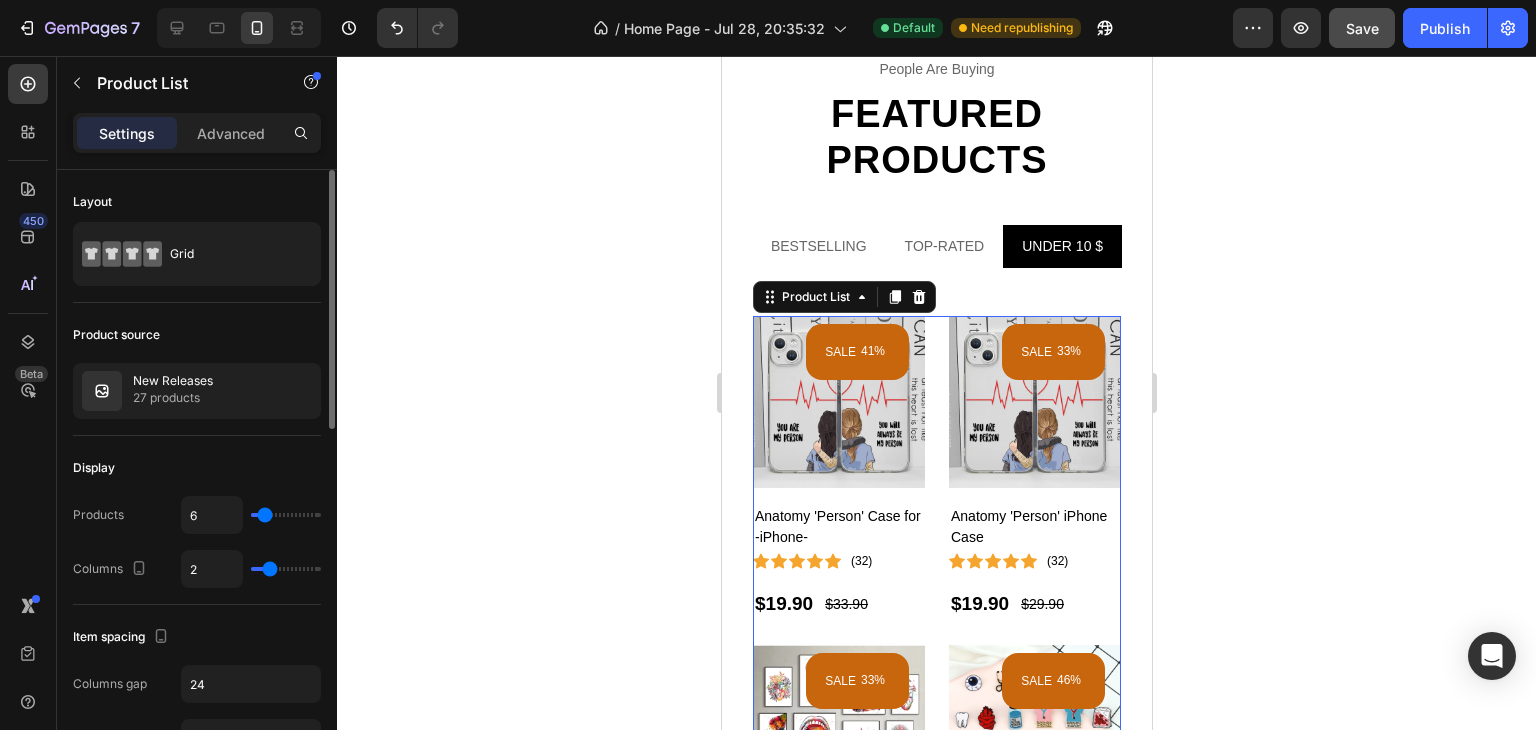 type on "9" 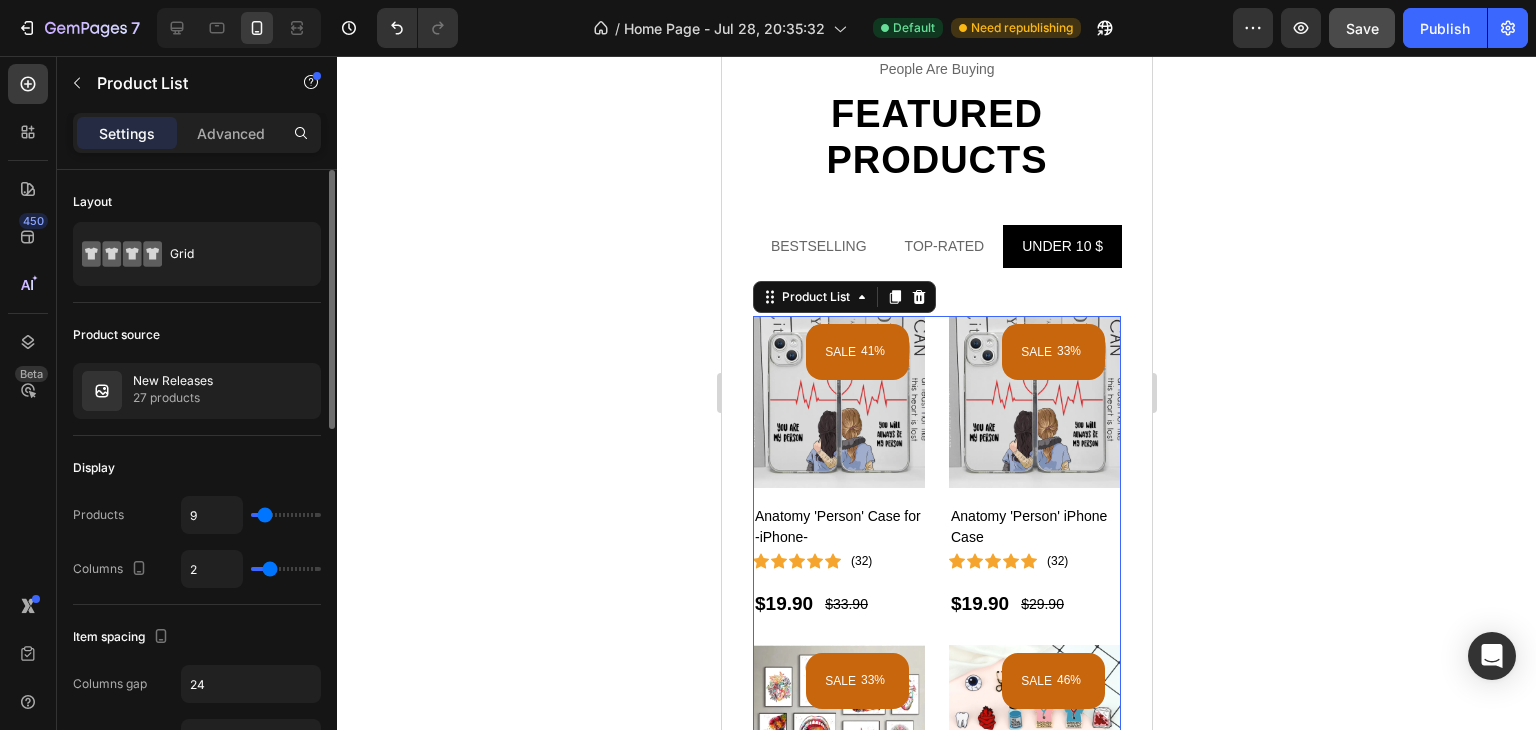 type on "9" 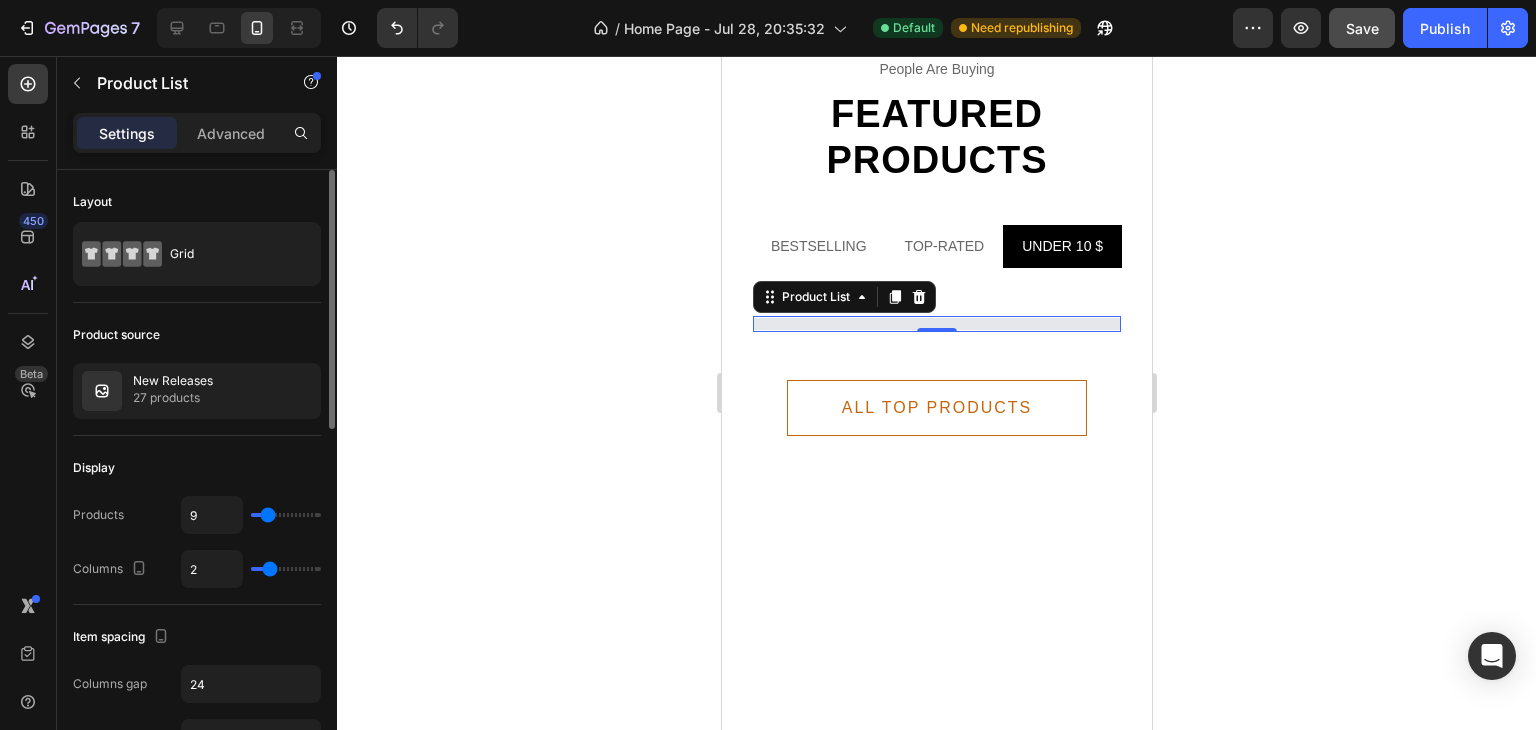 type on "8" 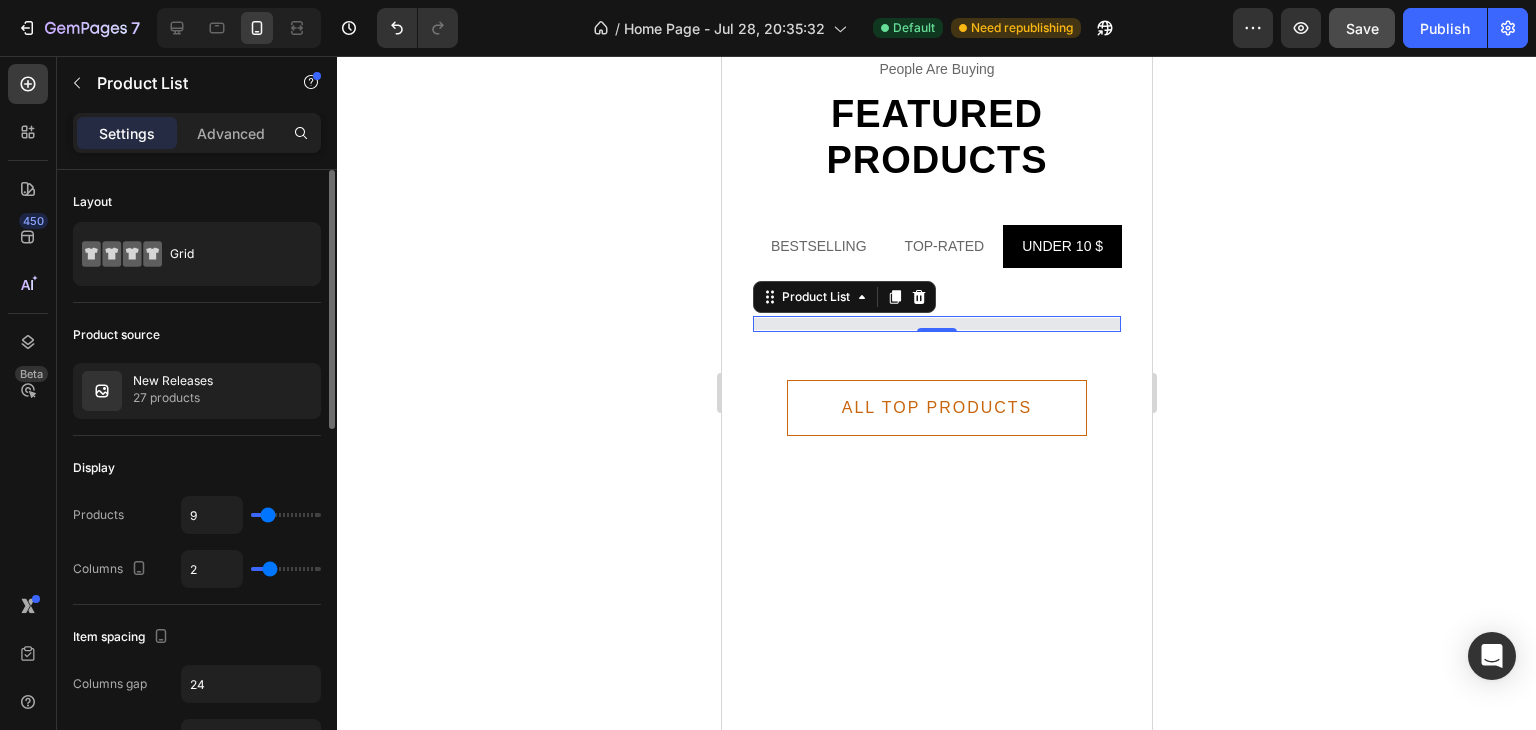 type on "8" 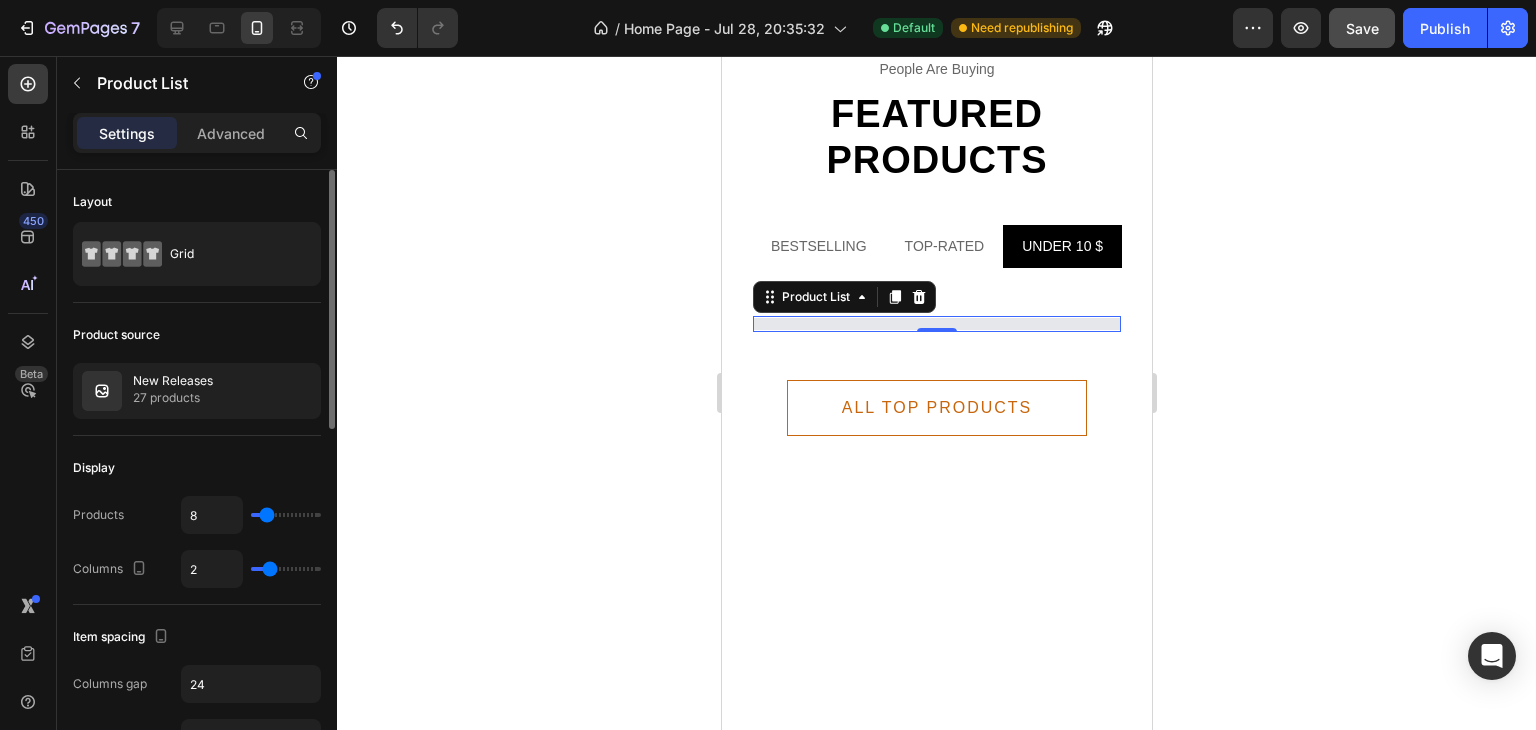 type on "5" 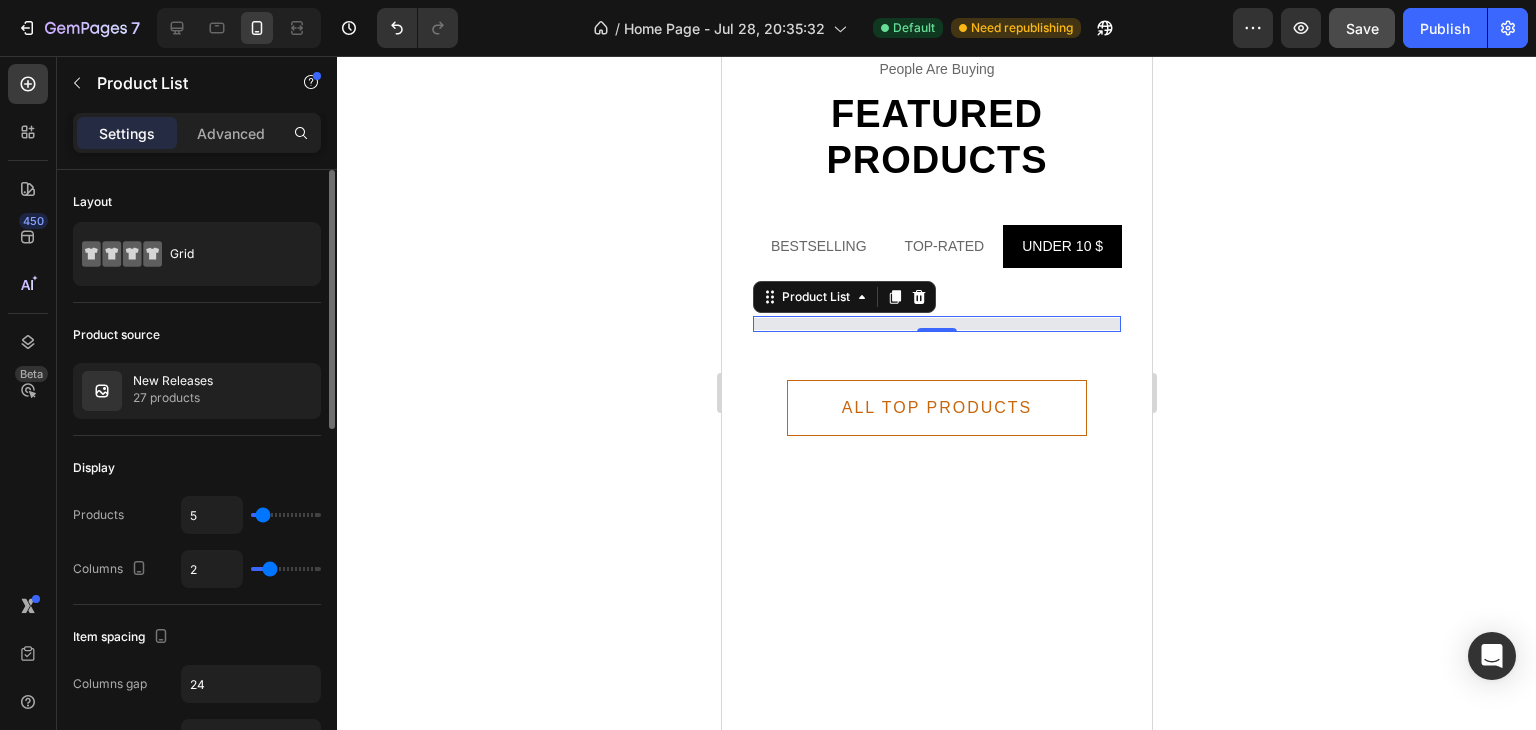 type on "4" 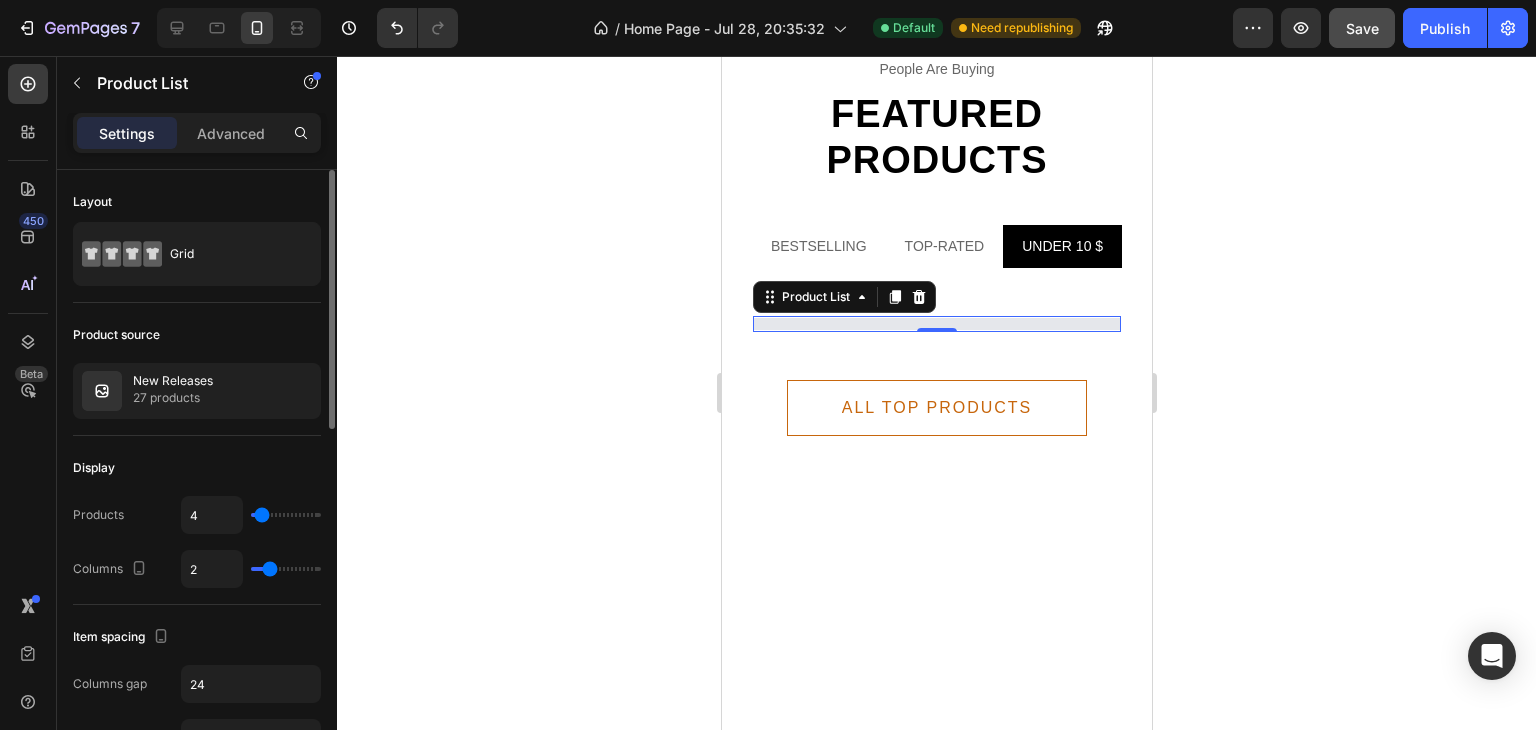 type on "4" 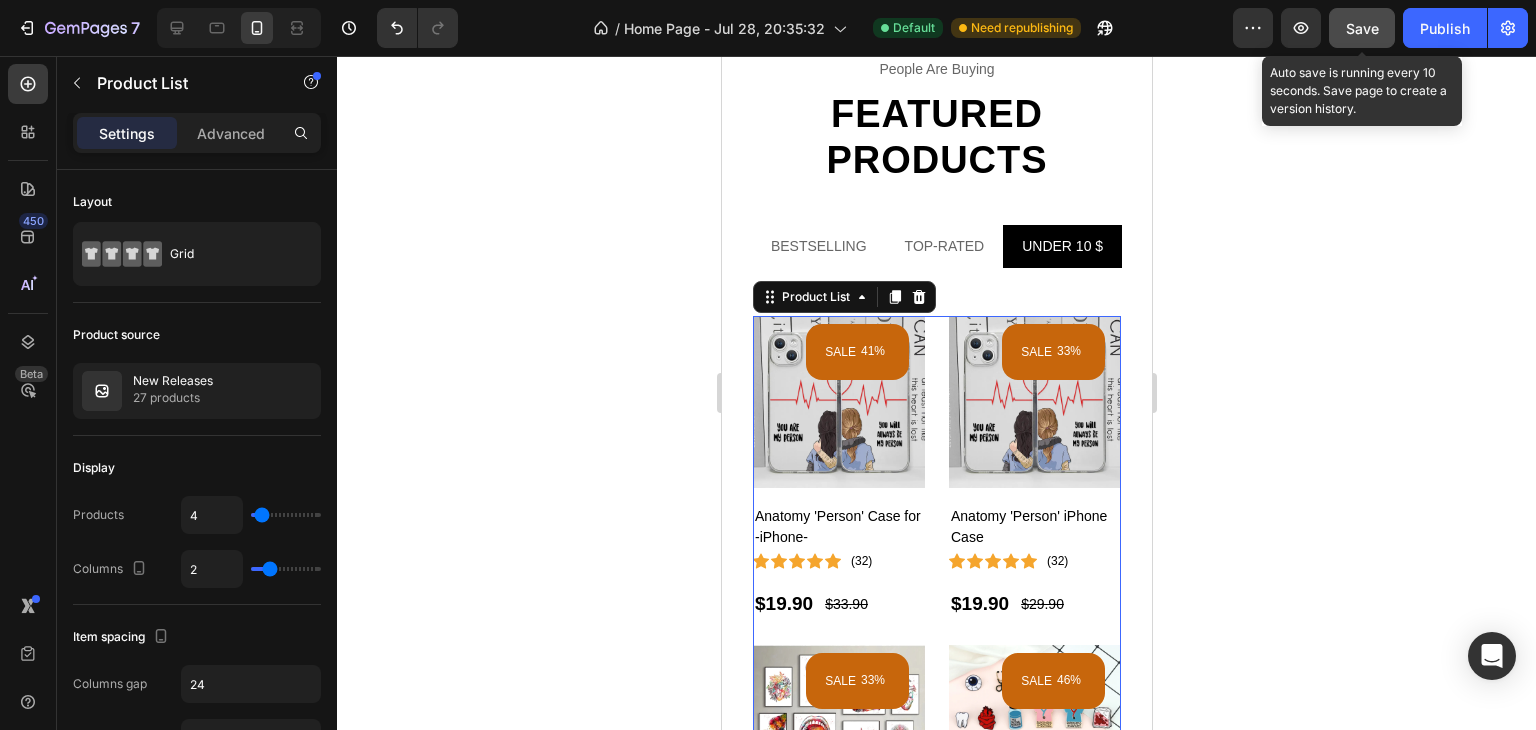 click on "Save" at bounding box center [1362, 28] 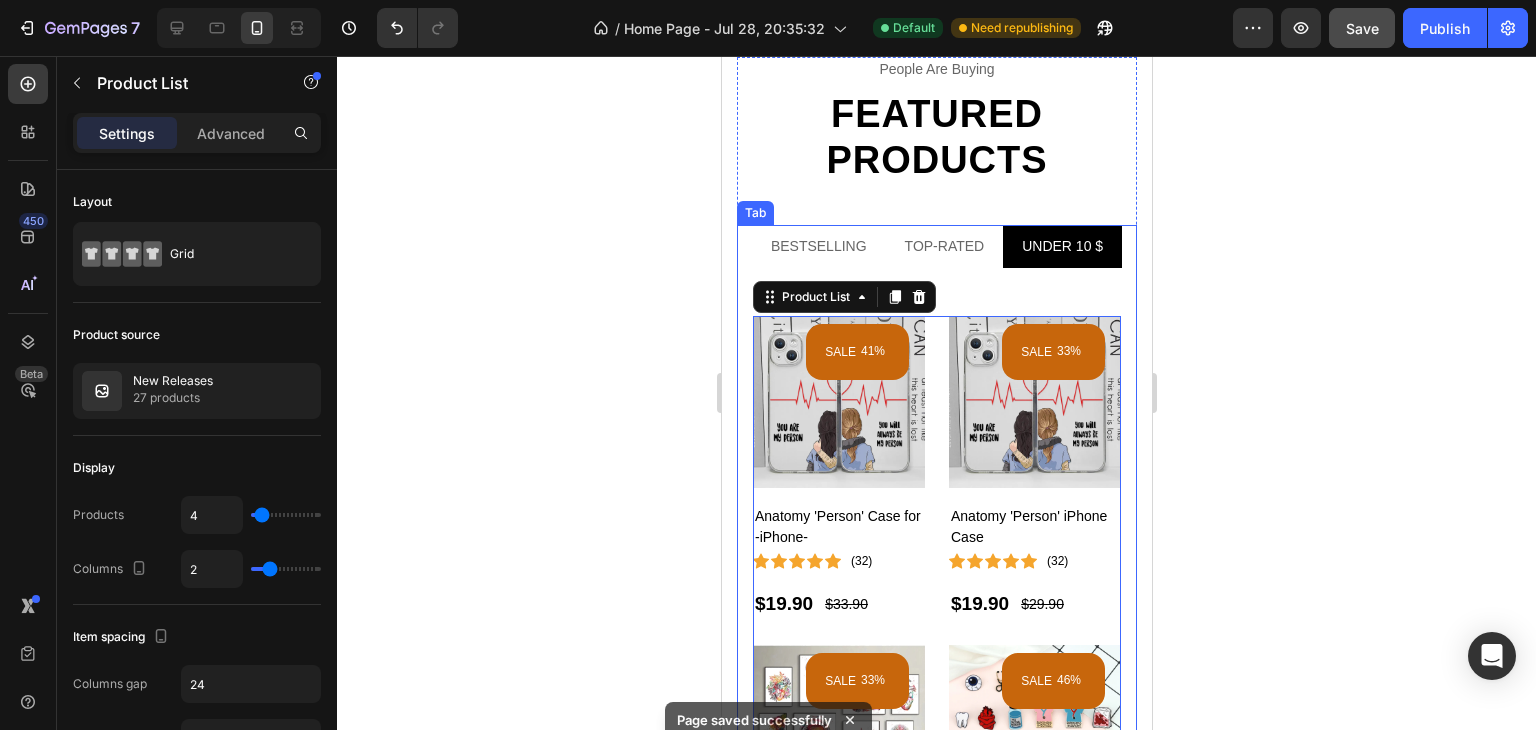 click 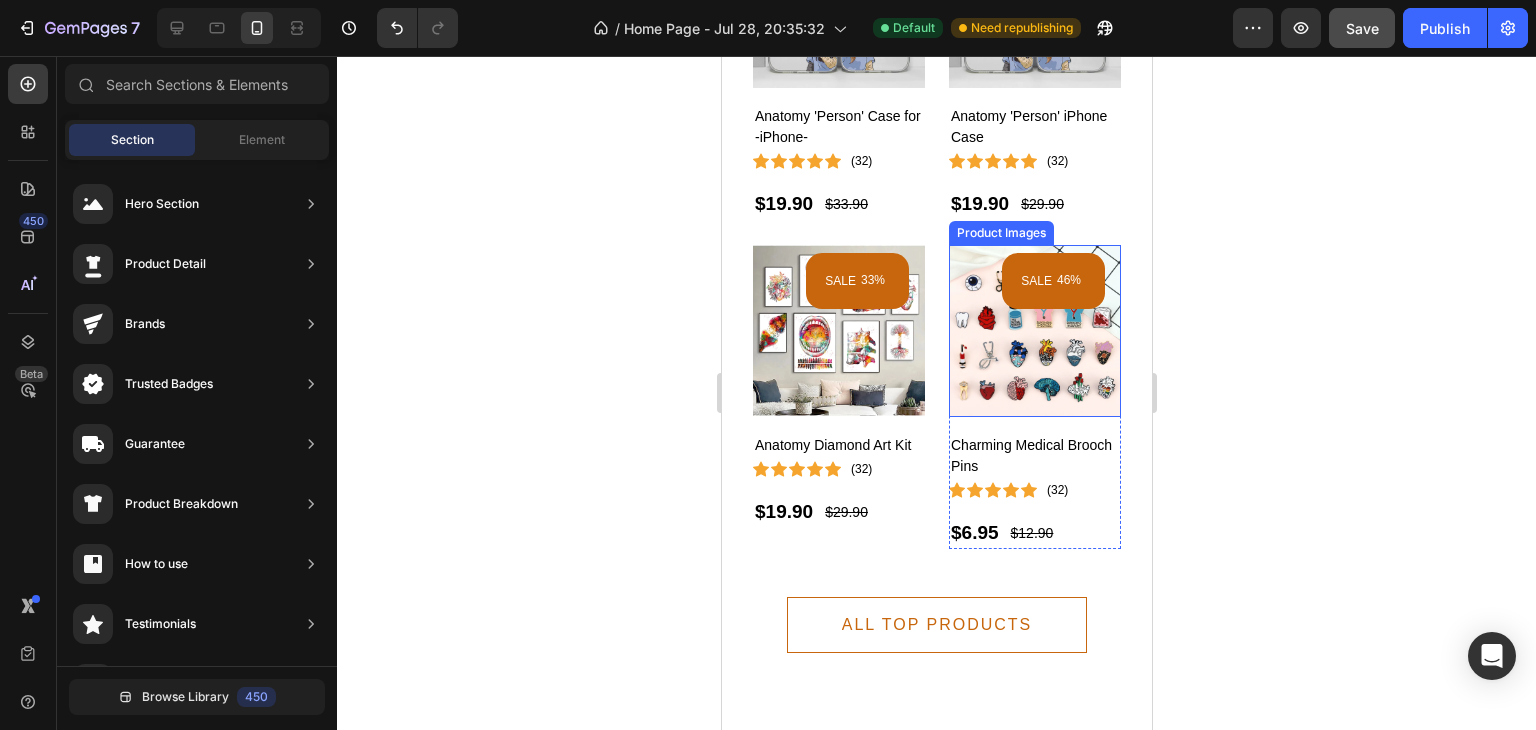 scroll, scrollTop: 4938, scrollLeft: 0, axis: vertical 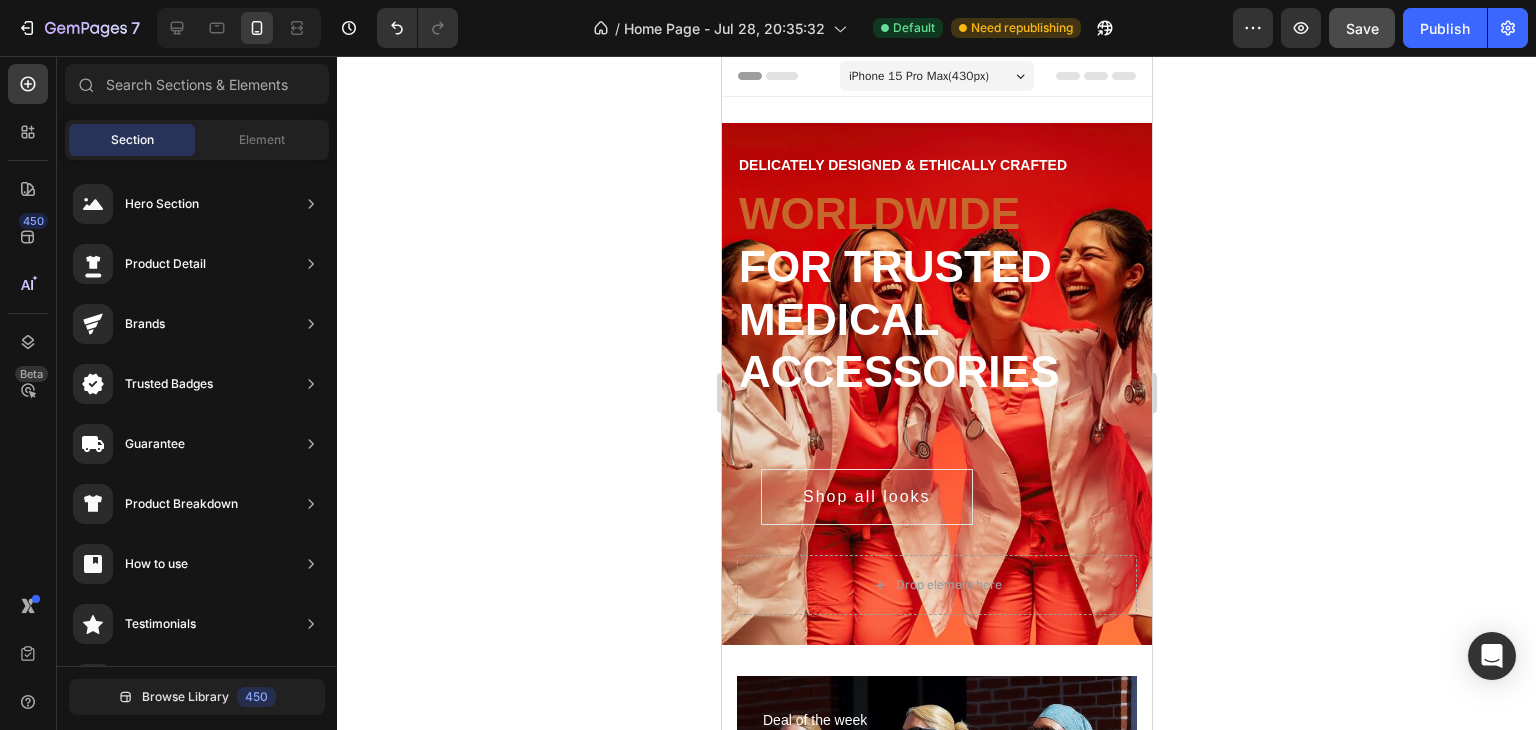 click 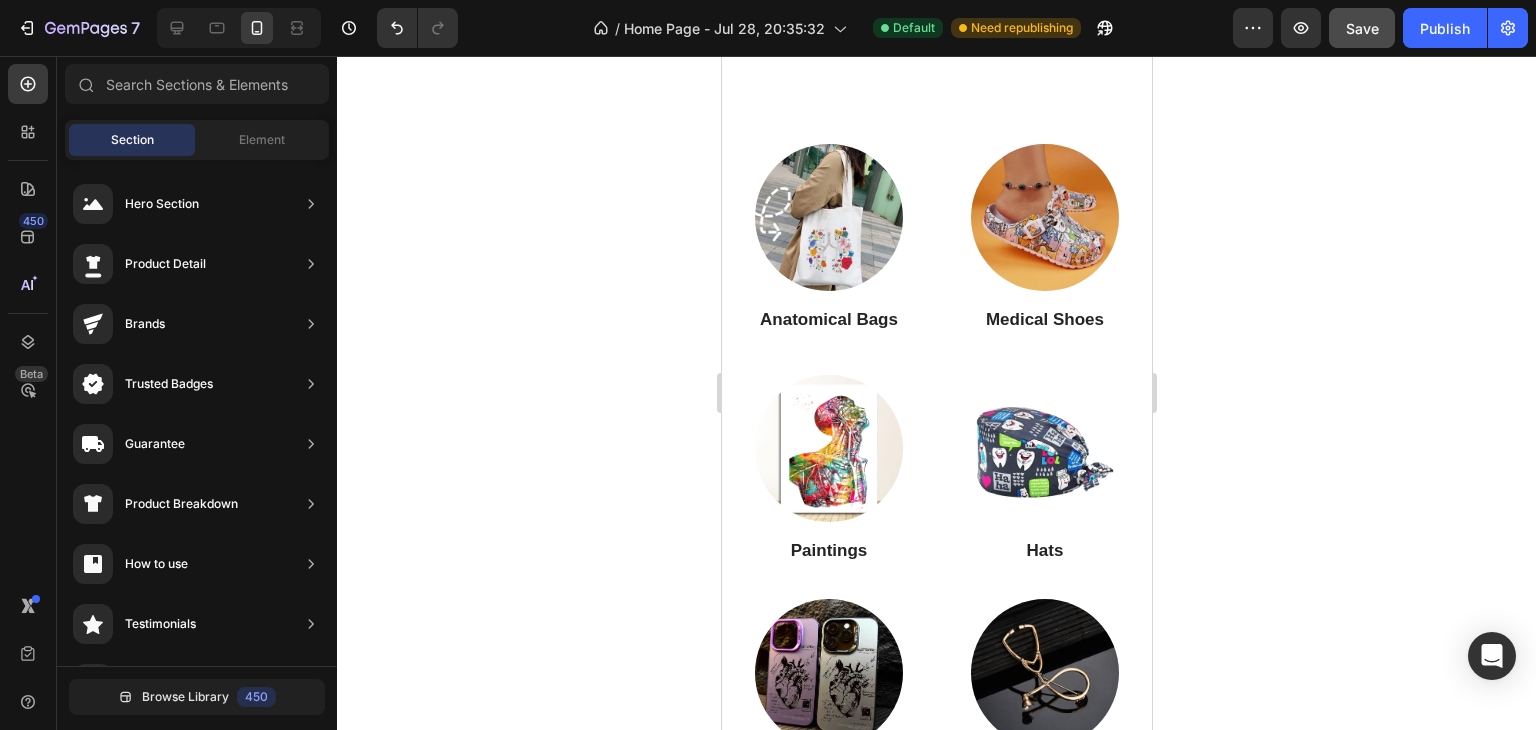 scroll, scrollTop: 1929, scrollLeft: 0, axis: vertical 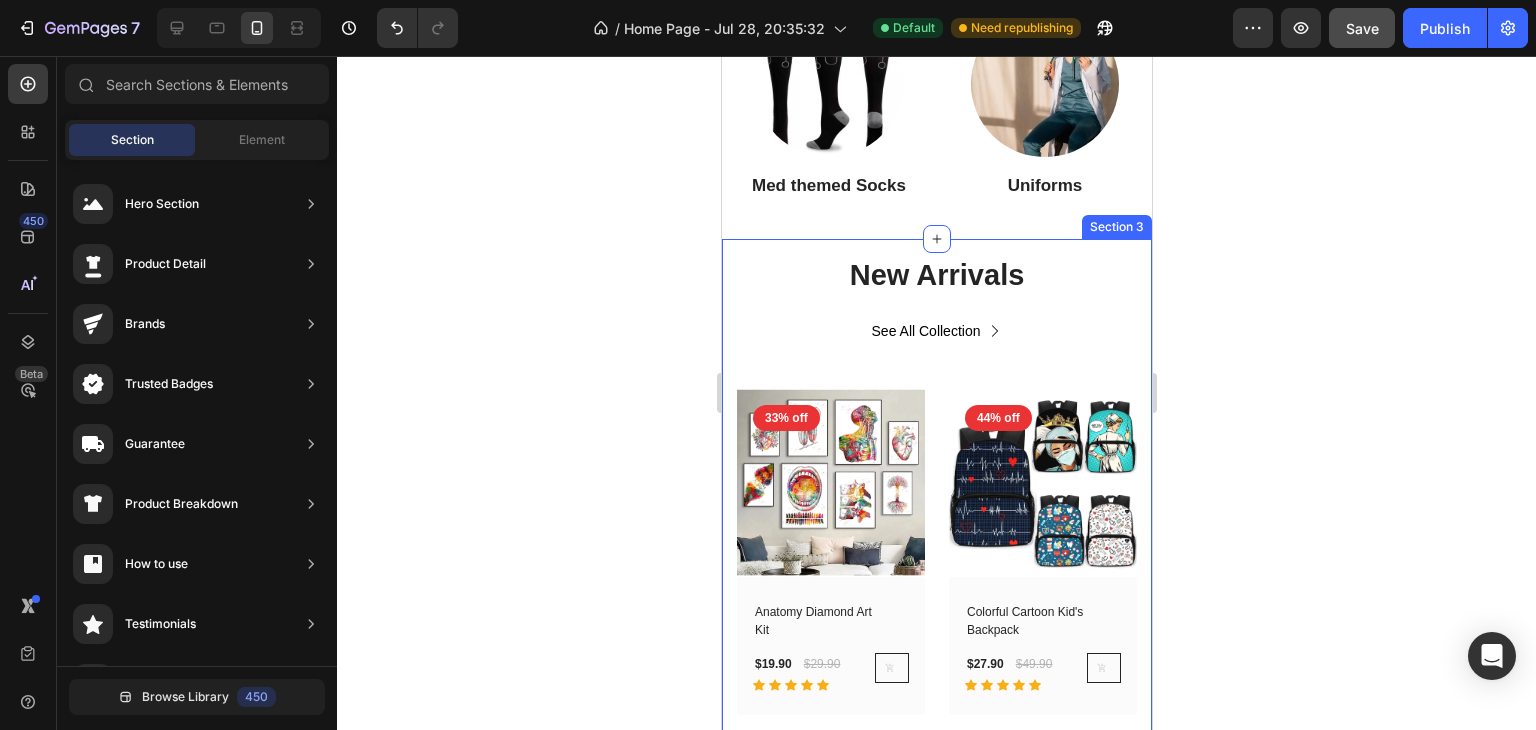 click on "New Arrivals Heading
See All Collection Button Row (P) Images 33% off Product Badge Row Anatomy Diamond Art Kit (P) Title $19.90 (P) Price (P) Price $29.90 (P) Price (P) Price Row Icon Icon Icon Icon Icon Row (P) Cart Button Row Row Product List (P) Images 44% off Product Badge Row Colorful Cartoon Kid's Backpack (P) Title $27.90 (P) Price (P) Price $49.90 (P) Price (P) Price Row Icon Icon Icon Icon Icon Row (P) Cart Button Row Row Product List (P) Images 43% off Product Badge Row Colorful Hospital Clogs for Docs & Nurses (P) Title $22.90 (P) Price (P) Price $39.90 (P) Price (P) Price Row Icon Icon Icon Icon Icon Row (P) Cart Button Row Row Product List (P) Images 42% off Product Badge Row Comfort Cartoon Medical Caps (P) Title $13.90 (P) Price (P) Price $23.90 (P) Price (P) Price Row Icon Icon Icon Icon Icon Row (P) Cart Button Row Row Product List (P) Images 43% off Product Badge Row Comfort Plus Nurse Clogs (P) Title $22.90 (P) Price (P) Price $39.90 (P) Price (P) Price Row Icon Icon Icon" at bounding box center [936, 1033] 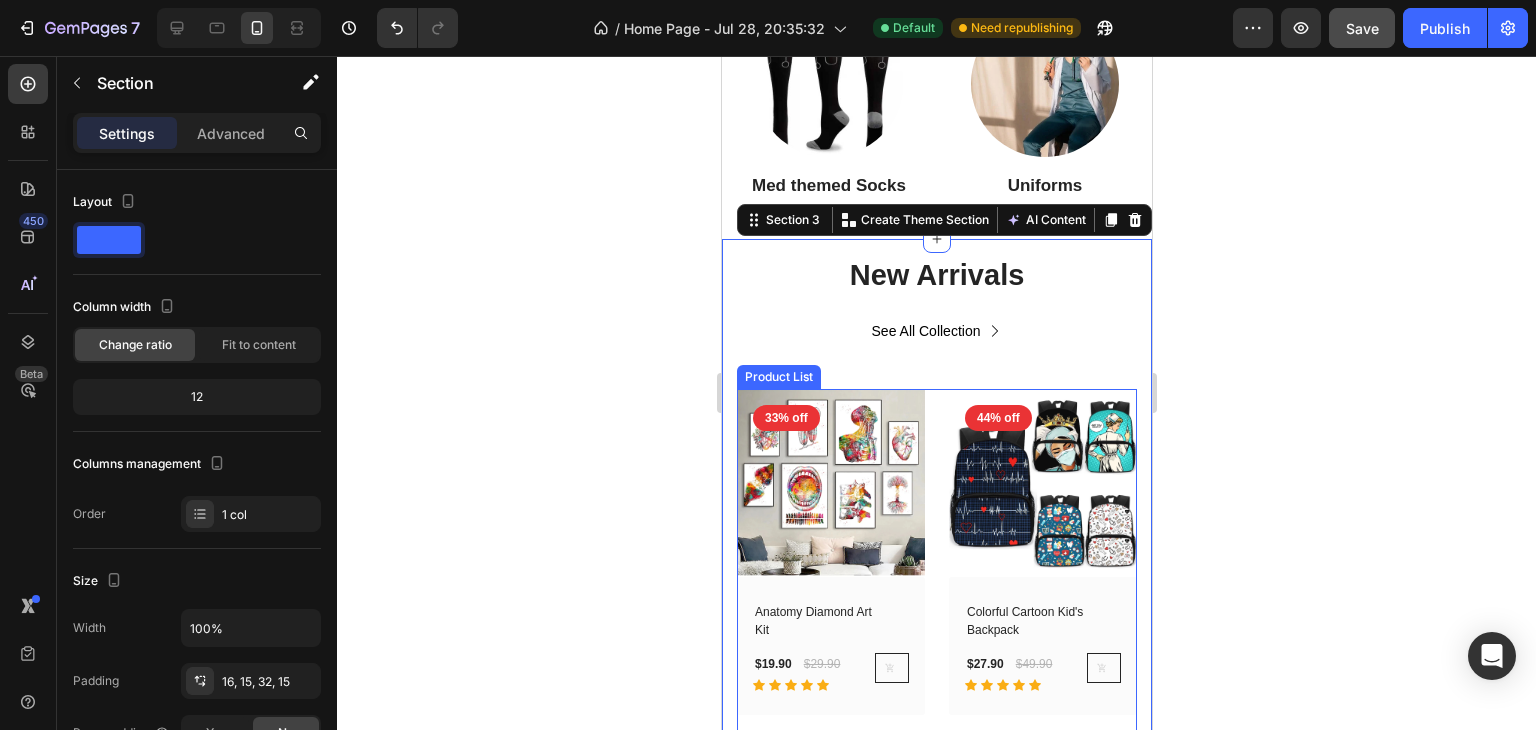 click on "(P) Images 33% off Product Badge Row Anatomy Diamond Art Kit (P) Title $19.90 (P) Price (P) Price $29.90 (P) Price (P) Price Row Icon Icon Icon Icon Icon Row (P) Cart Button Row Row Product List (P) Images 44% off Product Badge Row Colorful Cartoon Kid's Backpack (P) Title $27.90 (P) Price (P) Price $49.90 (P) Price (P) Price Row Icon Icon Icon Icon Icon Row (P) Cart Button Row Row Product List (P) Images 43% off Product Badge Row Colorful Hospital Clogs for Docs & Nurses (P) Title $22.90 (P) Price (P) Price $39.90 (P) Price (P) Price Row Icon Icon Icon Icon Icon Row (P) Cart Button Row Row Product List (P) Images 42% off Product Badge Row Comfort Cartoon Medical Caps (P) Title $13.90 (P) Price (P) Price $23.90 (P) Price (P) Price Row Icon Icon Icon Icon Icon Row (P) Cart Button Row Row Product List (P) Images 43% off Product Badge Row Comfort Plus Nurse Clogs (P) Title $22.90 (P) Price (P) Price $39.90 (P) Price (P) Price Row Icon Icon Icon Icon Icon Row (P) Cart Button Row Row Product List (P) Images Row" at bounding box center (936, 1092) 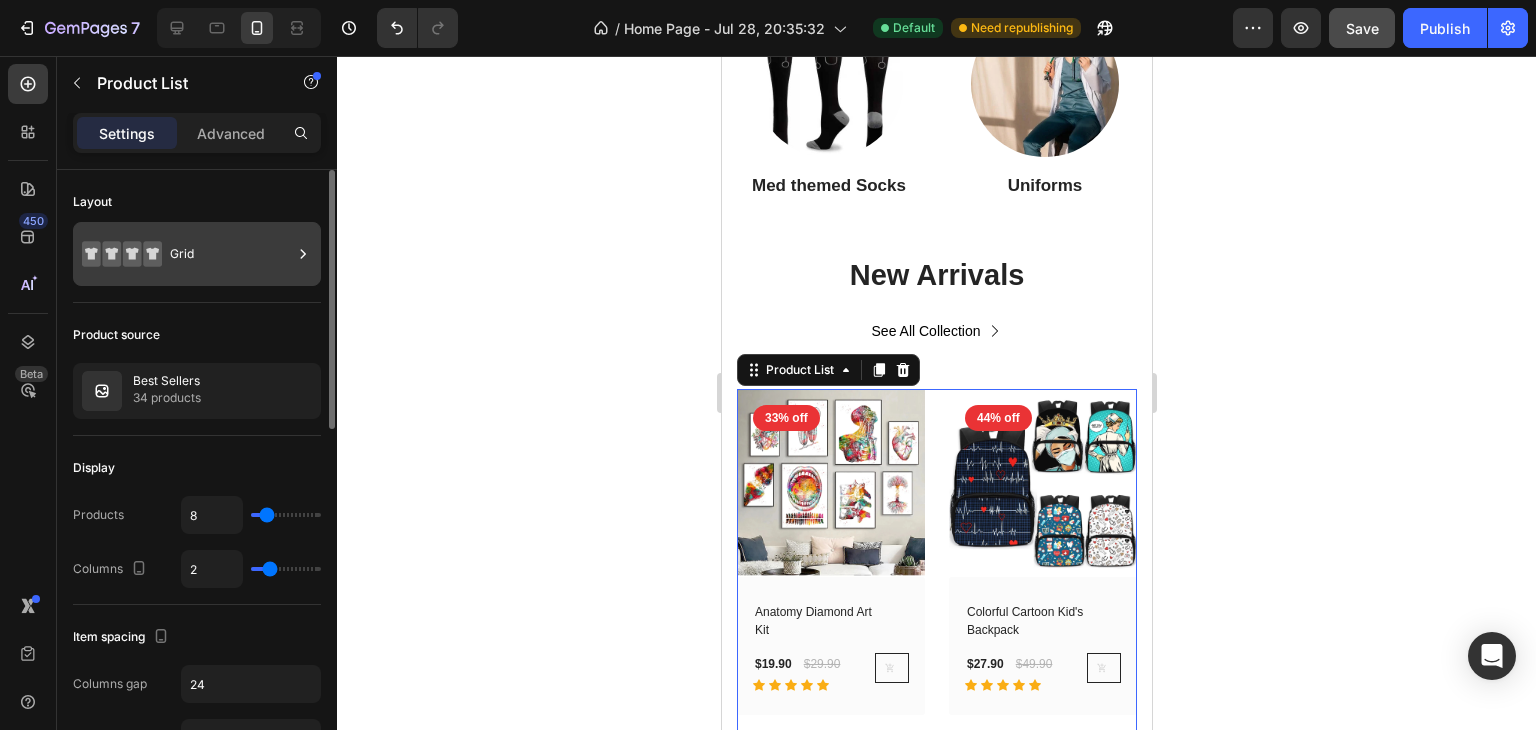 click on "Grid" at bounding box center (231, 254) 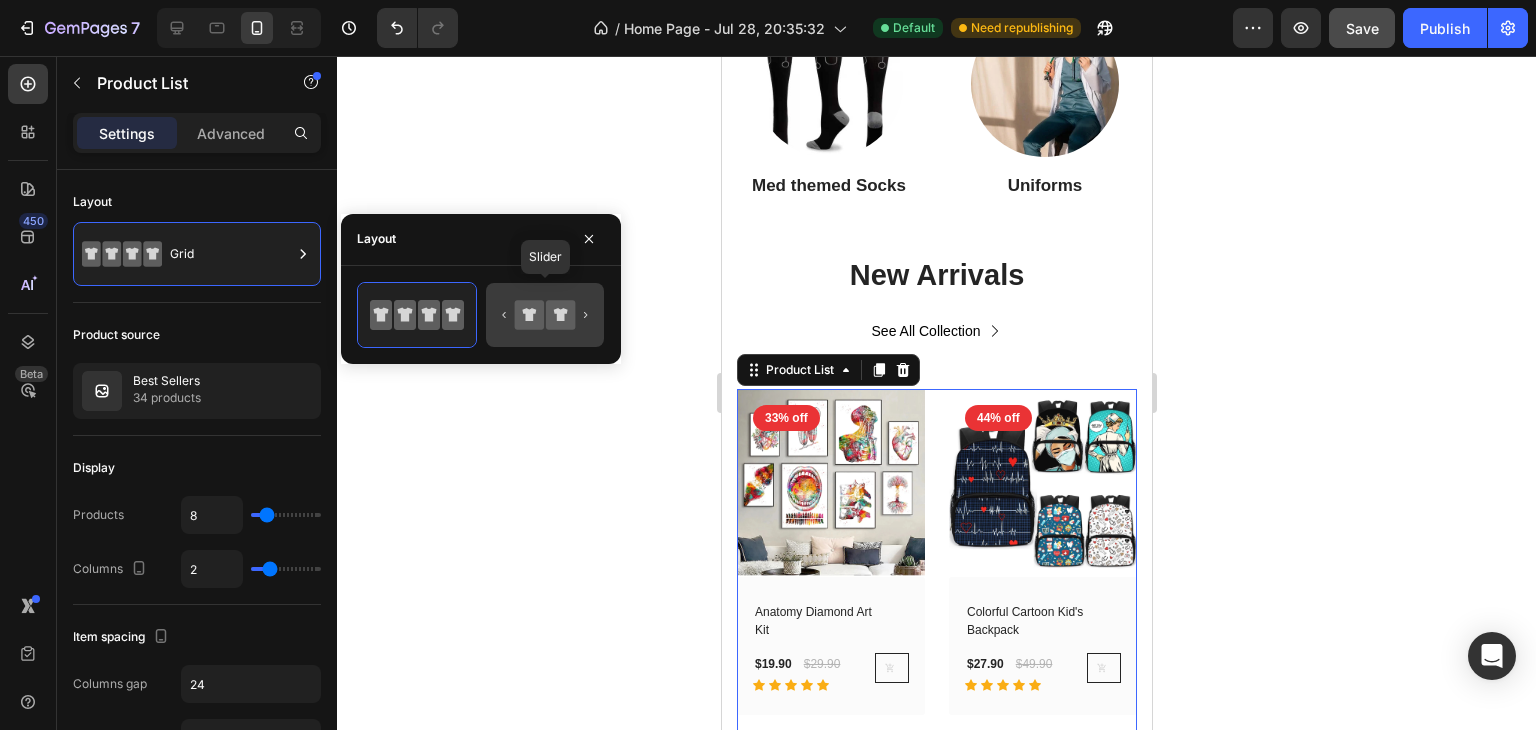 click 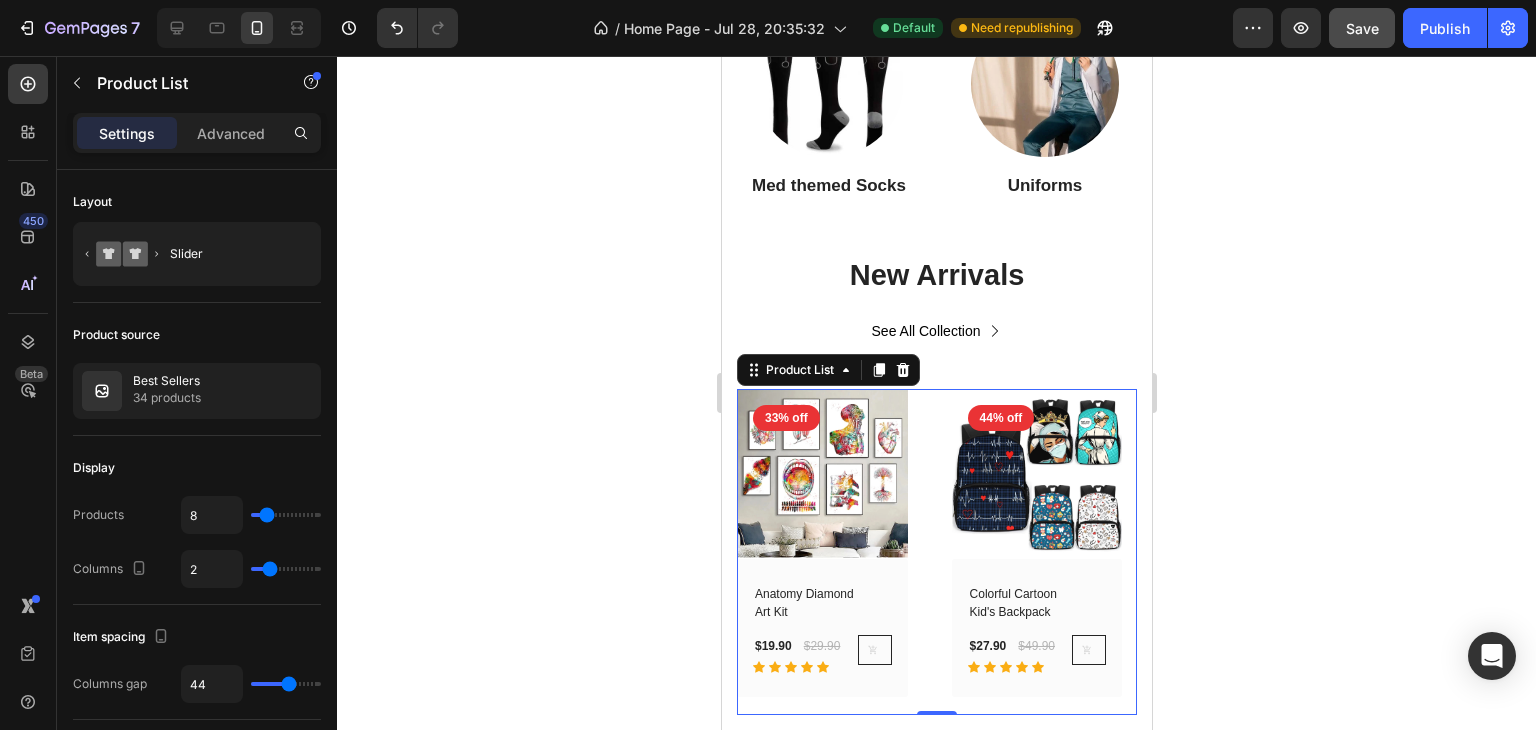 click 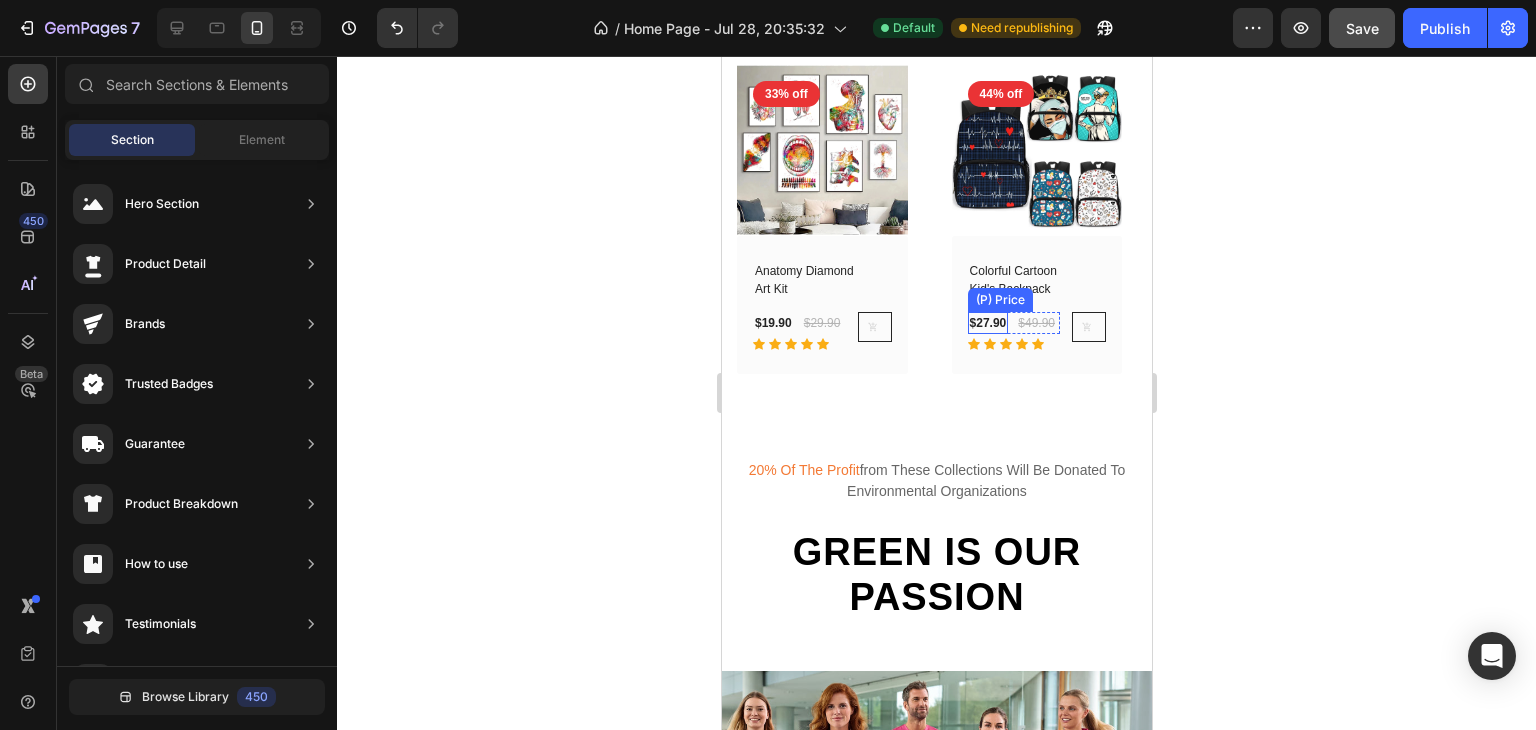 scroll, scrollTop: 2078, scrollLeft: 0, axis: vertical 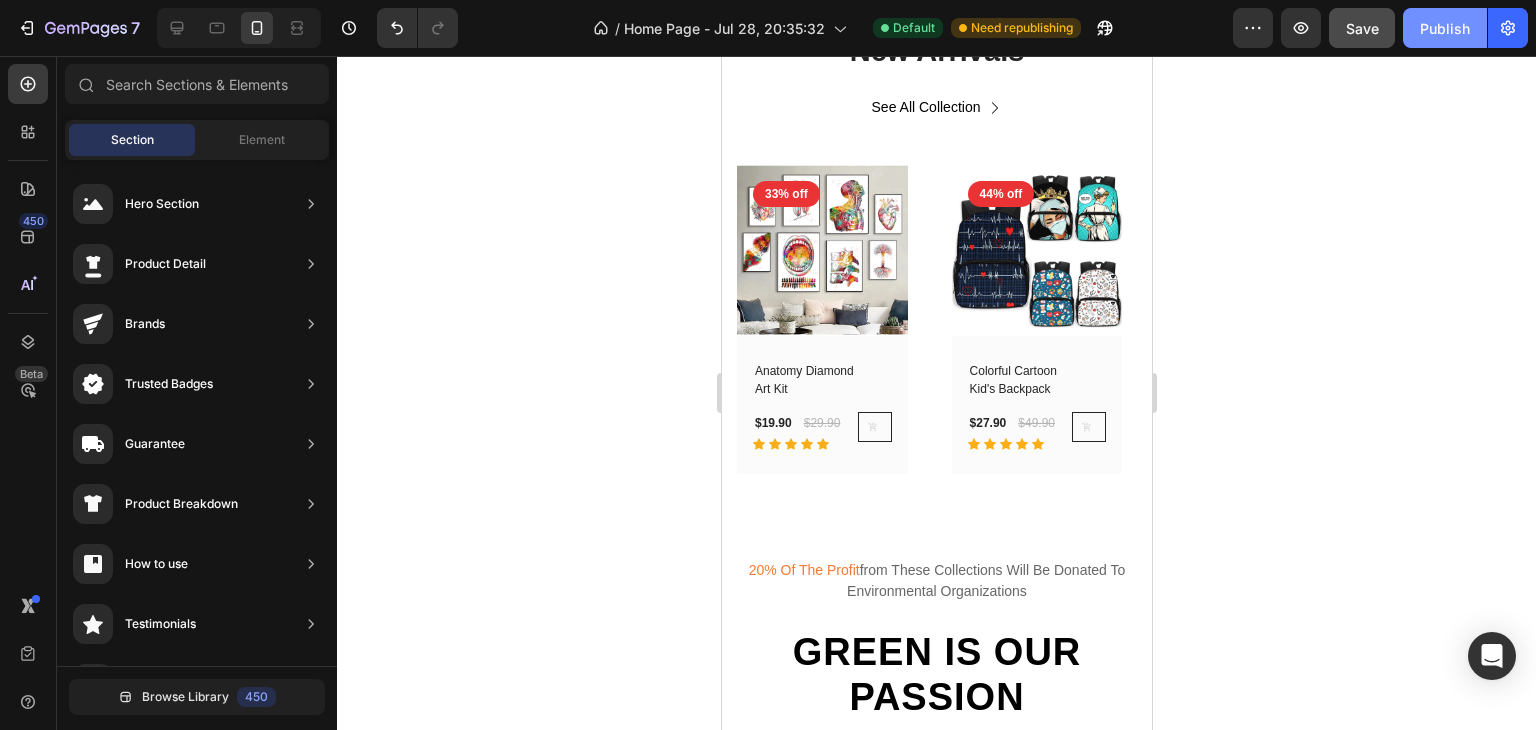 click on "Publish" at bounding box center (1445, 28) 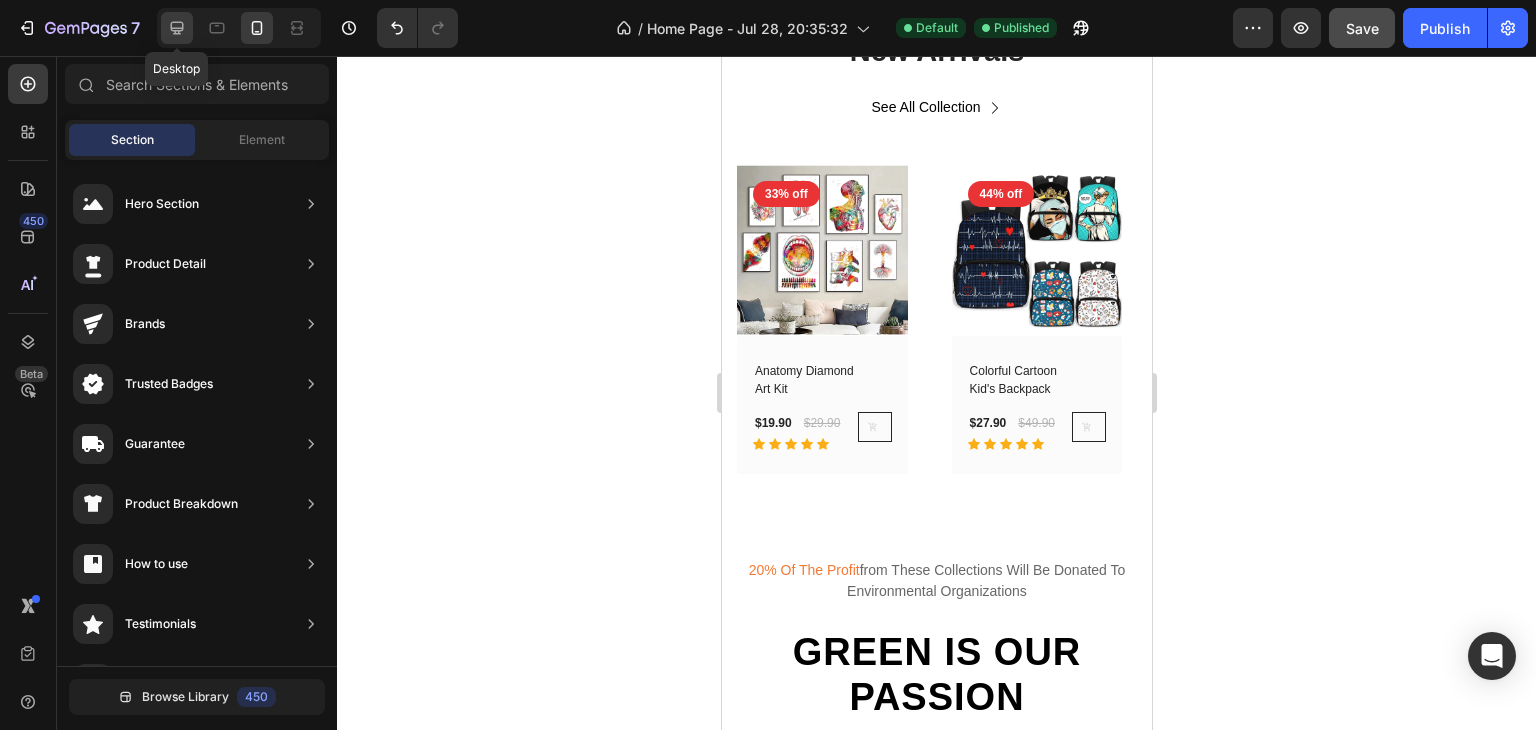 click 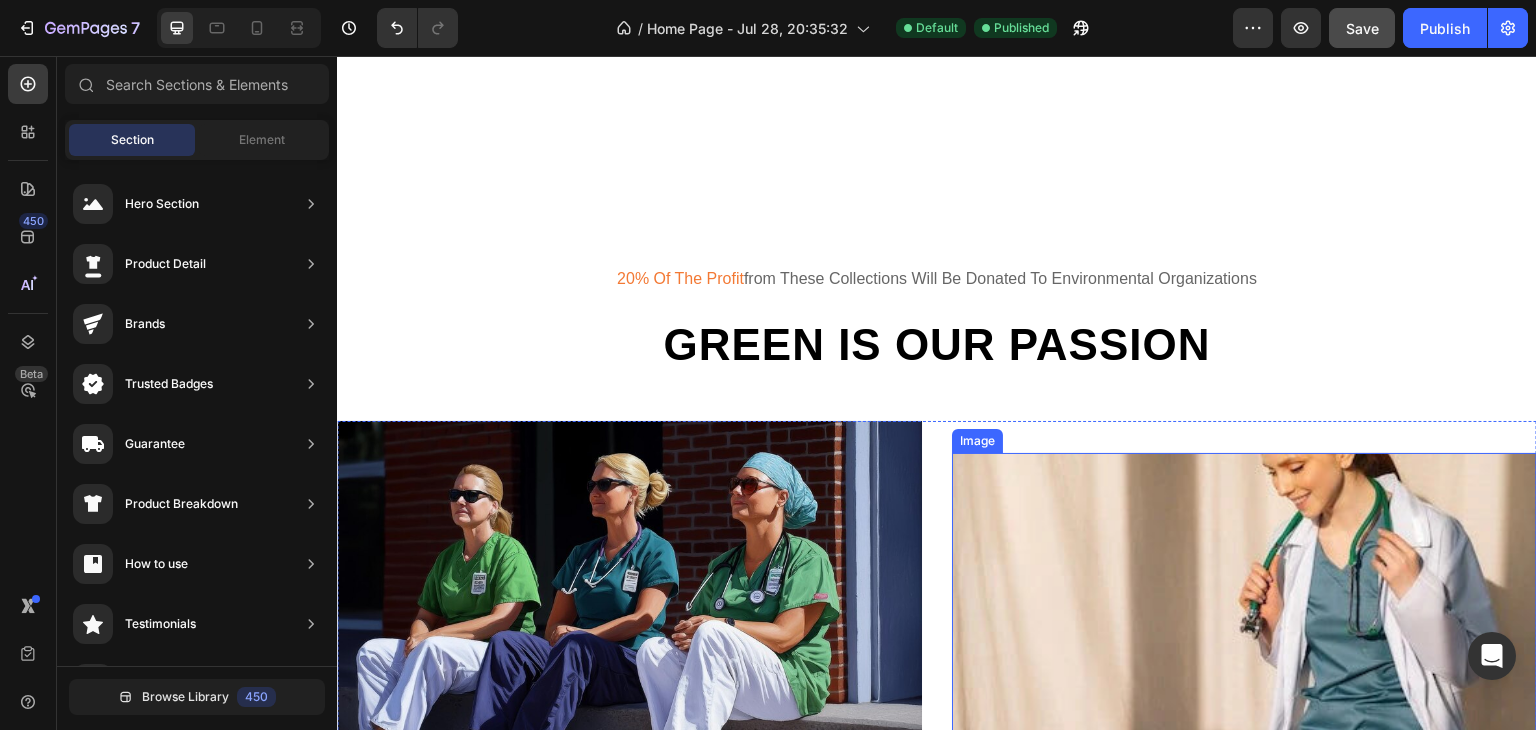 scroll, scrollTop: 2678, scrollLeft: 0, axis: vertical 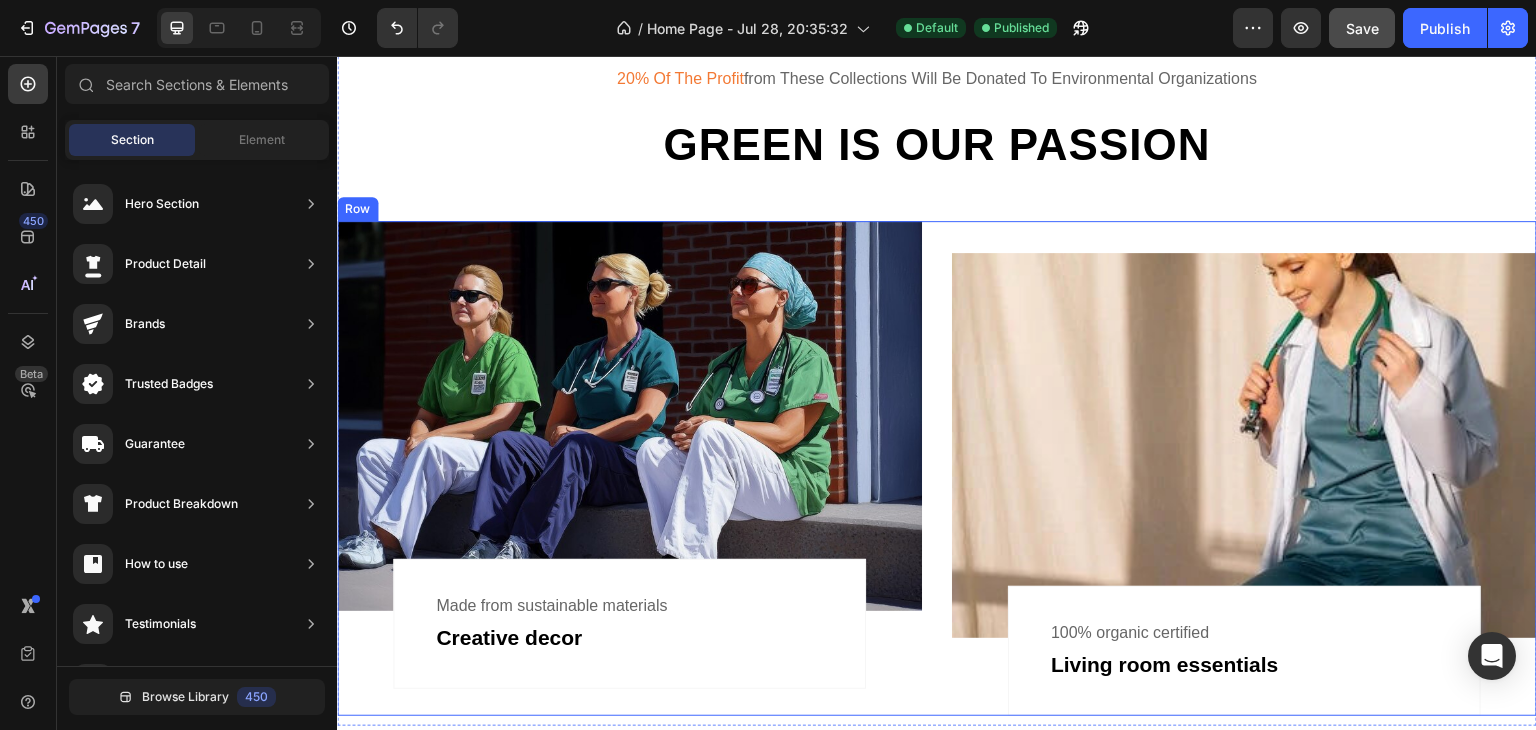 click on "Image 100% organic certified Text Living room essentials Text Row Row" at bounding box center [1244, 468] 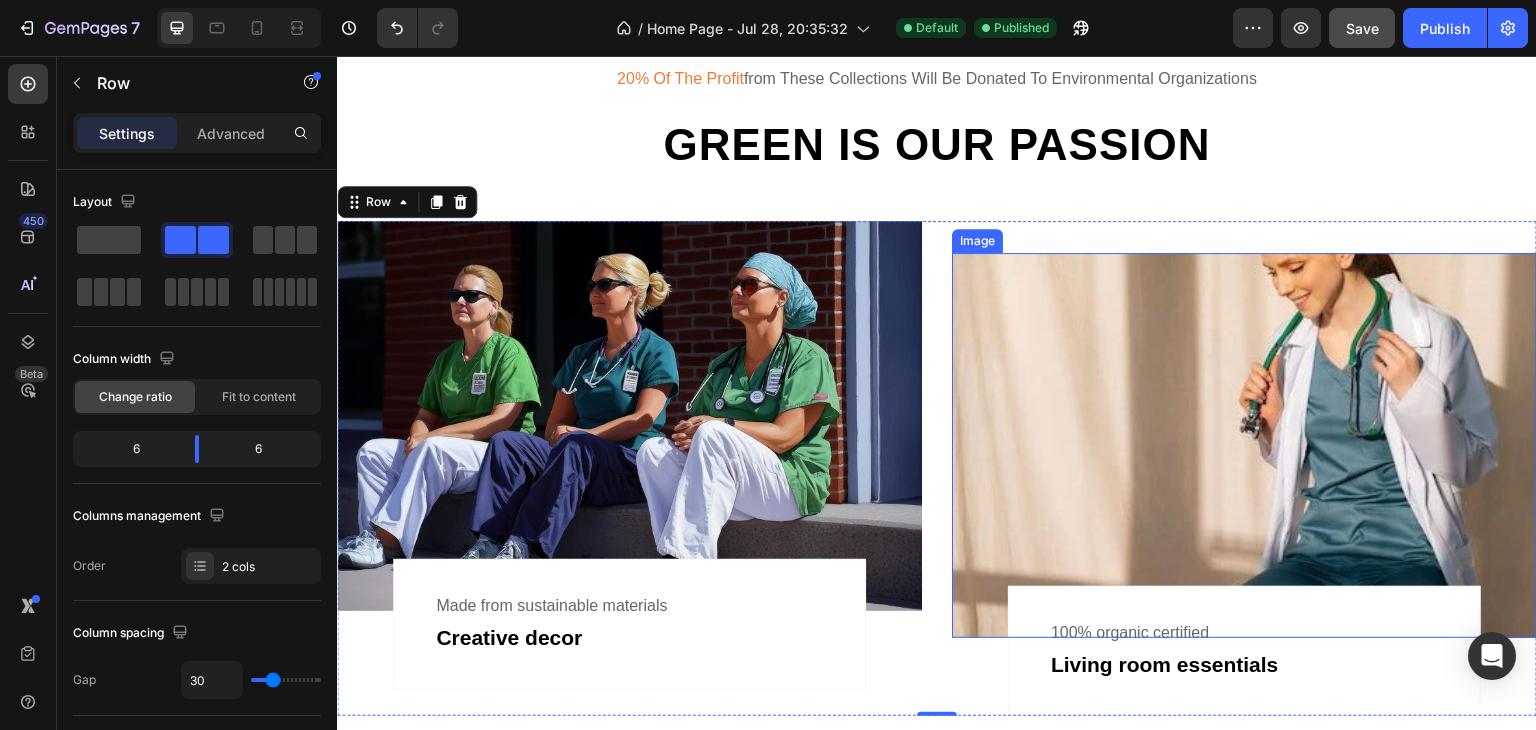 click at bounding box center (1244, 445) 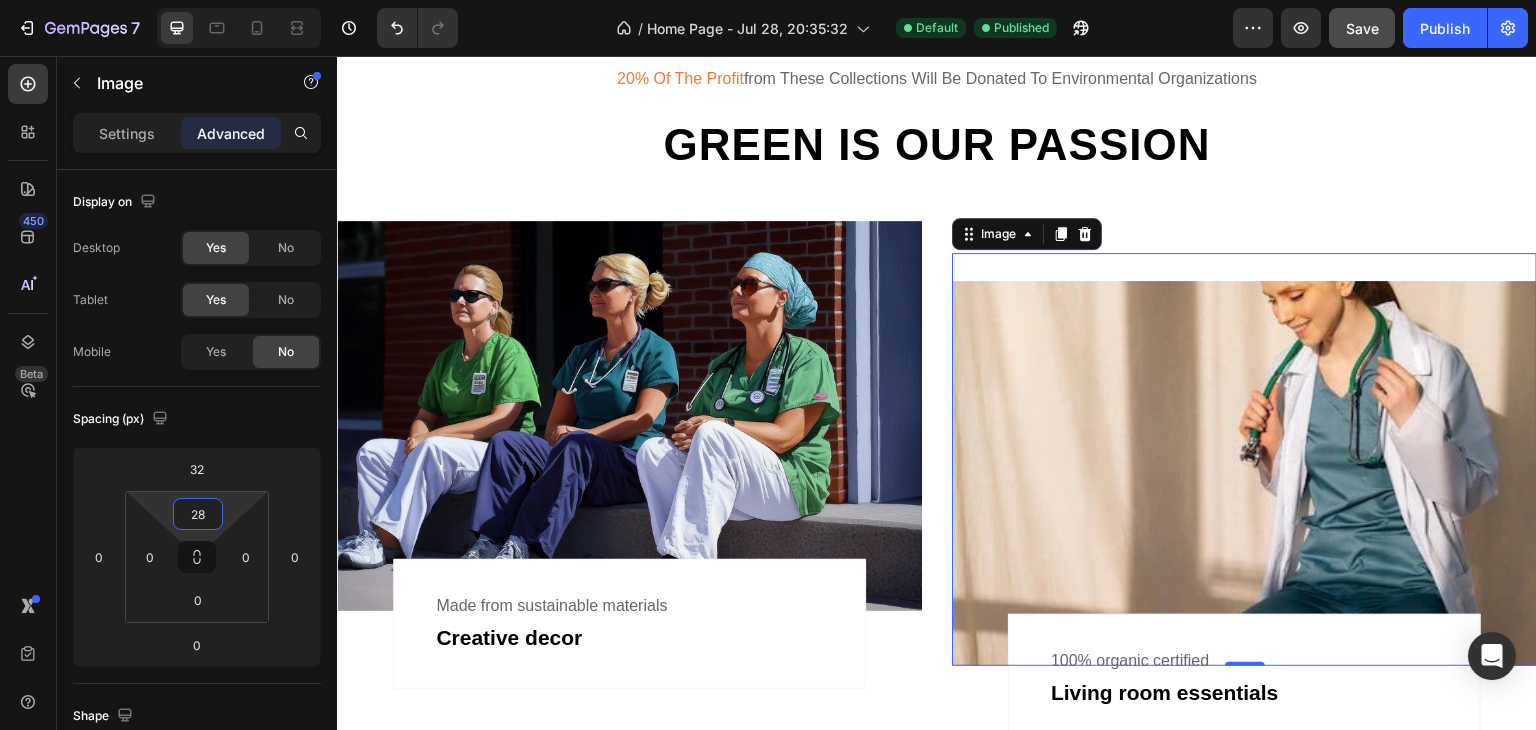 type on "0" 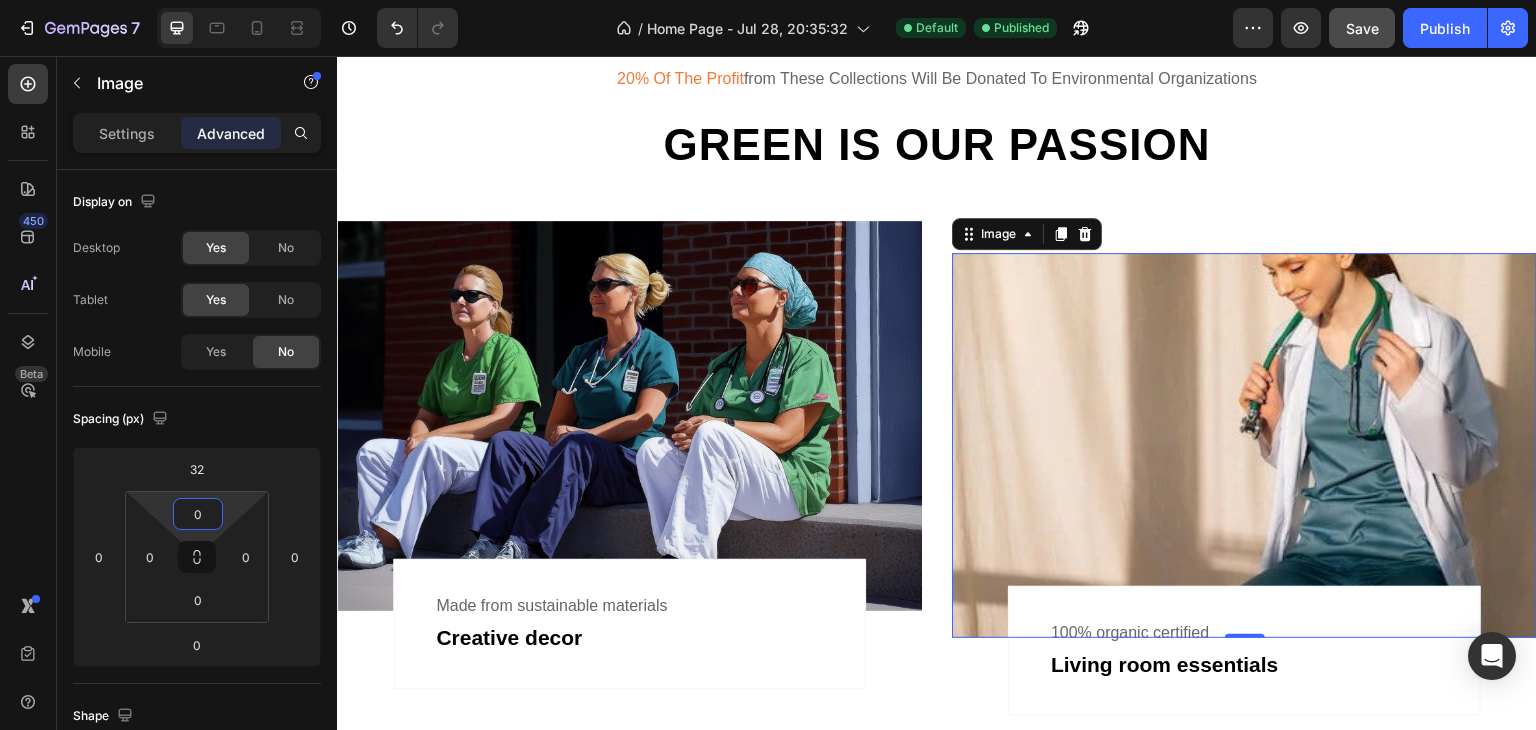 drag, startPoint x: 235, startPoint y: 509, endPoint x: 229, endPoint y: 519, distance: 11.661903 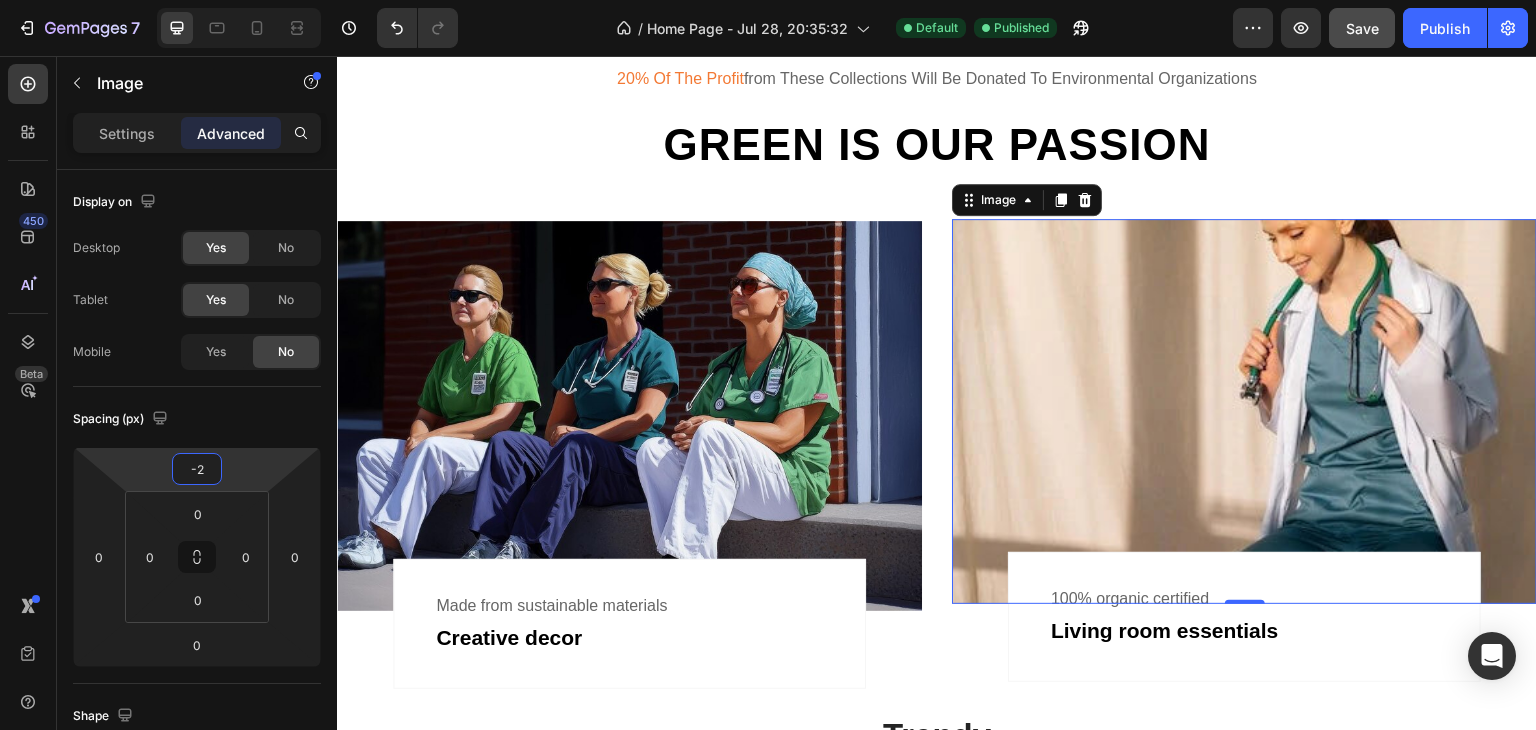 type on "0" 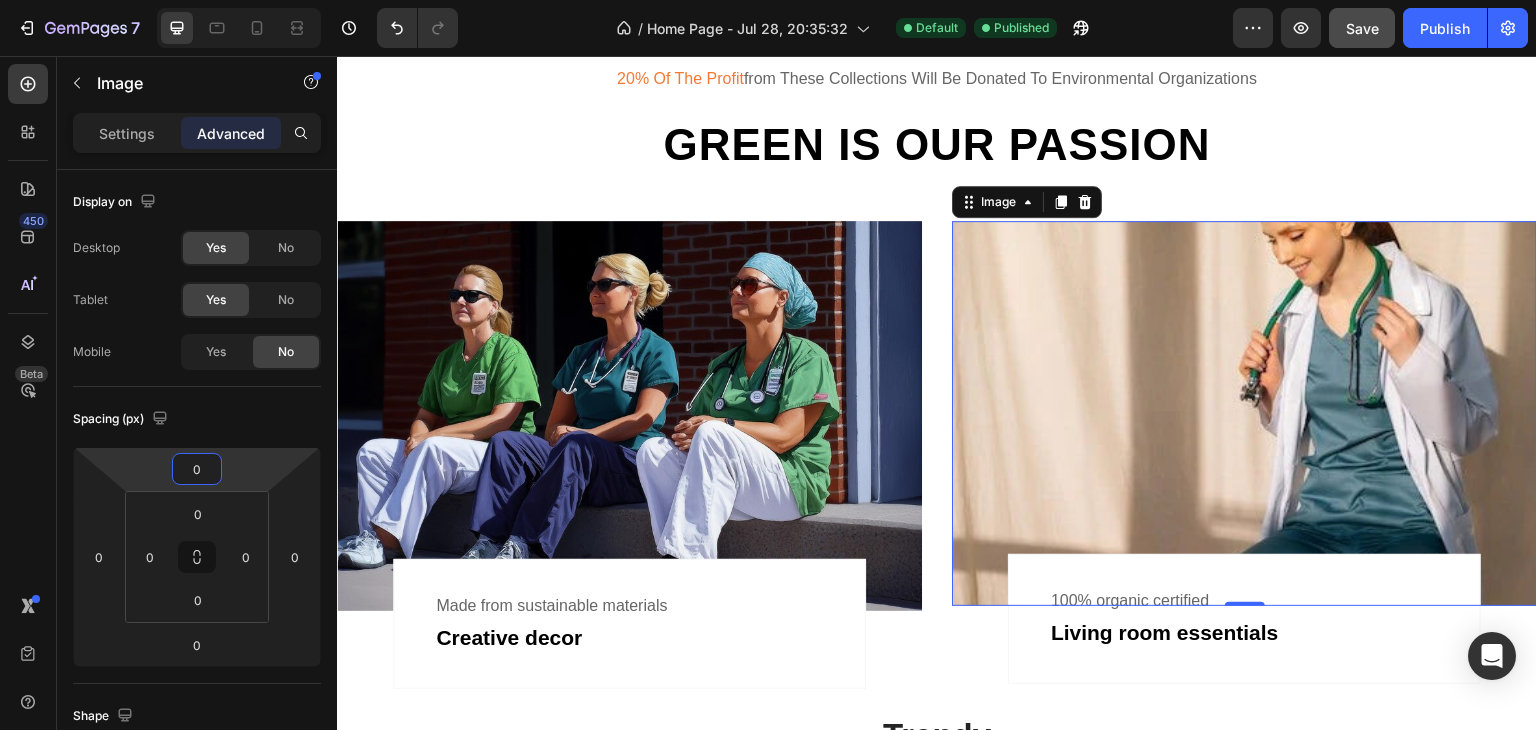 click on "[NUMBER] / Home Page - [DATE], [TIME] Default Published Preview Save Publish [NUMBER] Beta Sections([NUMBER]) Elements([NUMBER]) Section Element Hero Section Product Detail Brands Trusted Badges Guarantee Product Breakdown How to use Testimonials Compare Bundle FAQs Social Proof Brand Story Product List Collection Blog List Contact Sticky Add to Cart Custom Footer Browse Library [NUMBER] Layout Row Row Row Row Text Heading Text Block Button Button Button Media Image Image" at bounding box center (768, 0) 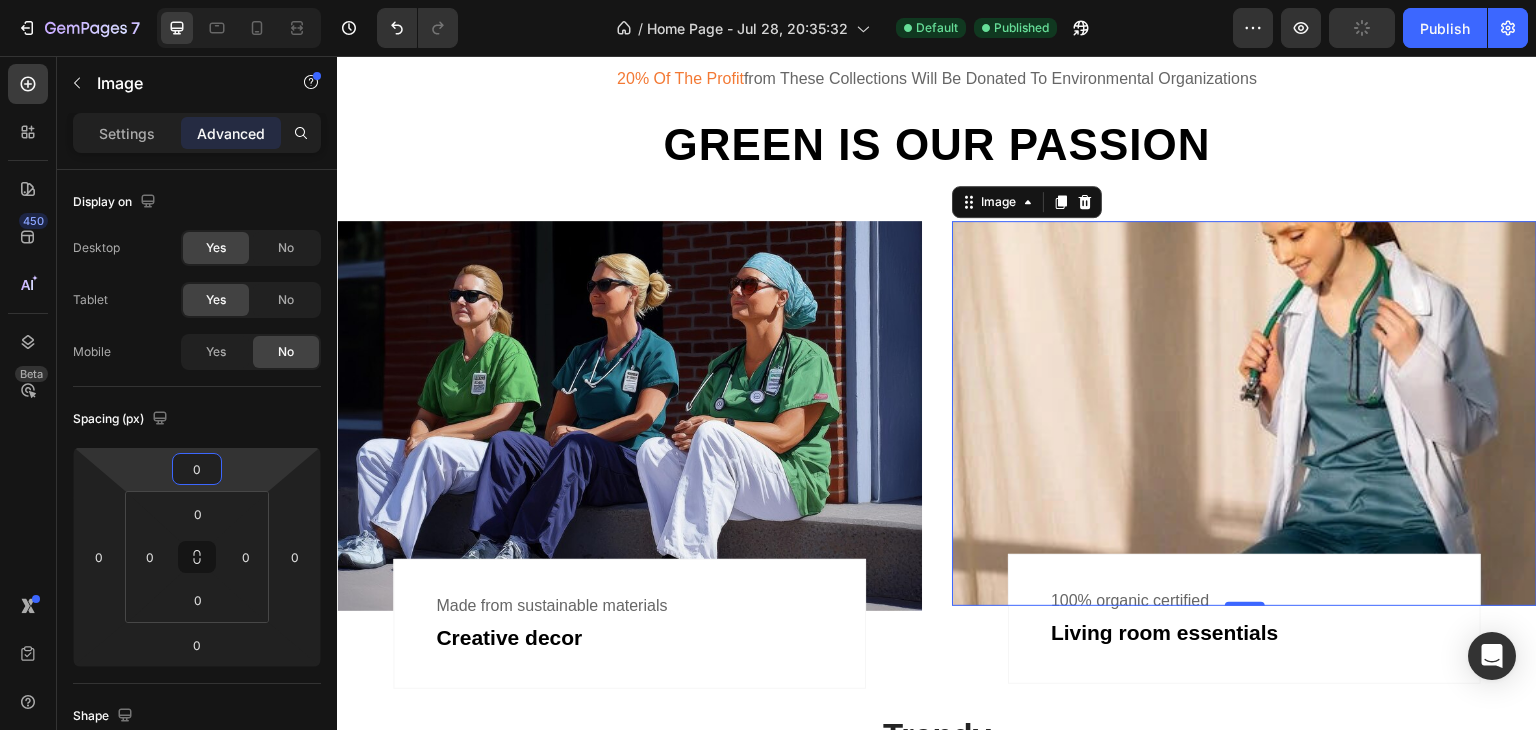 click 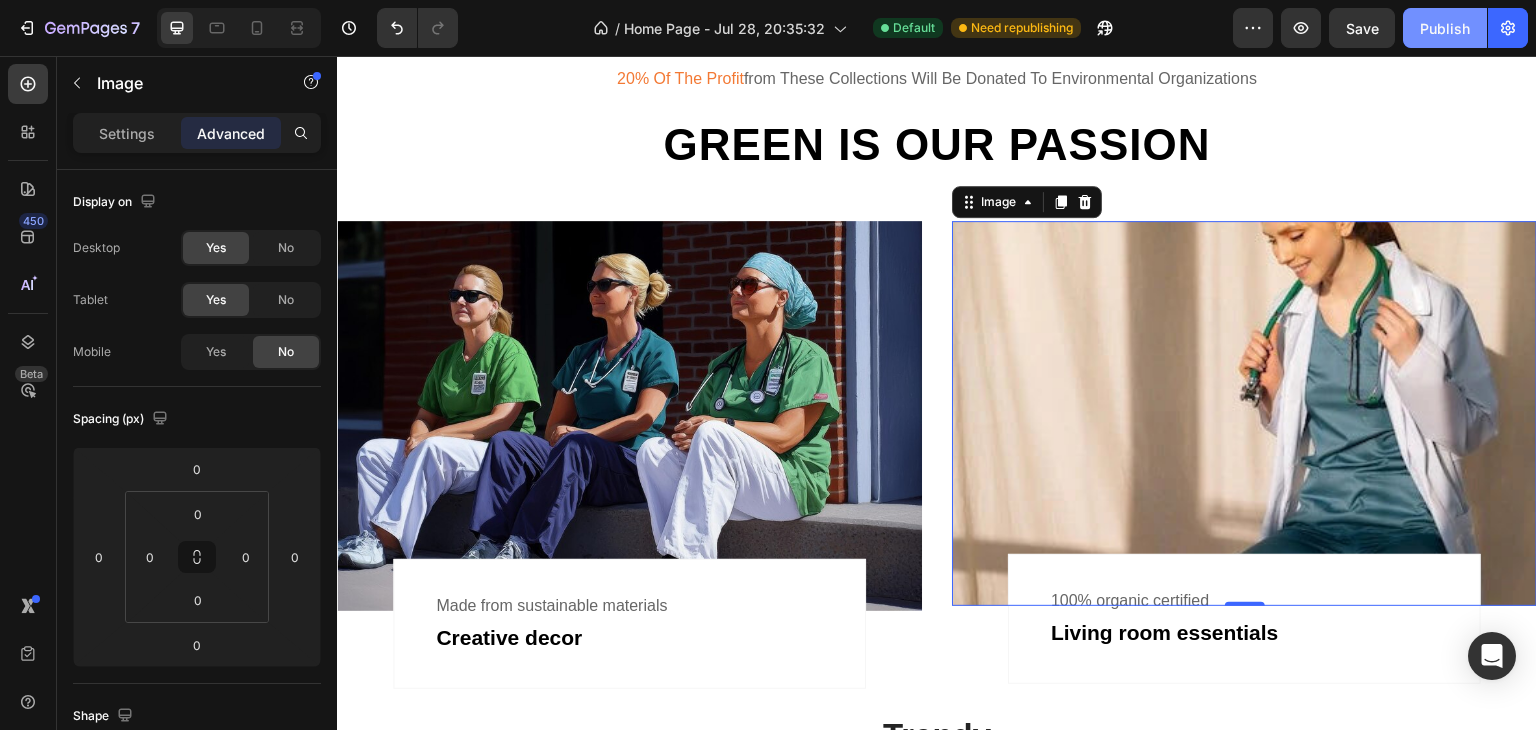 click on "Publish" at bounding box center [1445, 28] 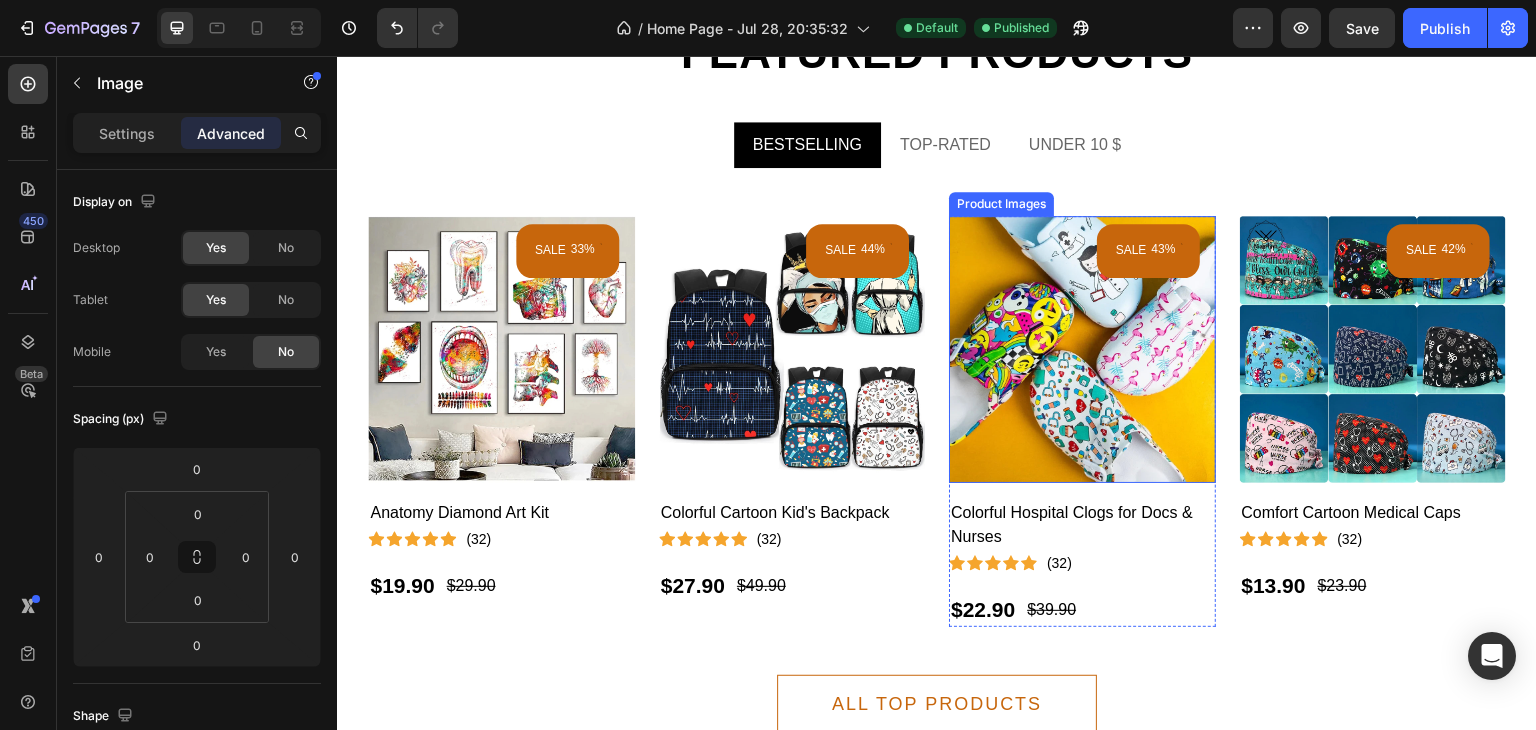scroll, scrollTop: 4378, scrollLeft: 0, axis: vertical 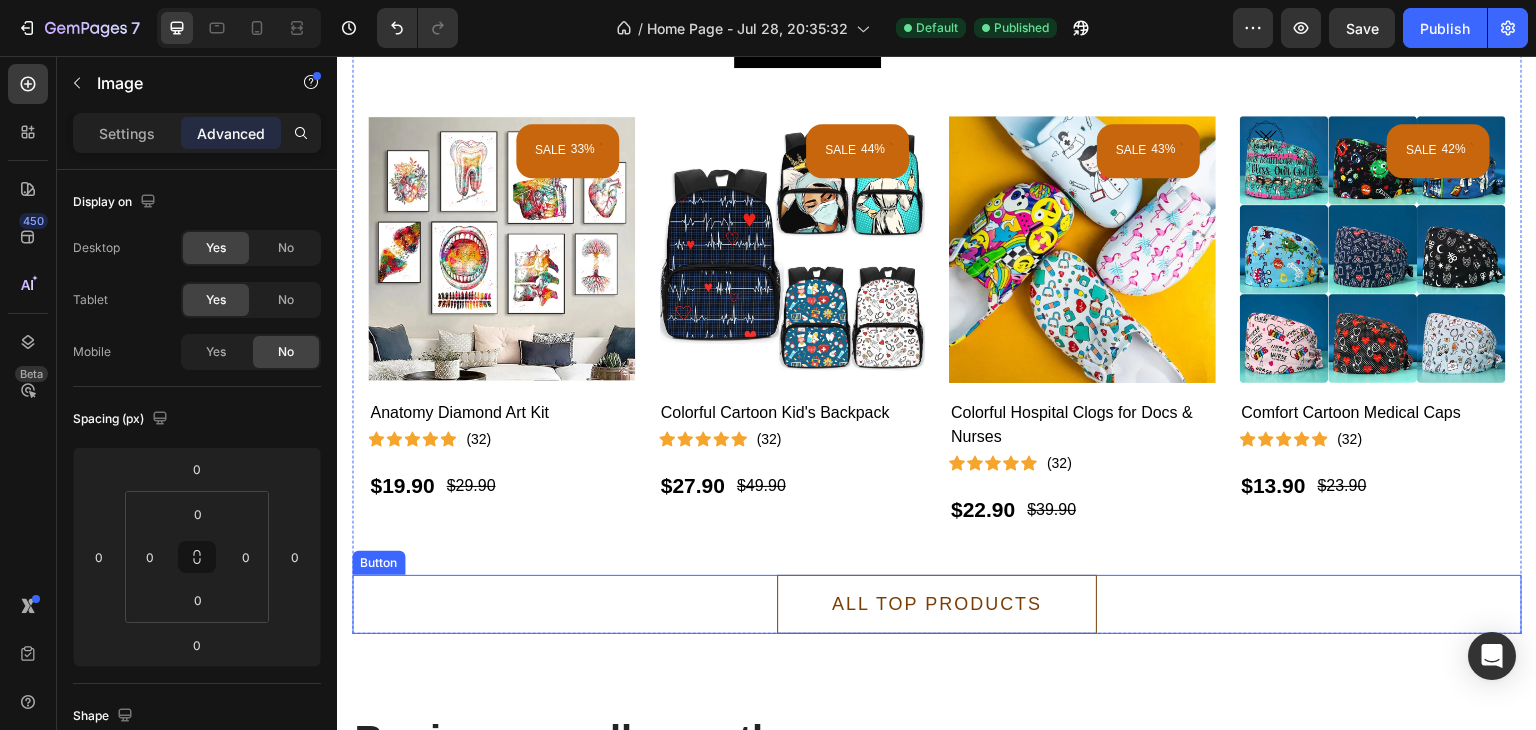 click on "ALL TOP PRODUCTS" at bounding box center [937, 604] 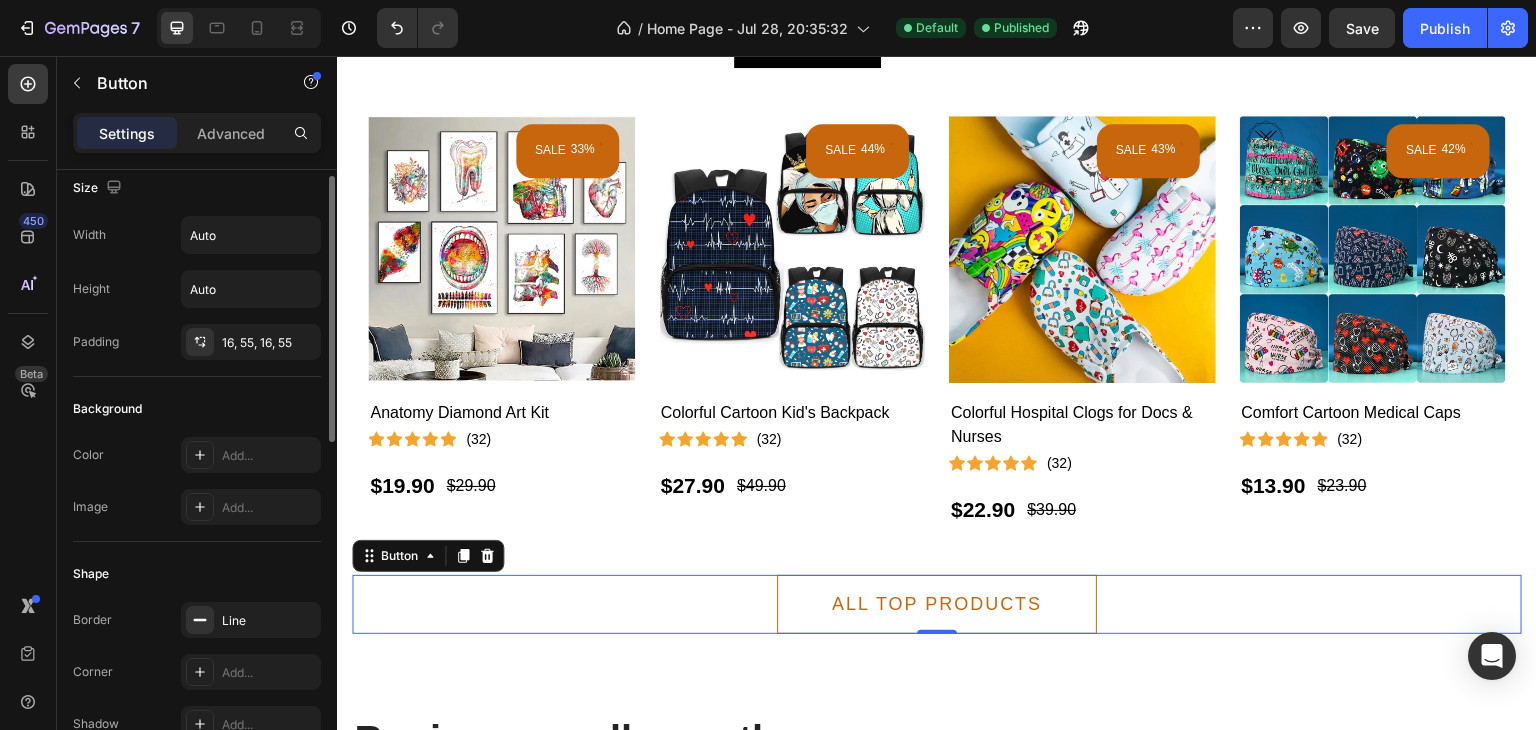scroll, scrollTop: 0, scrollLeft: 0, axis: both 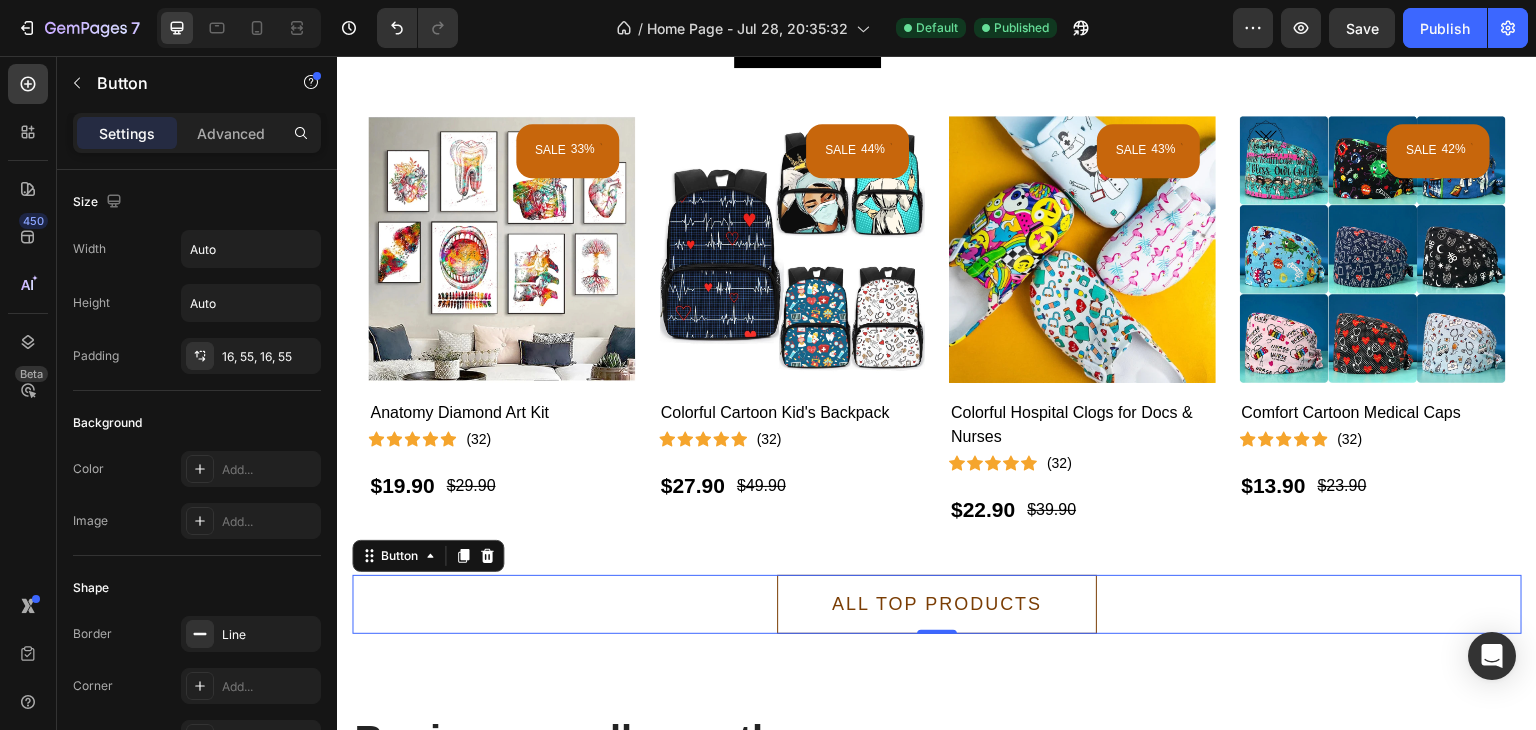 click on "ALL TOP PRODUCTS" at bounding box center (937, 604) 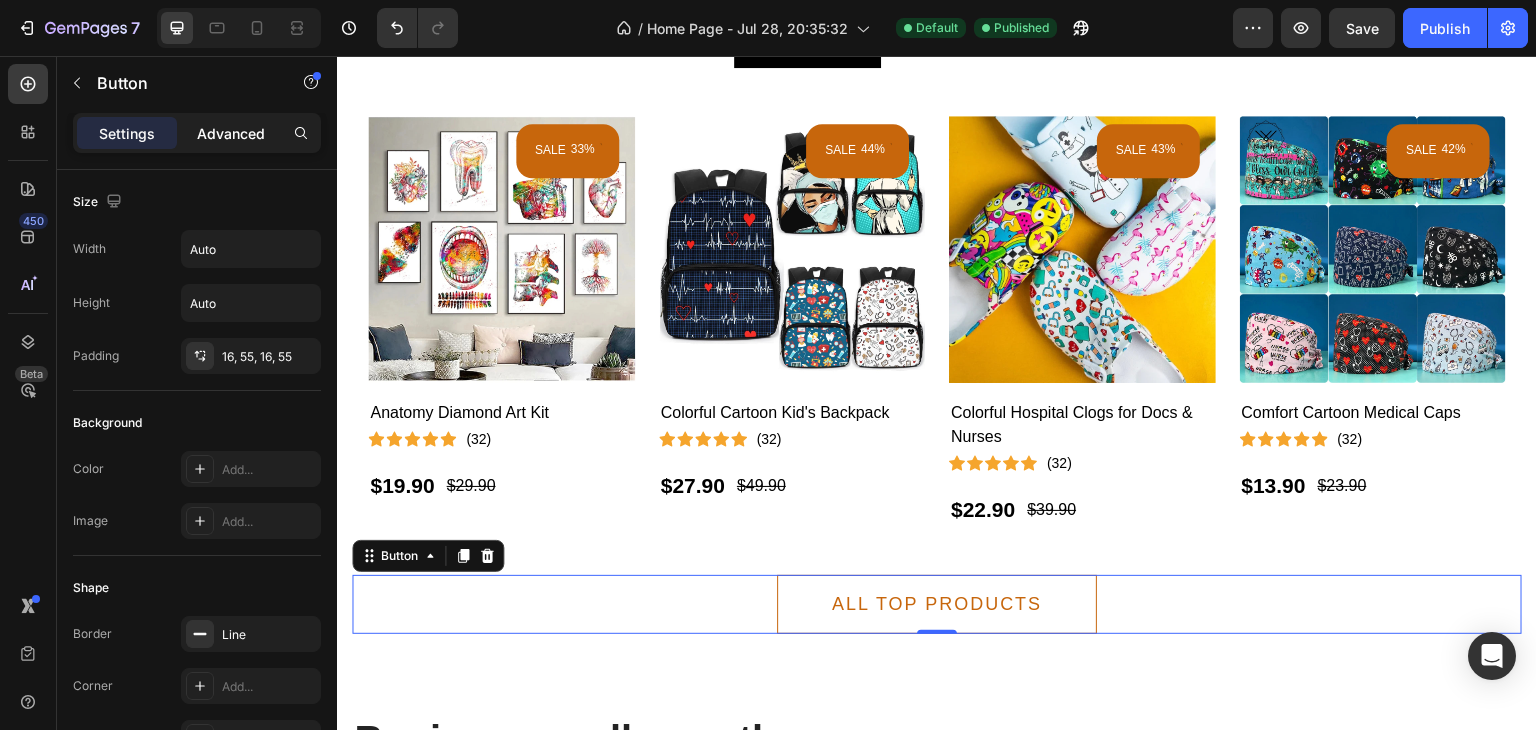 click on "Advanced" at bounding box center (231, 133) 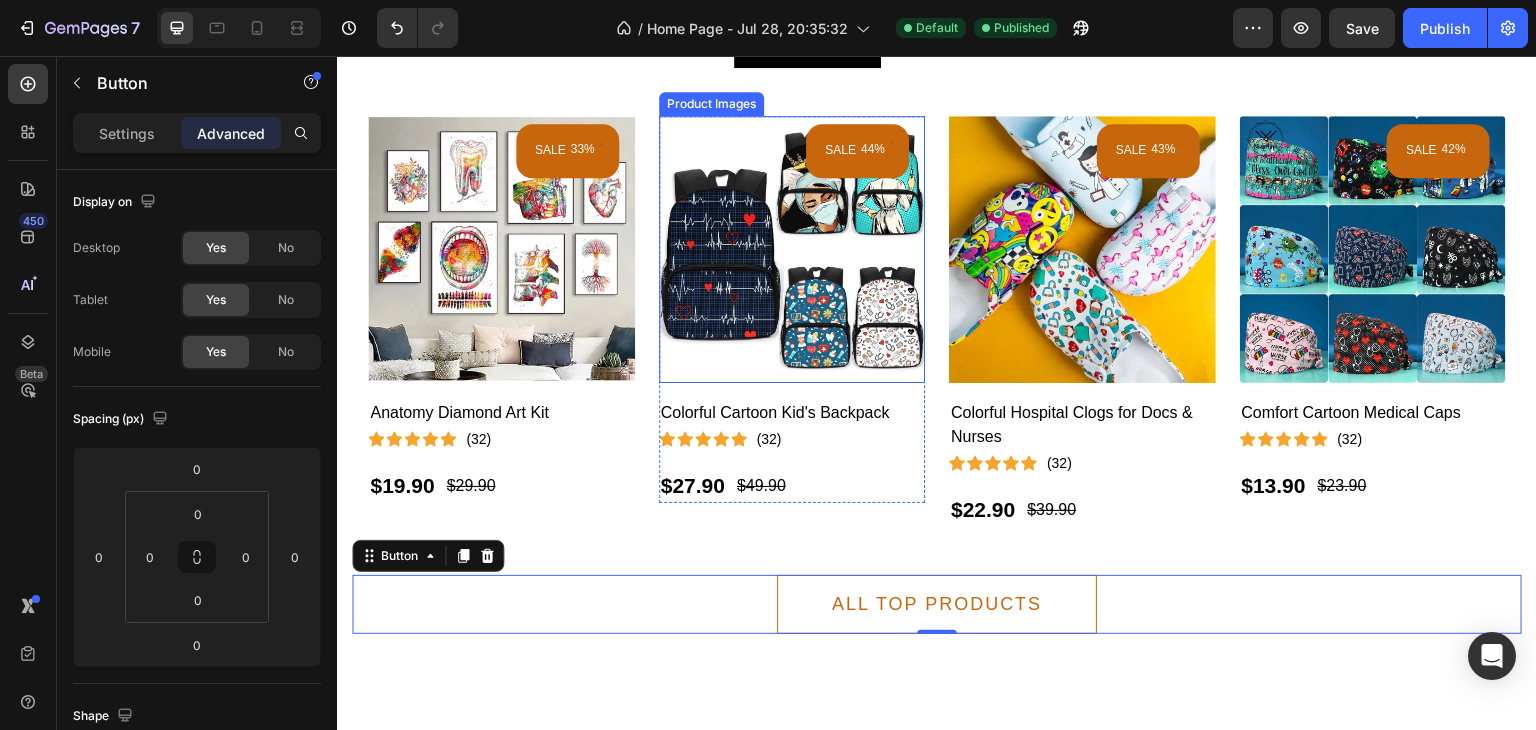 scroll, scrollTop: 4278, scrollLeft: 0, axis: vertical 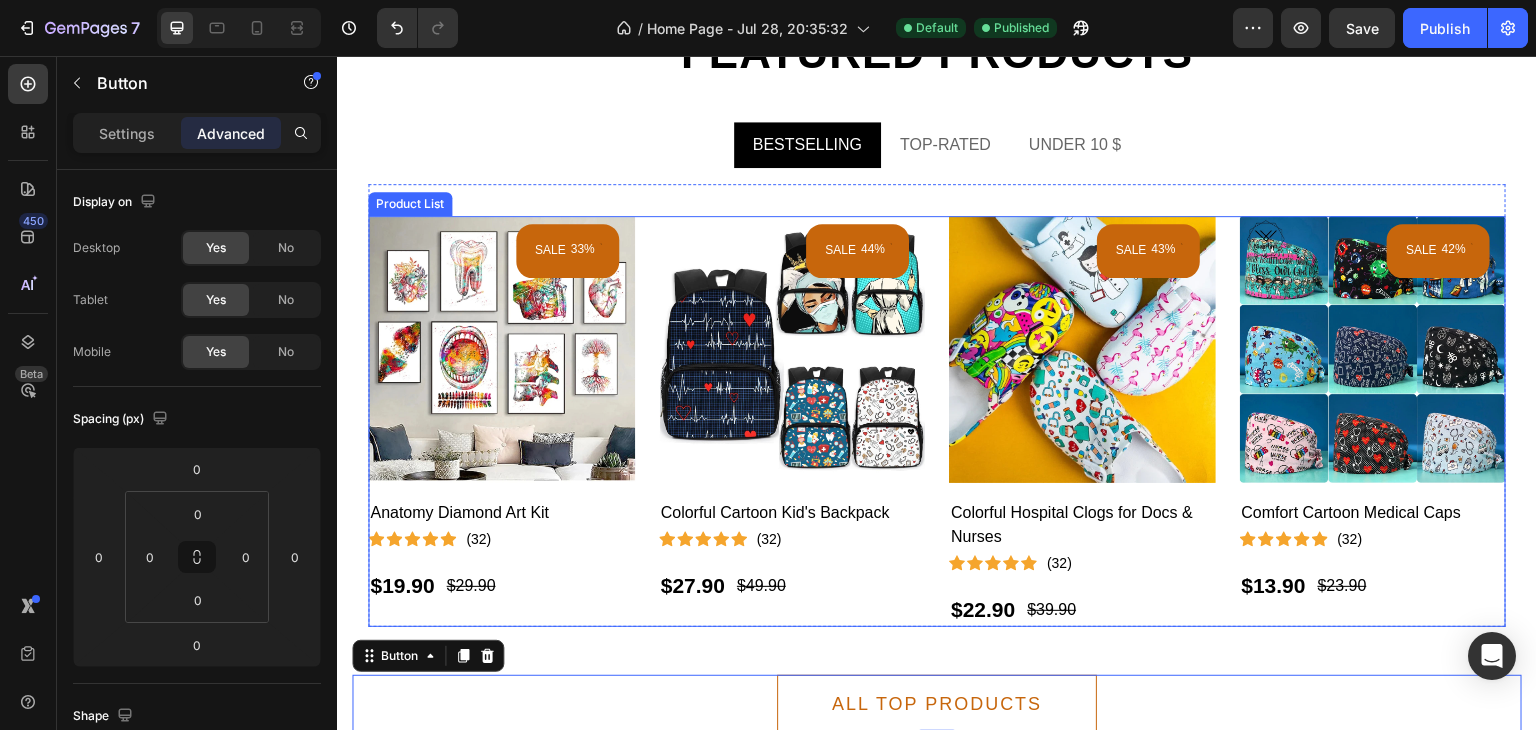 click on "SALE 33% (P) Tag Product Images Anatomy Diamond Art Kit (P) Title                Icon                Icon                Icon                Icon                Icon Icon List Hoz (32) Text block Row $19.90 (P) Price (P) Price $29.90 (P) Price (P) Price Row Row Product List SALE 44% (P) Tag Product Images Colorful Cartoon Kid's Backpack (P) Title                Icon                Icon                Icon                Icon                Icon Icon List Hoz (32) Text block Row $27.90 (P) Price (P) Price $49.90 (P) Price (P) Price Row Row Product List SALE 43% (P) Tag Product Images Colorful Hospital Clogs for Docs & Nurses (P) Title                Icon                Icon                Icon                Icon                Icon Icon List Hoz (32) Text block Row $22.90 (P) Price (P) Price $39.90 (P) Price (P) Price Row Row Product List SALE 42% (P) Tag Product Images Comfort Cartoon Medical Caps (P) Title                Icon                Icon                Icon                Icon                Icon" at bounding box center (937, 421) 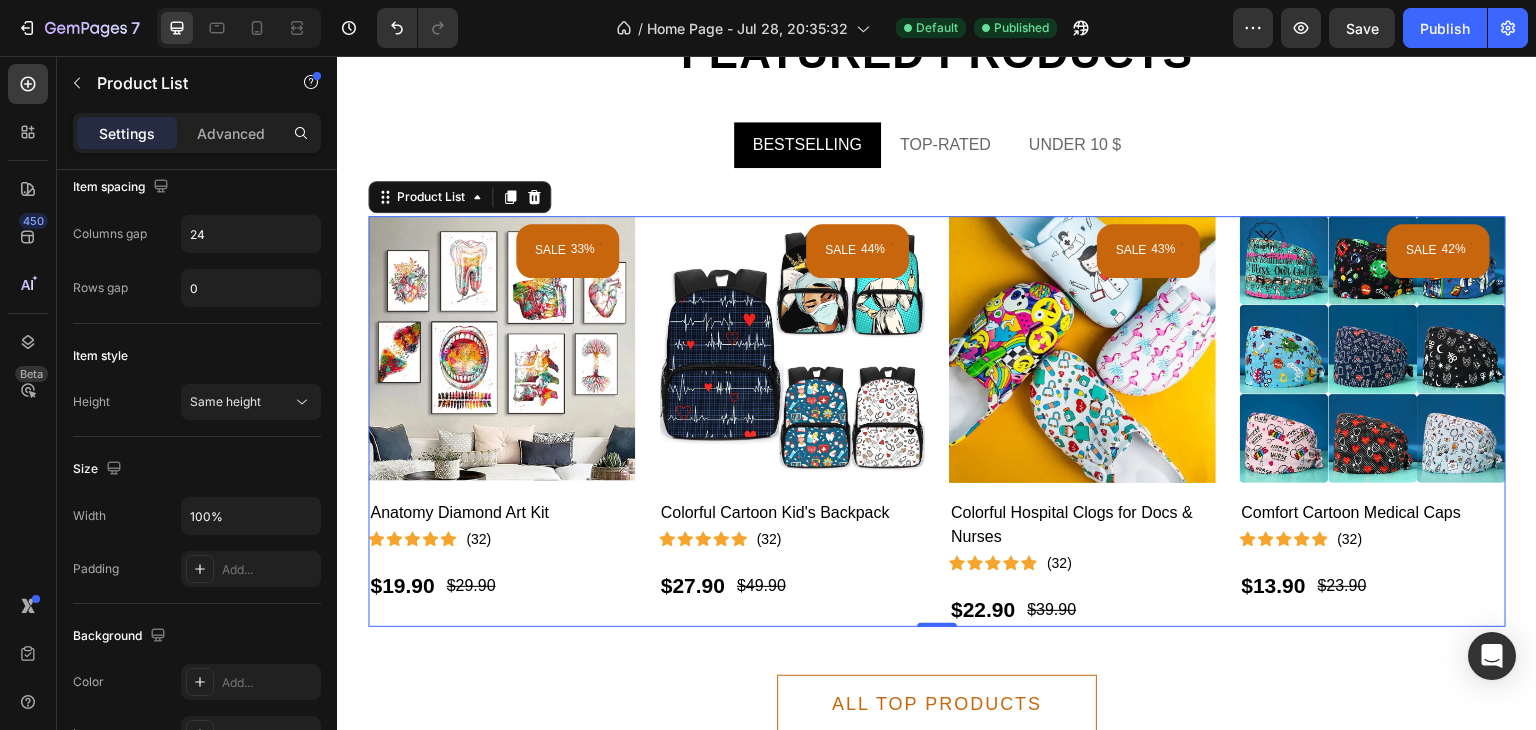 scroll, scrollTop: 0, scrollLeft: 0, axis: both 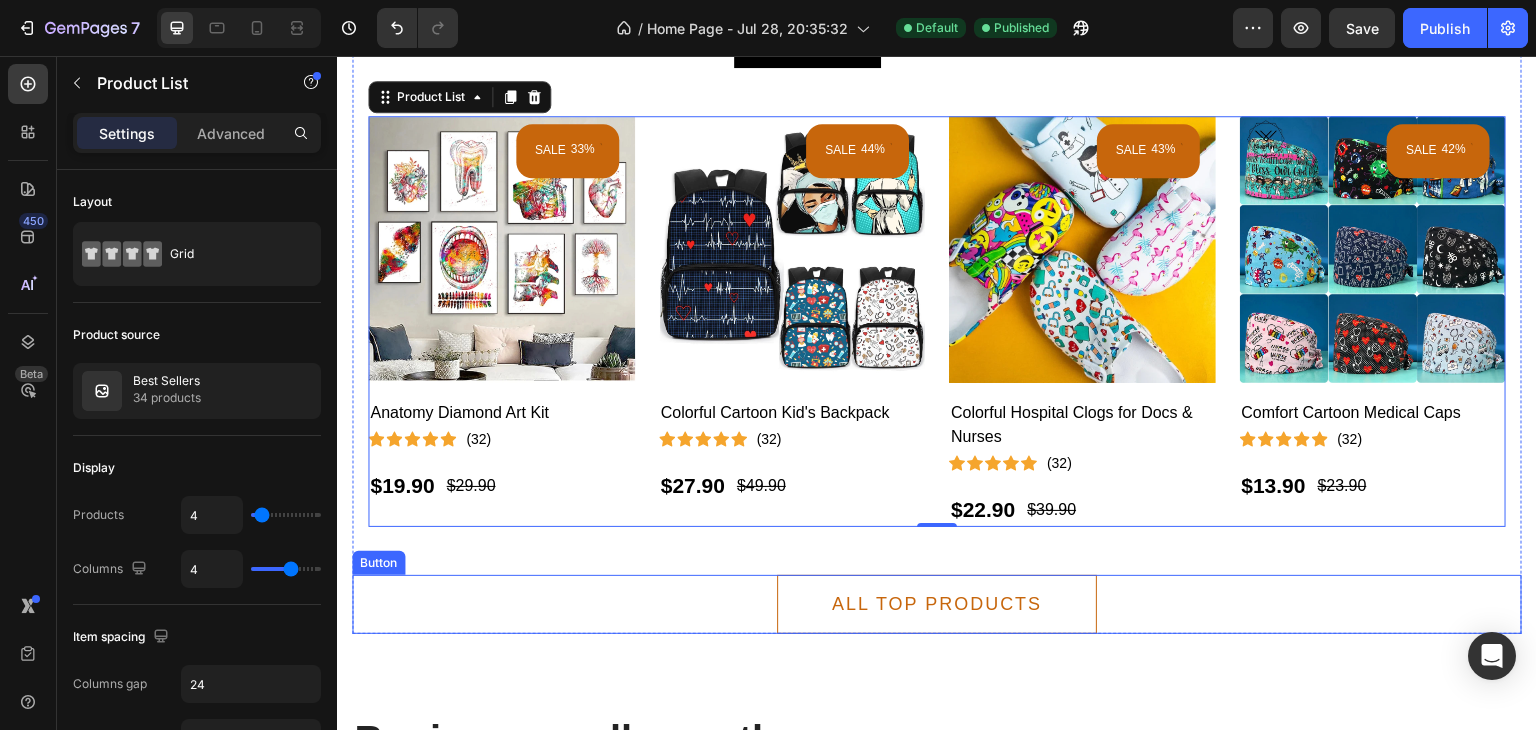 click on "ALL TOP PRODUCTS Button" at bounding box center [937, 604] 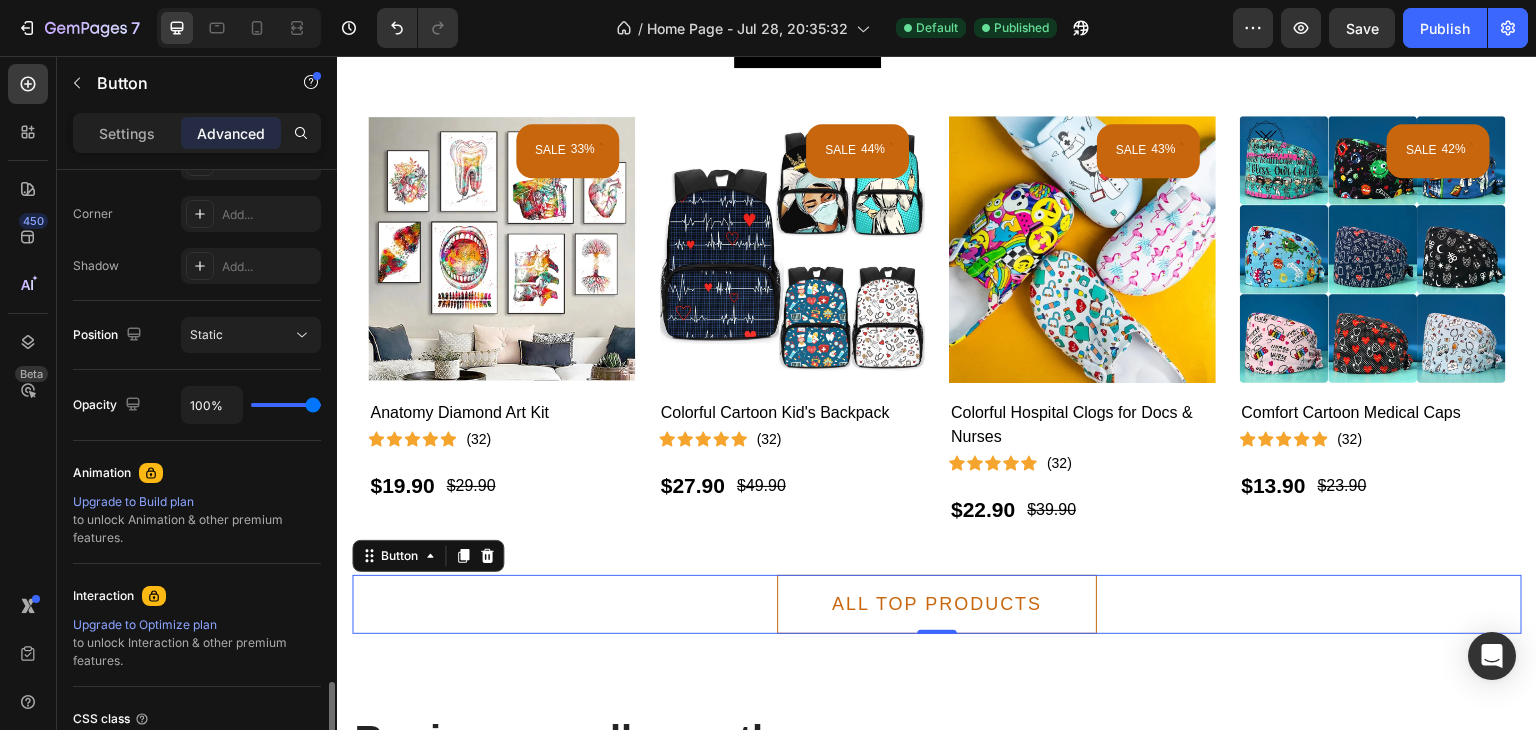 scroll, scrollTop: 769, scrollLeft: 0, axis: vertical 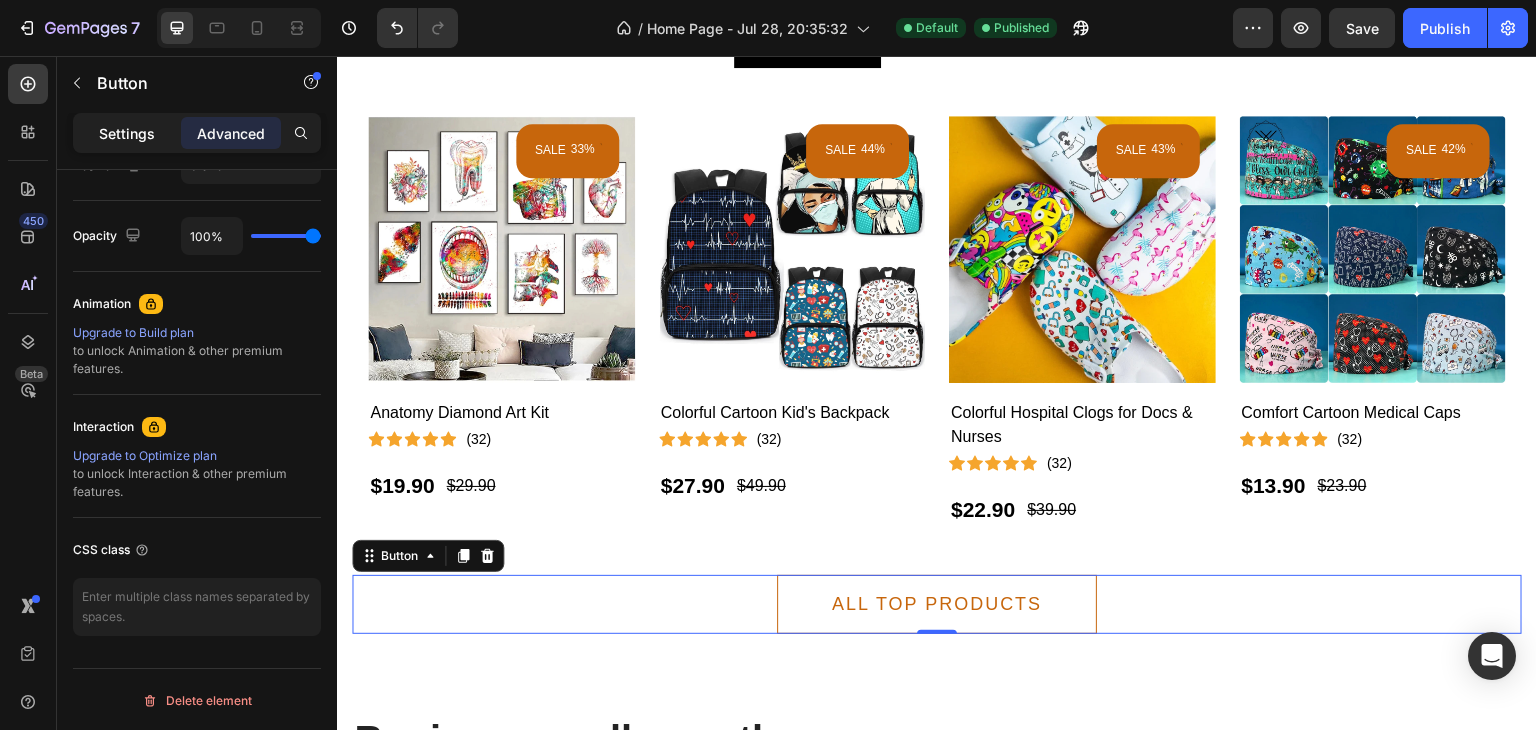 click on "Settings" at bounding box center (127, 133) 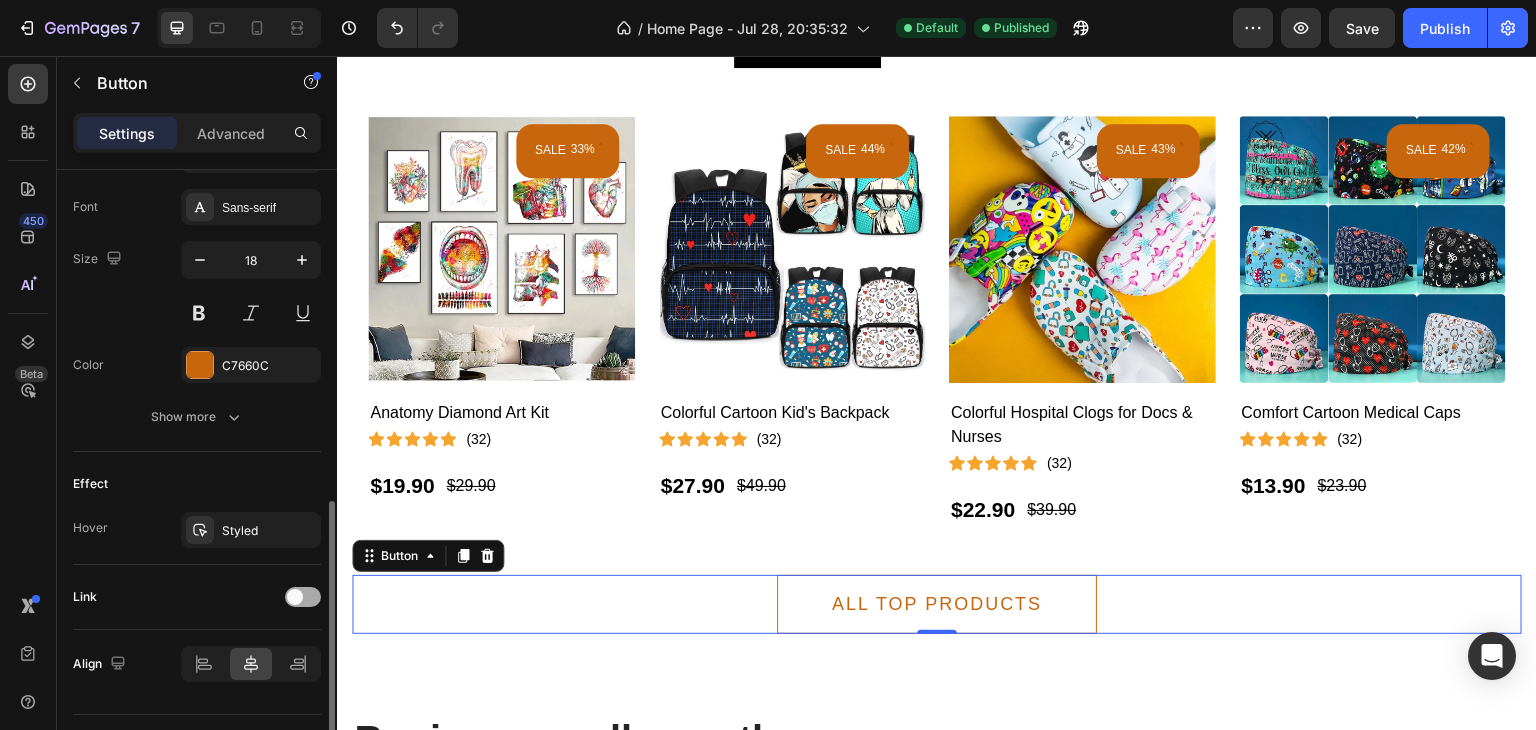 click at bounding box center (295, 597) 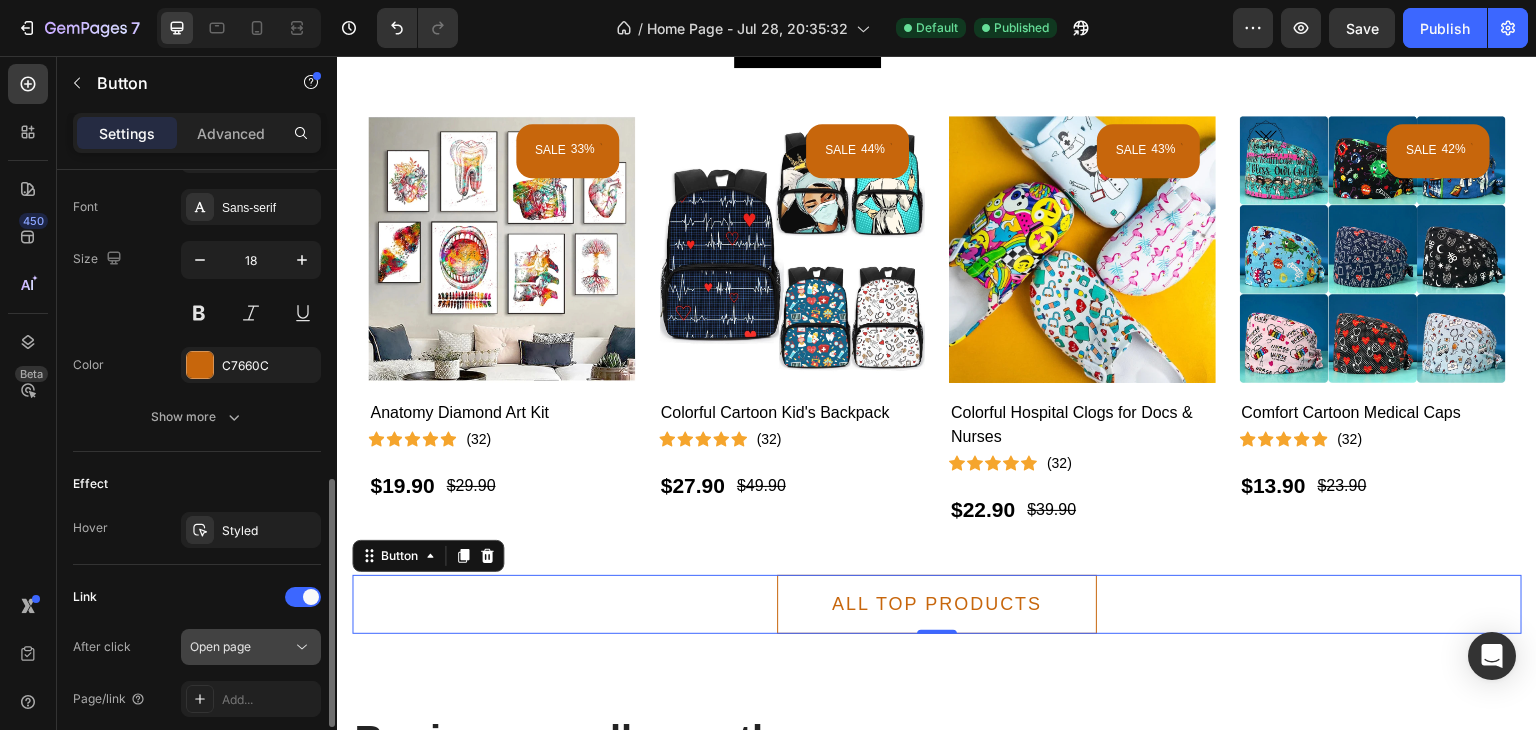 scroll, scrollTop: 918, scrollLeft: 0, axis: vertical 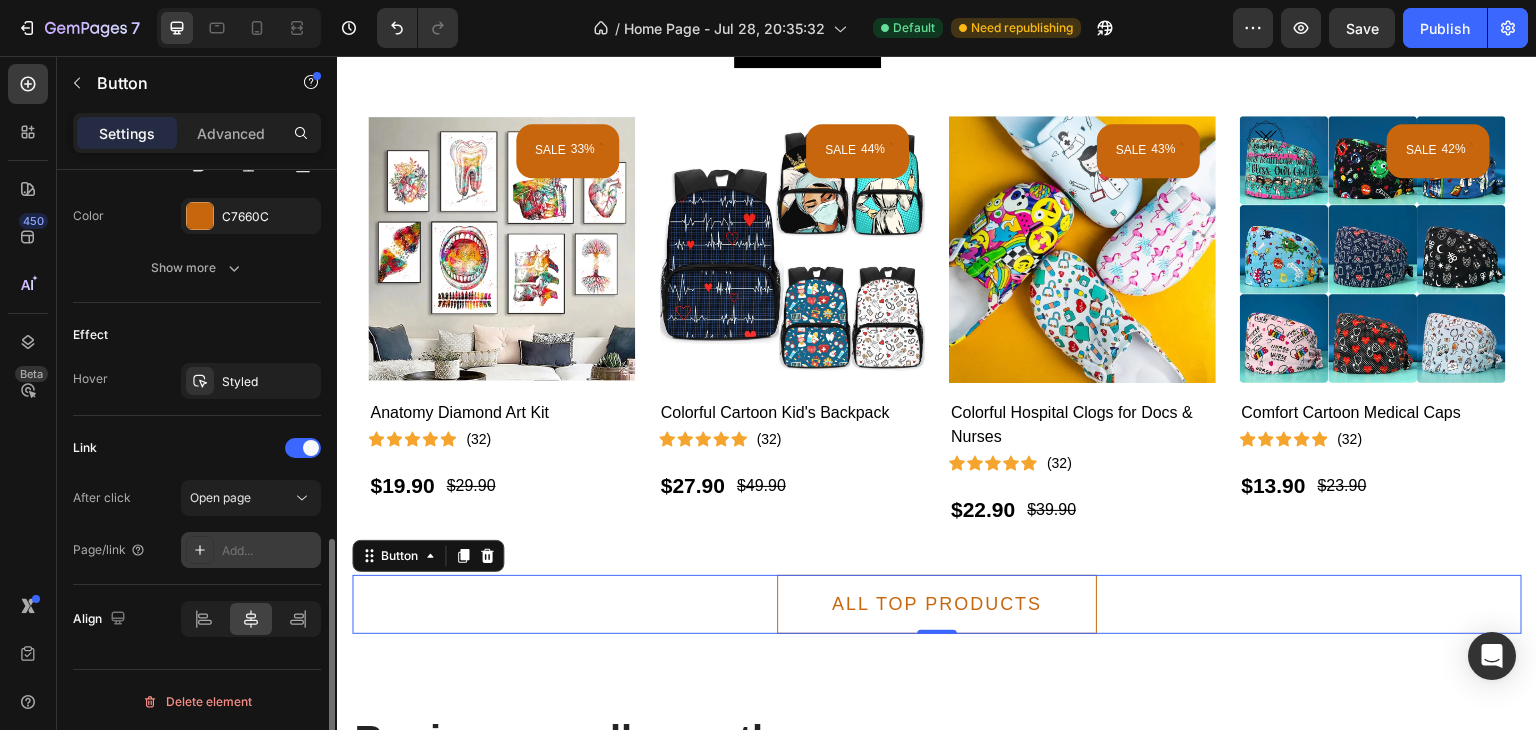 click 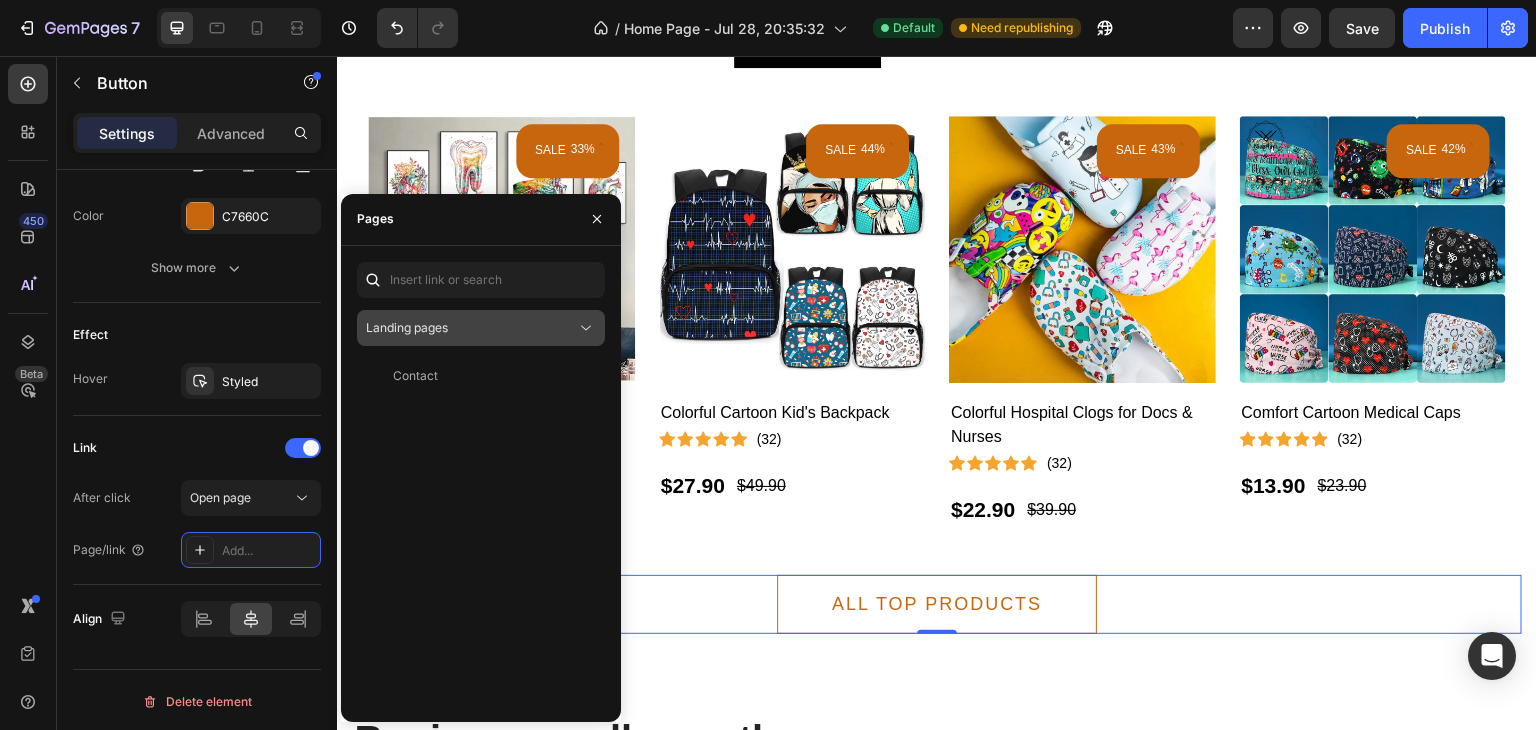click on "Landing pages" at bounding box center (471, 328) 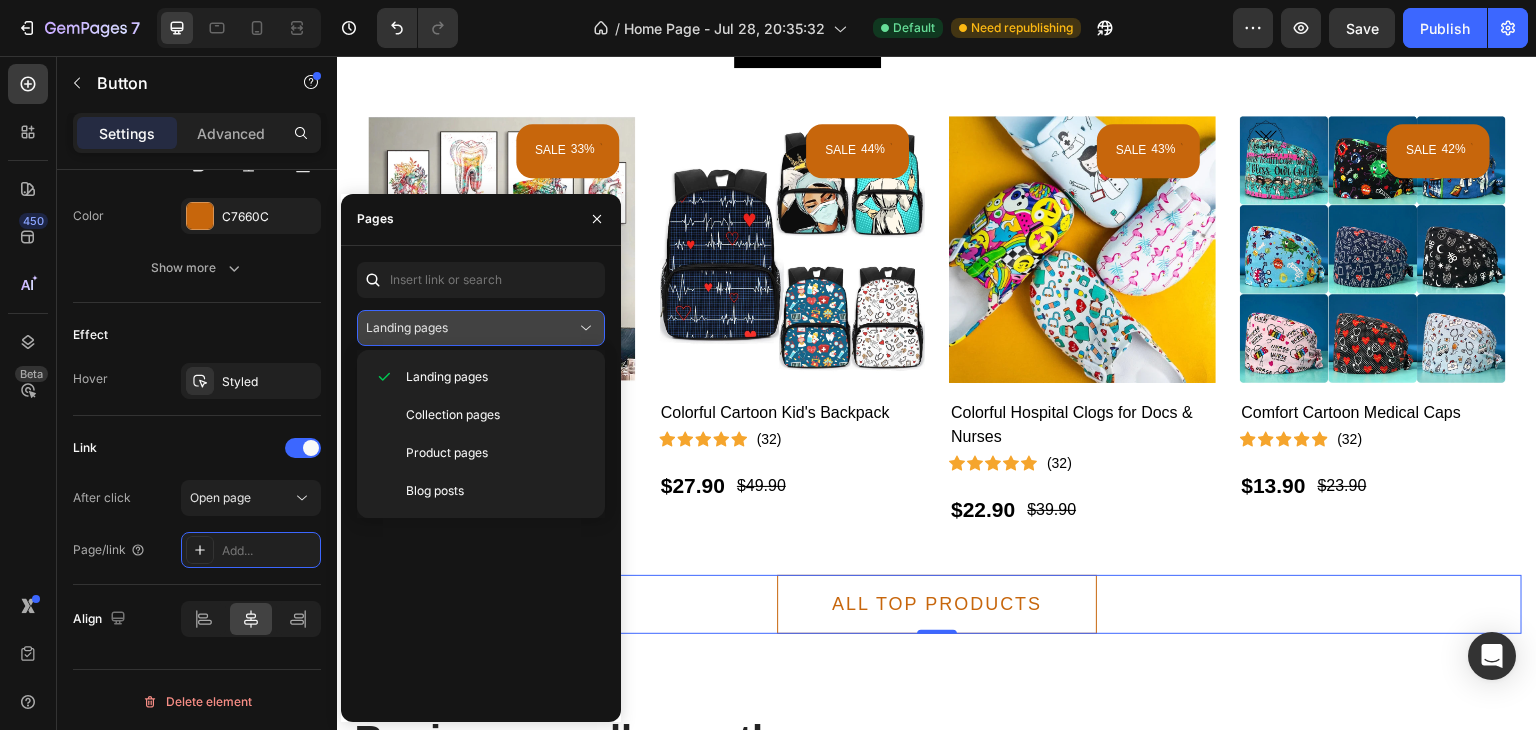 click on "Landing pages" at bounding box center [471, 328] 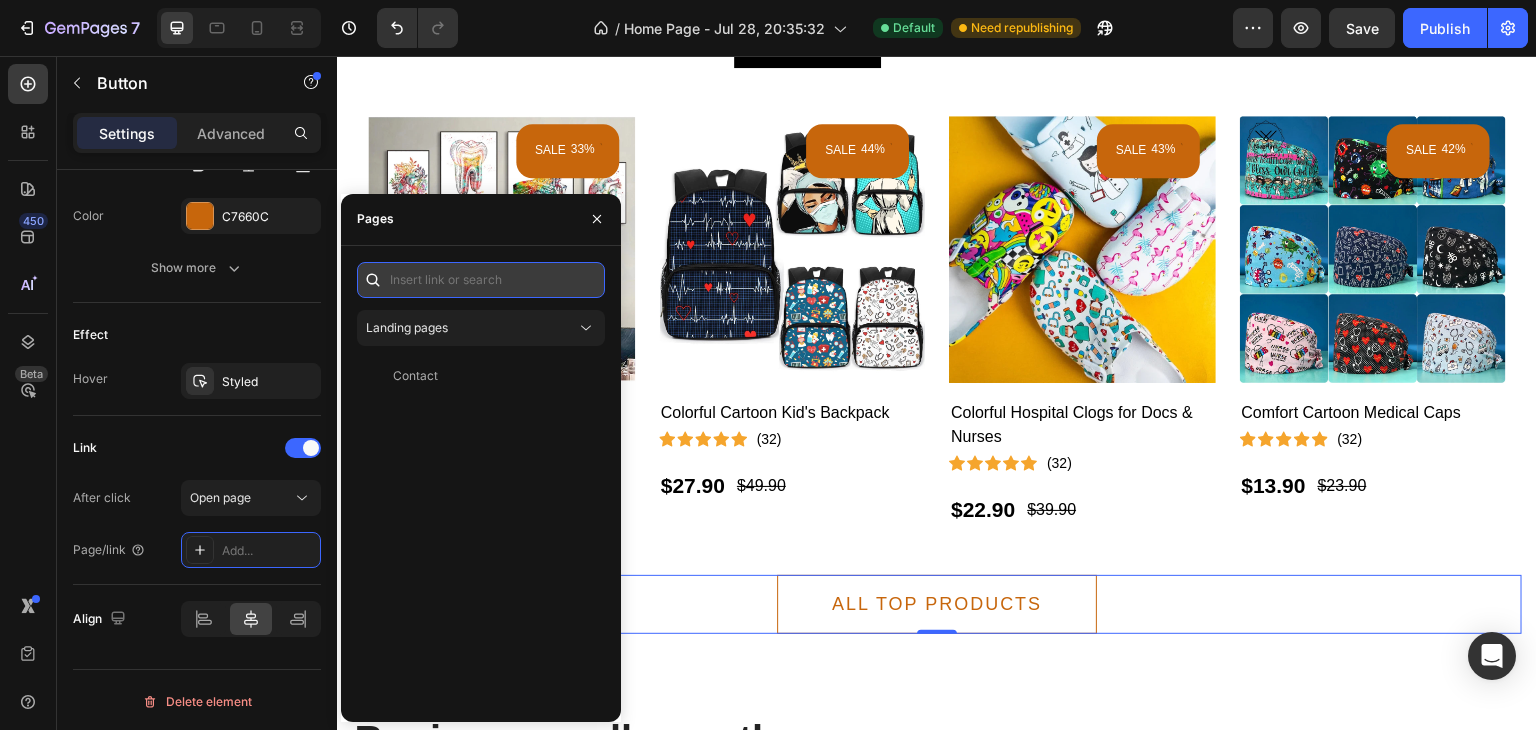 click at bounding box center [481, 280] 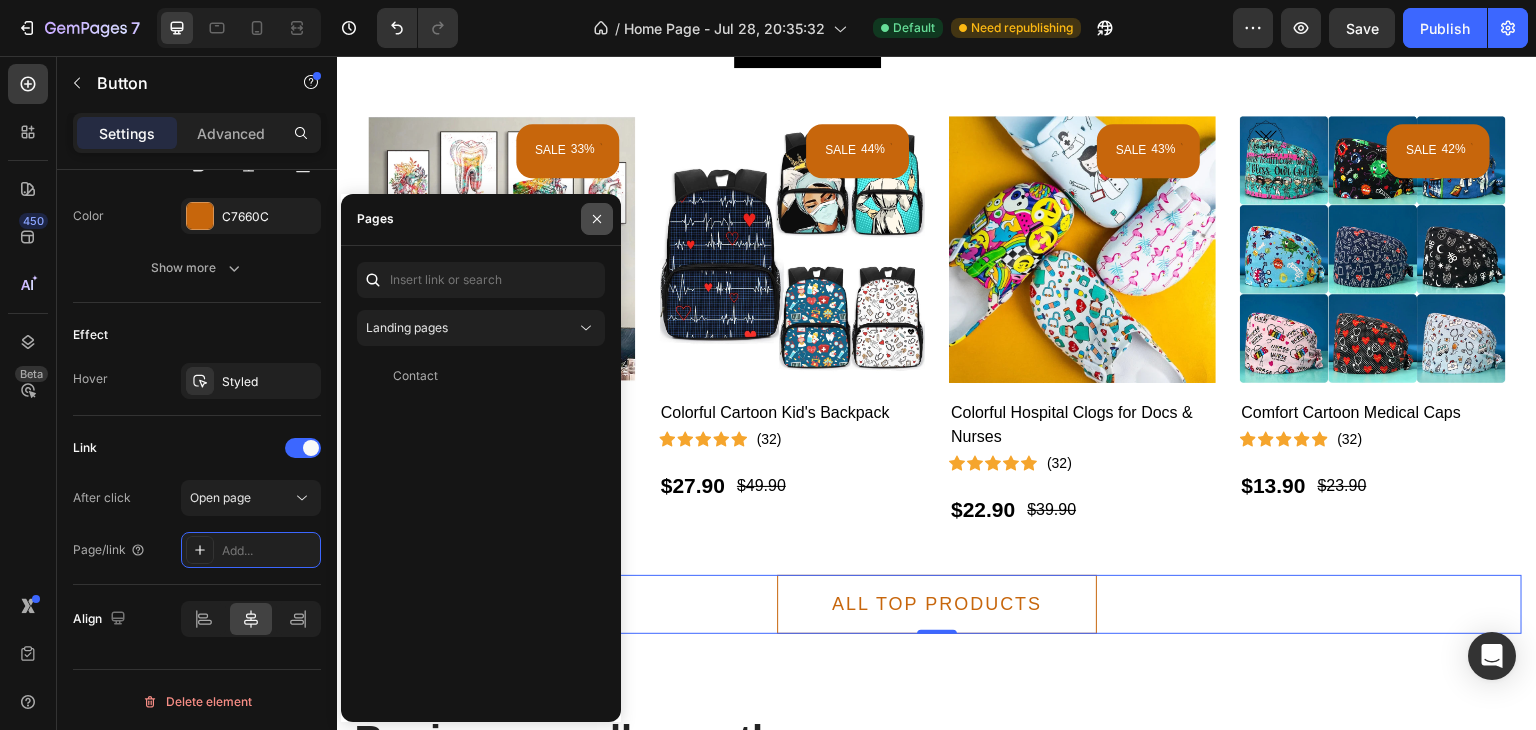 drag, startPoint x: 597, startPoint y: 213, endPoint x: 131, endPoint y: 246, distance: 467.167 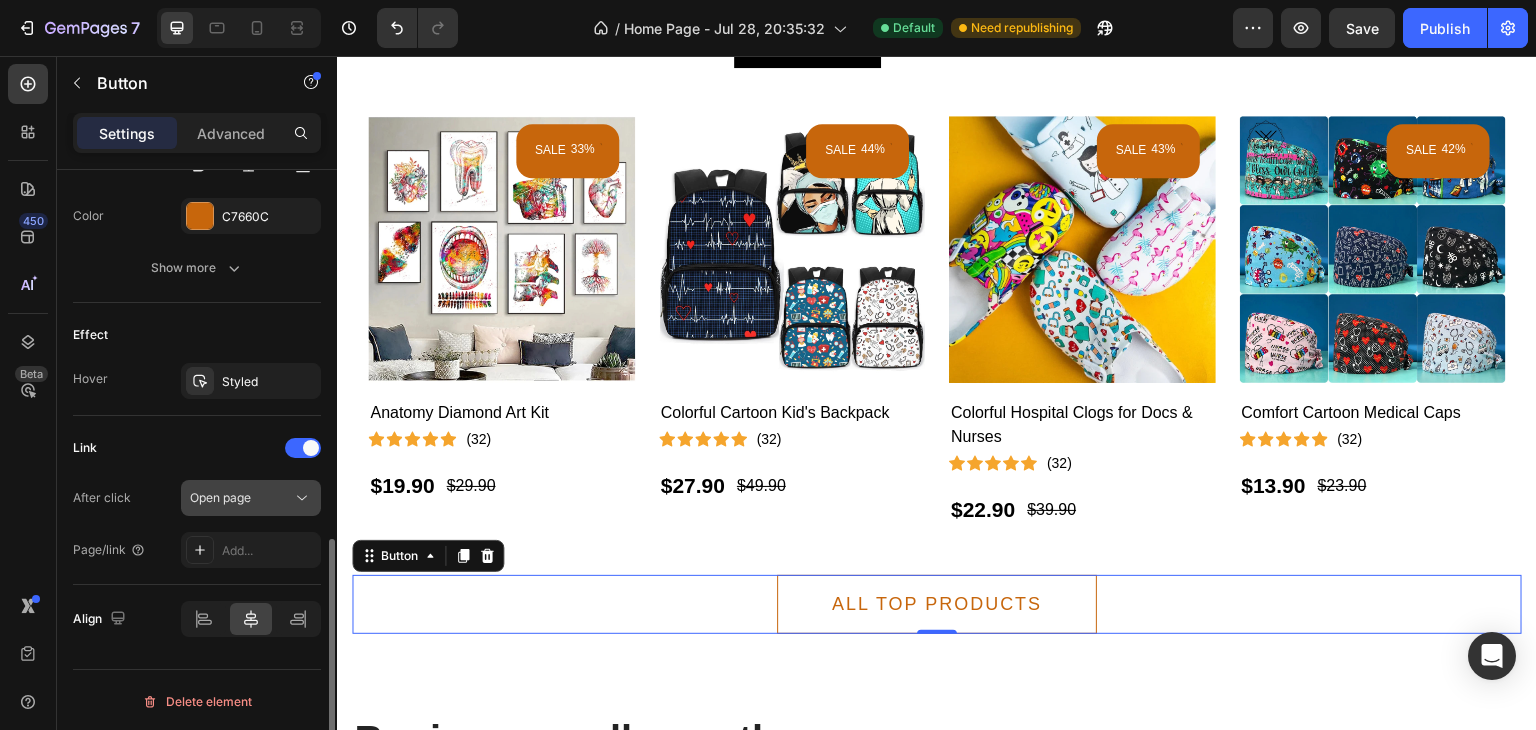 click on "Open page" at bounding box center [251, 498] 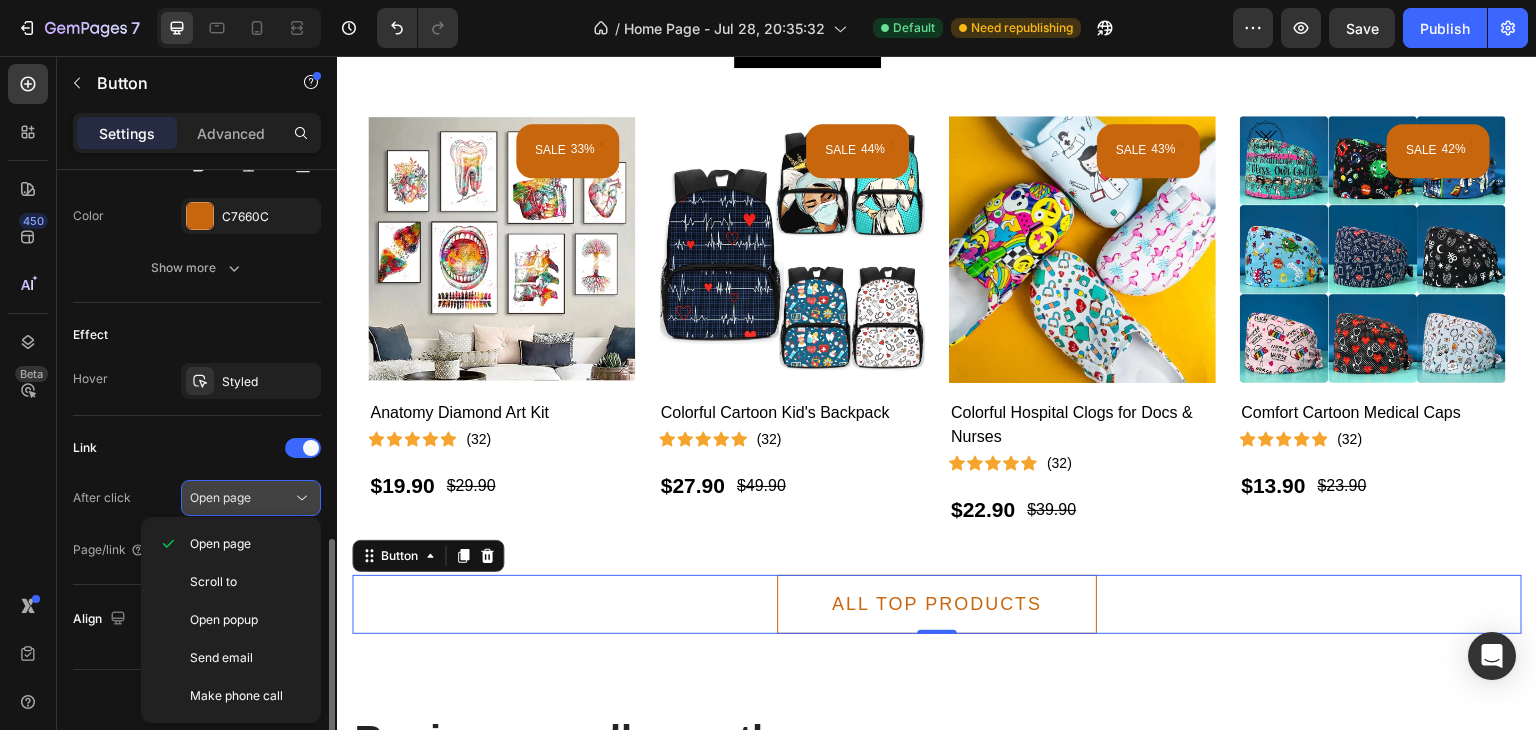 click on "Open page" at bounding box center [251, 498] 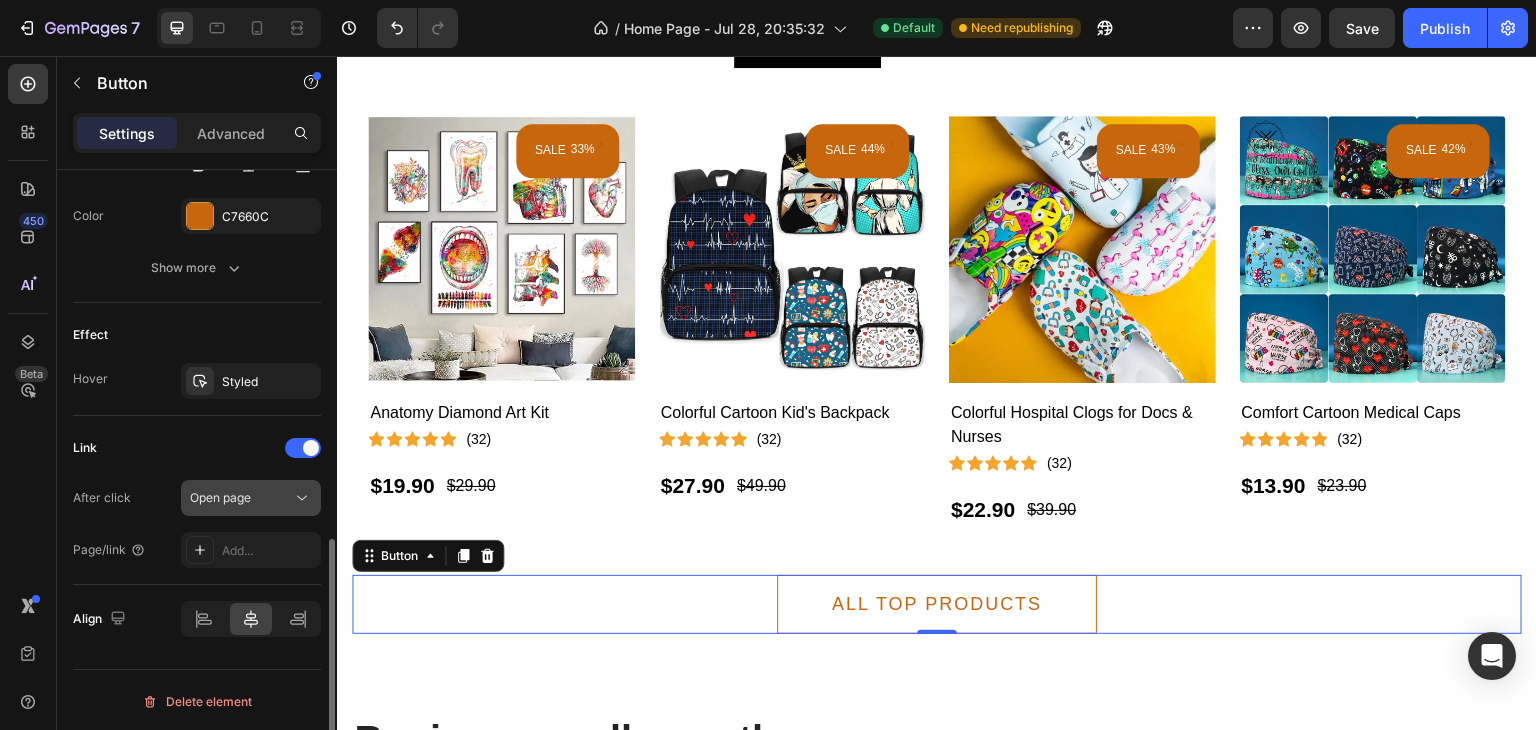 click on "Open page" at bounding box center [251, 498] 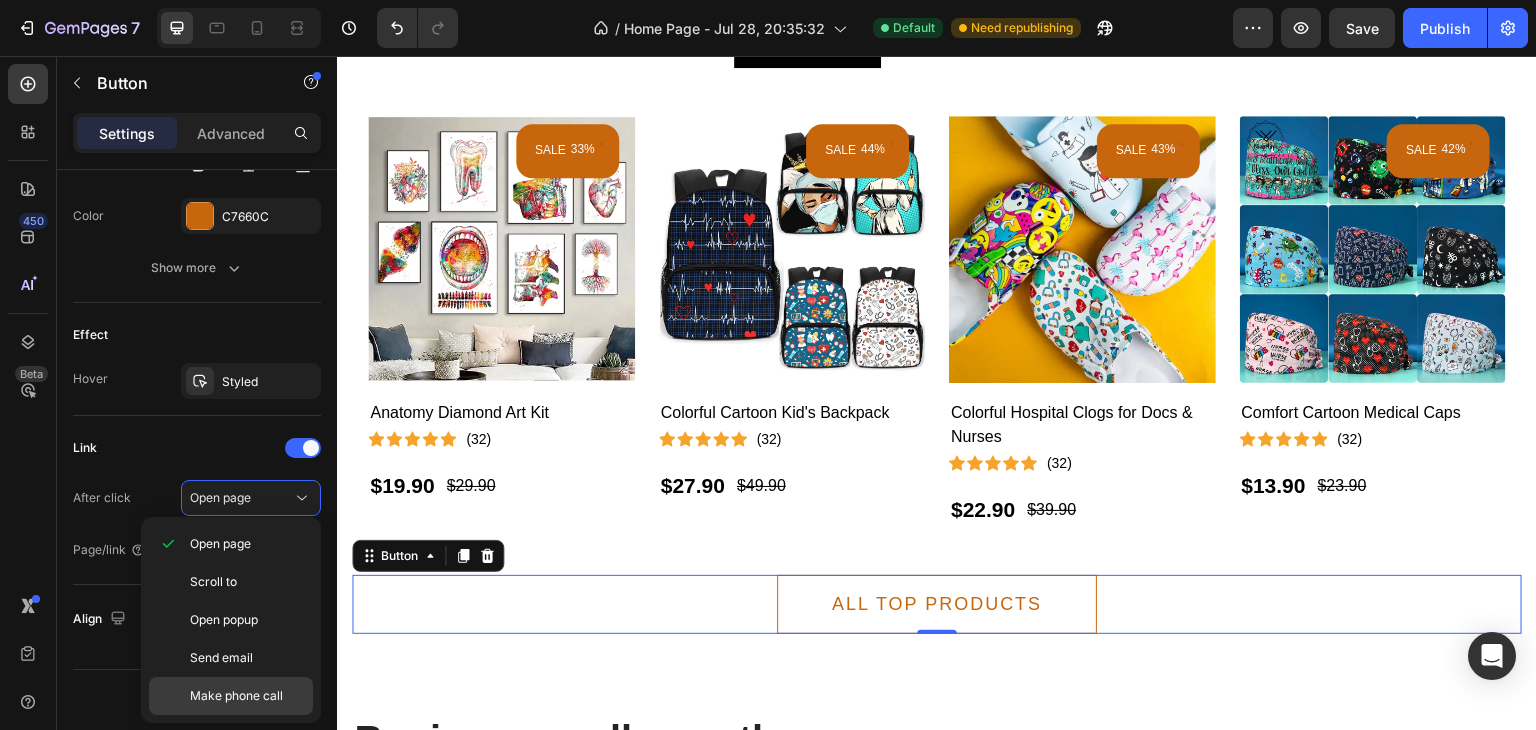 click on "Make phone call" at bounding box center [236, 696] 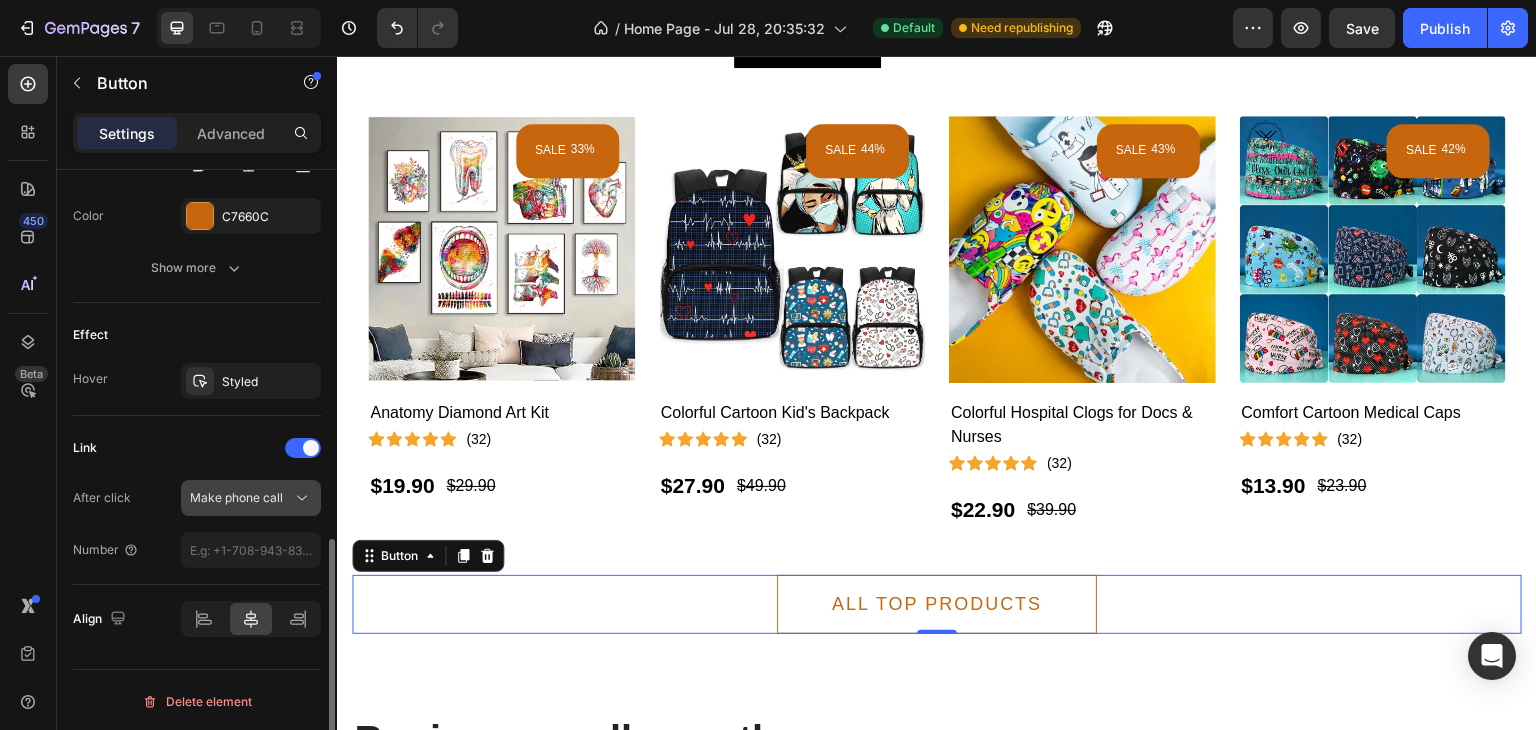 click on "Make phone call" at bounding box center (236, 497) 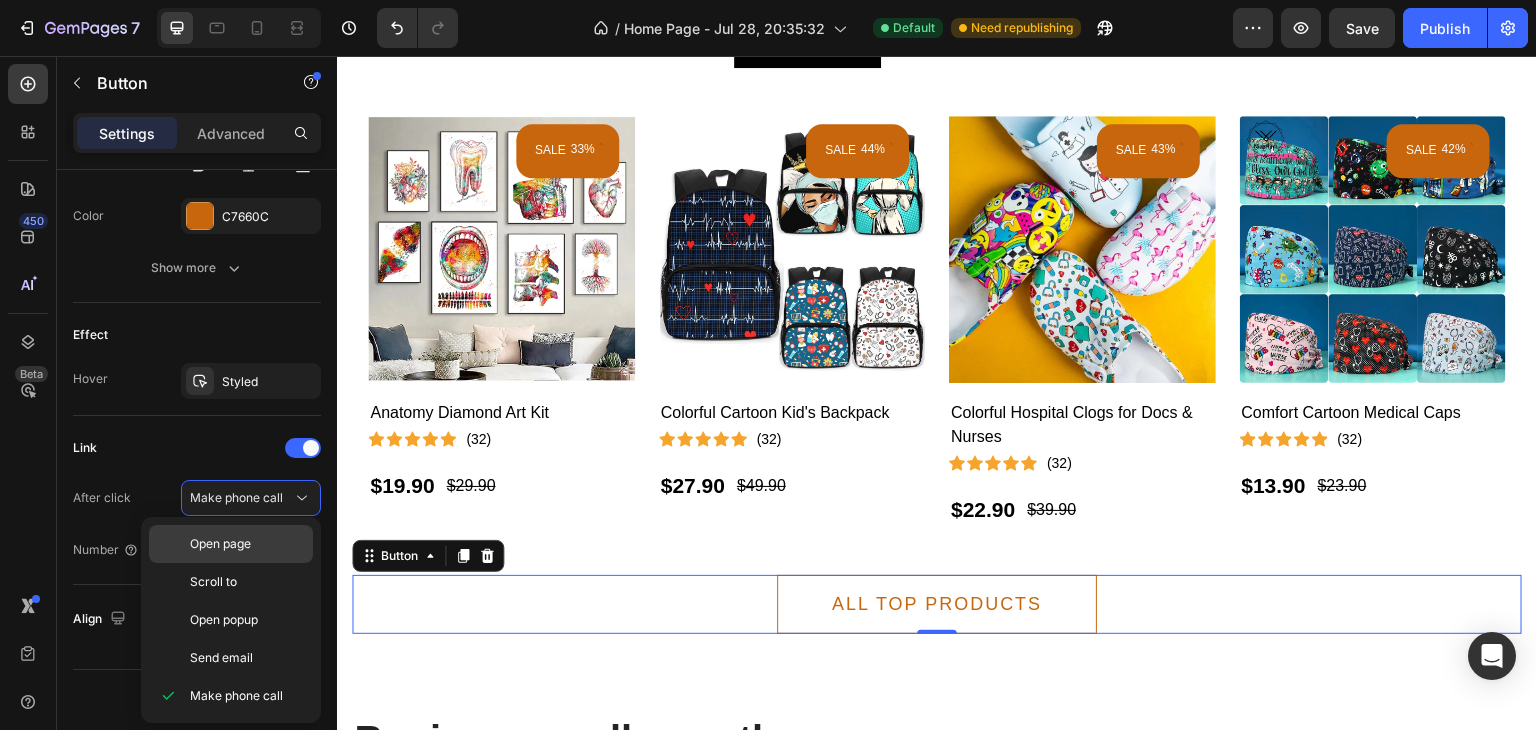 click on "Open page" at bounding box center [220, 544] 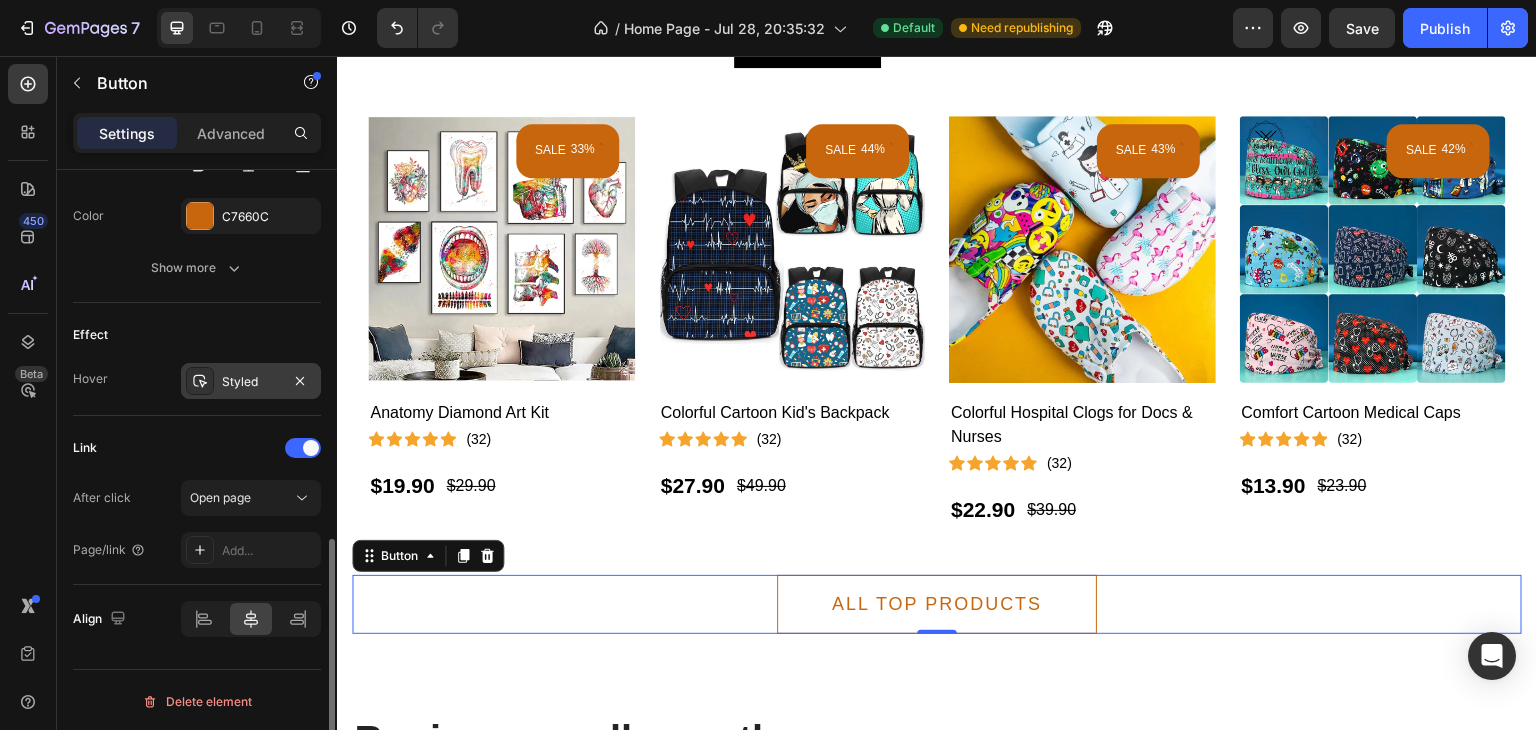 click 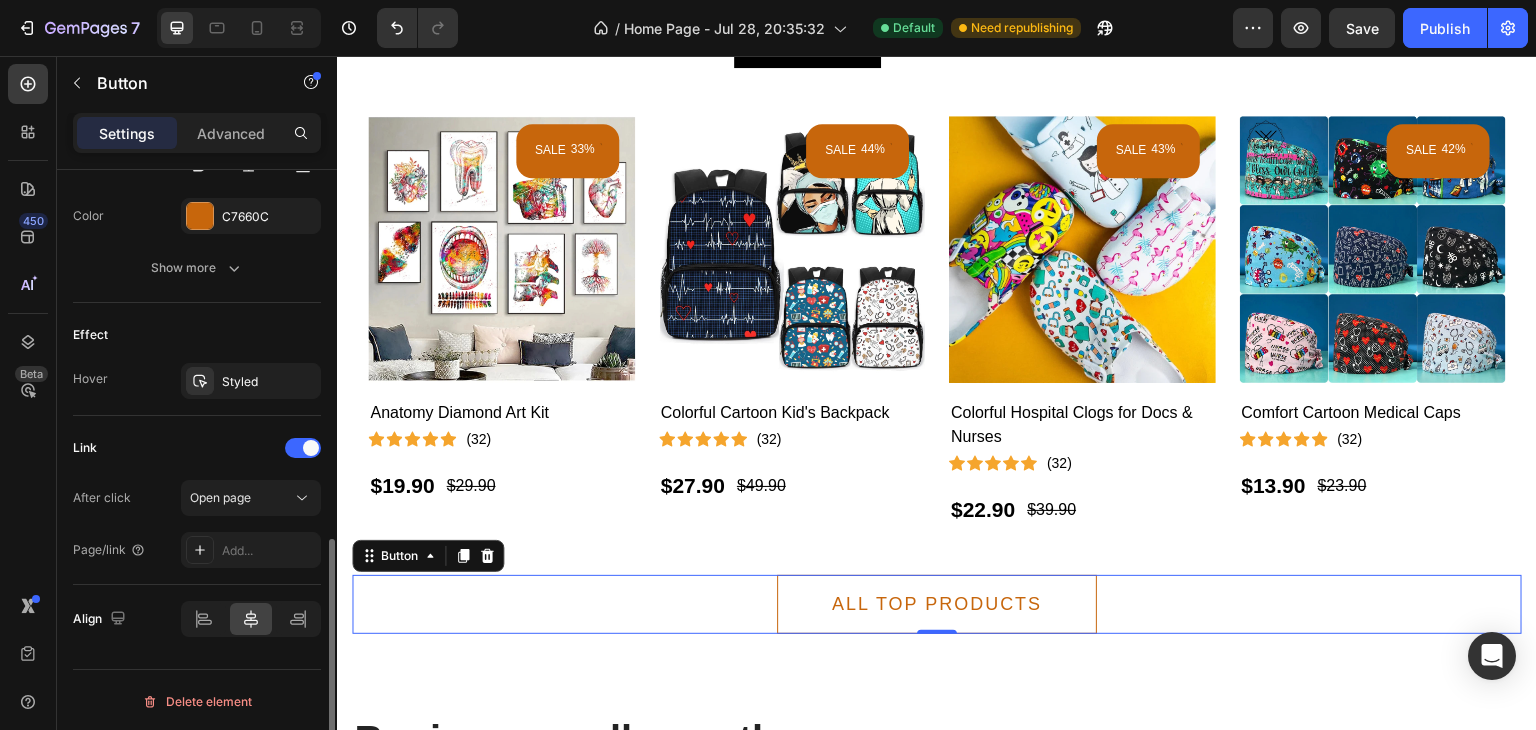 click on "Effect" at bounding box center (197, 335) 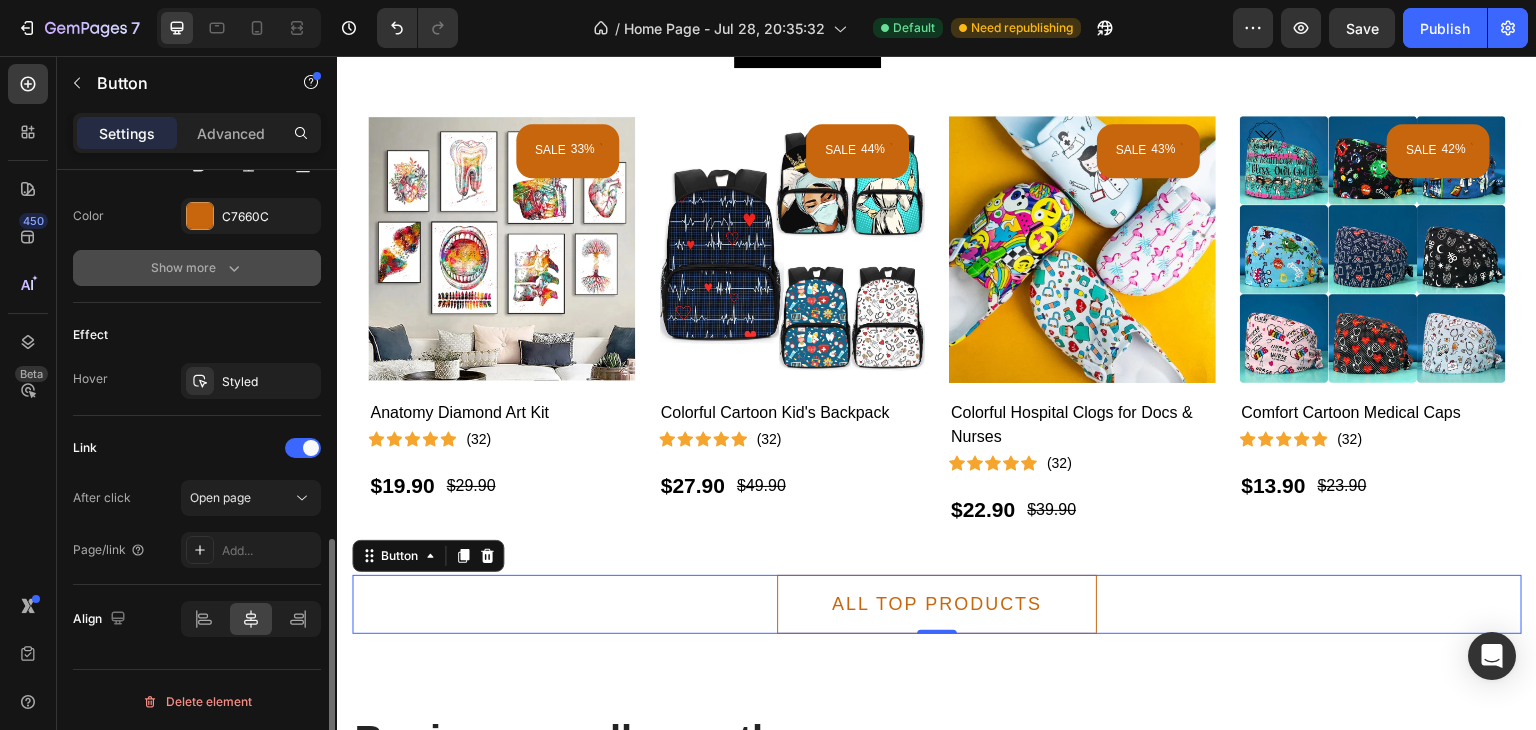 click on "Show more" at bounding box center [197, 268] 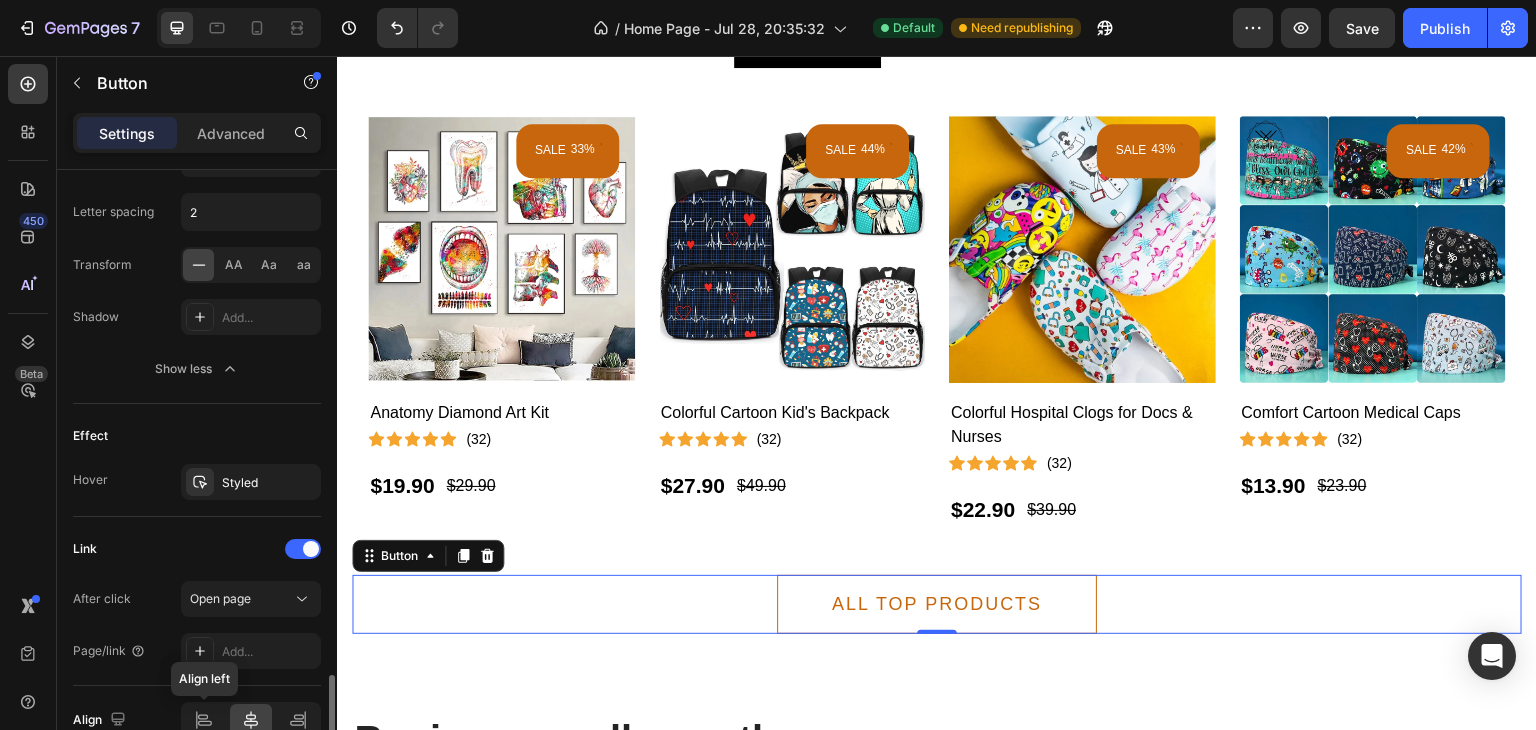 scroll, scrollTop: 1181, scrollLeft: 0, axis: vertical 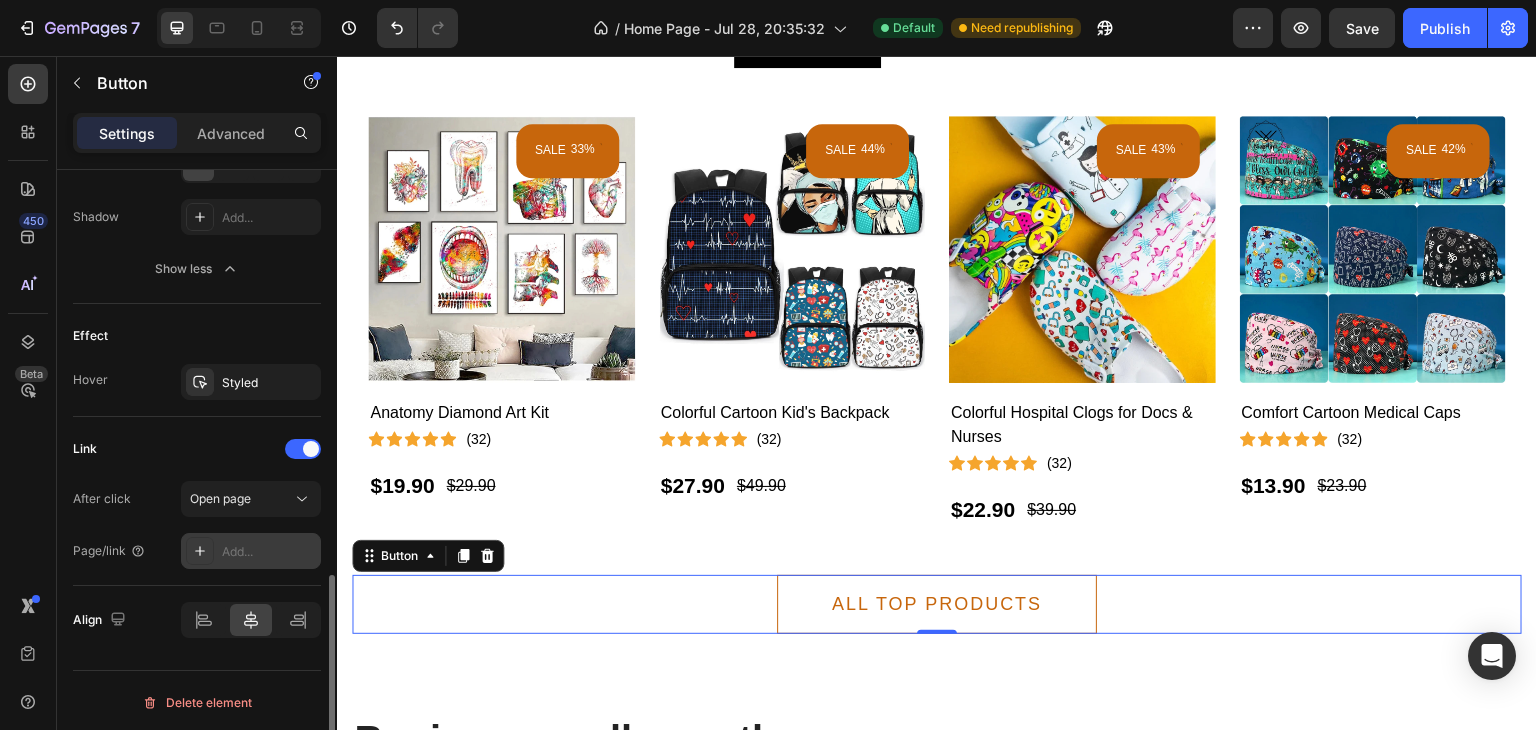 click on "Add..." at bounding box center (269, 552) 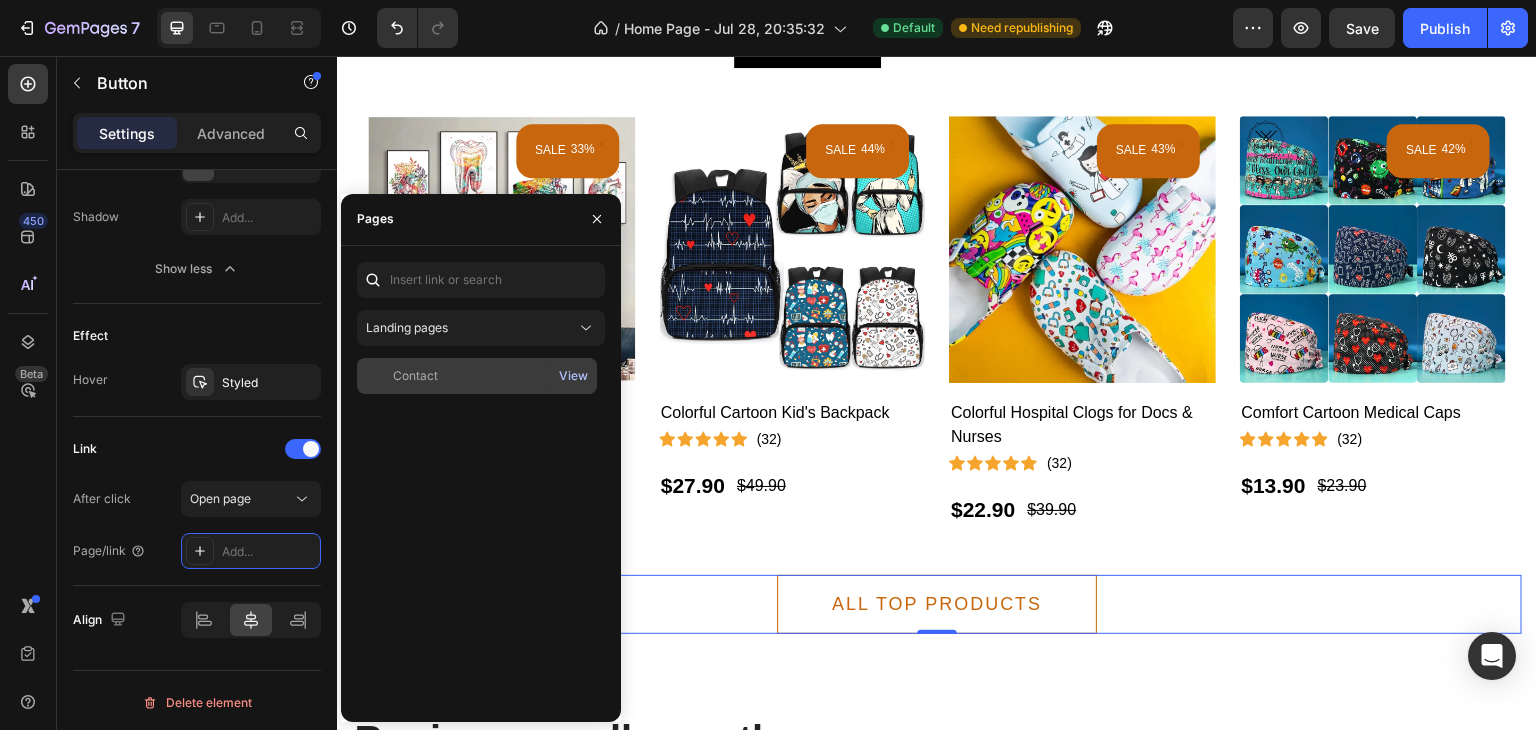 click on "View" at bounding box center (573, 376) 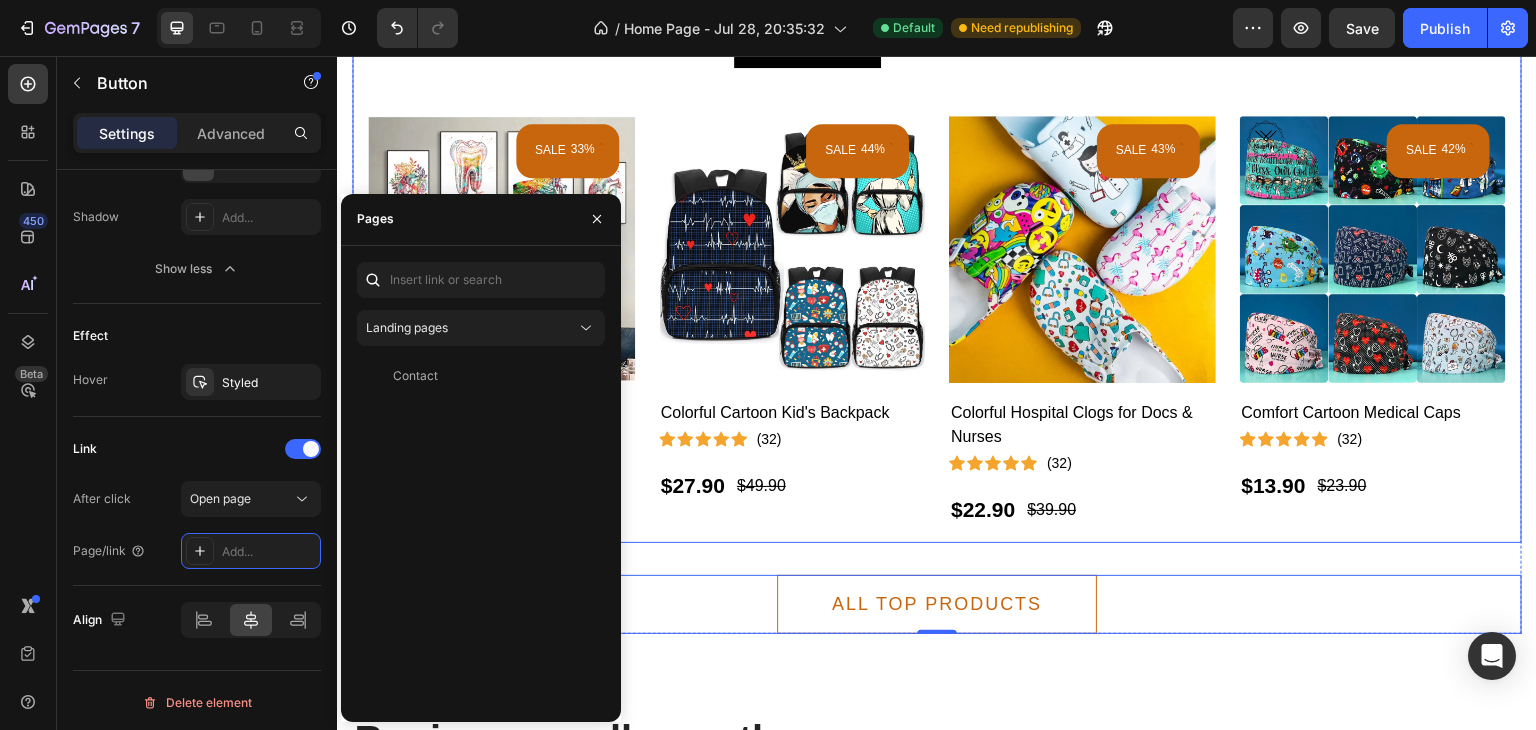 click on "SALE 33% (P) Tag Product Images Anatomy Diamond Art Kit (P) Title                Icon                Icon                Icon                Icon                Icon Icon List Hoz (32) Text block Row $19.90 (P) Price (P) Price $29.90 (P) Price (P) Price Row Row Product List SALE 44% (P) Tag Product Images Colorful Cartoon Kid's Backpack (P) Title                Icon                Icon                Icon                Icon                Icon Icon List Hoz (32) Text block Row $27.90 (P) Price (P) Price $49.90 (P) Price (P) Price Row Row Product List SALE 43% (P) Tag Product Images Colorful Hospital Clogs for Docs & Nurses (P) Title                Icon                Icon                Icon                Icon                Icon Icon List Hoz (32) Text block Row $22.90 (P) Price (P) Price $39.90 (P) Price (P) Price Row Row Product List SALE 42% (P) Tag Product Images Comfort Cartoon Medical Caps (P) Title                Icon                Icon                Icon                Icon                Icon" at bounding box center (937, 305) 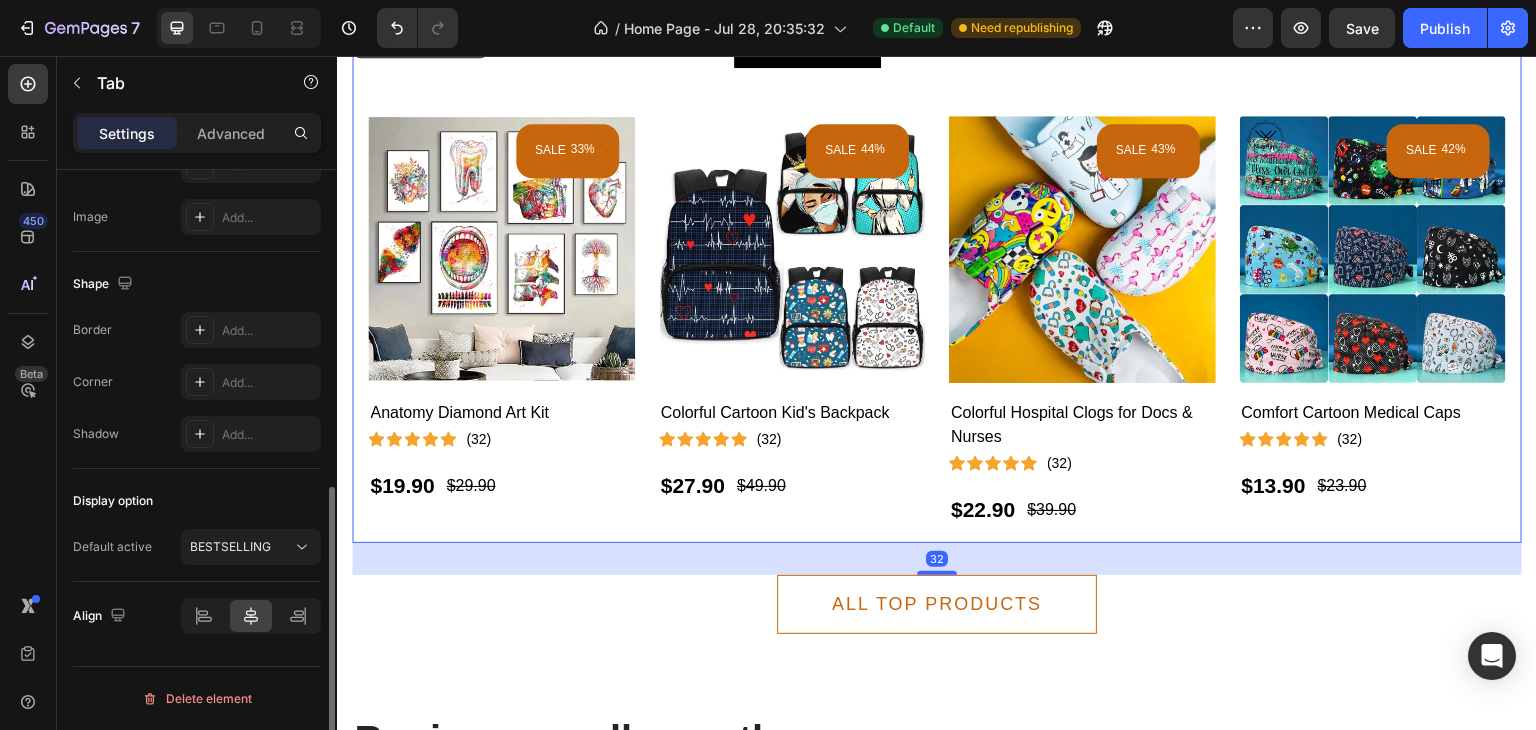 scroll, scrollTop: 0, scrollLeft: 0, axis: both 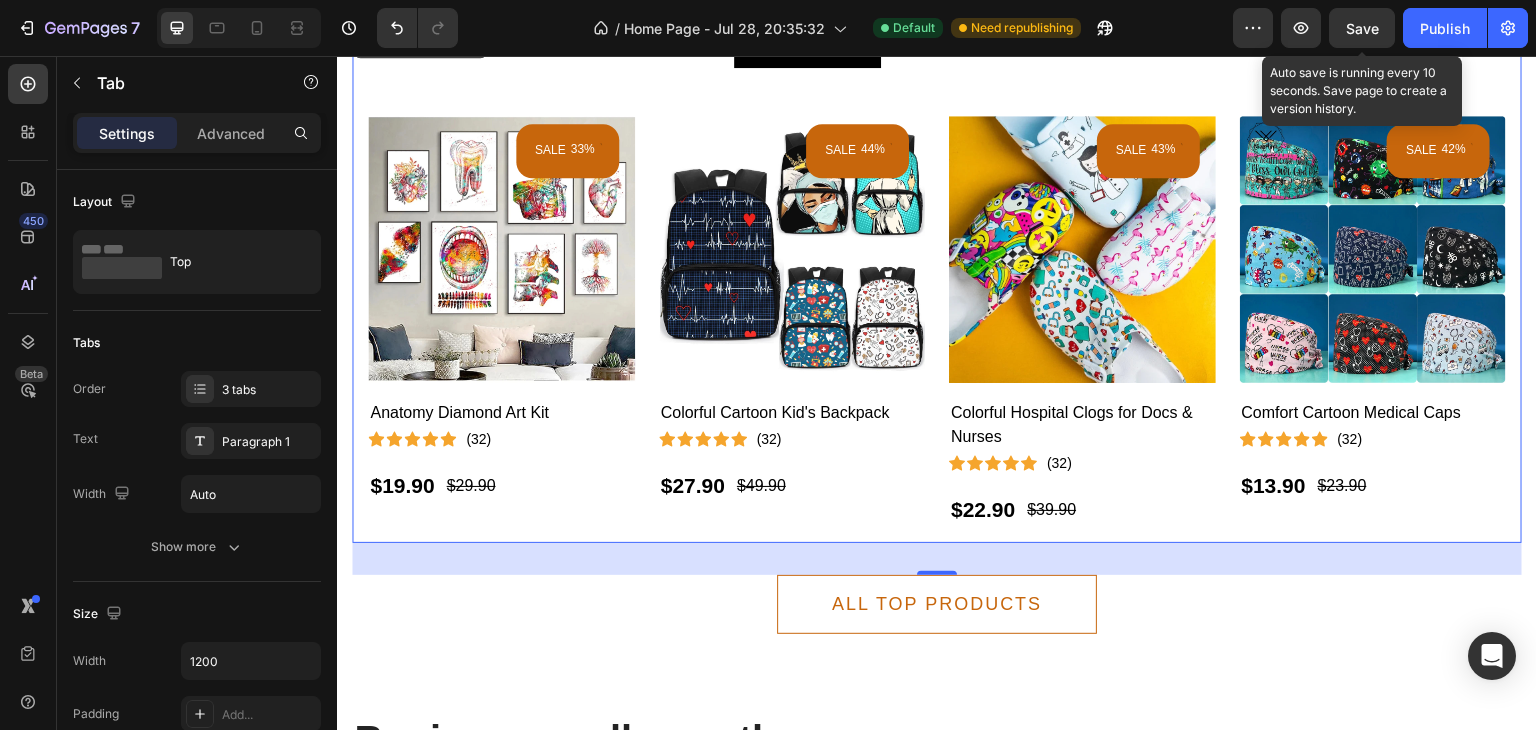 click on "Save" at bounding box center (1362, 28) 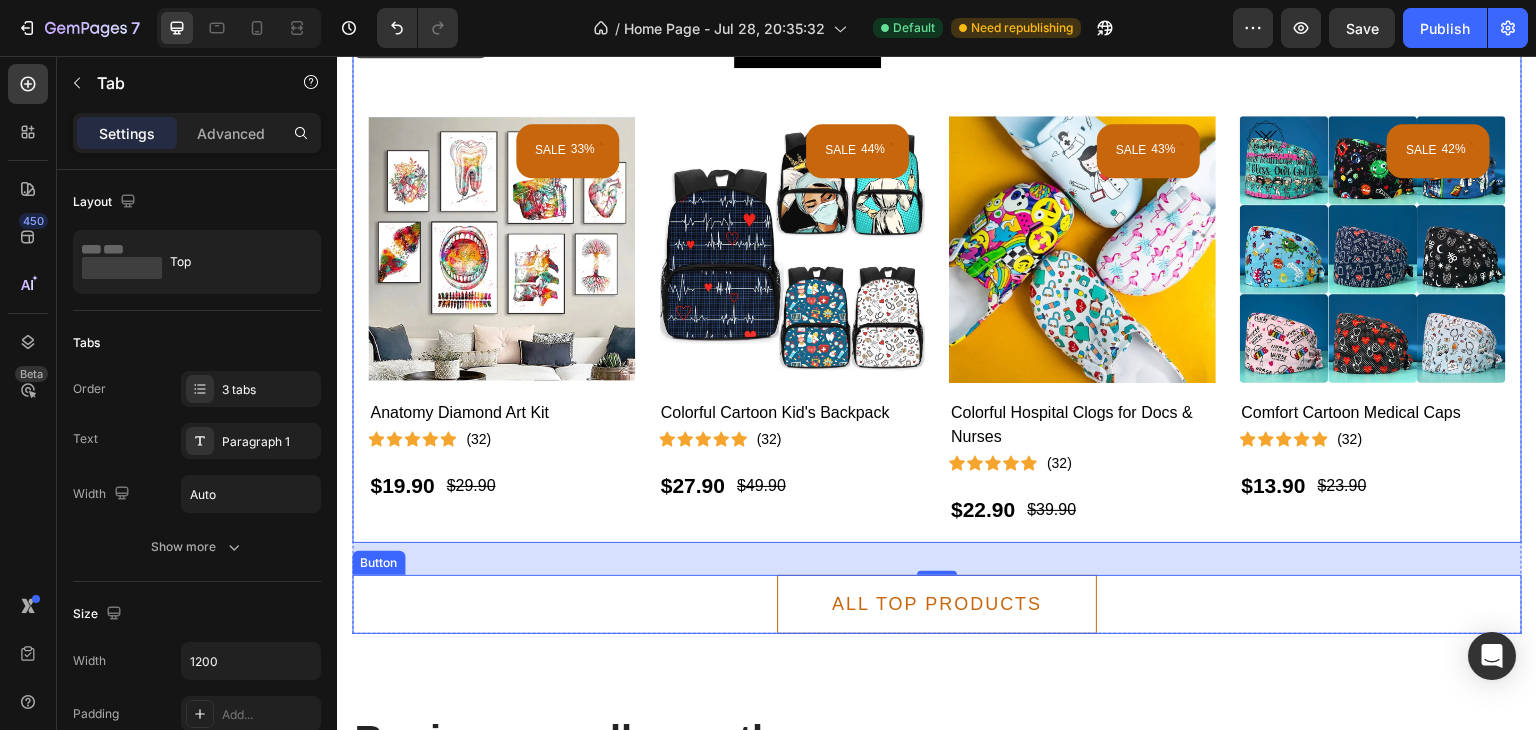 click on "ALL TOP PRODUCTS Button" at bounding box center [937, 604] 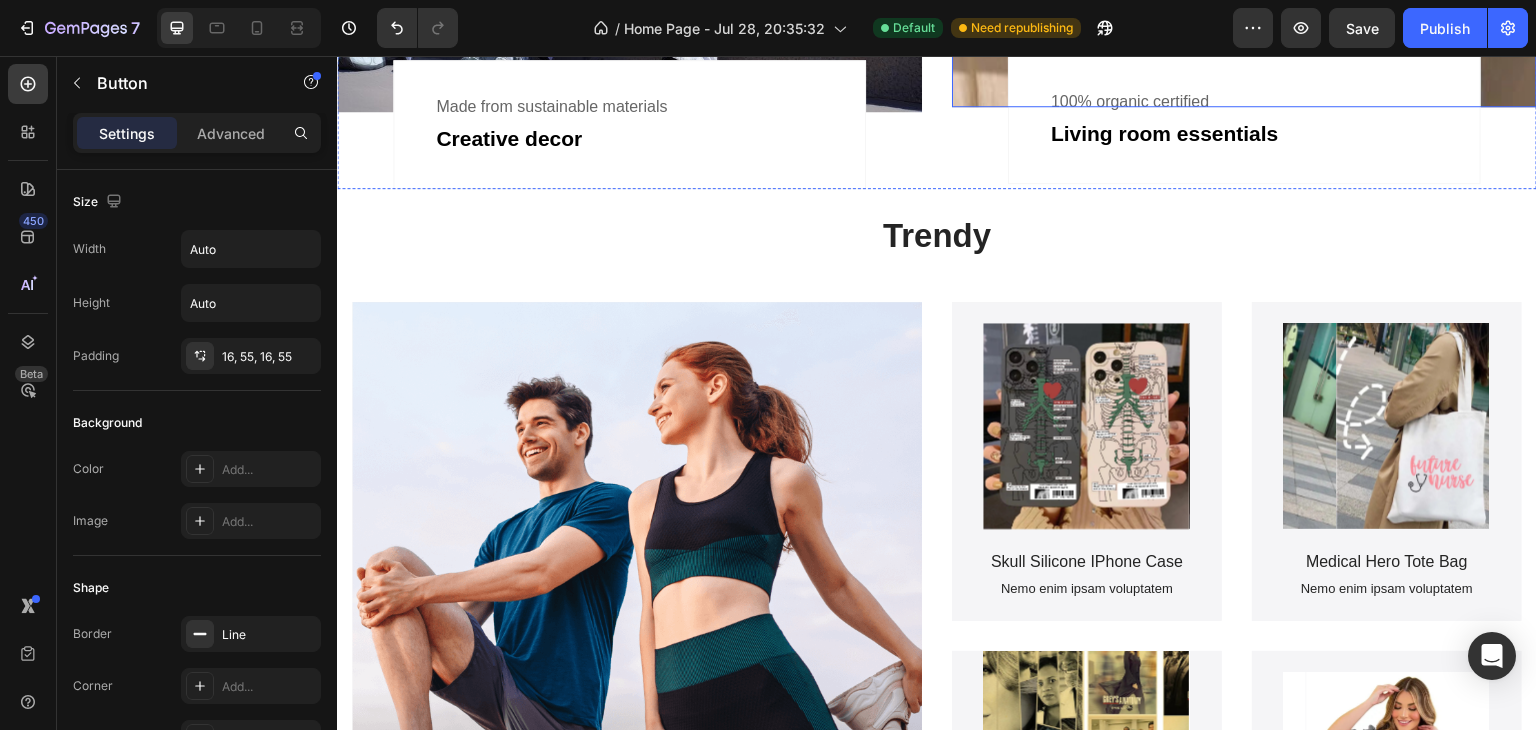 scroll, scrollTop: 2278, scrollLeft: 0, axis: vertical 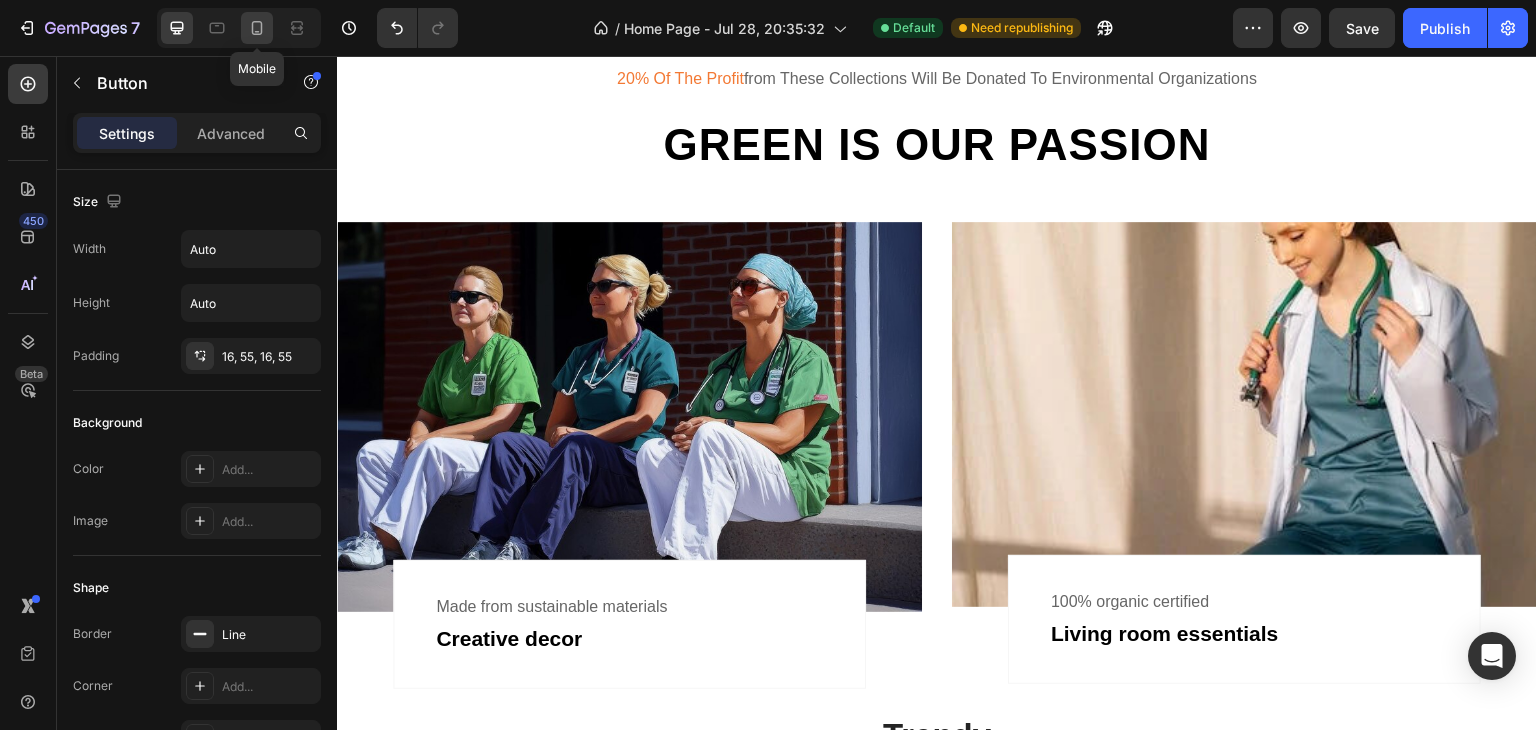 click 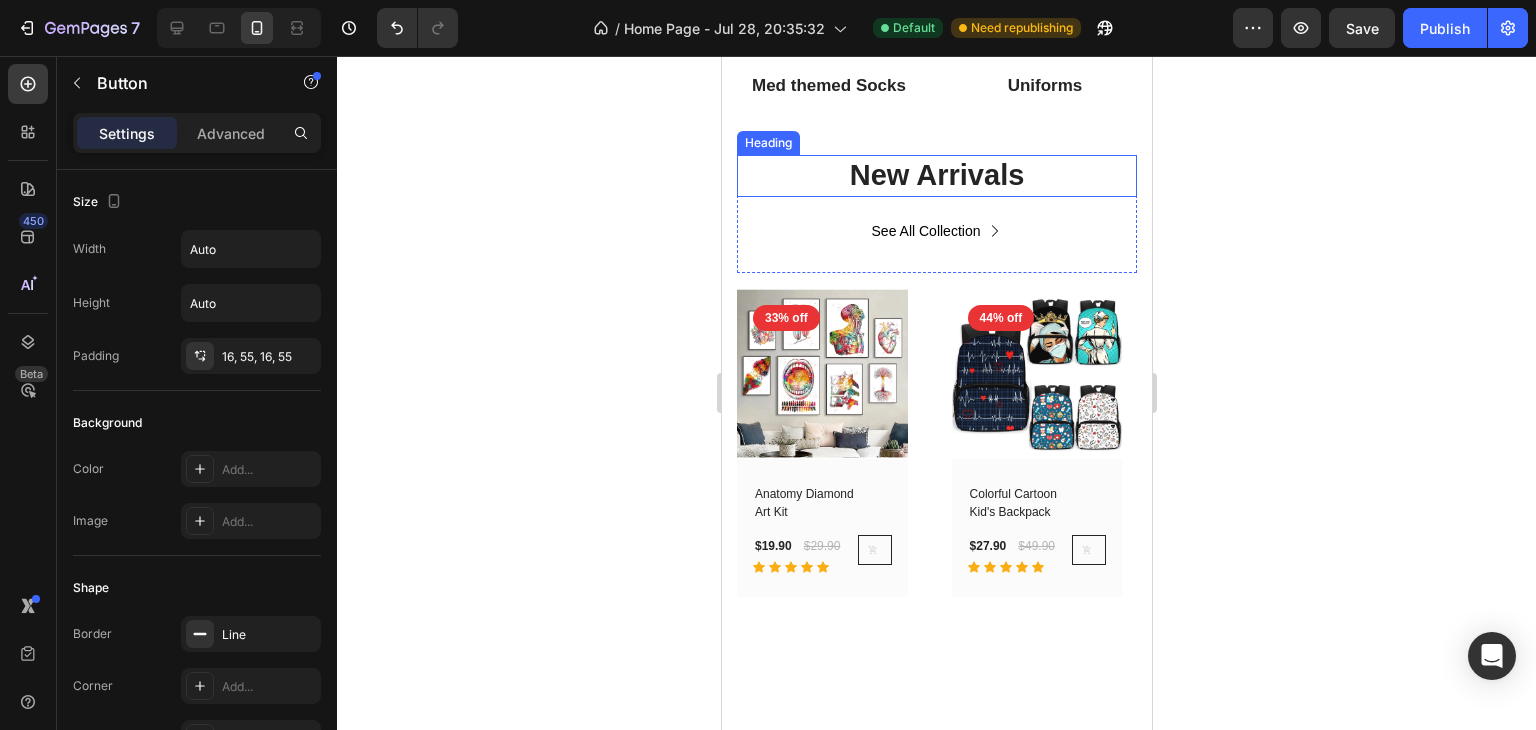 scroll, scrollTop: 1478, scrollLeft: 0, axis: vertical 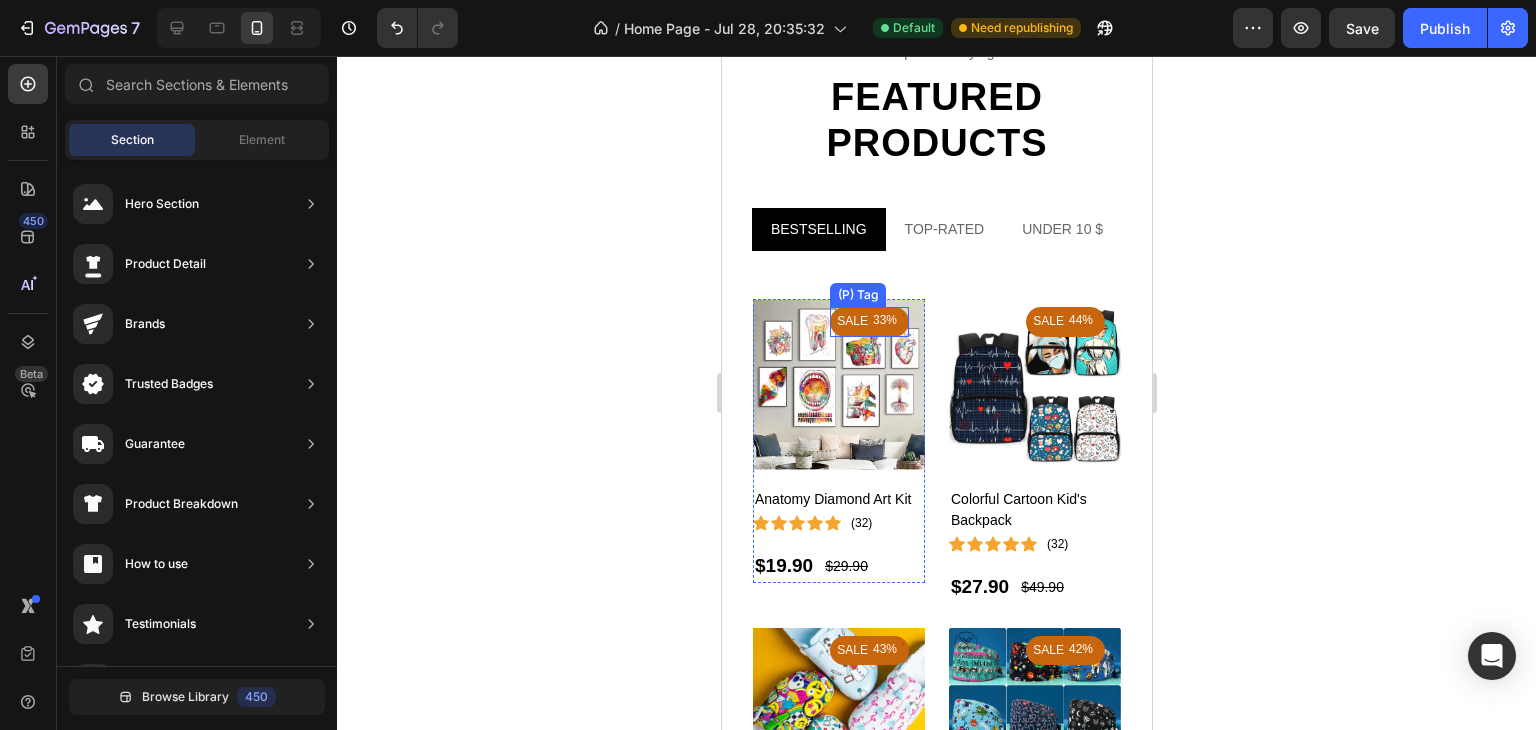 click on "33%" at bounding box center [884, 321] 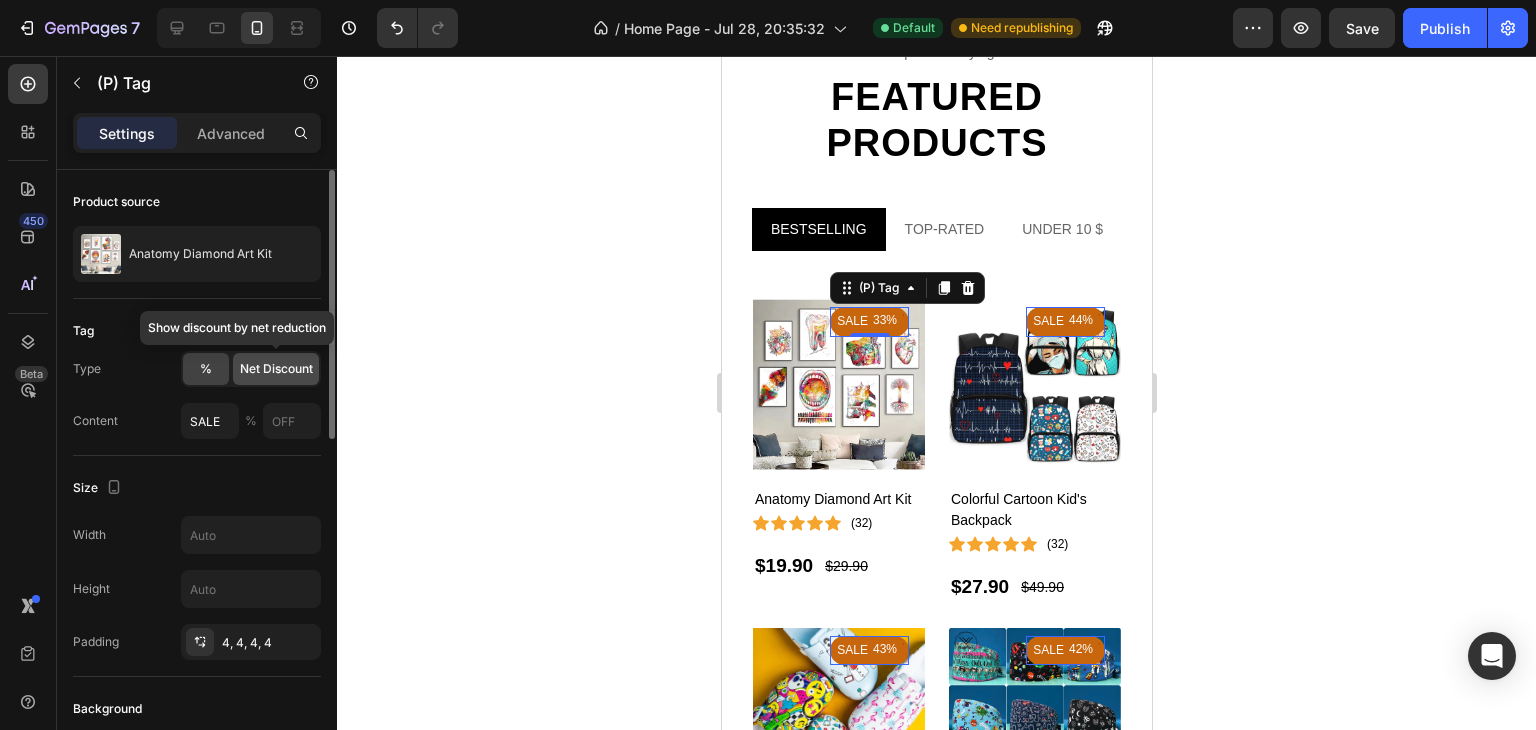 click on "Net Discount" 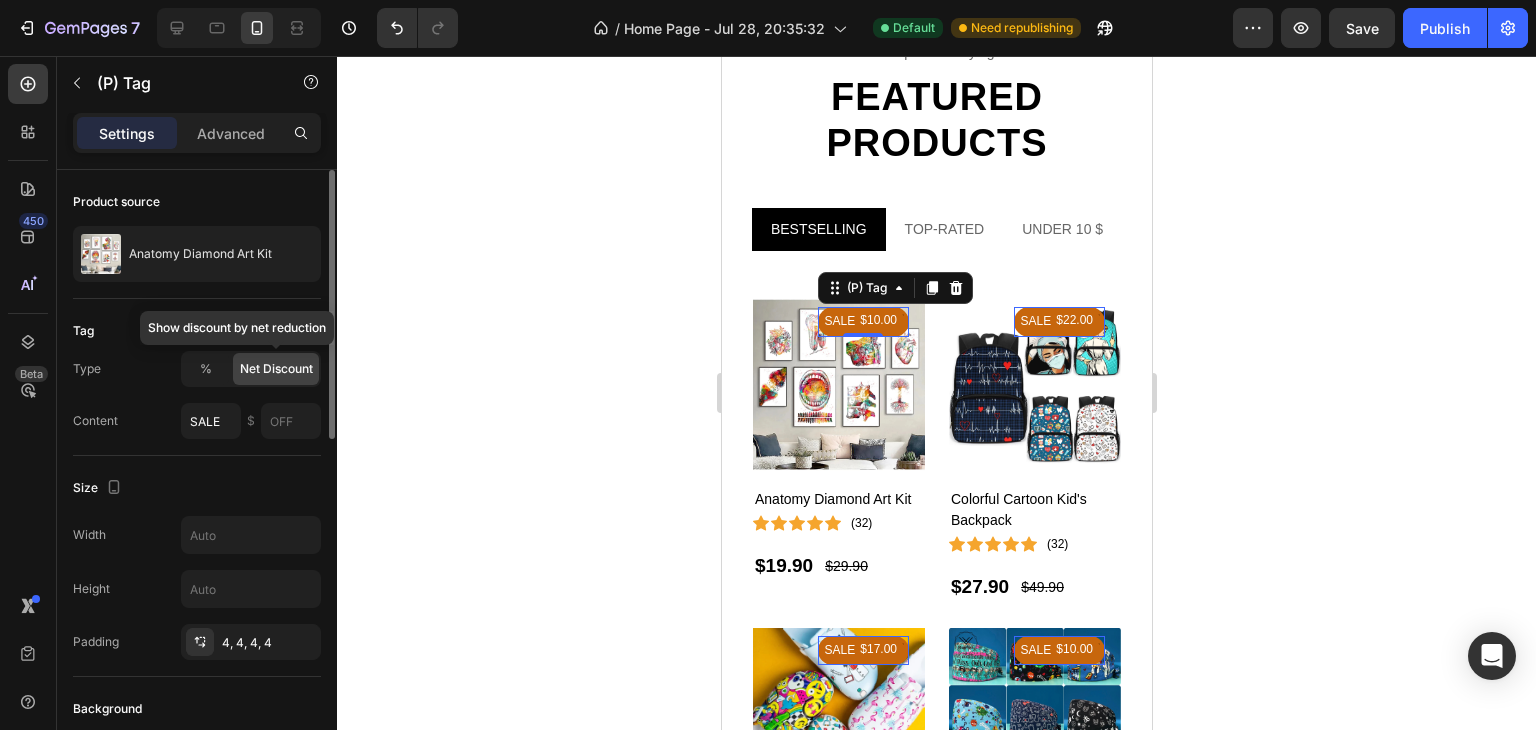click on "Net Discount" 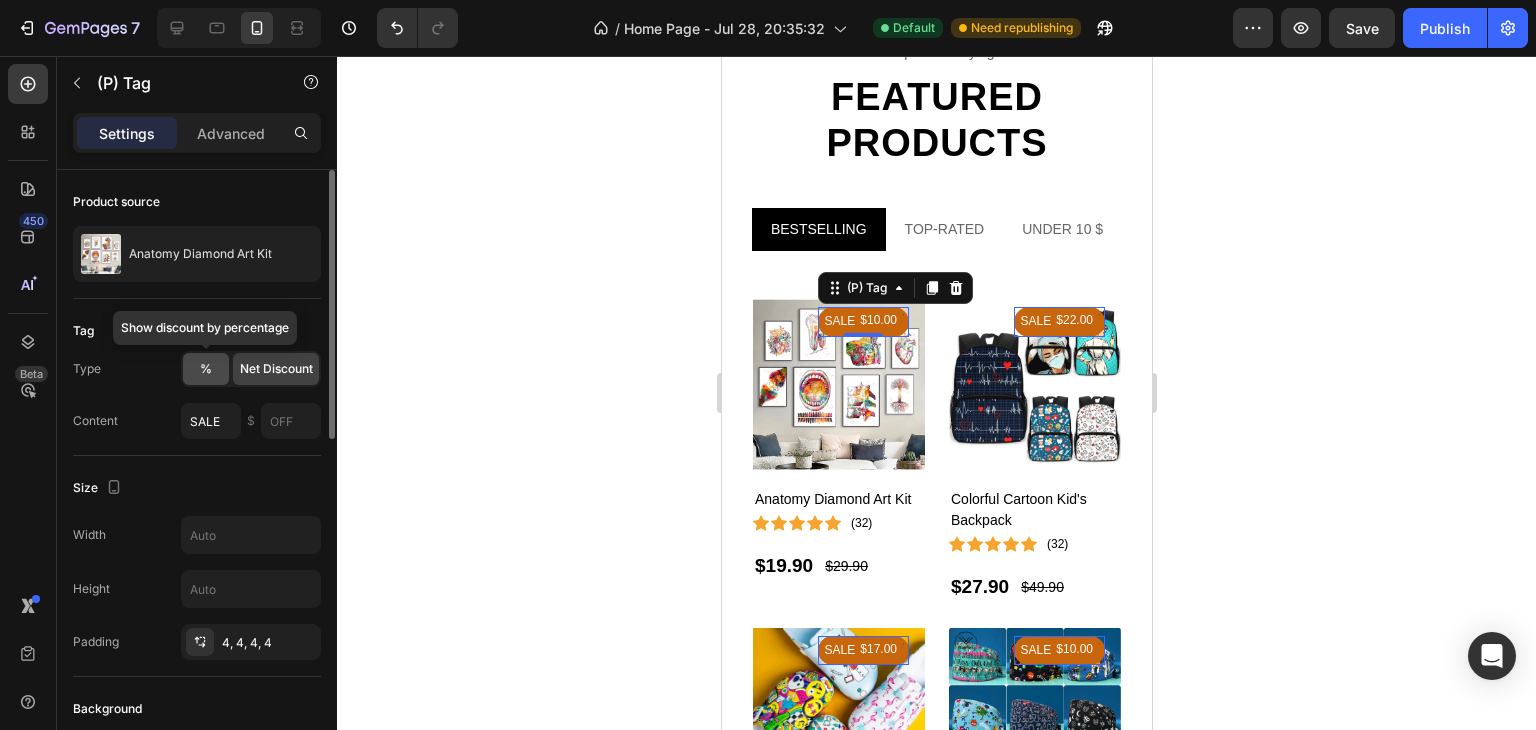 click on "%" 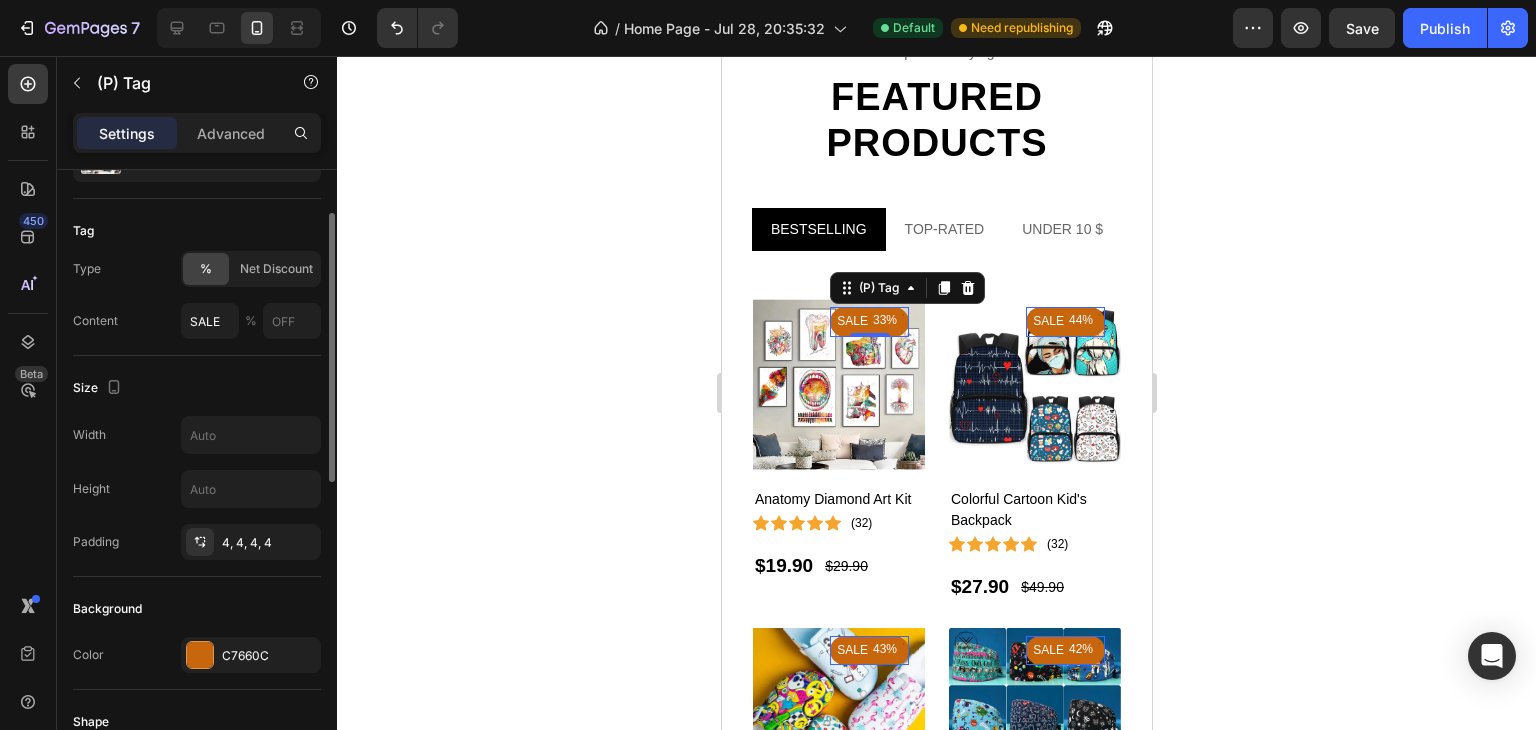 scroll, scrollTop: 200, scrollLeft: 0, axis: vertical 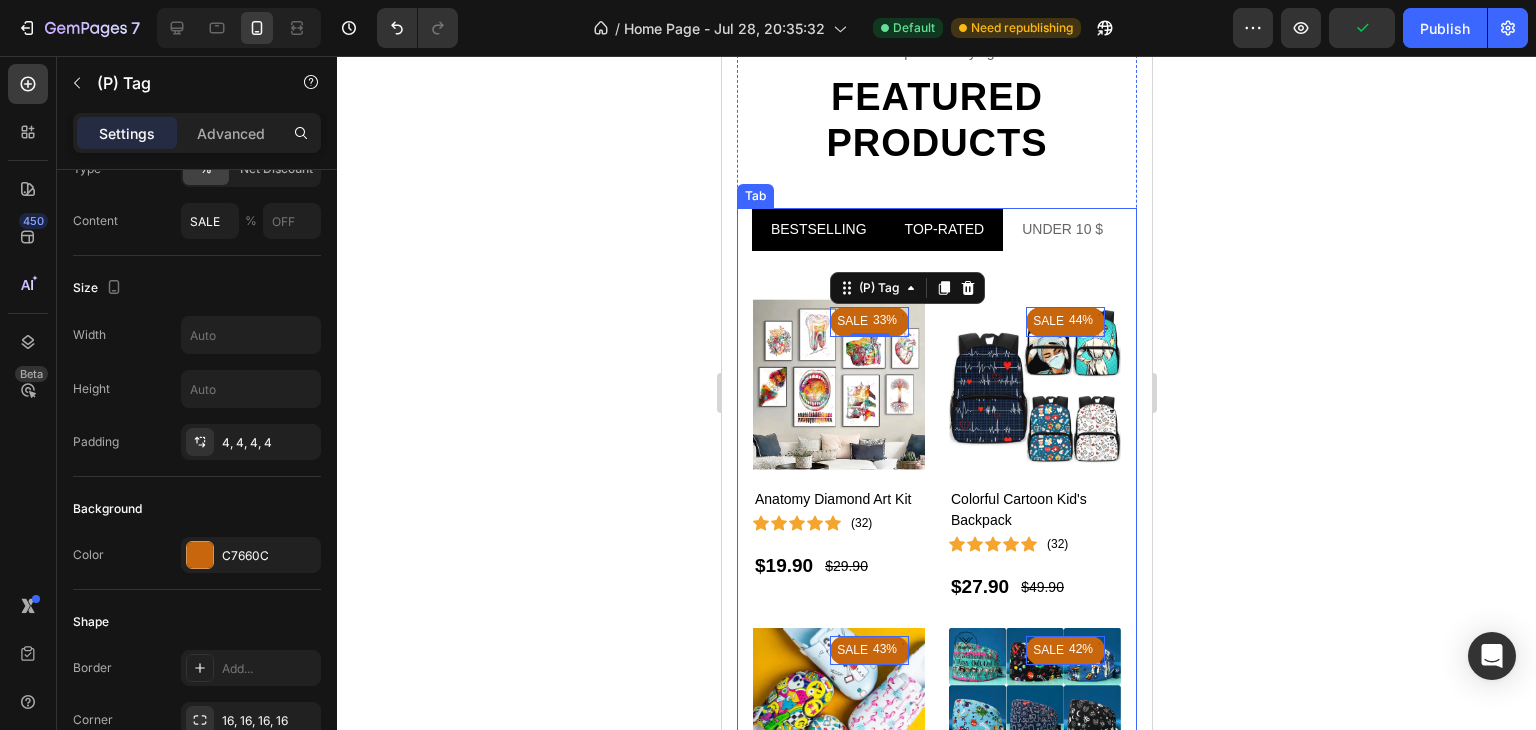 click on "TOP-RATED" at bounding box center (944, 229) 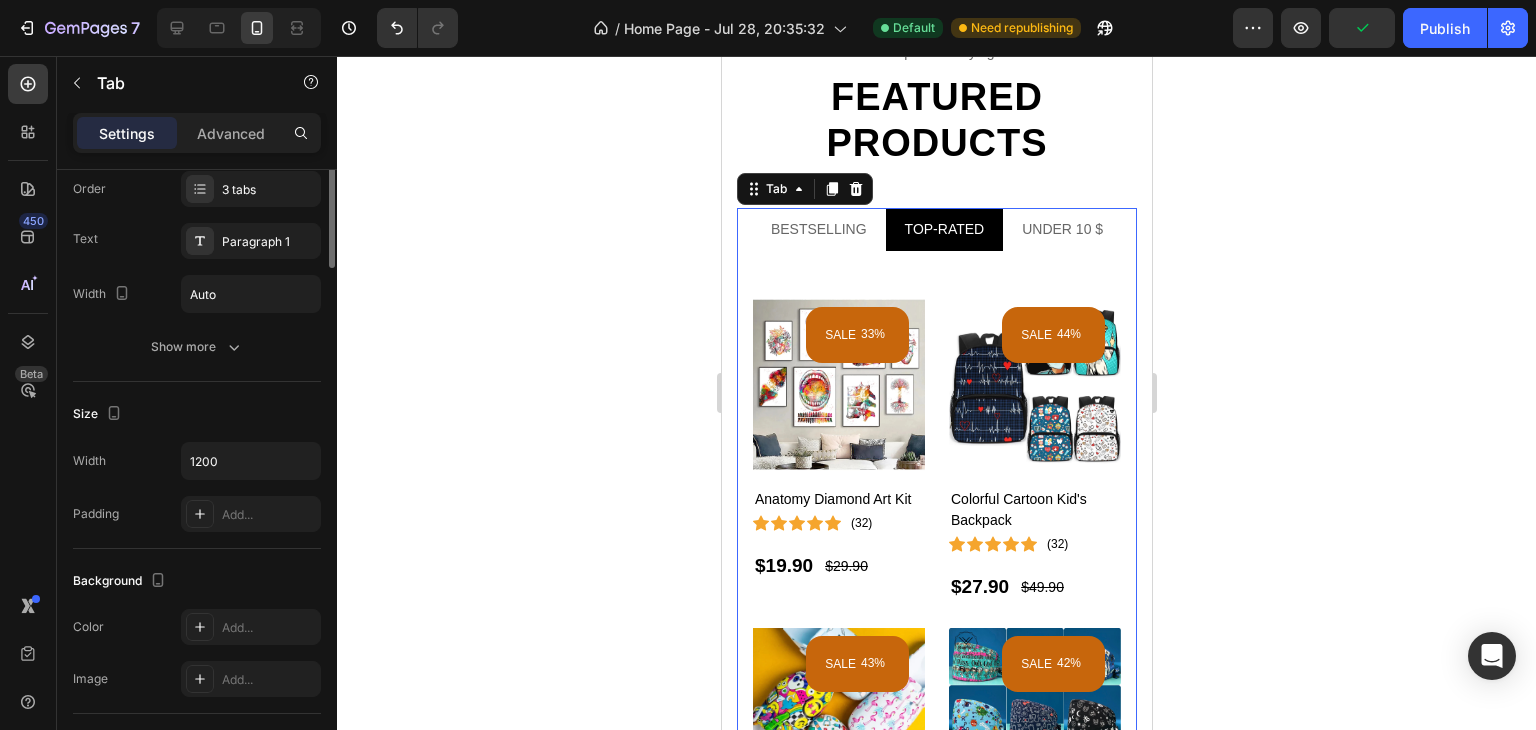 scroll, scrollTop: 0, scrollLeft: 0, axis: both 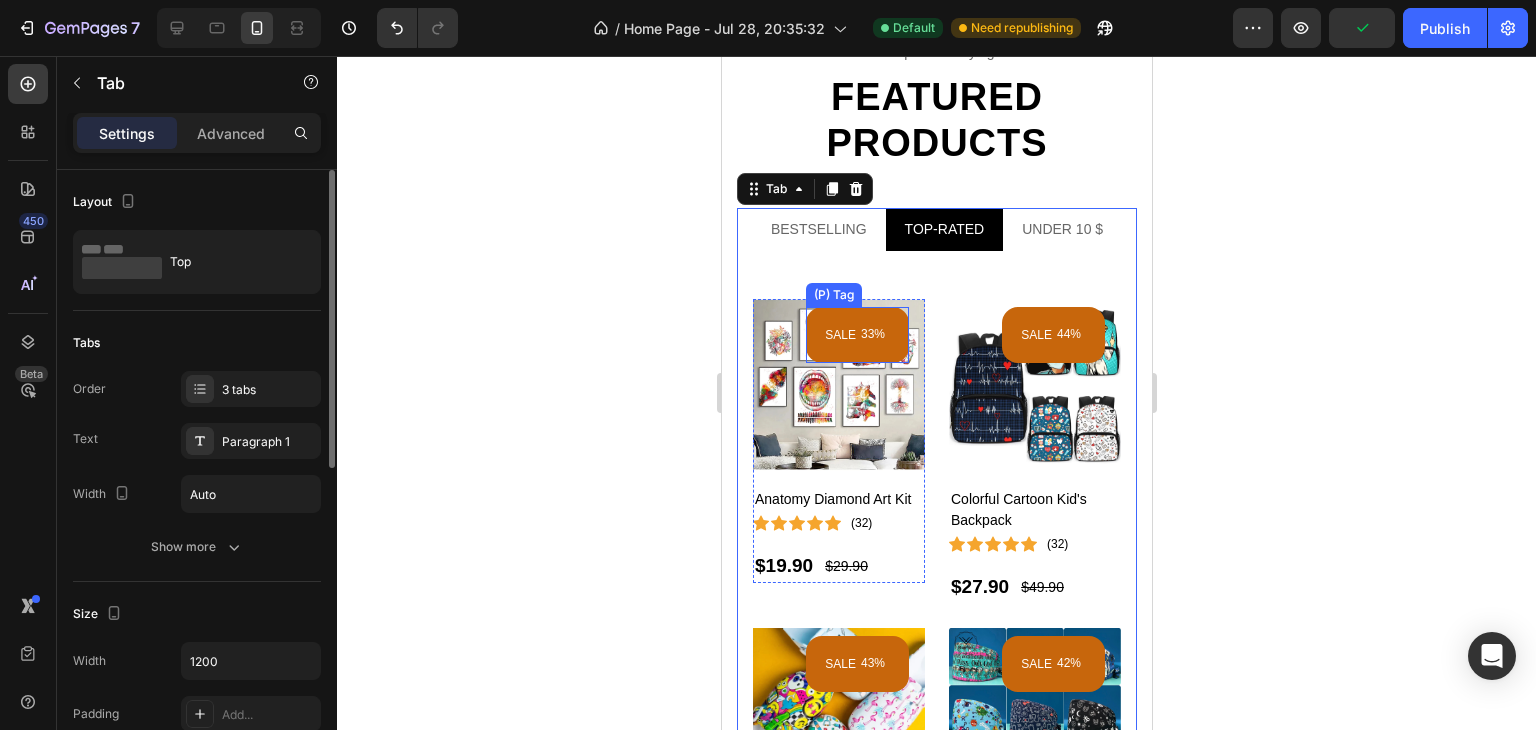 click on "33%" at bounding box center (872, 334) 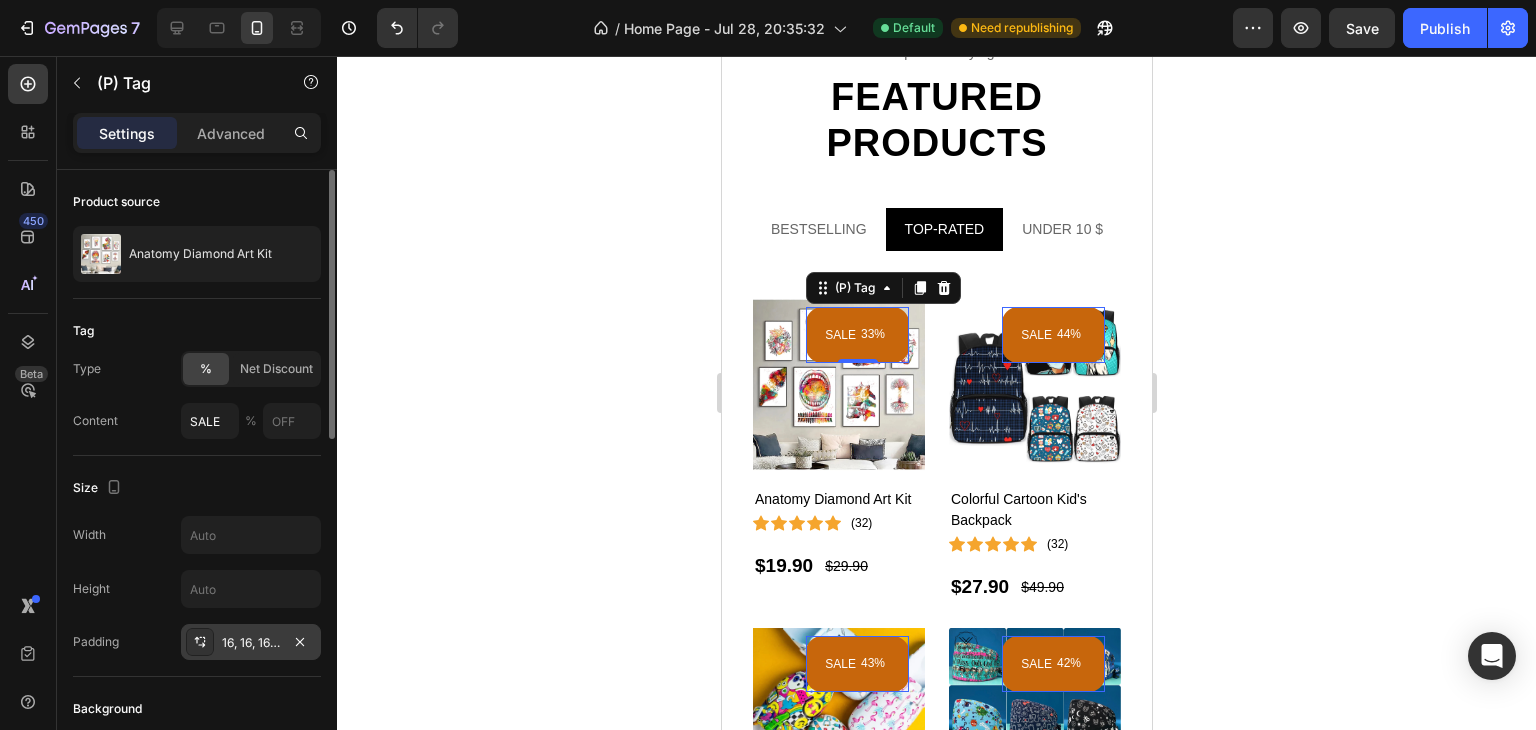 click 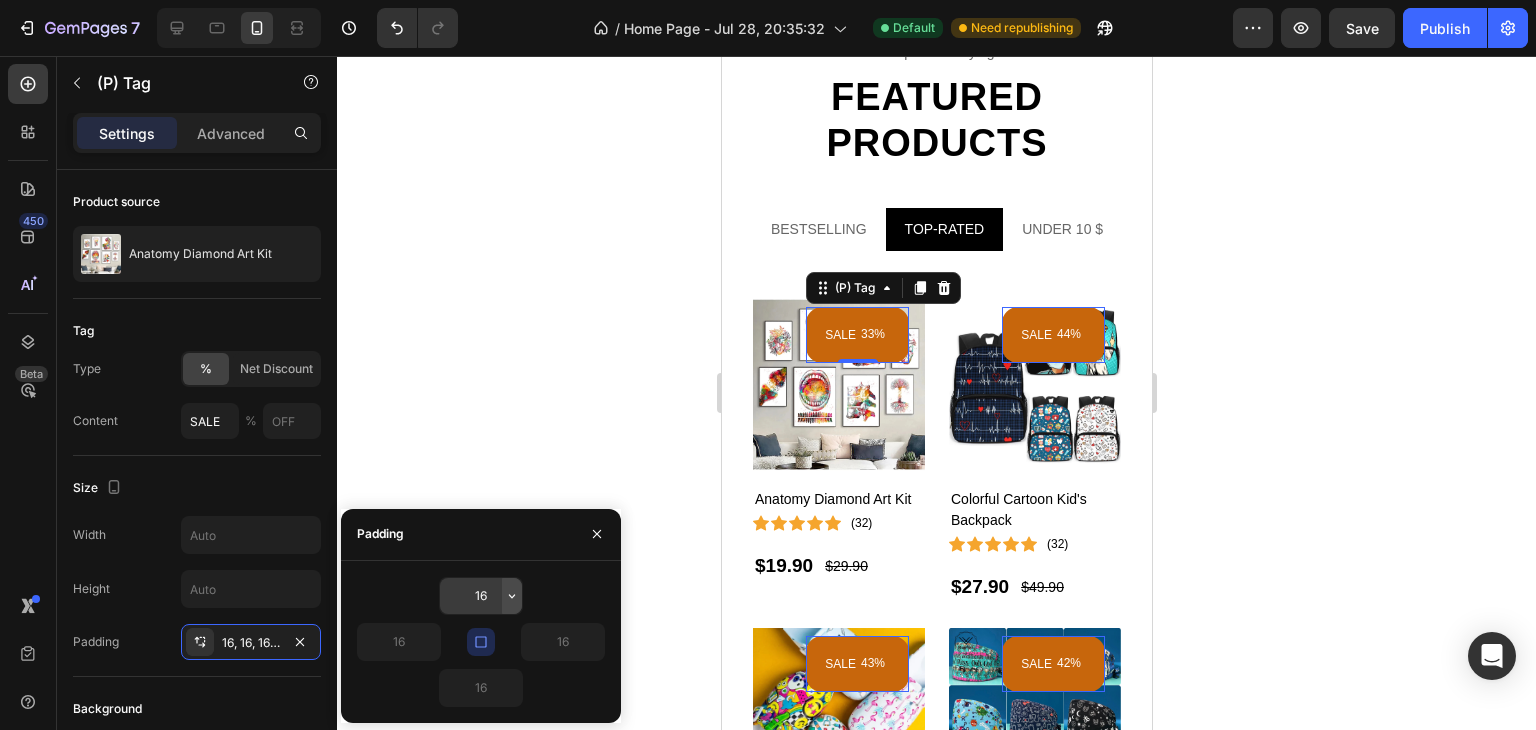 click 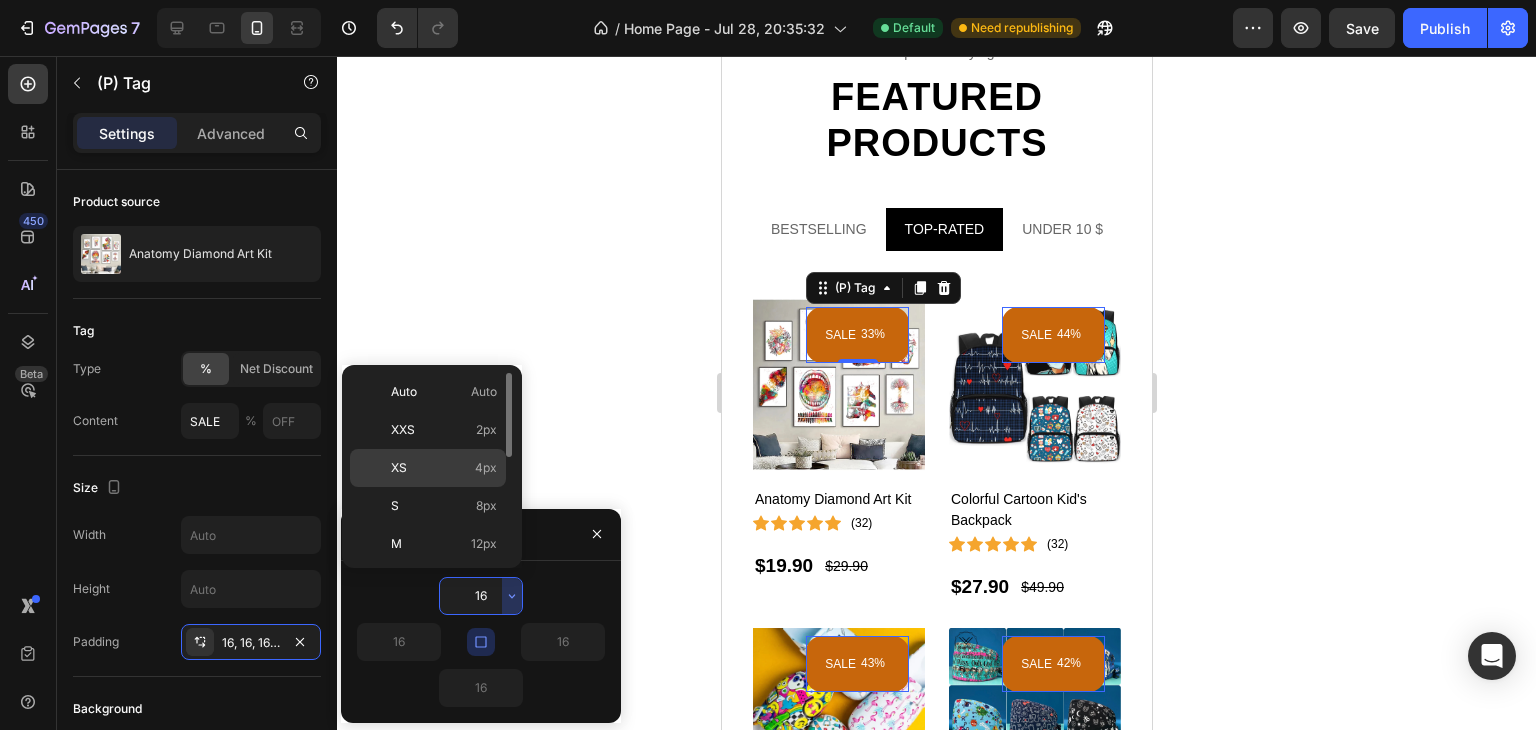 click on "XS 4px" at bounding box center [444, 468] 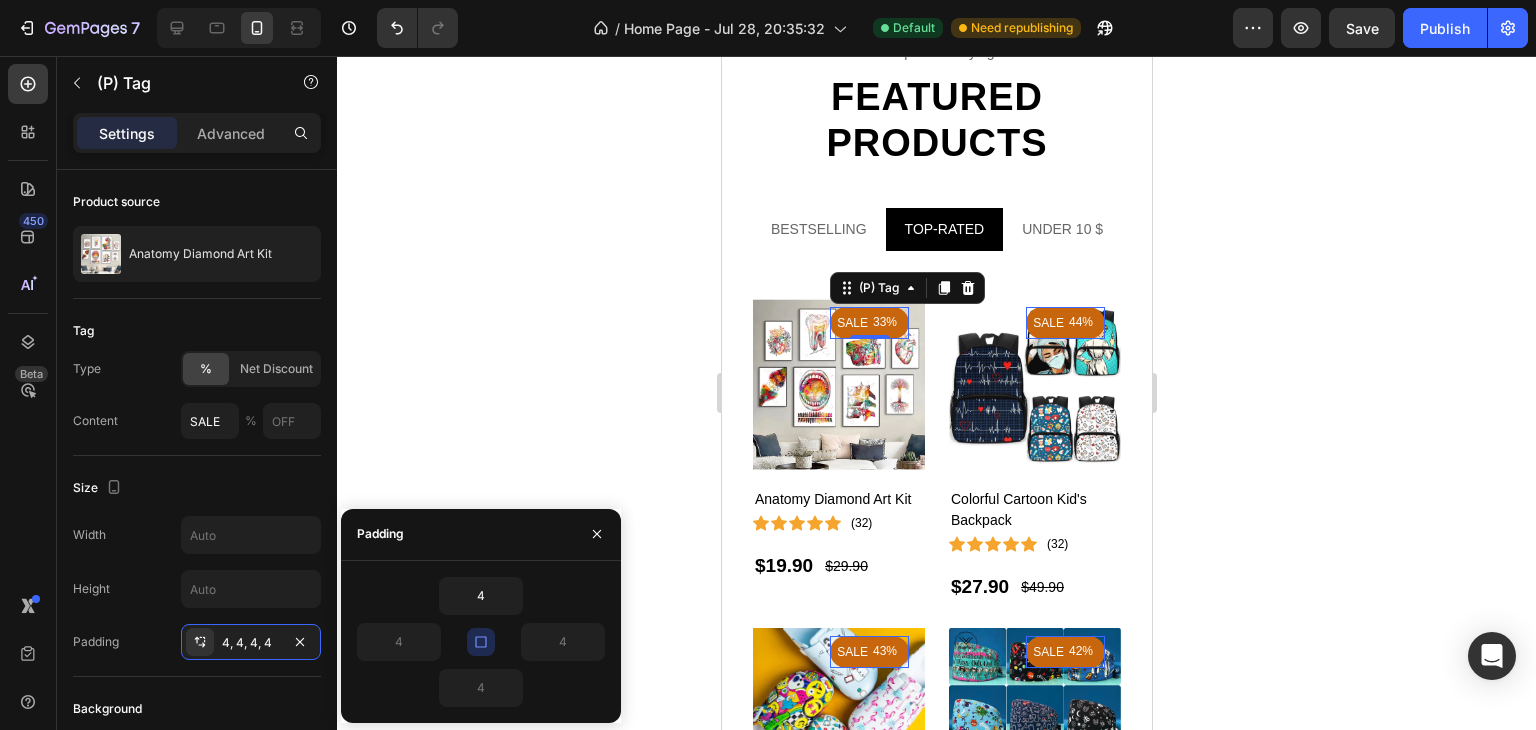 click 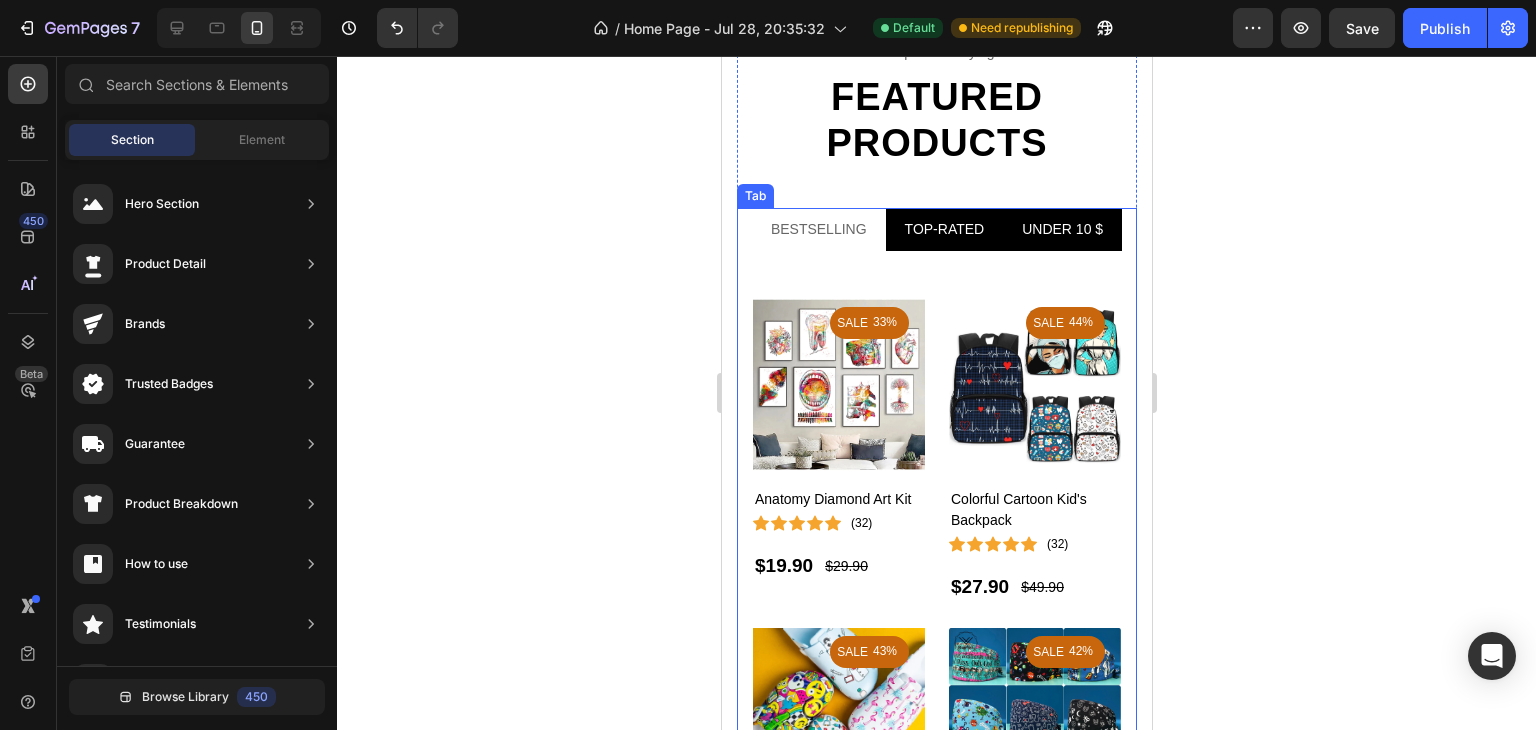 click on "UNDER 10 $" at bounding box center [1061, 229] 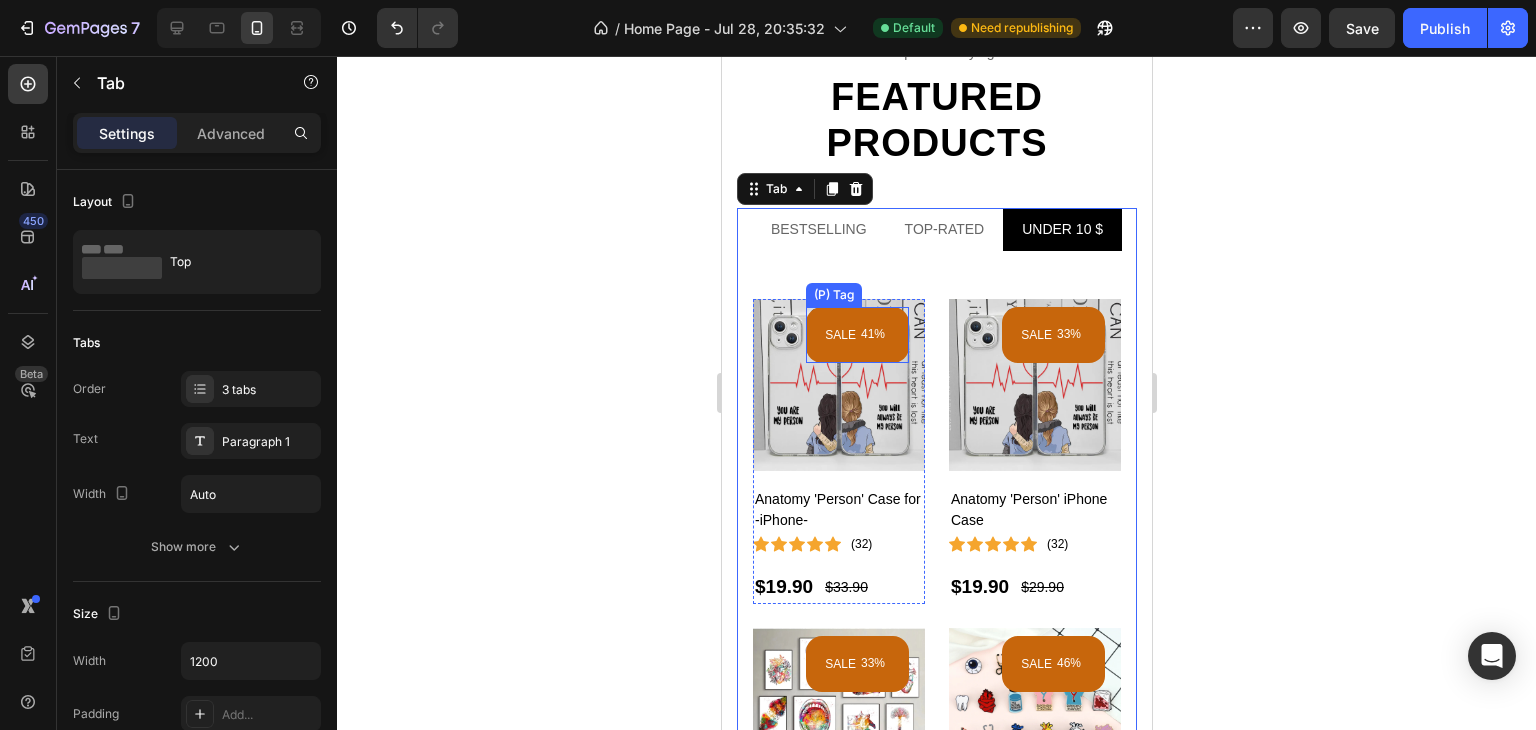 click on "41%" at bounding box center (872, 334) 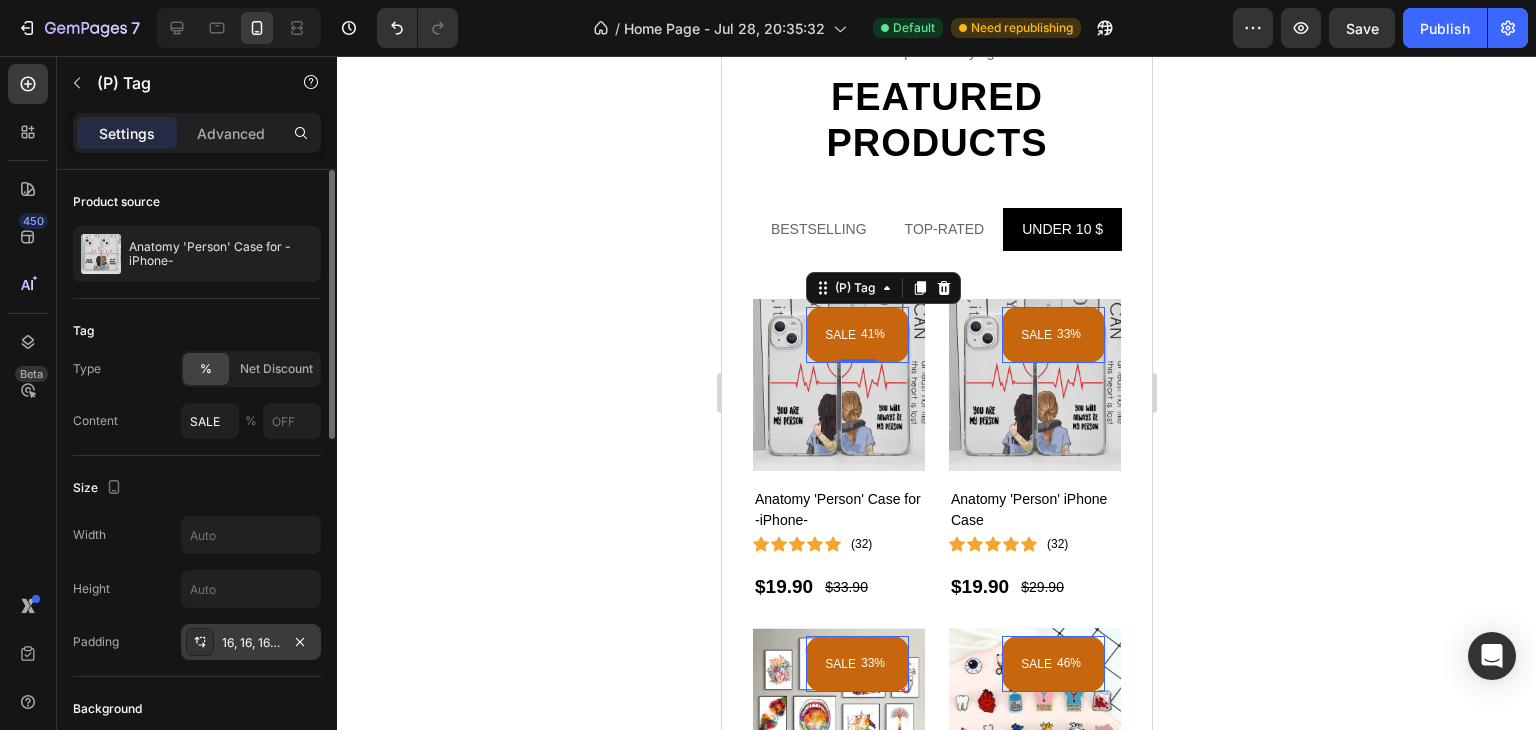 click 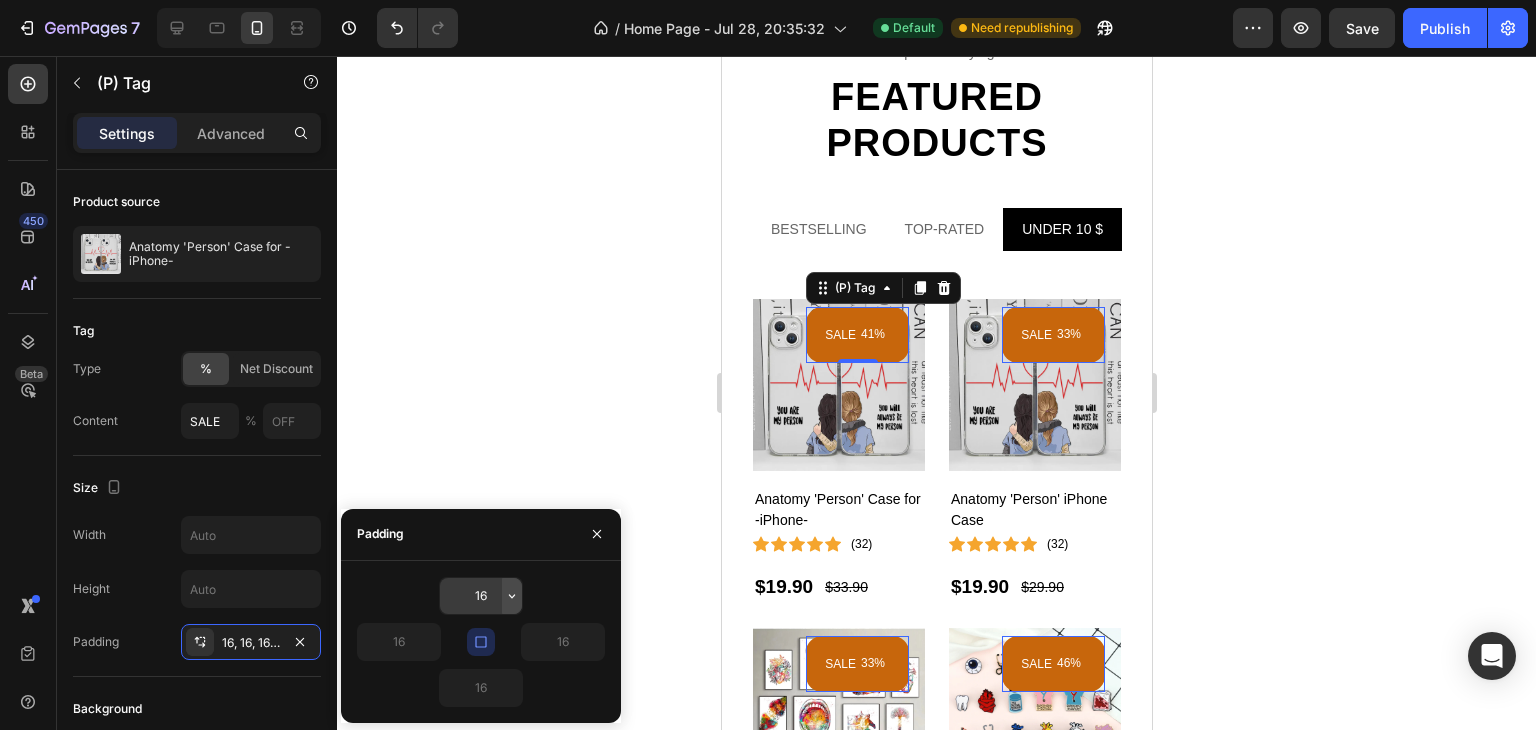click 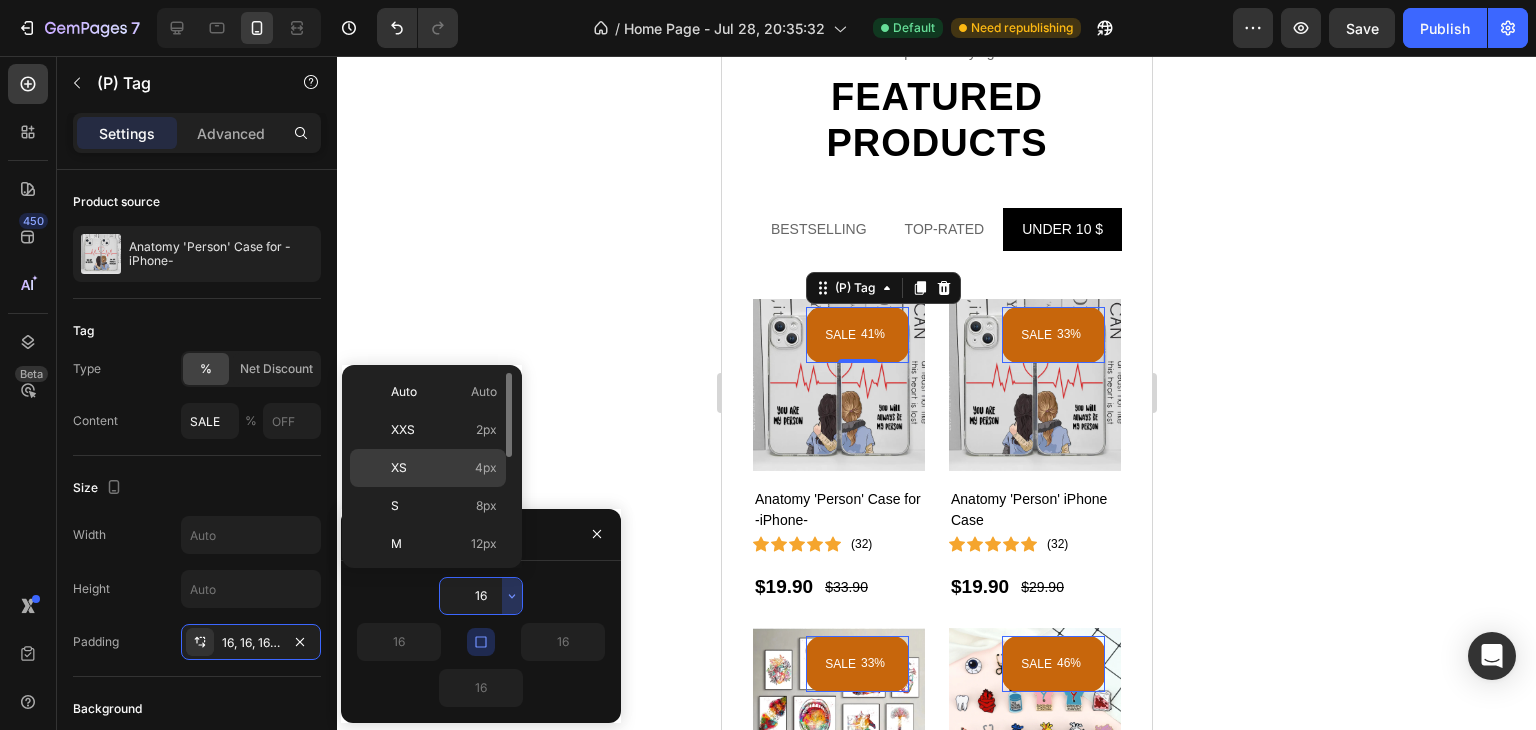 click on "XS 4px" 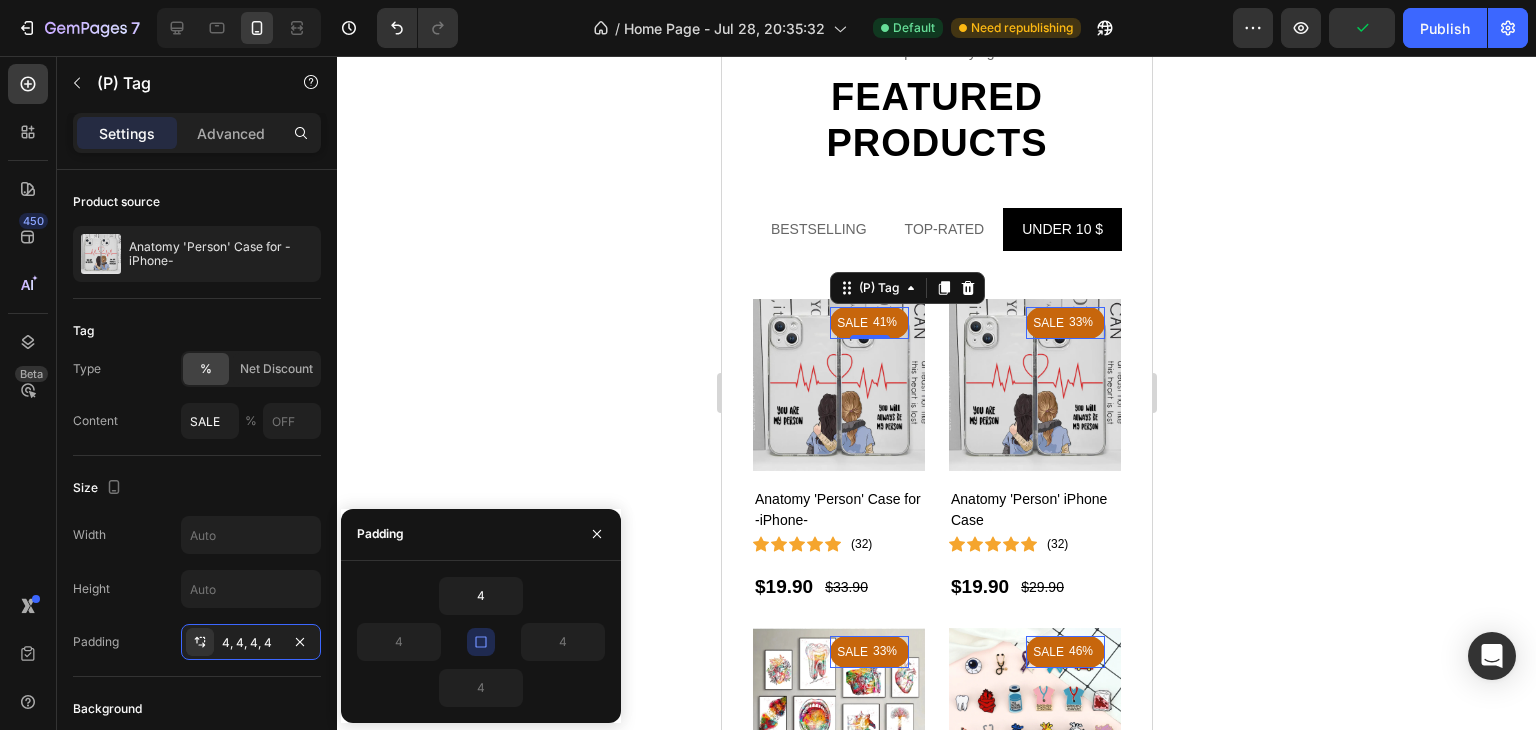 click 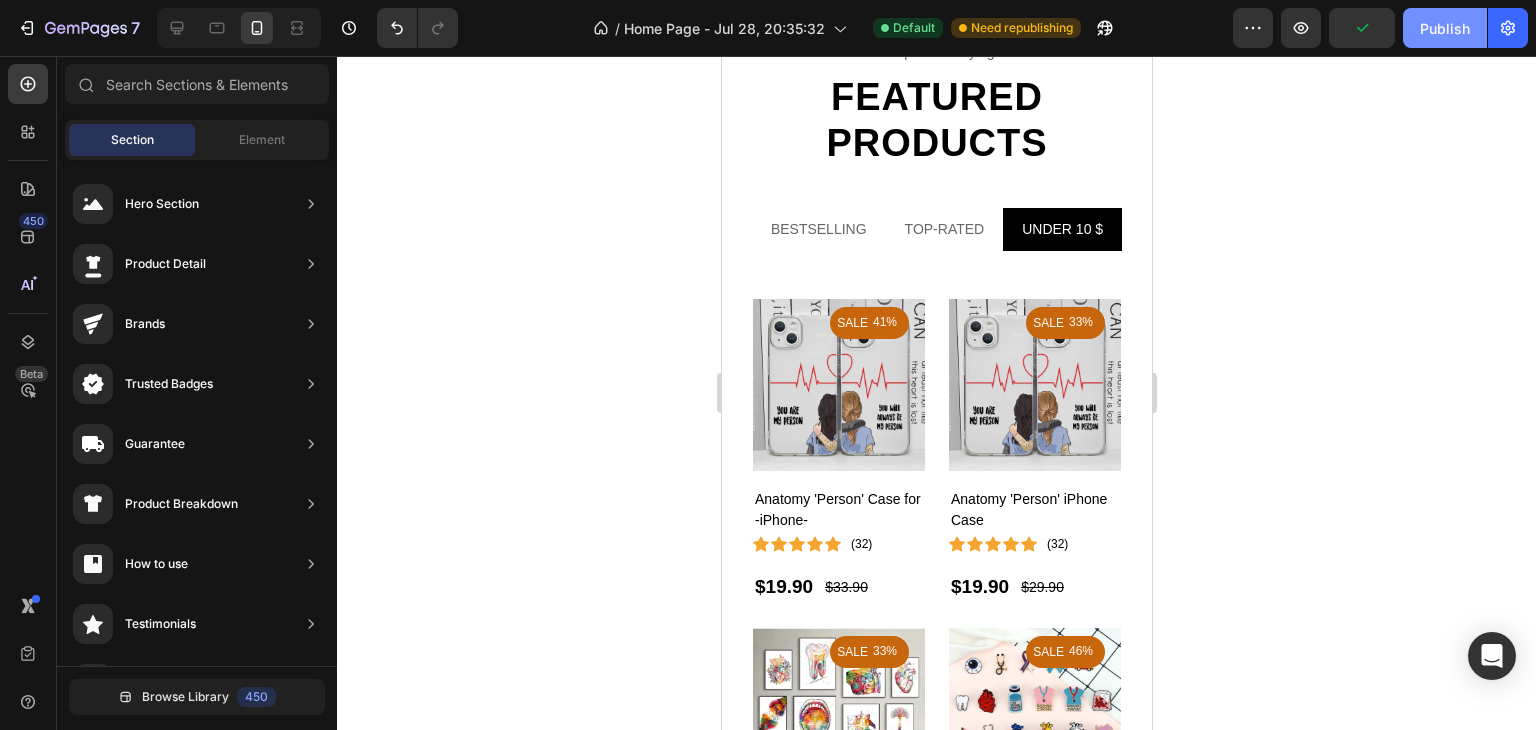 click on "Publish" at bounding box center [1445, 28] 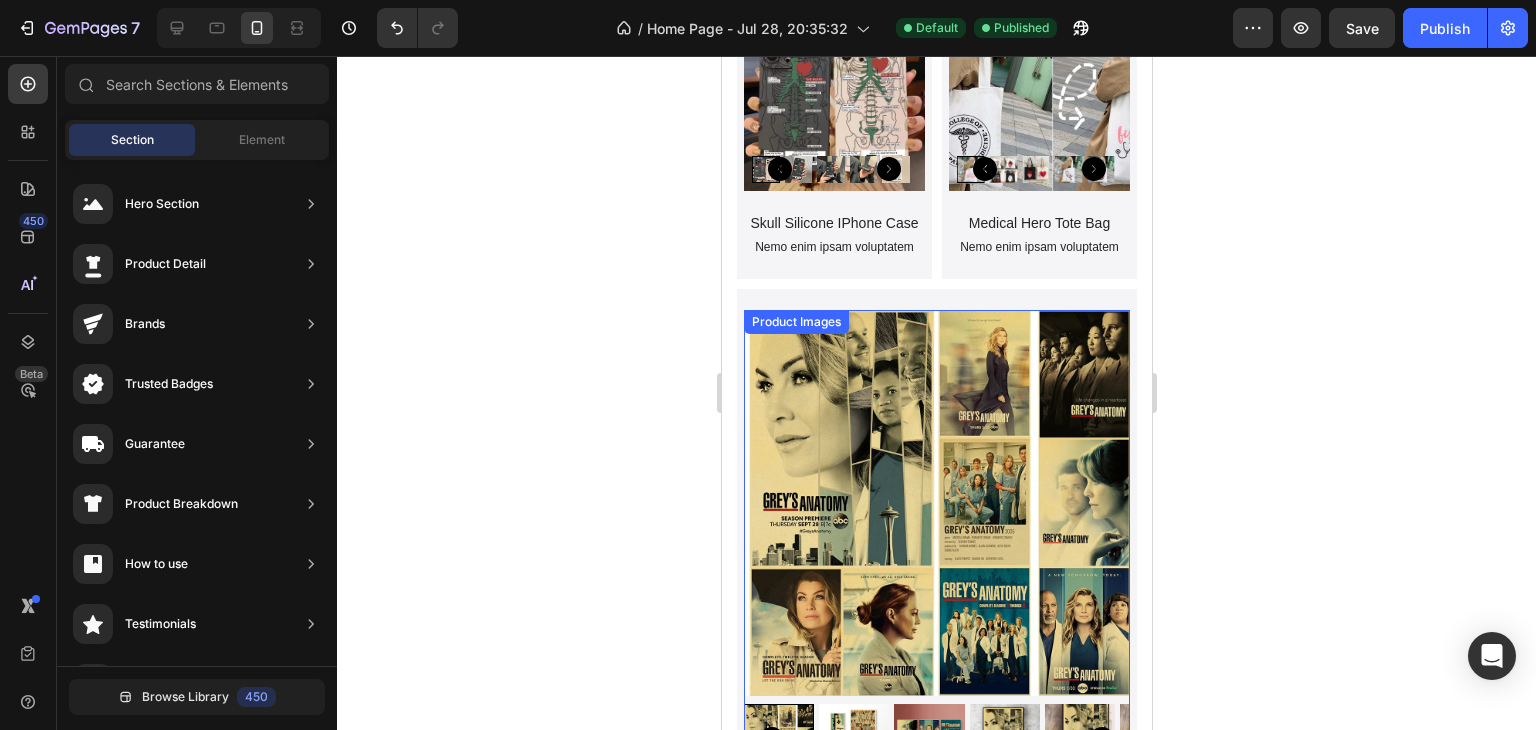 scroll, scrollTop: 3544, scrollLeft: 0, axis: vertical 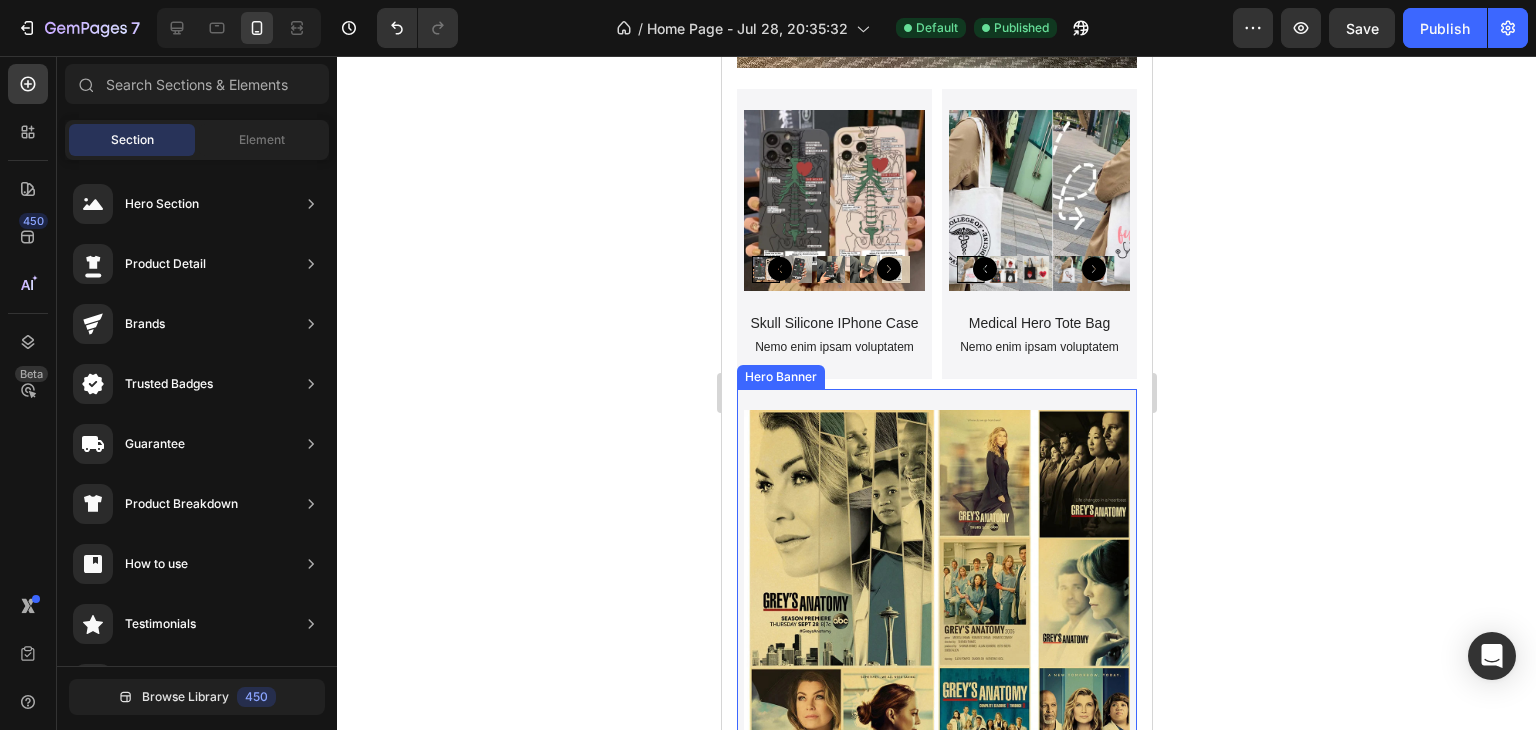 click on "Product Images Vintage Grey's Anatomy Prints Product Title Nemo enim ipsam voluptatem Text Block Product" at bounding box center [936, 675] 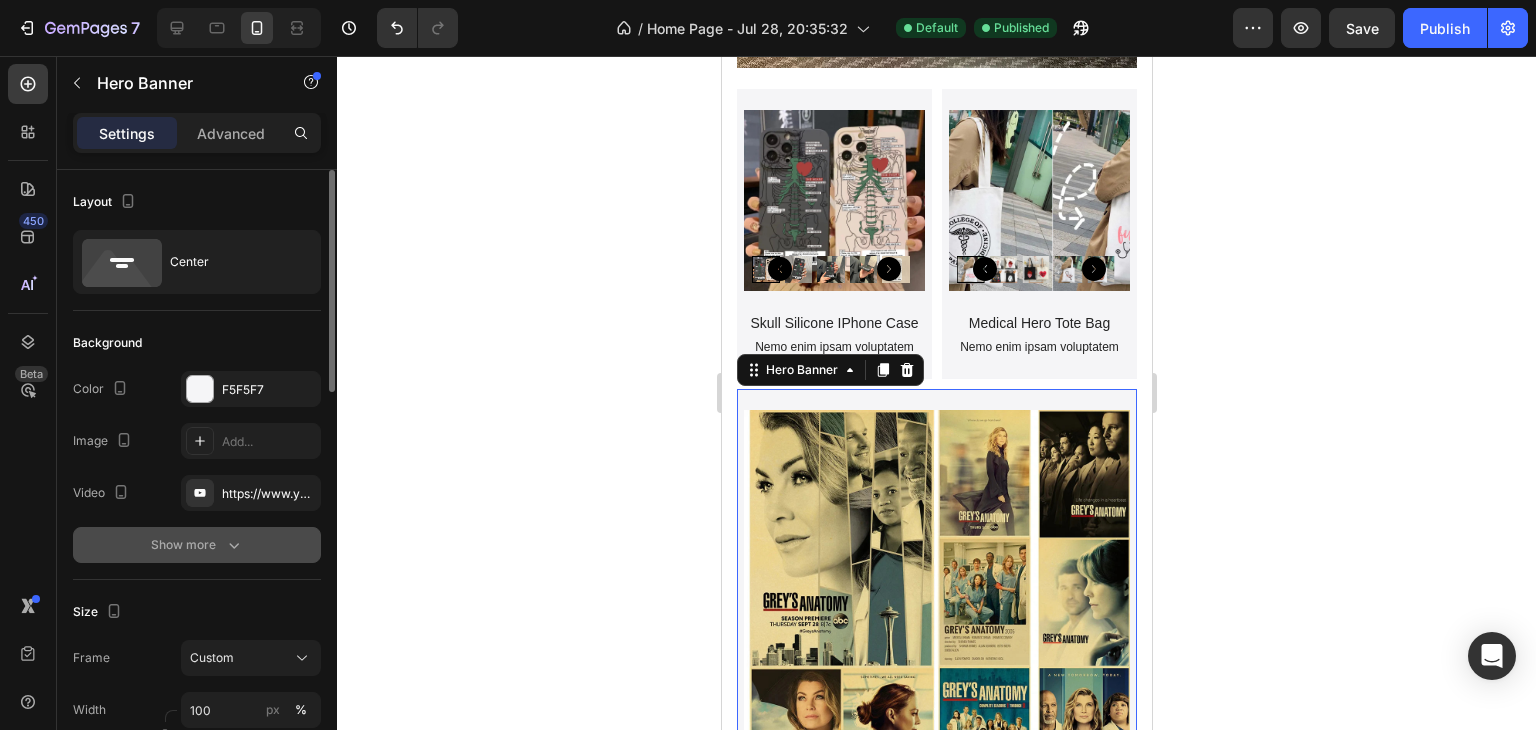 click 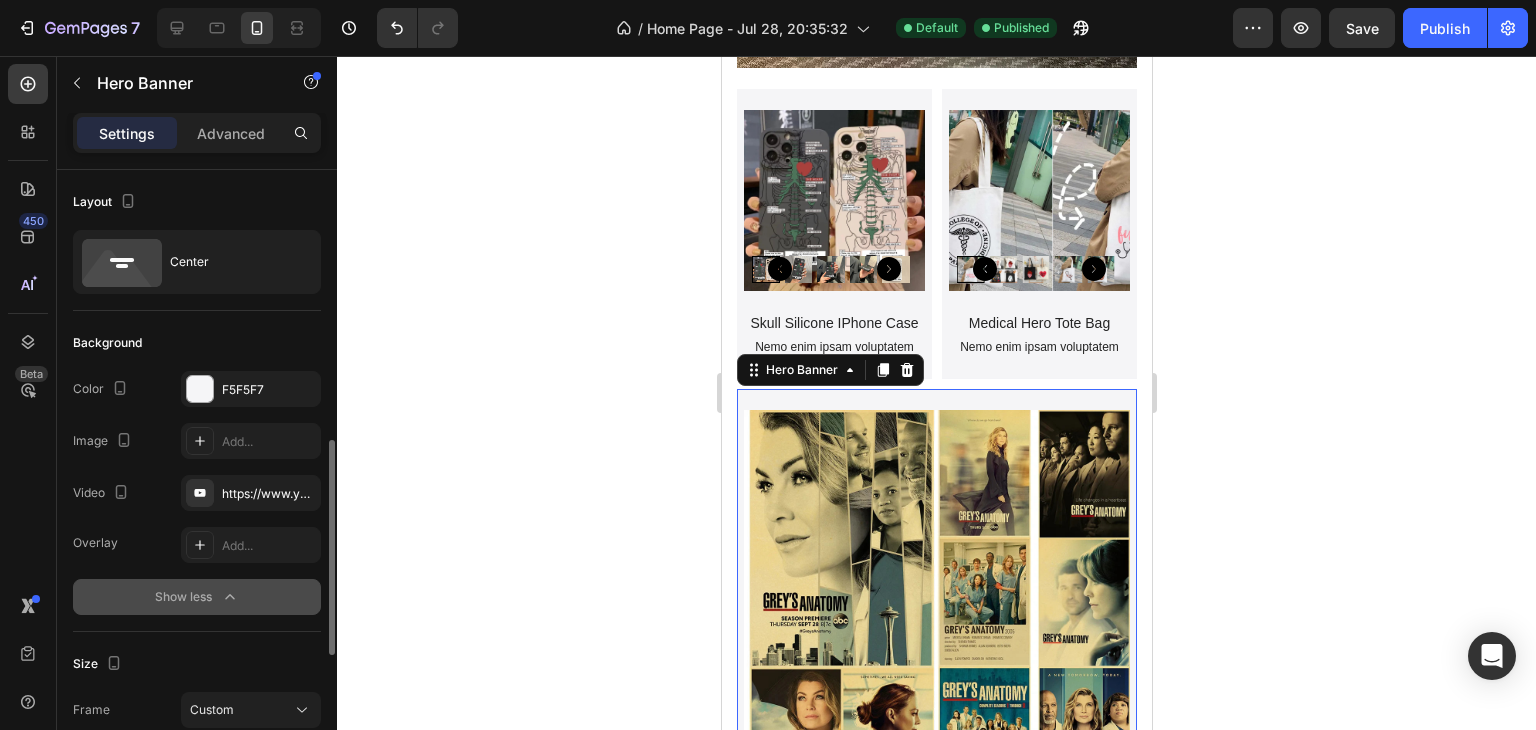 scroll, scrollTop: 200, scrollLeft: 0, axis: vertical 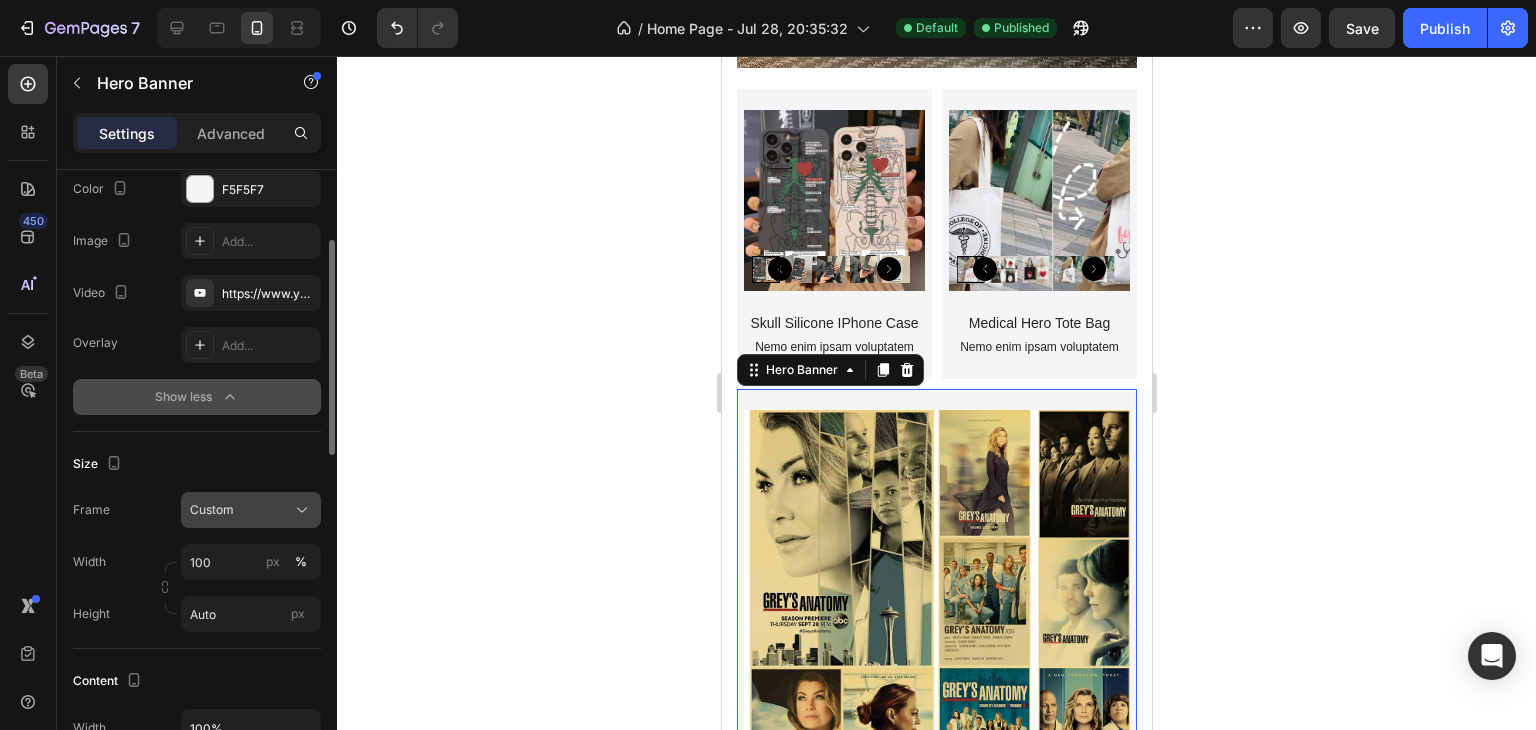 click on "Custom" 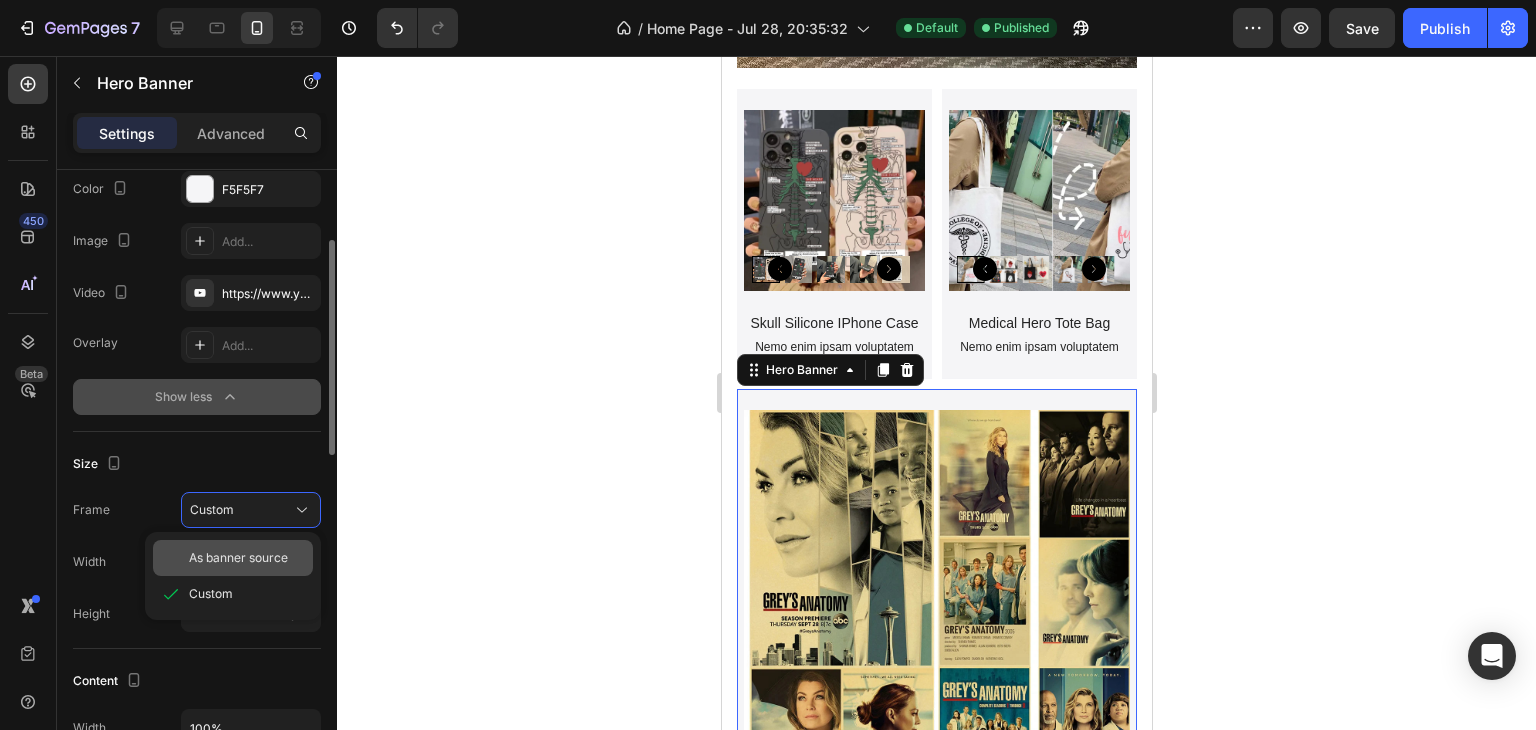 click on "As banner source" at bounding box center (238, 558) 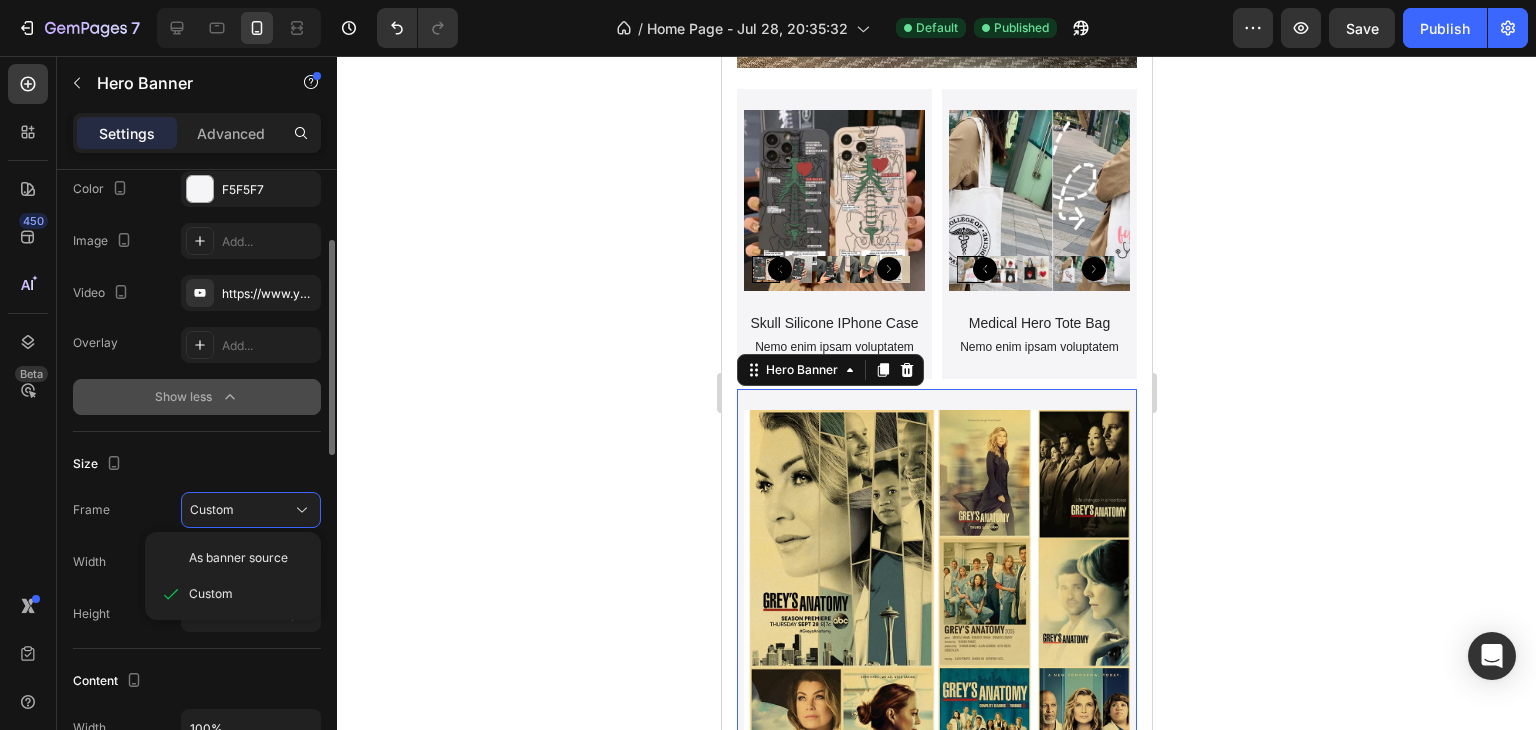 type 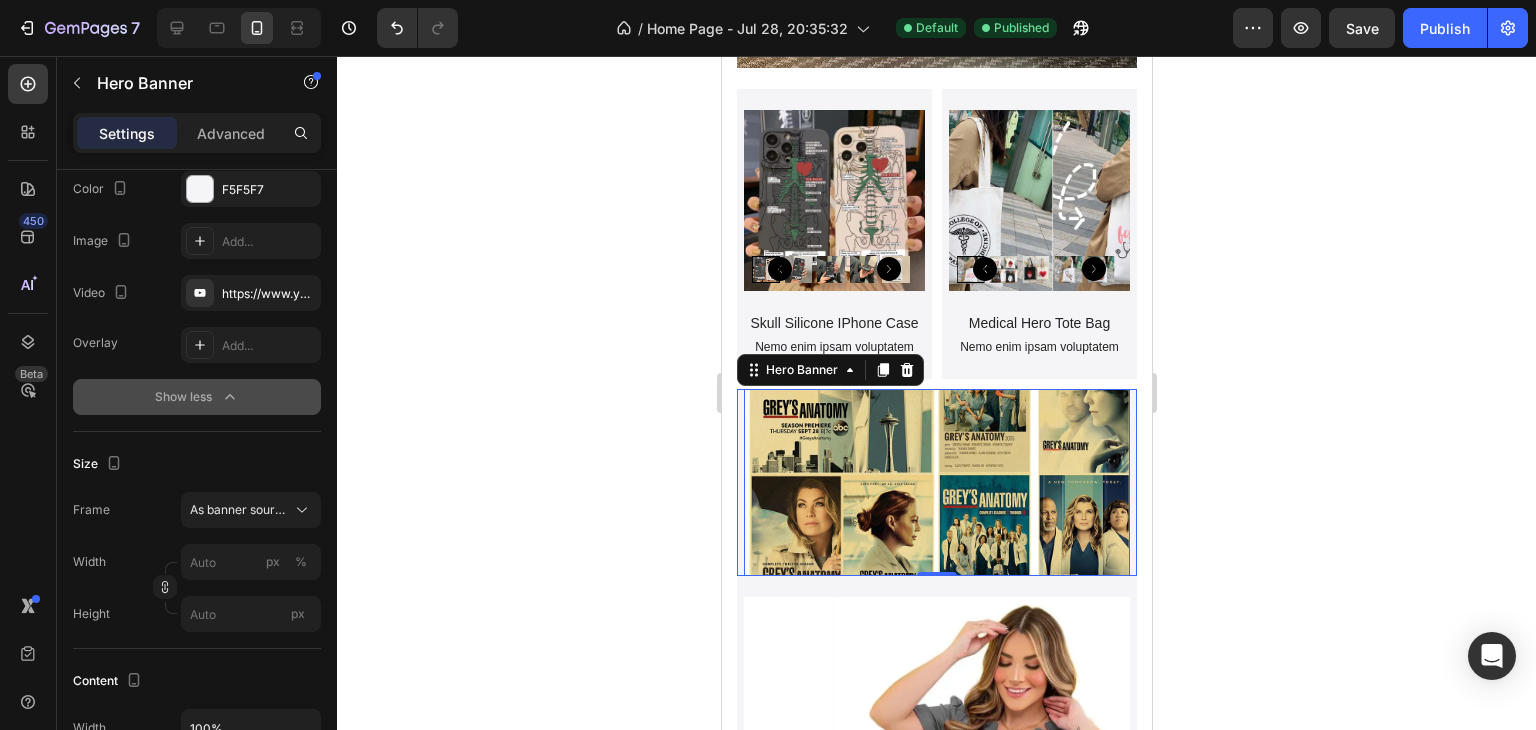 scroll, scrollTop: 3744, scrollLeft: 0, axis: vertical 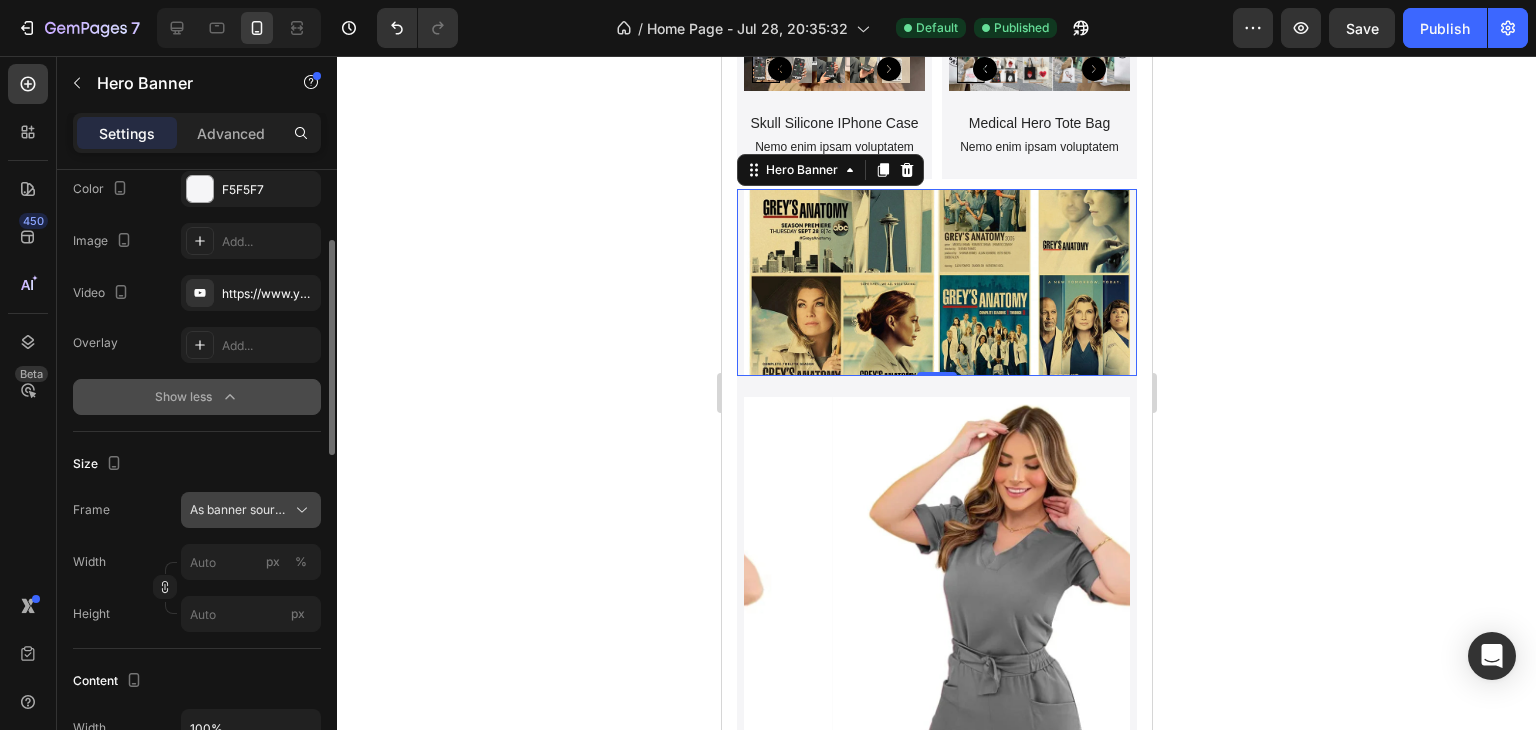 click on "As banner source" at bounding box center [239, 510] 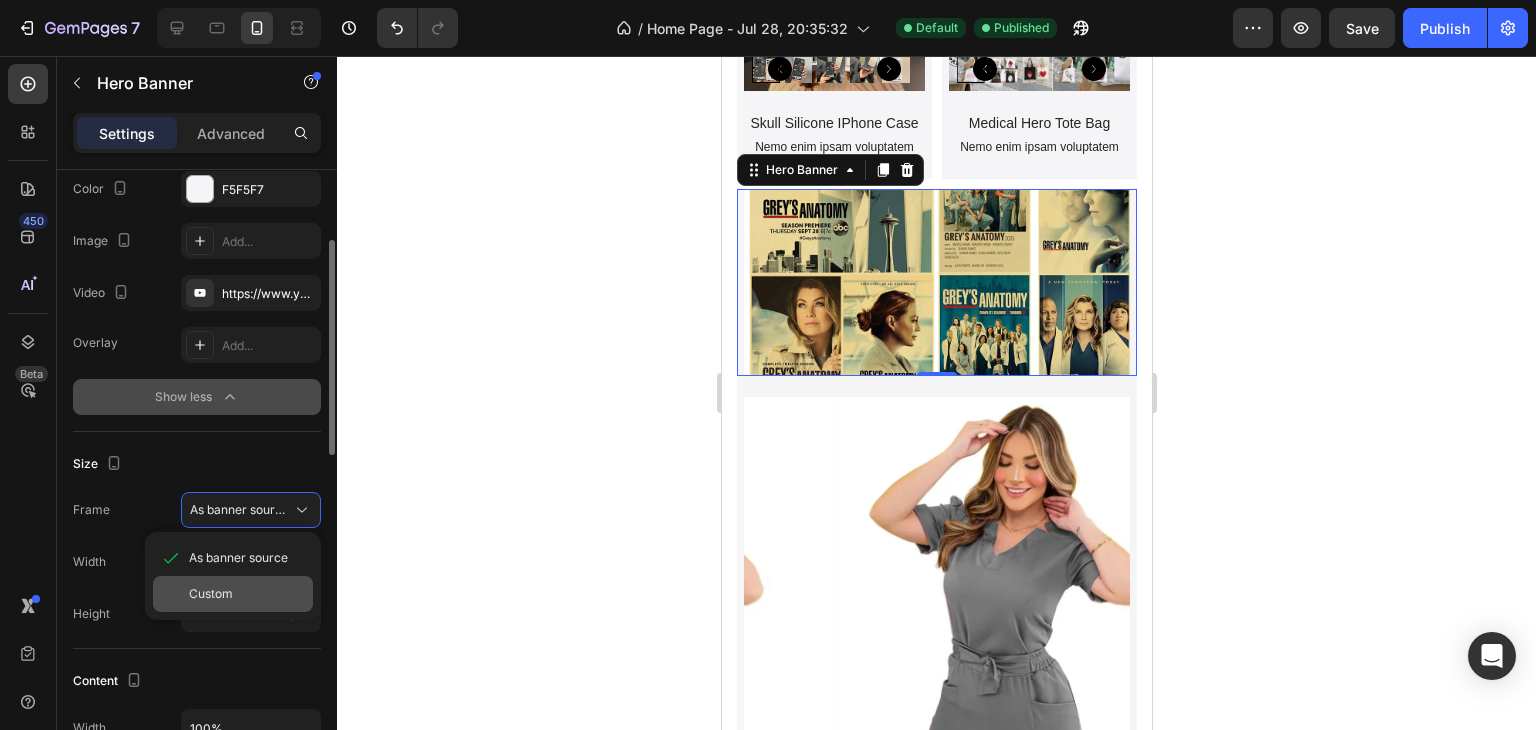 click on "Custom" at bounding box center (247, 594) 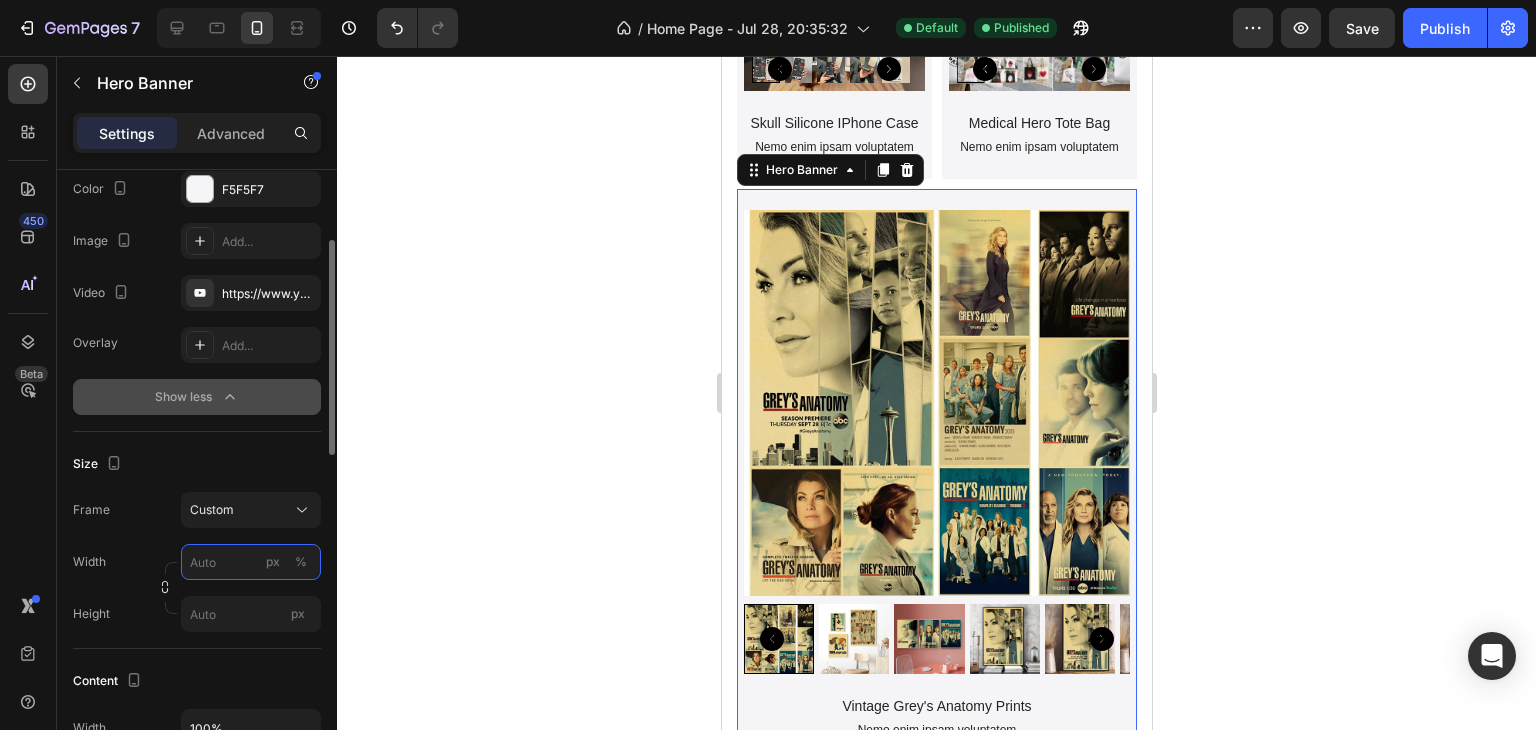click on "px %" at bounding box center [251, 562] 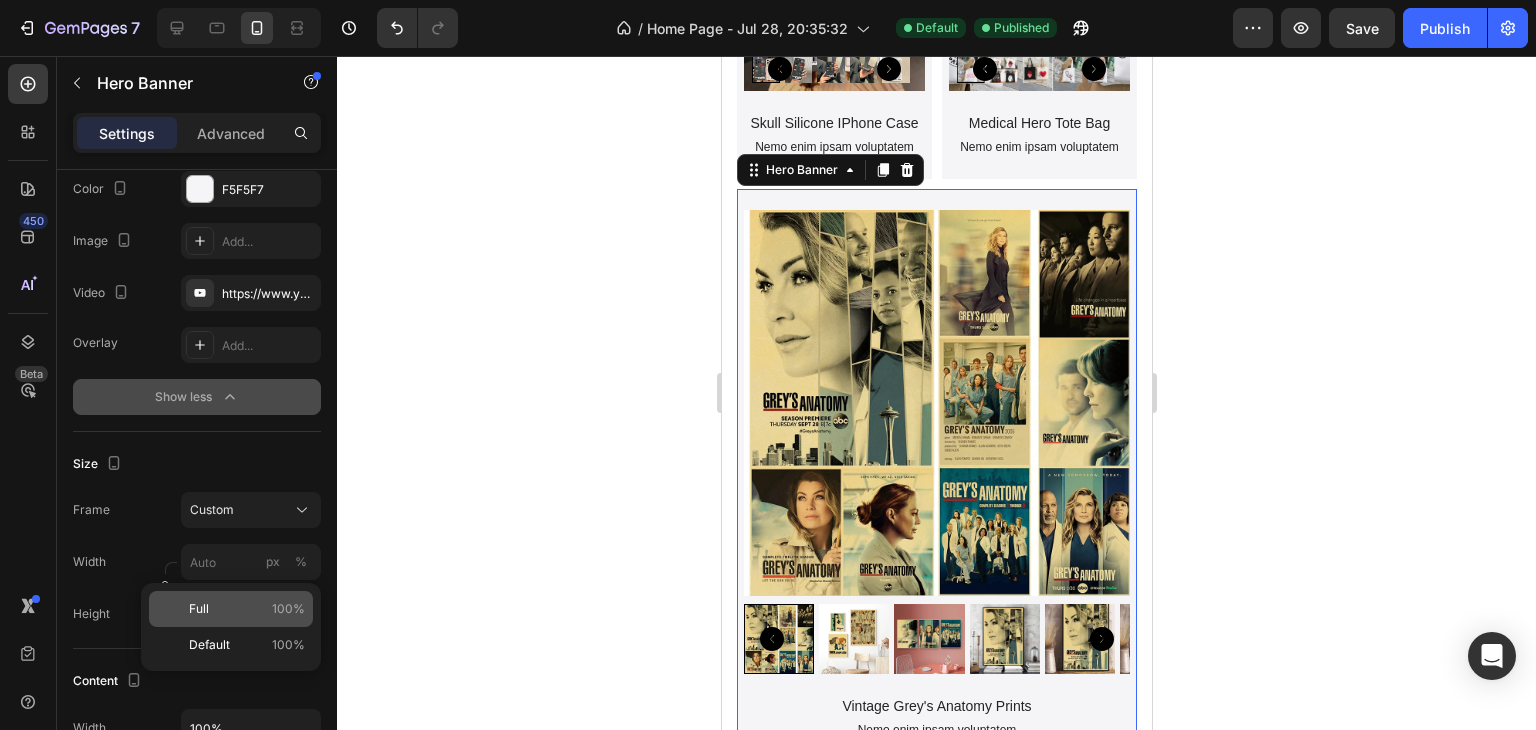 click on "Full 100%" at bounding box center [247, 609] 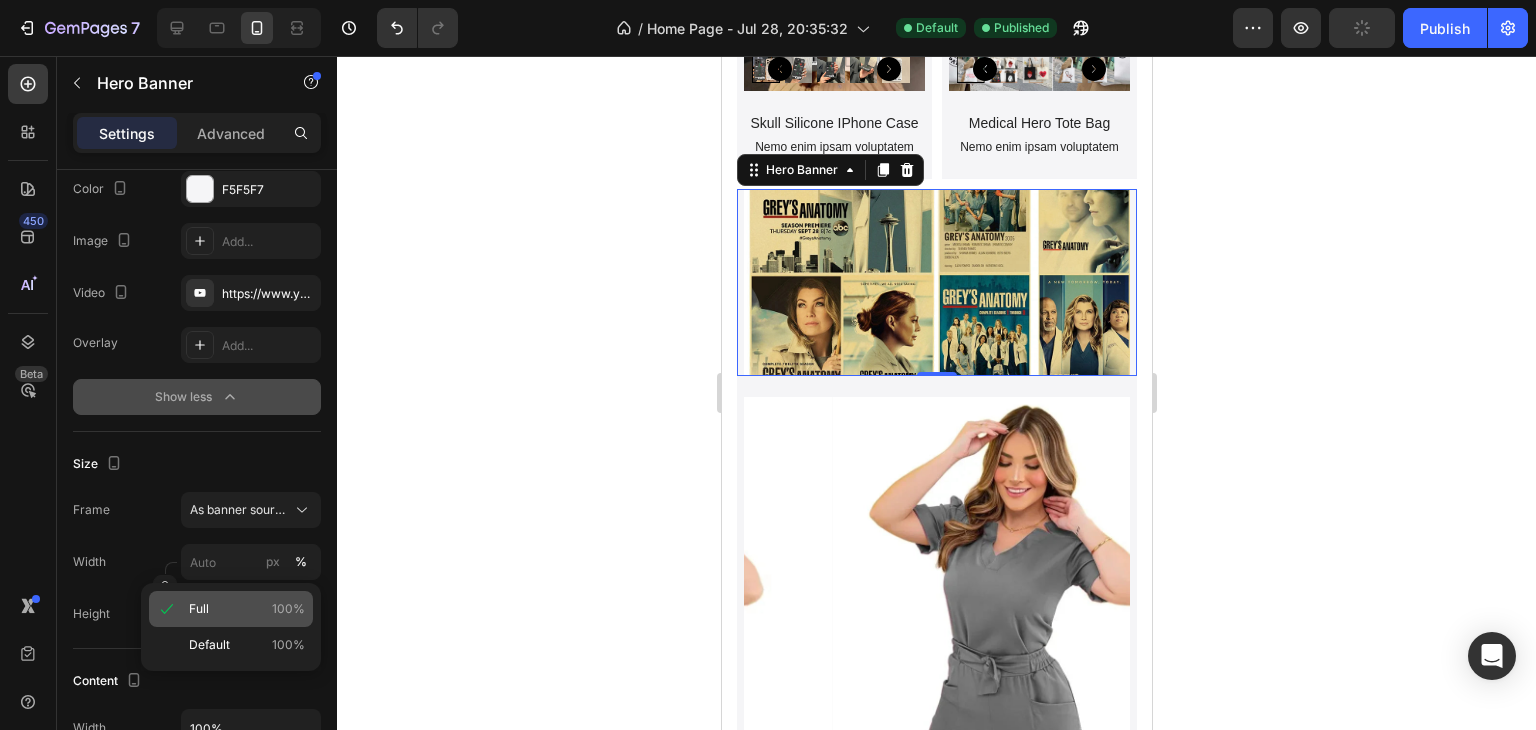 type on "100" 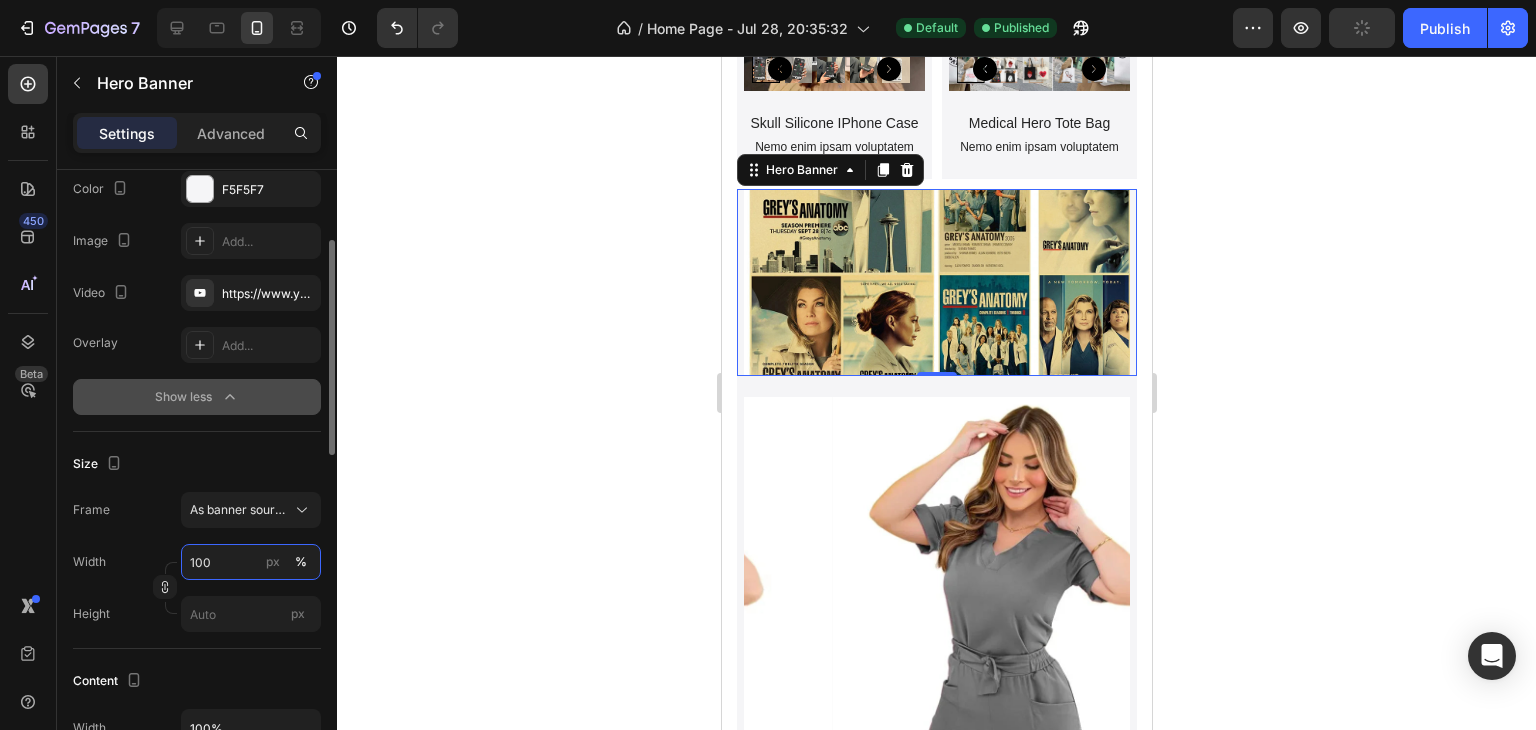 click on "100" at bounding box center [251, 562] 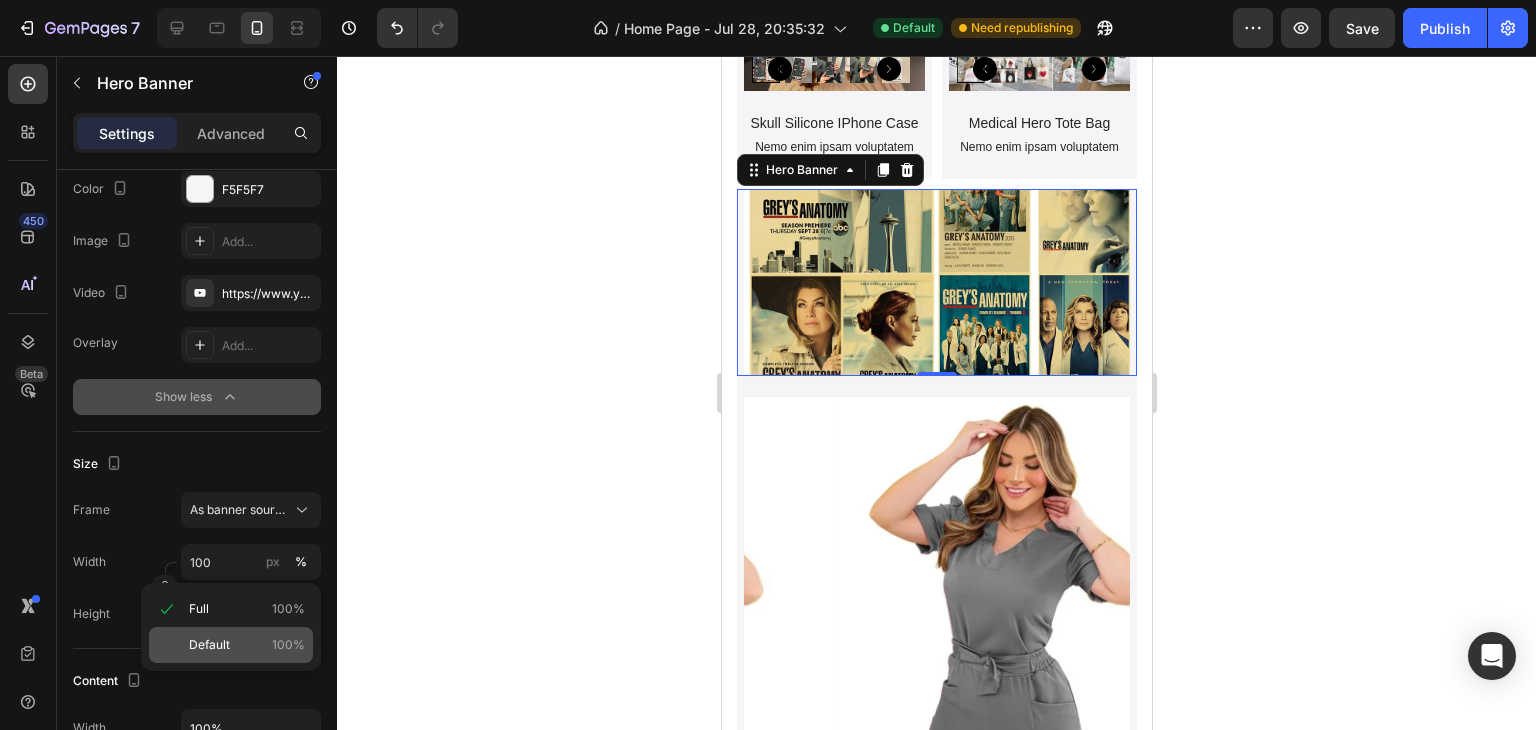 click on "Default" at bounding box center [209, 645] 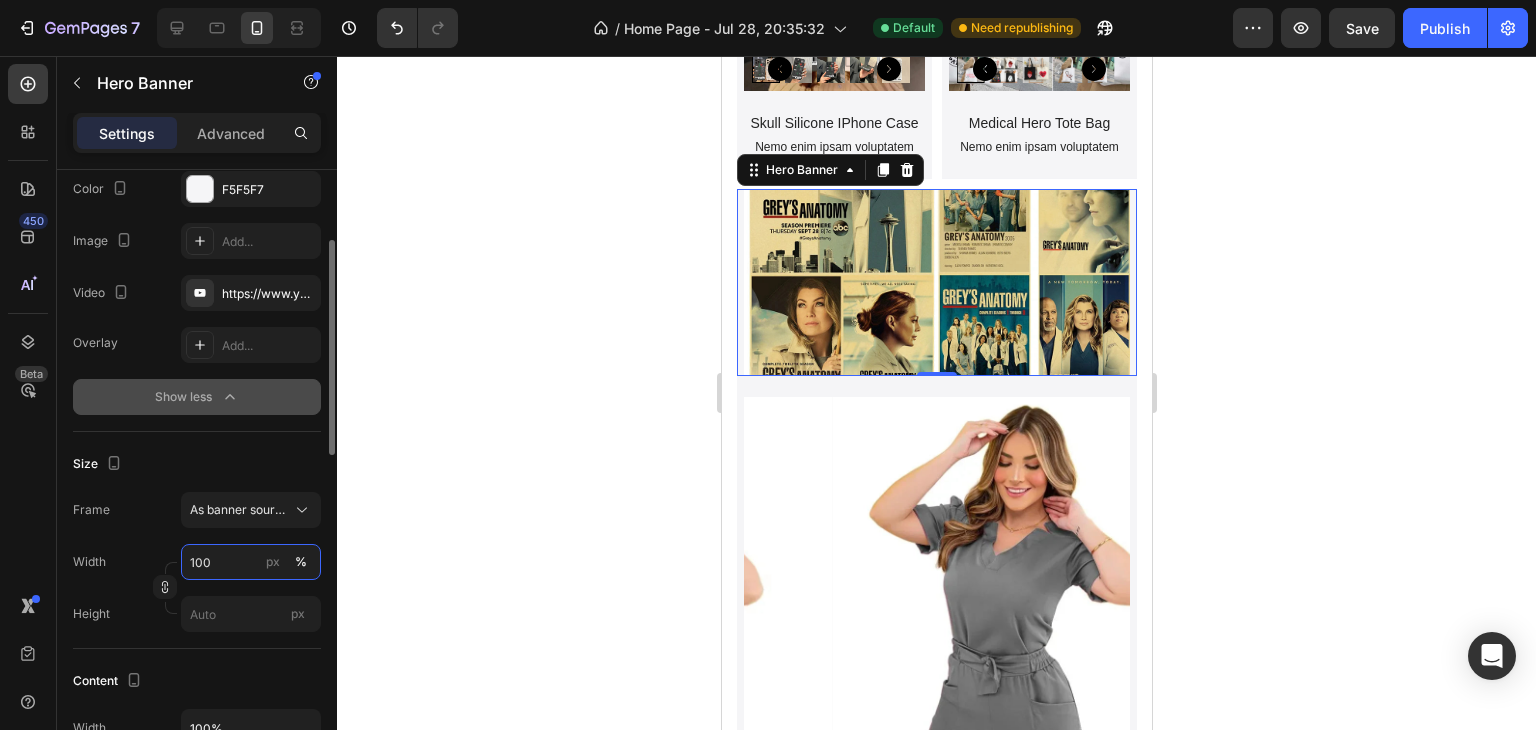 click on "100" at bounding box center (251, 562) 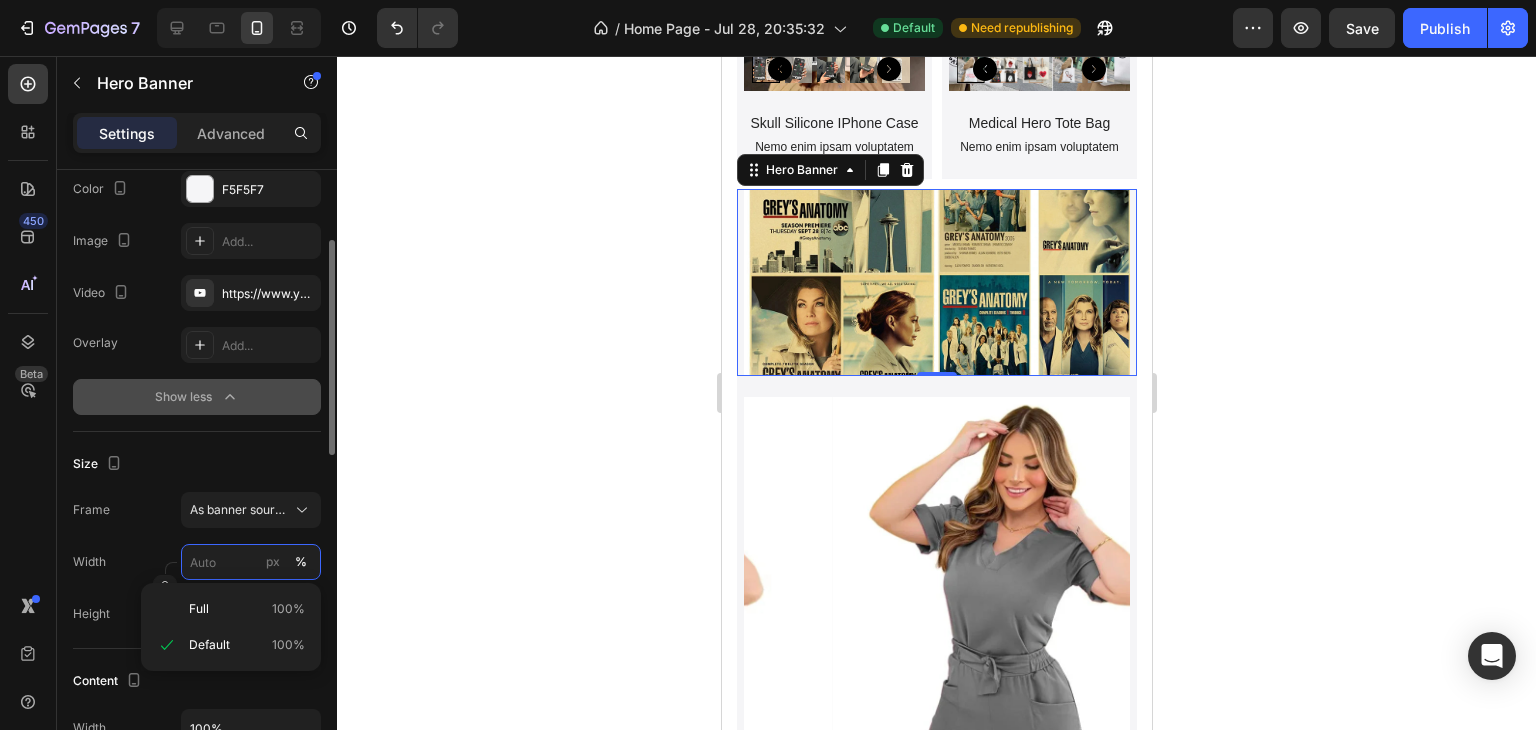 type on "à" 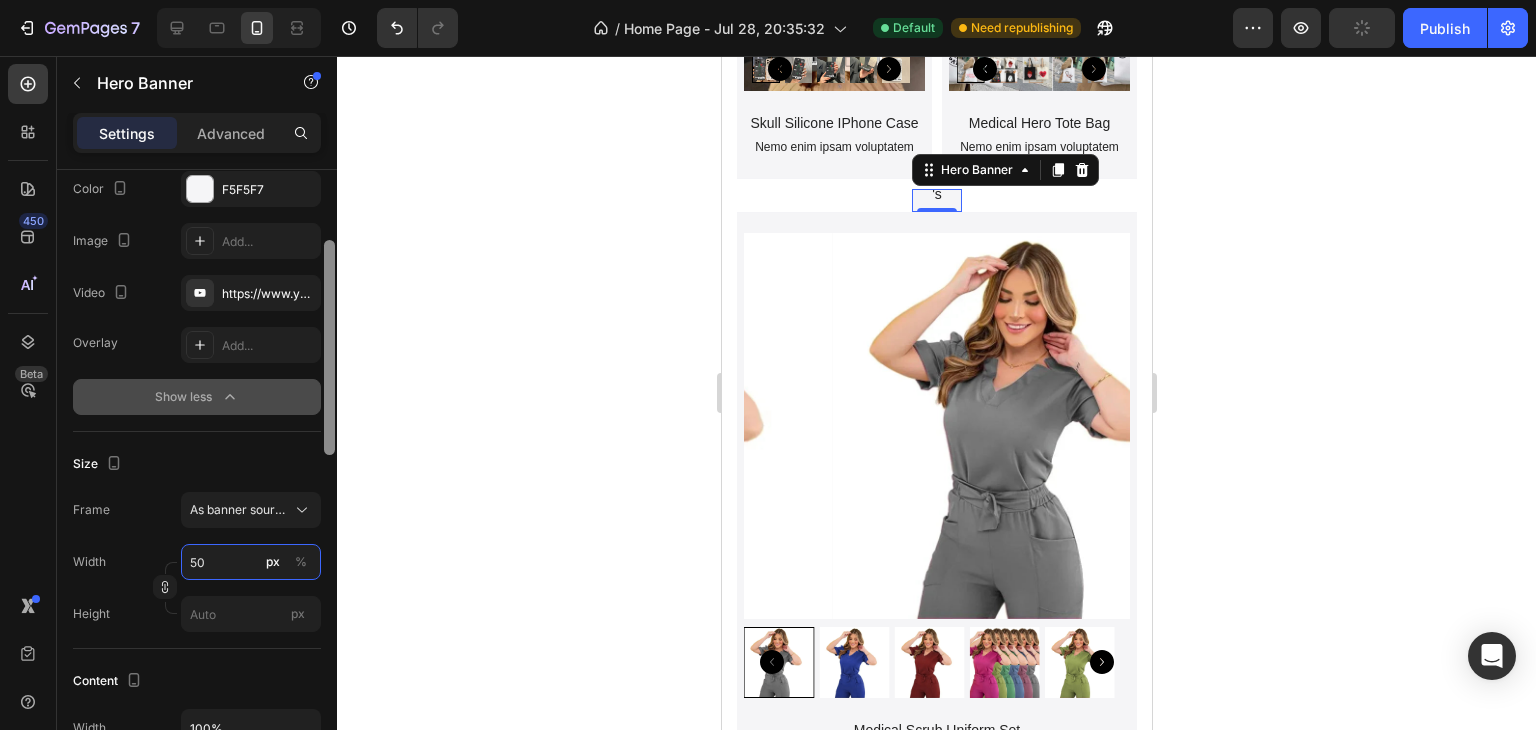 type on "5" 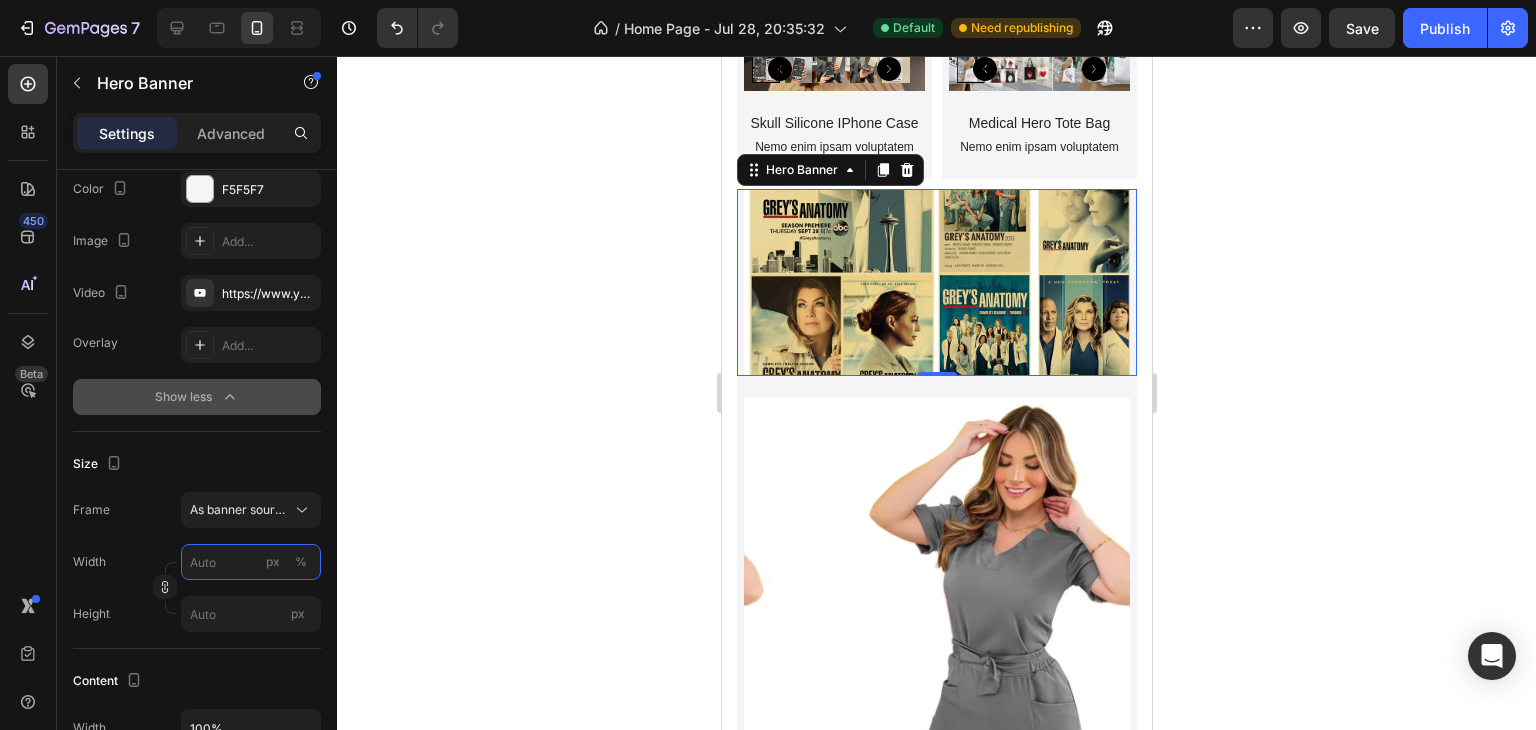 type on "5" 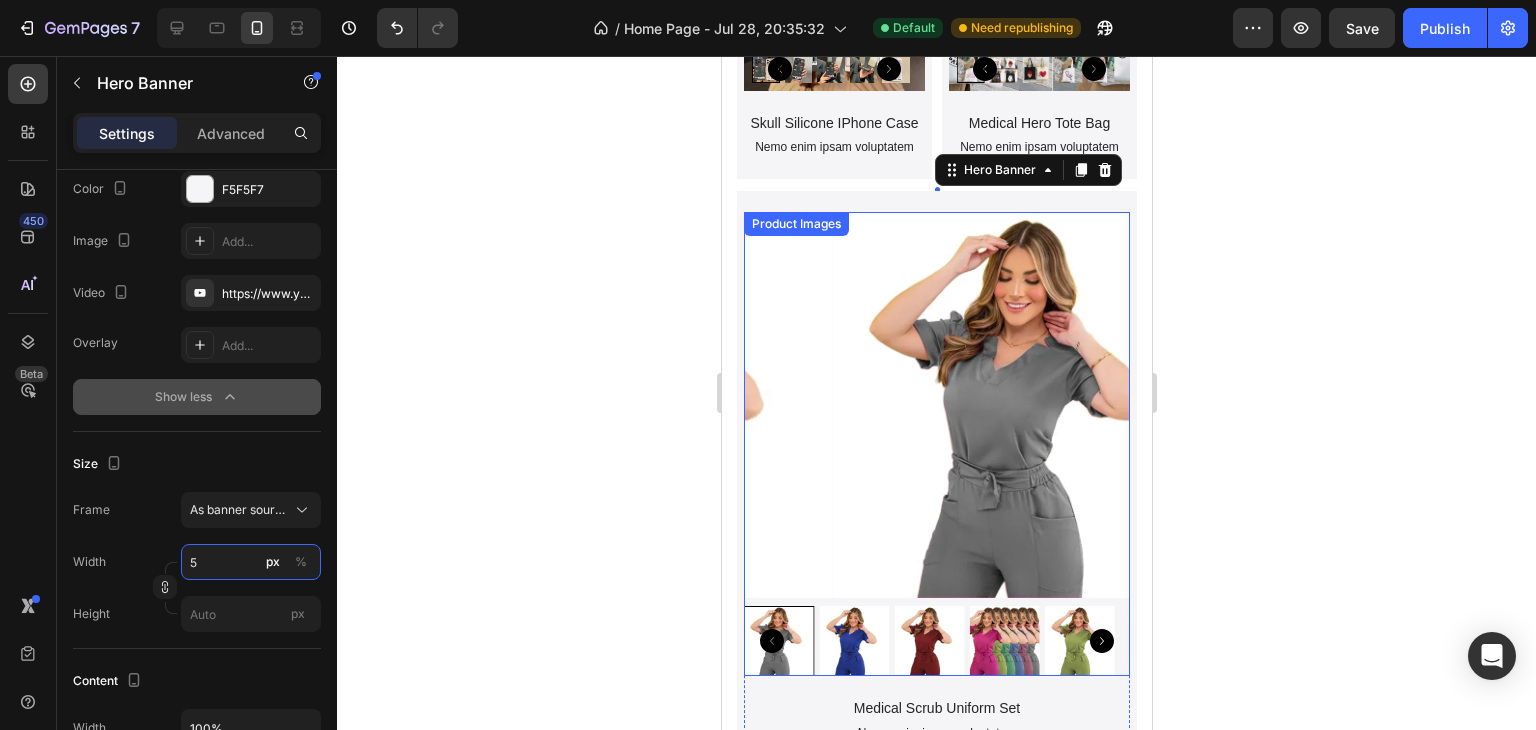 scroll, scrollTop: 3444, scrollLeft: 0, axis: vertical 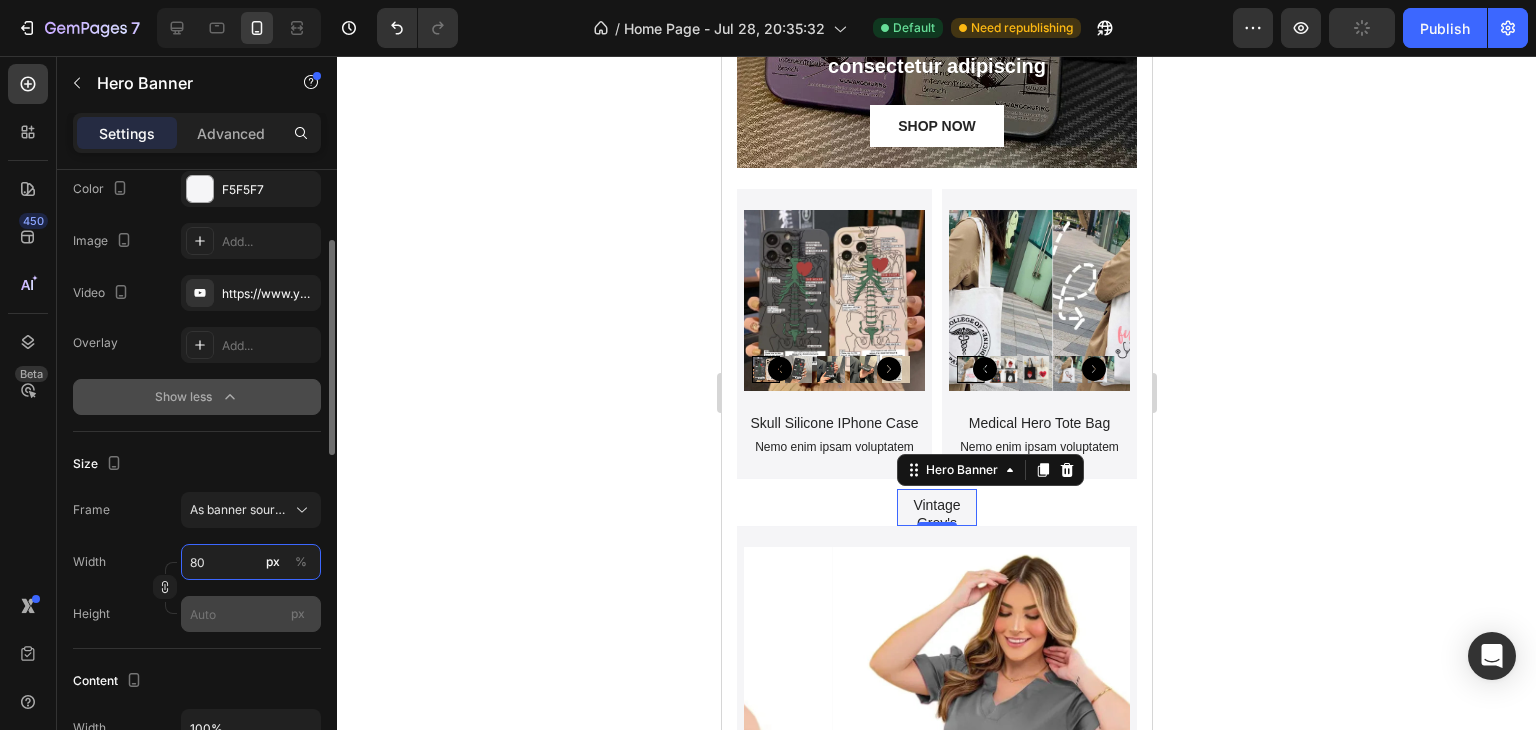 type on "80" 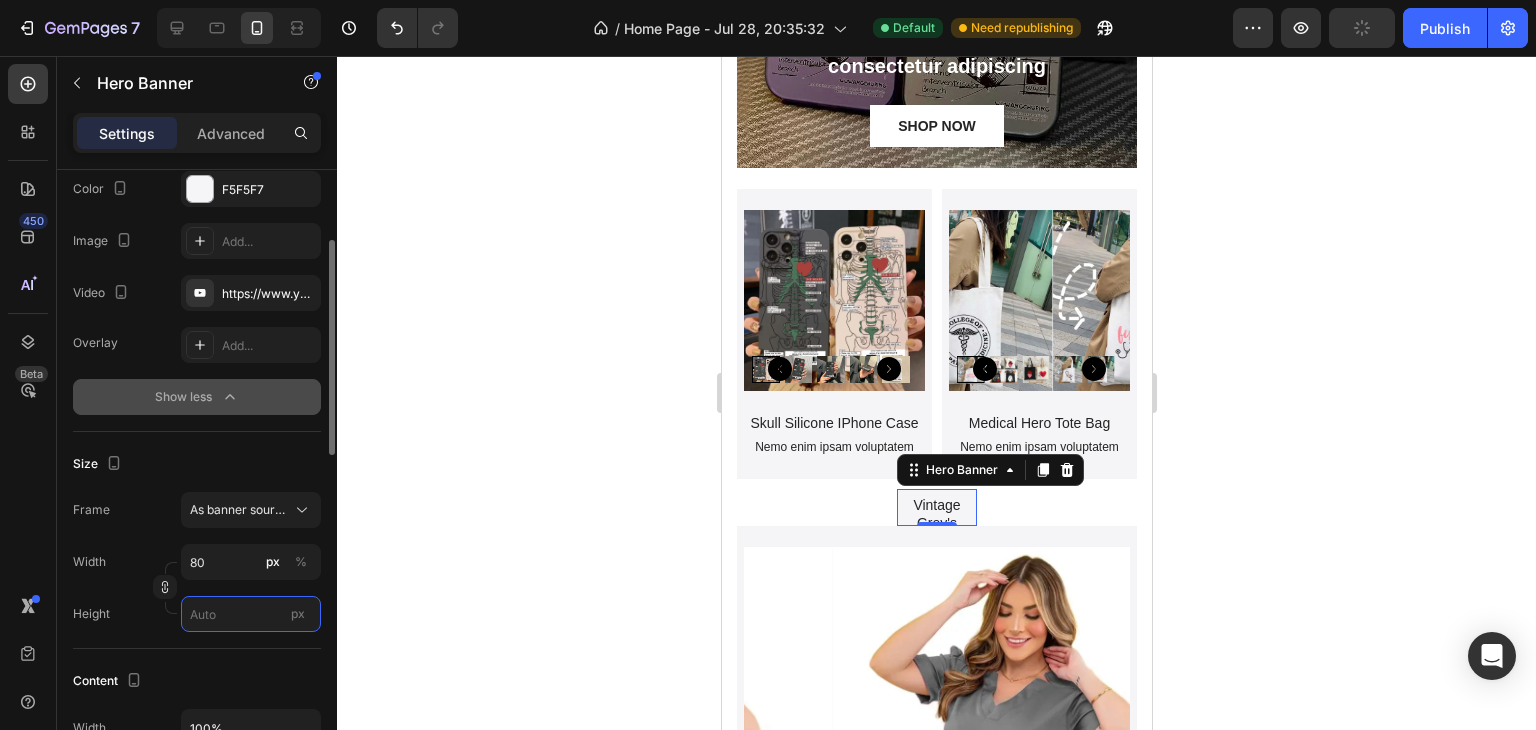 click on "px" at bounding box center [251, 614] 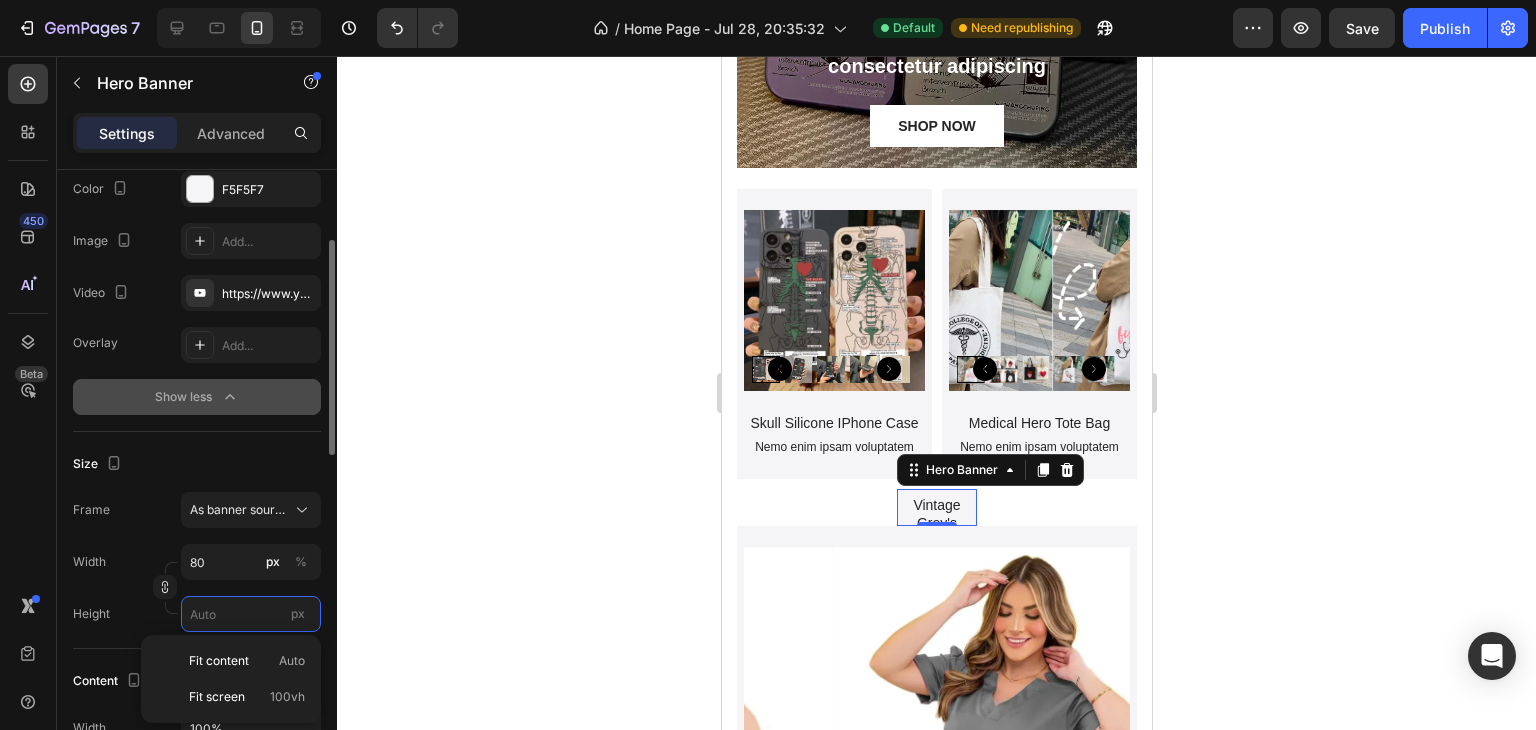 type on "8" 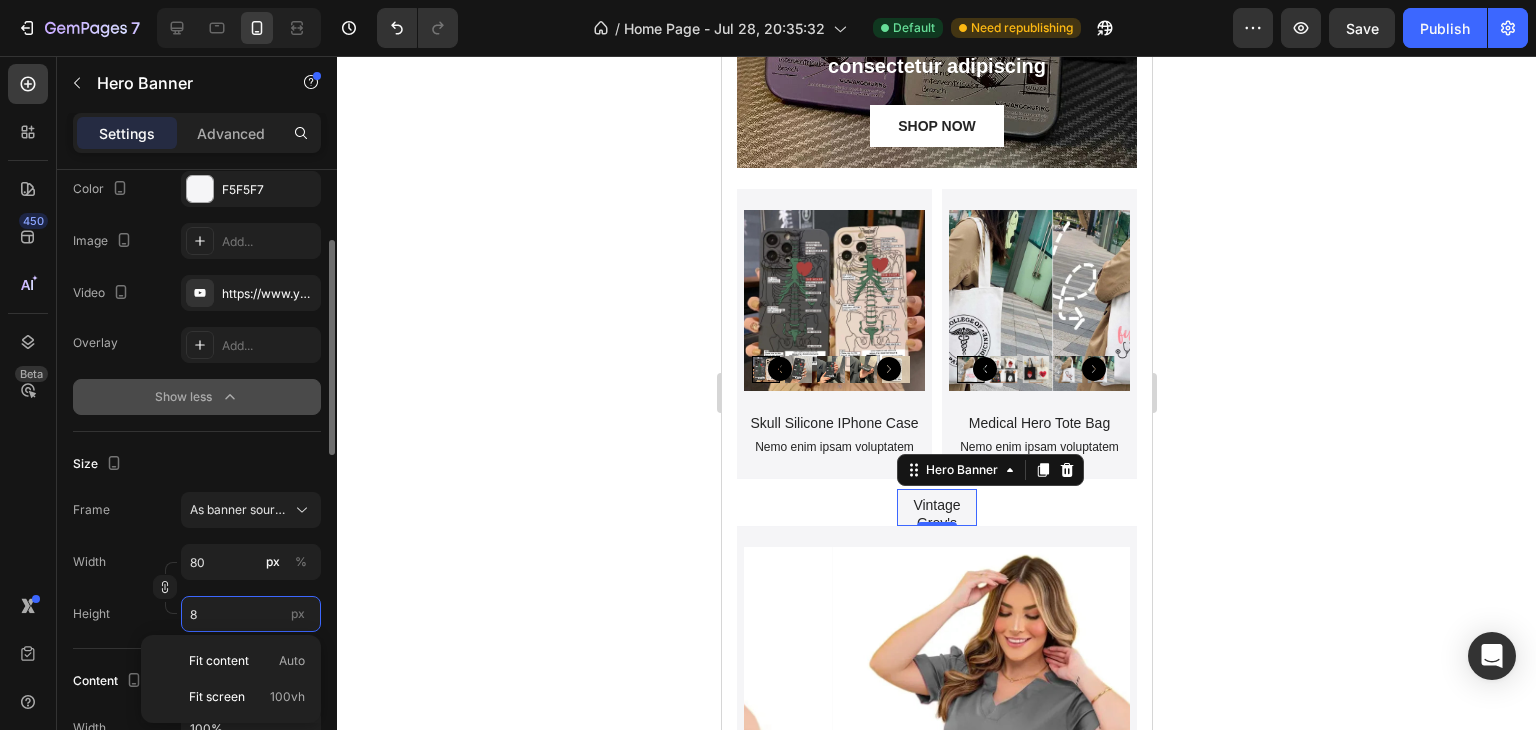 type 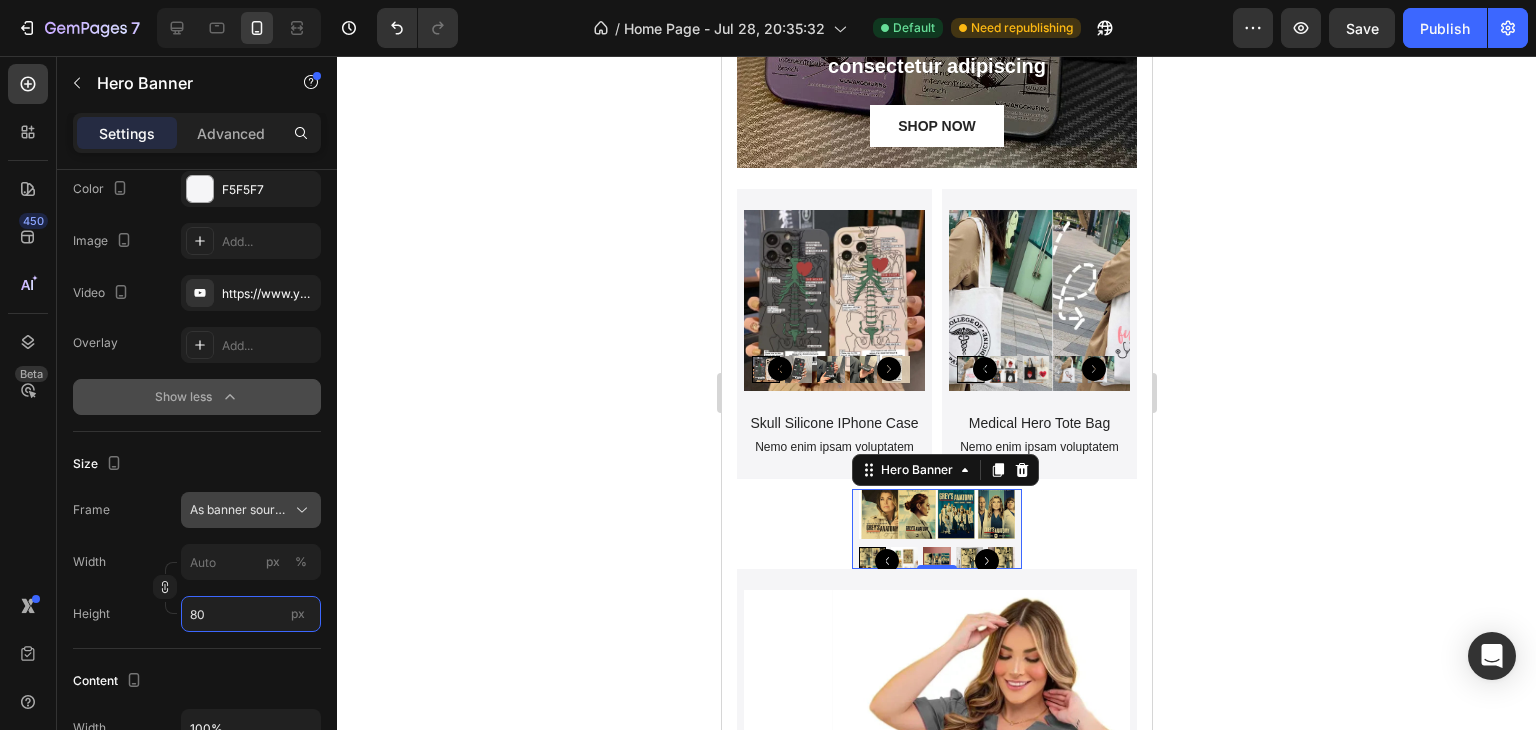 type on "80" 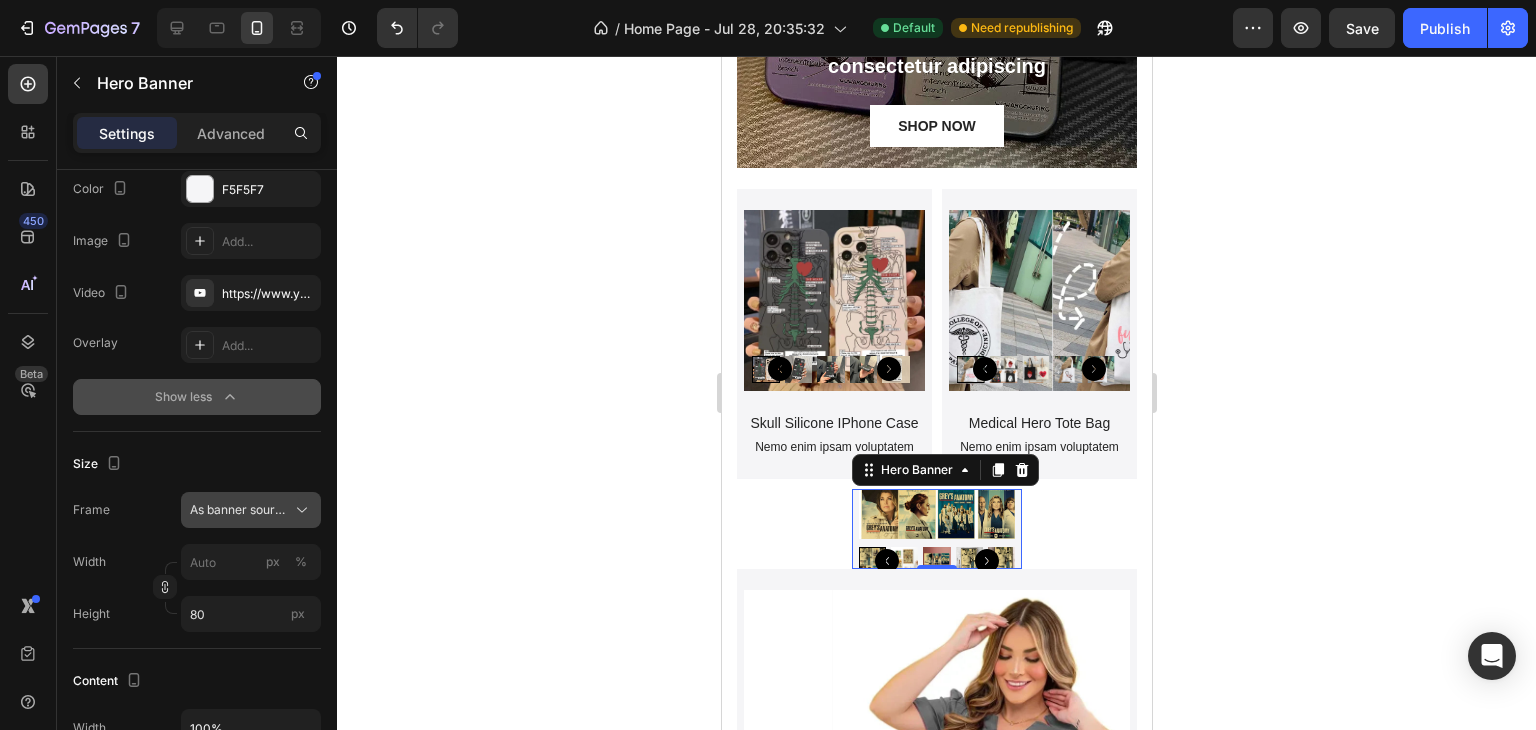 click 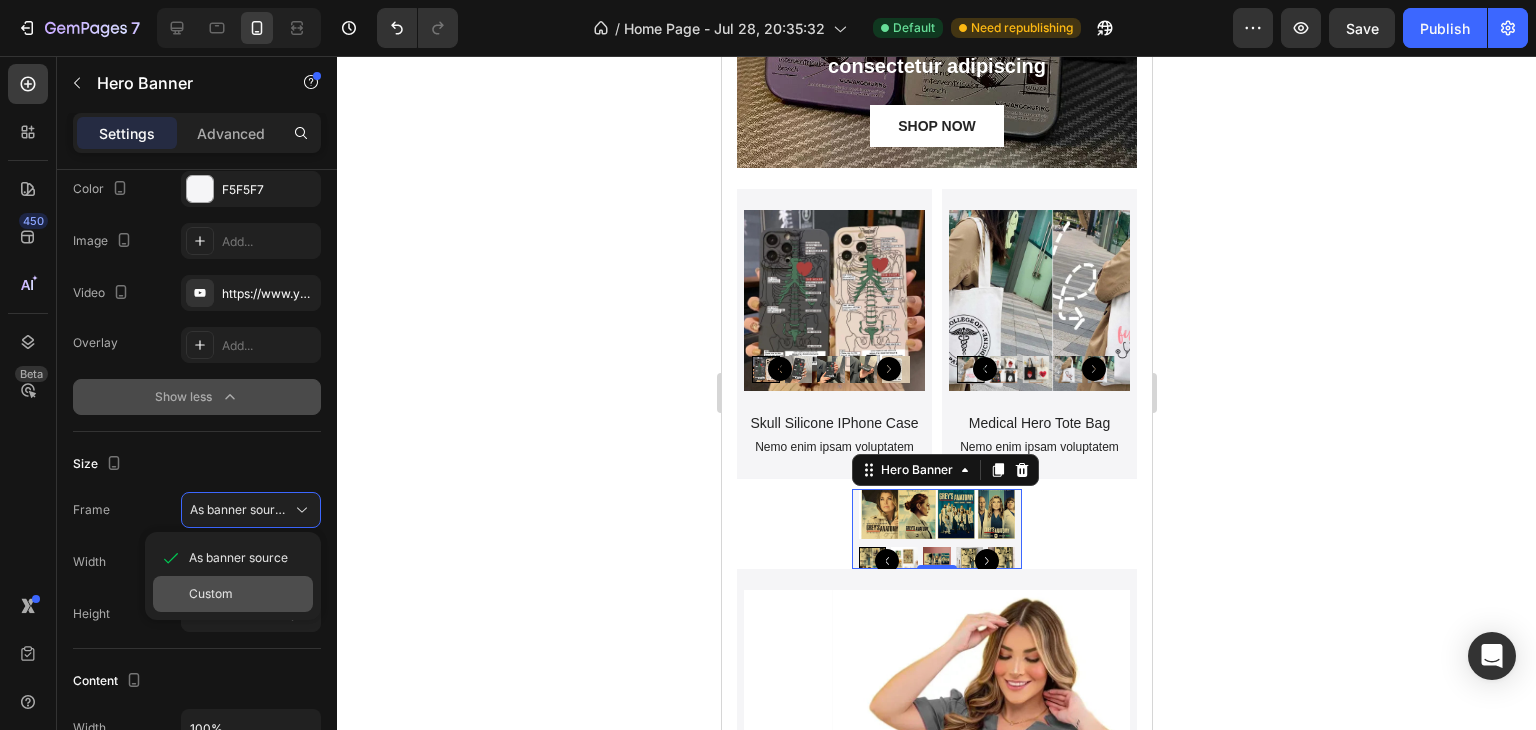 click on "Custom" at bounding box center (211, 594) 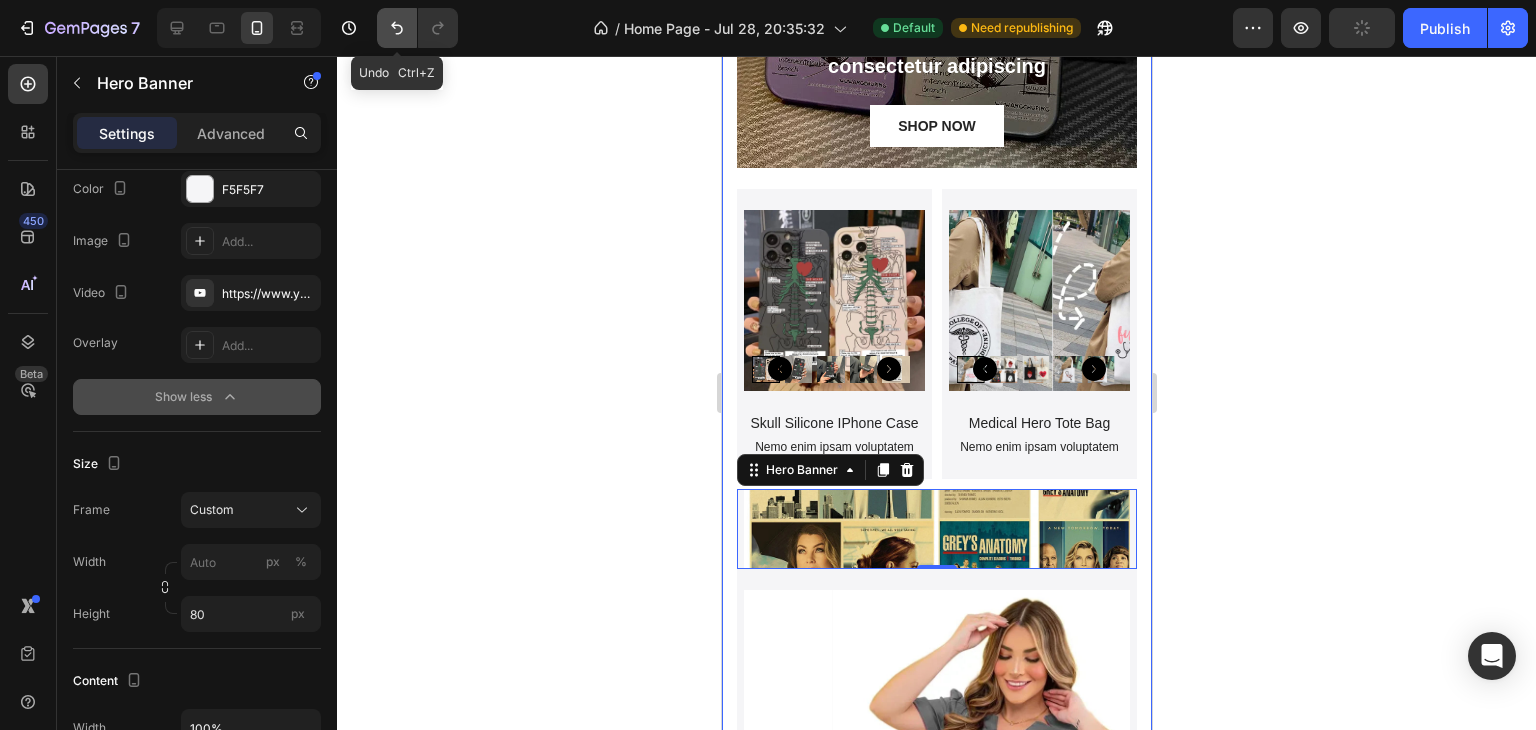 click 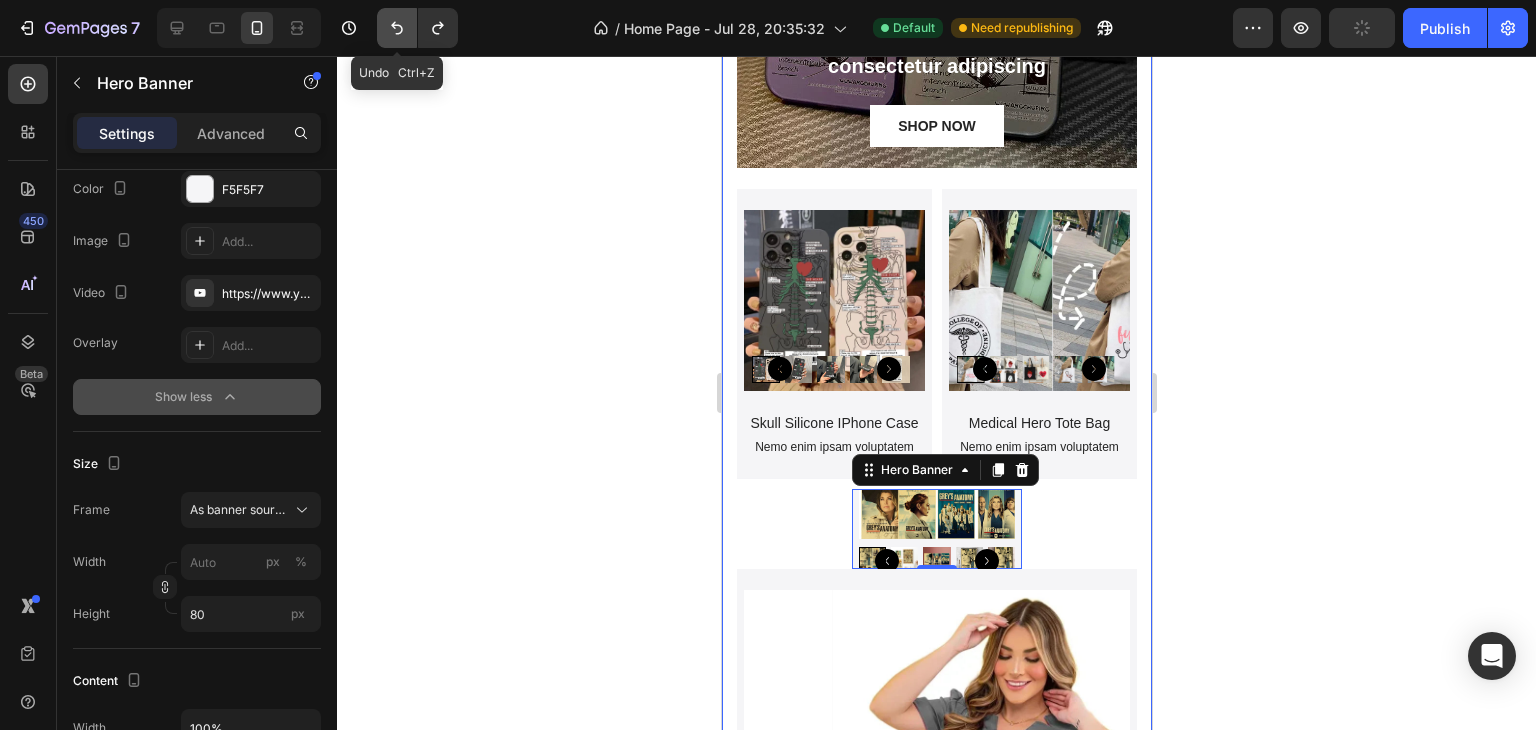 click 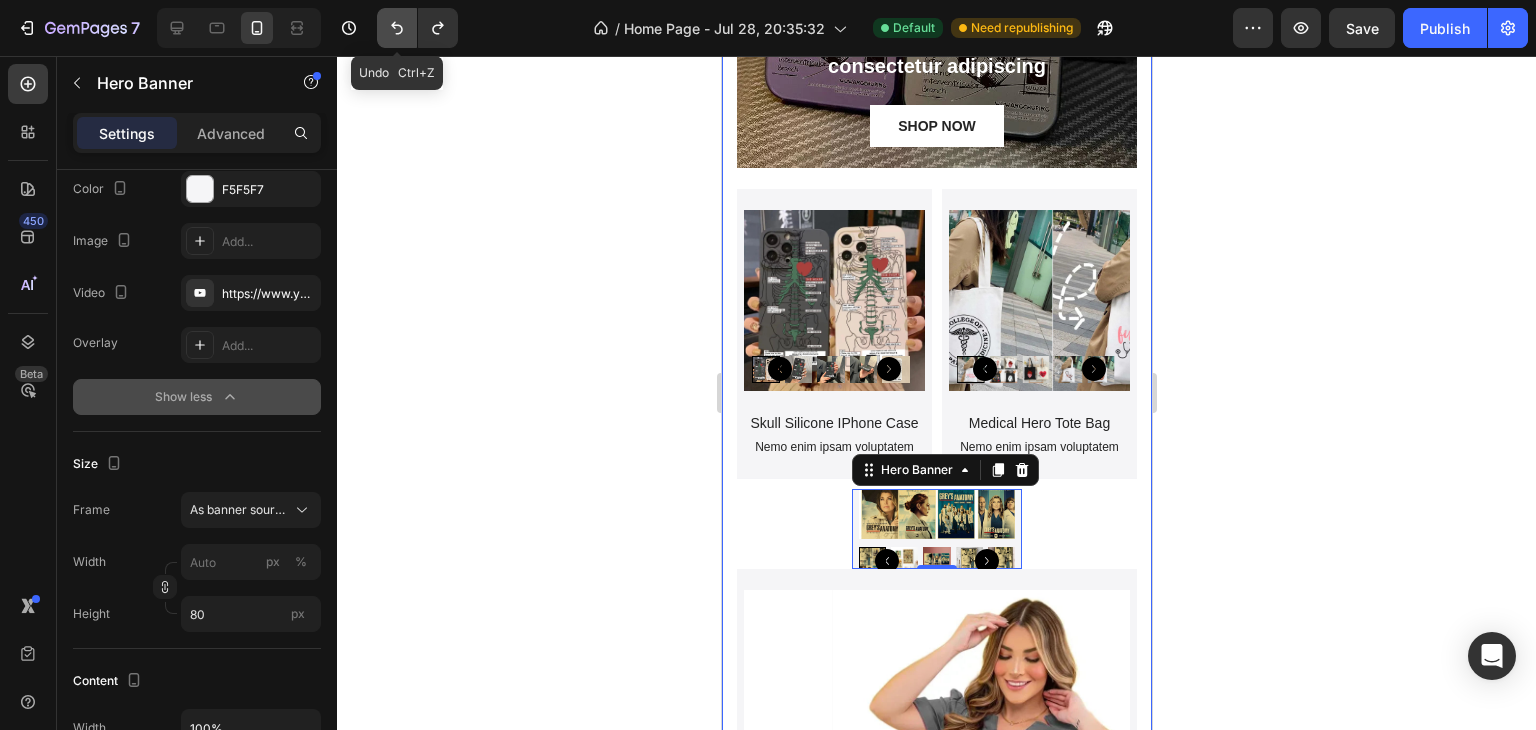 click 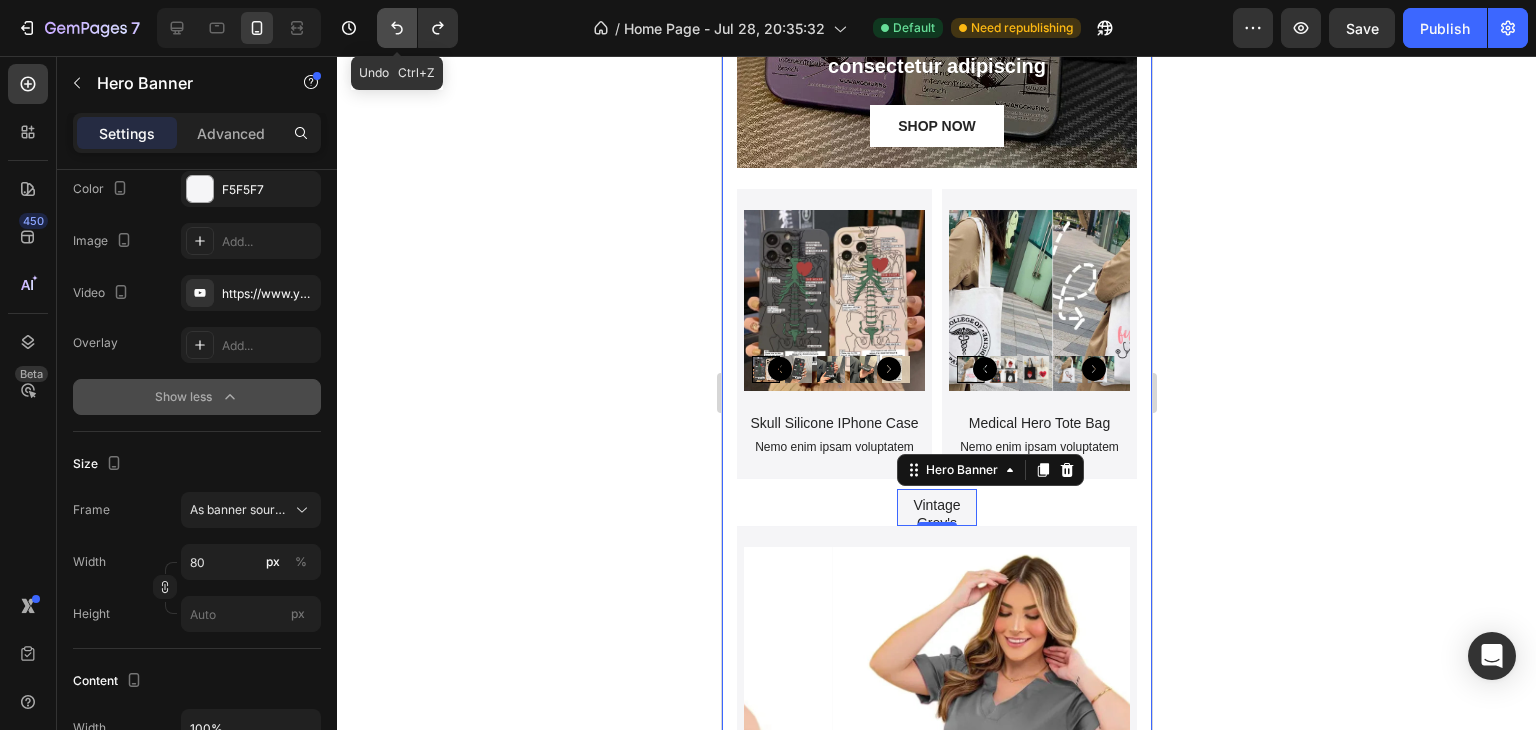 click 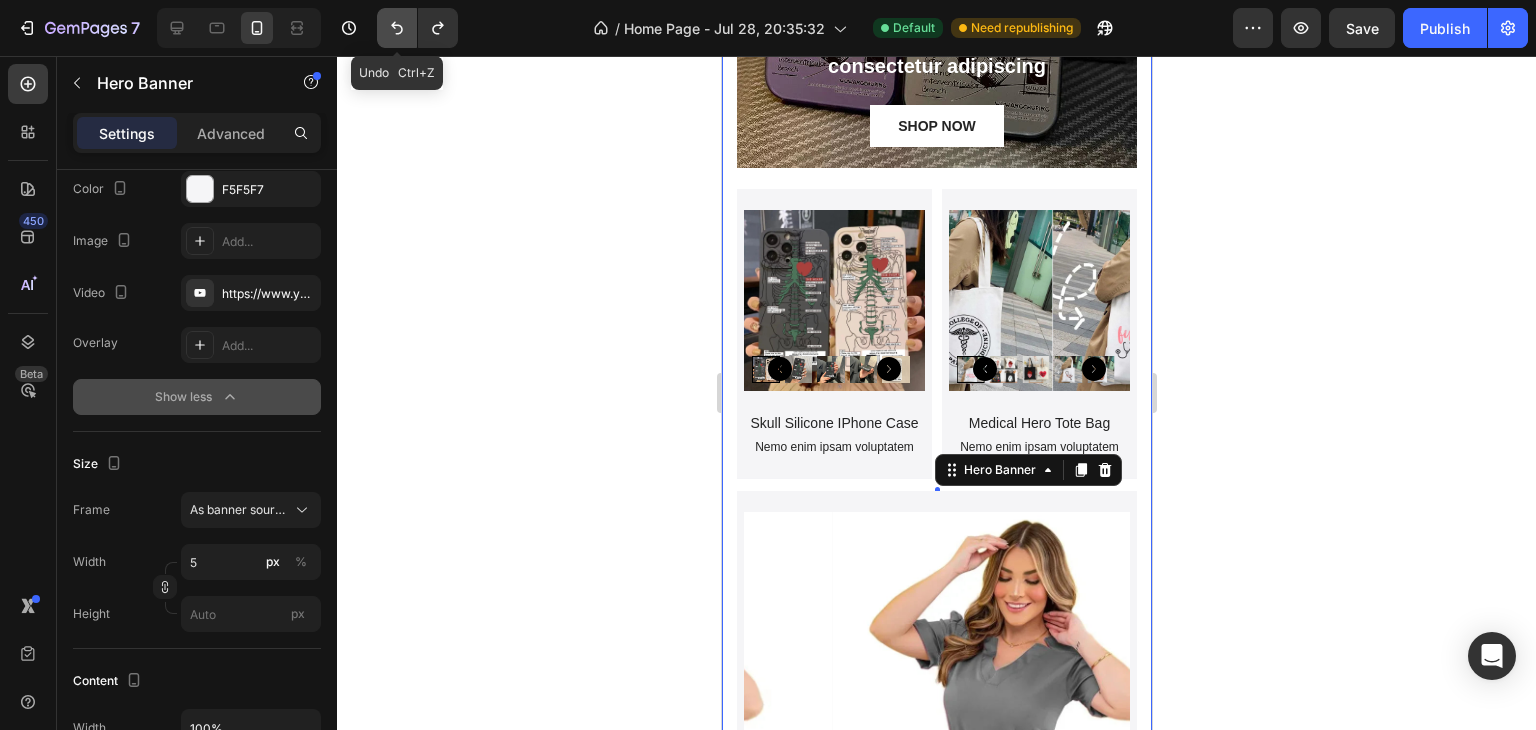 click 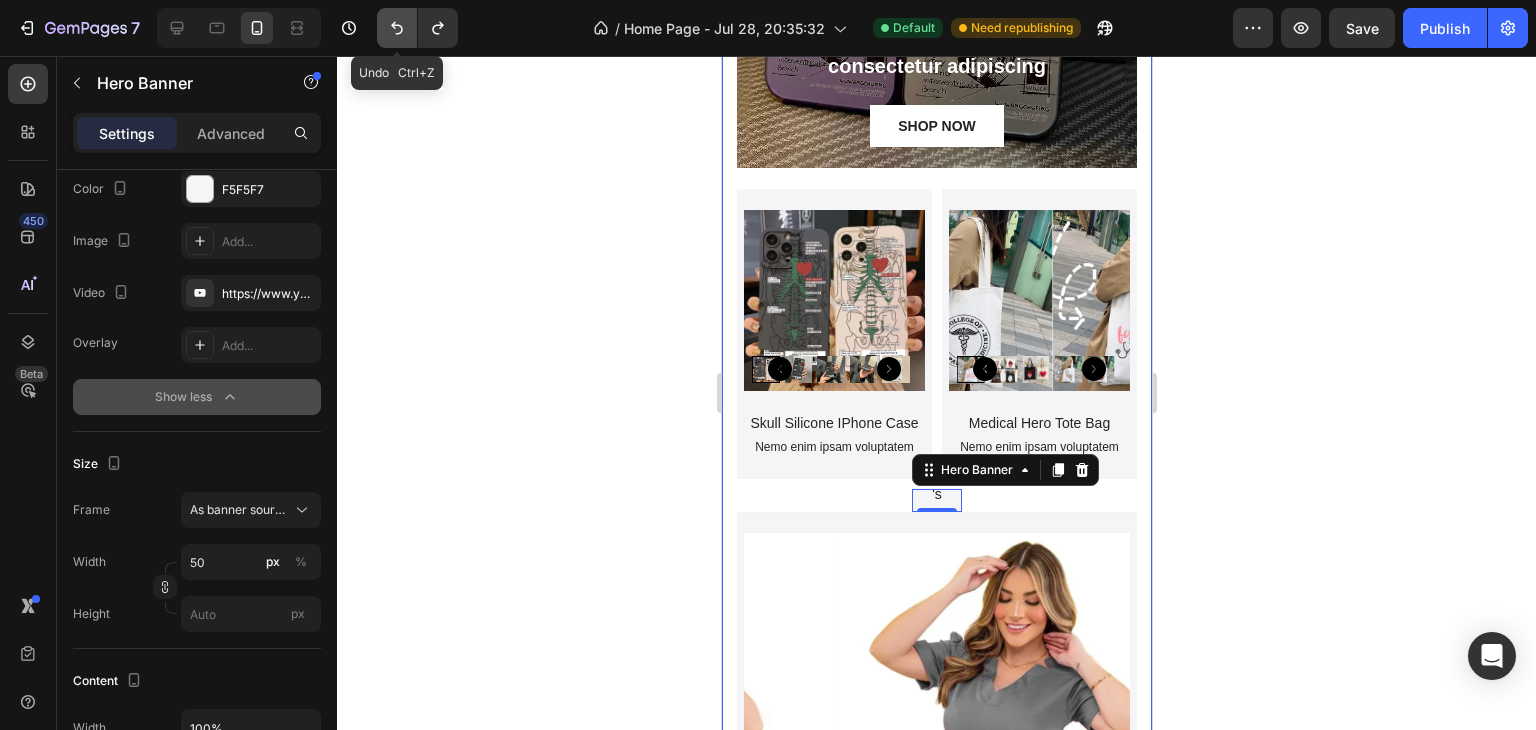 click 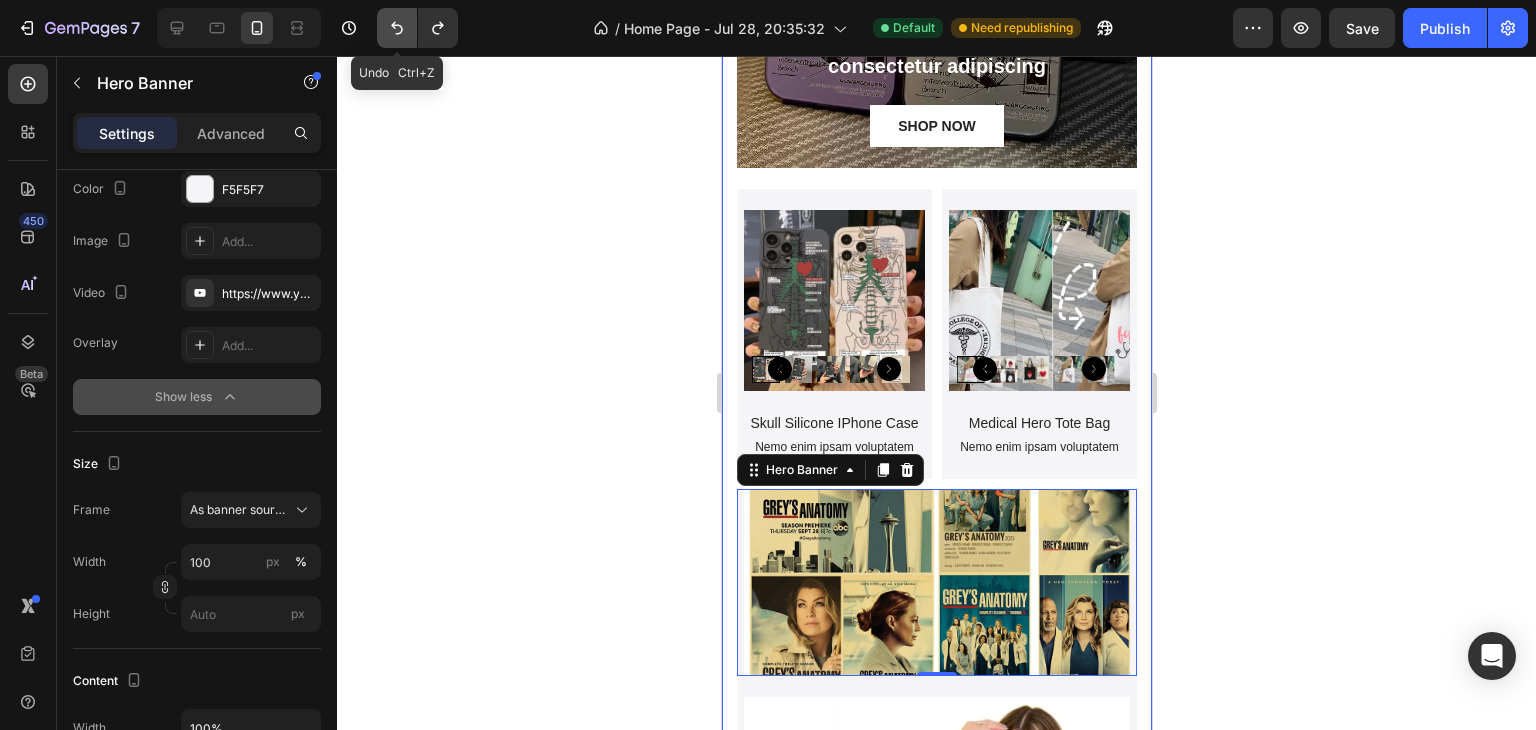 click 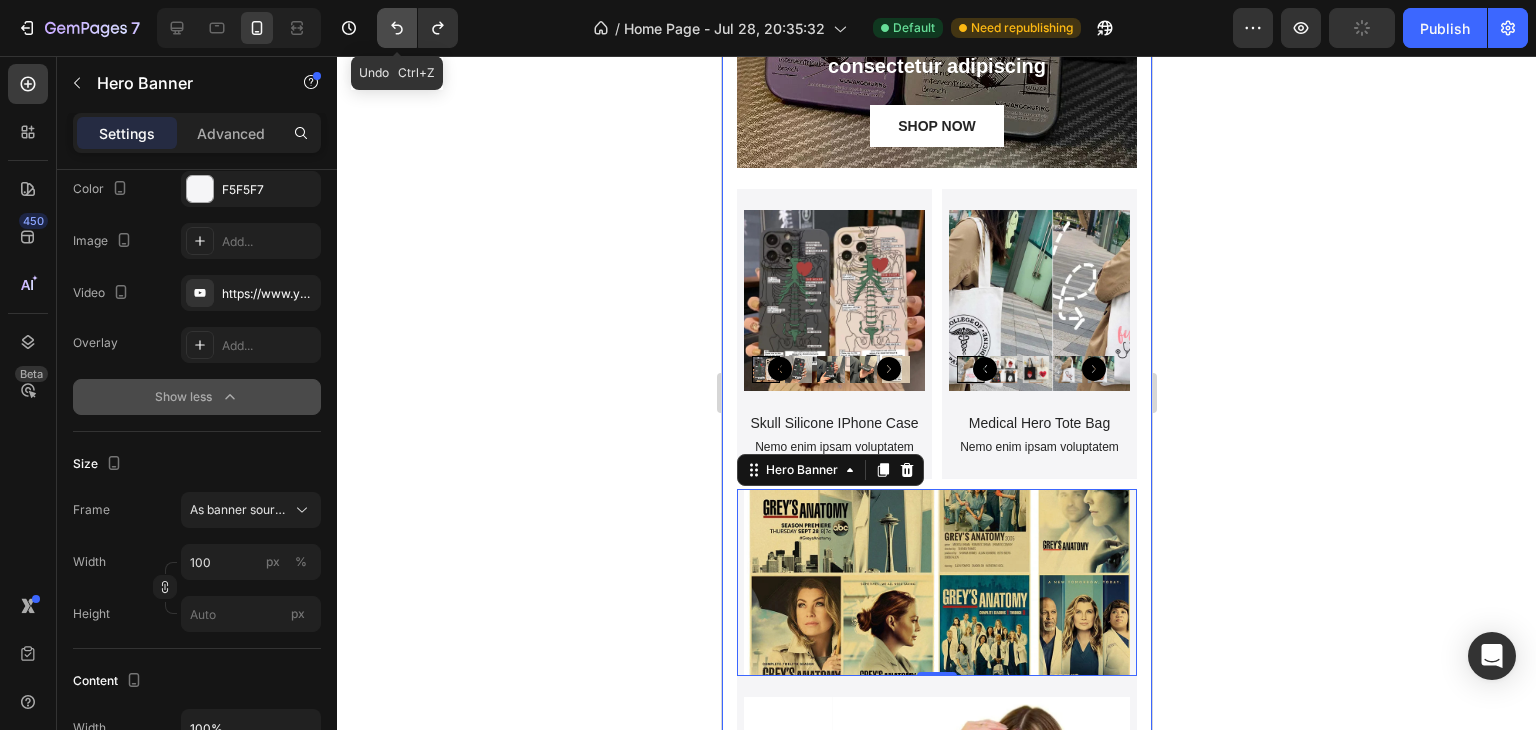 type 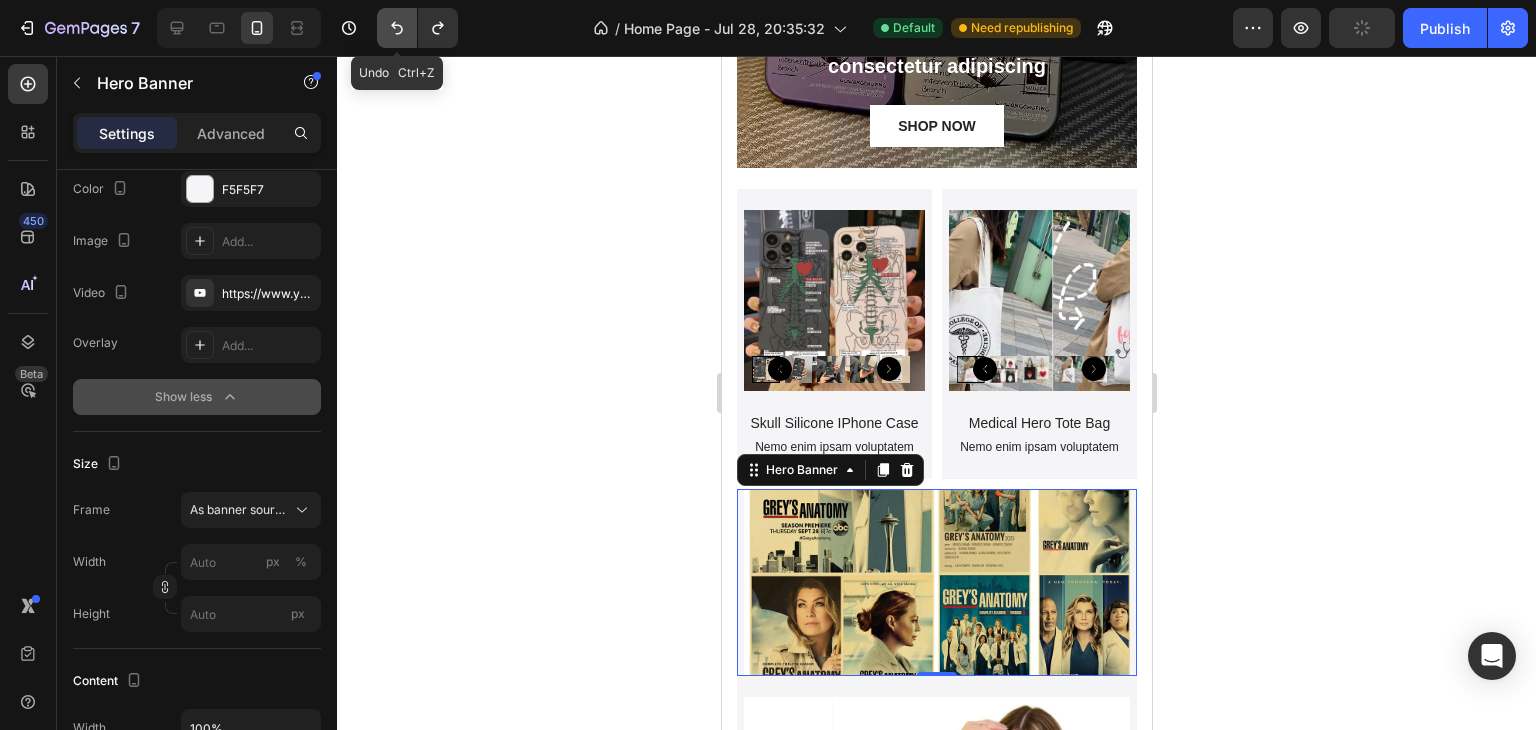 click 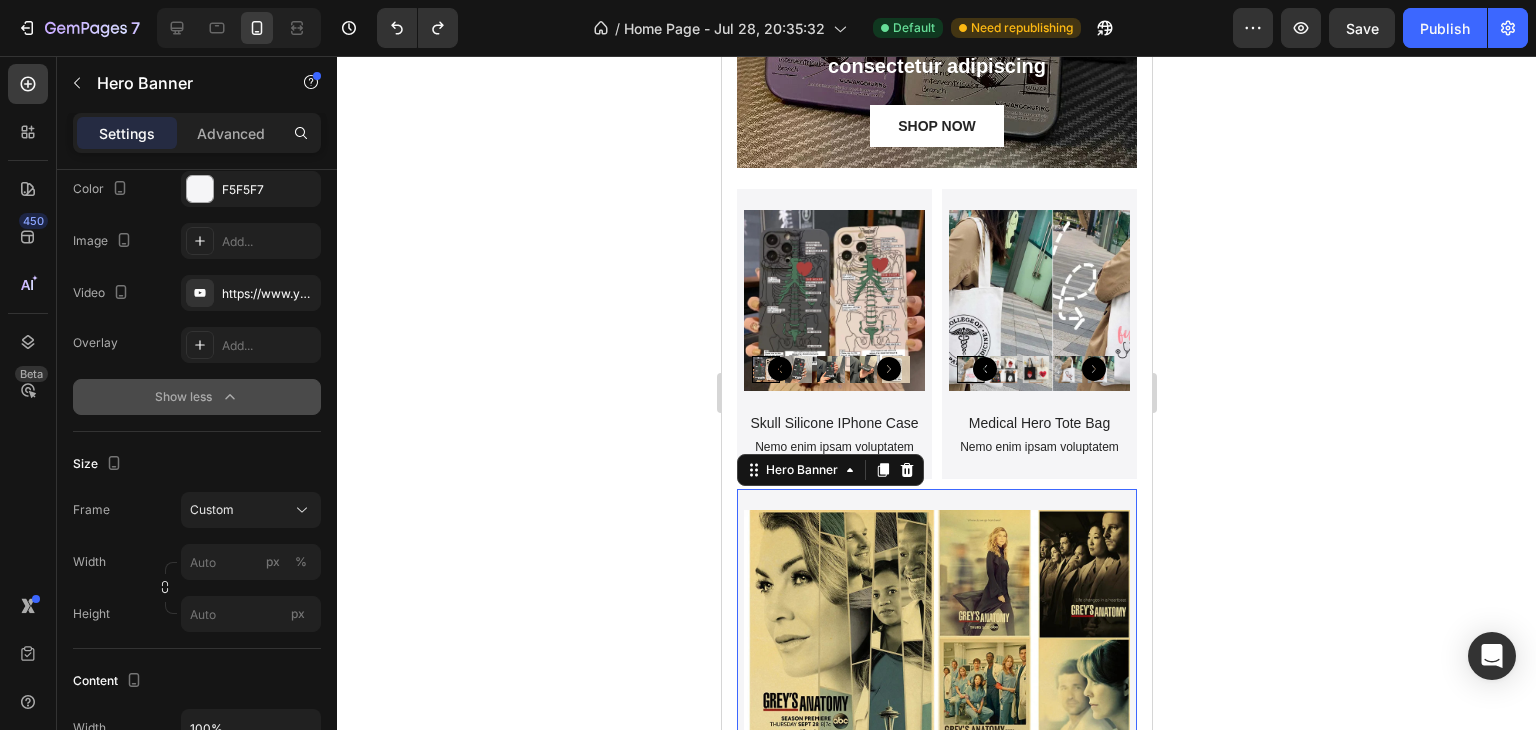 click 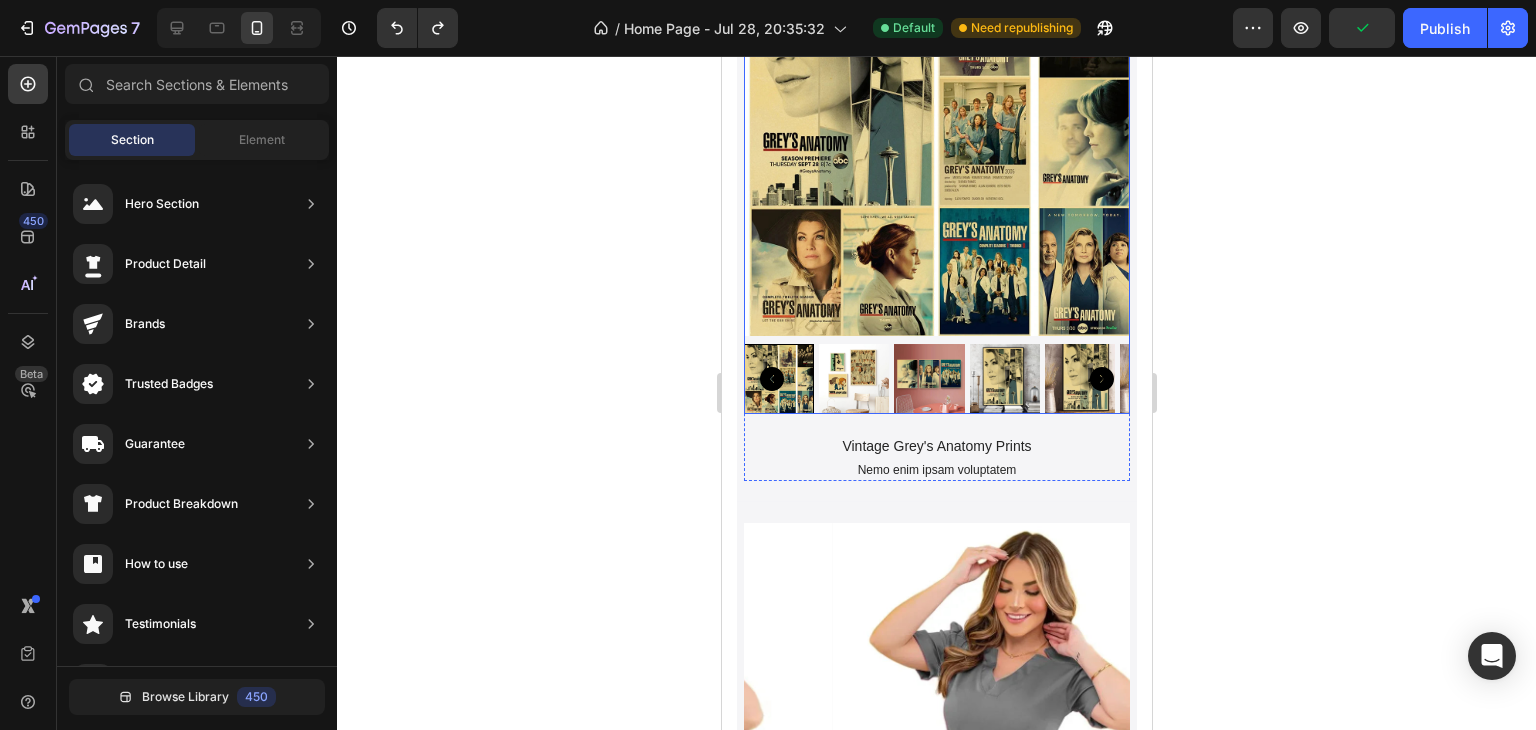 scroll, scrollTop: 4204, scrollLeft: 0, axis: vertical 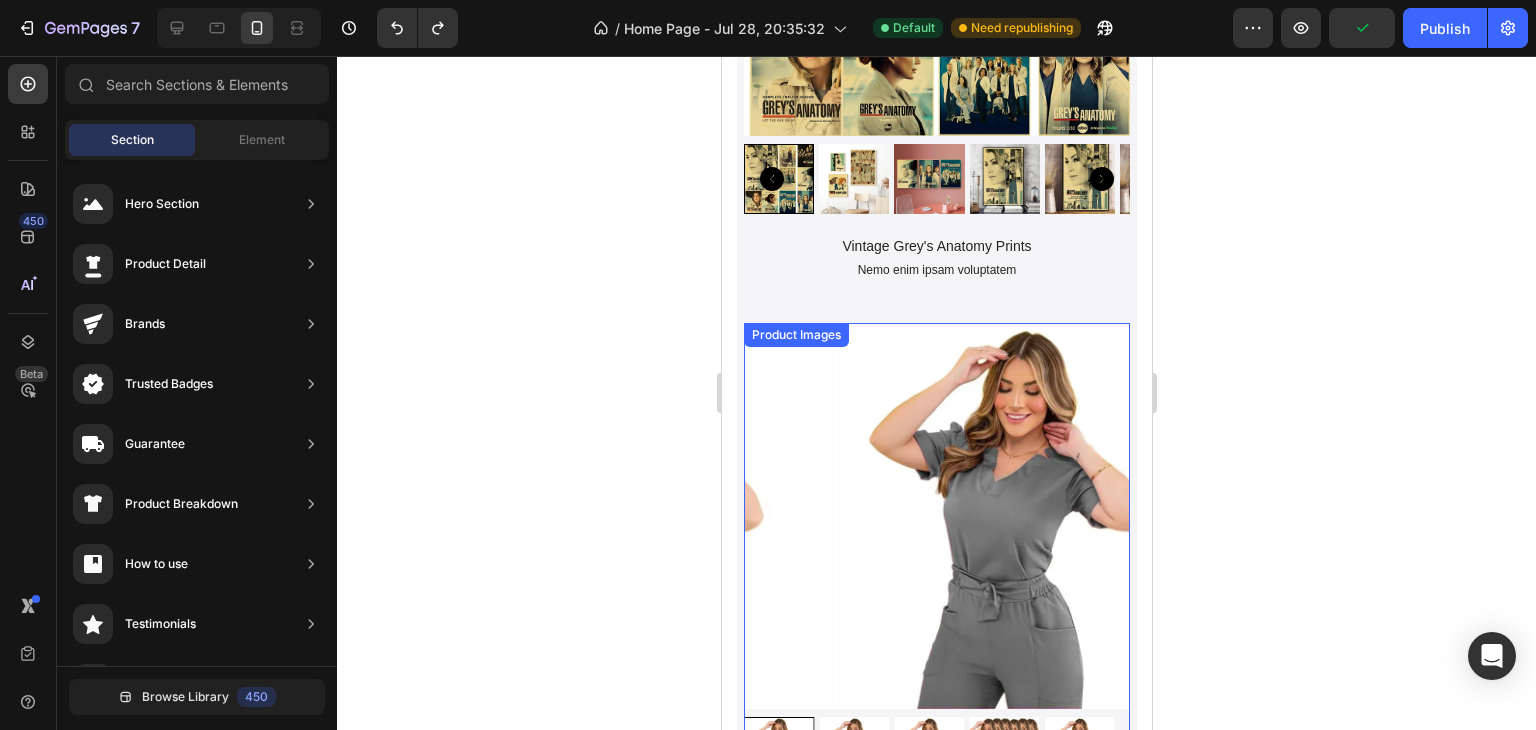 click at bounding box center [1025, 516] 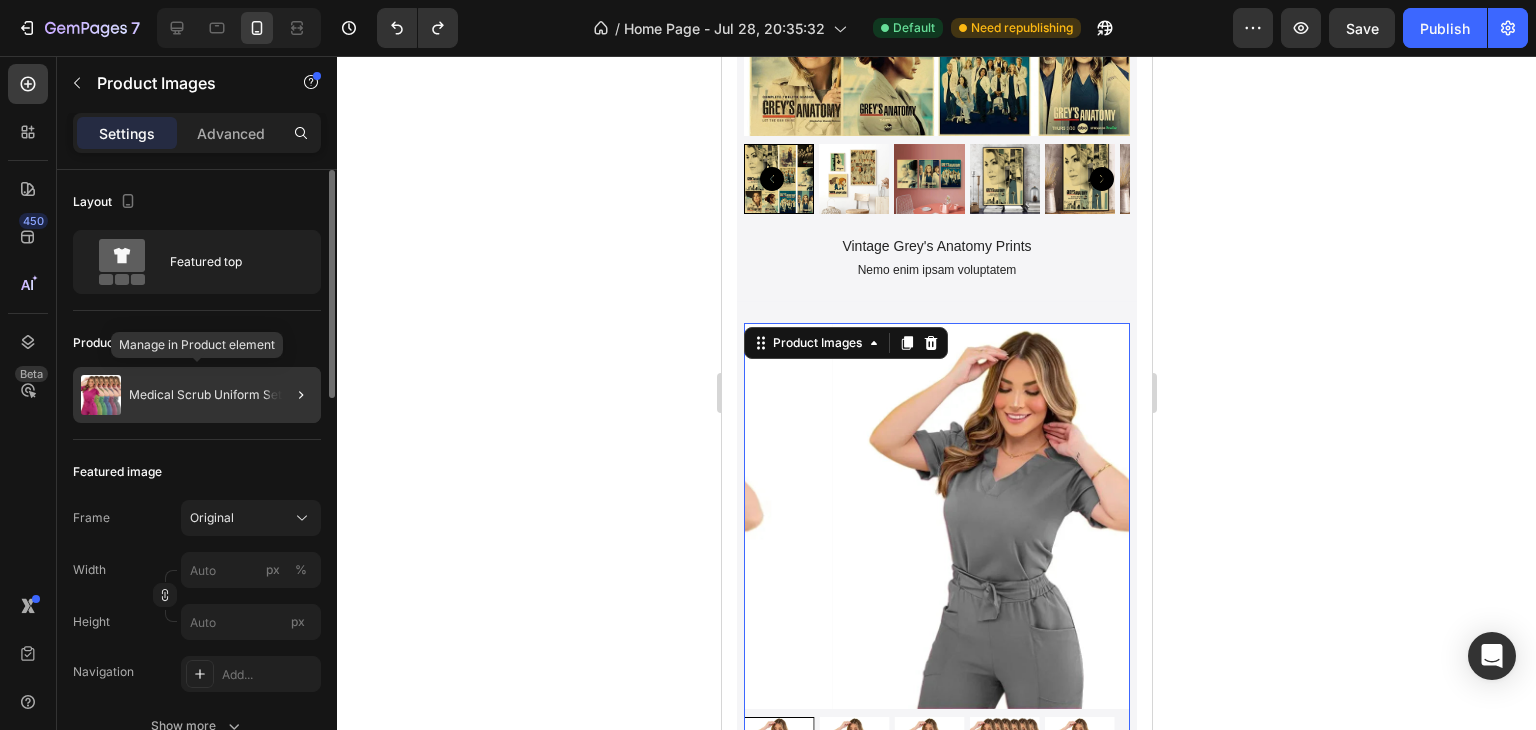click on "Medical Scrub Uniform Set" at bounding box center [205, 395] 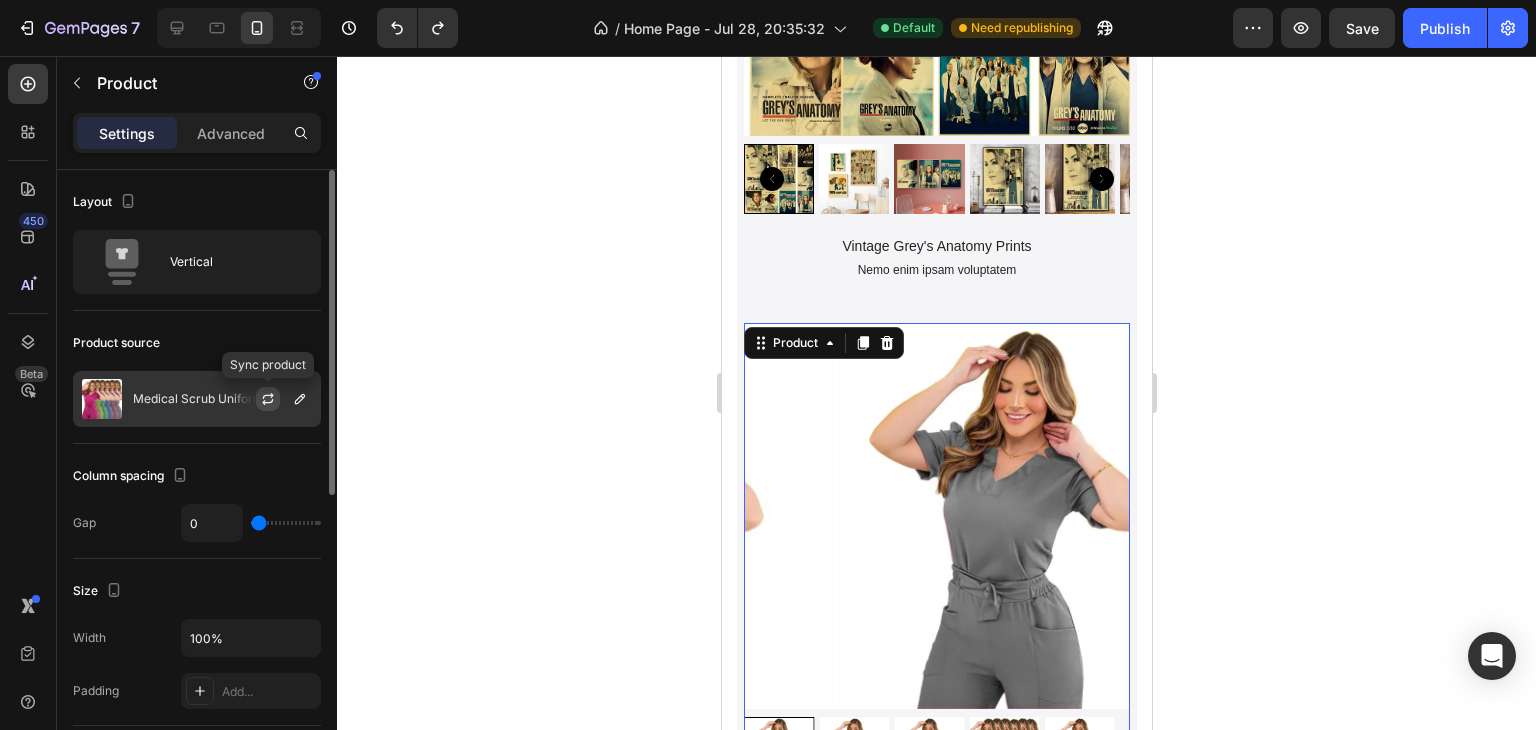 click 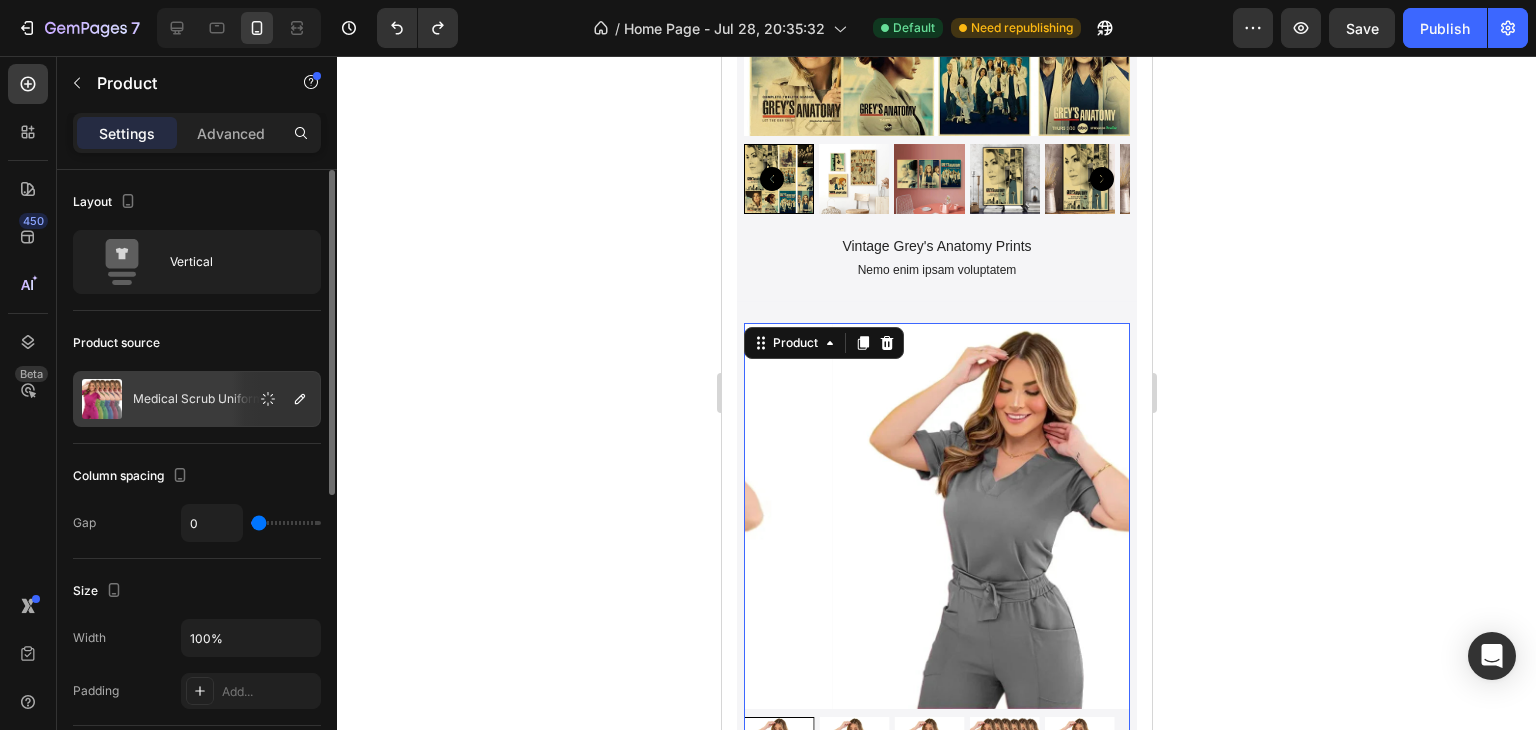 type on "1" 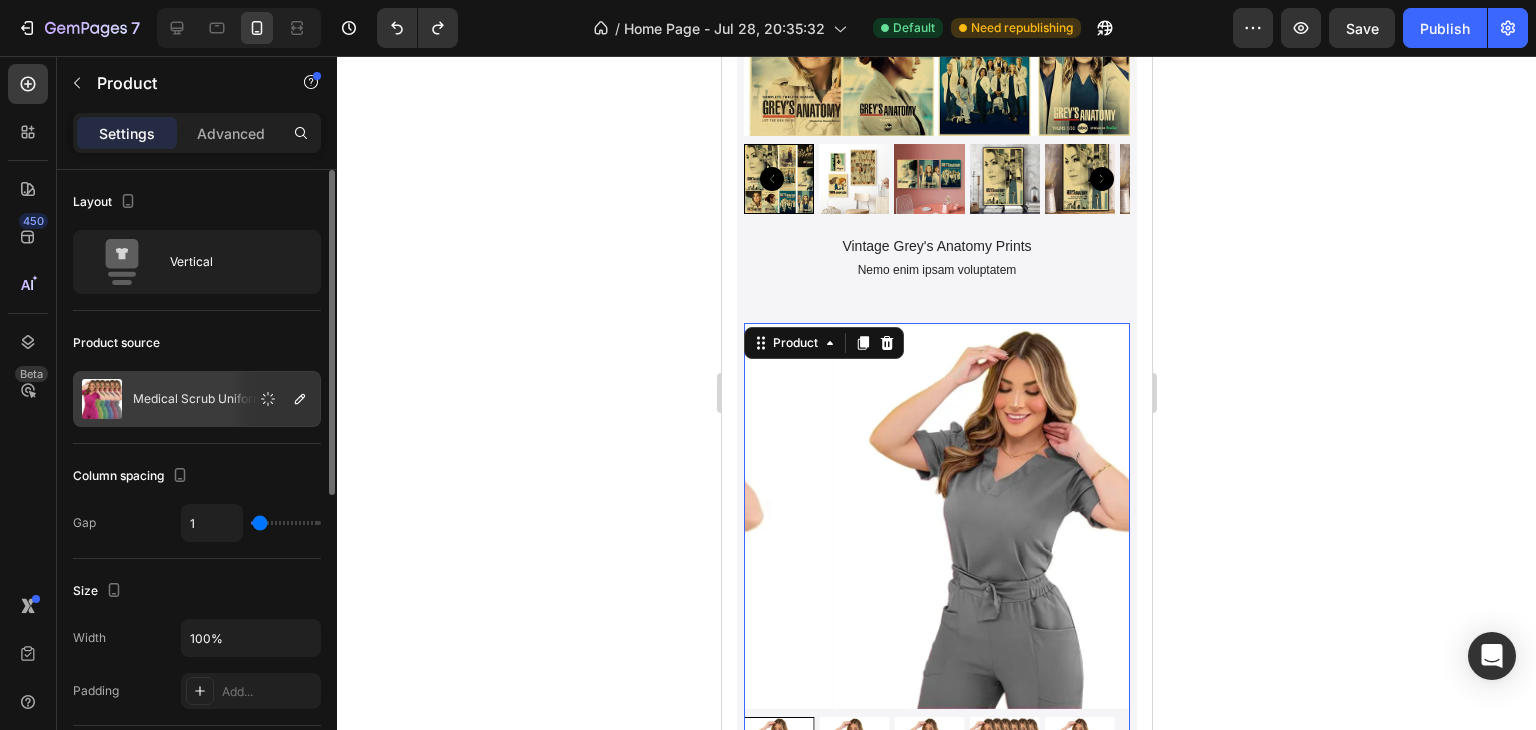 type on "19" 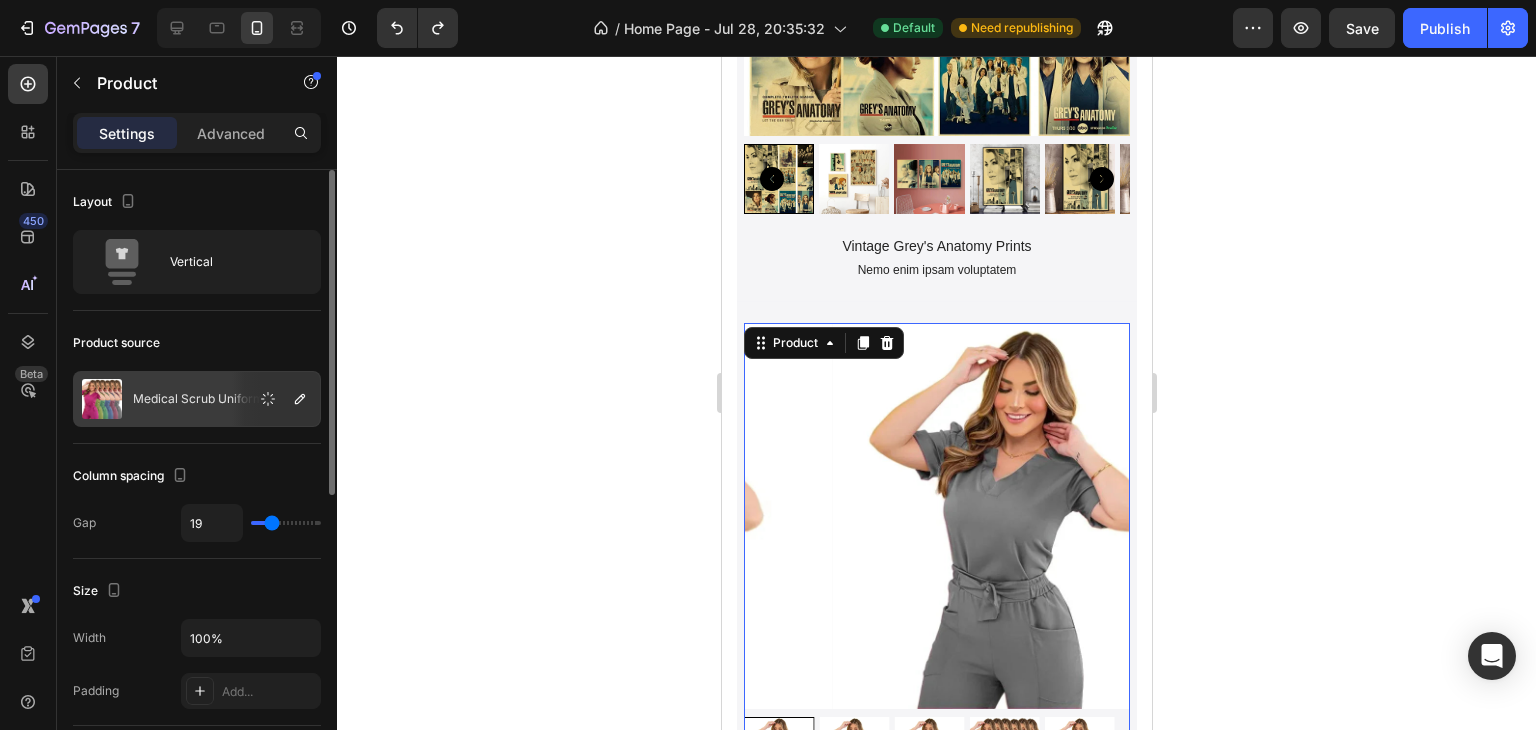 type on "20" 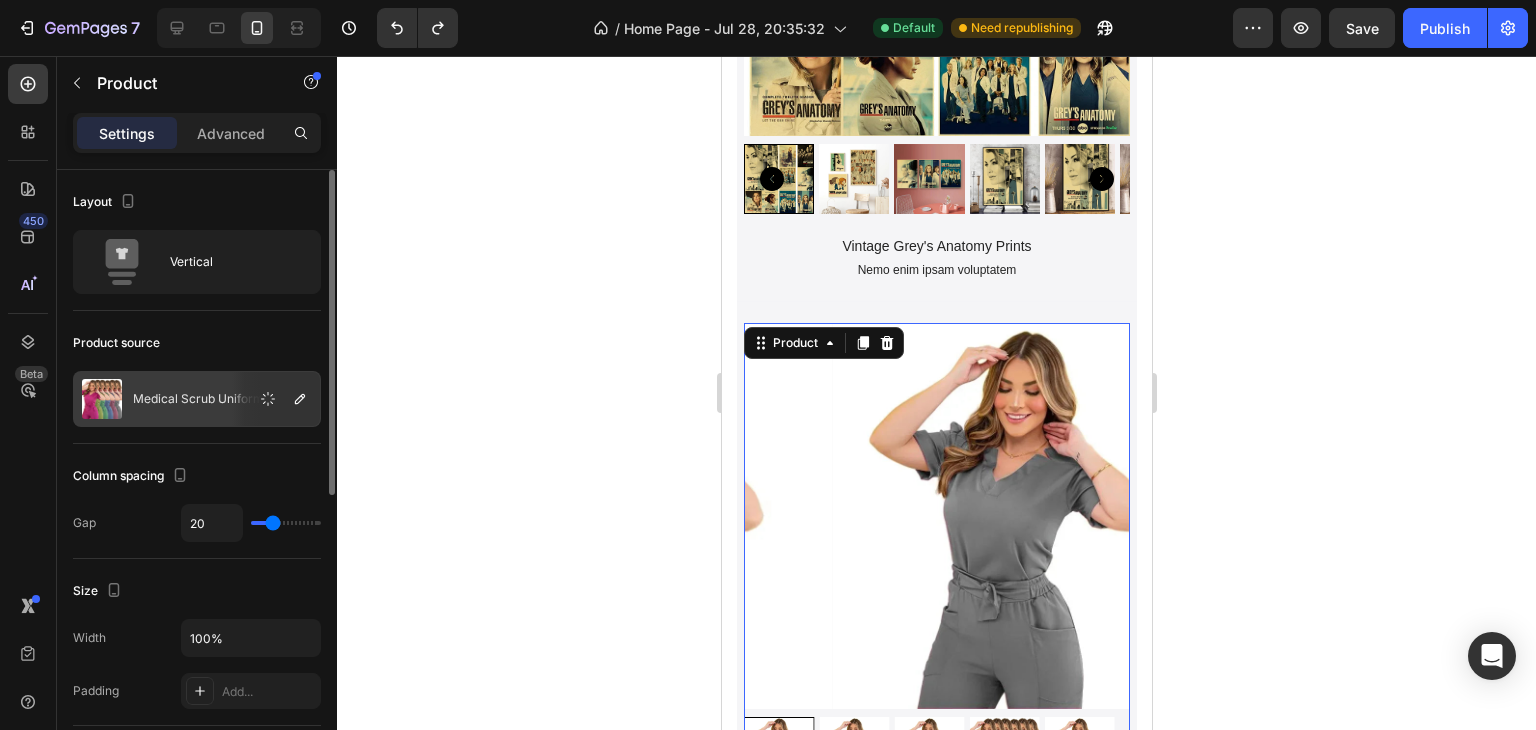drag, startPoint x: 259, startPoint y: 526, endPoint x: 272, endPoint y: 524, distance: 13.152946 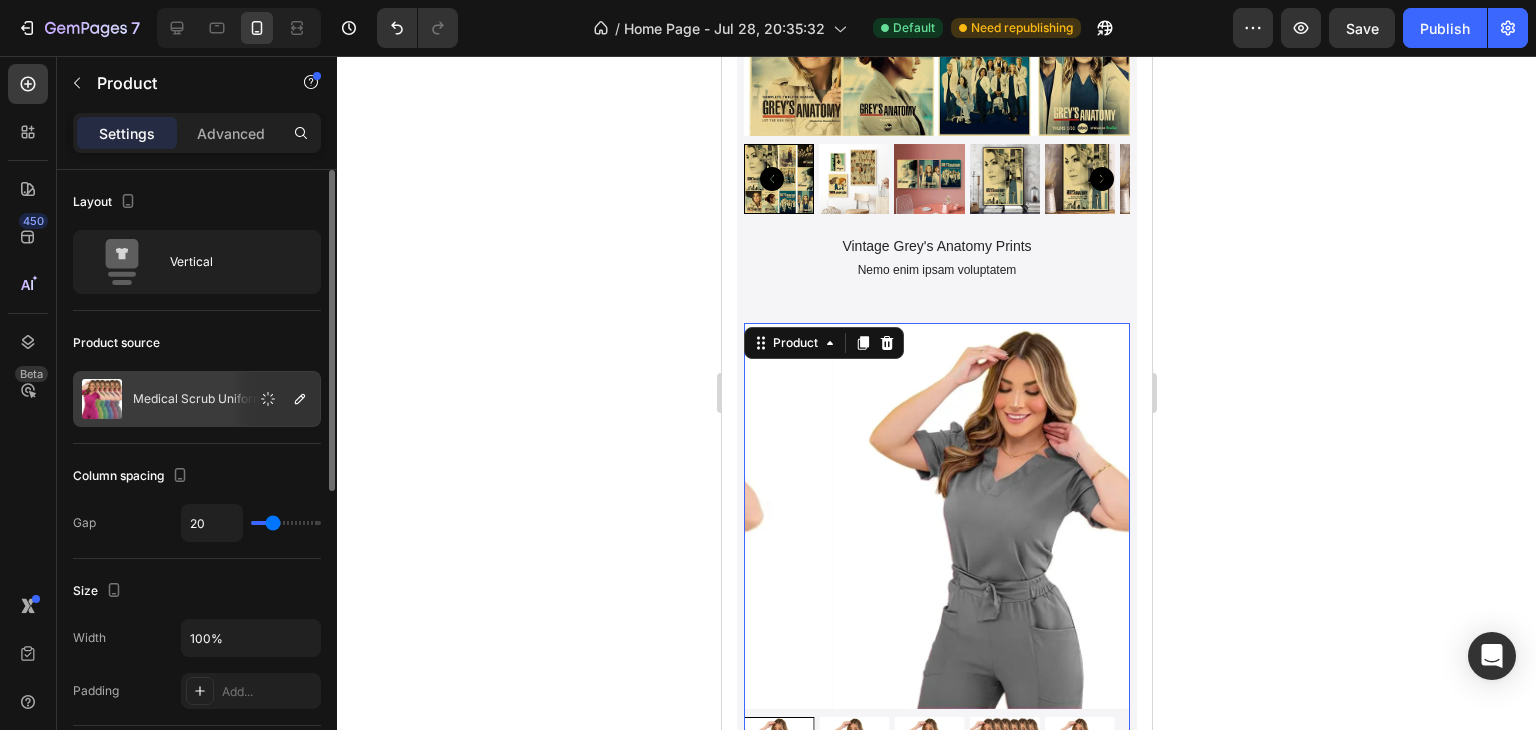 type on "0" 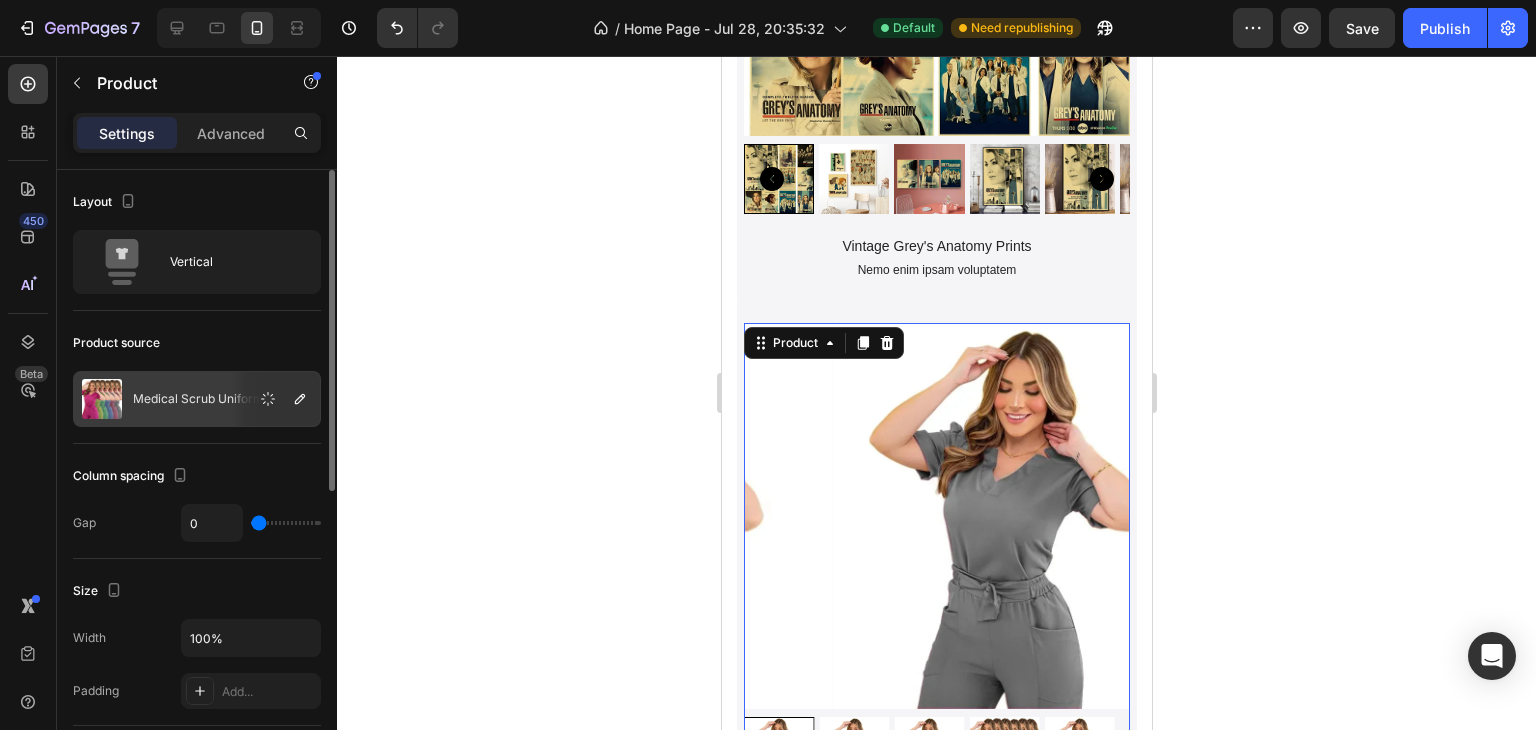 drag, startPoint x: 272, startPoint y: 524, endPoint x: 237, endPoint y: 529, distance: 35.35534 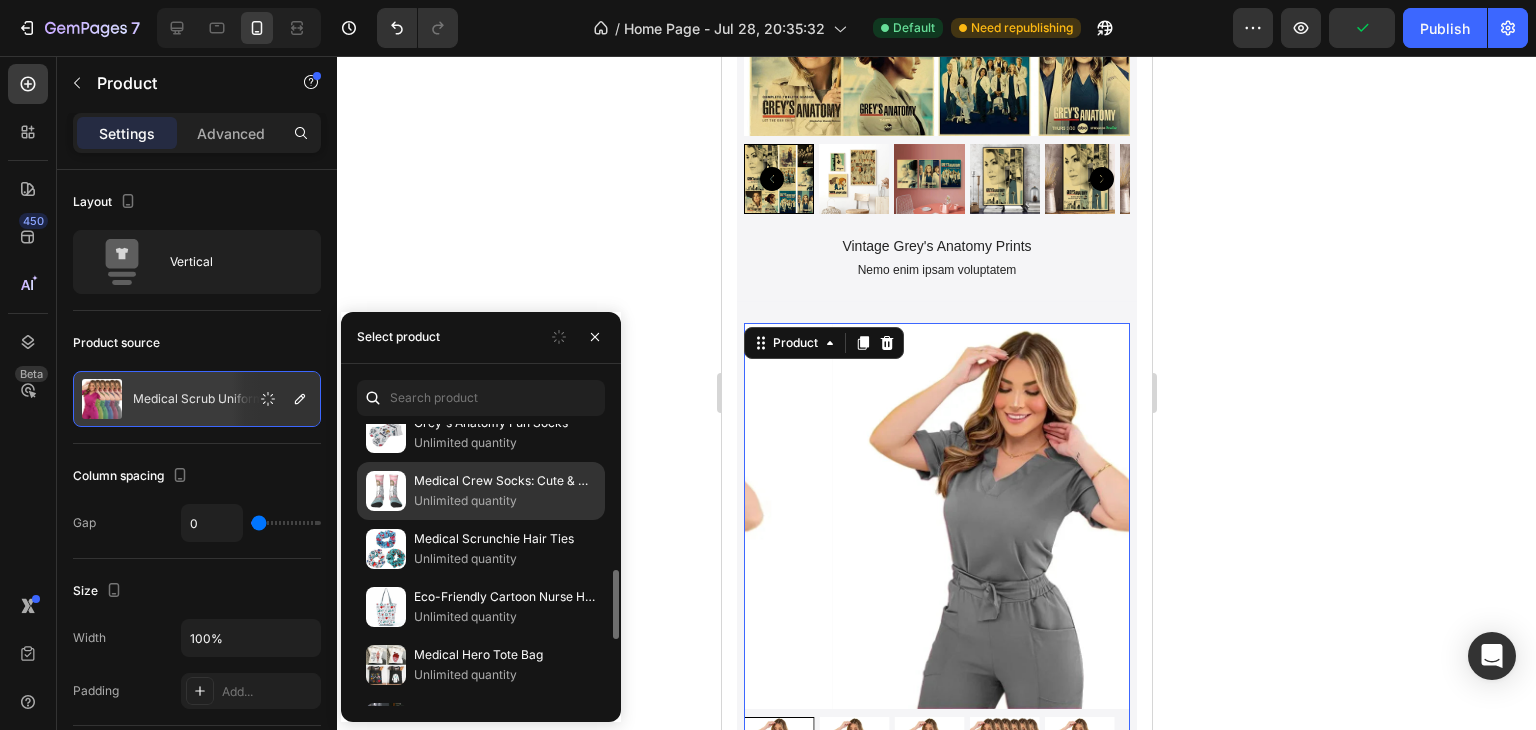 scroll, scrollTop: 700, scrollLeft: 0, axis: vertical 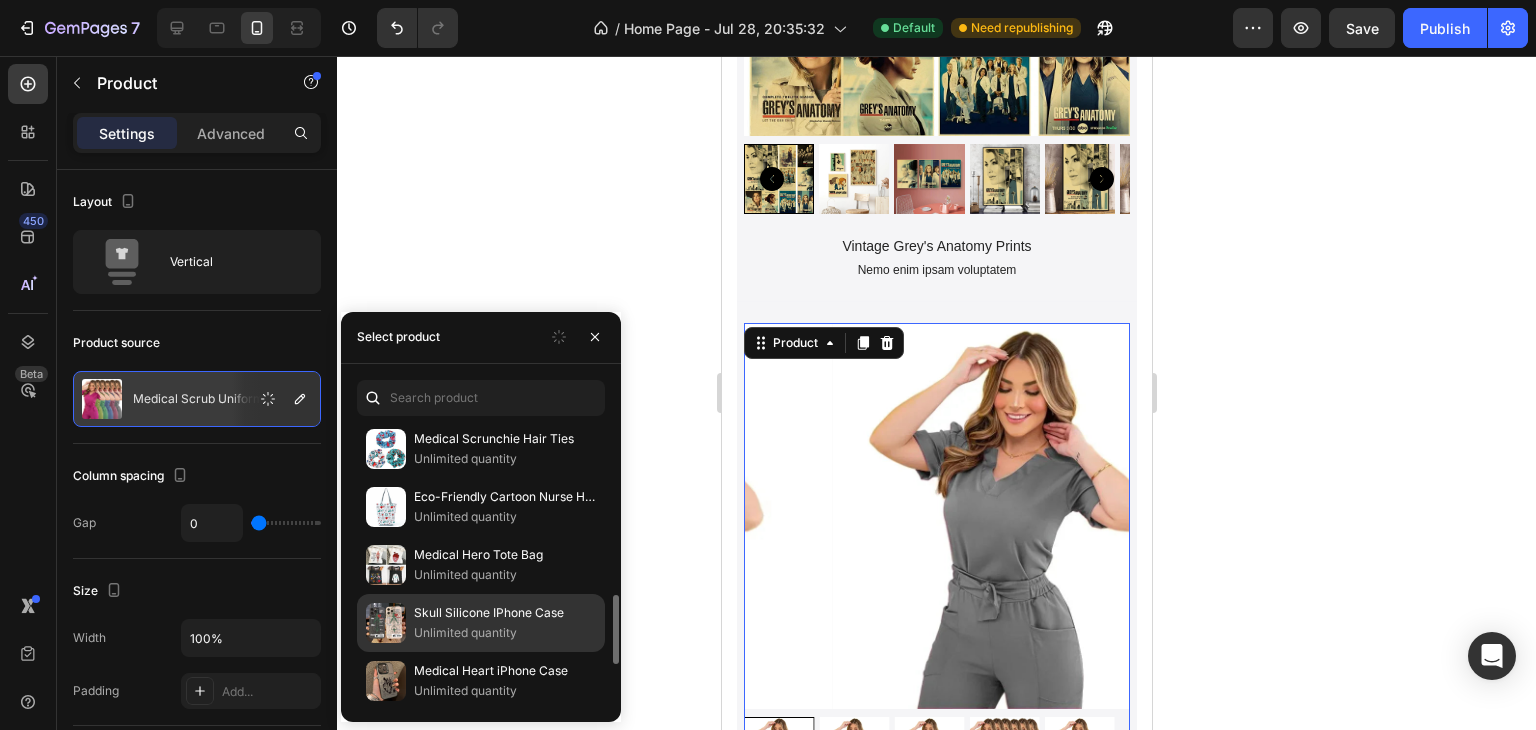 click on "Skull Silicone IPhone Case" at bounding box center [505, 613] 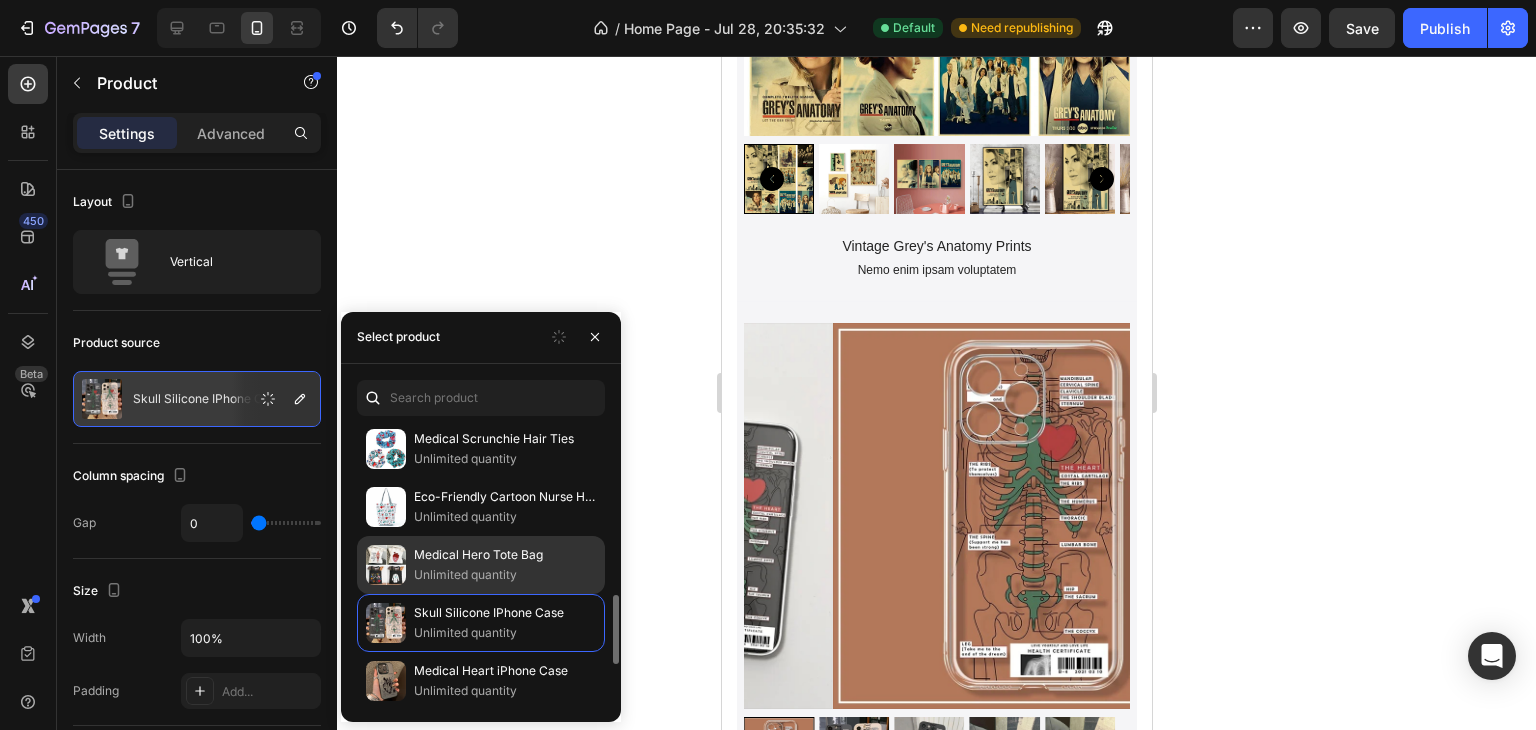 click on "Medical Hero Tote Bag" at bounding box center (505, 555) 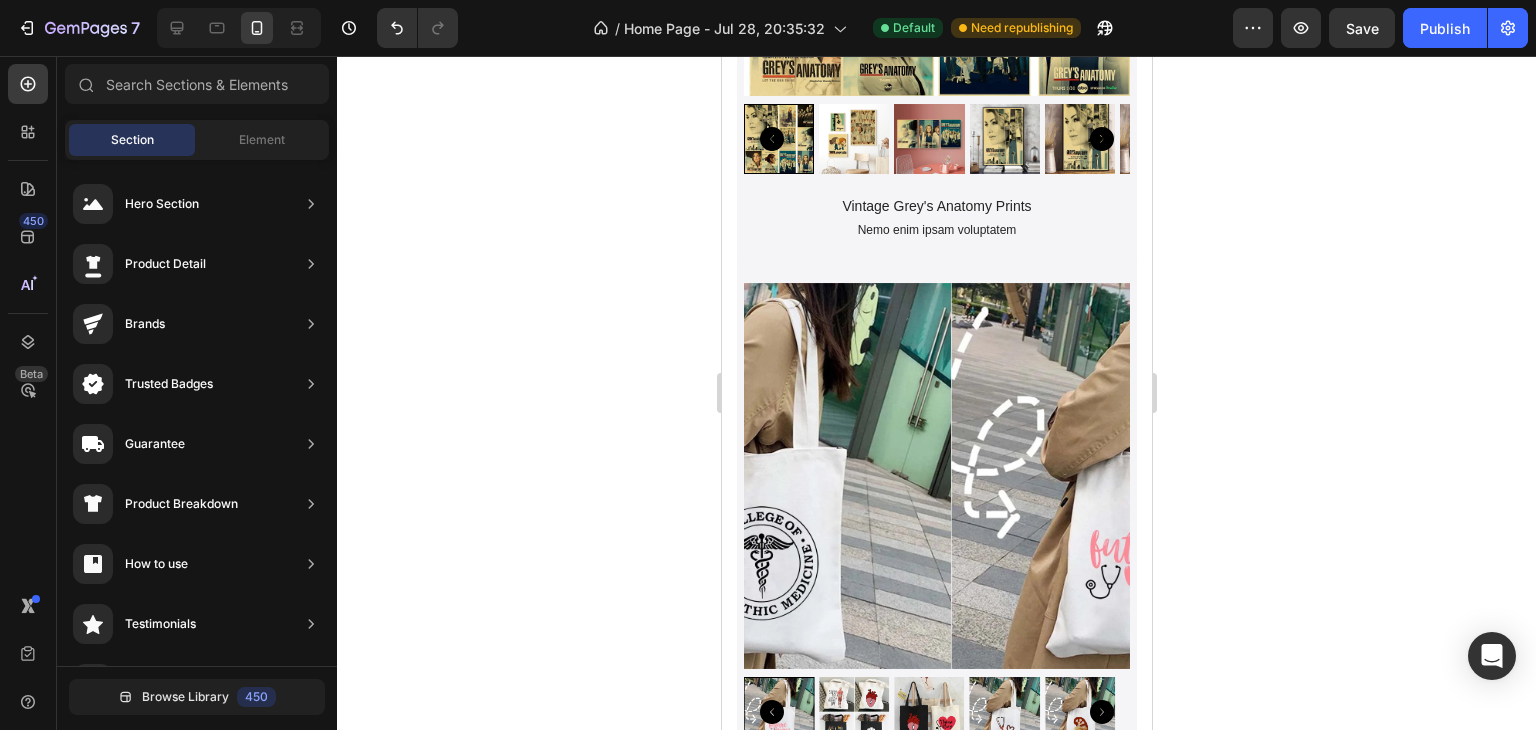 scroll, scrollTop: 4534, scrollLeft: 0, axis: vertical 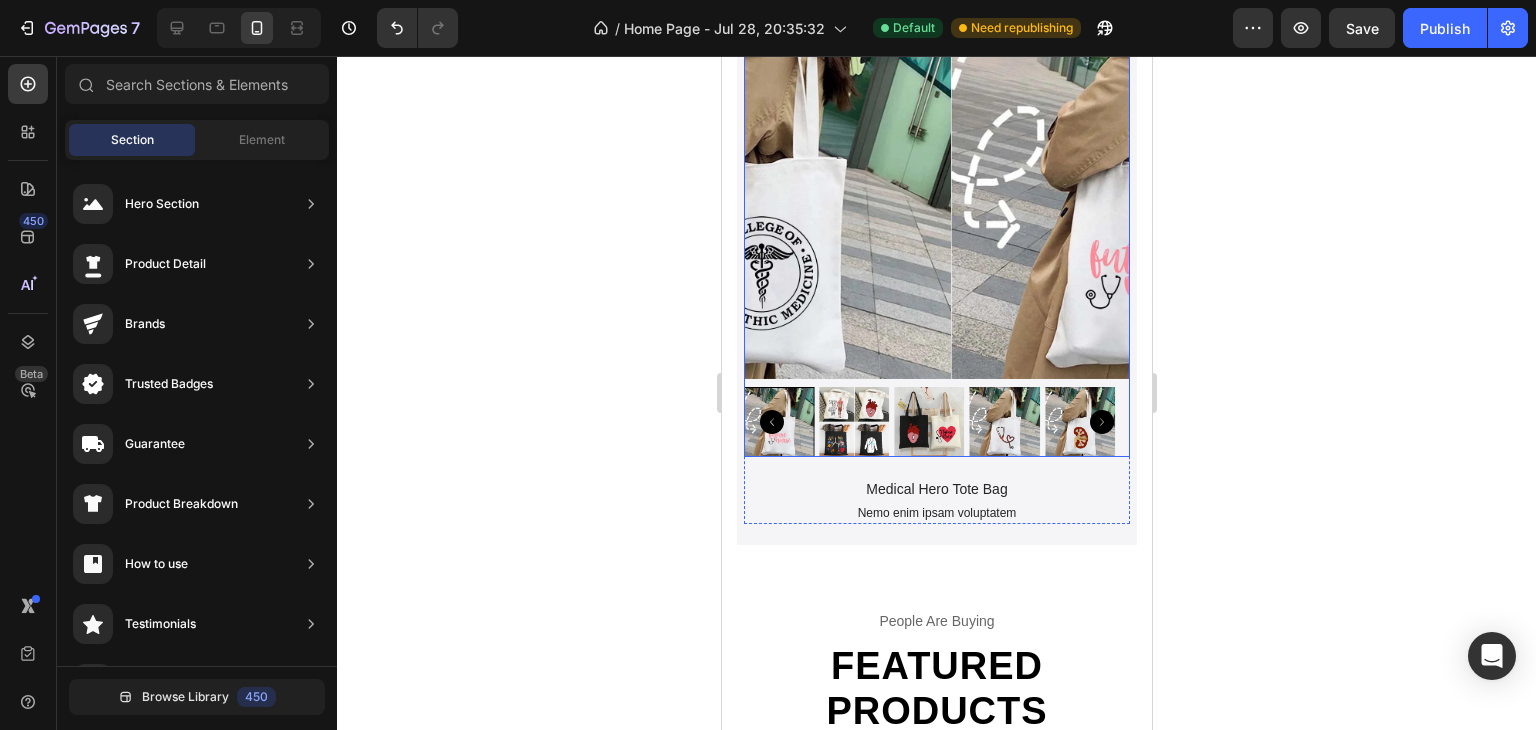 click at bounding box center [1143, 186] 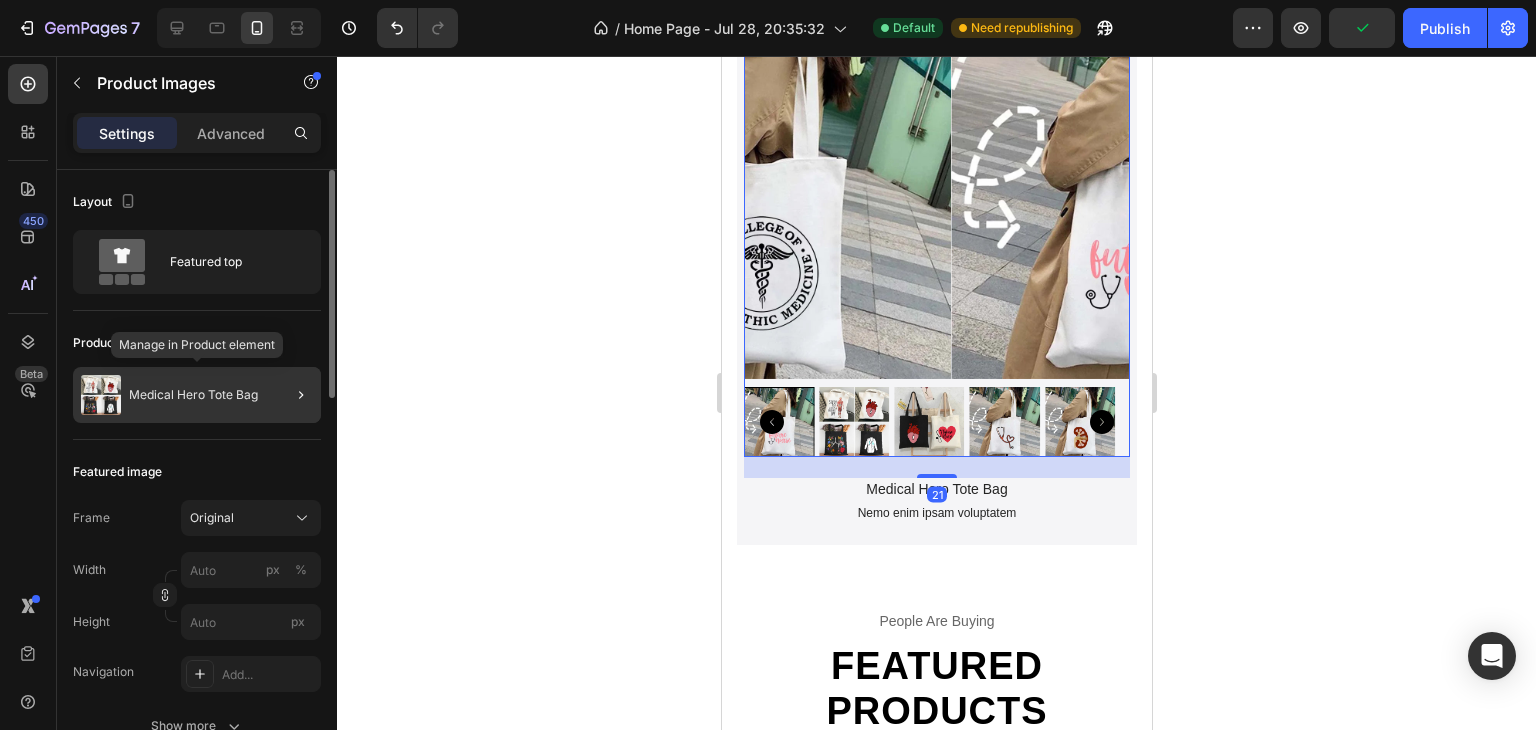 click on "Medical Hero Tote Bag" at bounding box center [193, 395] 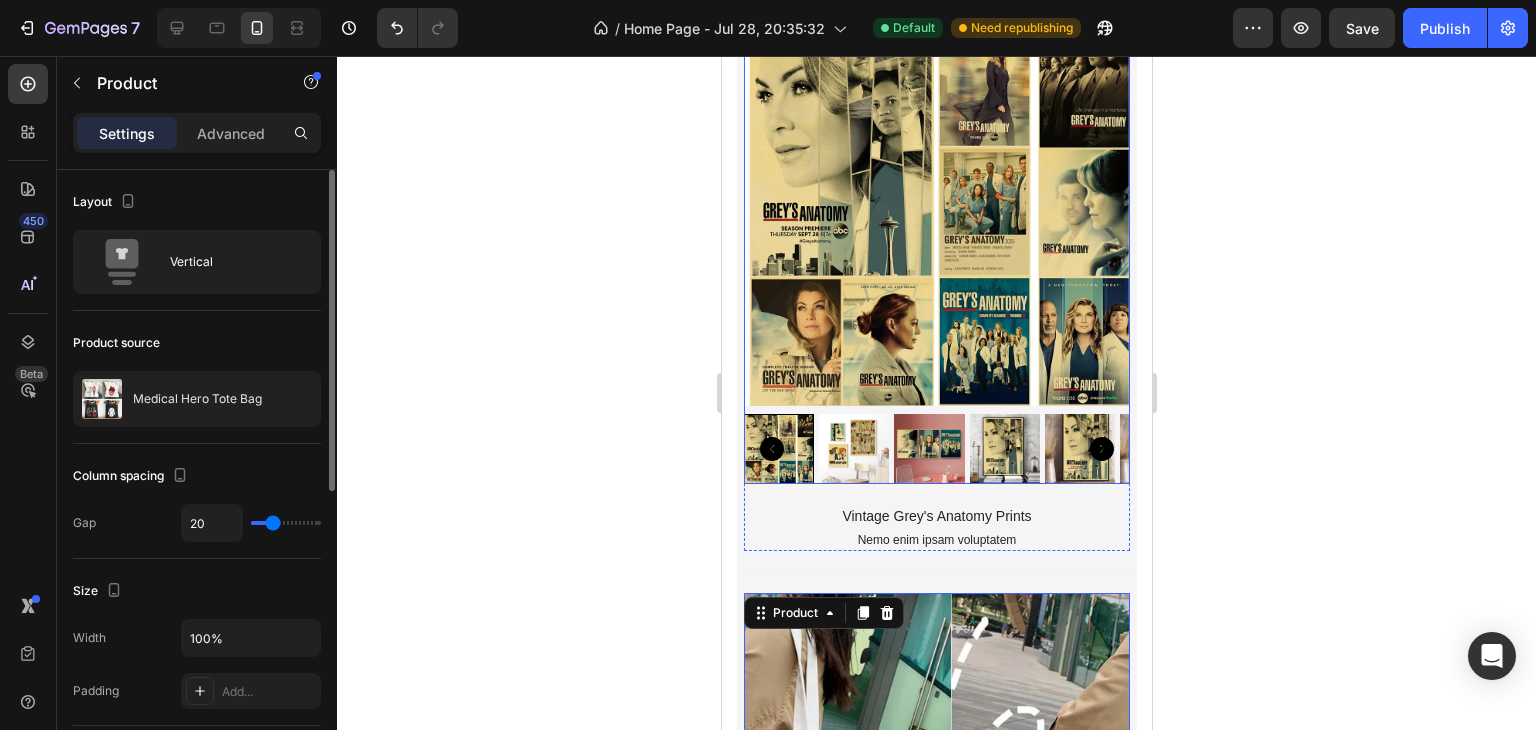 scroll, scrollTop: 3734, scrollLeft: 0, axis: vertical 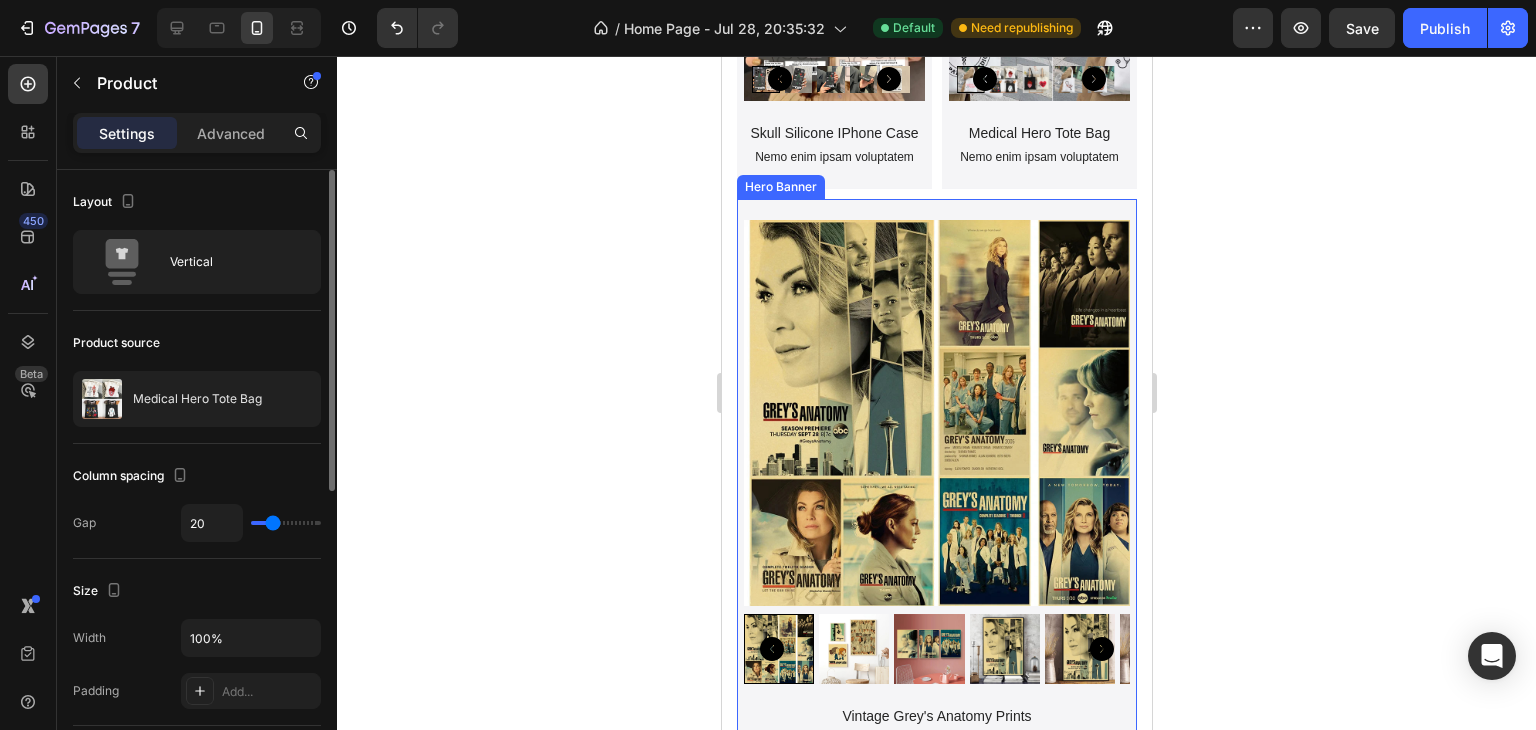 click on "Product Images Vintage Grey's Anatomy Prints Product Title Nemo enim ipsam voluptatem Text Block Product" at bounding box center (936, 485) 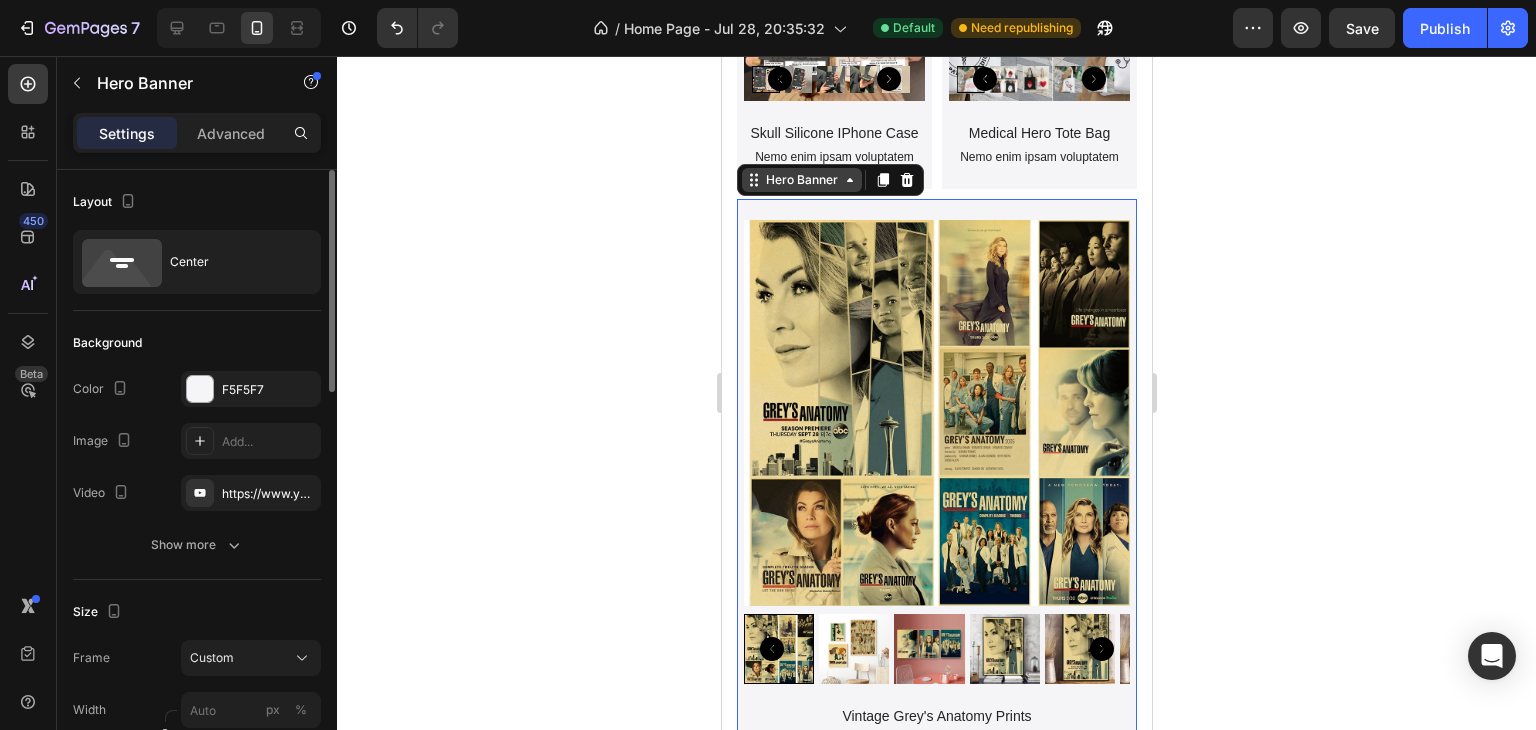 click on "Hero Banner" at bounding box center (801, 180) 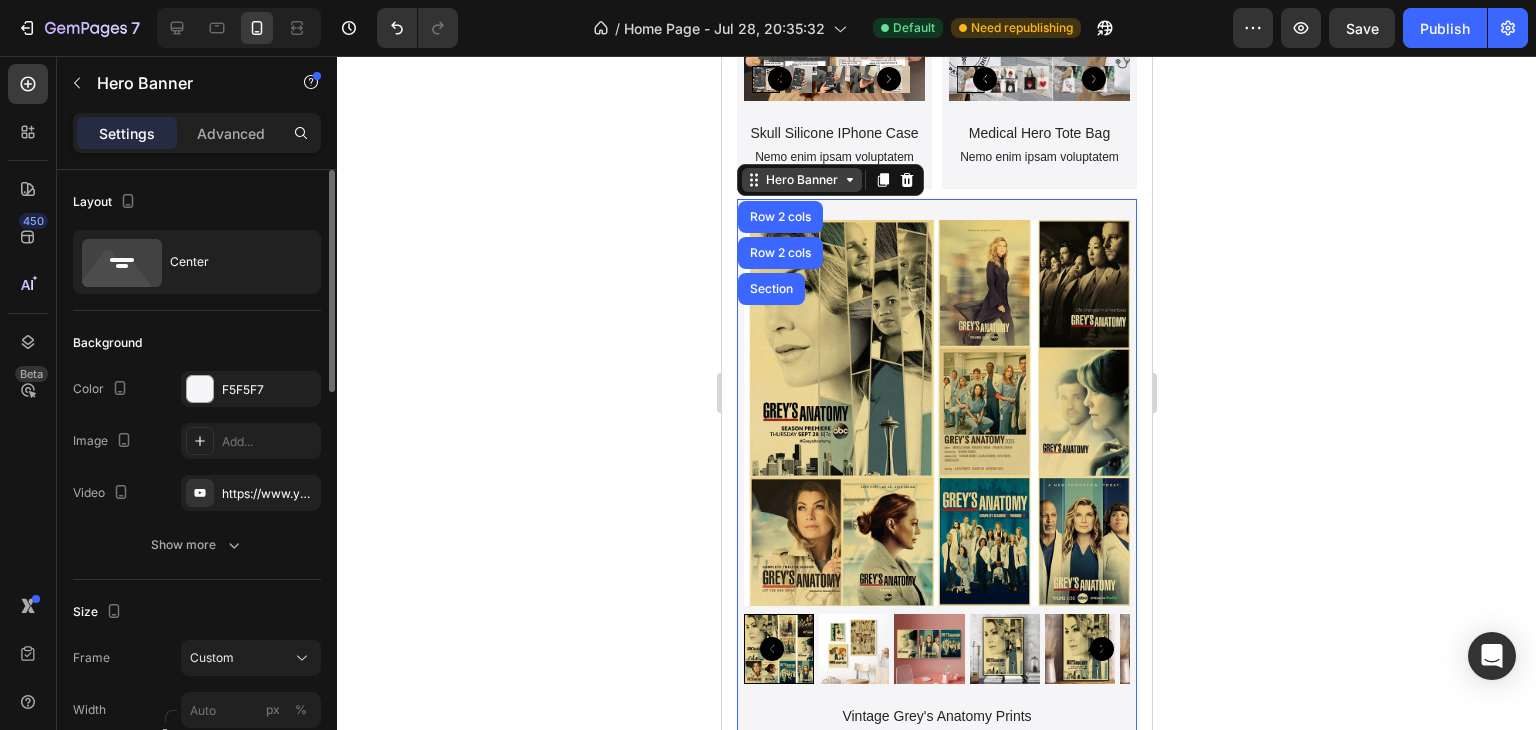 click 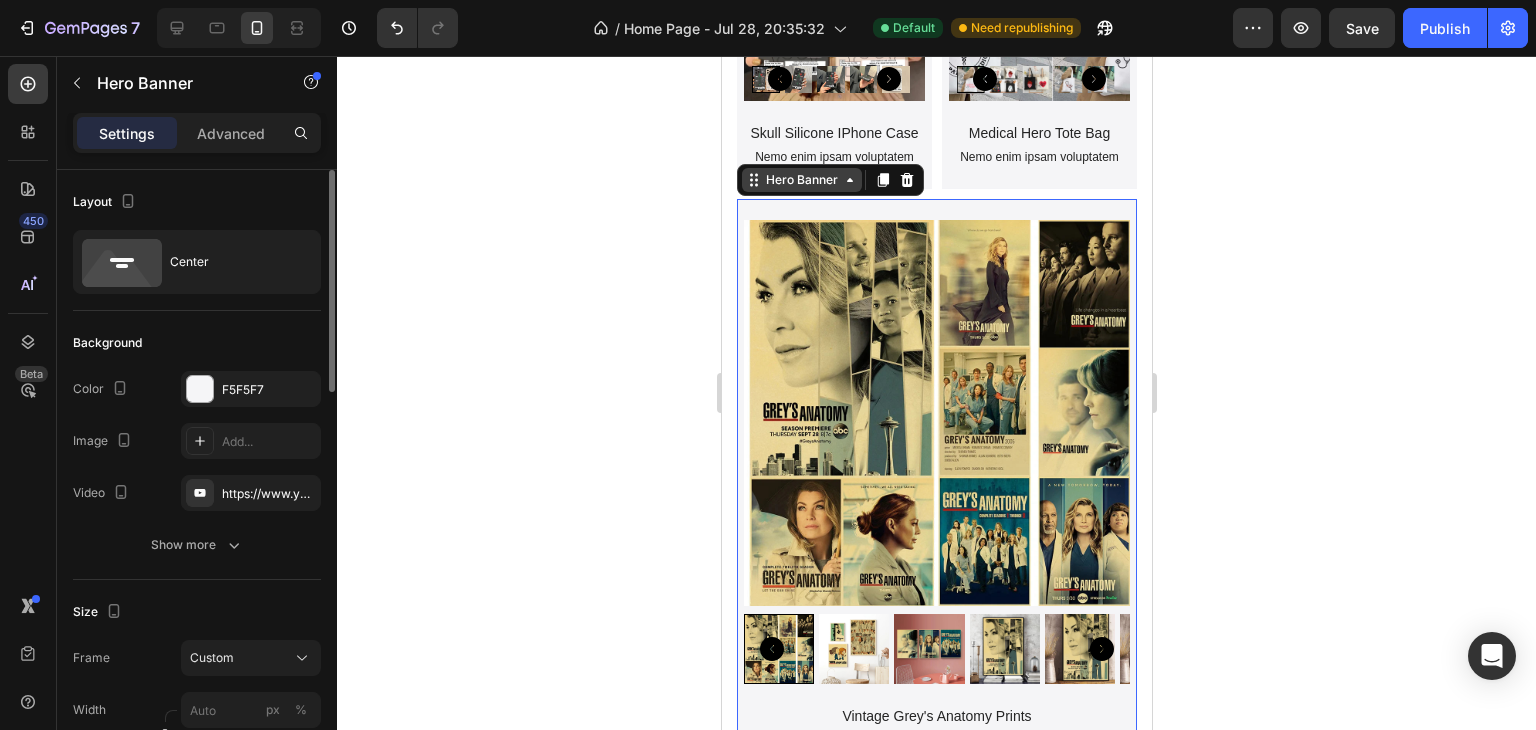 click 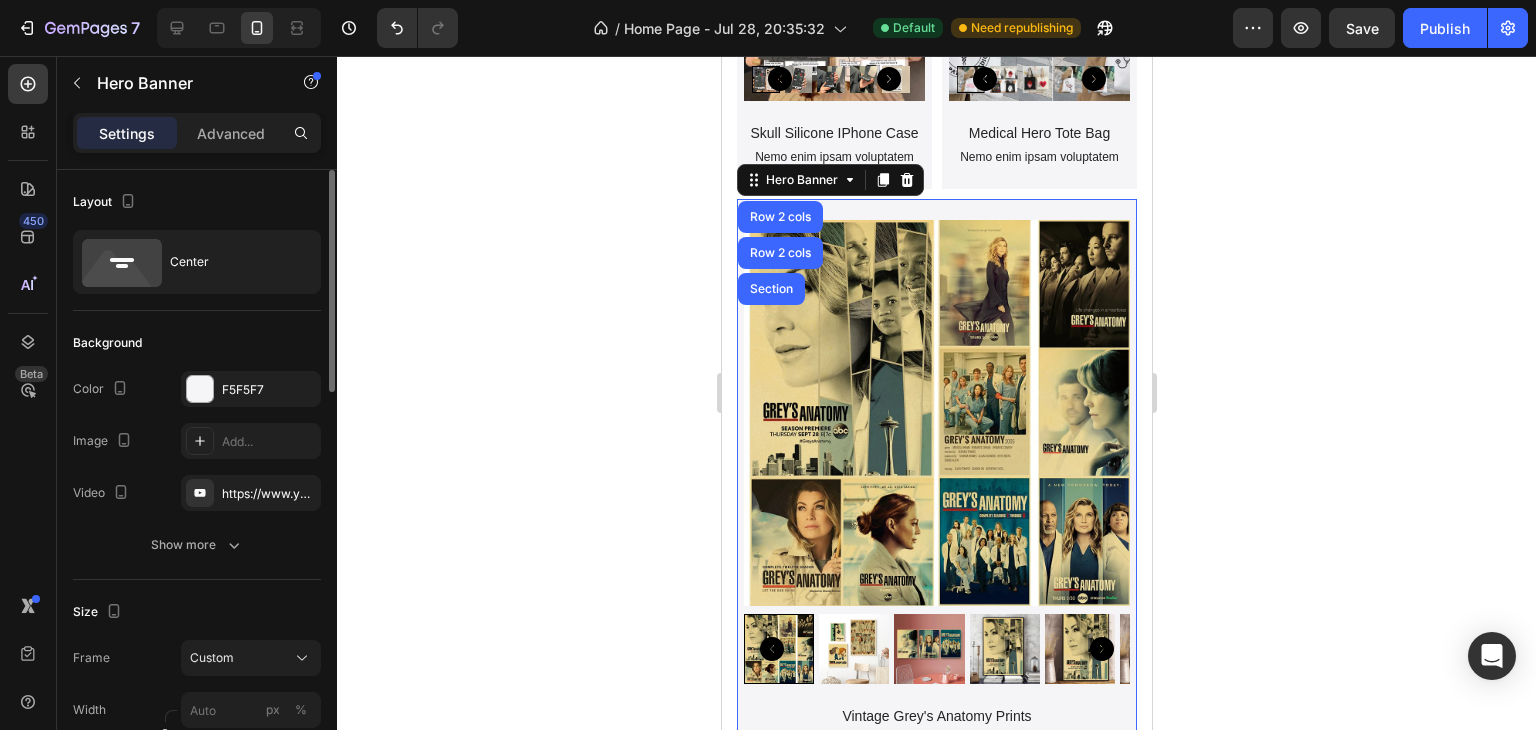 click 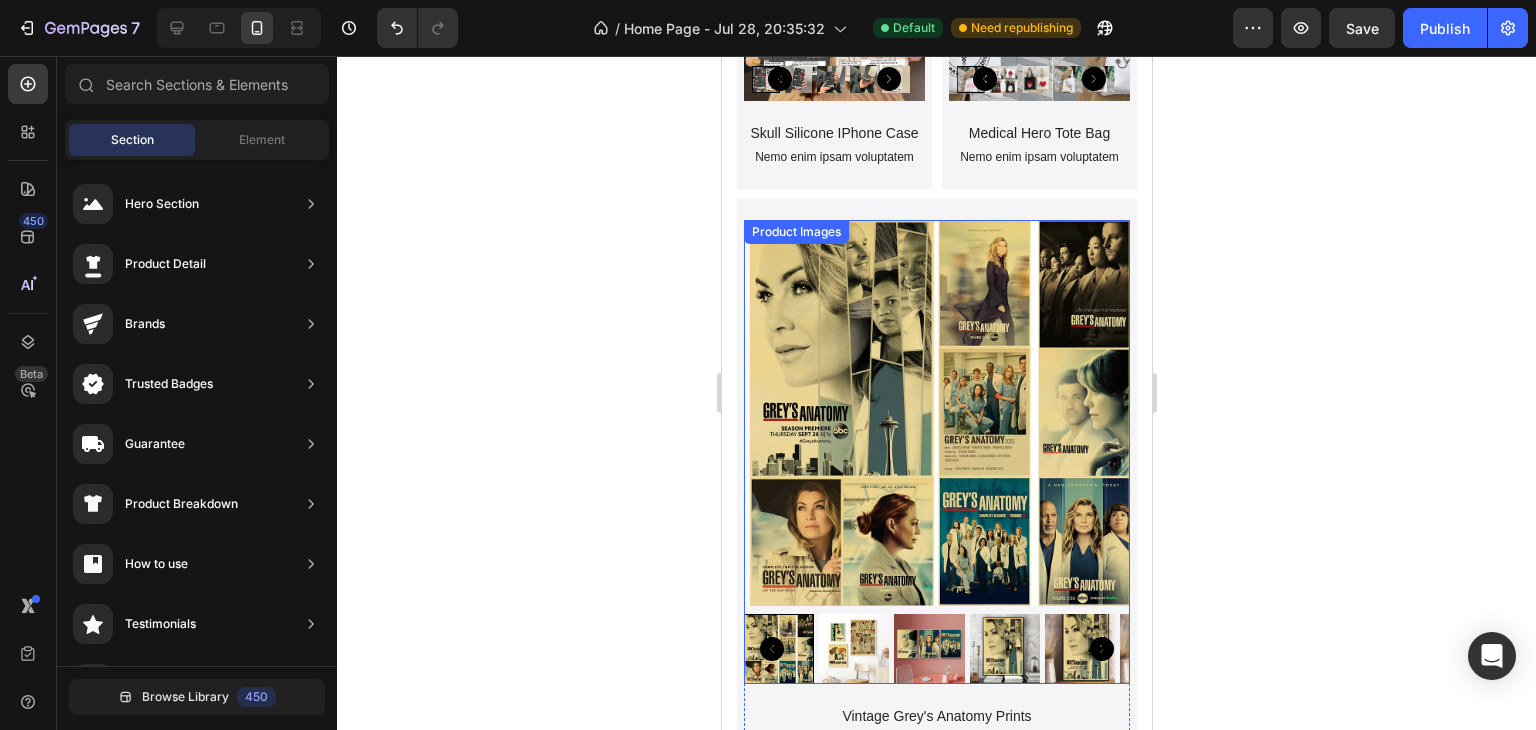 scroll, scrollTop: 3534, scrollLeft: 0, axis: vertical 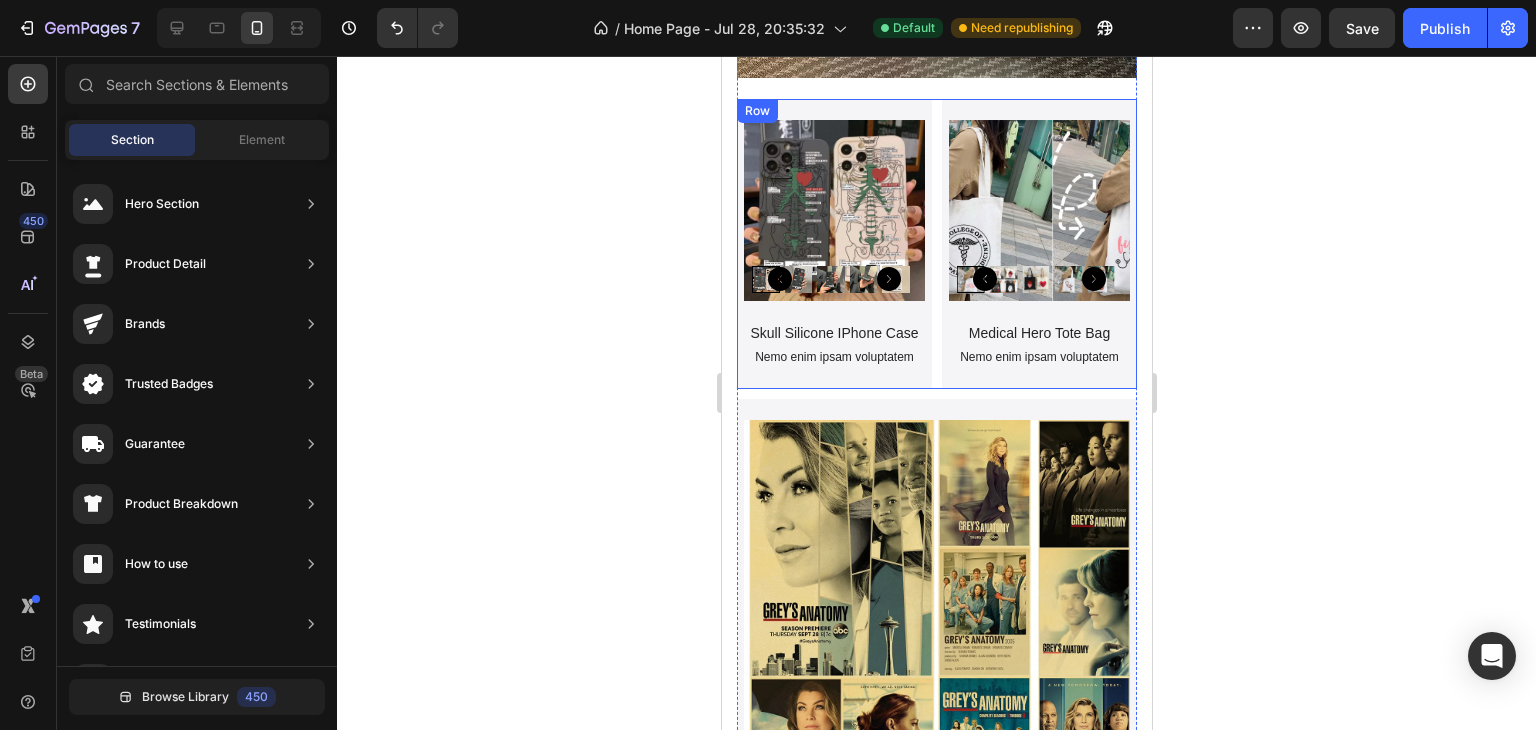 click on "Product Images Skull Silicone IPhone Case Product Title Nemo enim ipsam voluptatem Text Block Product Hero Banner
Product Images Medical Hero Tote Bag Product Title Nemo enim ipsam voluptatem Text Block Product Hero Banner Row" at bounding box center (936, 244) 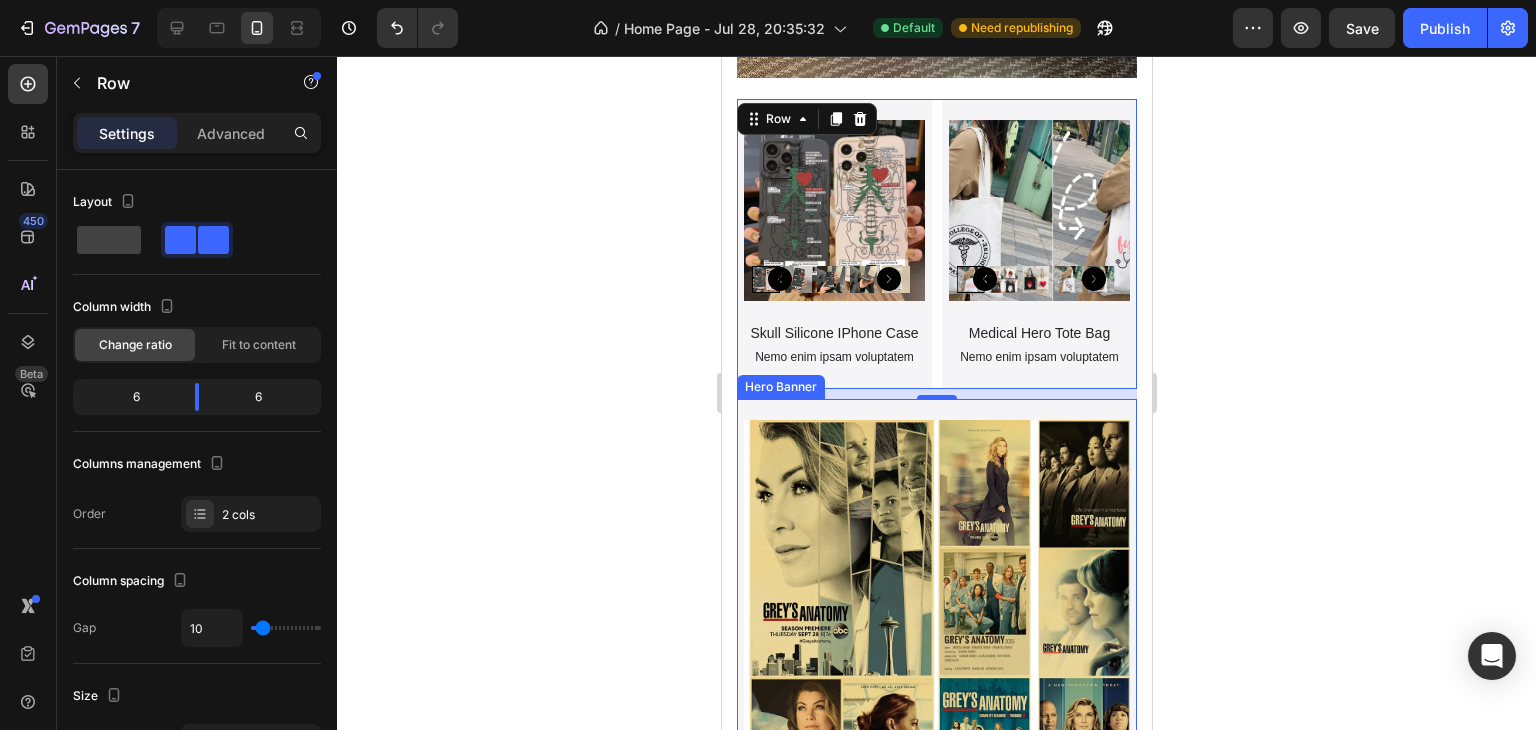 click on "Product Images Vintage Grey's Anatomy Prints Product Title Nemo enim ipsam voluptatem Text Block Product" at bounding box center (936, 685) 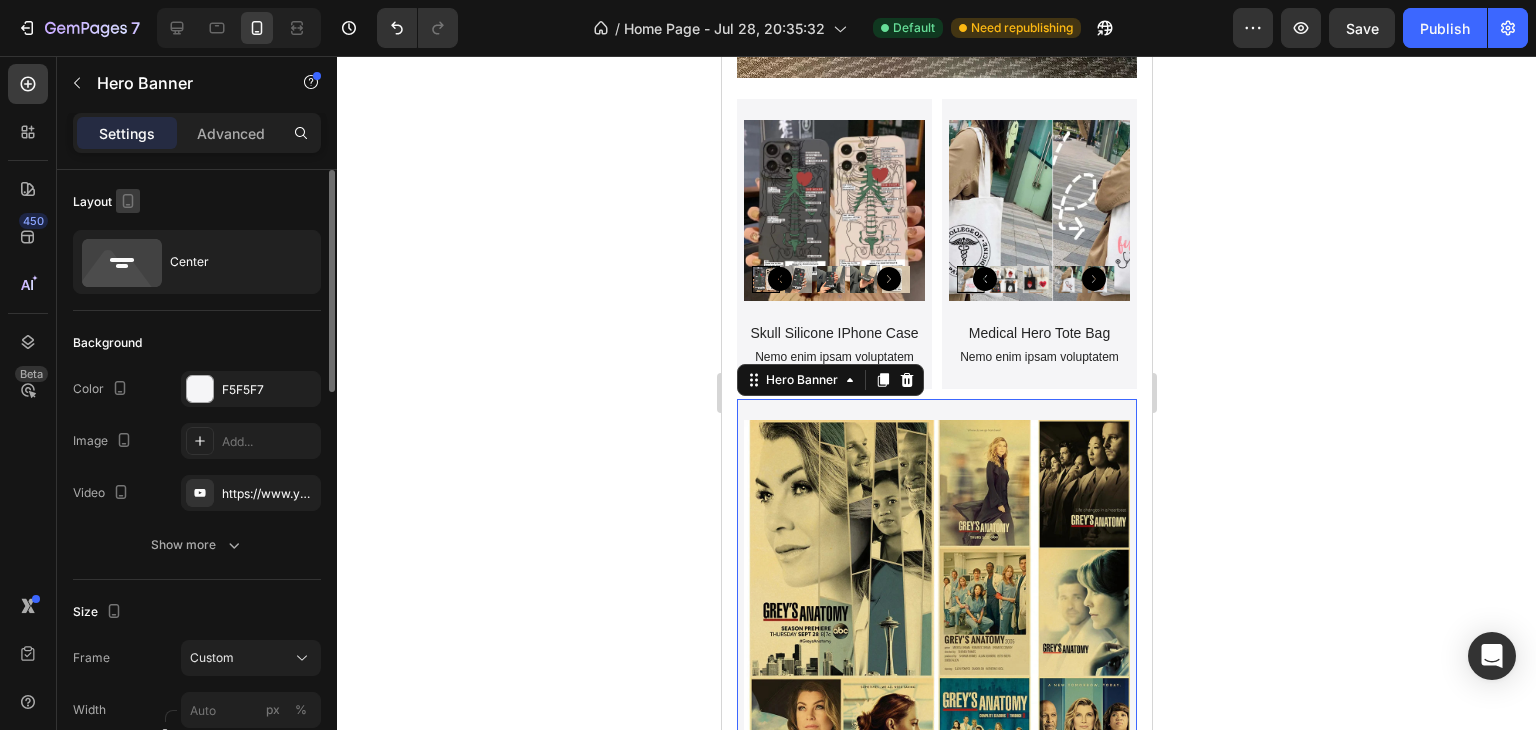 click 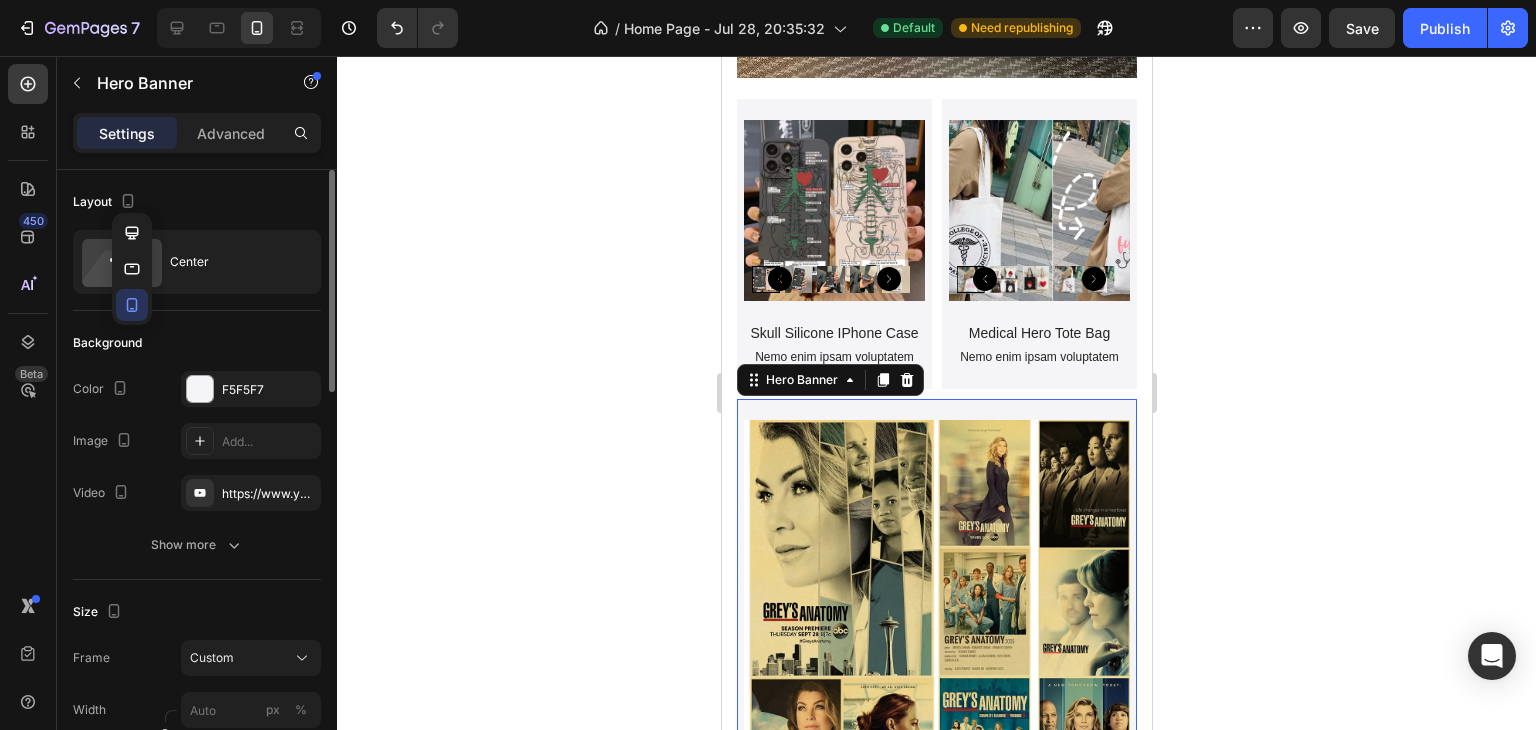 click on "Layout" at bounding box center [197, 202] 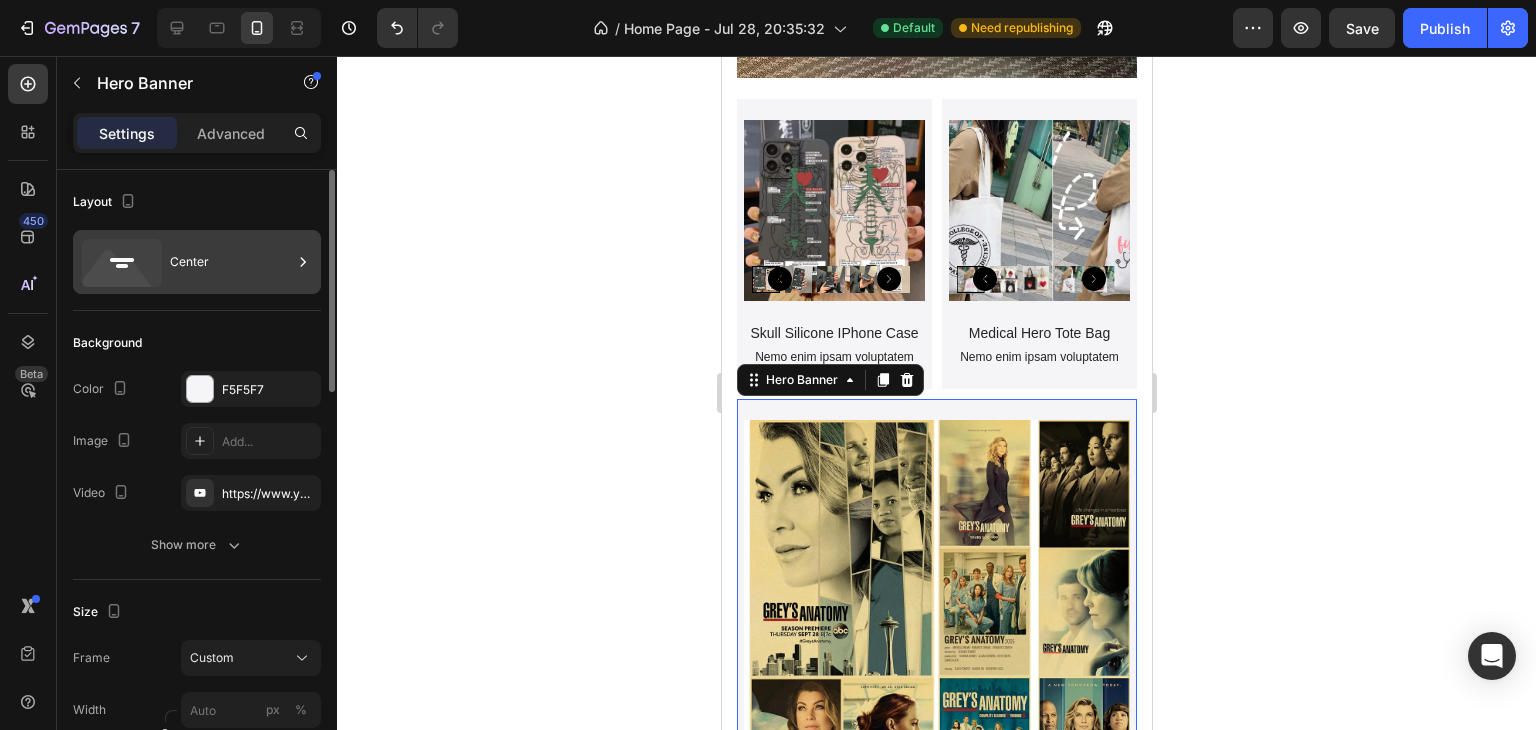 click on "Center" at bounding box center (231, 262) 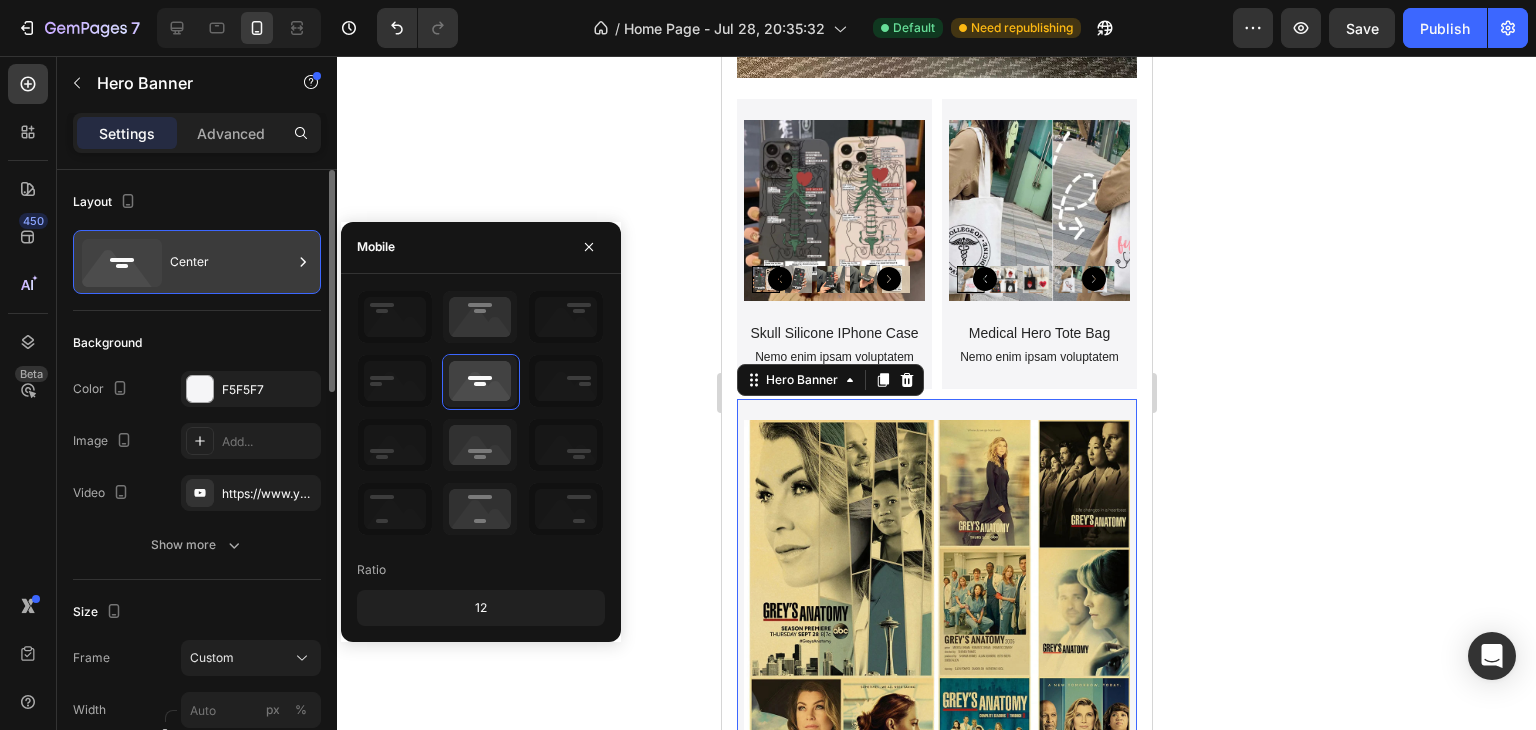 click on "Center" at bounding box center (231, 262) 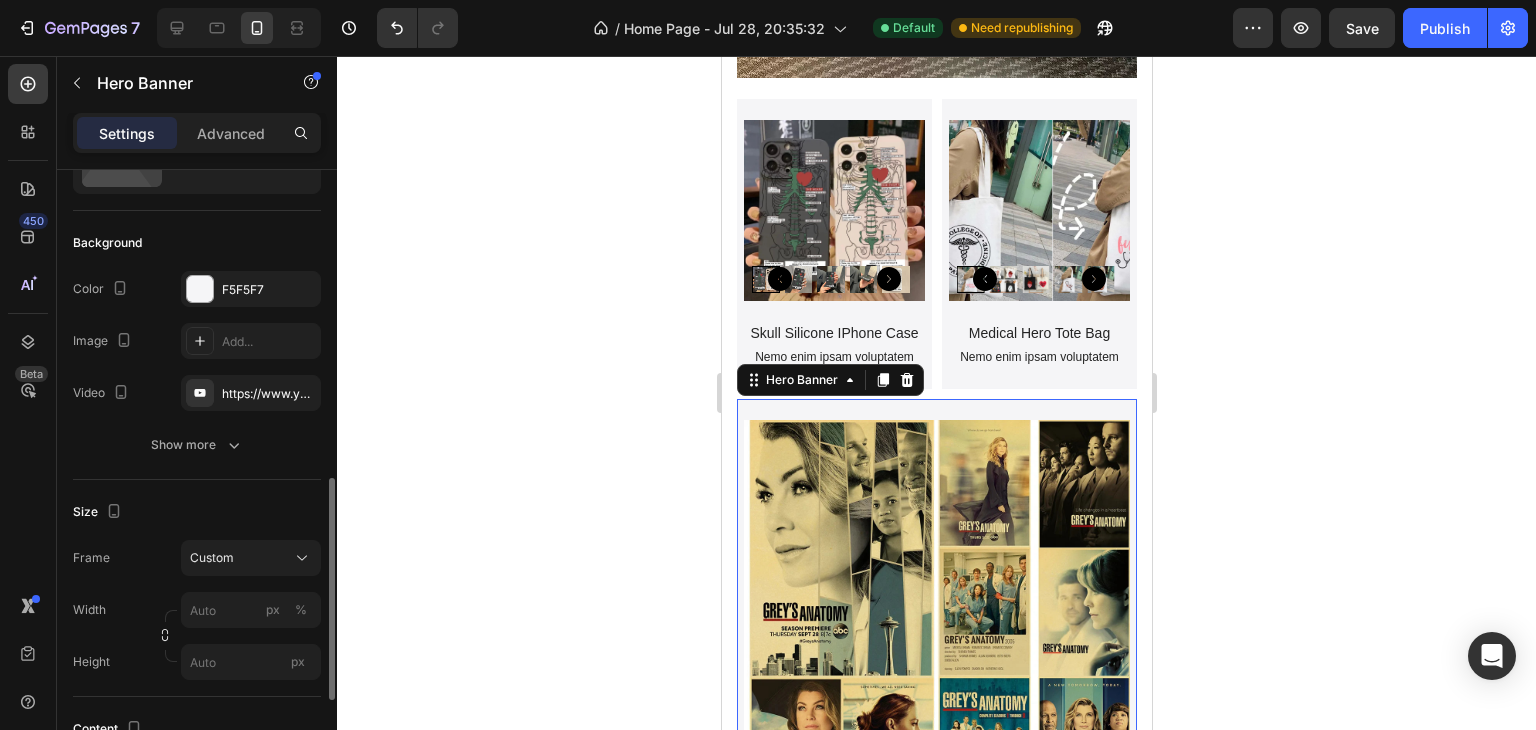 scroll, scrollTop: 300, scrollLeft: 0, axis: vertical 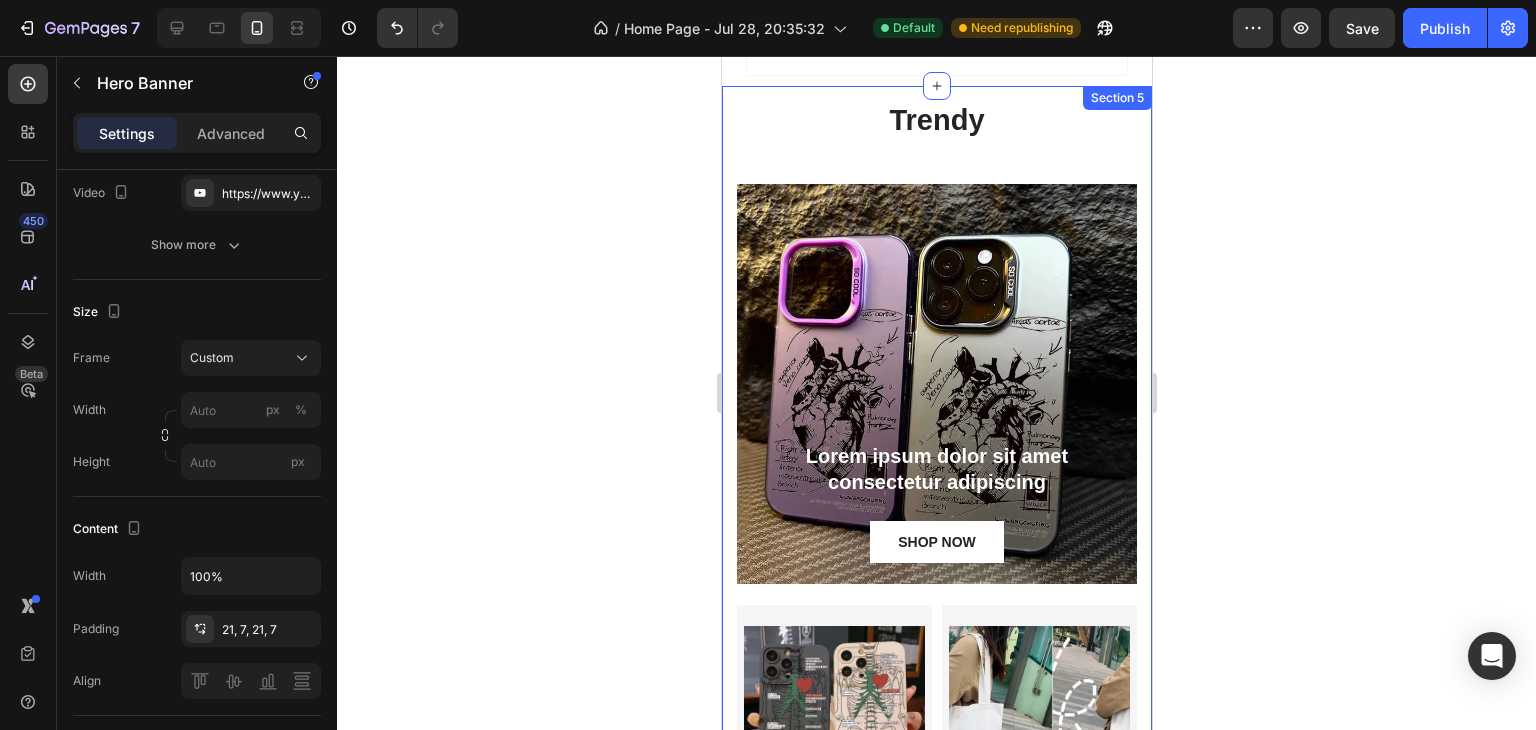 click on "Trendy Heading Lorem ipsum dolor sit amet consectetur adipiscing Text Block SHOP NOW Button Hero Banner
Product Images Skull Silicone IPhone Case Product Title Nemo enim ipsam voluptatem Text Block Product Hero Banner
Product Images Medical Hero Tote Bag Product Title Nemo enim ipsam voluptatem Text Block Product Hero Banner Row
Product Images Vintage Grey's Anatomy Prints Product Title Nemo enim ipsam voluptatem Text Block Product Hero Banner   0
Product Images Medical Hero Tote Bag Product Title Nemo enim ipsam voluptatem Text Block Product Hero Banner Row Row" at bounding box center (936, 1089) 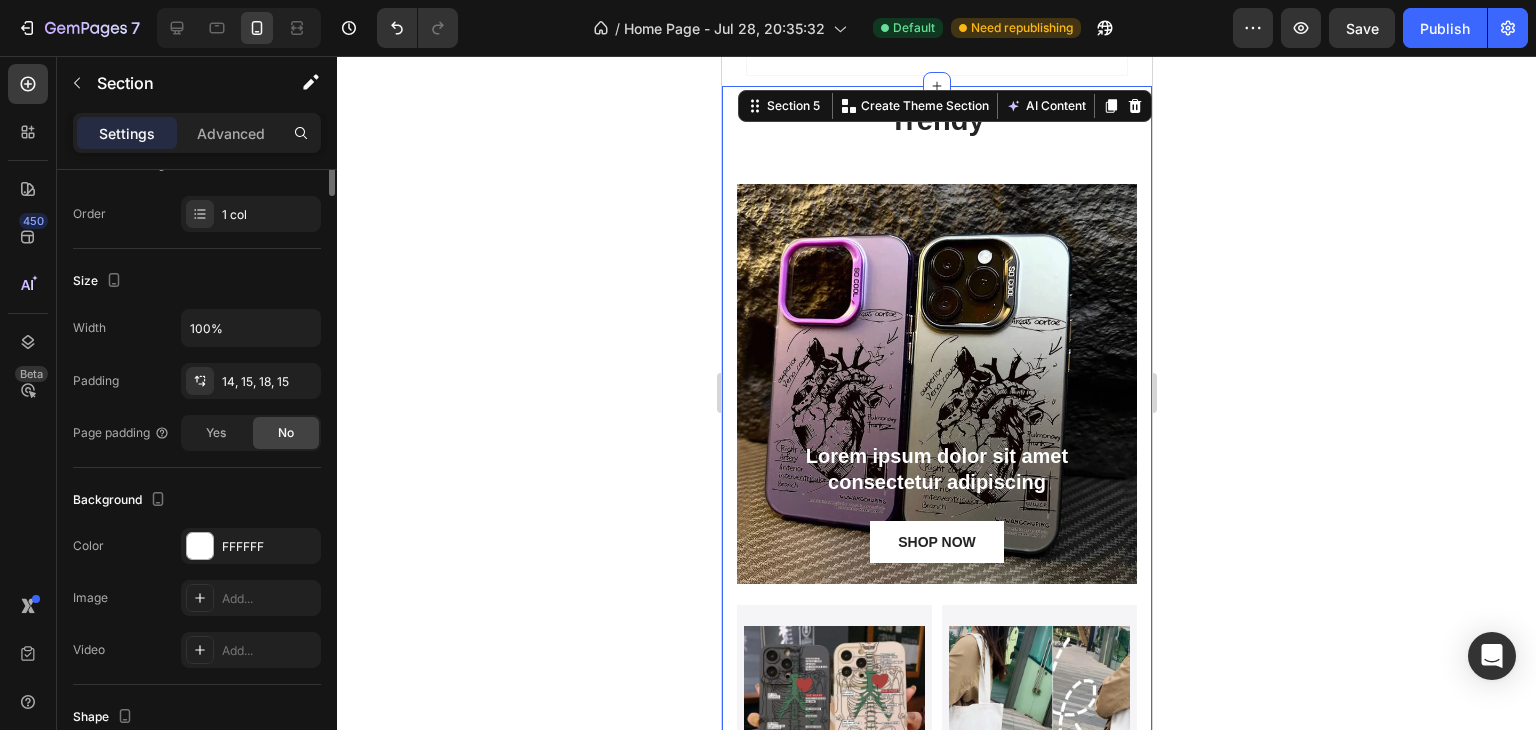 scroll, scrollTop: 0, scrollLeft: 0, axis: both 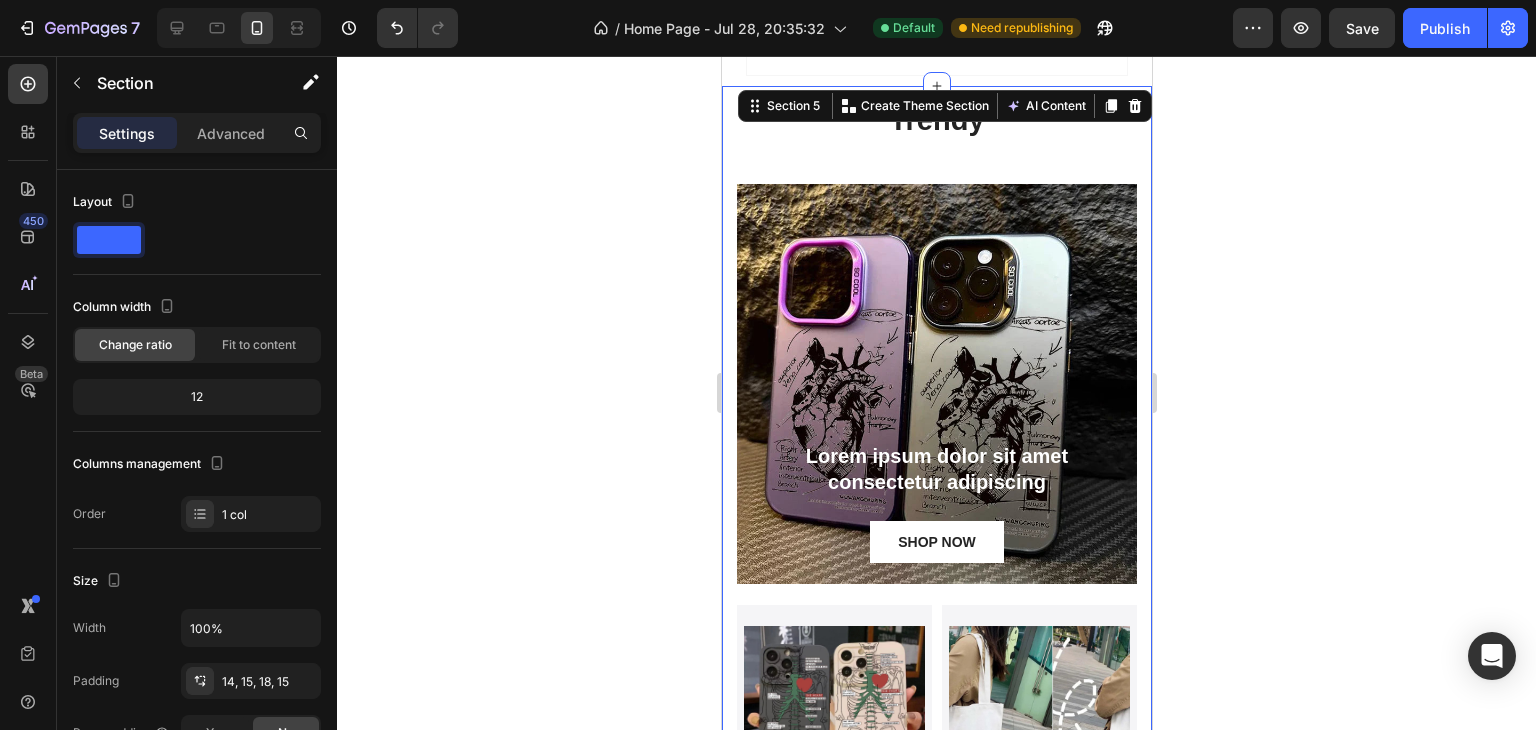 click on "Trendy Heading Lorem ipsum dolor sit amet consectetur adipiscing Text Block SHOP NOW Button Hero Banner
Product Images Skull Silicone IPhone Case Product Title Nemo enim ipsam voluptatem Text Block Product Hero Banner
Product Images Medical Hero Tote Bag Product Title Nemo enim ipsam voluptatem Text Block Product Hero Banner Row
Product Images Vintage Grey's Anatomy Prints Product Title Nemo enim ipsam voluptatem Text Block Product Hero Banner
Product Images Medical Hero Tote Bag Product Title Nemo enim ipsam voluptatem Text Block Product Hero Banner Row Row" at bounding box center (936, 1089) 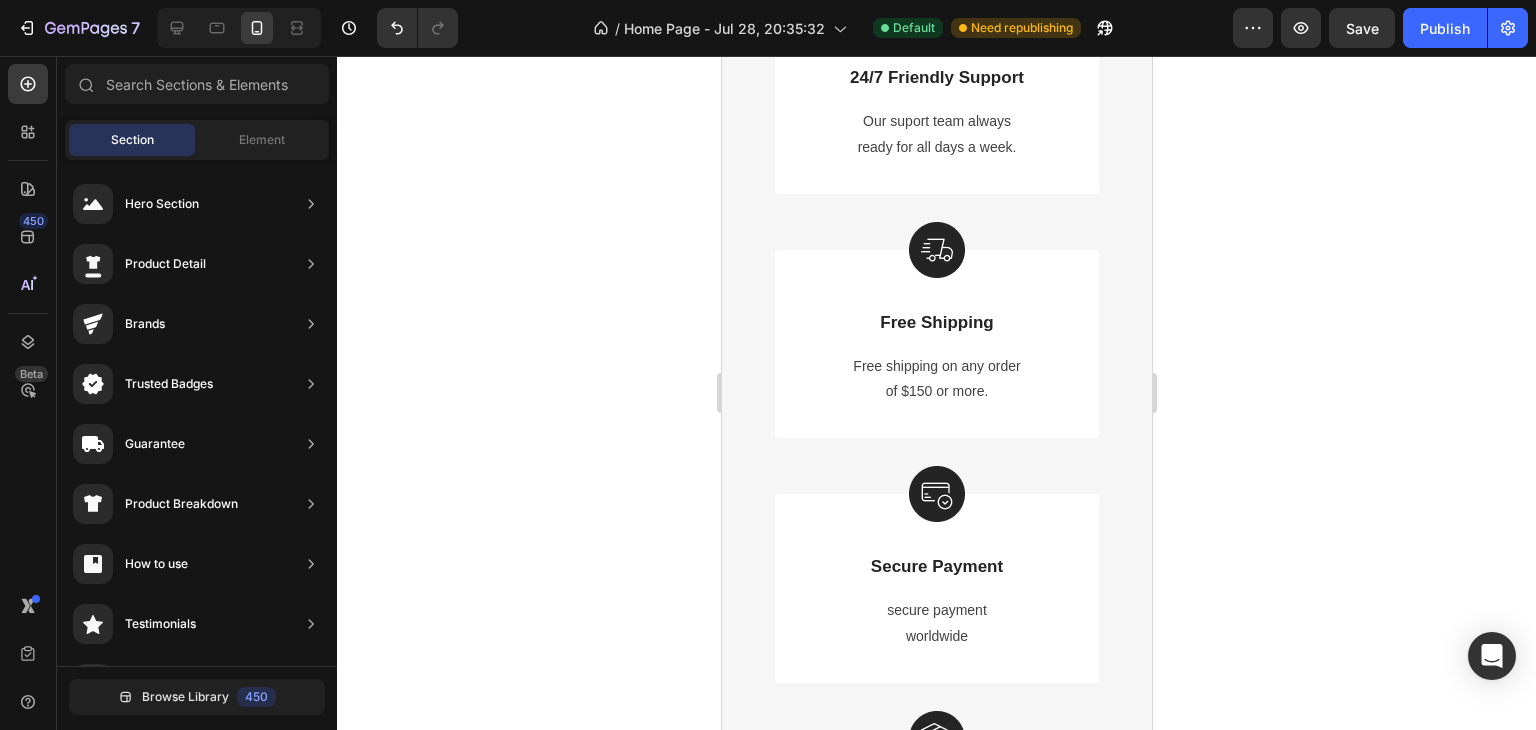 scroll, scrollTop: 7934, scrollLeft: 0, axis: vertical 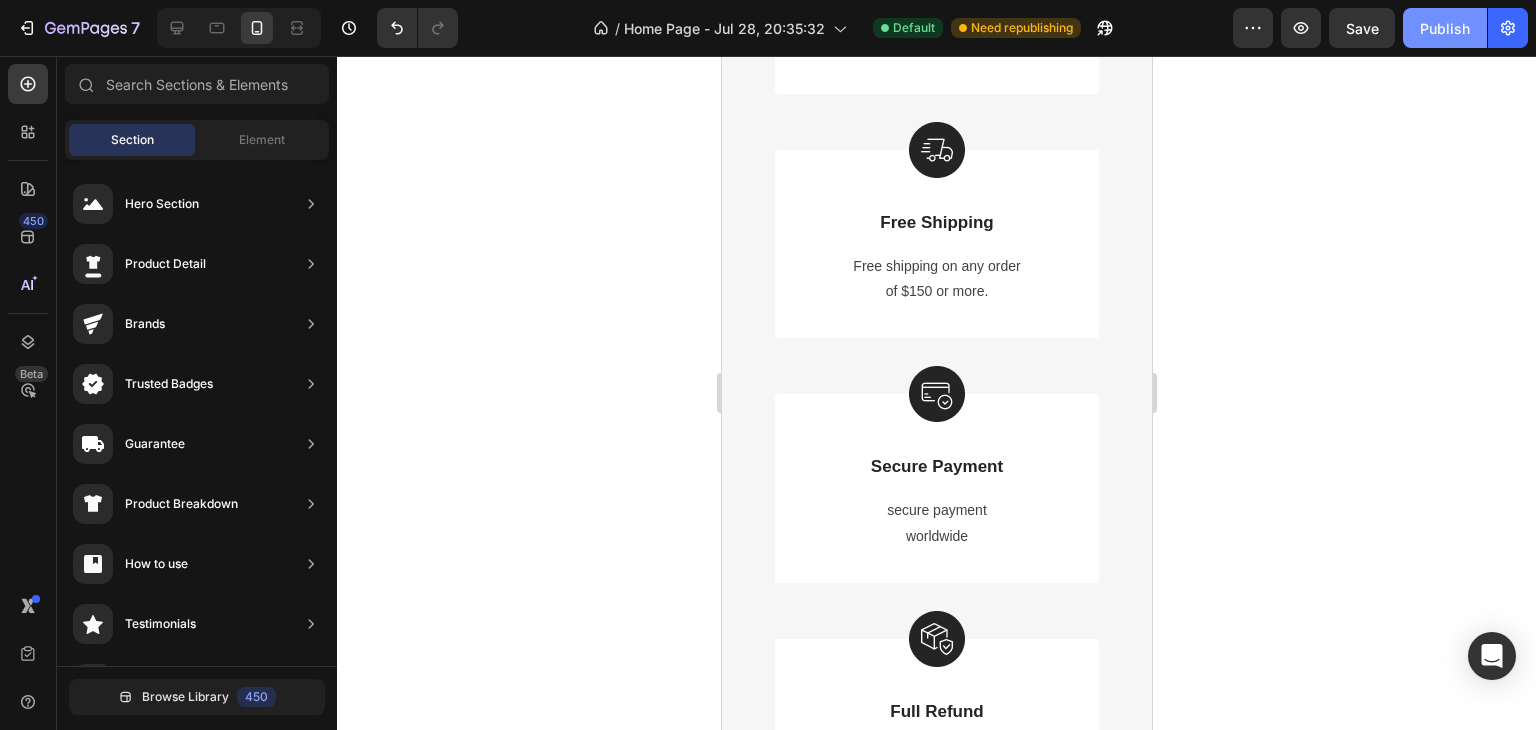 click on "Publish" at bounding box center [1445, 28] 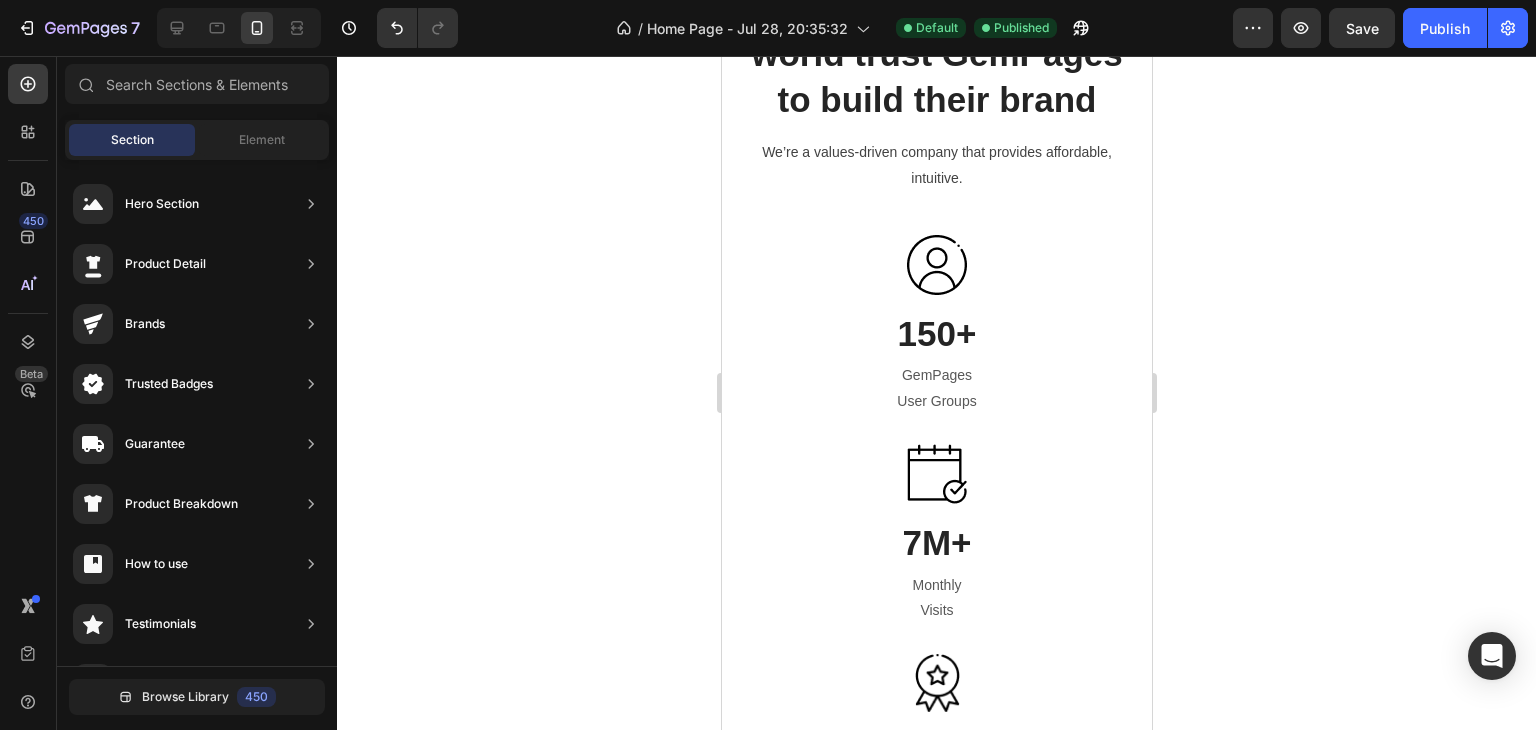 scroll, scrollTop: 6078, scrollLeft: 0, axis: vertical 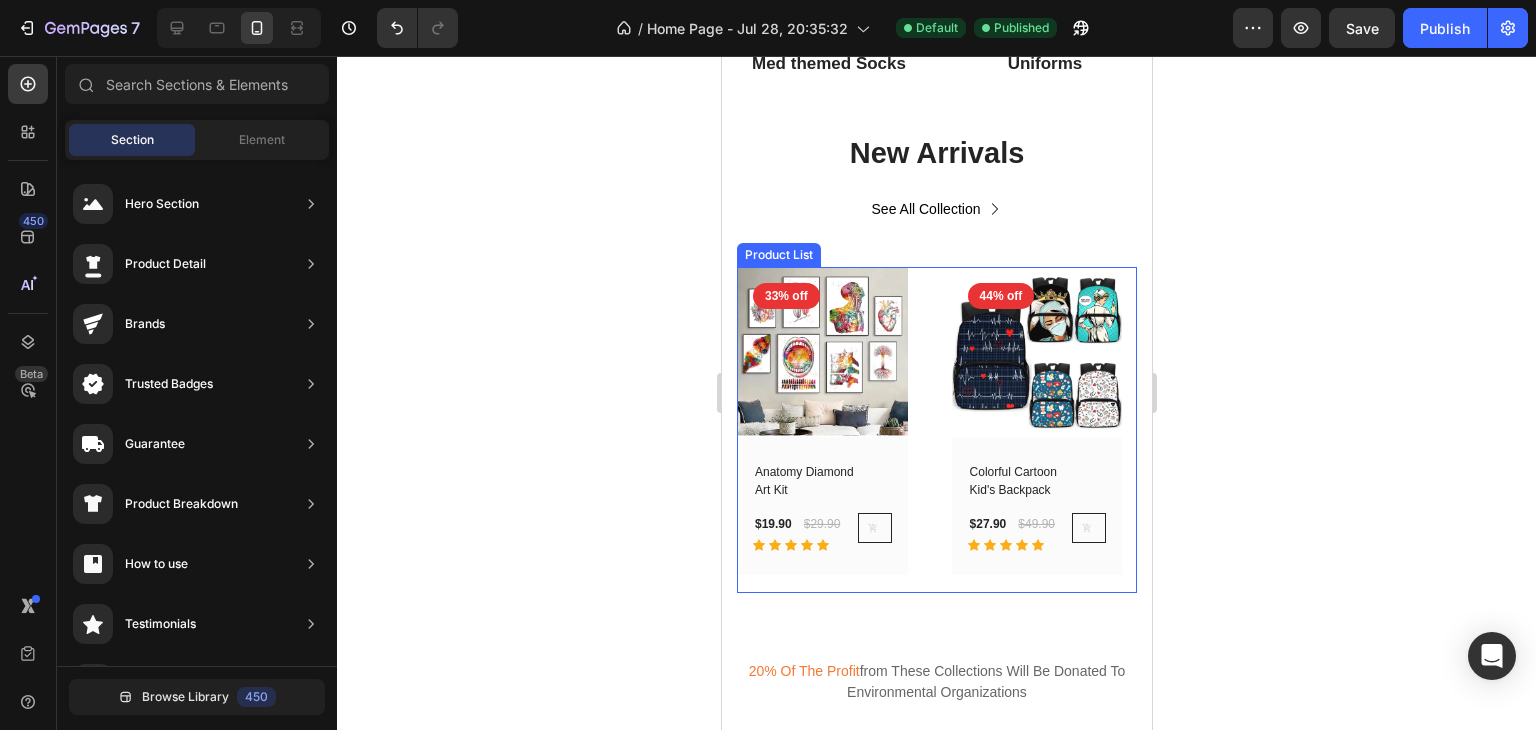 click on "(P) Images 33% off Product Badge Row Anatomy Diamond Art Kit (P) Title $19.90 (P) Price (P) Price $29.90 (P) Price (P) Price Row Icon Icon Icon Icon Icon Row (P) Cart Button Row Row Product List (P) Images 44% off Product Badge Row Colorful Cartoon Kid's Backpack (P) Title $27.90 (P) Price (P) Price $49.90 (P) Price (P) Price Row Icon Icon Icon Icon Icon Row (P) Cart Button Row Row Product List (P) Images 43% off Product Badge Row Colorful Hospital Clogs for Docs & Nurses (P) Title $22.90 (P) Price (P) Price $39.90 (P) Price (P) Price Row Icon Icon Icon Icon Icon Row (P) Cart Button Row Row Product List (P) Images 42% off Product Badge Row Comfort Cartoon Medical Caps (P) Title $13.90 (P) Price (P) Price $23.90 (P) Price (P) Price Row Icon Icon Icon Icon Icon Row (P) Cart Button Row Row Product List (P) Images 43% off Product Badge Row Comfort Plus Nurse Clogs (P) Title $22.90 (P) Price (P) Price $39.90 (P) Price (P) Price Row Icon Icon Icon Icon Icon Row (P) Cart Button Row Row Product List (P) Images Row" at bounding box center [936, 430] 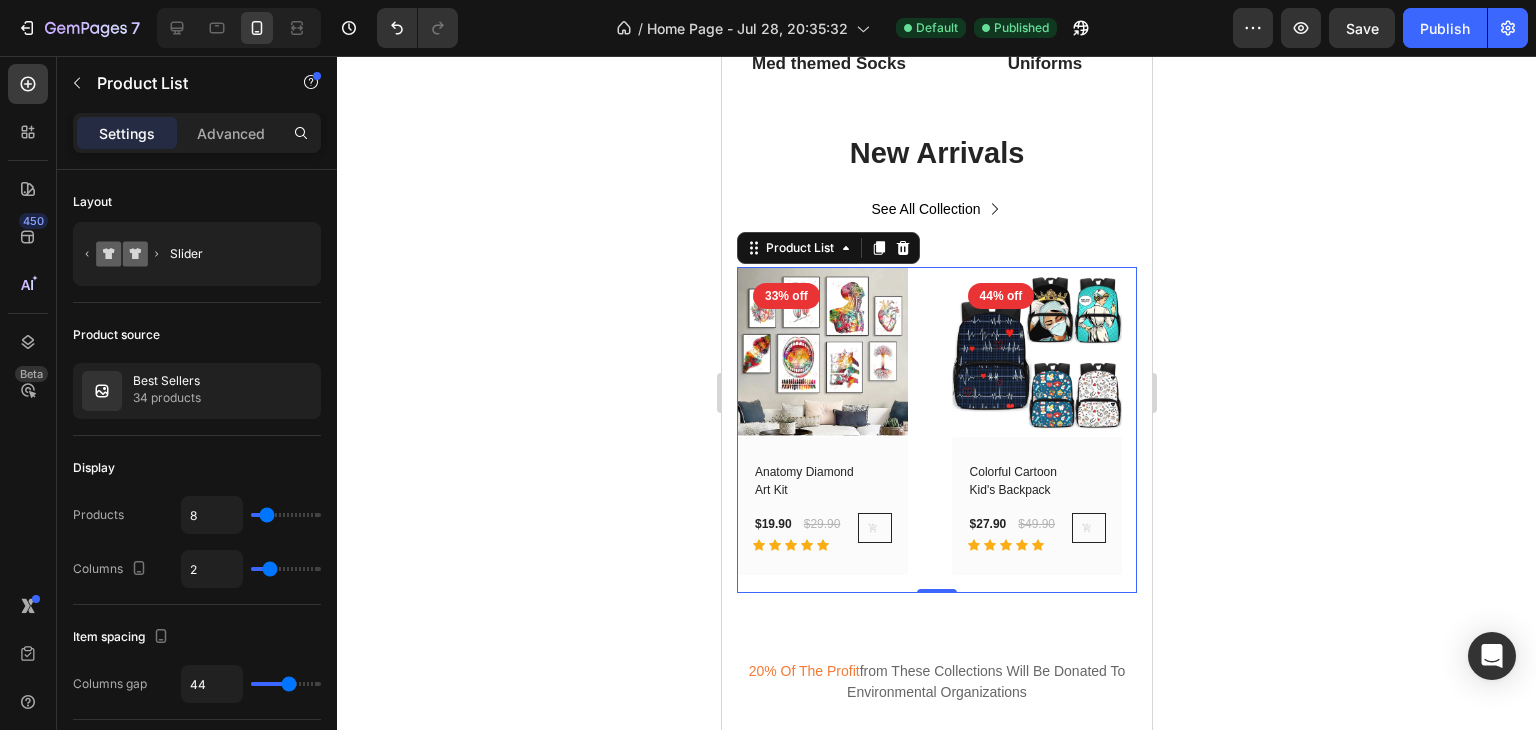 click on "(P) Images 33% off Product Badge Row Anatomy Diamond Art Kit (P) Title $19.90 (P) Price (P) Price $29.90 (P) Price (P) Price Row Icon Icon Icon Icon Icon Row (P) Cart Button Row Row Product List   0 (P) Images 44% off Product Badge Row Colorful Cartoon Kid's Backpack (P) Title $27.90 (P) Price (P) Price $49.90 (P) Price (P) Price Row Icon Icon Icon Icon Icon Row (P) Cart Button Row Row Product List   0 (P) Images 43% off Product Badge Row Colorful Hospital Clogs for Docs & Nurses (P) Title $22.90 (P) Price (P) Price $39.90 (P) Price (P) Price Row Icon Icon Icon Icon Icon Row (P) Cart Button Row Row Product List   0 (P) Images 42% off Product Badge Row Comfort Cartoon Medical Caps (P) Title $13.90 (P) Price (P) Price $23.90 (P) Price (P) Price Row Icon Icon Icon Icon Icon Row (P) Cart Button Row Row Product List   0 (P) Images 43% off Product Badge Row Comfort Plus Nurse Clogs (P) Title $22.90 (P) Price (P) Price $39.90 (P) Price (P) Price Row Icon Icon Icon Icon Icon Row (P) Cart Button Row Row Product List" at bounding box center [936, 430] 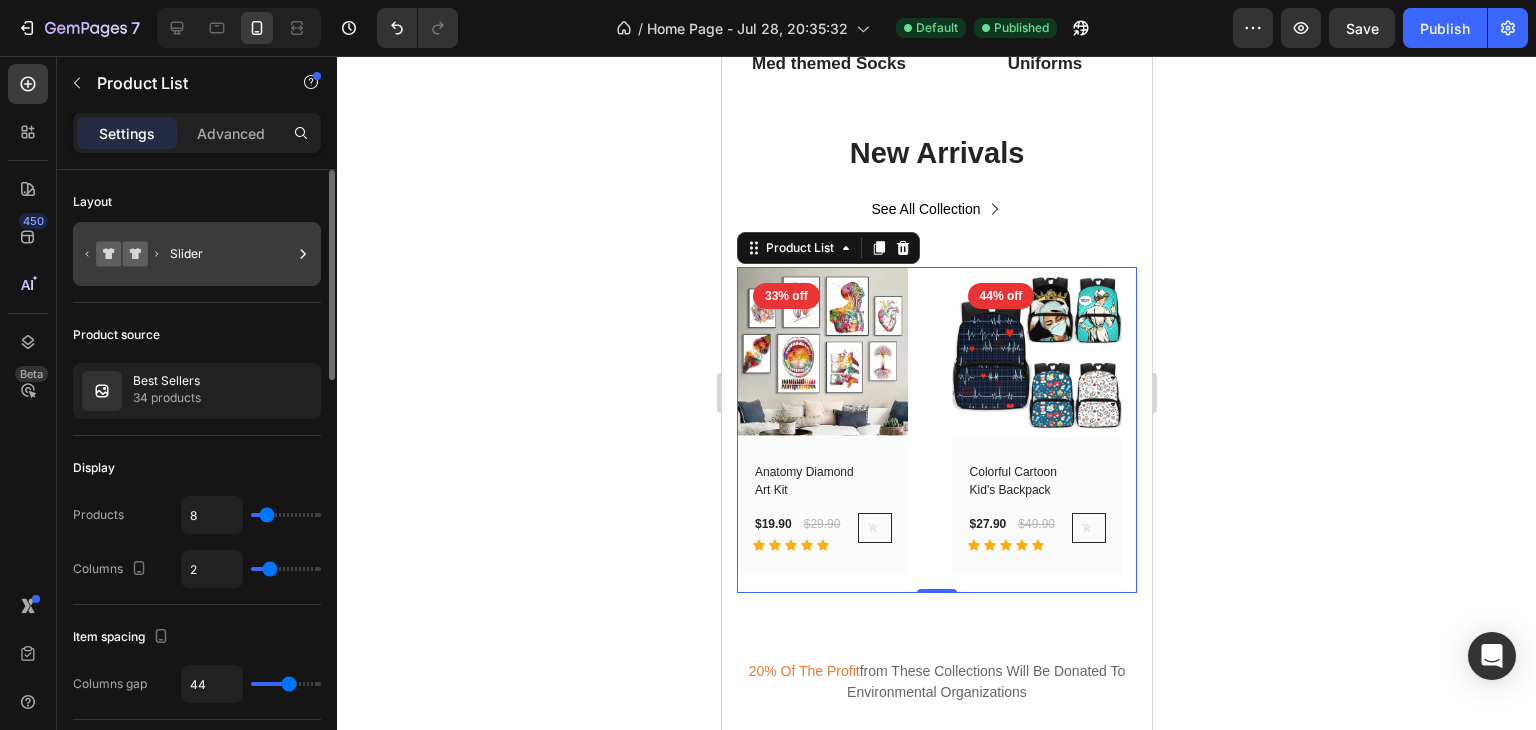 click on "Slider" at bounding box center [231, 254] 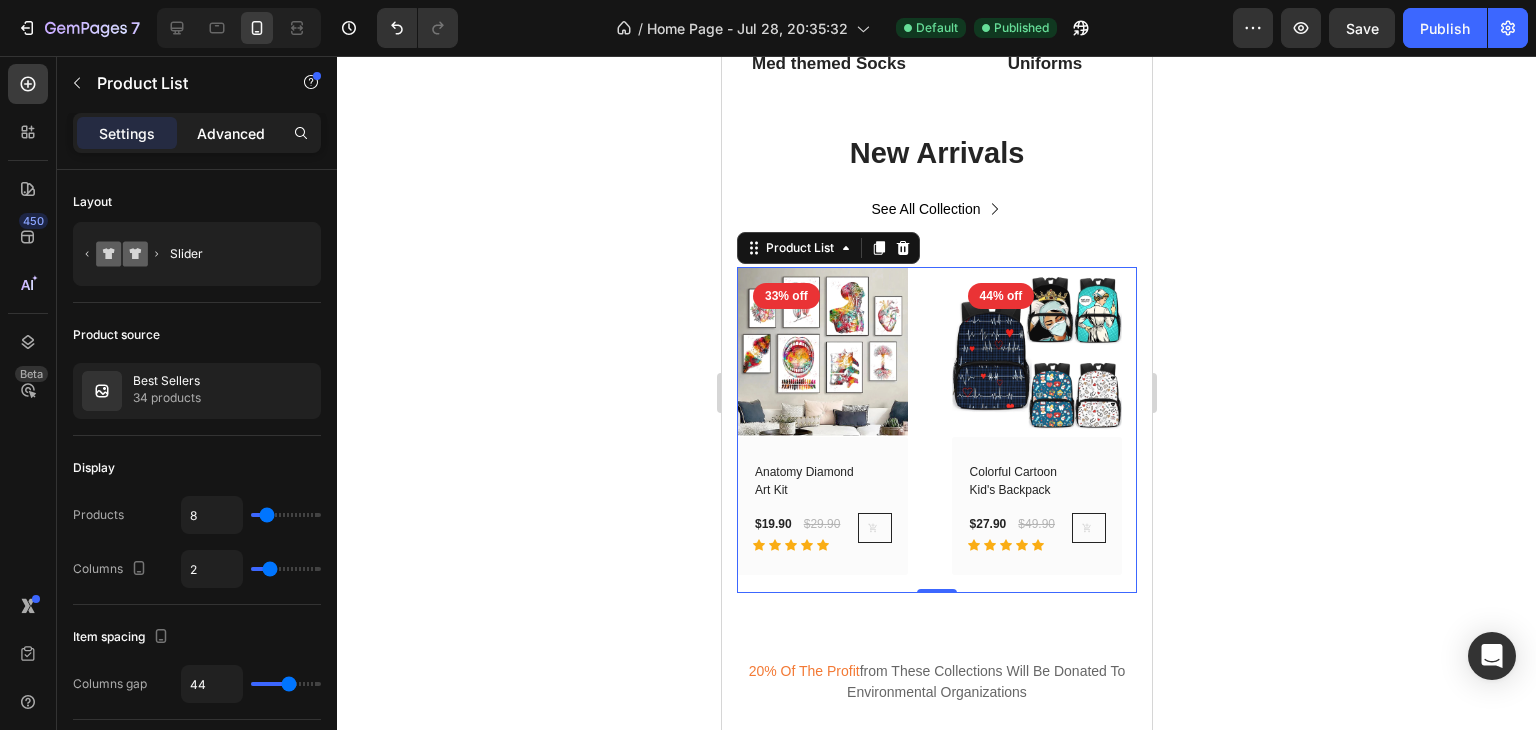 click on "Advanced" at bounding box center (231, 133) 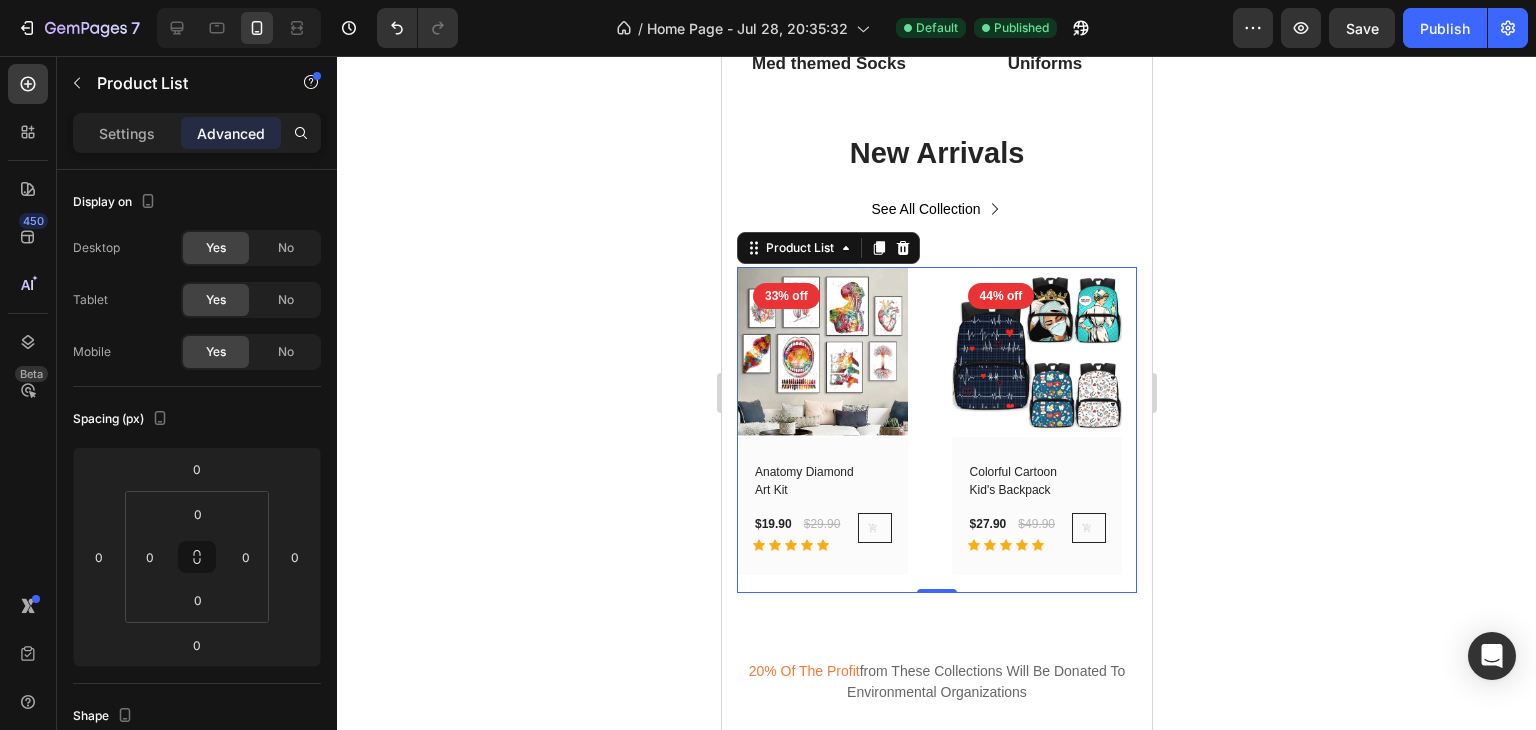 click on "Static" at bounding box center (241, 935) 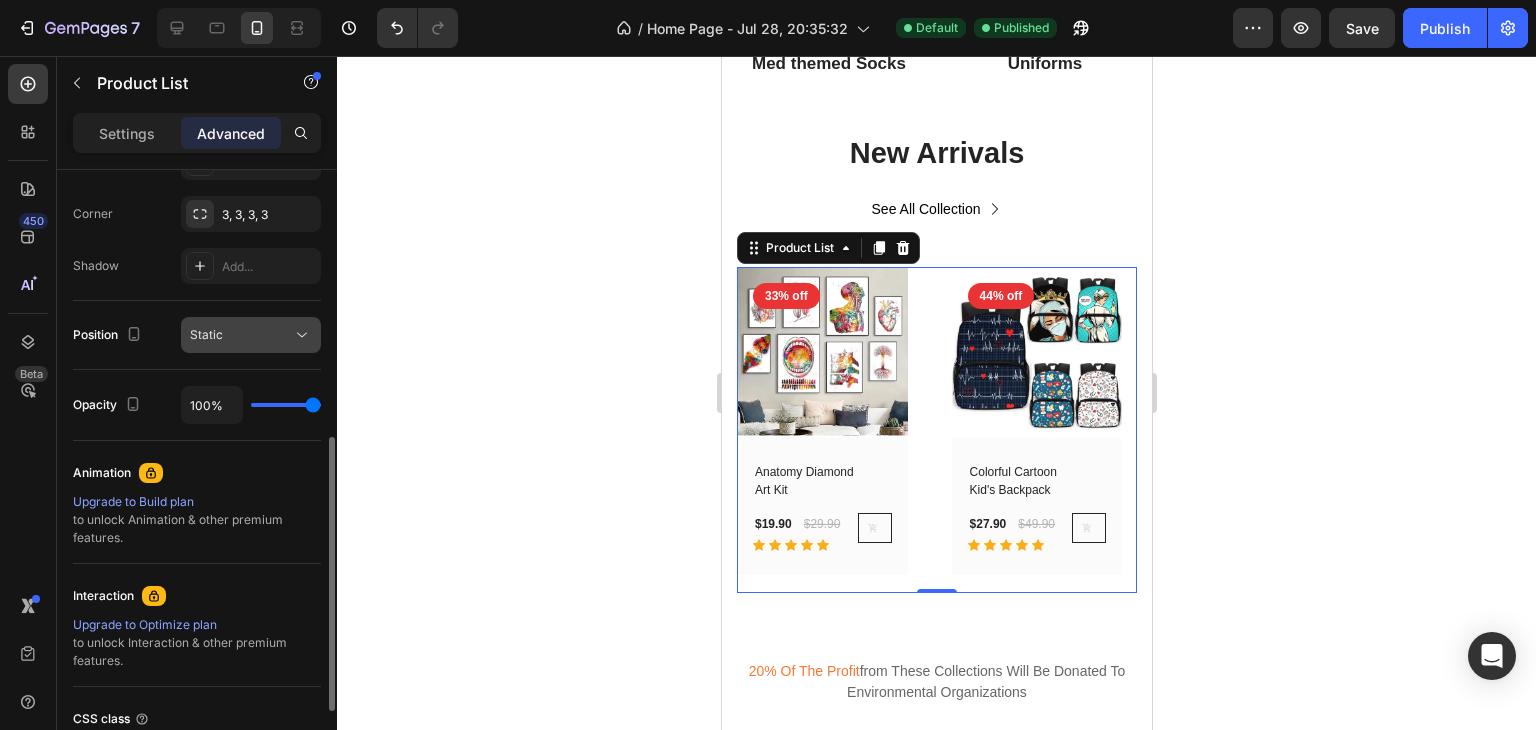 click 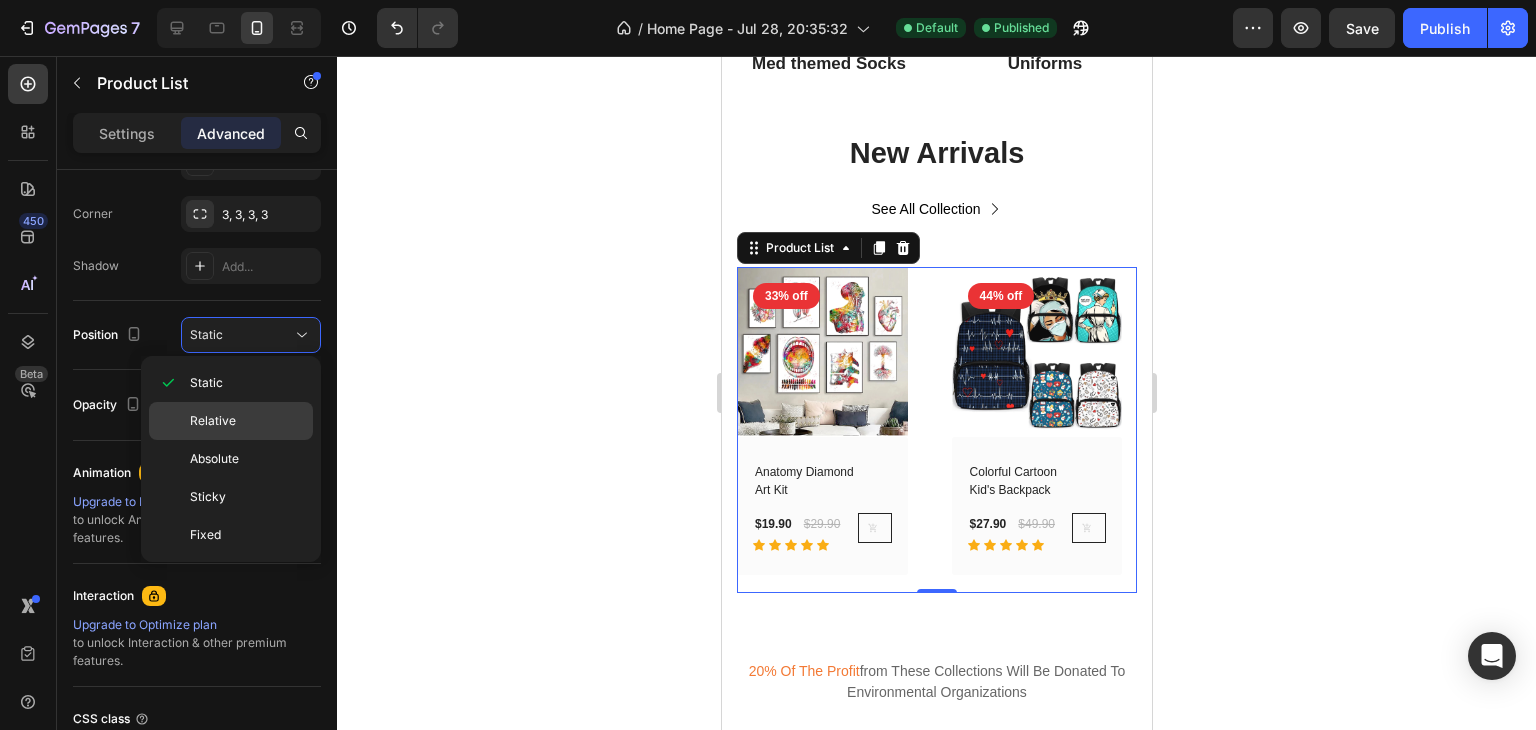 click on "Relative" at bounding box center [247, 421] 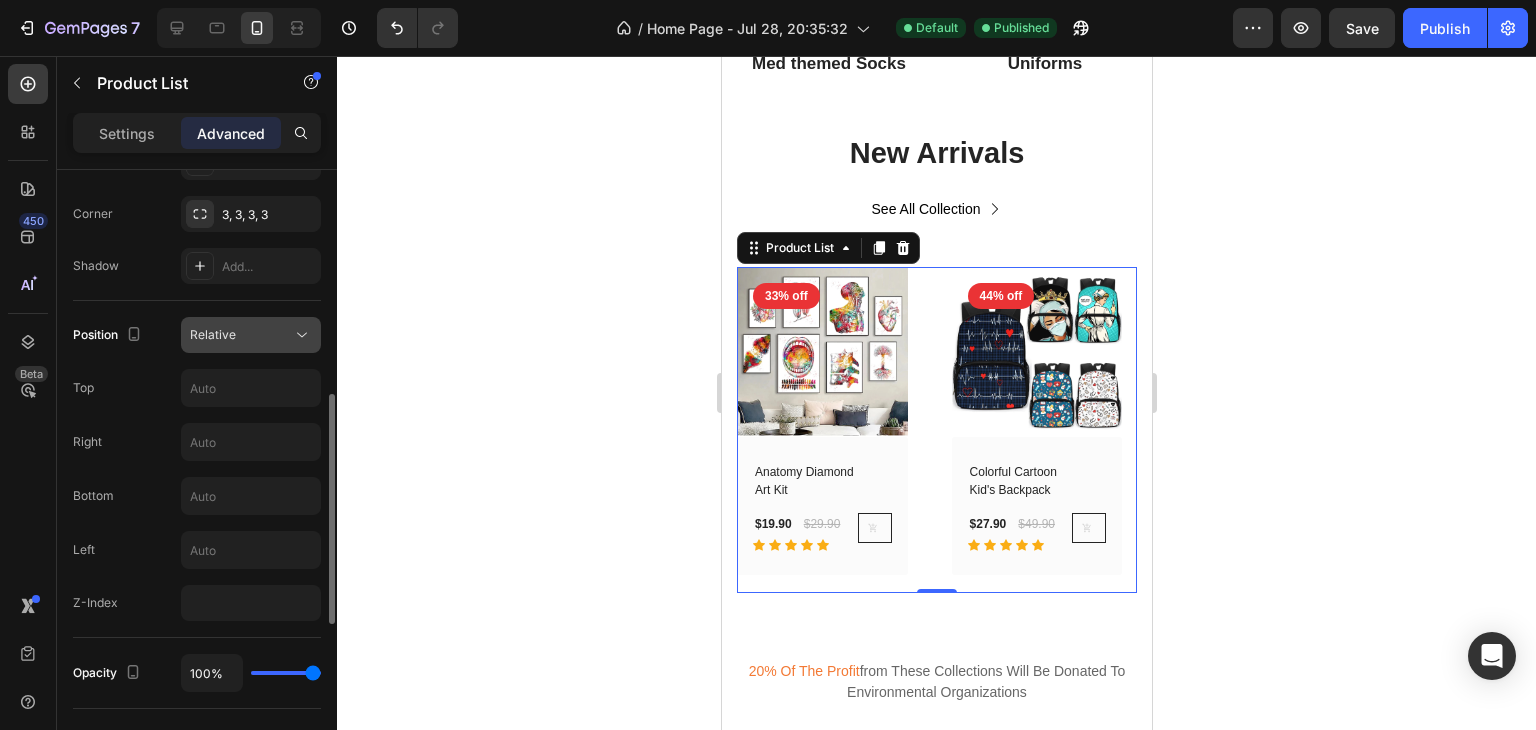 click on "Relative" at bounding box center [241, 335] 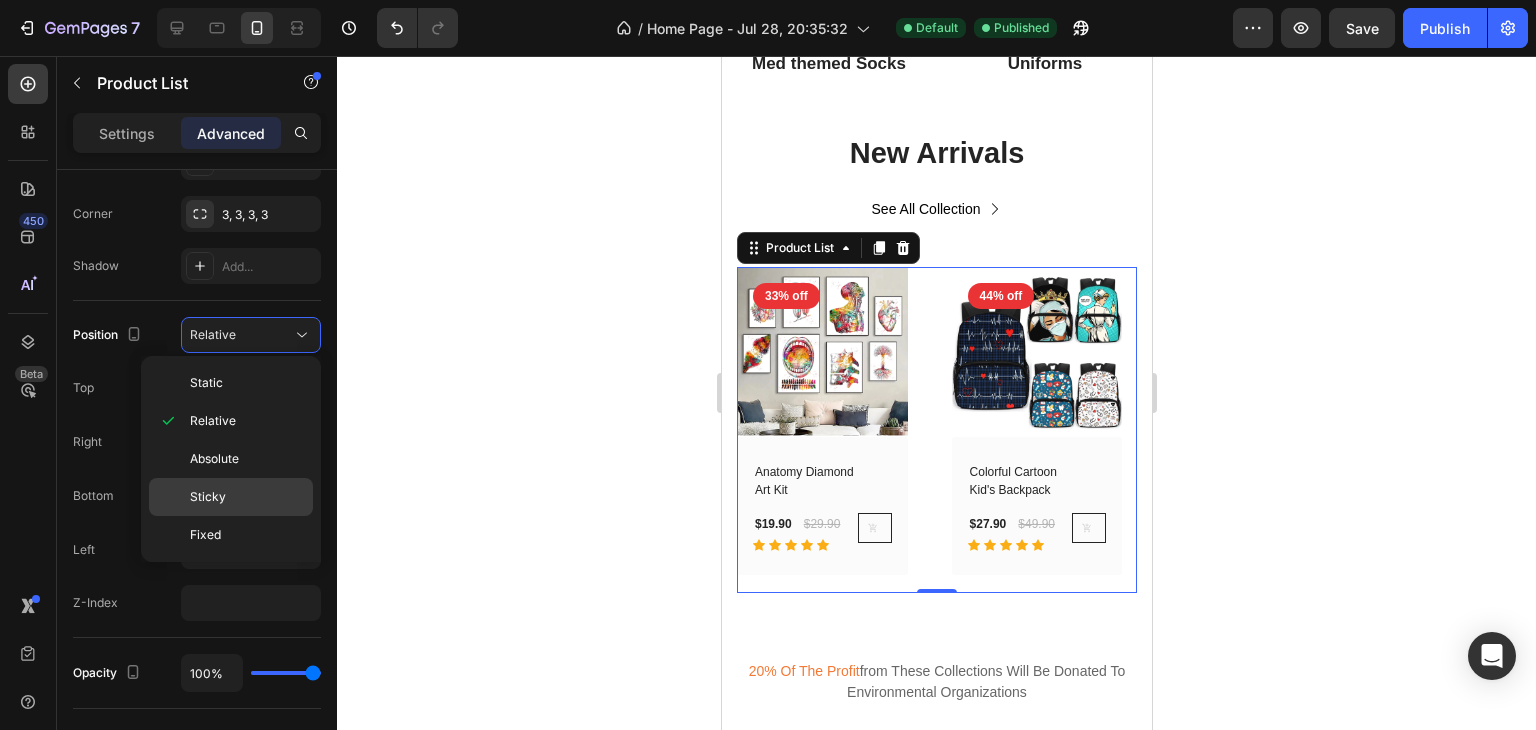 click on "Sticky" at bounding box center (247, 497) 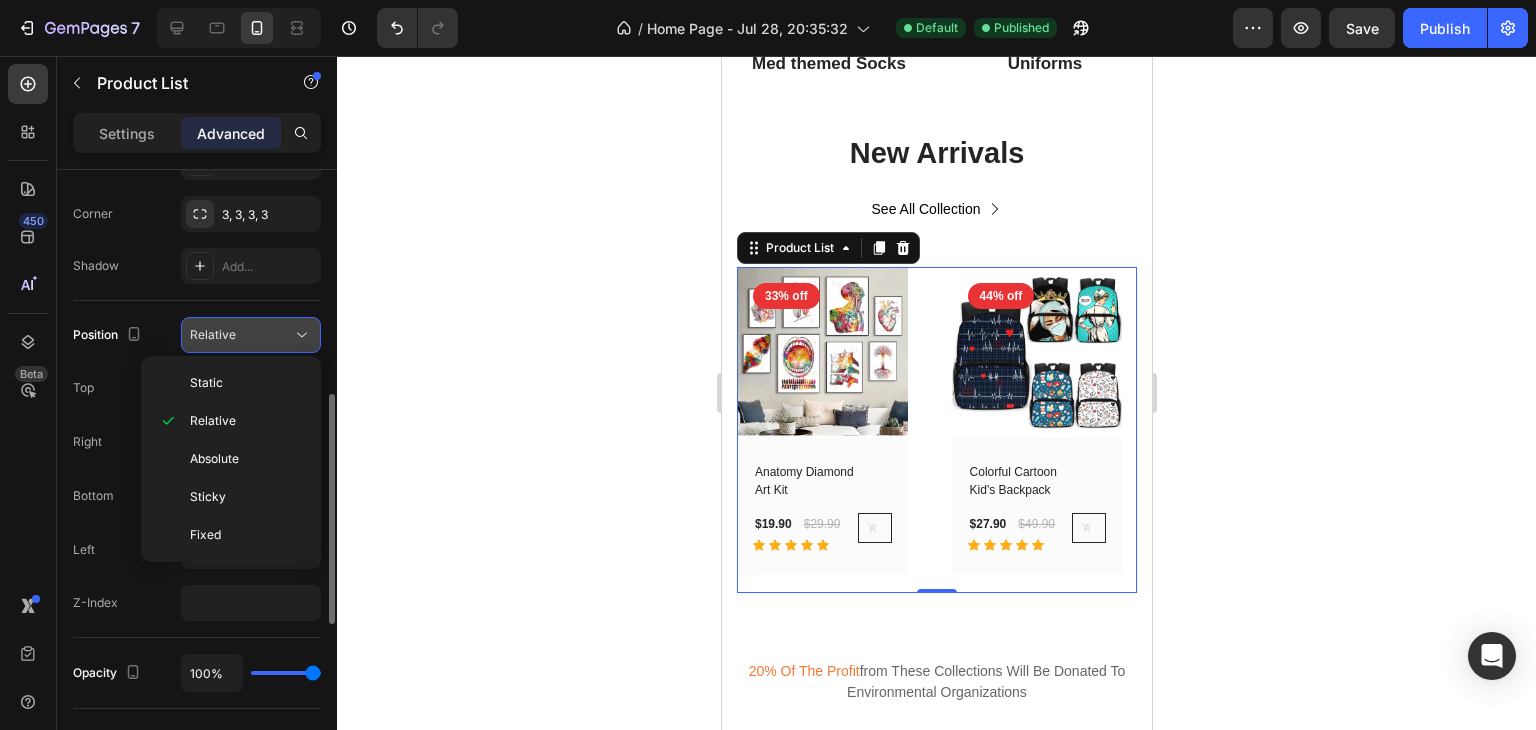 type on "0" 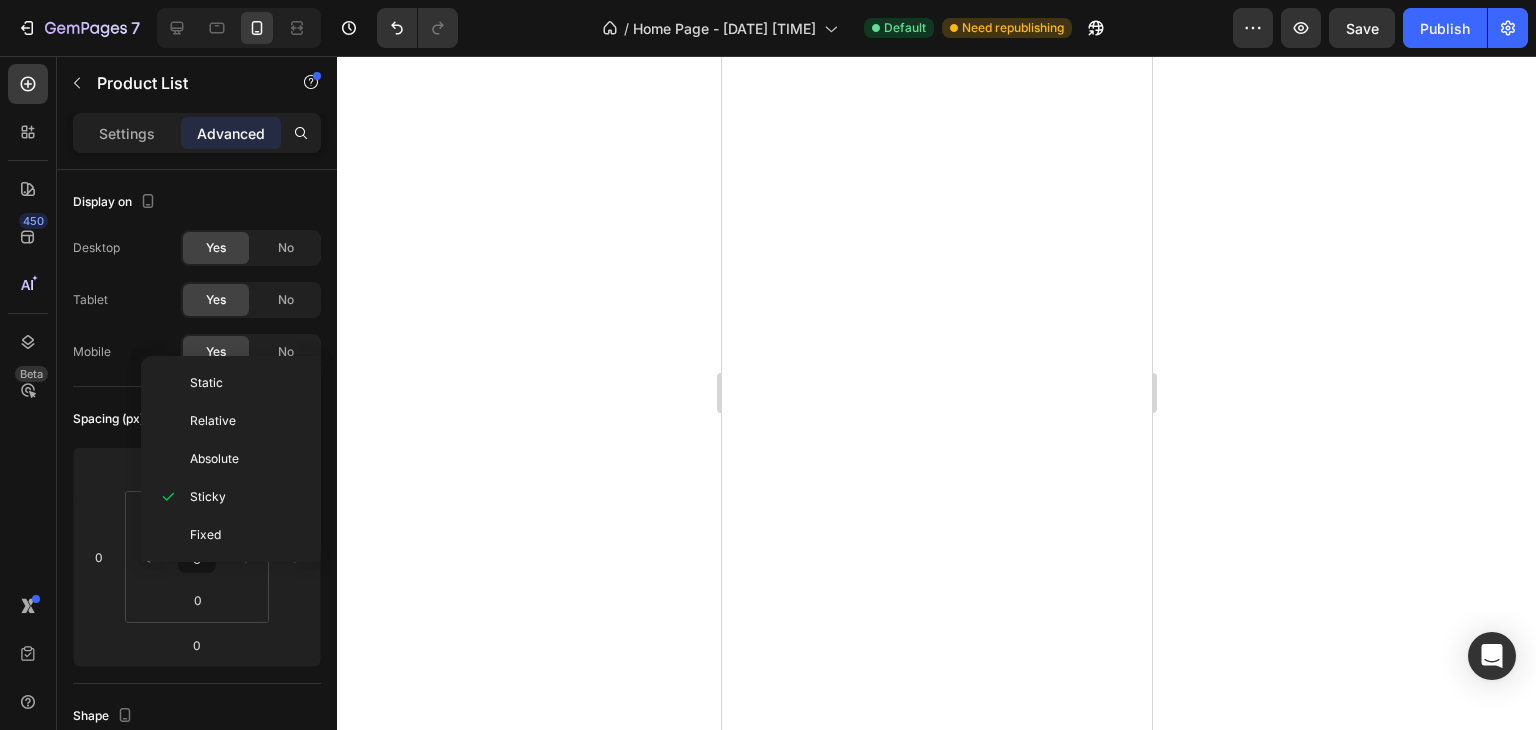 scroll, scrollTop: 0, scrollLeft: 0, axis: both 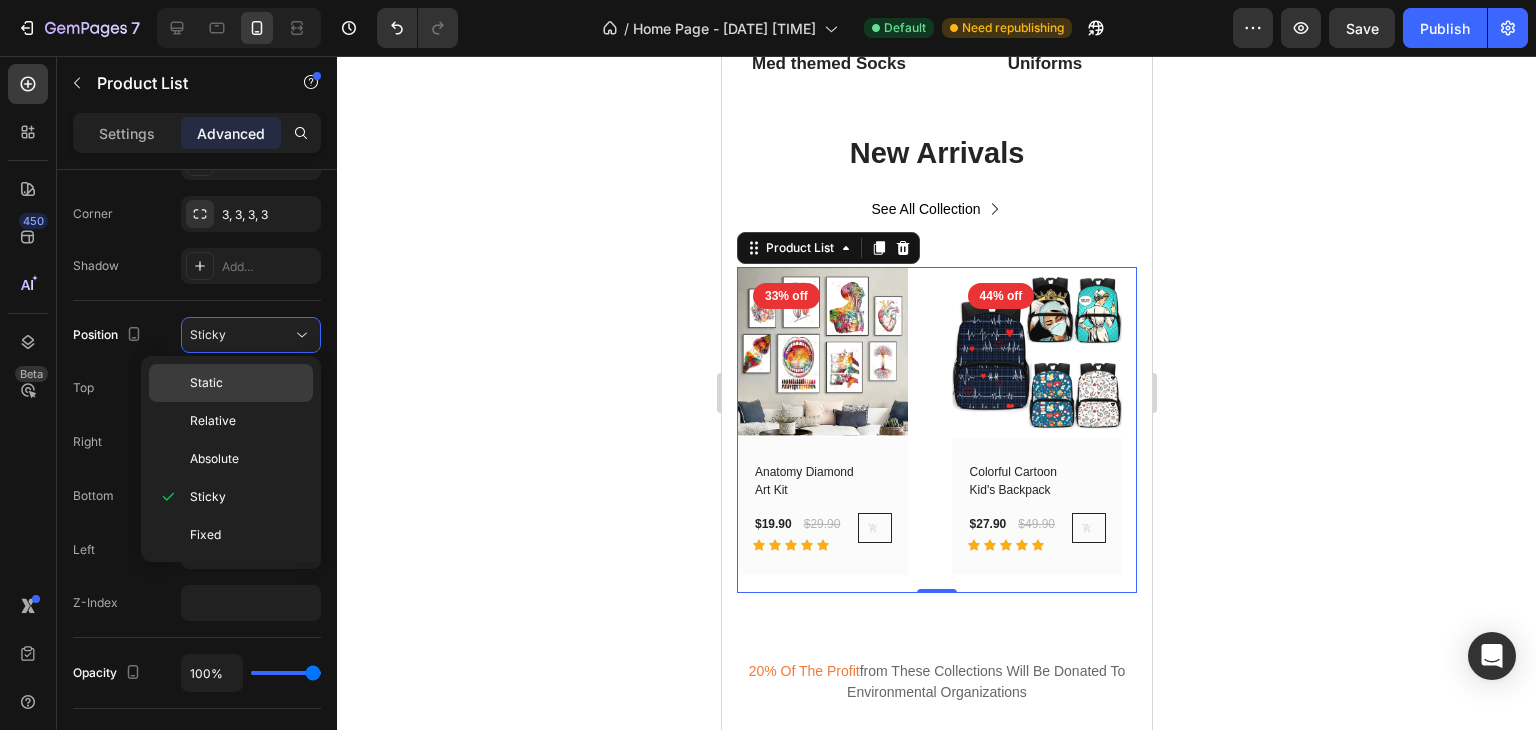 click on "Static" at bounding box center [247, 383] 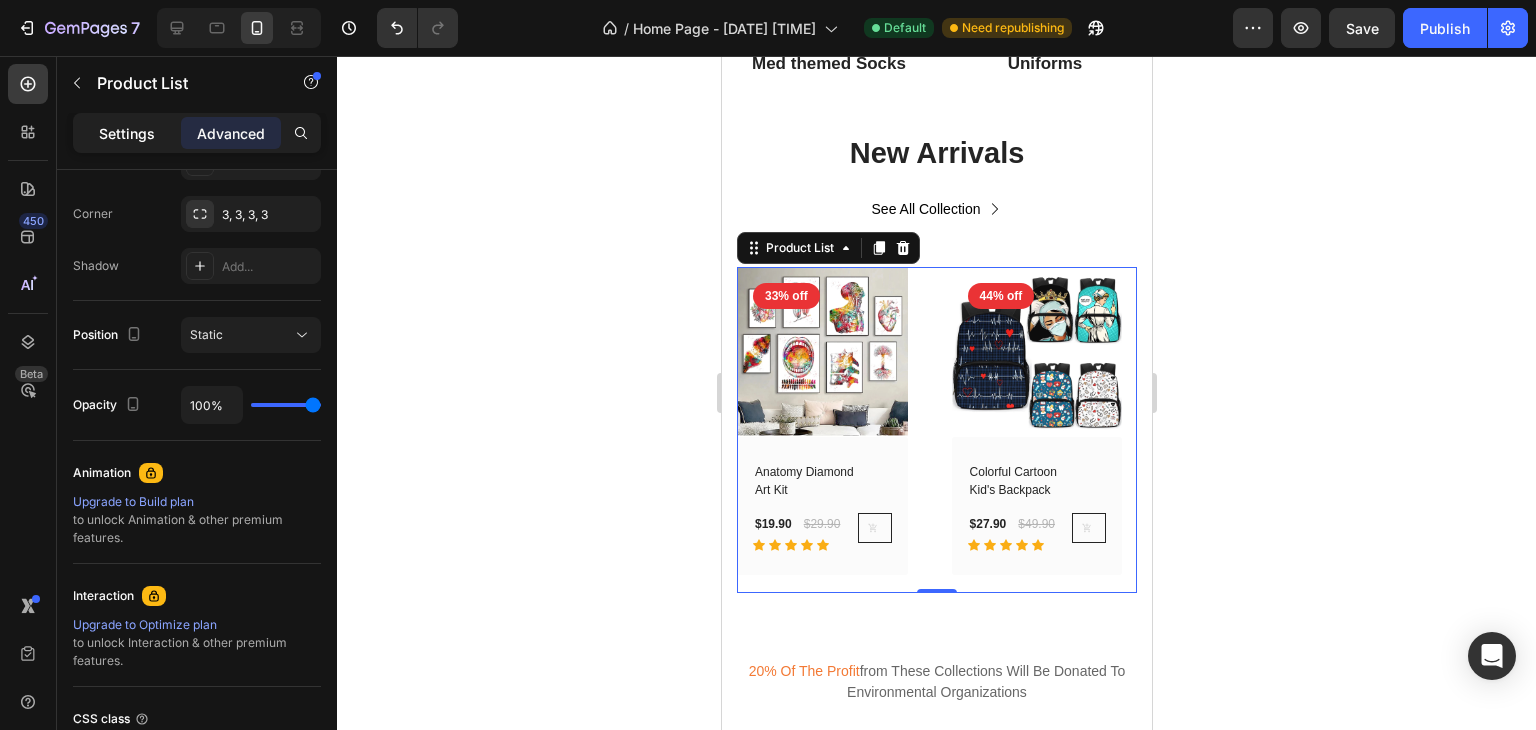 click on "Settings" at bounding box center [127, 133] 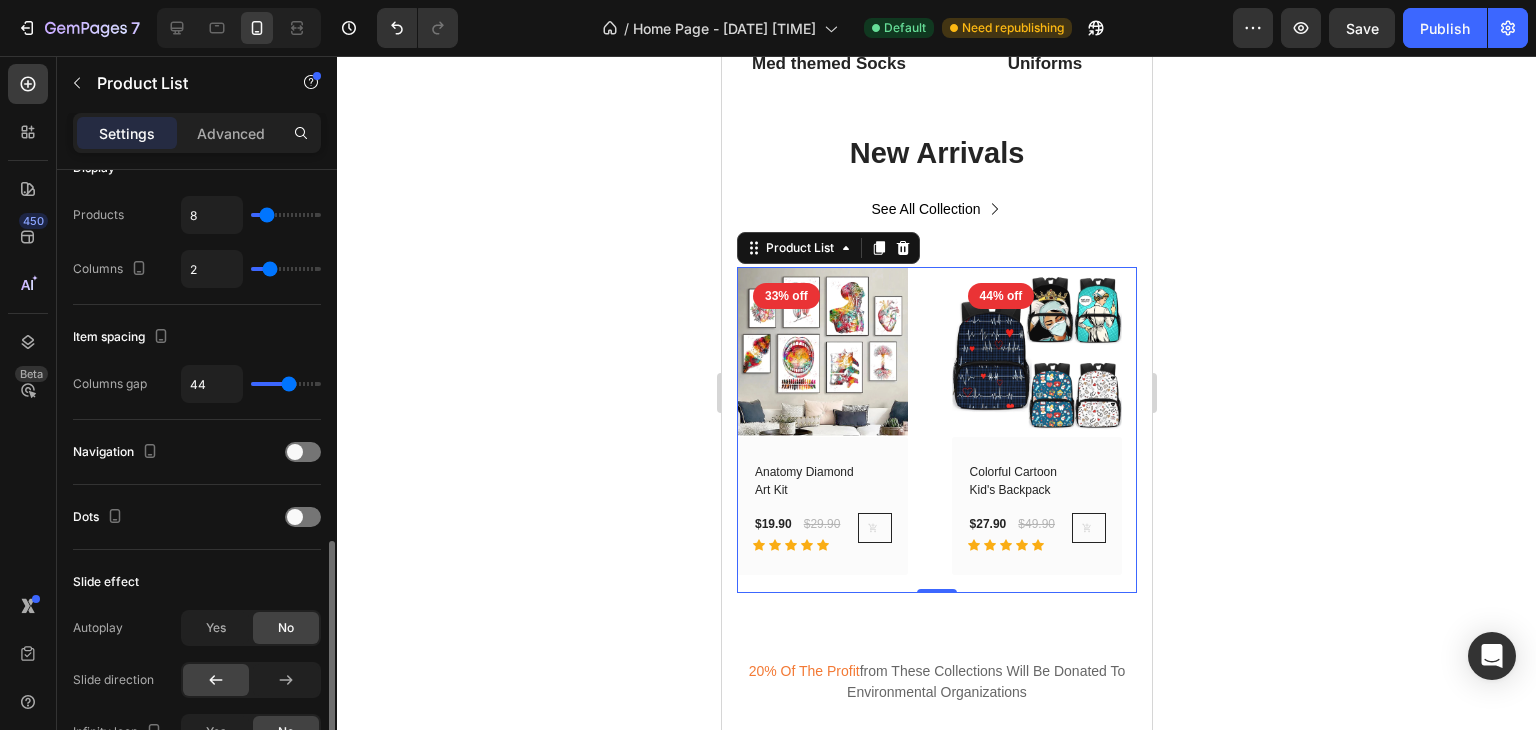 scroll, scrollTop: 500, scrollLeft: 0, axis: vertical 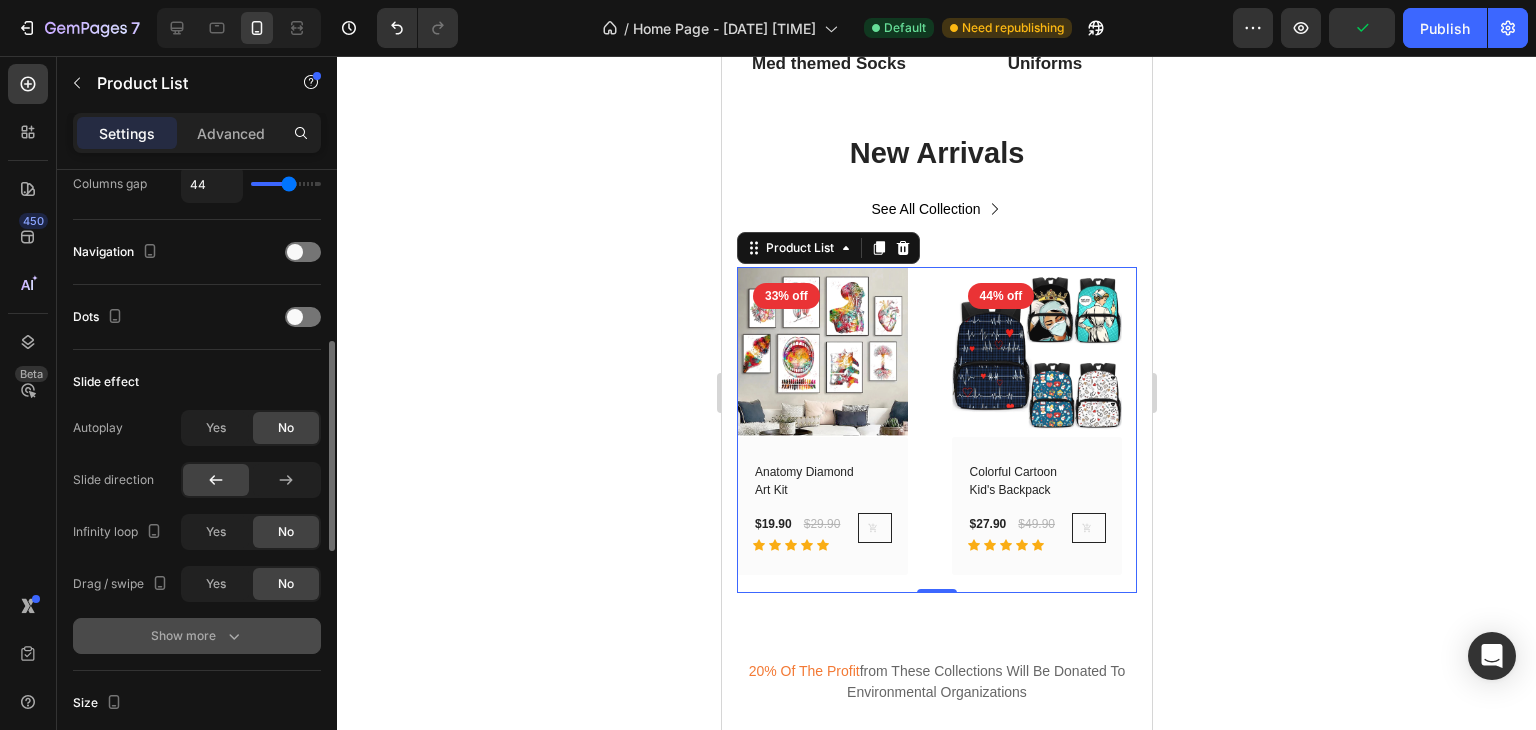 click 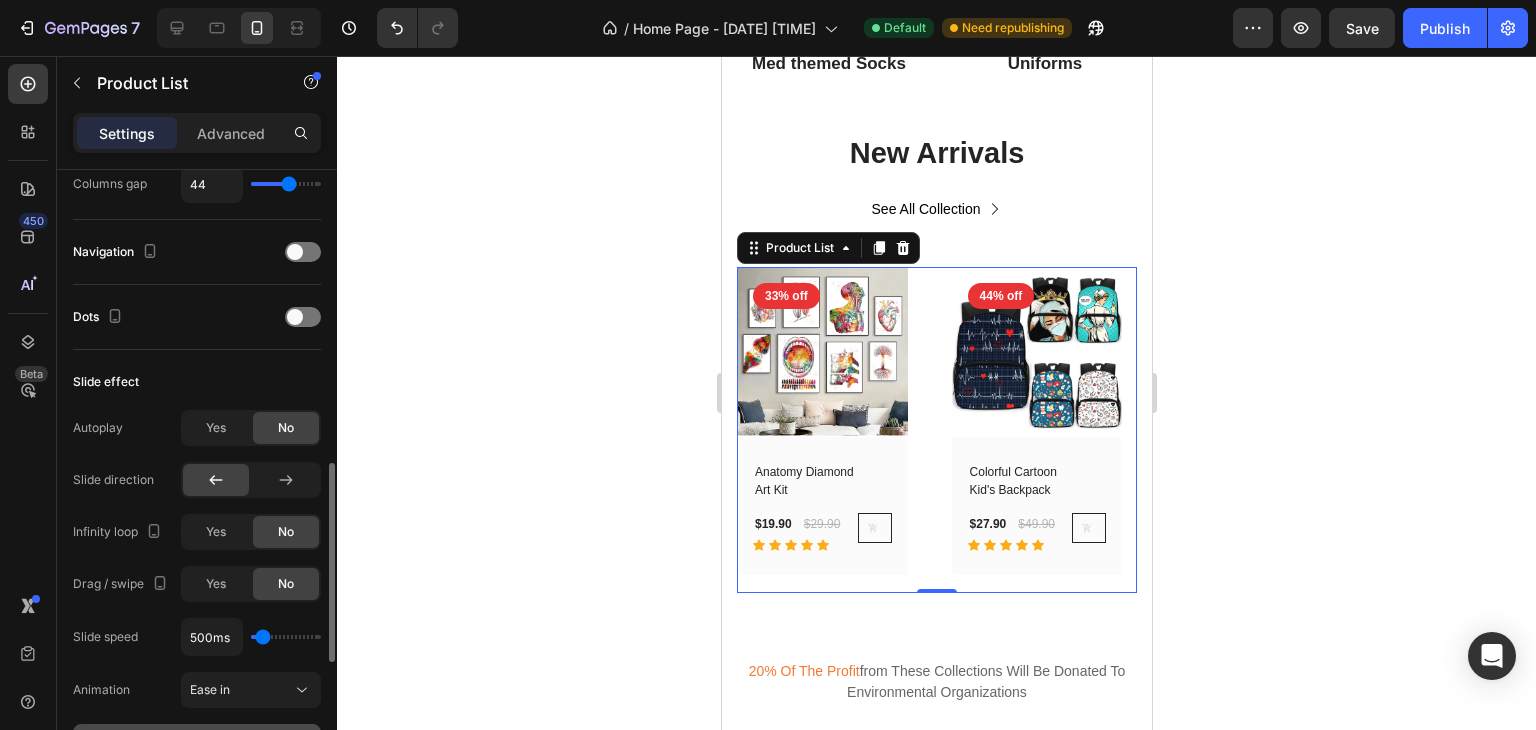 scroll, scrollTop: 600, scrollLeft: 0, axis: vertical 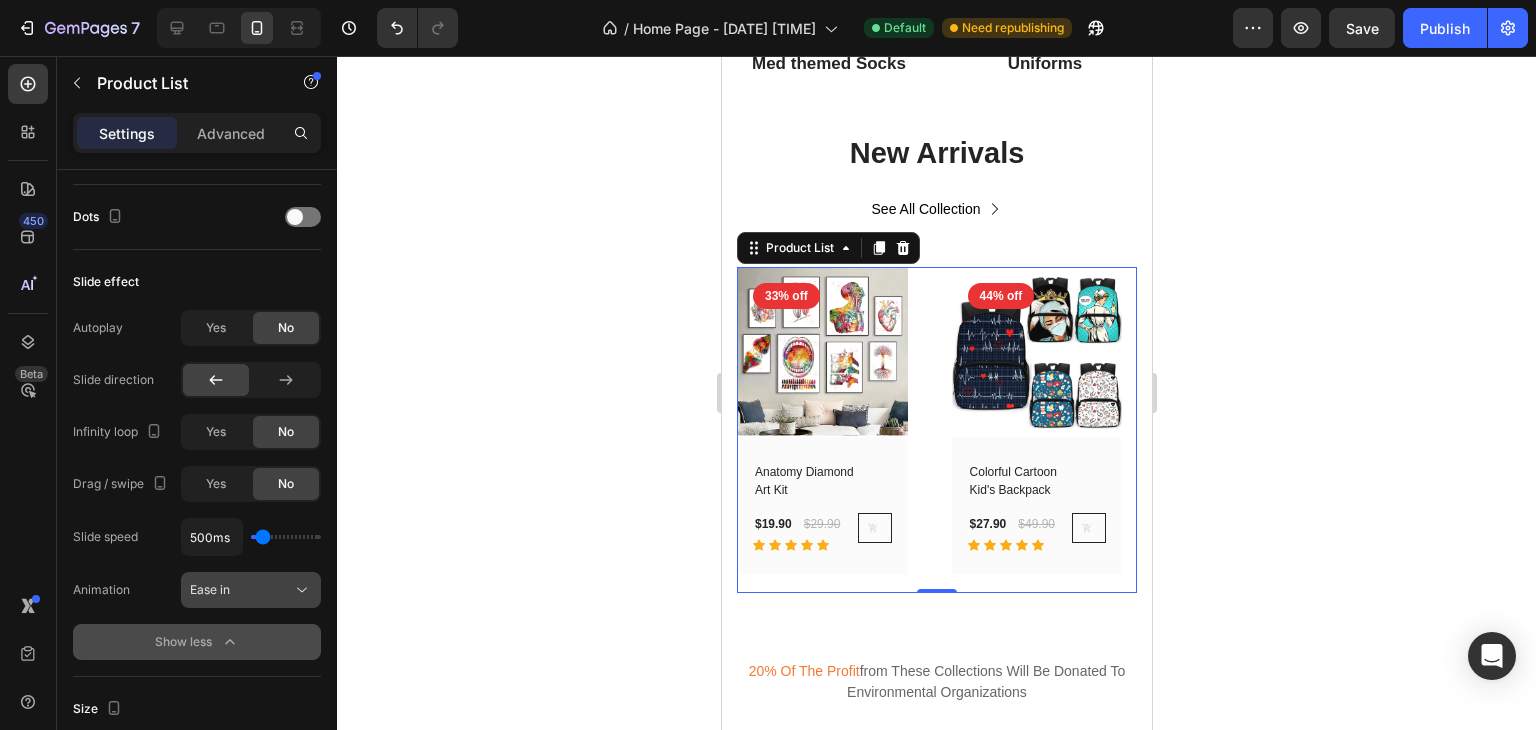 click on "Ease in" at bounding box center (241, 590) 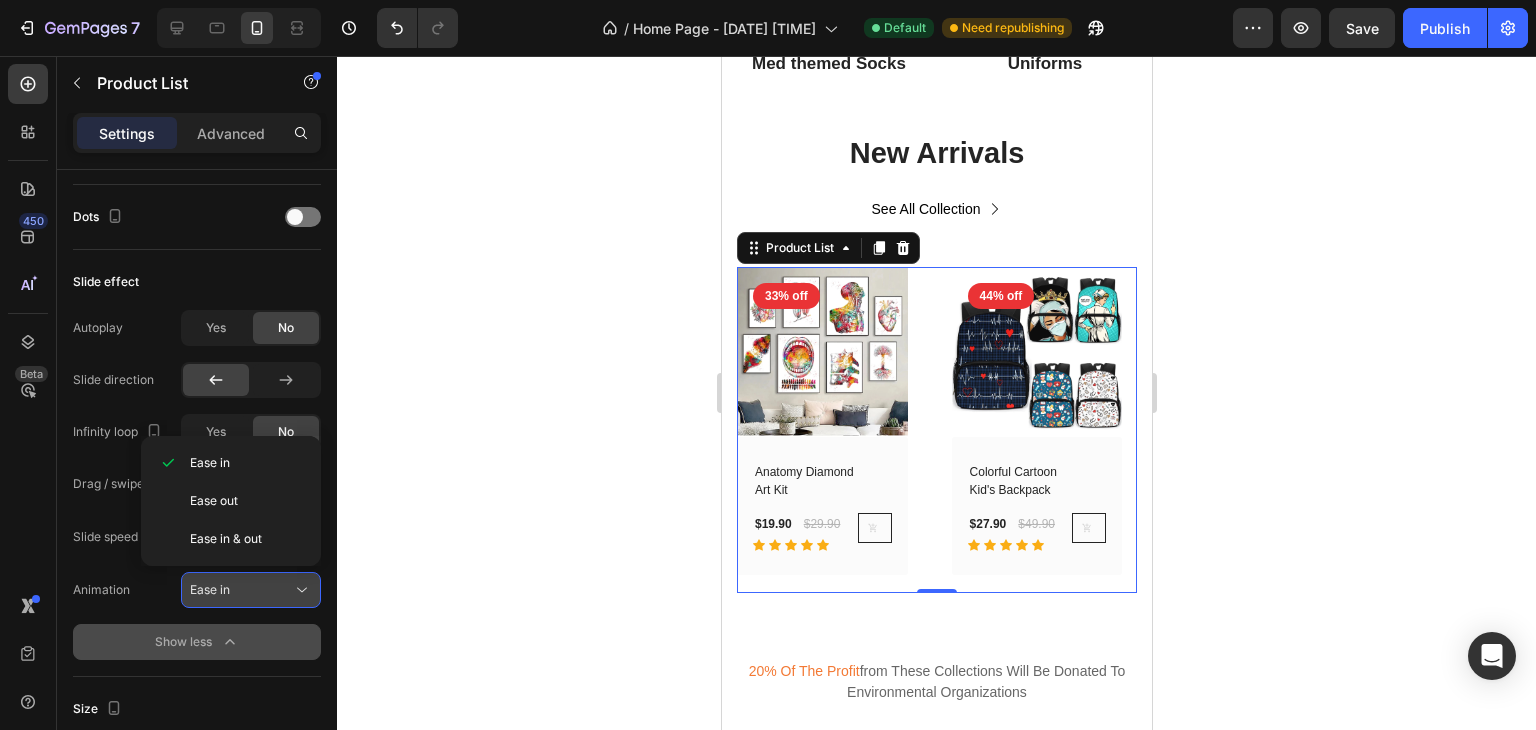 click on "Ease in" at bounding box center [241, 590] 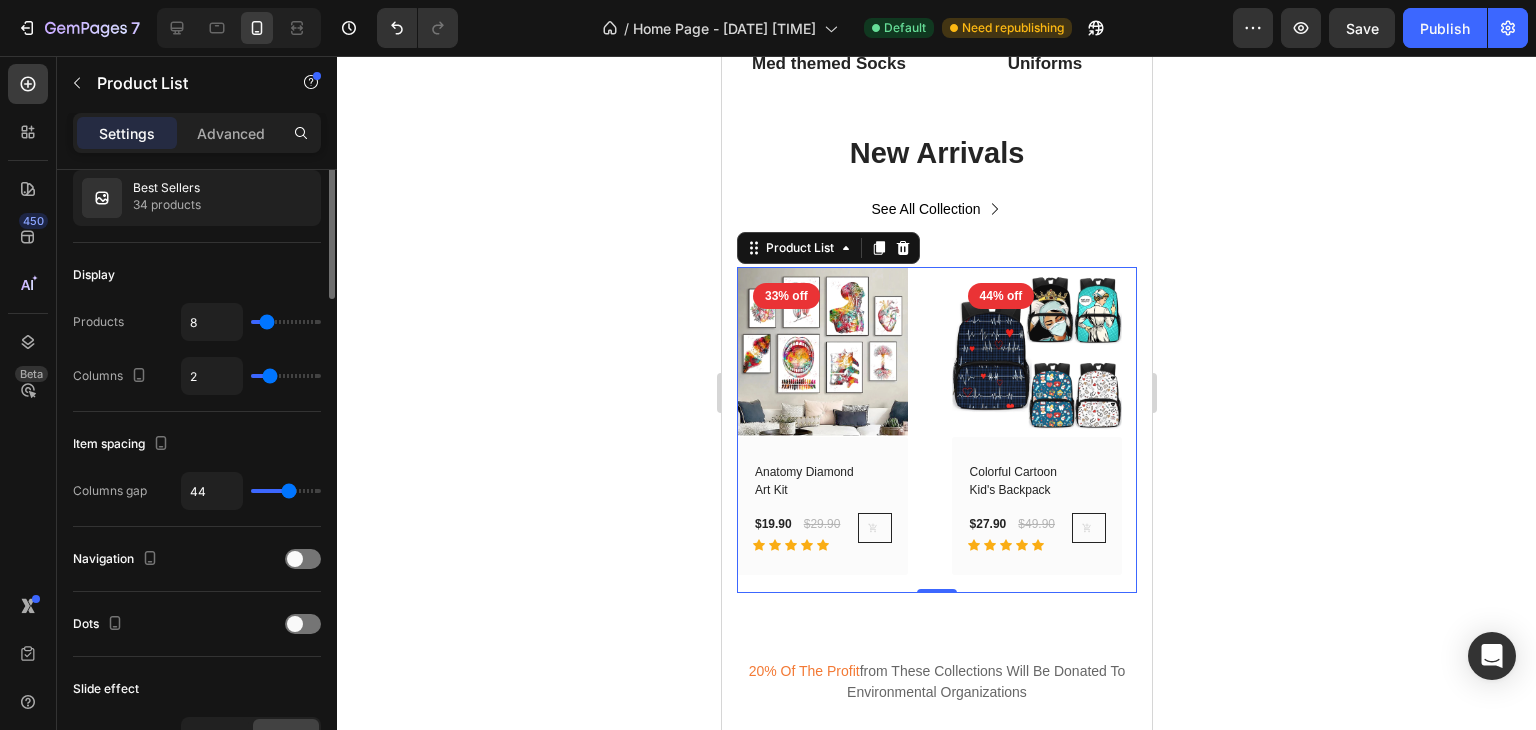 scroll, scrollTop: 93, scrollLeft: 0, axis: vertical 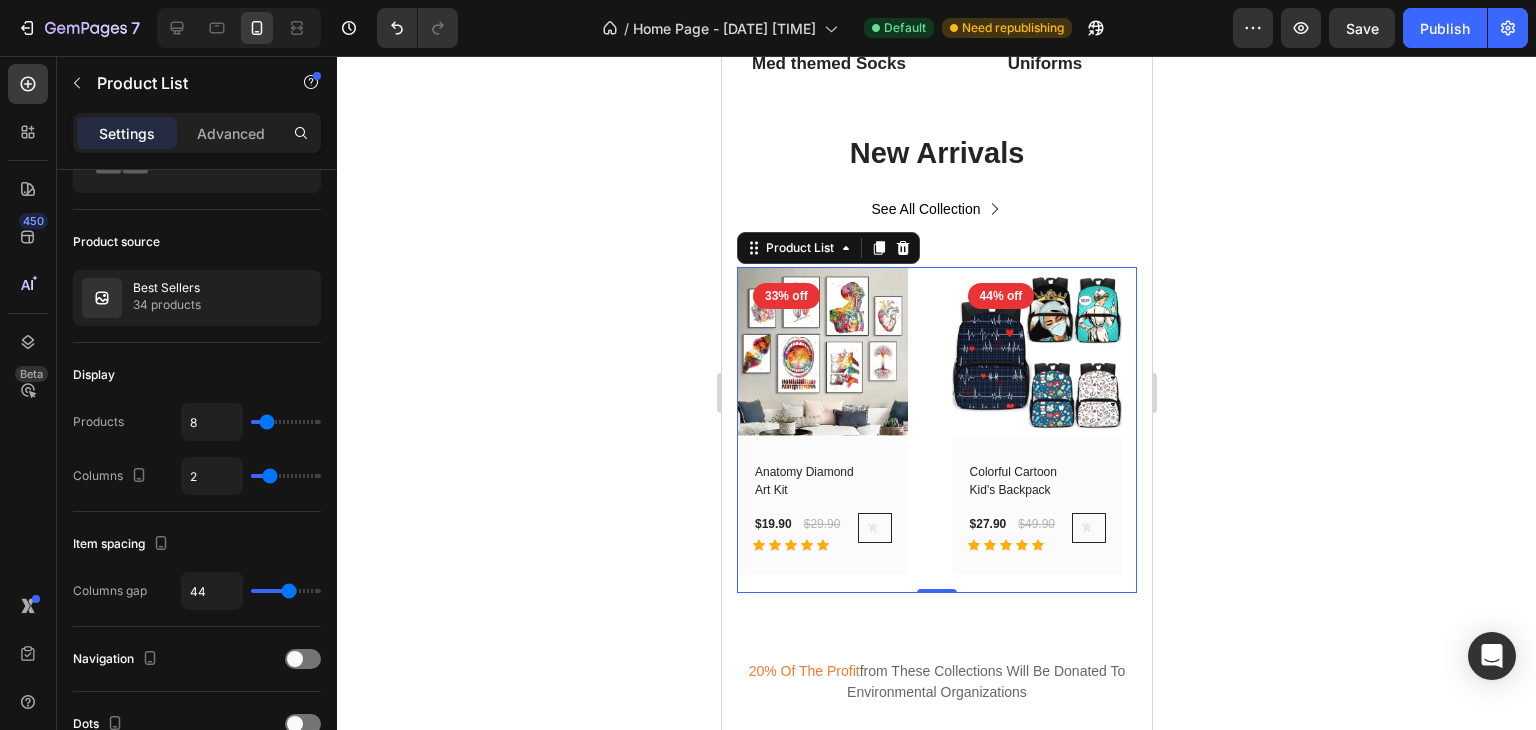 click on "2" at bounding box center [251, 476] 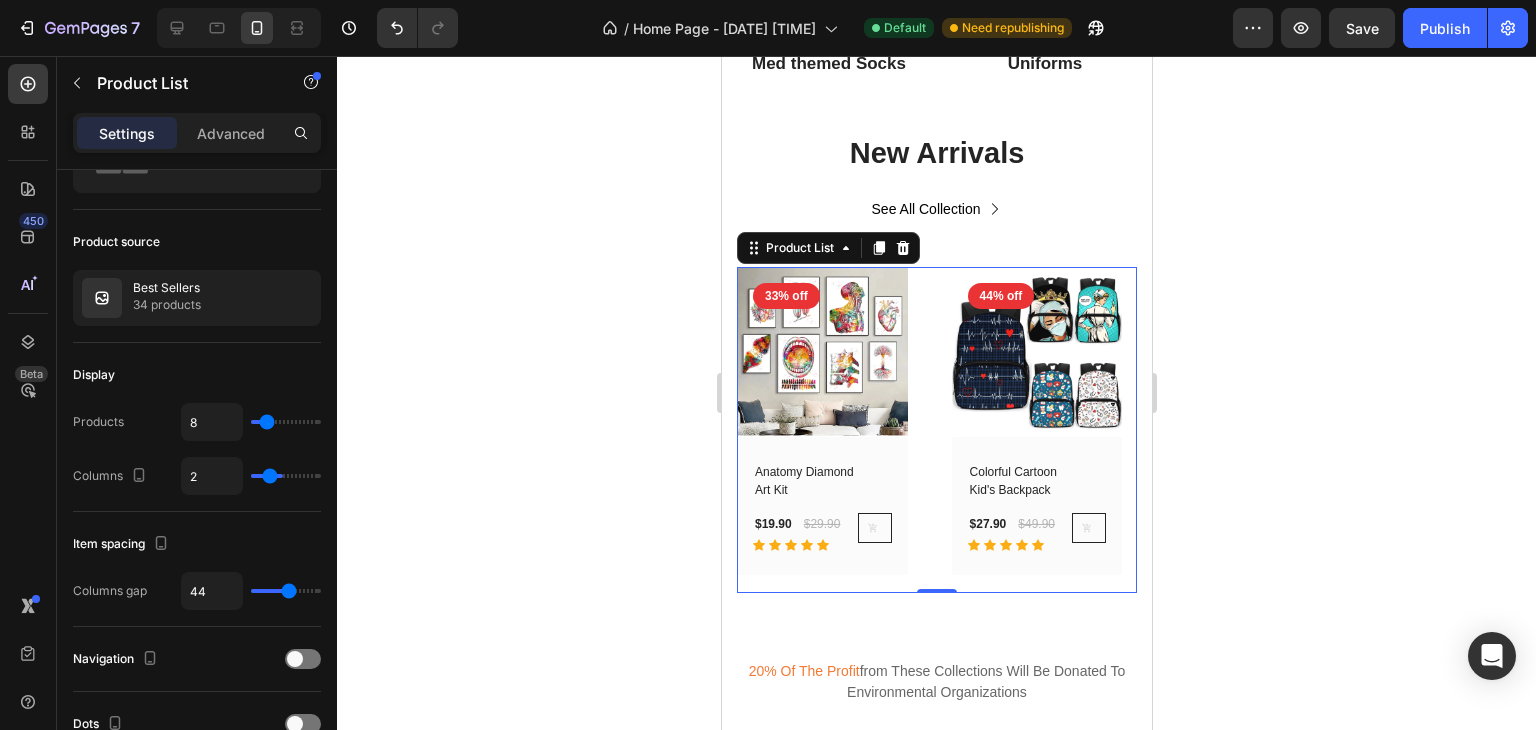 type on "3" 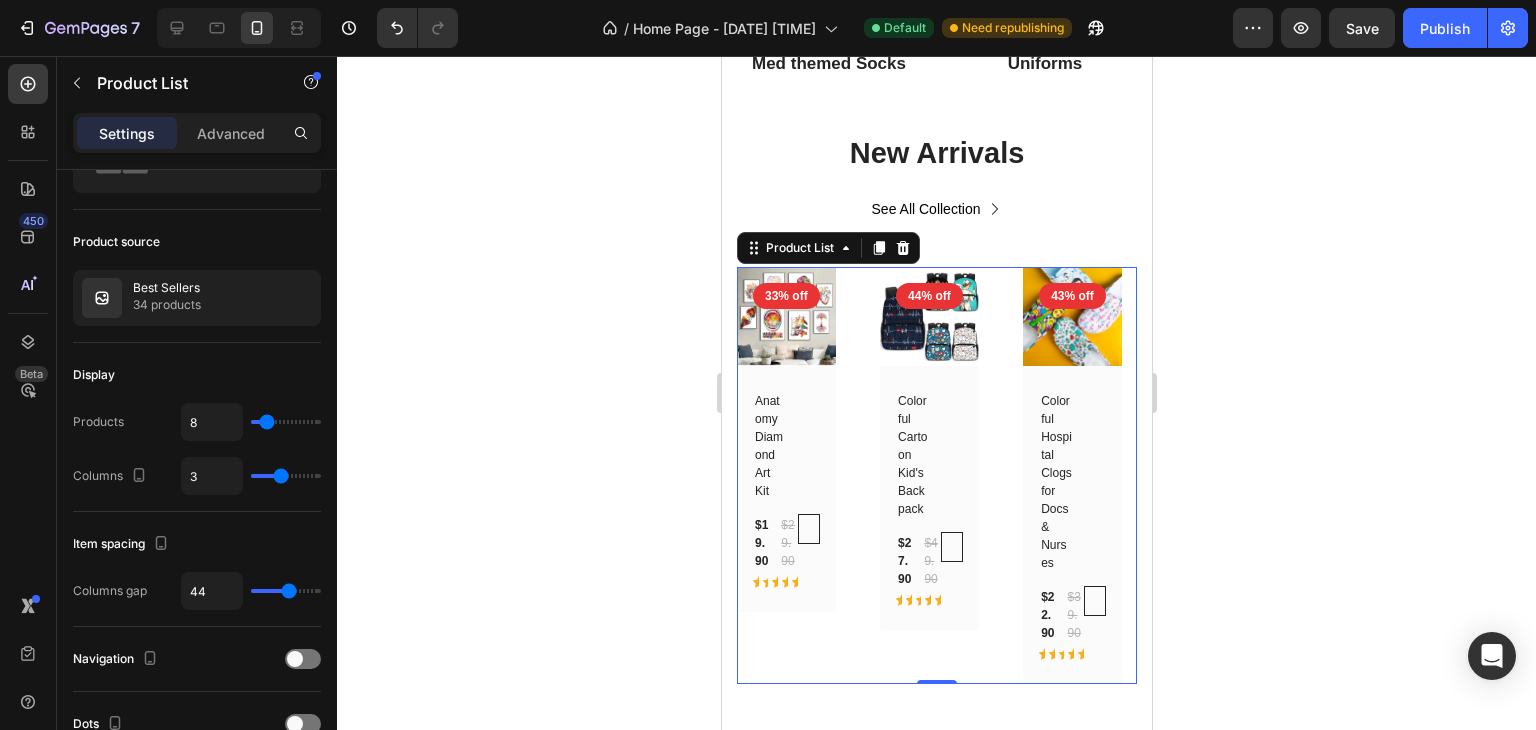 type on "2" 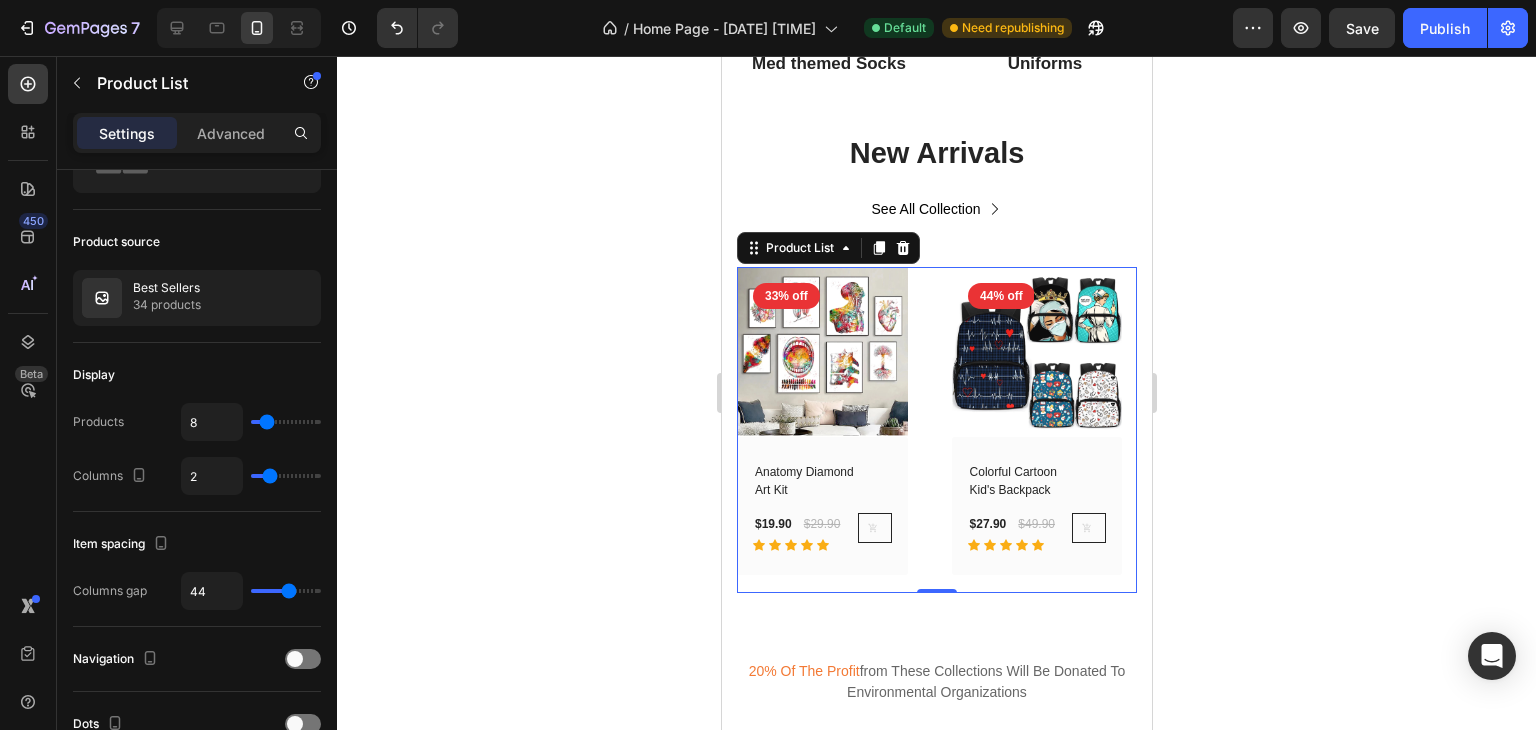click at bounding box center (286, 476) 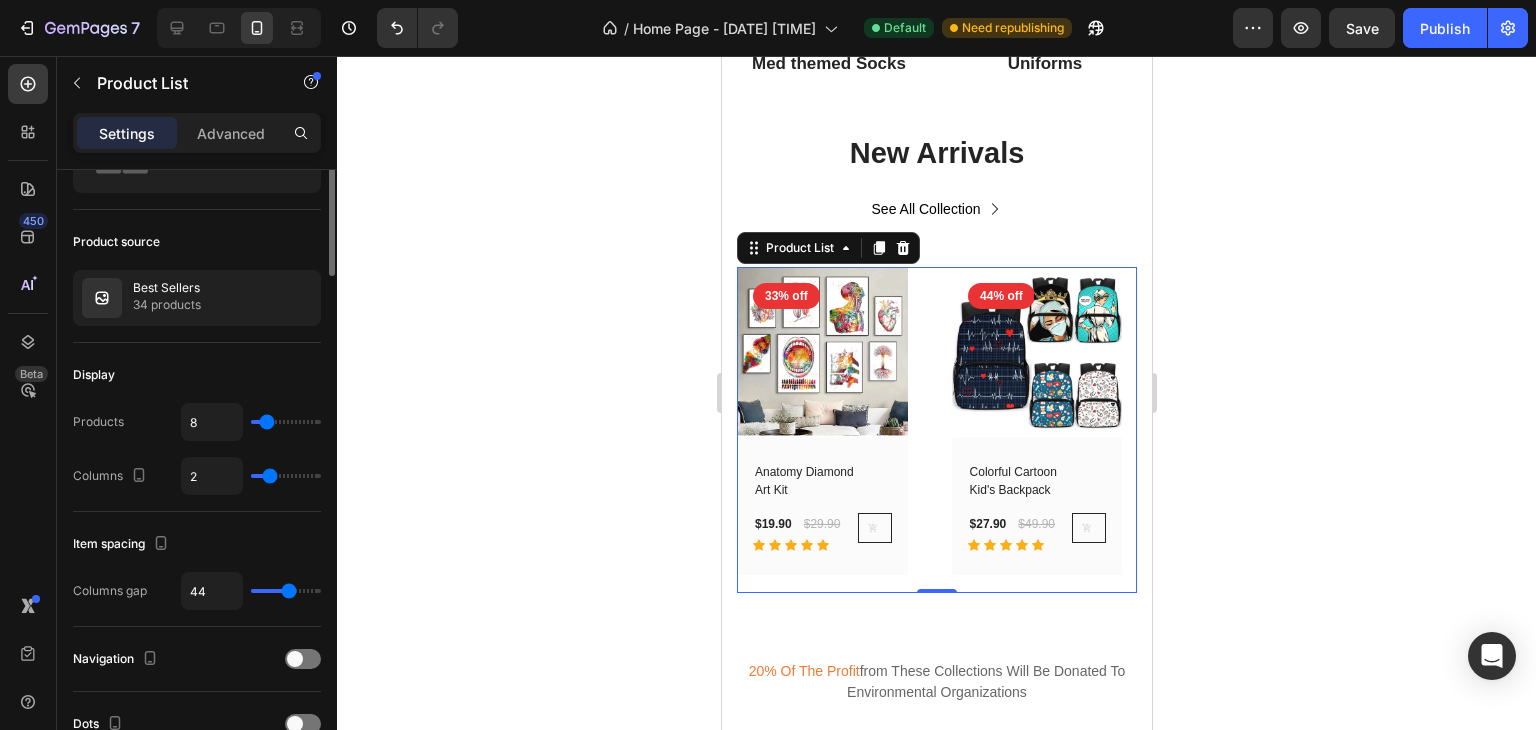 scroll, scrollTop: 0, scrollLeft: 0, axis: both 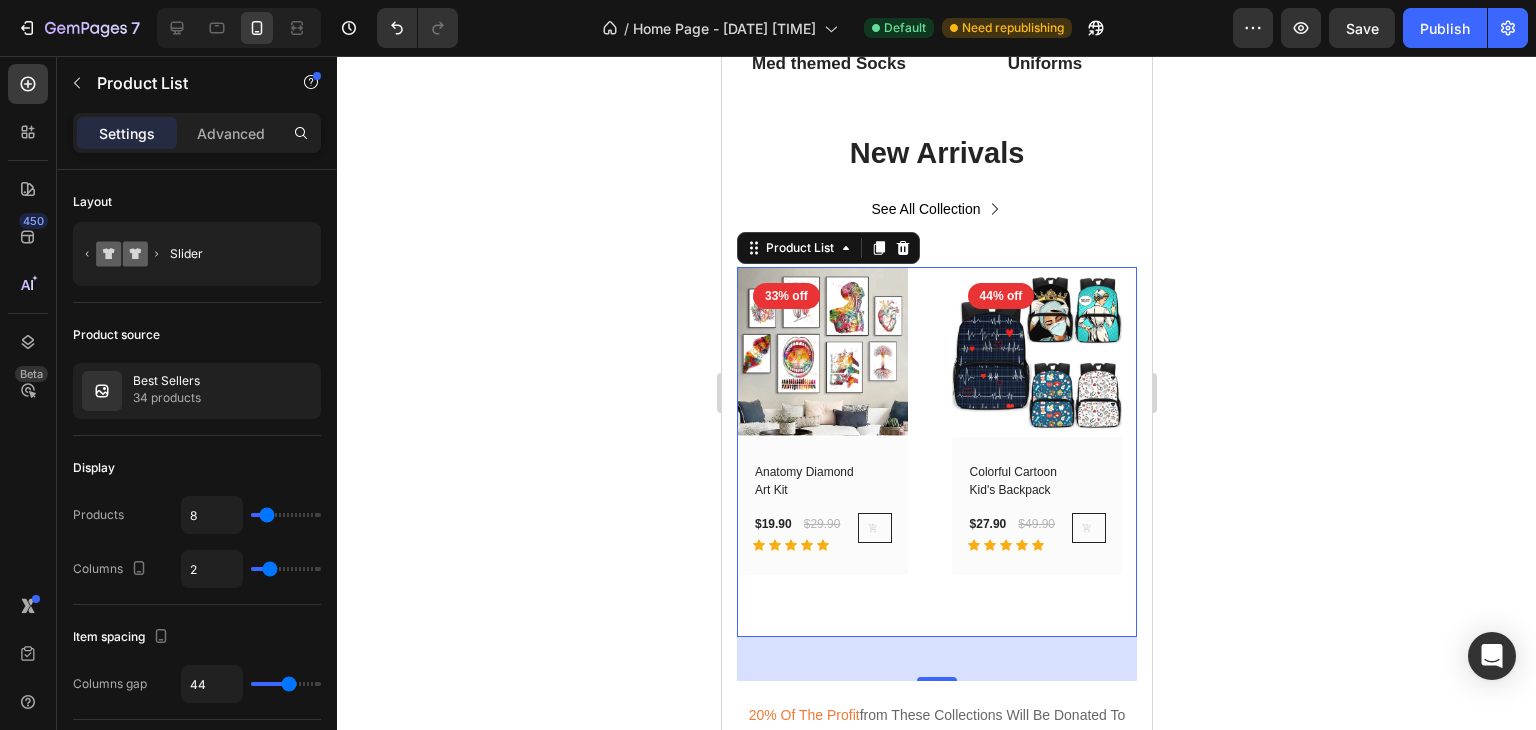 drag, startPoint x: 931, startPoint y: 566, endPoint x: 936, endPoint y: 641, distance: 75.16648 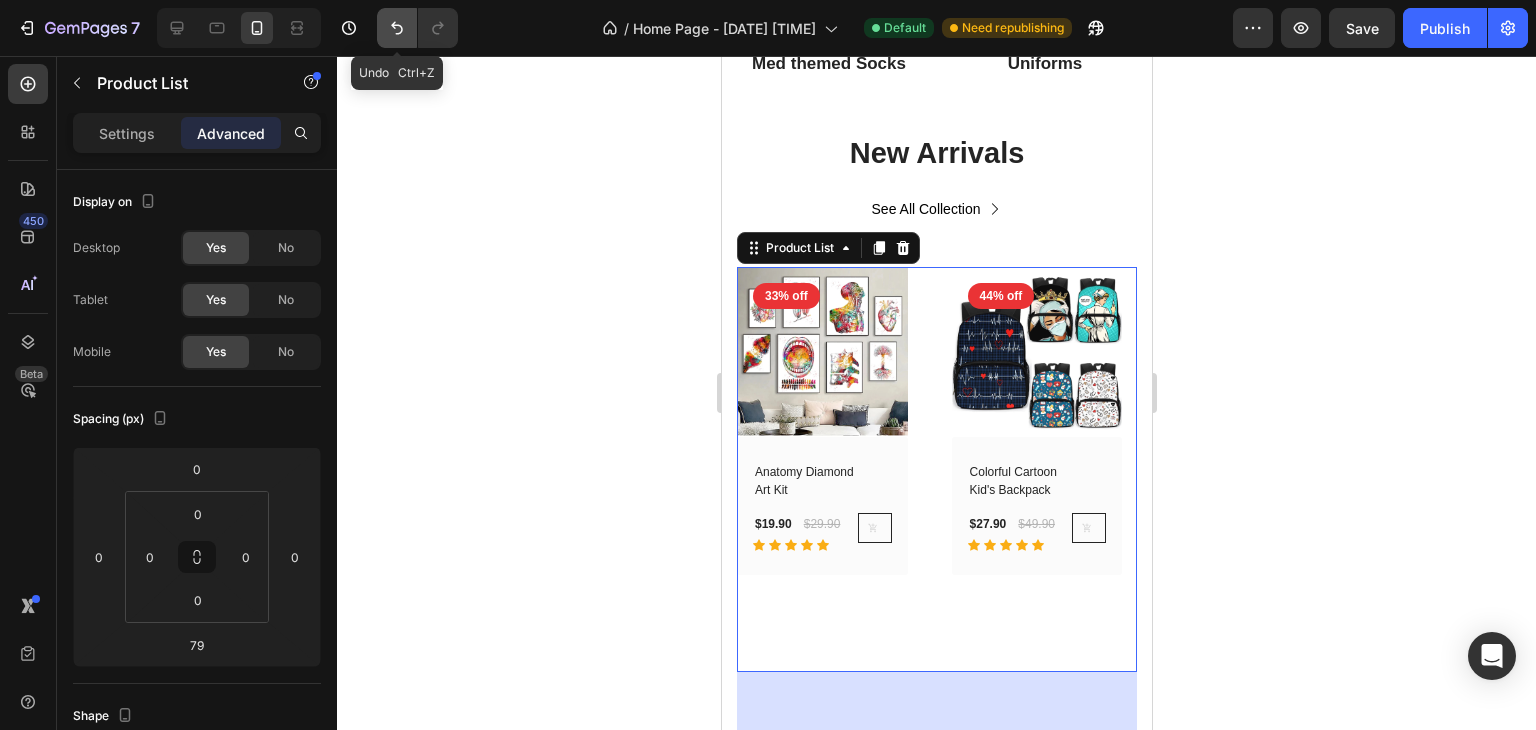 click 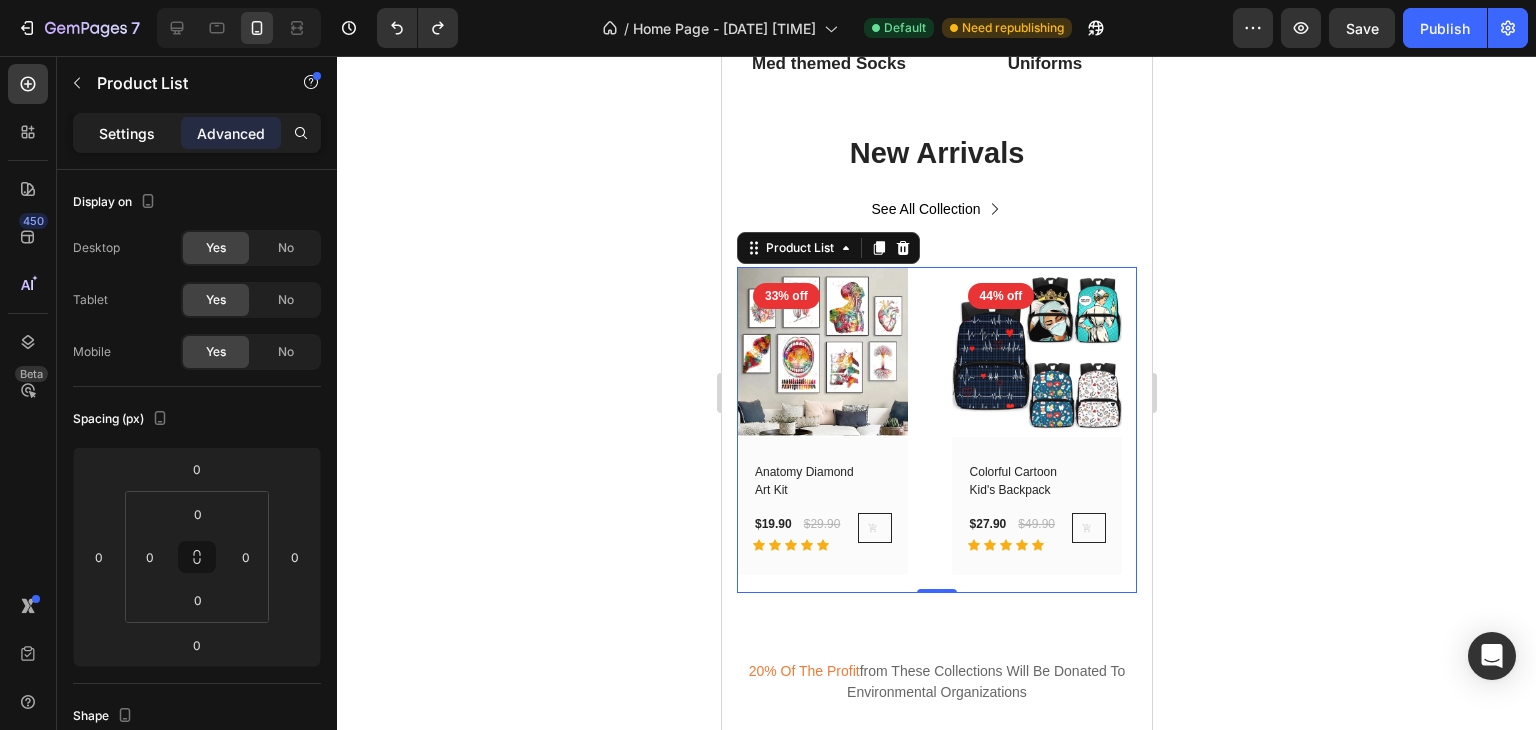 click on "Settings" at bounding box center [127, 133] 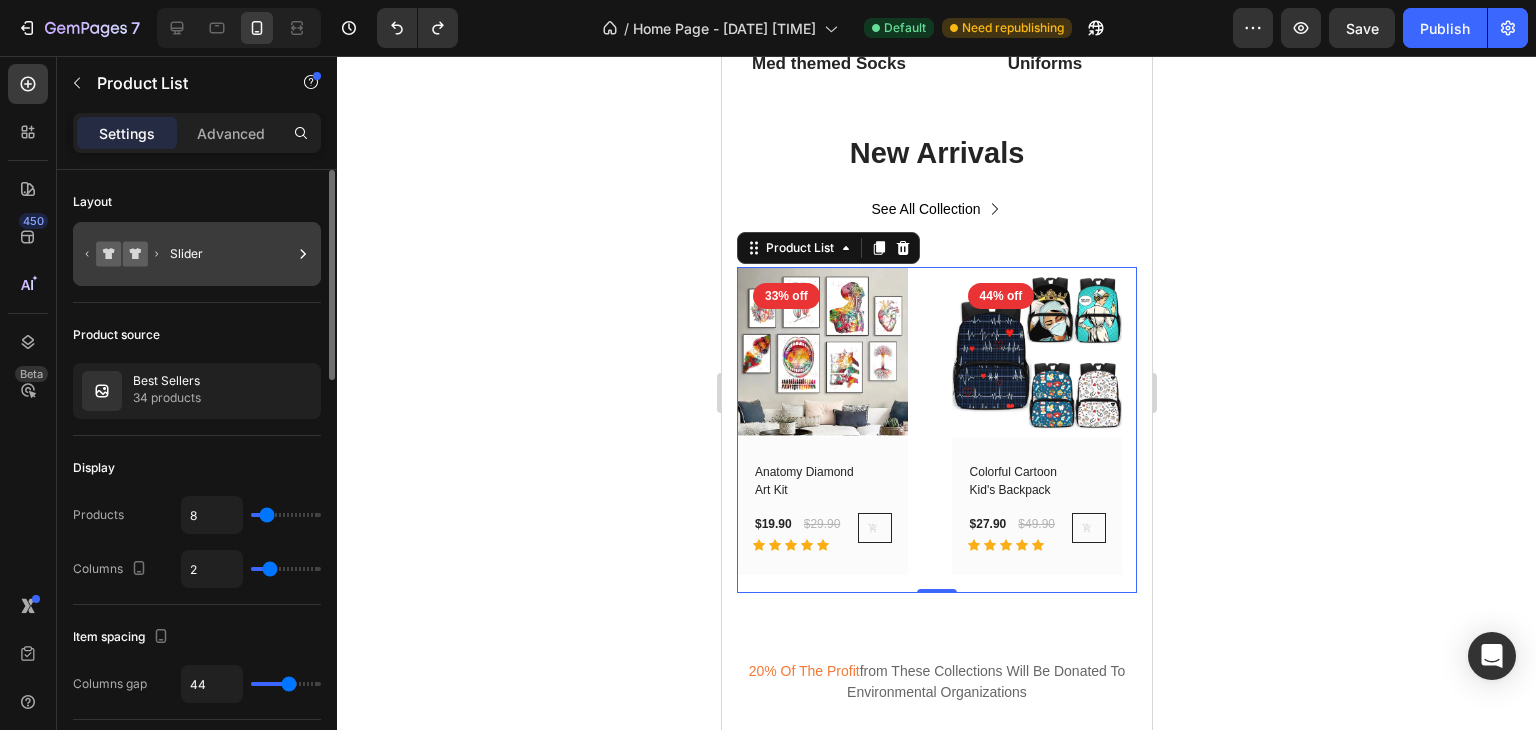 click on "Slider" at bounding box center [231, 254] 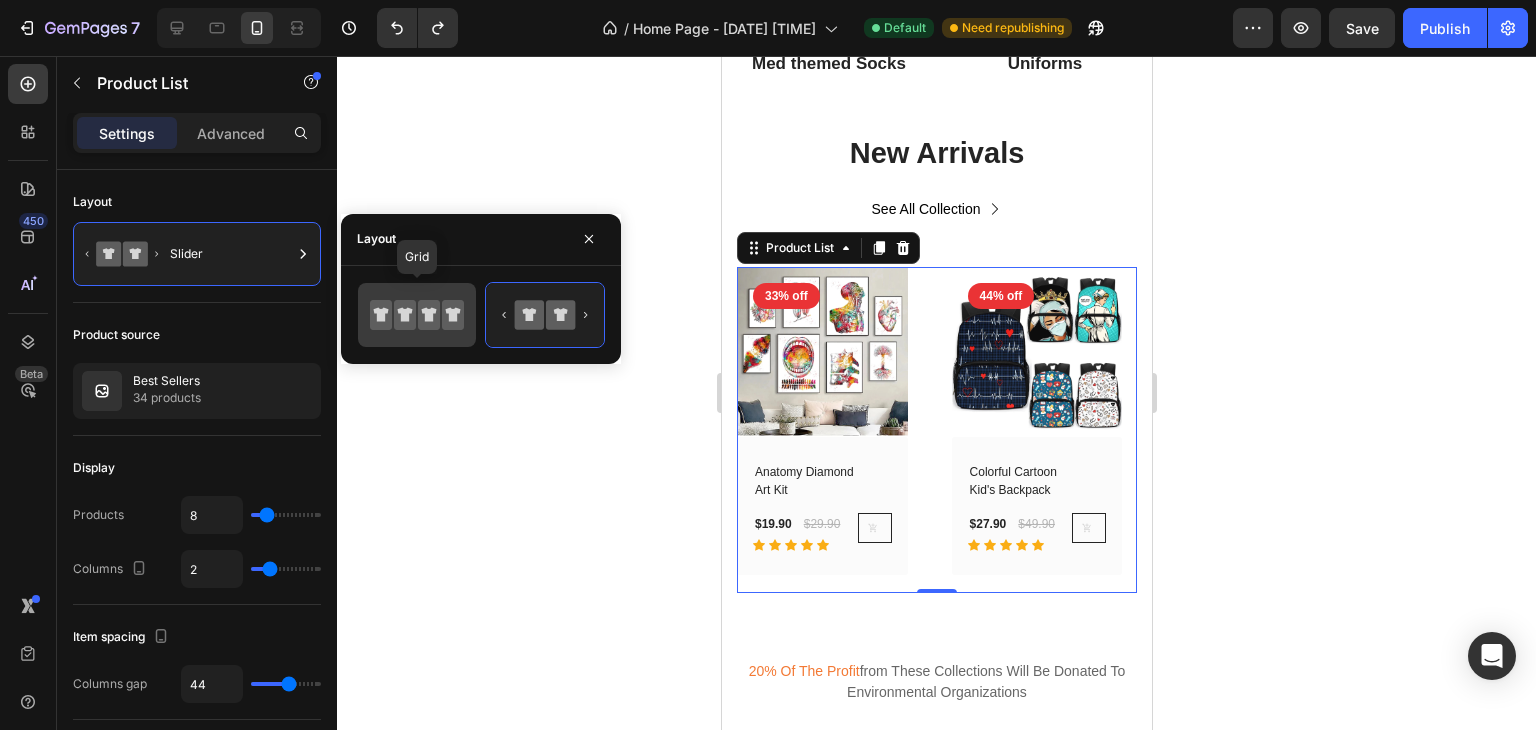 click 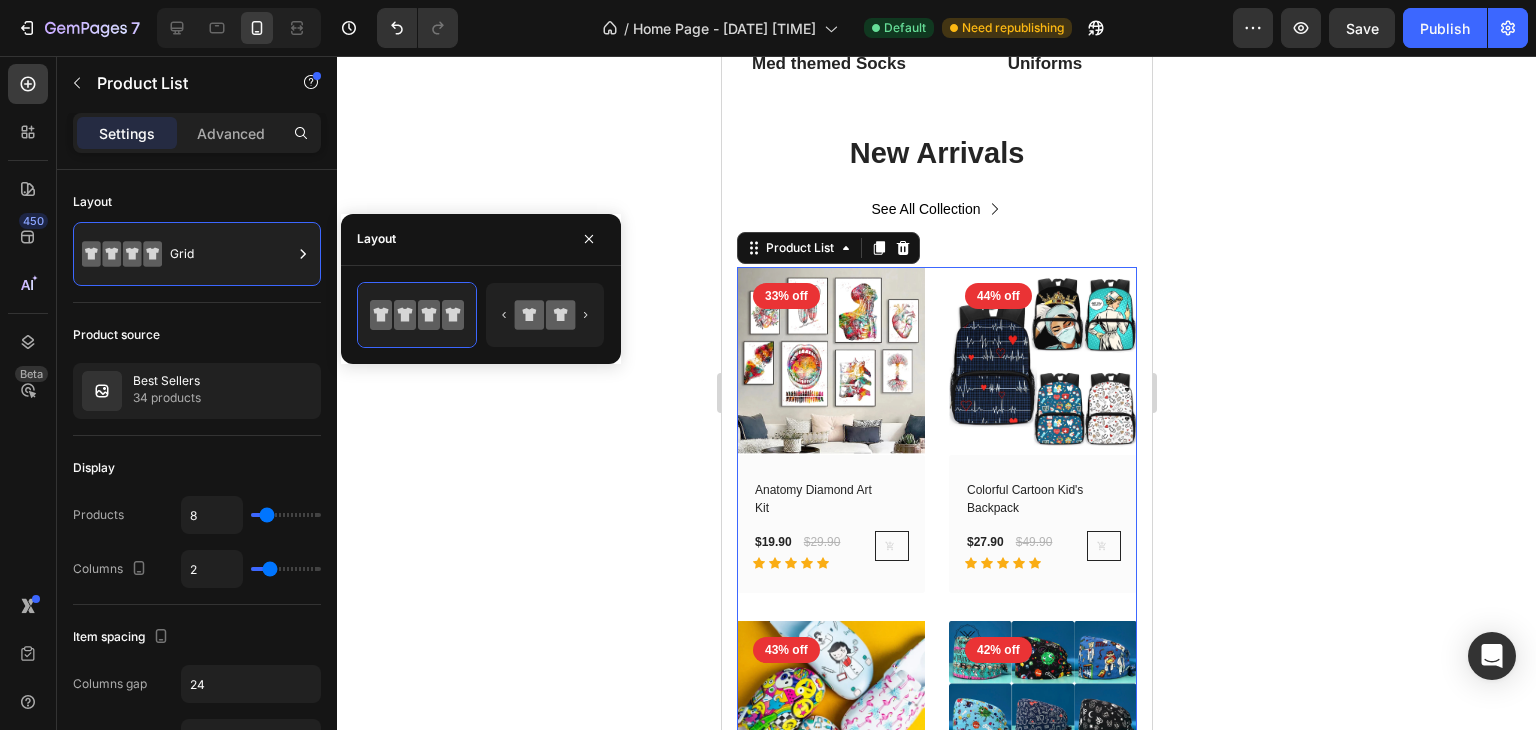 click 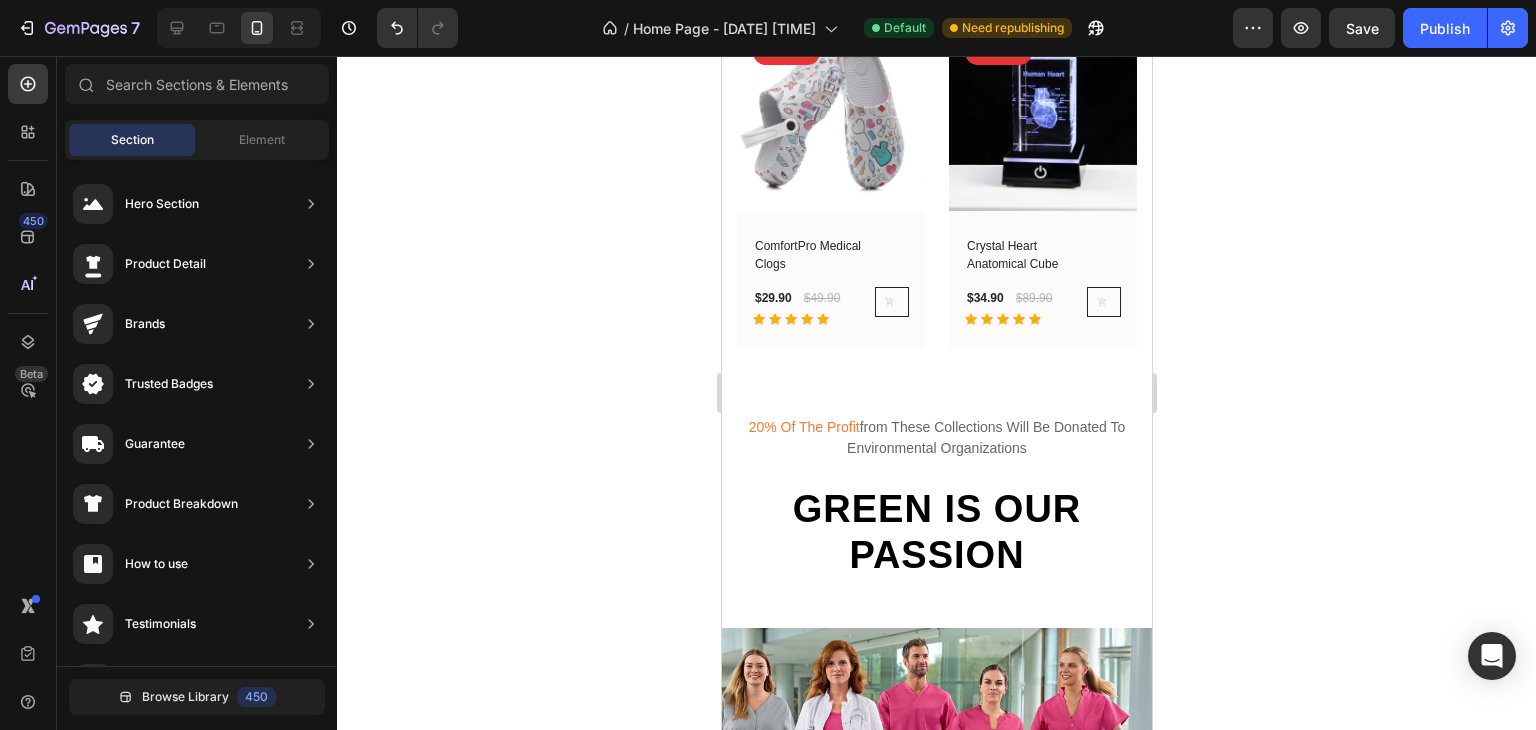scroll, scrollTop: 3000, scrollLeft: 0, axis: vertical 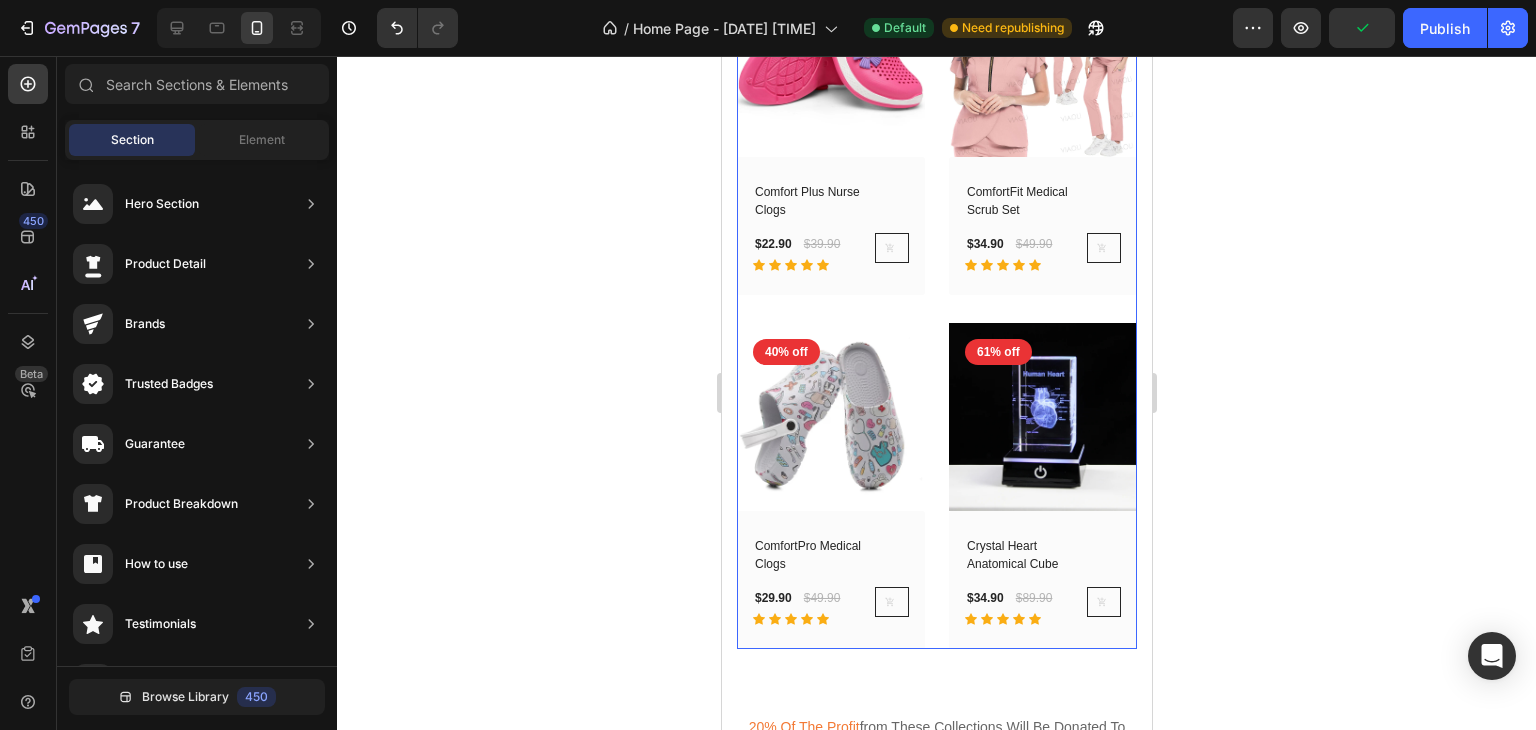 click on "(P) Images 33% off Product Badge Row Anatomy Diamond Art Kit (P) Title $19.90 (P) Price (P) Price $29.90 (P) Price (P) Price Row Icon Icon Icon Icon Icon Row (P) Cart Button Row Row Product List (P) Images 44% off Product Badge Row Colorful Cartoon Kid's Backpack (P) Title $27.90 (P) Price (P) Price $49.90 (P) Price (P) Price Row Icon Icon Icon Icon Icon Row (P) Cart Button Row Row Product List (P) Images 43% off Product Badge Row Colorful Hospital Clogs for Docs & Nurses (P) Title $22.90 (P) Price (P) Price $39.90 (P) Price (P) Price Row Icon Icon Icon Icon Icon Row (P) Cart Button Row Row Product List (P) Images 42% off Product Badge Row Comfort Cartoon Medical Caps (P) Title $13.90 (P) Price (P) Price $23.90 (P) Price (P) Price Row Icon Icon Icon Icon Icon Row (P) Cart Button Row Row Product List (P) Images 43% off Product Badge Row Comfort Plus Nurse Clogs (P) Title $22.90 (P) Price (P) Price $39.90 (P) Price (P) Price Row Icon Icon Icon Icon Icon Row (P) Cart Button Row Row Product List (P) Images Row" at bounding box center (936, -54) 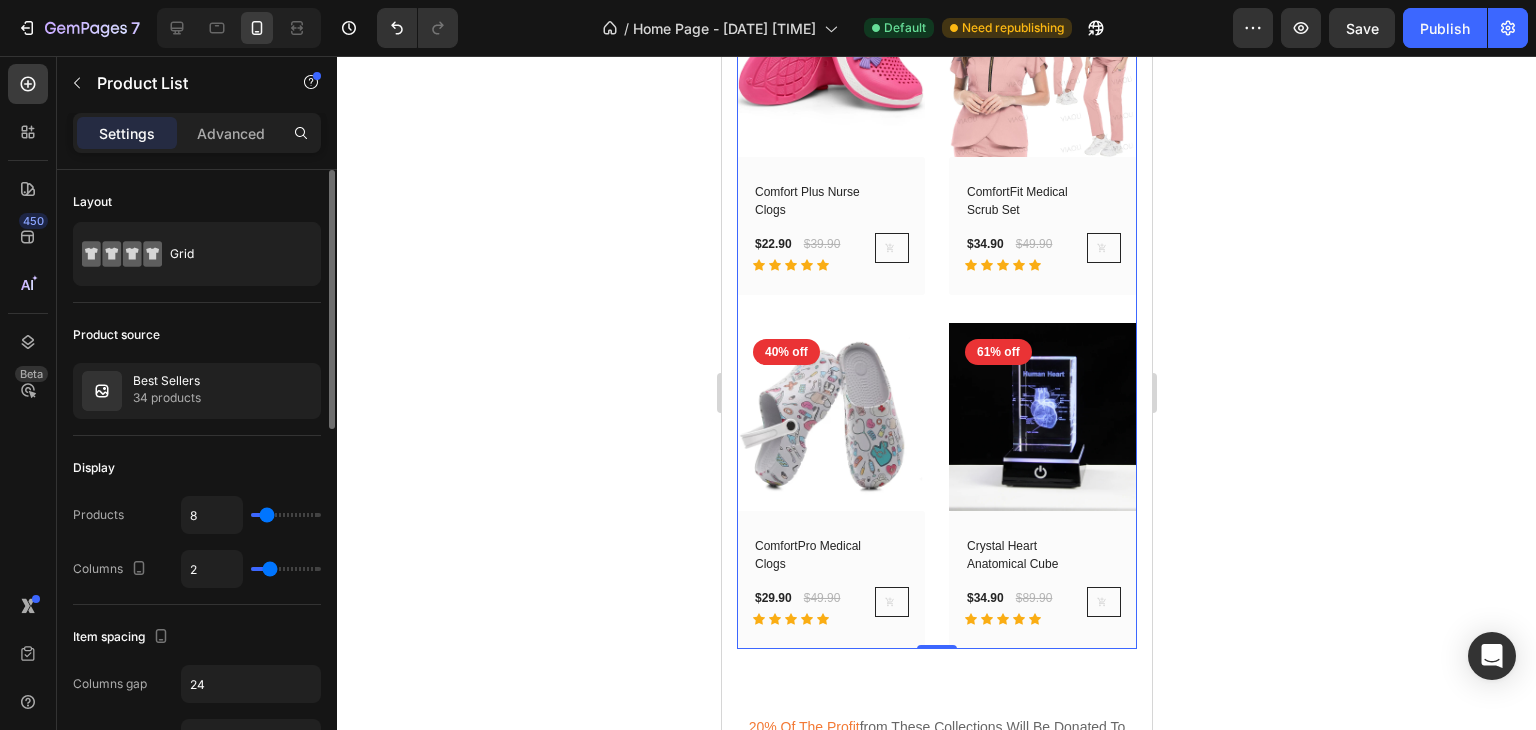 type on "7" 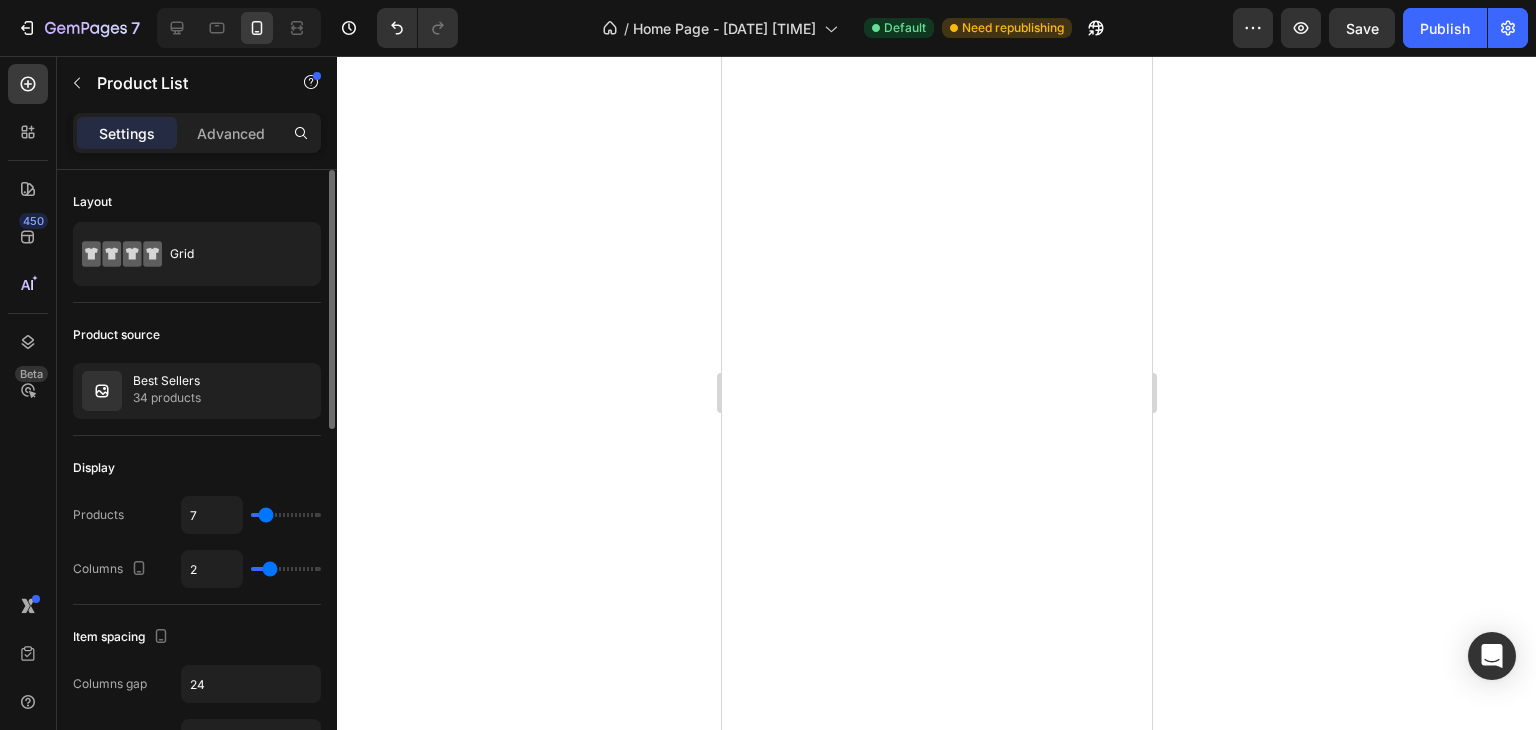 type on "2" 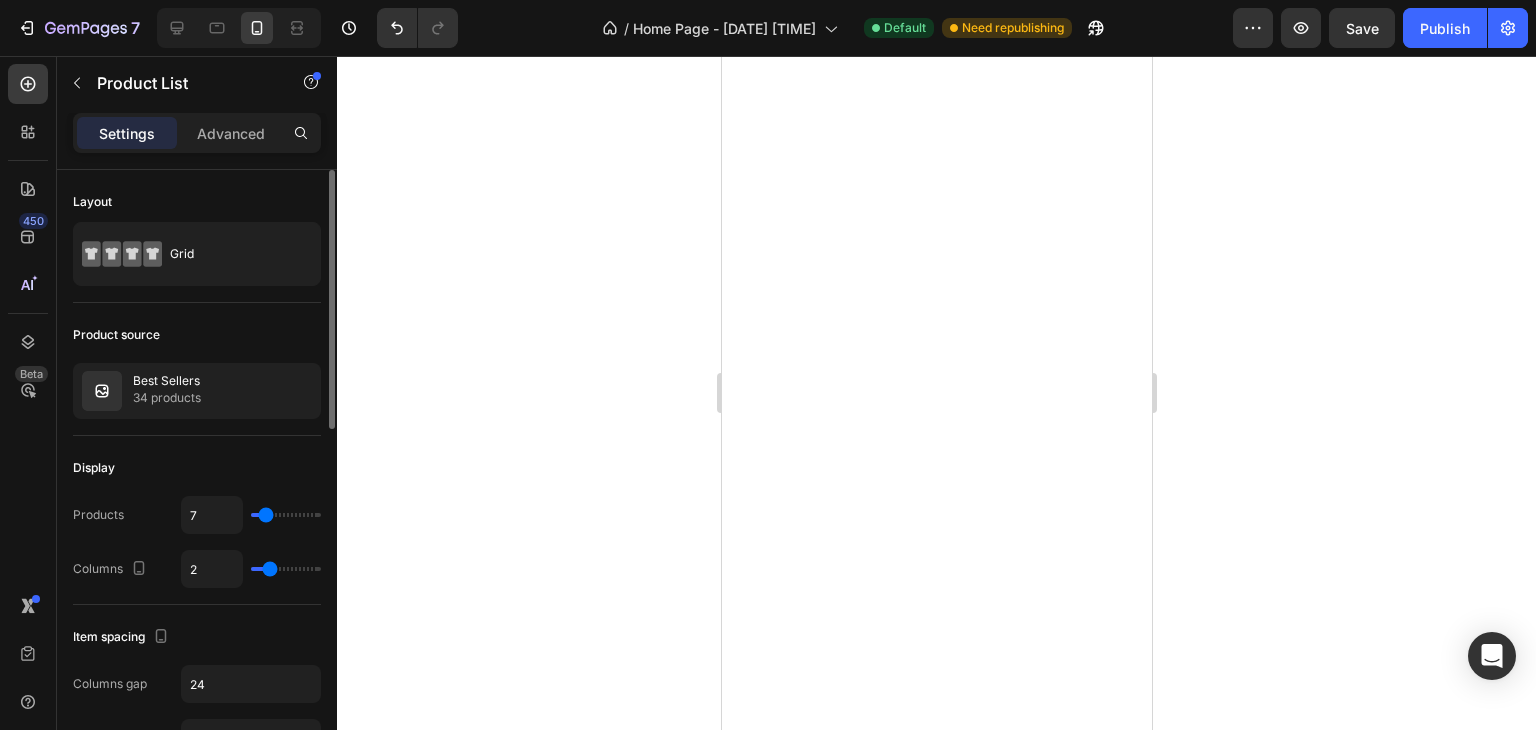 type on "2" 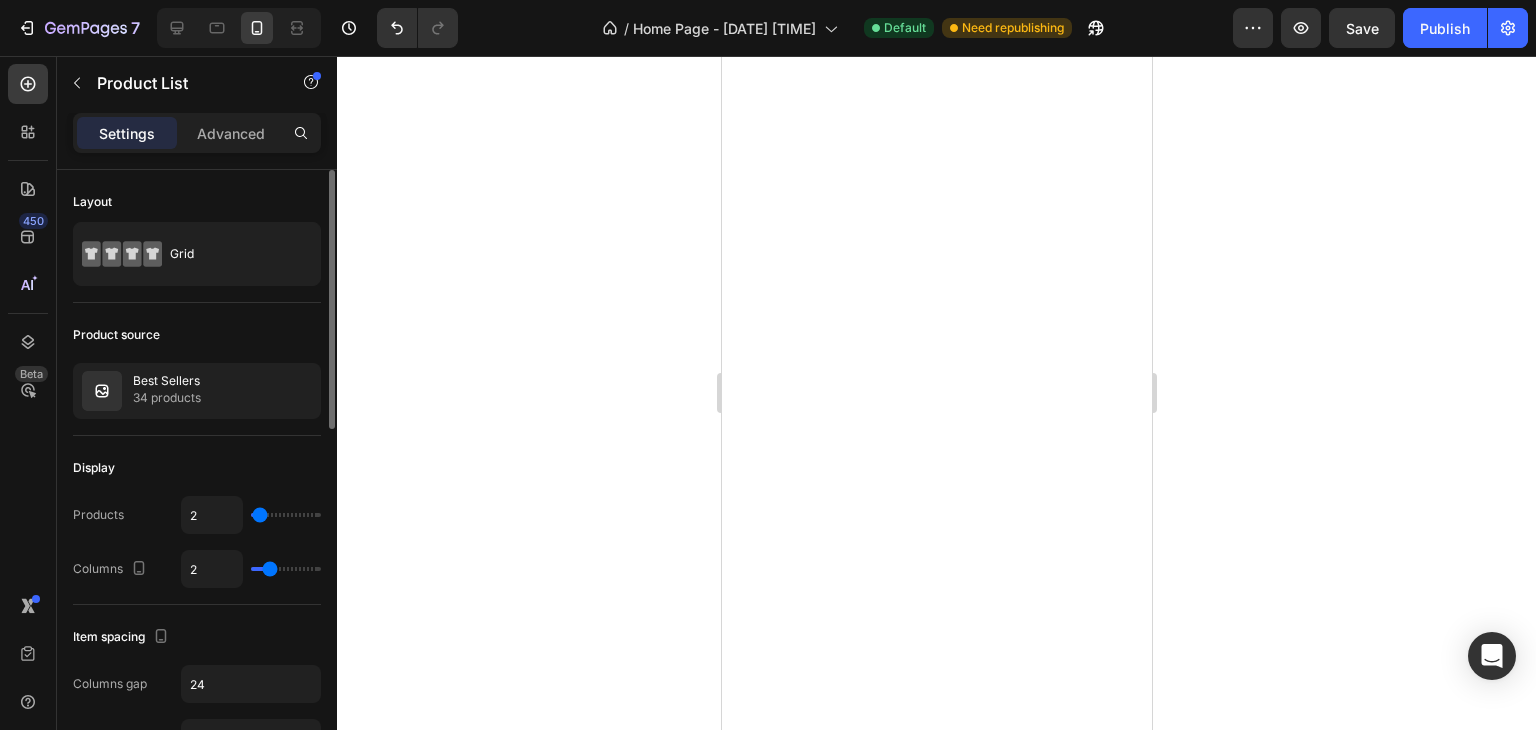 type on "3" 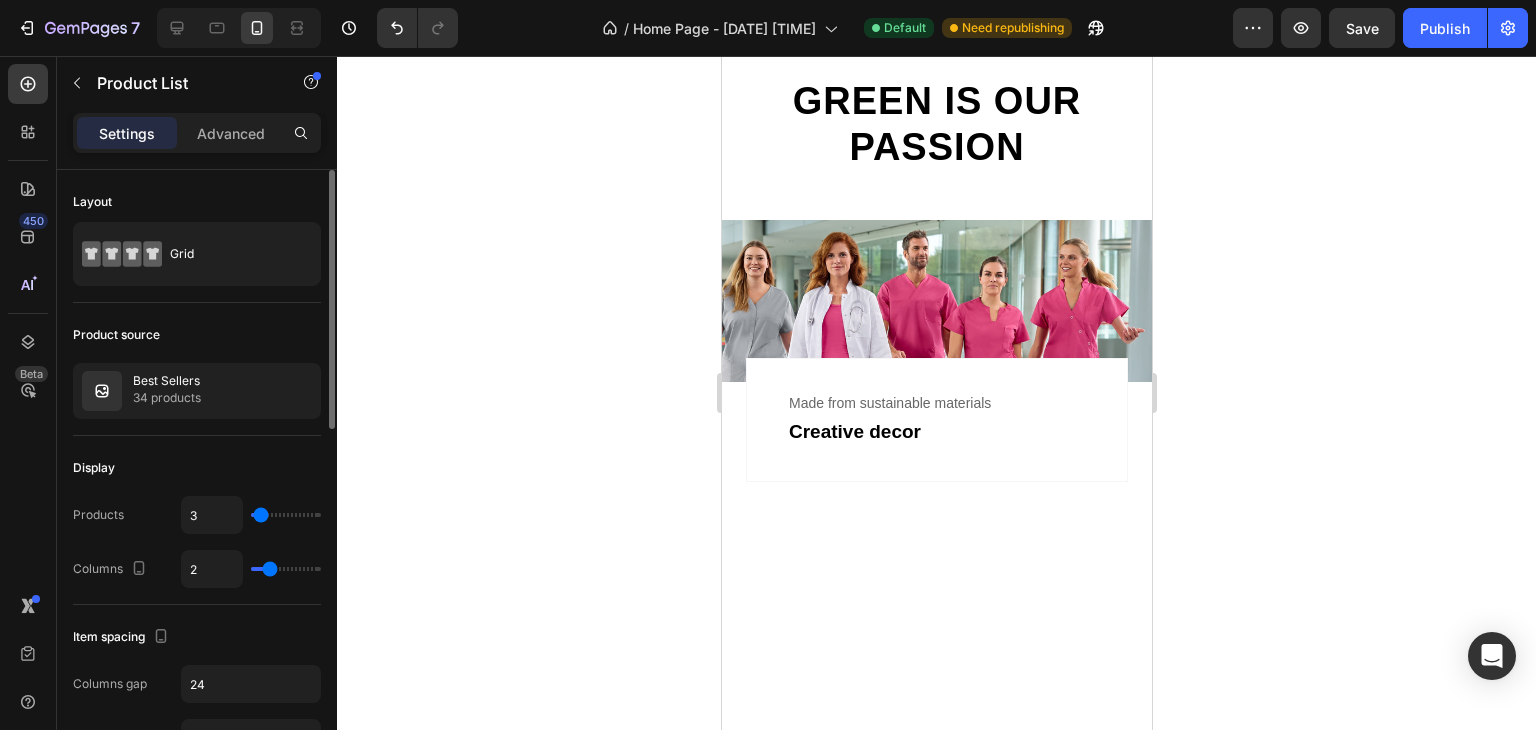 type on "4" 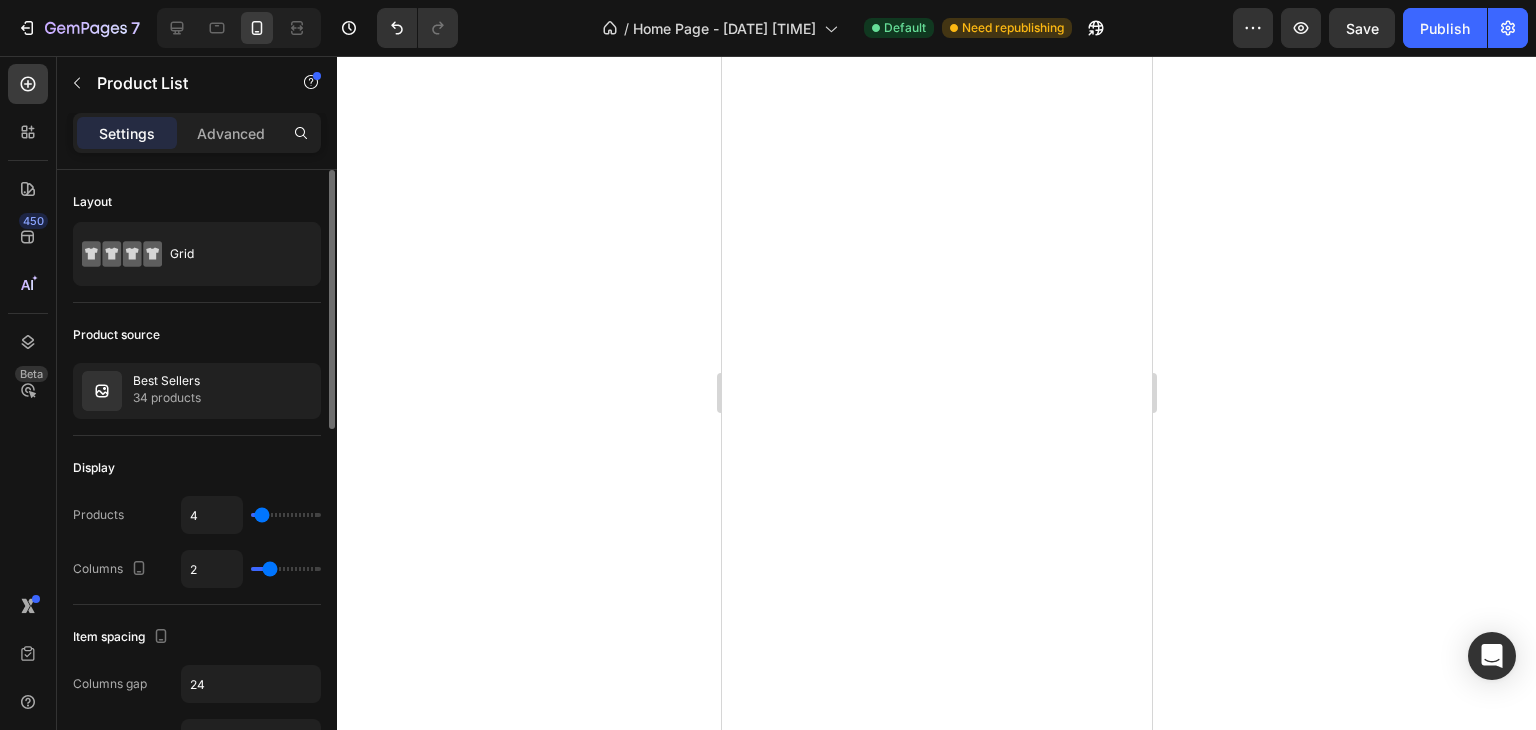 type on "4" 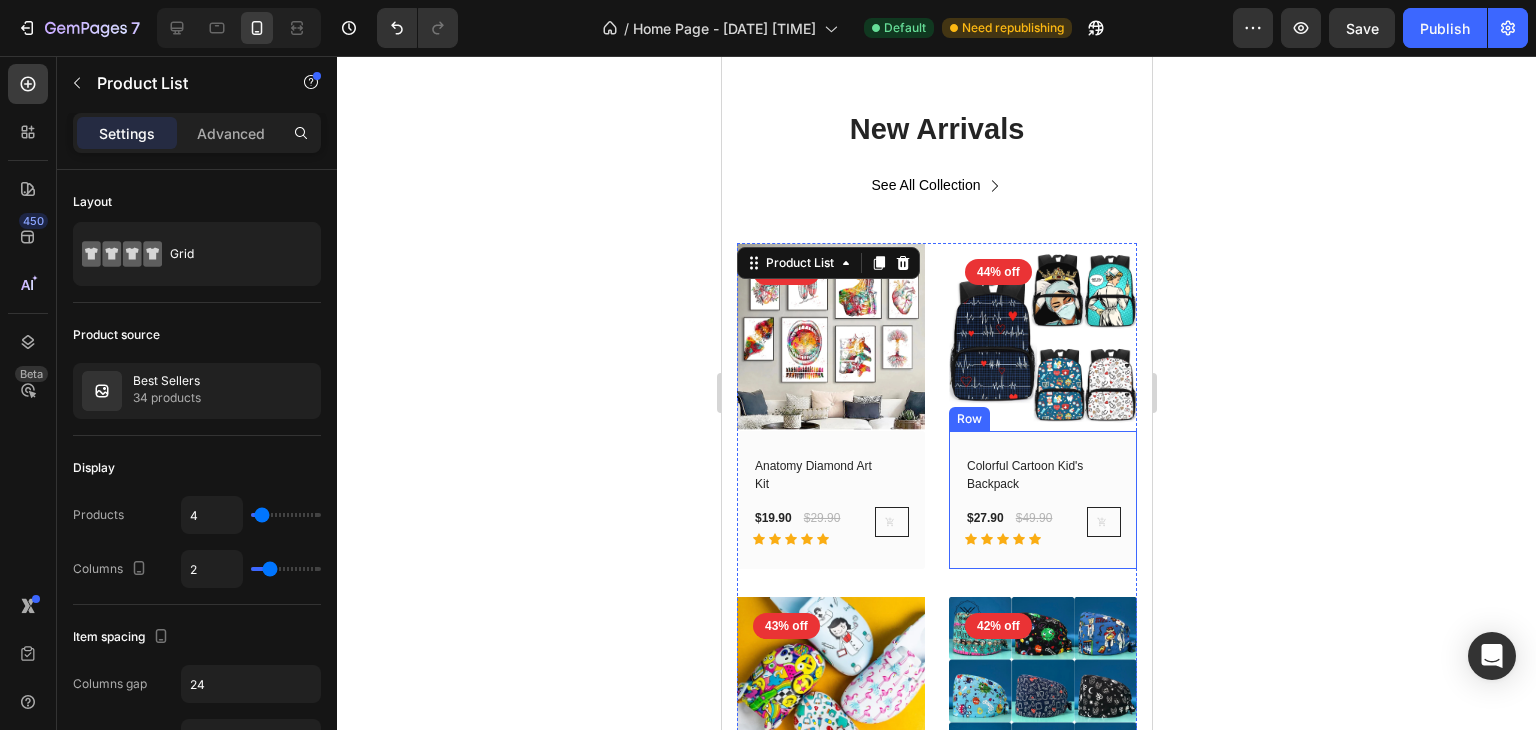 scroll, scrollTop: 1900, scrollLeft: 0, axis: vertical 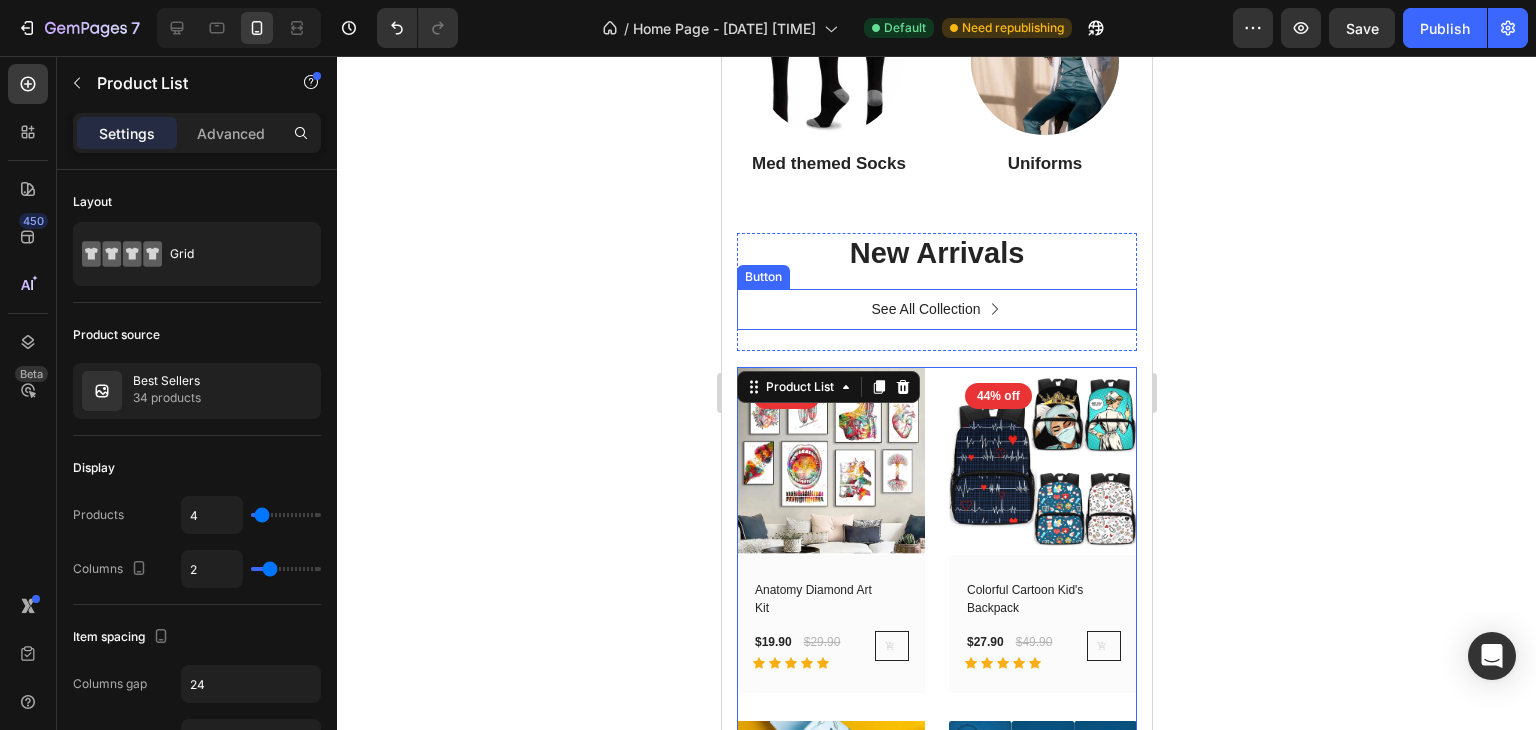 click on "See All Collection" at bounding box center [936, 309] 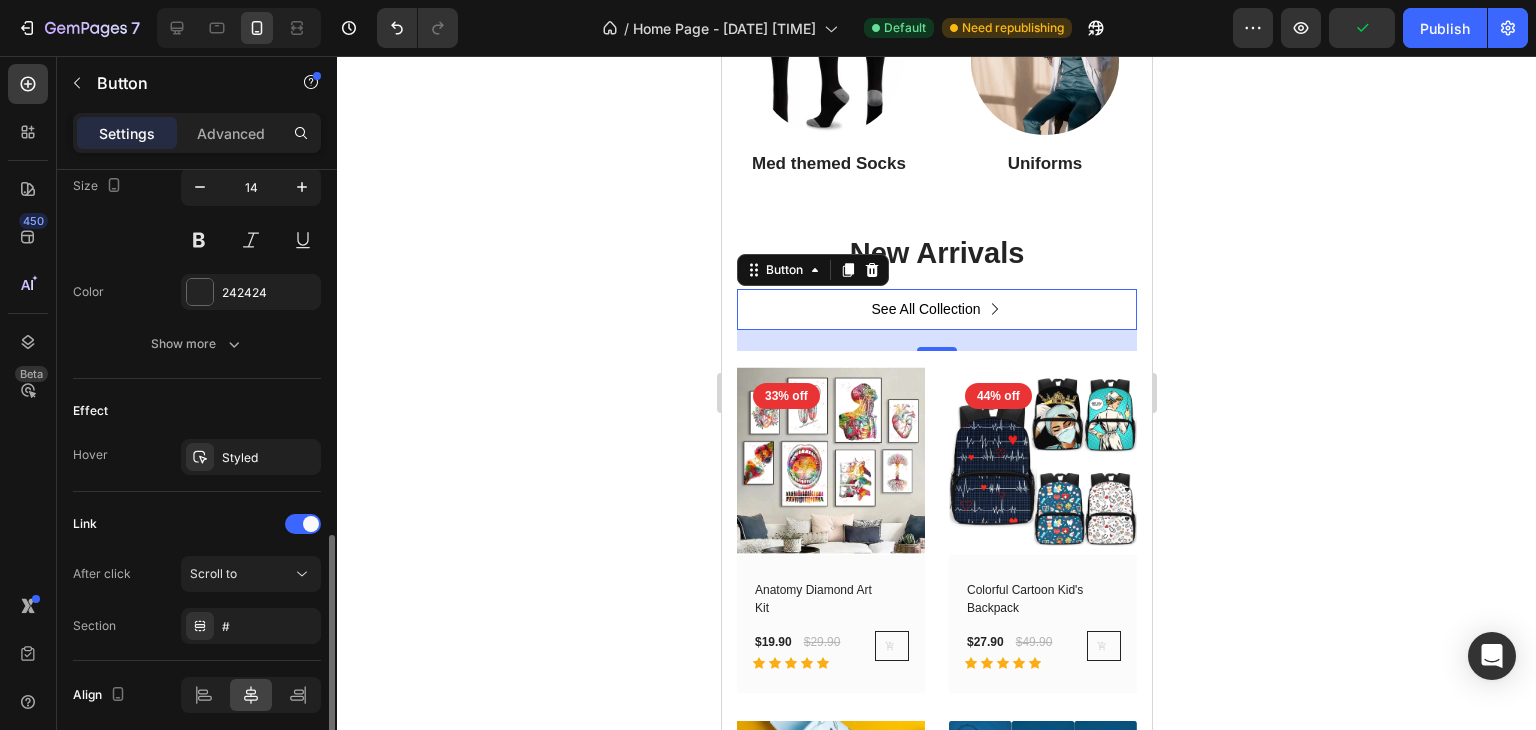 scroll, scrollTop: 1076, scrollLeft: 0, axis: vertical 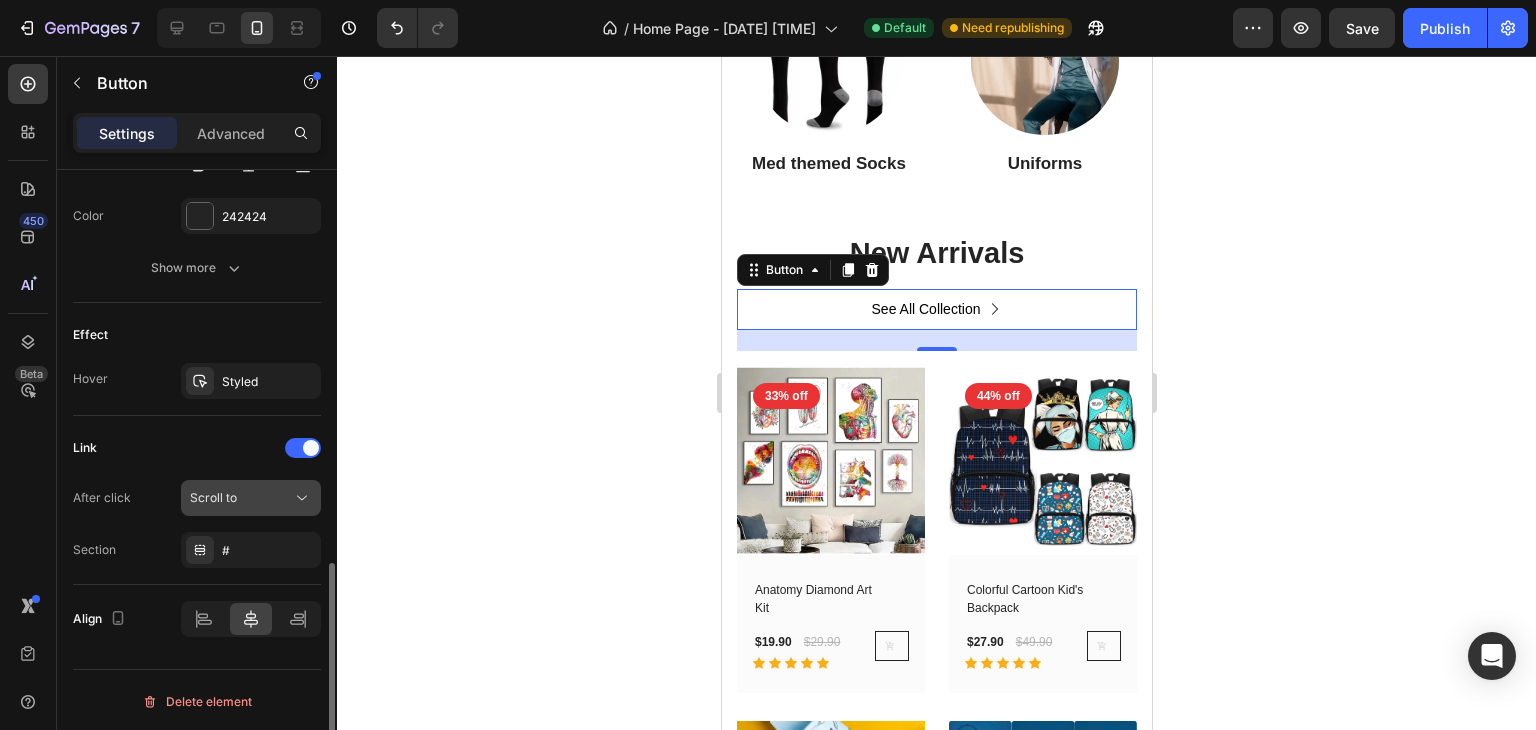 click on "Scroll to" at bounding box center (241, 498) 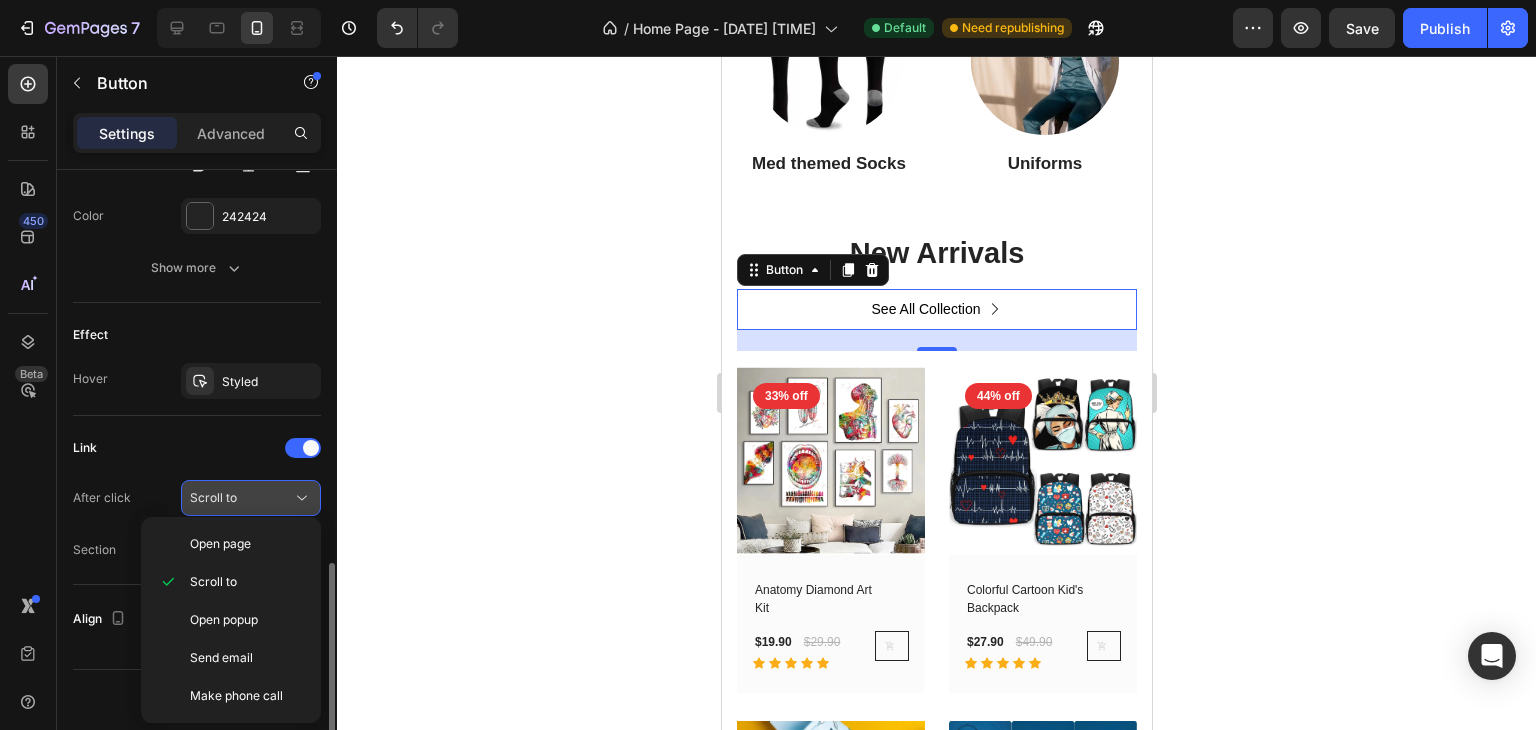 click on "Scroll to" at bounding box center (241, 498) 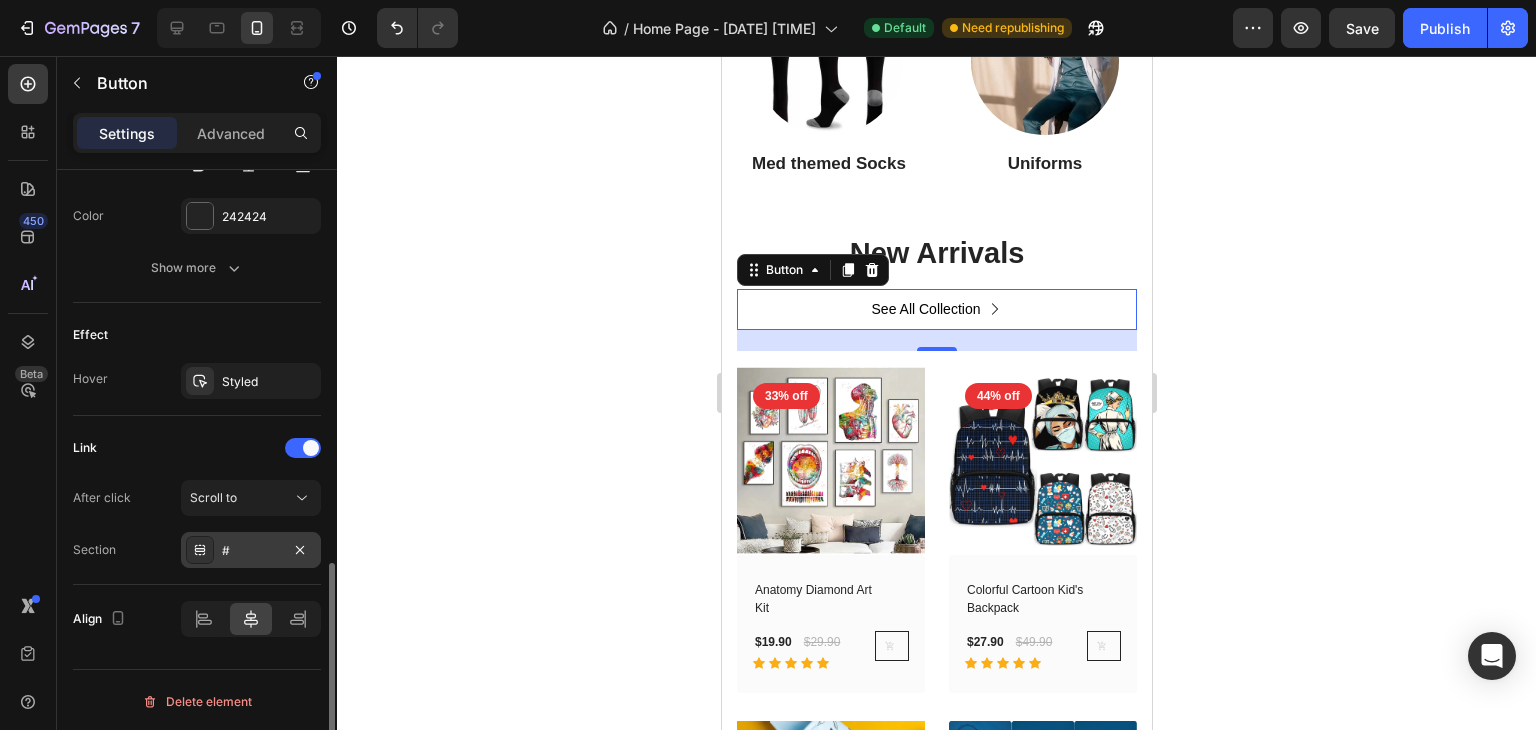 click on "#" at bounding box center [251, 551] 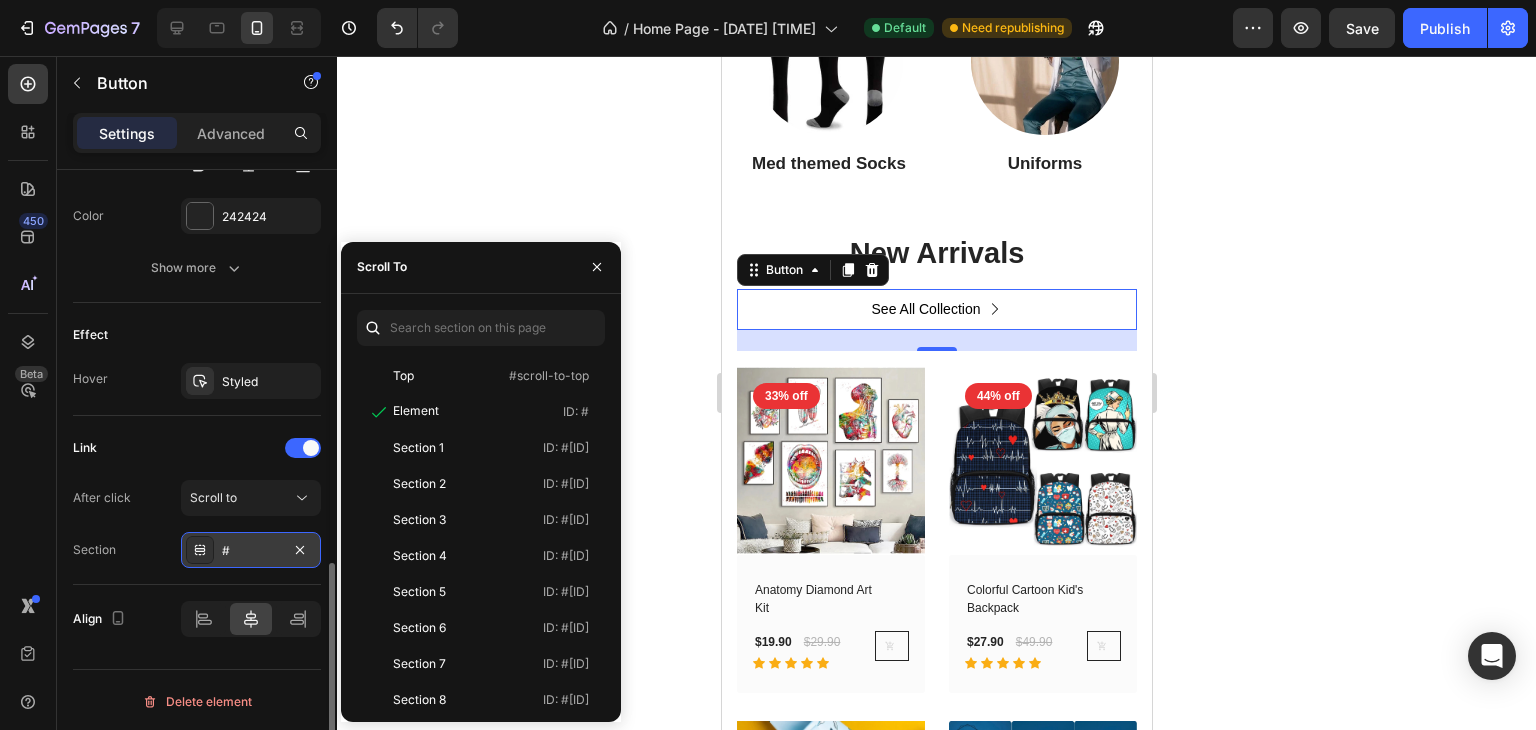 click on "#" at bounding box center [251, 551] 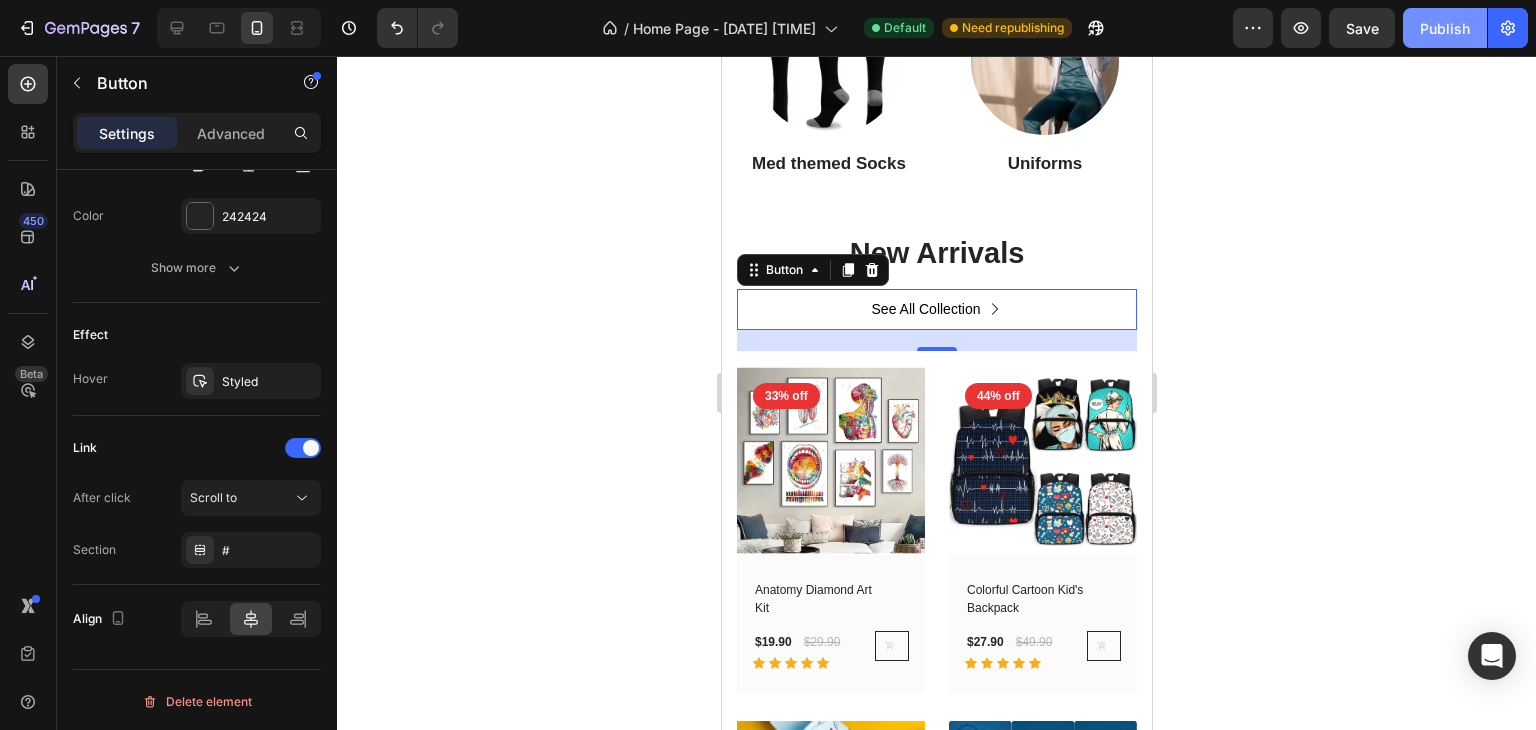click on "Publish" 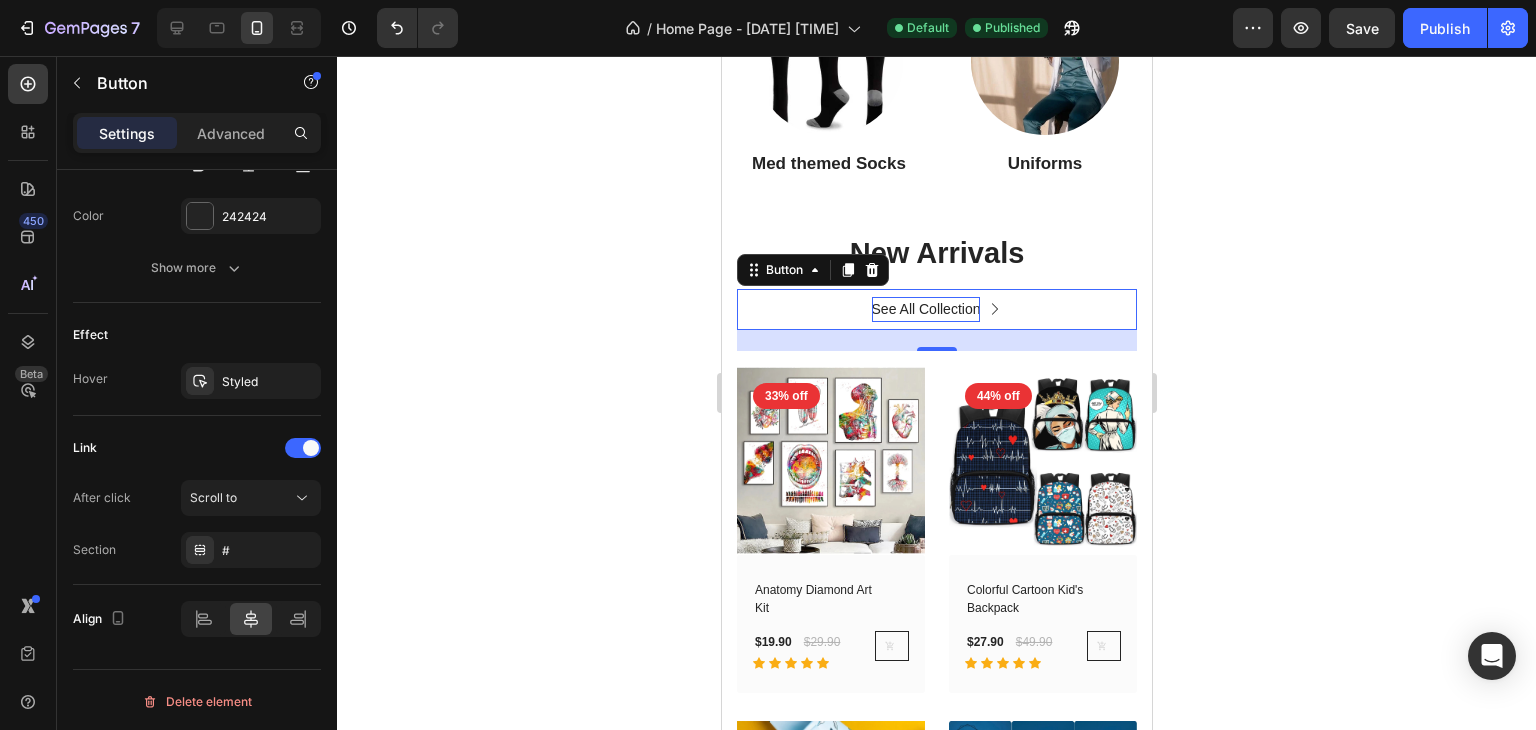 click on "See All Collection" at bounding box center [925, 309] 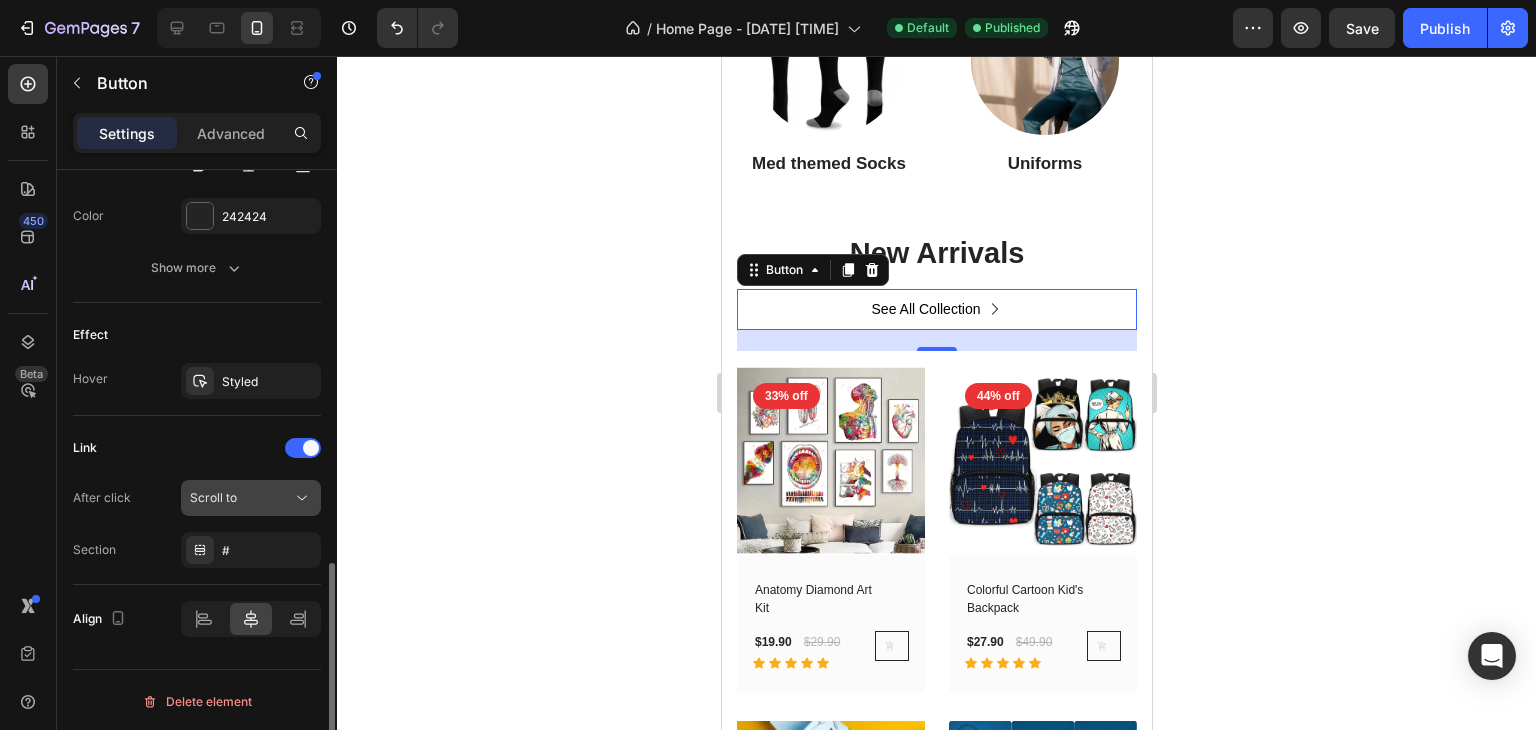 click on "Scroll to" at bounding box center (241, 498) 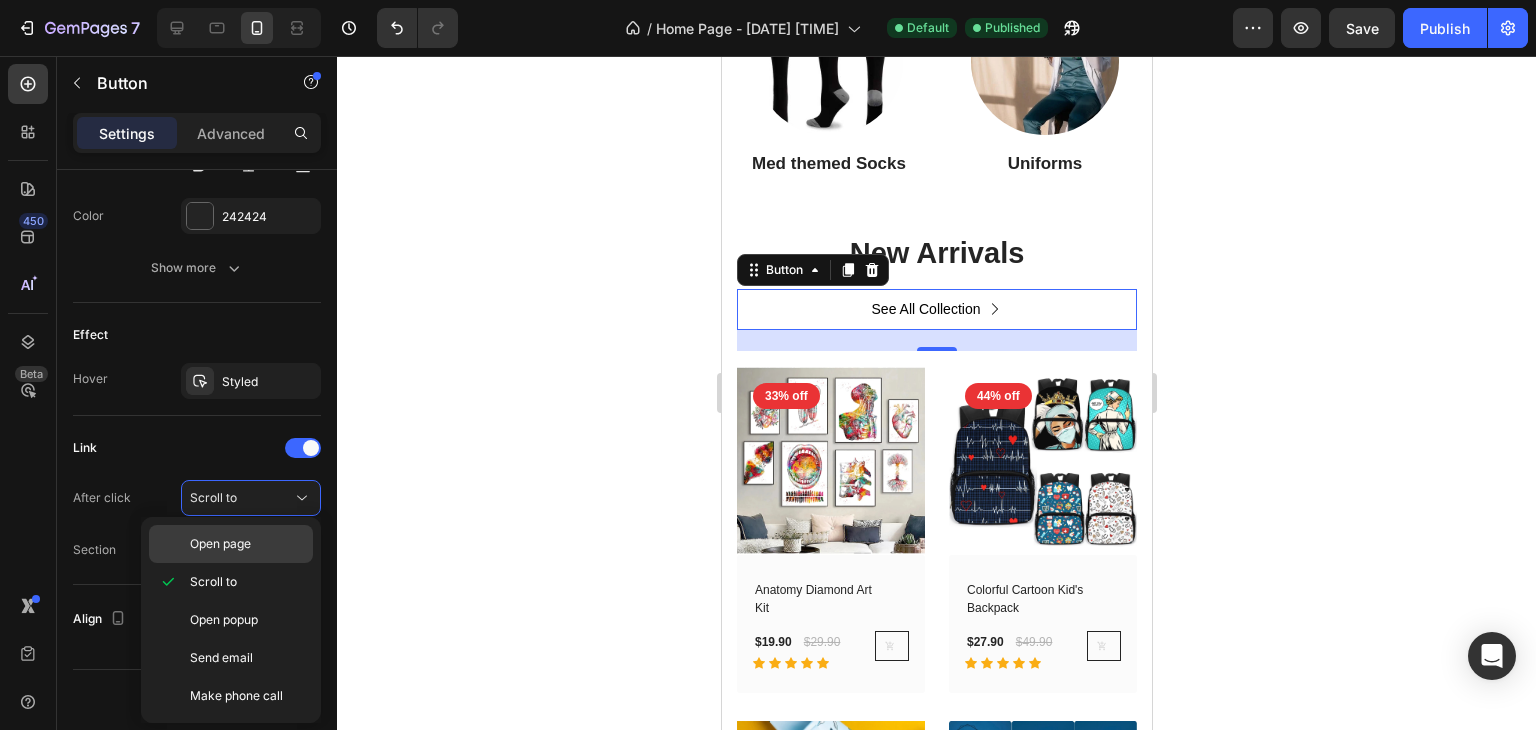click on "Open page" at bounding box center [247, 544] 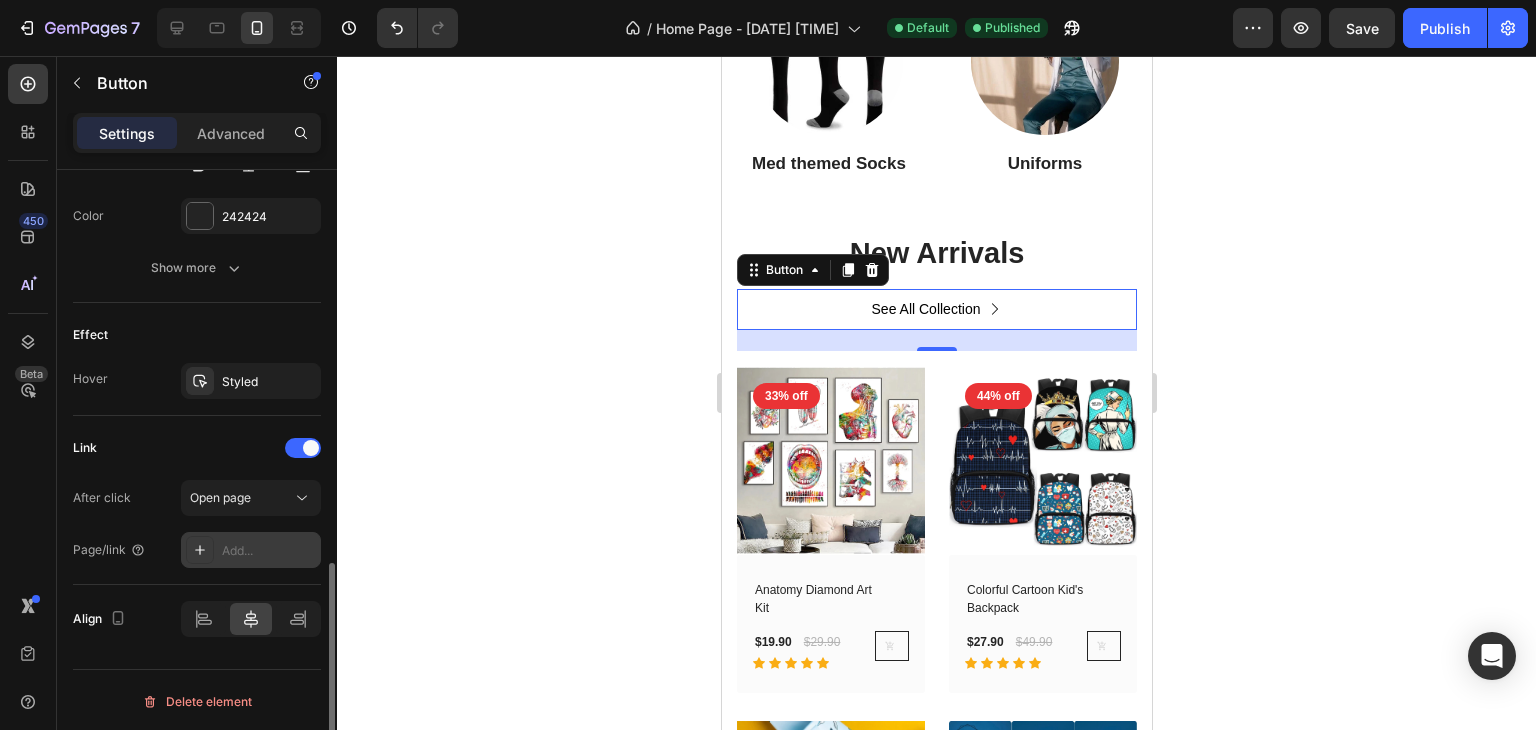 click on "Add..." at bounding box center [269, 551] 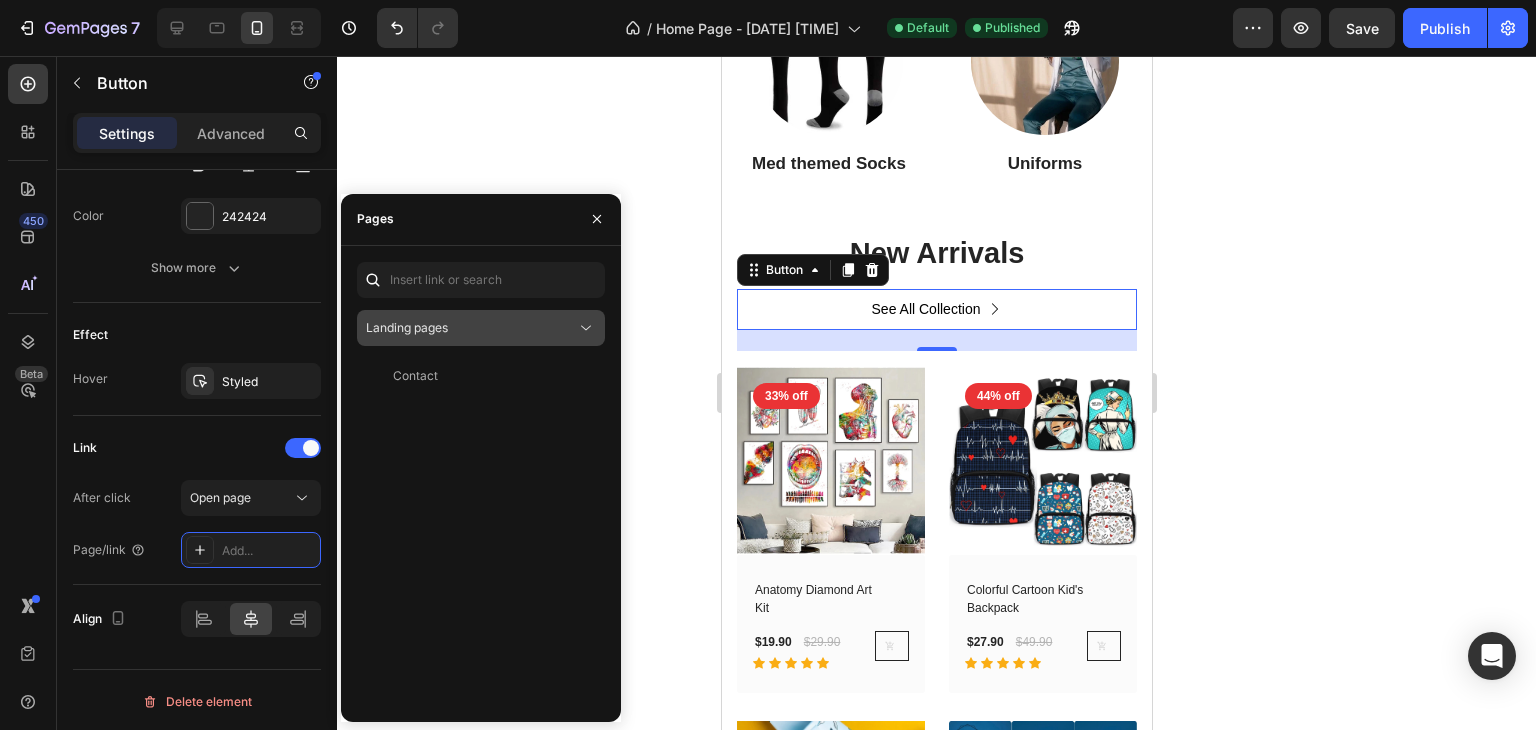 click on "Landing pages" at bounding box center [471, 328] 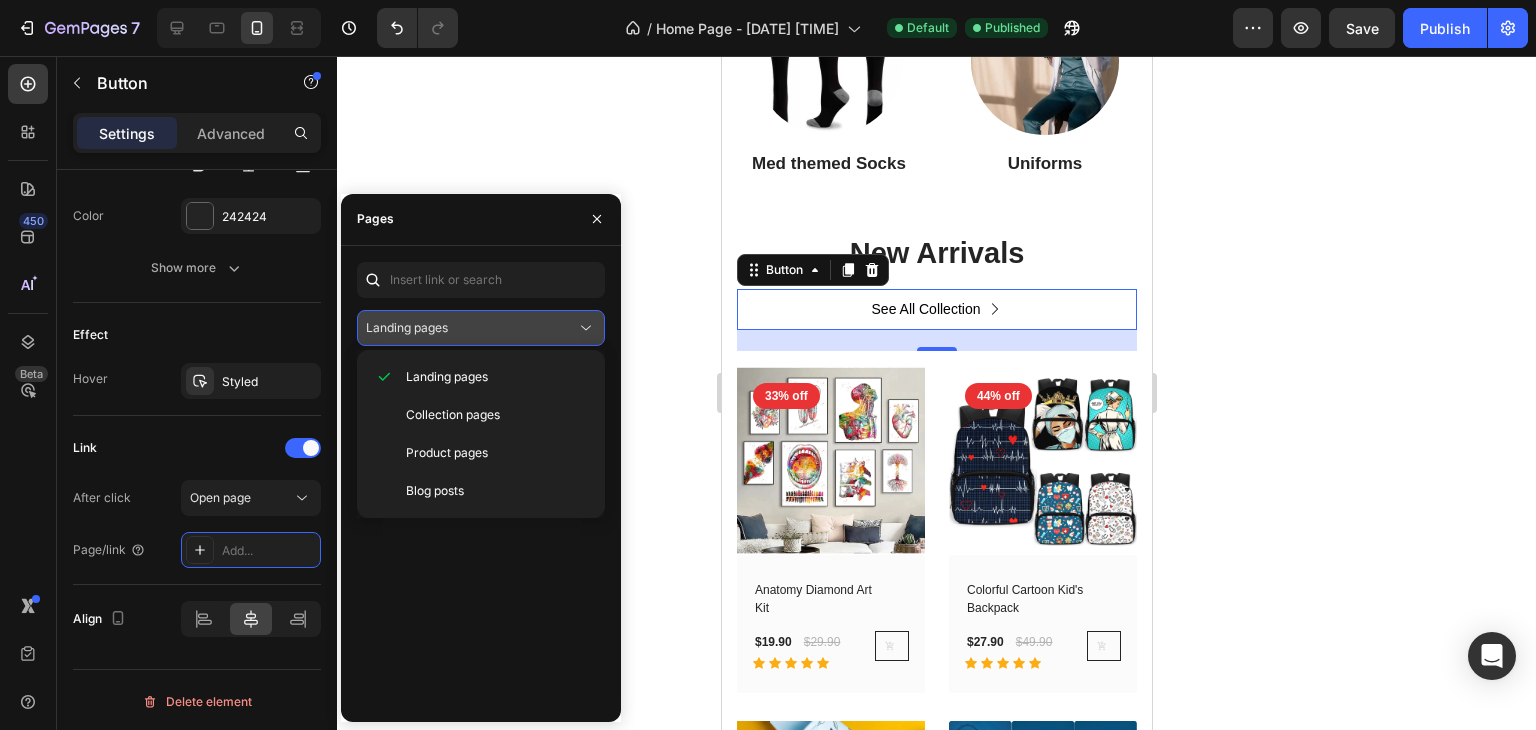 click on "Landing pages" at bounding box center (471, 328) 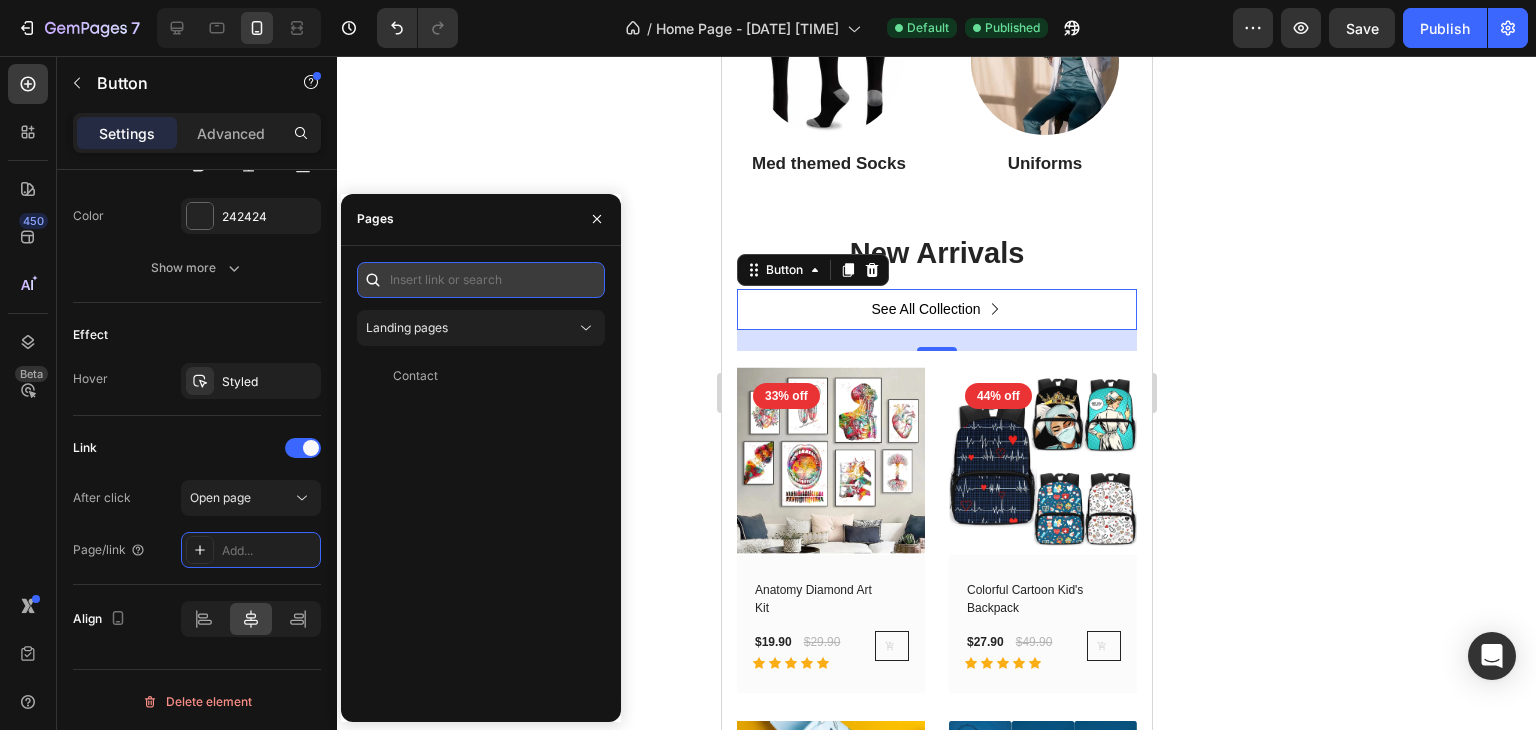 click at bounding box center [481, 280] 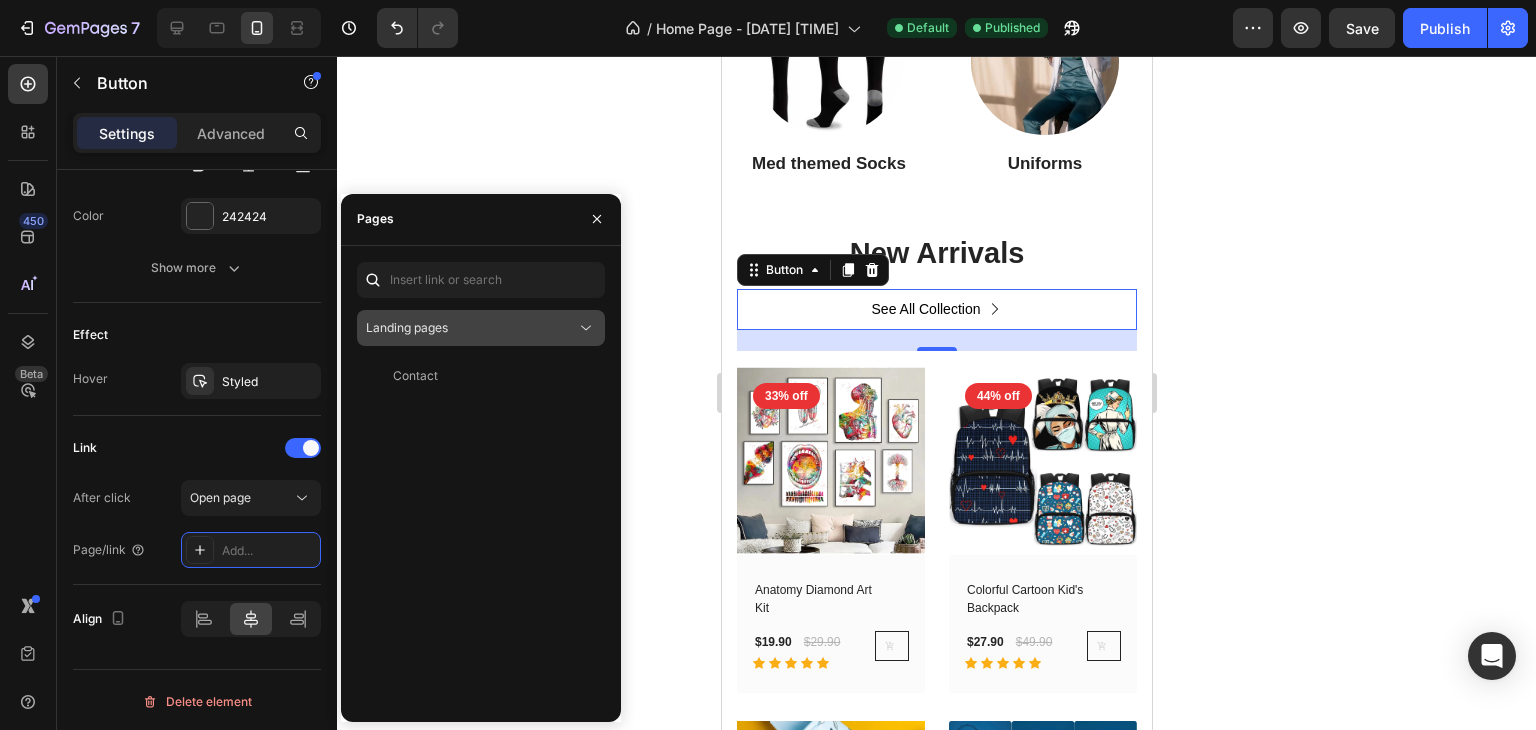 click on "Landing pages" at bounding box center [471, 328] 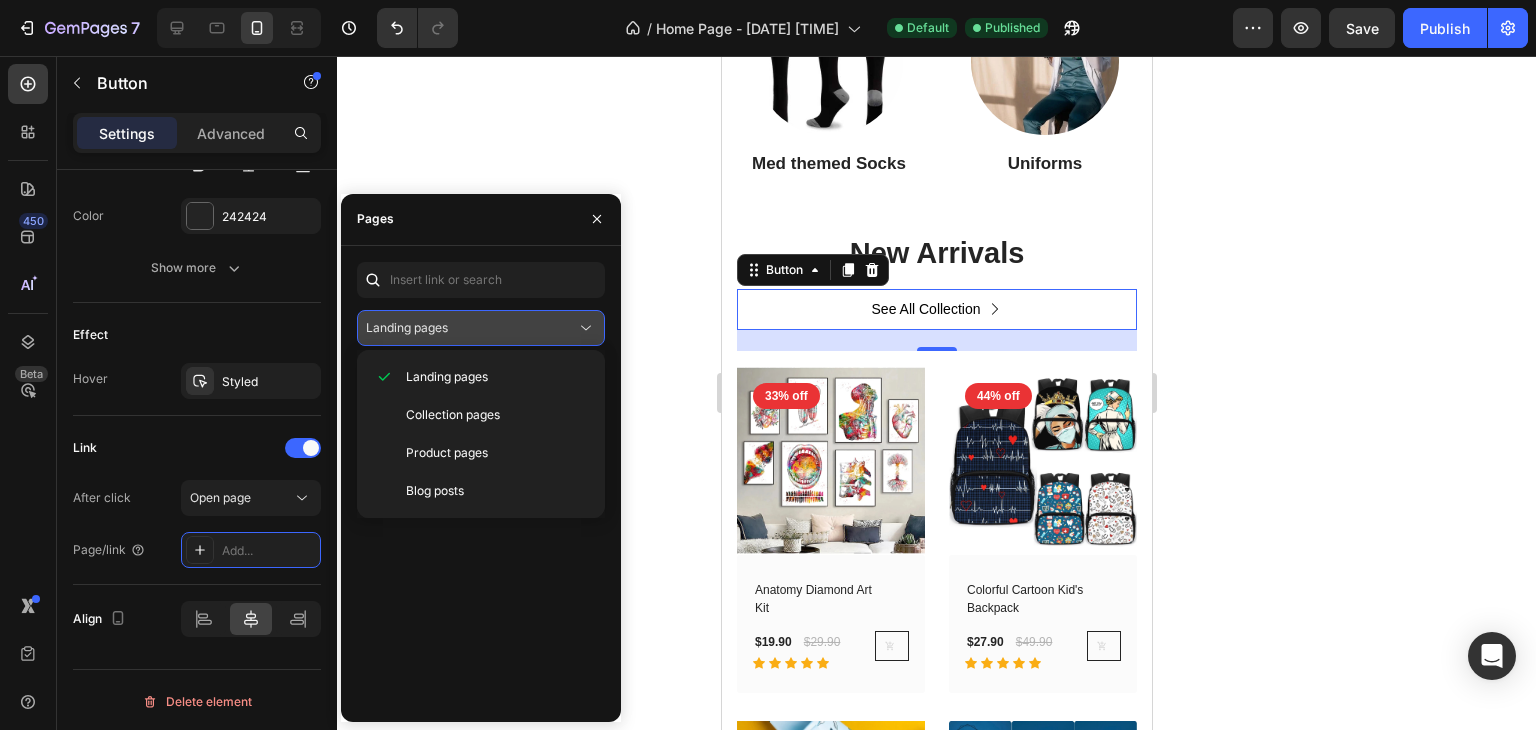 click on "Landing pages" at bounding box center [471, 328] 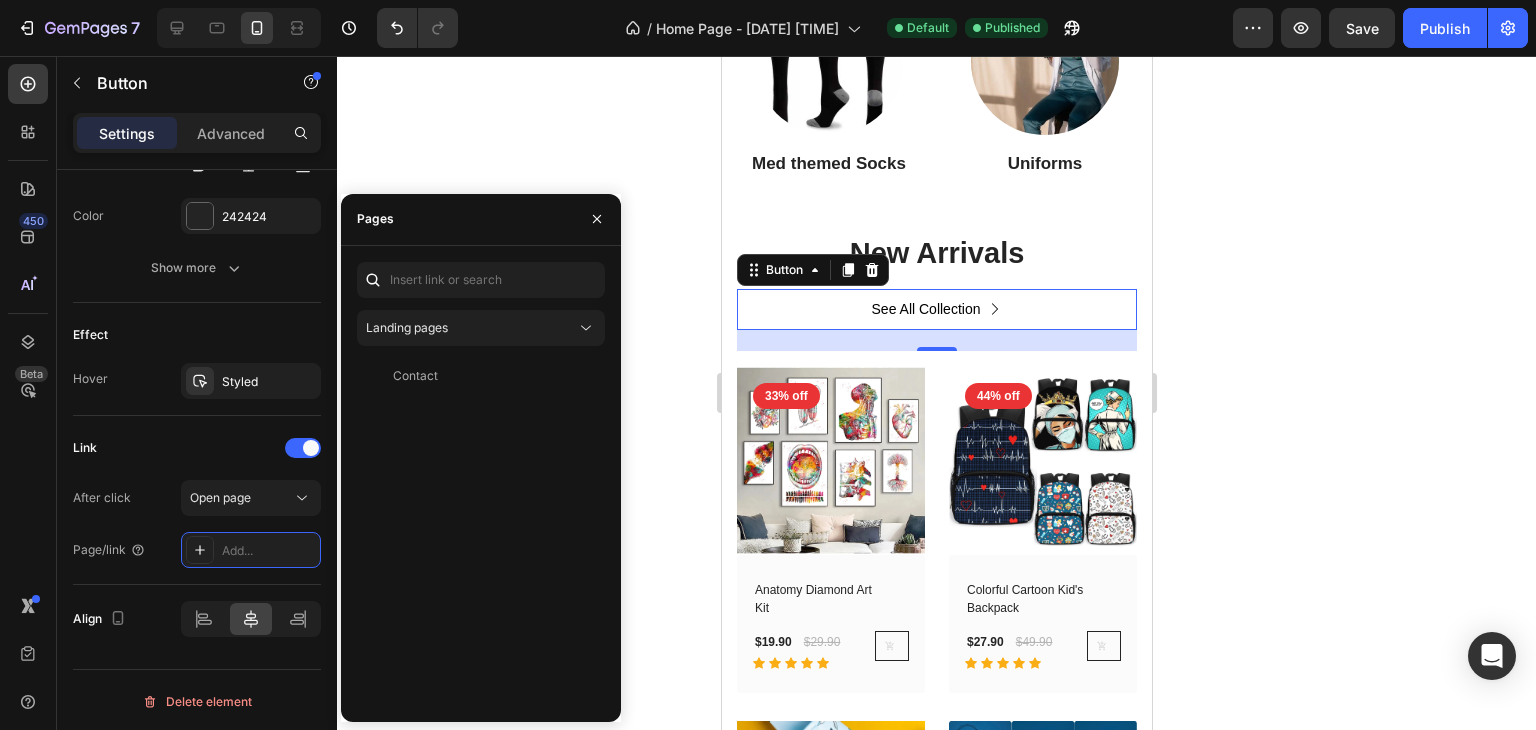 click 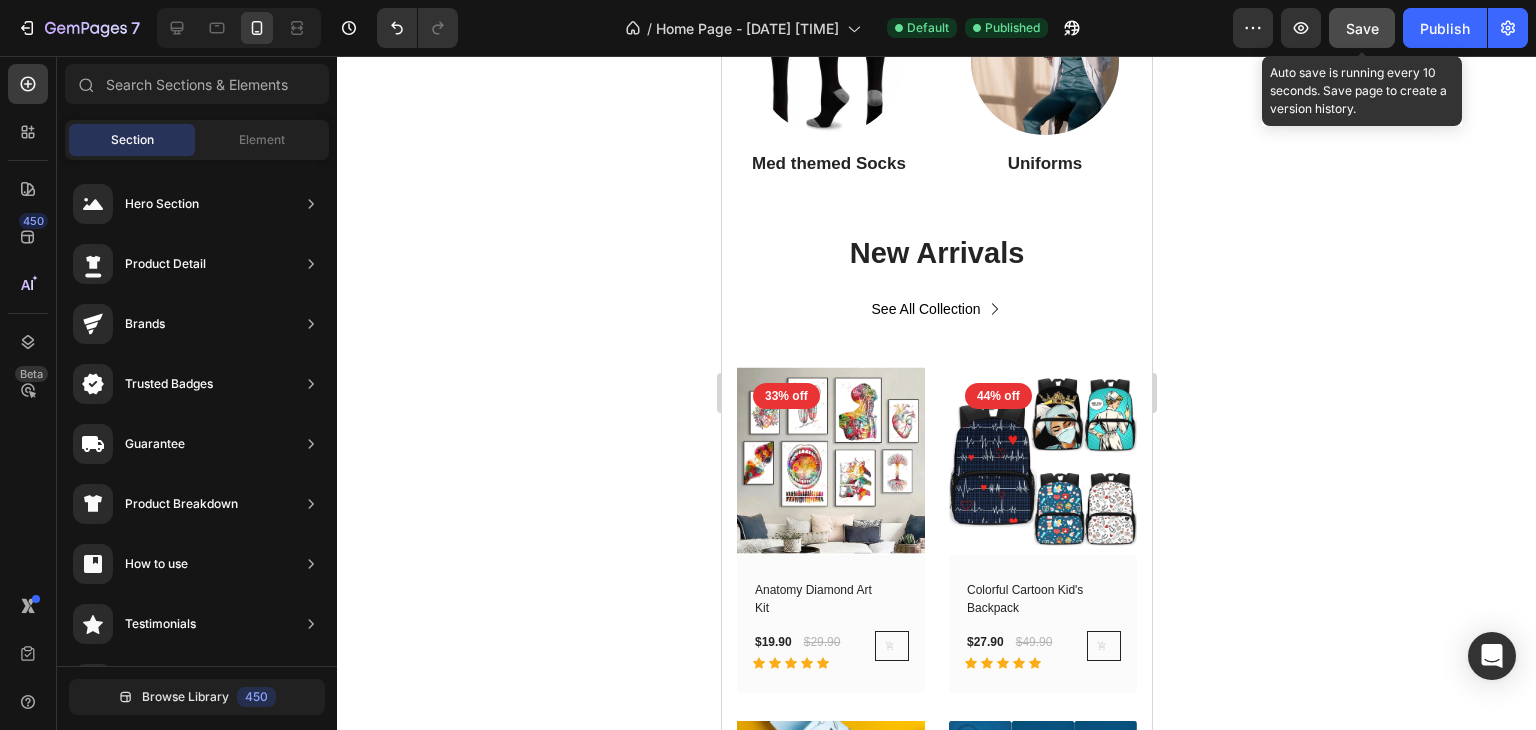 click on "Save" at bounding box center [1362, 28] 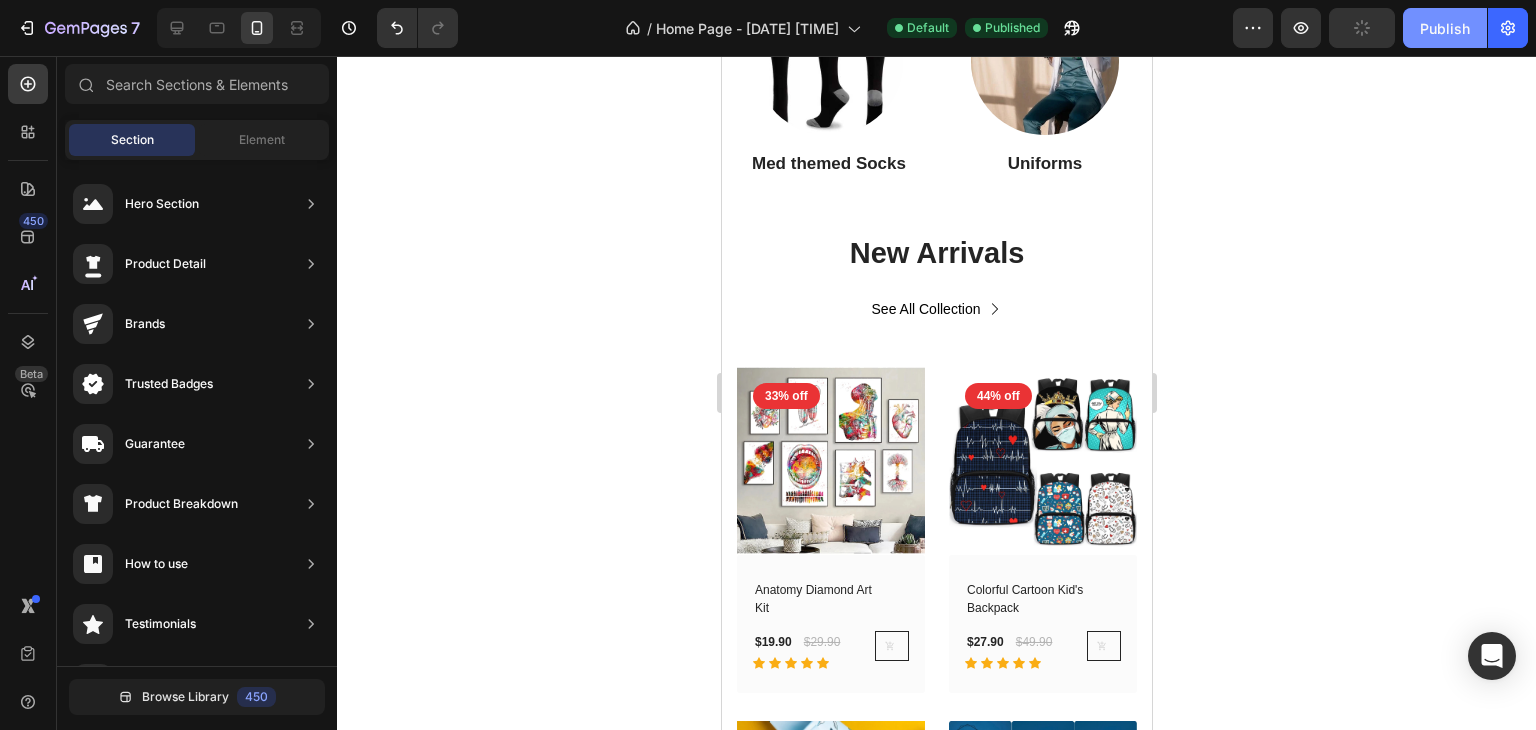 click on "Publish" at bounding box center [1445, 28] 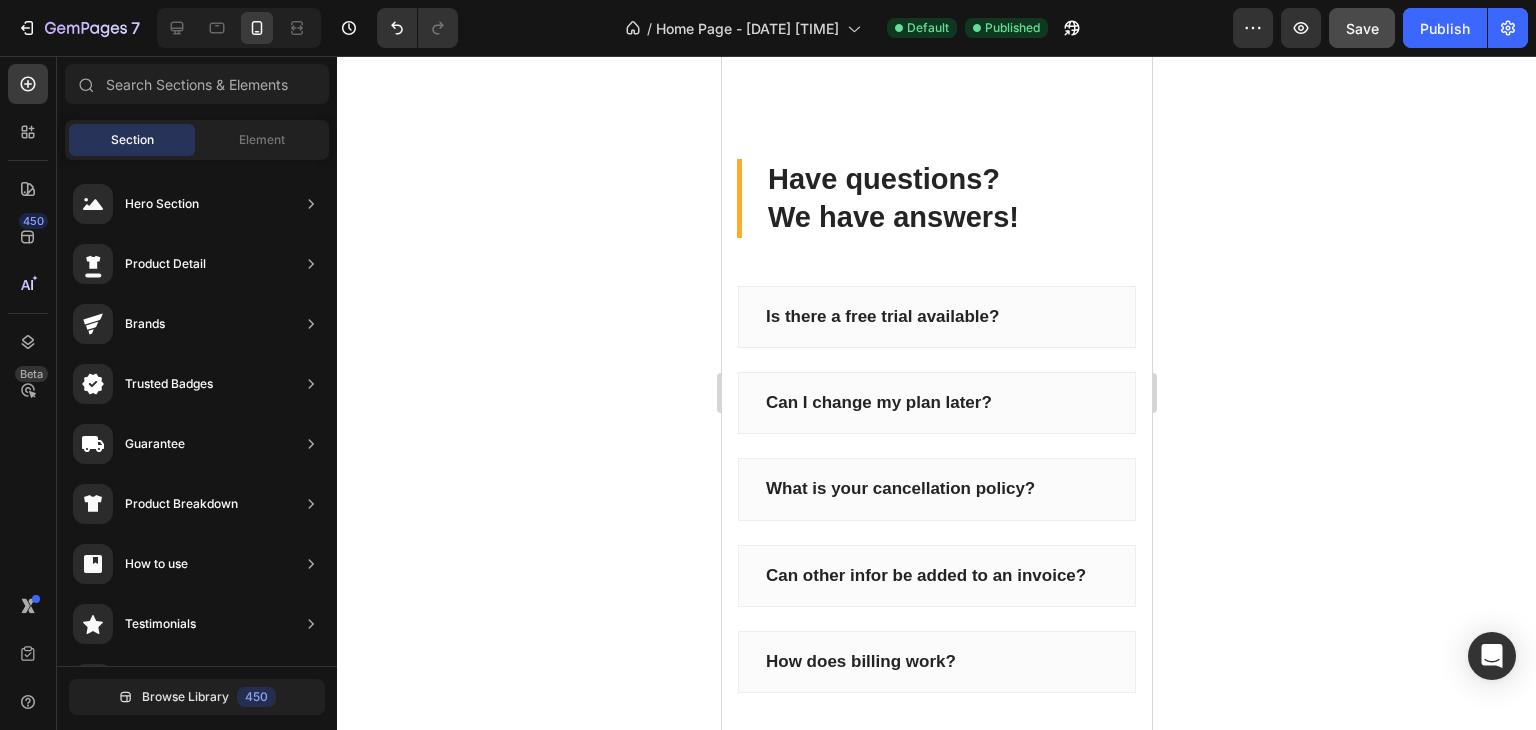 scroll, scrollTop: 10102, scrollLeft: 0, axis: vertical 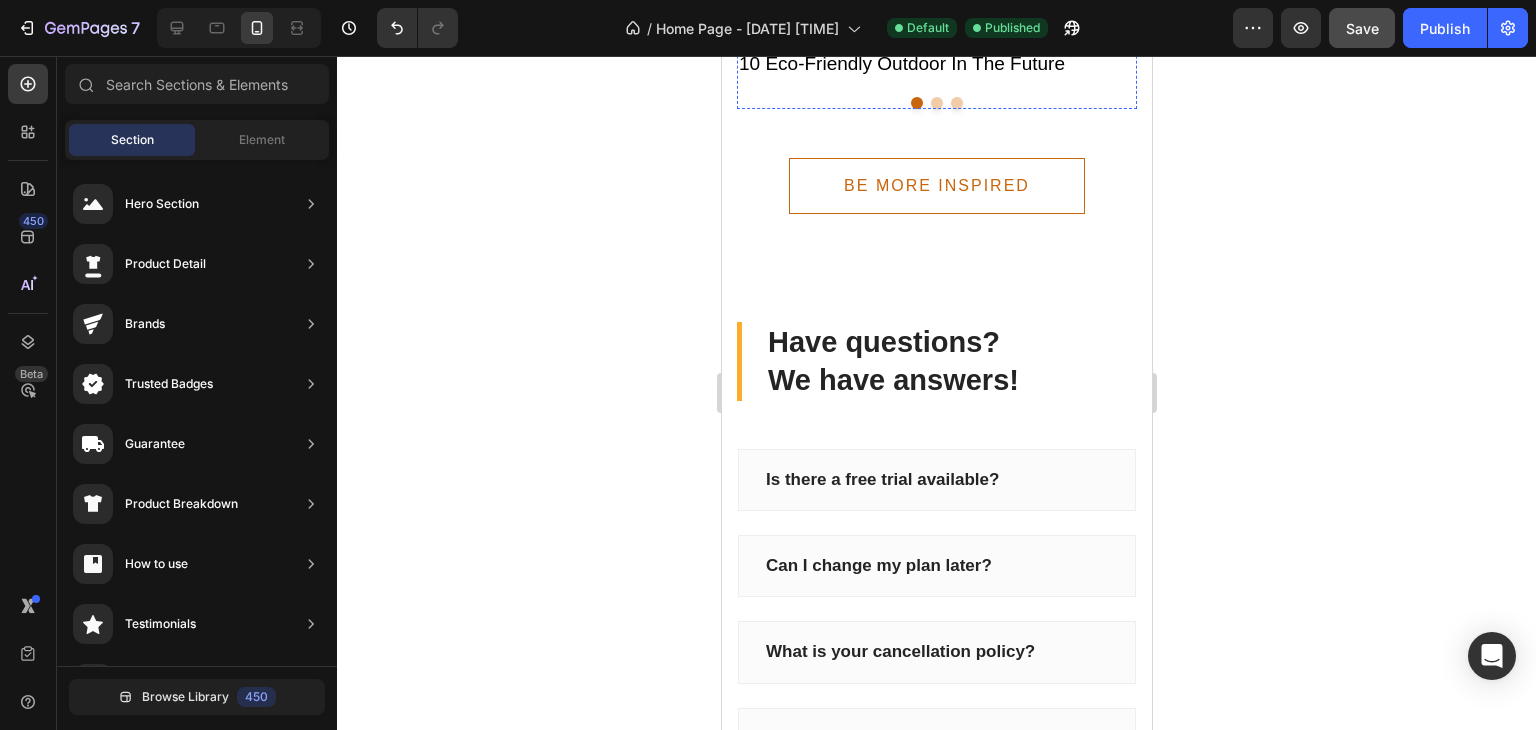 type 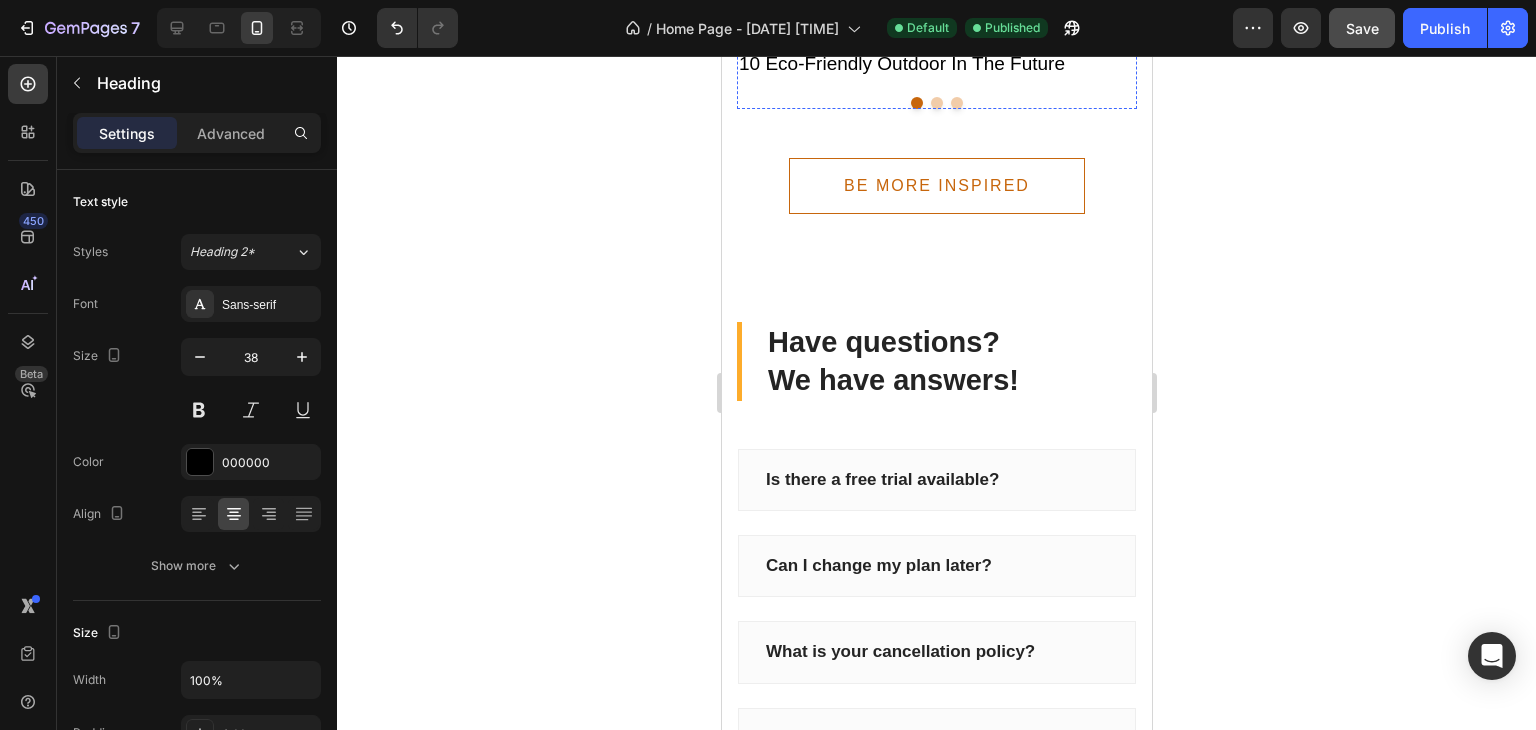 click at bounding box center (928, 32) 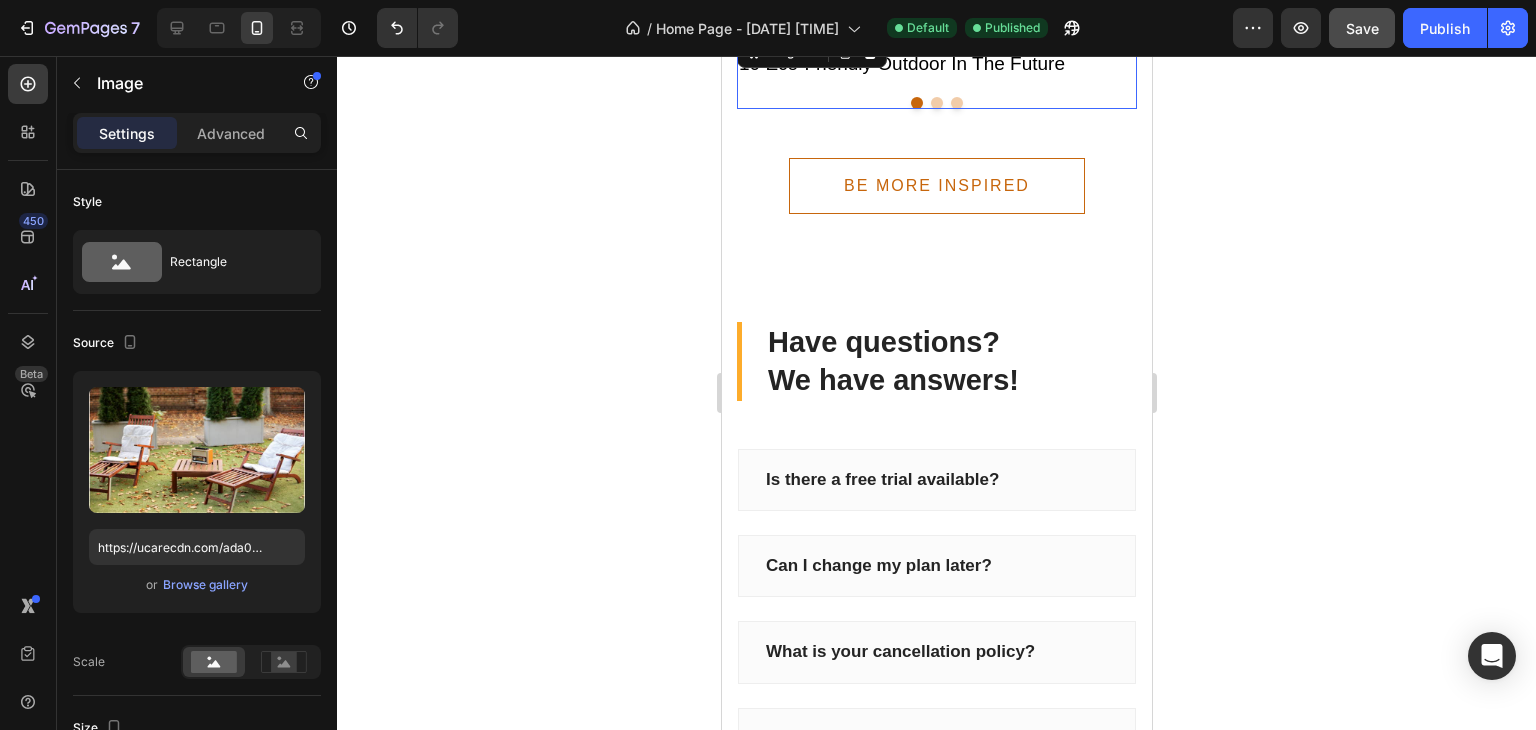 click on "Image   0 10 Eco-Friendly Outdoor In The Future Text Image Eco-style interior: the design of the century
Text Image 5 Eco Friendly Home Building Ideas Text Carousel" at bounding box center [936, 70] 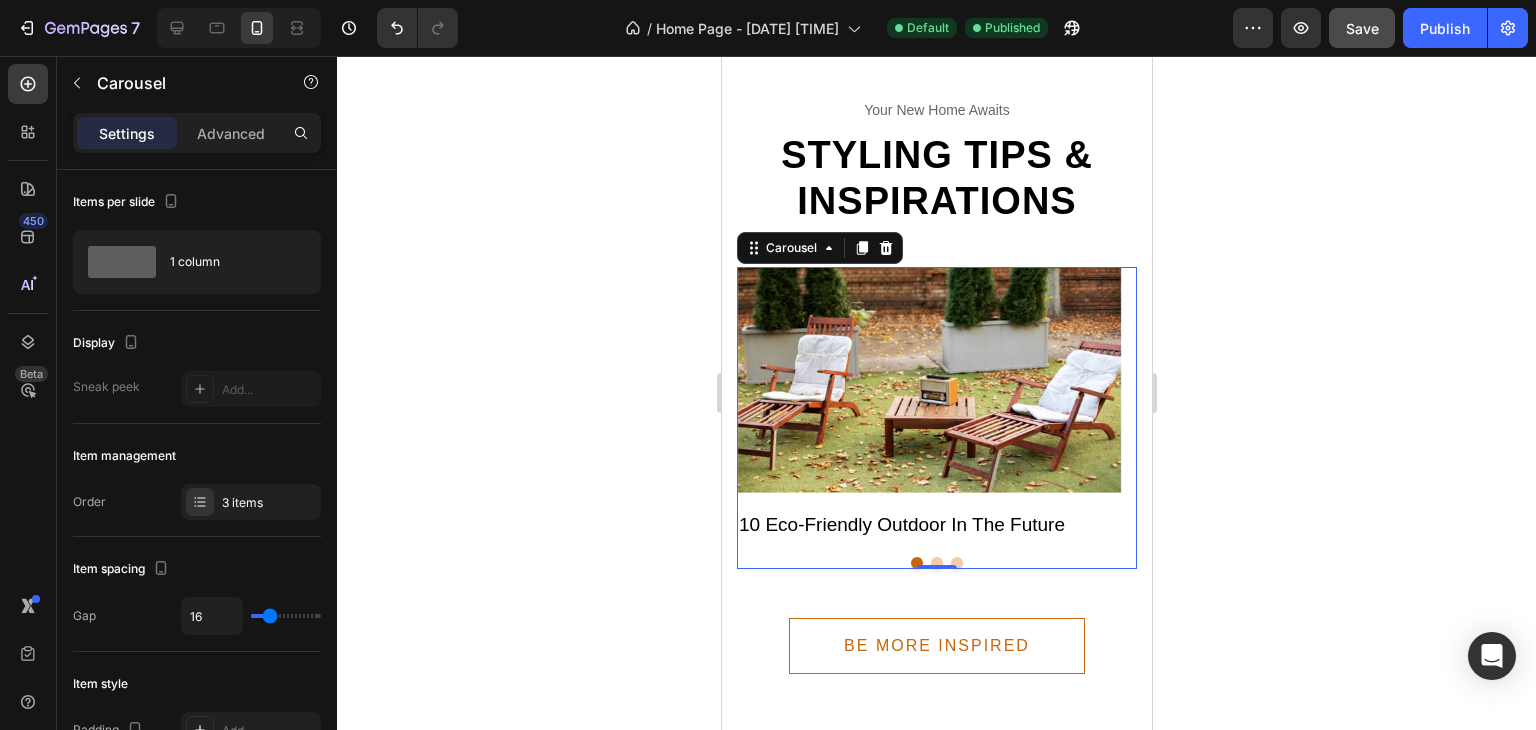 scroll, scrollTop: 10402, scrollLeft: 0, axis: vertical 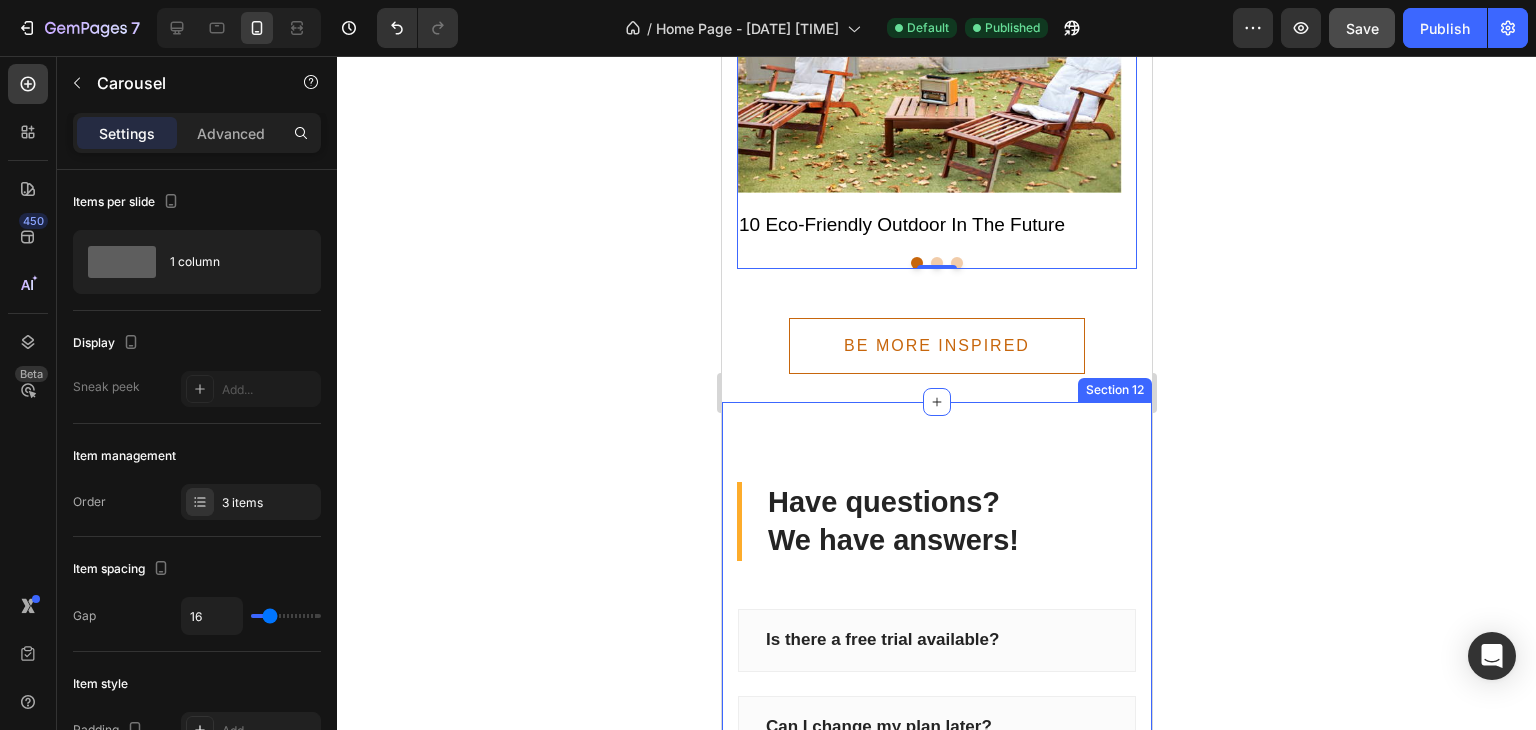 click on "Have questions? We have answers! Heading Is there a free trial available? Can I change my plan later? What is your cancellation policy? Can other infor be added to an invoice? How does billing work? Accordion Let us know! Button Image Row Section 12" at bounding box center (936, 776) 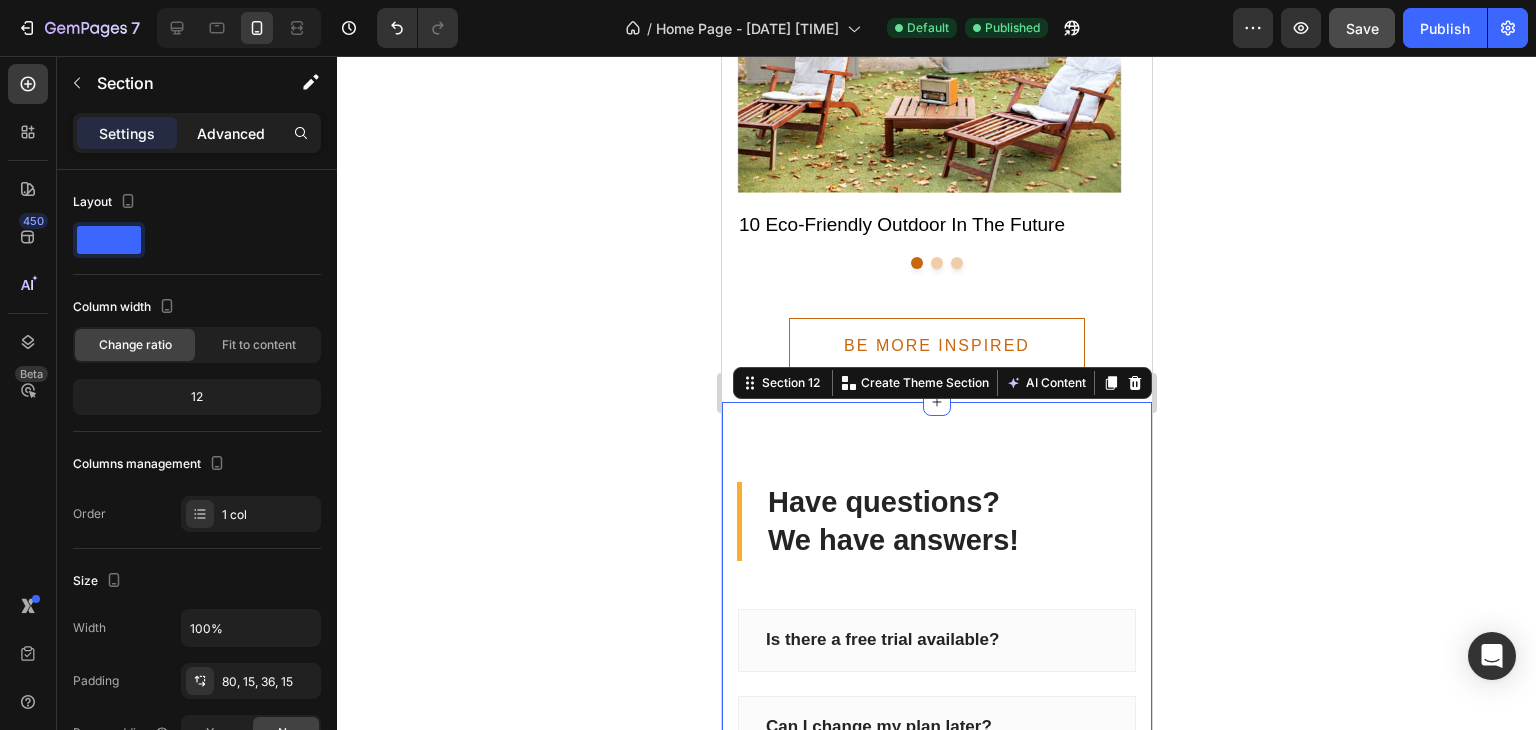 click on "Advanced" at bounding box center (231, 133) 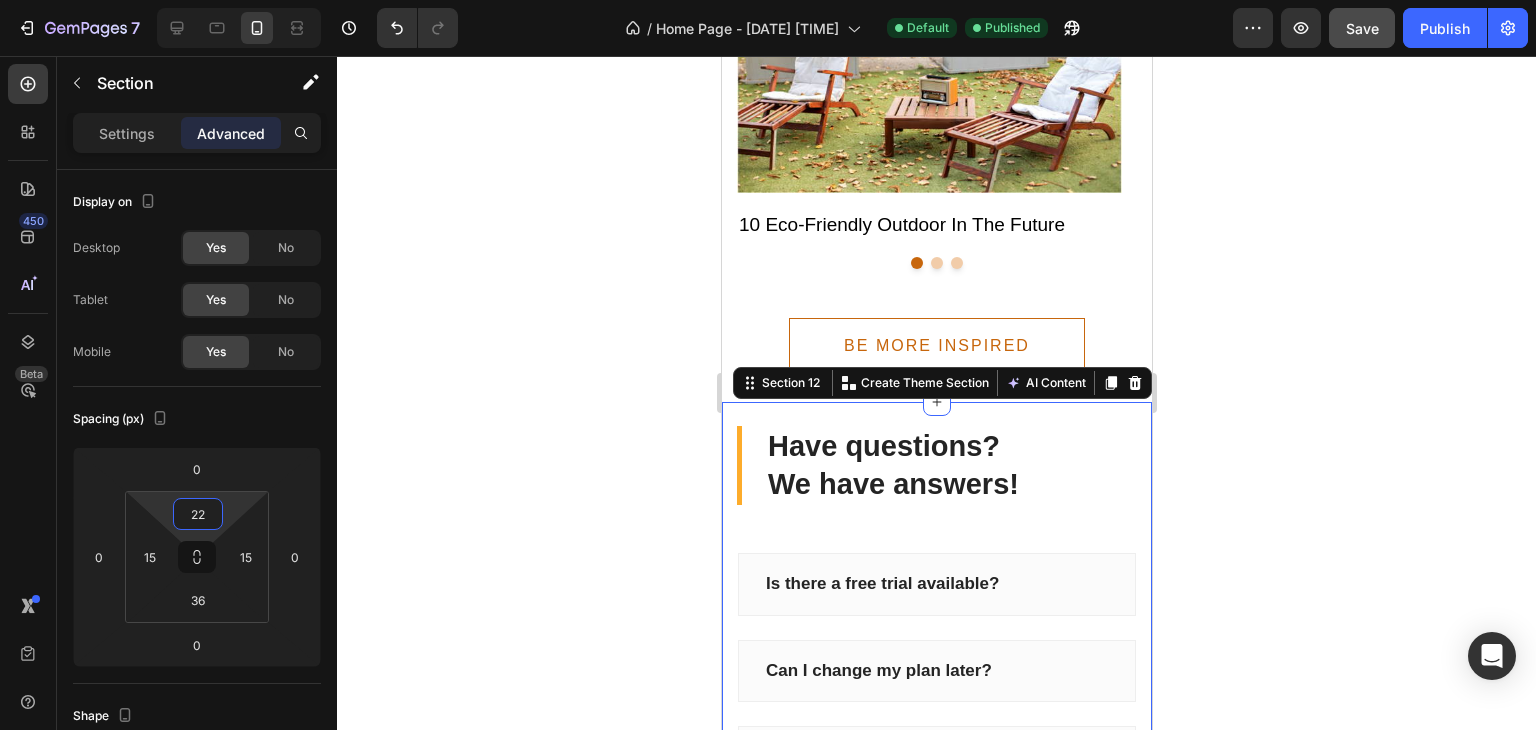 type on "24" 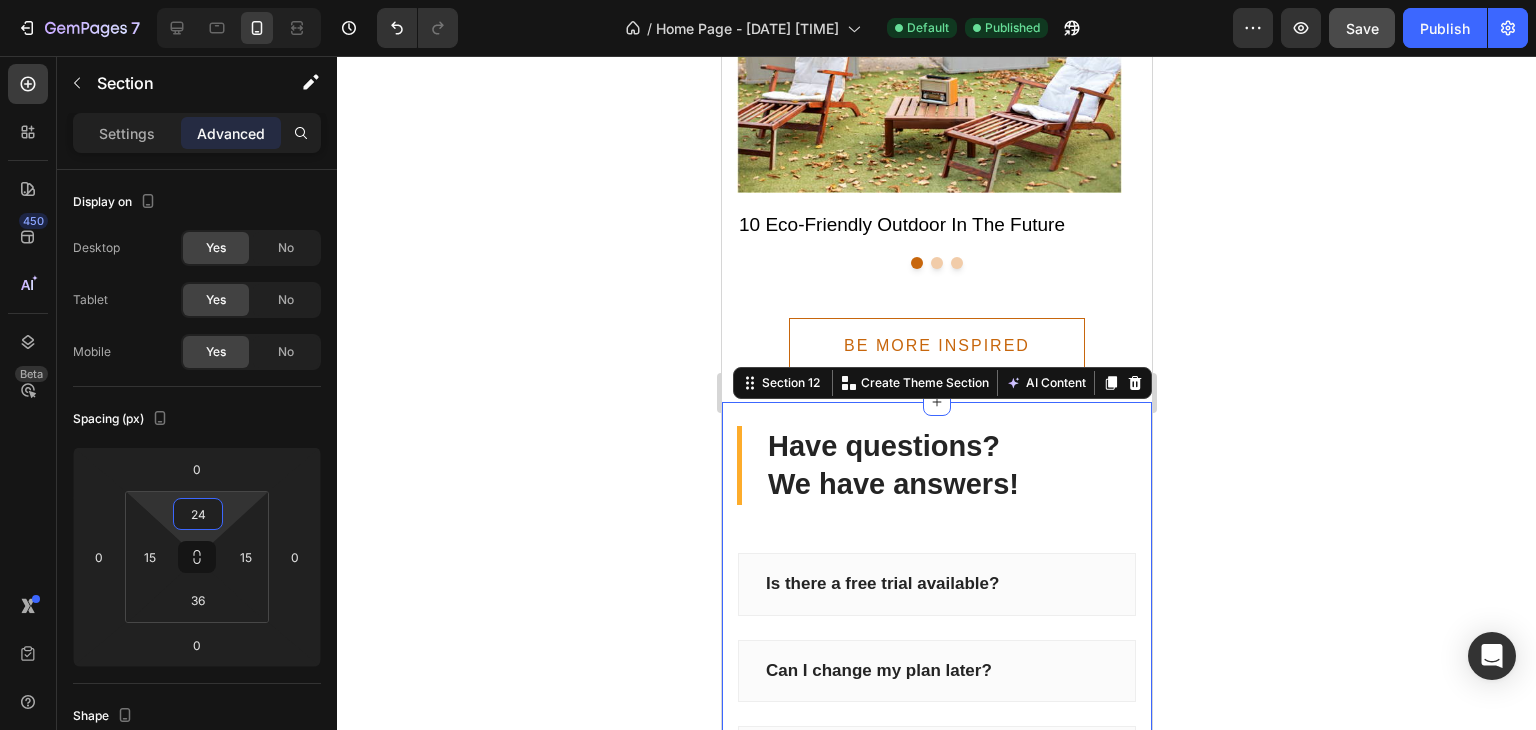 drag, startPoint x: 238, startPoint y: 509, endPoint x: 239, endPoint y: 499, distance: 10.049875 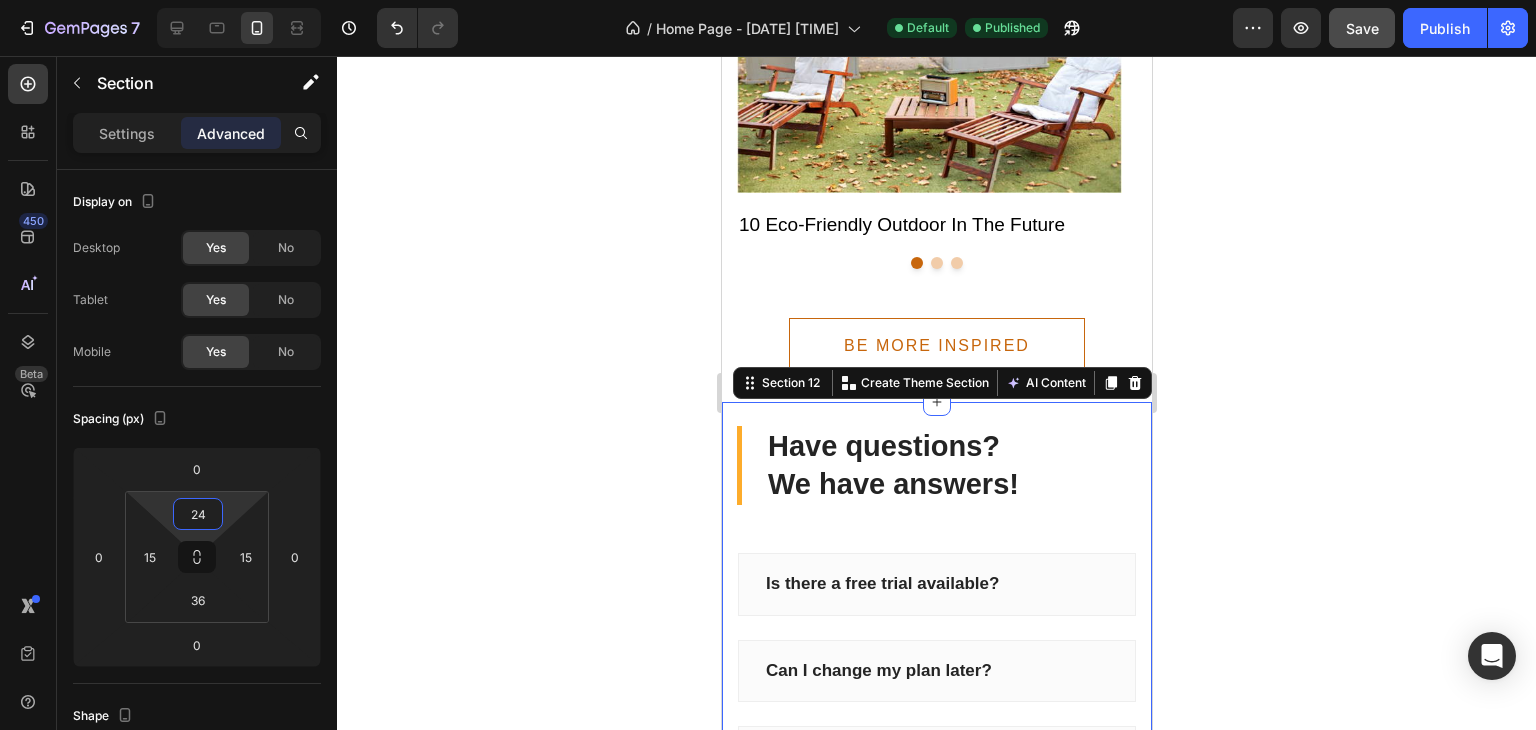 click on "[NUMBER] / Home Page - [DATE], [TIME] Default Published Preview Save Publish [NUMBER] Beta Sections([NUMBER]) Elements([NUMBER]) Section Element Hero Section Product Detail Brands Trusted Badges Guarantee Product Breakdown How to use Testimonials Compare Bundle FAQs Social Proof Brand Story Product List Collection Blog List Contact Sticky Add to Cart Custom Footer Browse Library [NUMBER] Layout Row Row Row Row Text Heading Text Block Button Button Button Media Image Image" at bounding box center (768, 0) 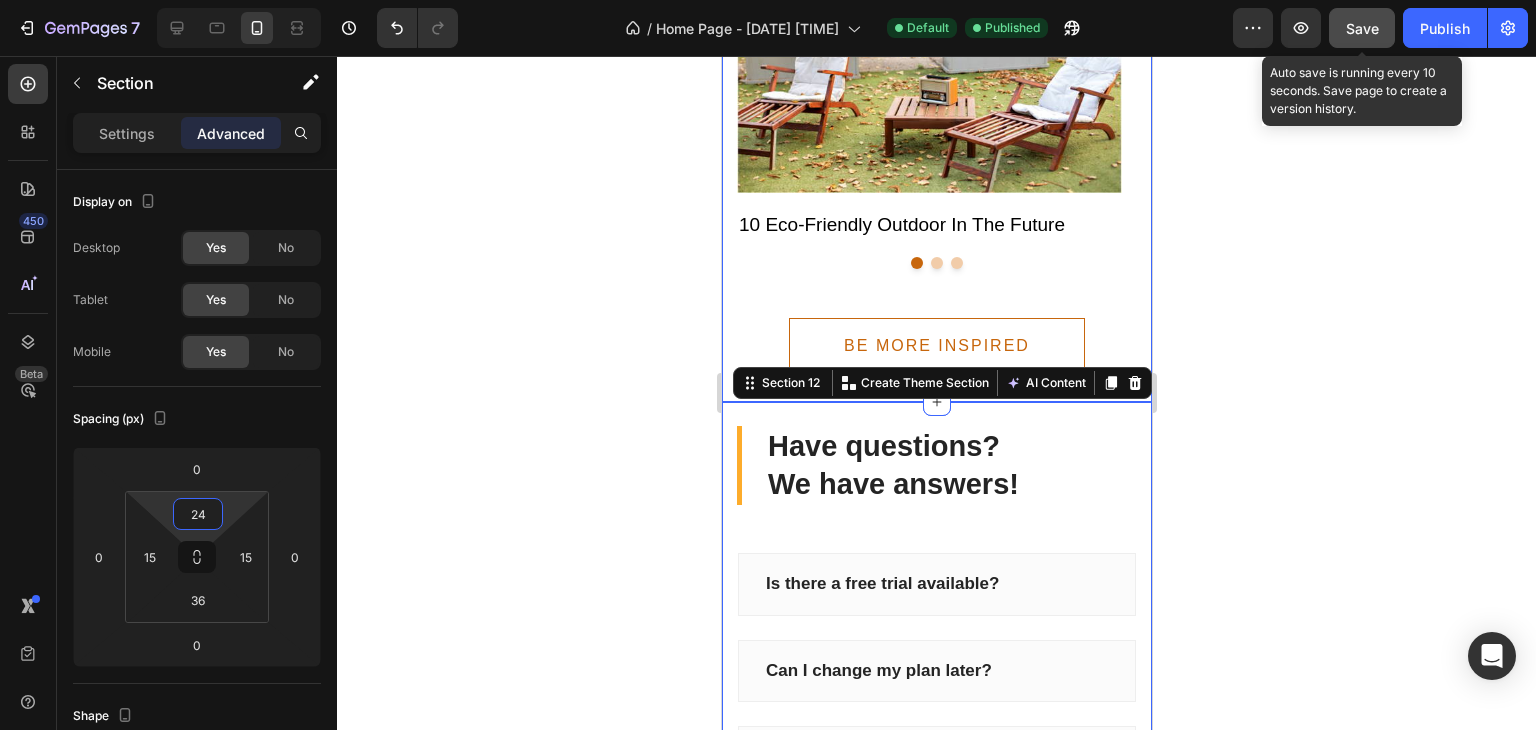 click on "Save" at bounding box center [1362, 28] 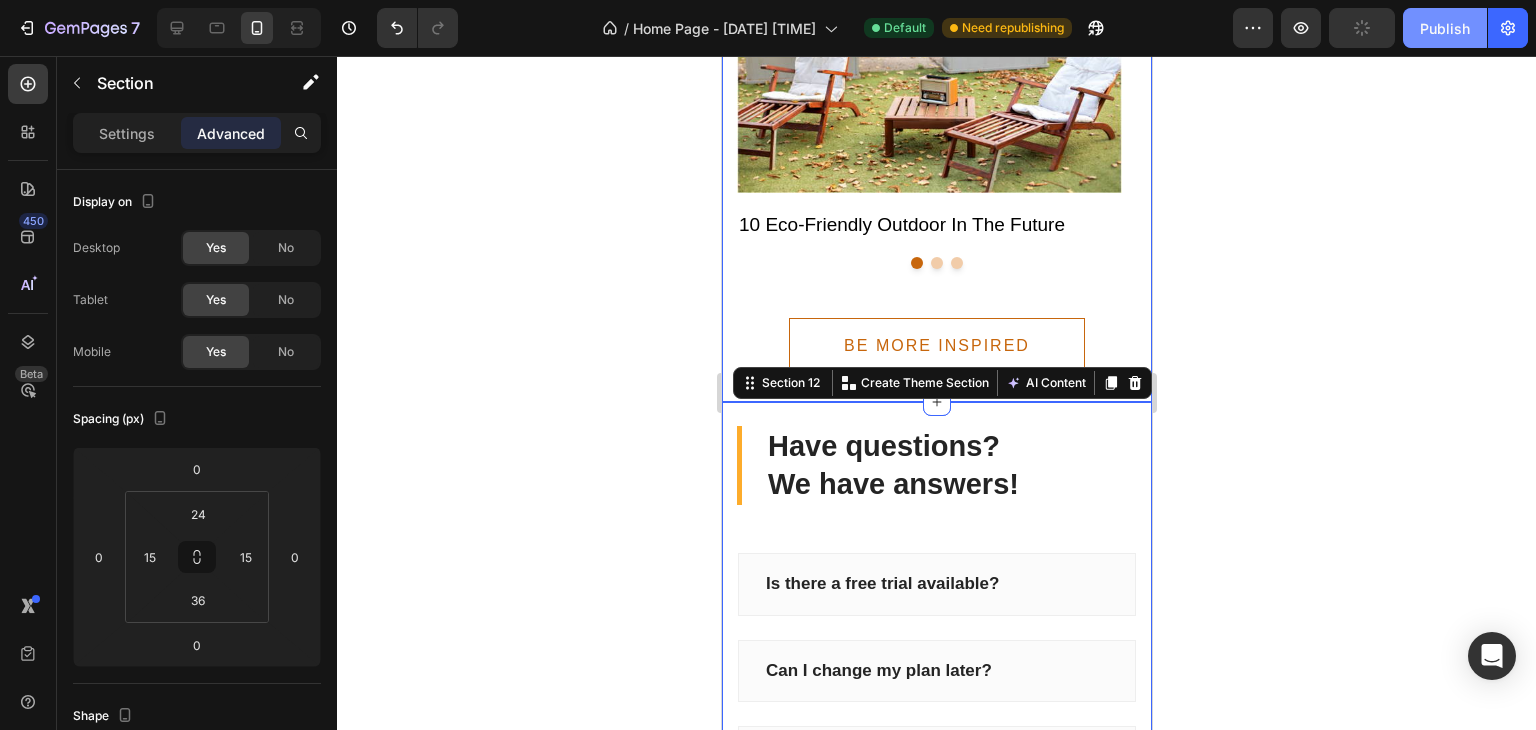click on "Publish" 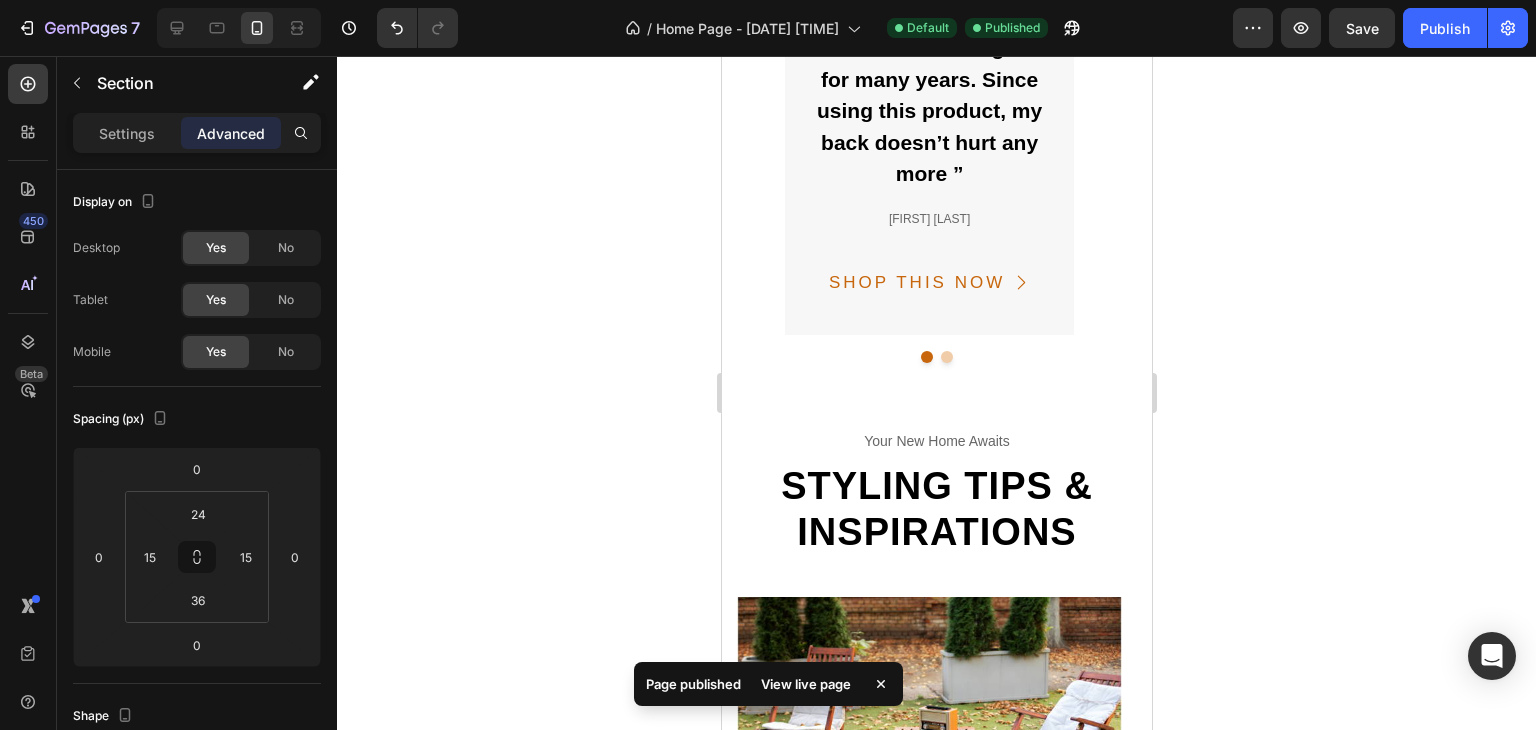 scroll, scrollTop: 9471, scrollLeft: 0, axis: vertical 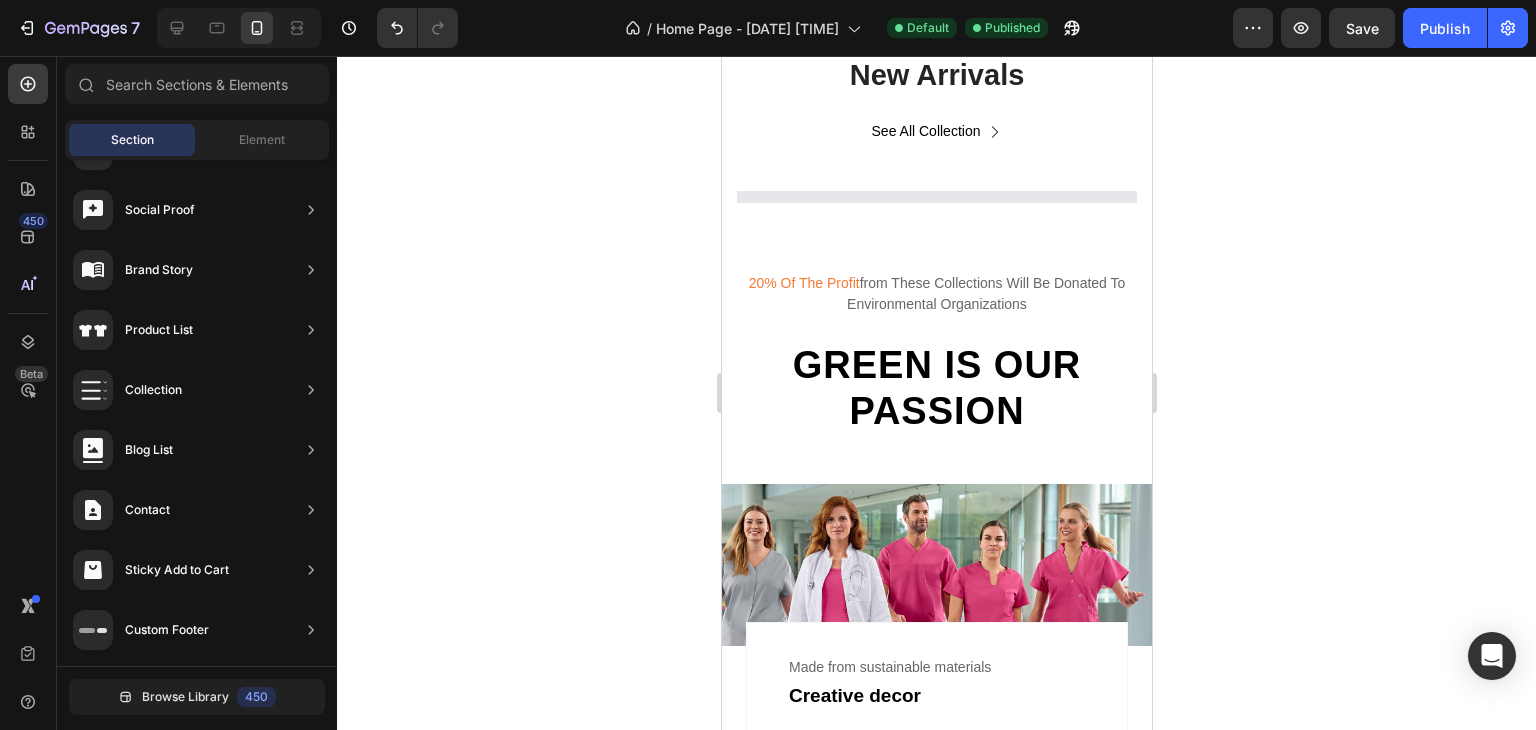 drag, startPoint x: 1139, startPoint y: 93, endPoint x: 1656, endPoint y: 56, distance: 518.32227 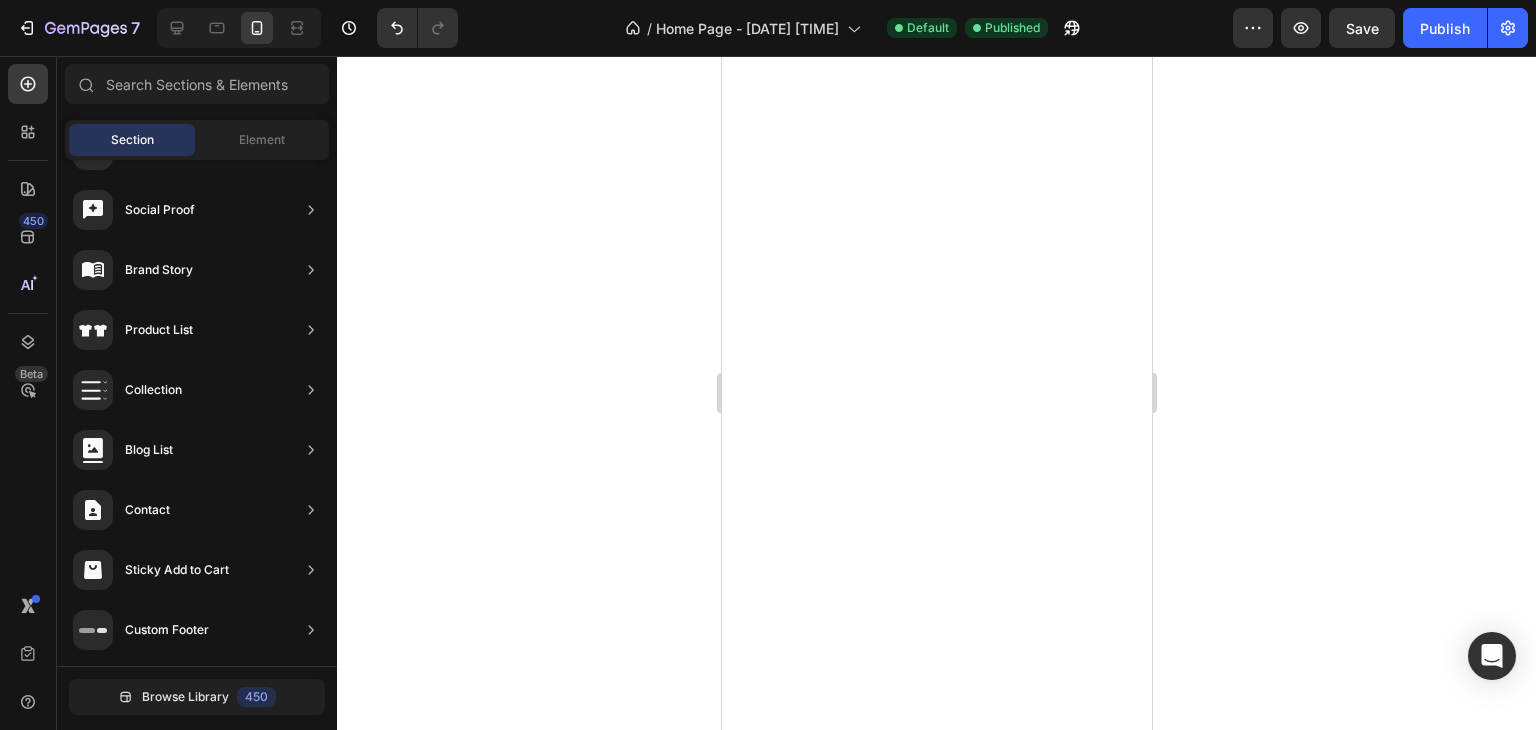 scroll, scrollTop: 4423, scrollLeft: 0, axis: vertical 